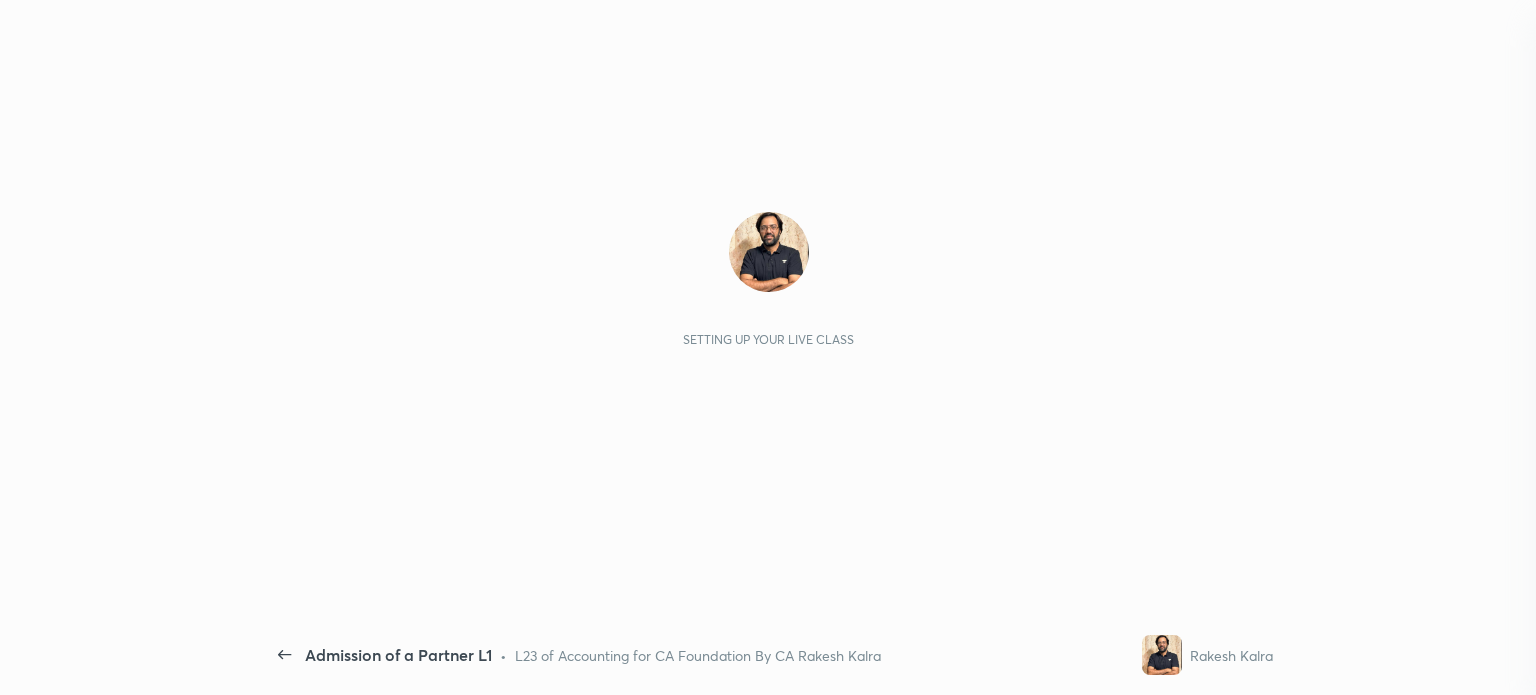 scroll, scrollTop: 0, scrollLeft: 0, axis: both 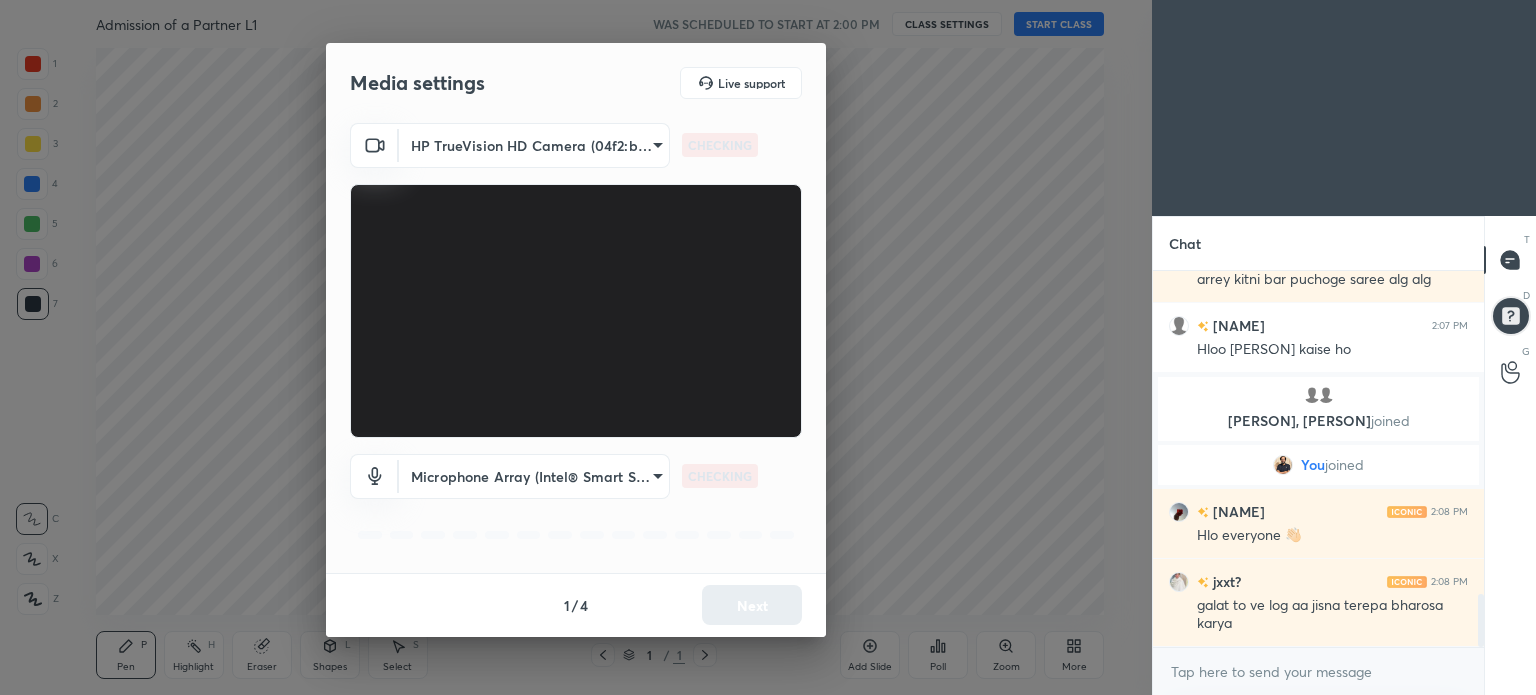 click at bounding box center [576, 311] 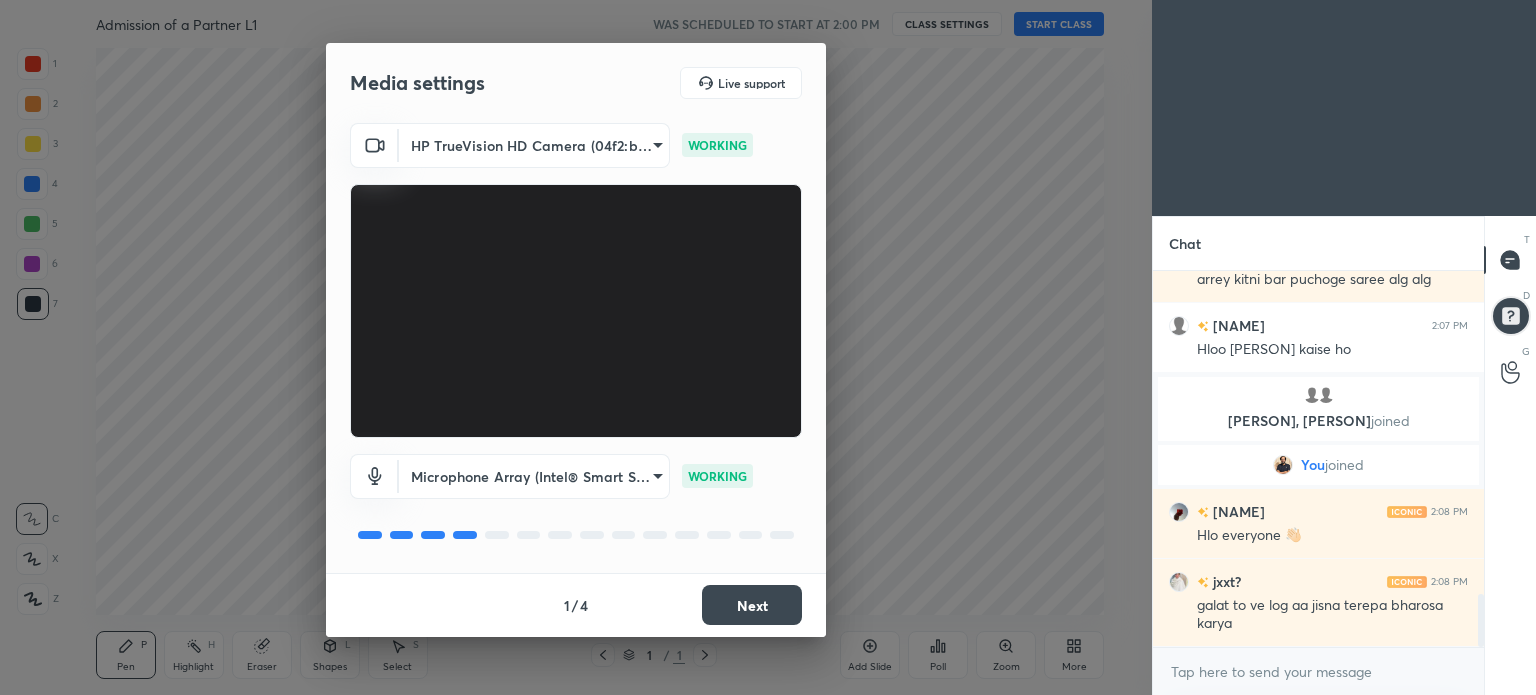 click on "Next" at bounding box center (752, 605) 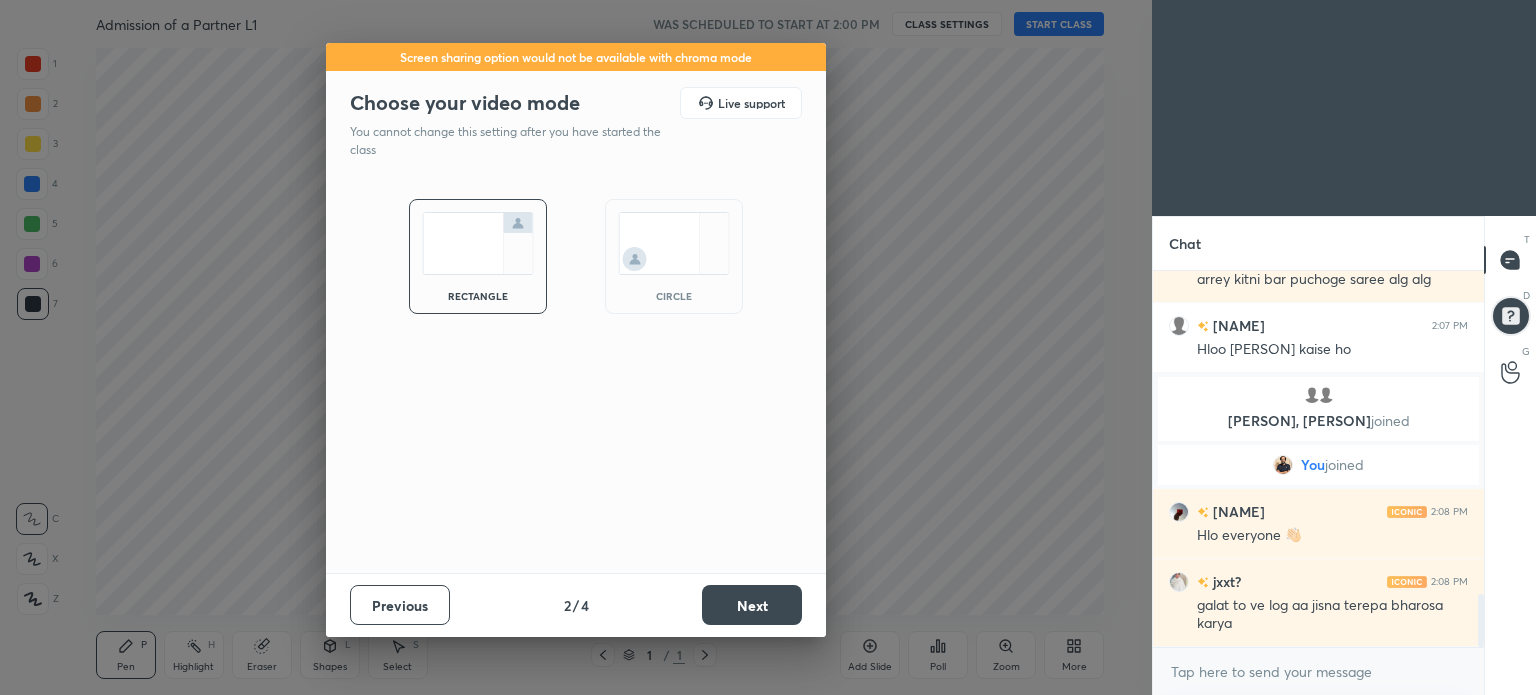 click on "Next" at bounding box center (752, 605) 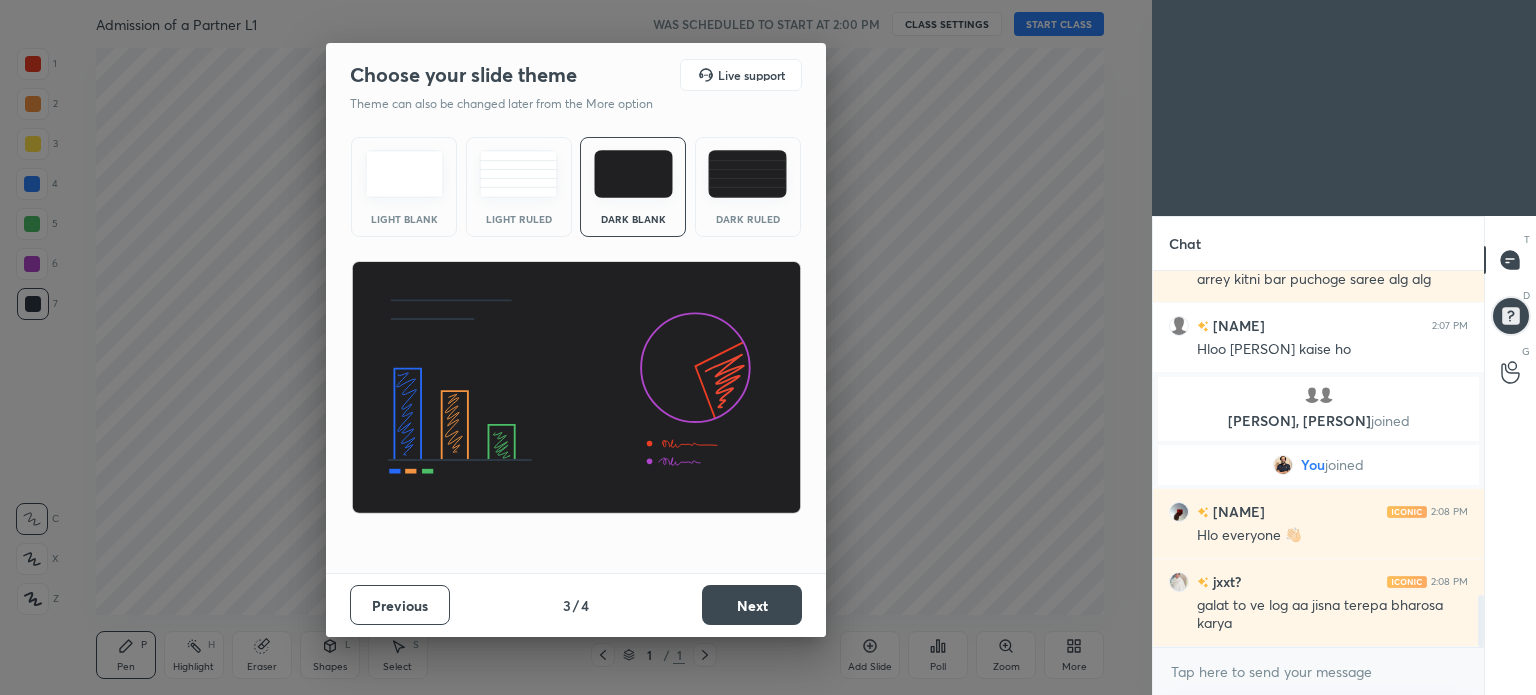 scroll, scrollTop: 2342, scrollLeft: 0, axis: vertical 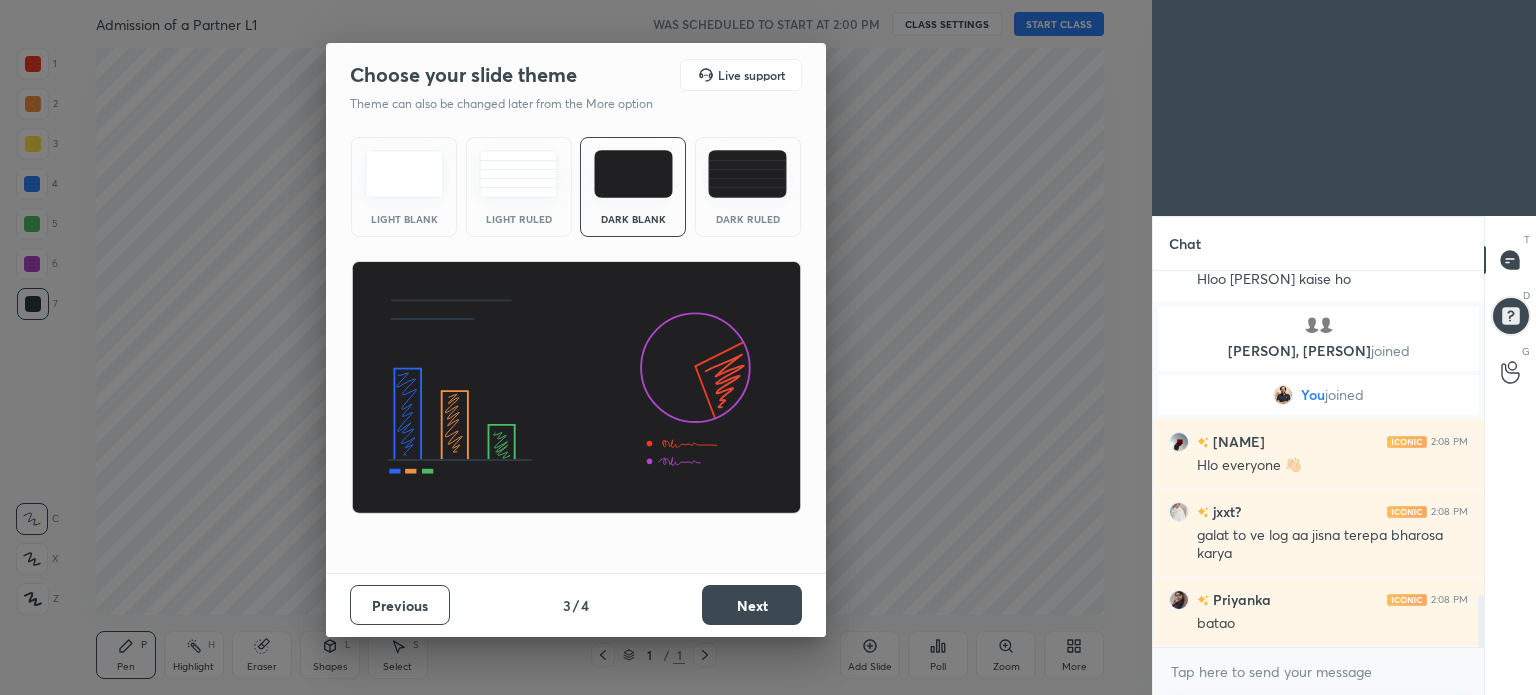 click at bounding box center [747, 174] 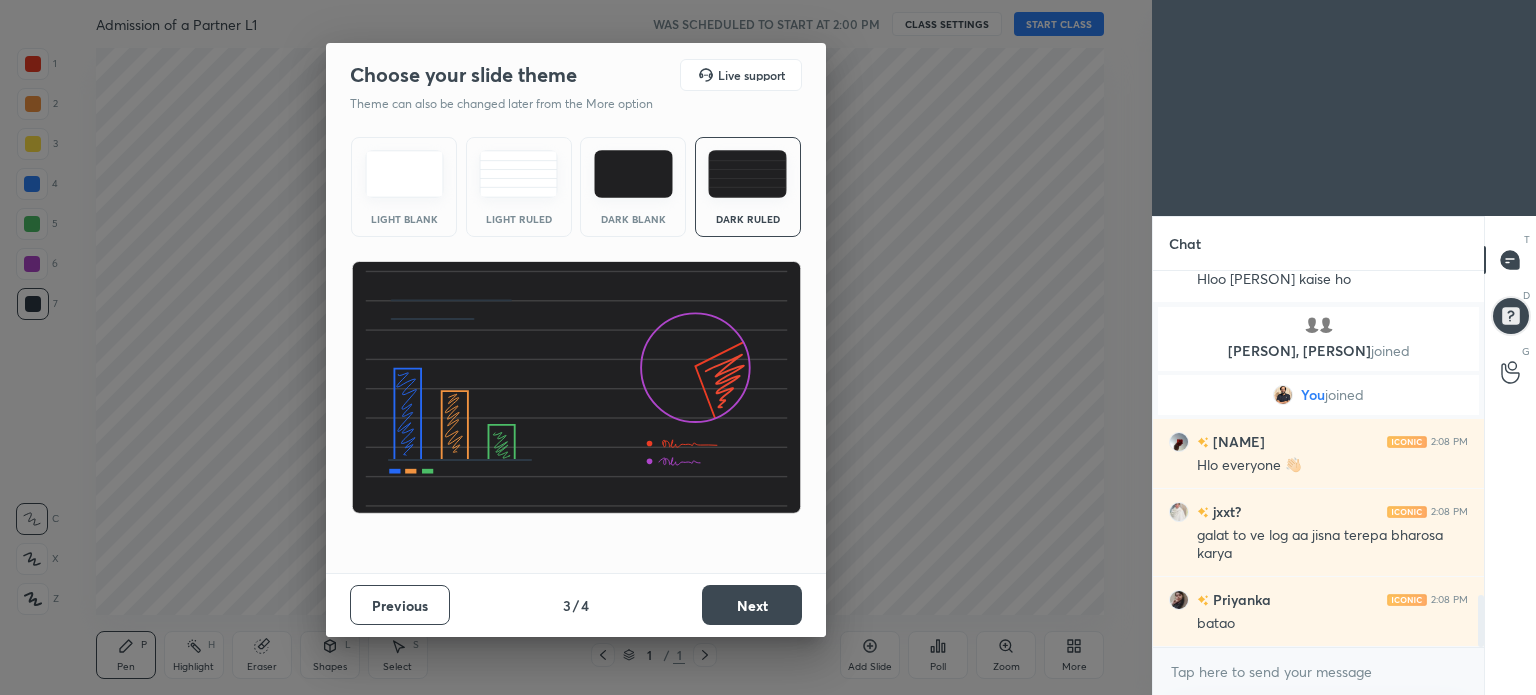 click on "Next" at bounding box center [752, 605] 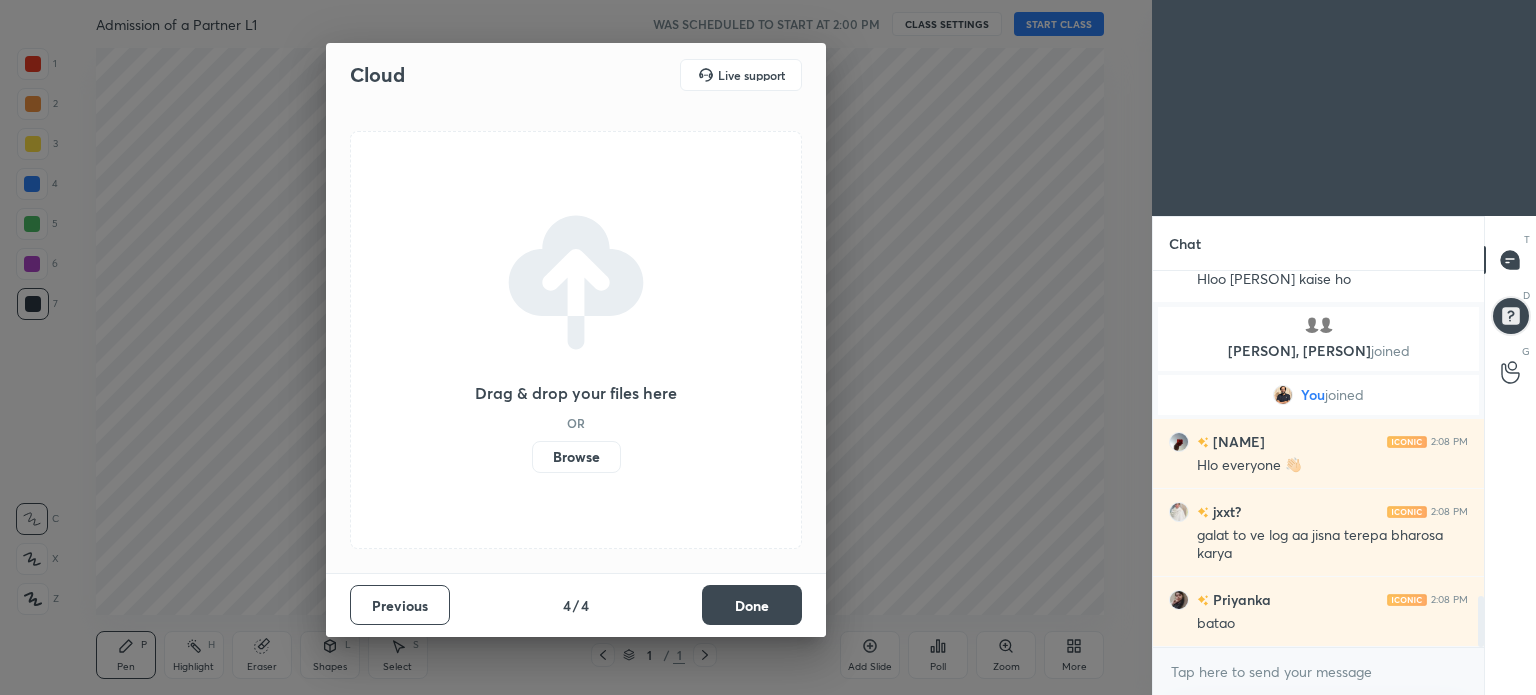 scroll, scrollTop: 2412, scrollLeft: 0, axis: vertical 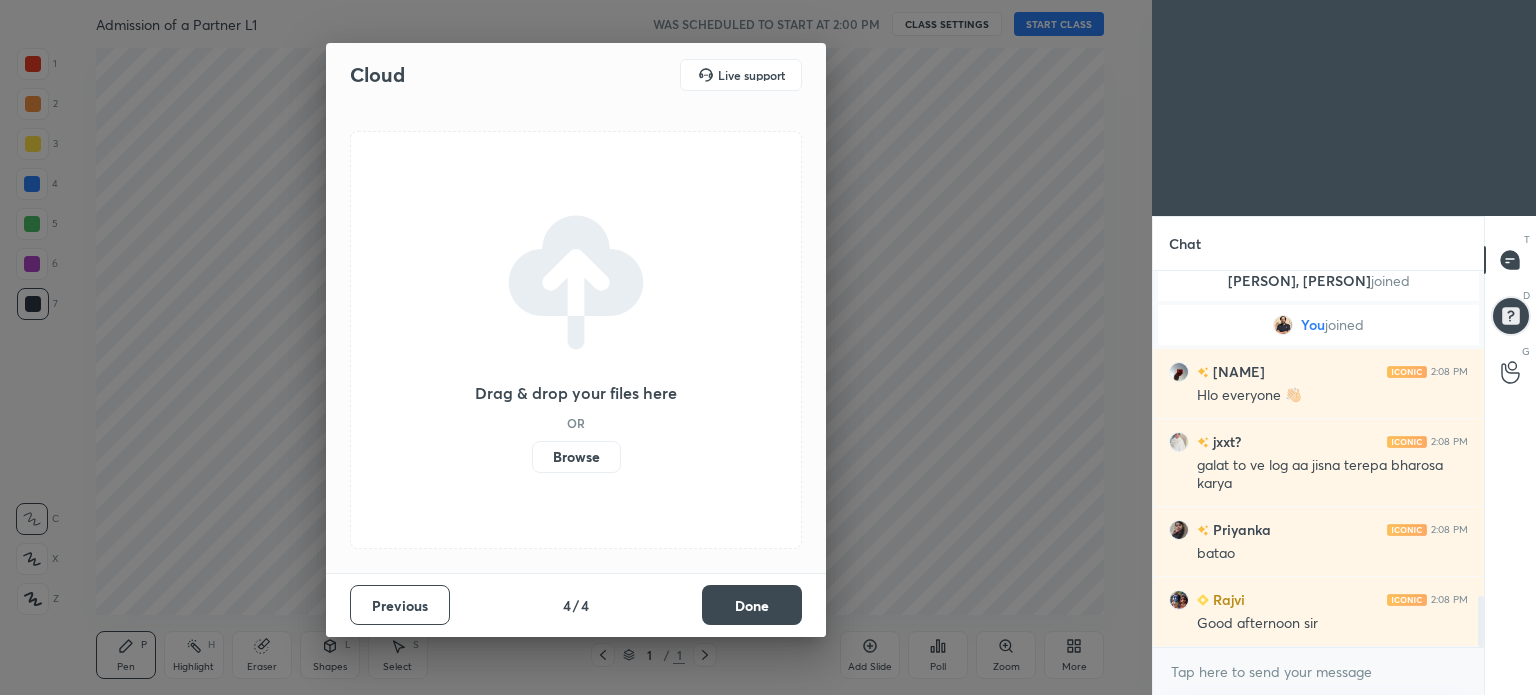 click on "Done" at bounding box center (752, 605) 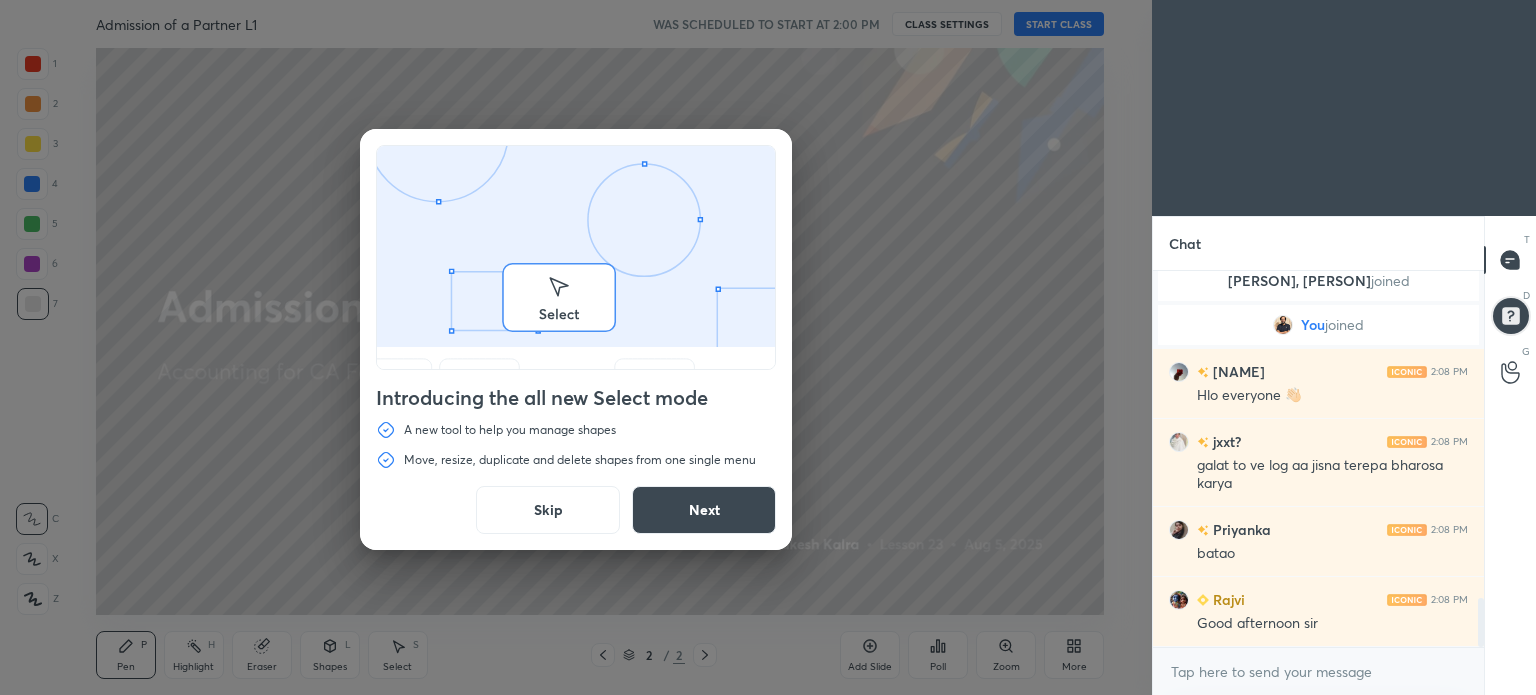 scroll, scrollTop: 2482, scrollLeft: 0, axis: vertical 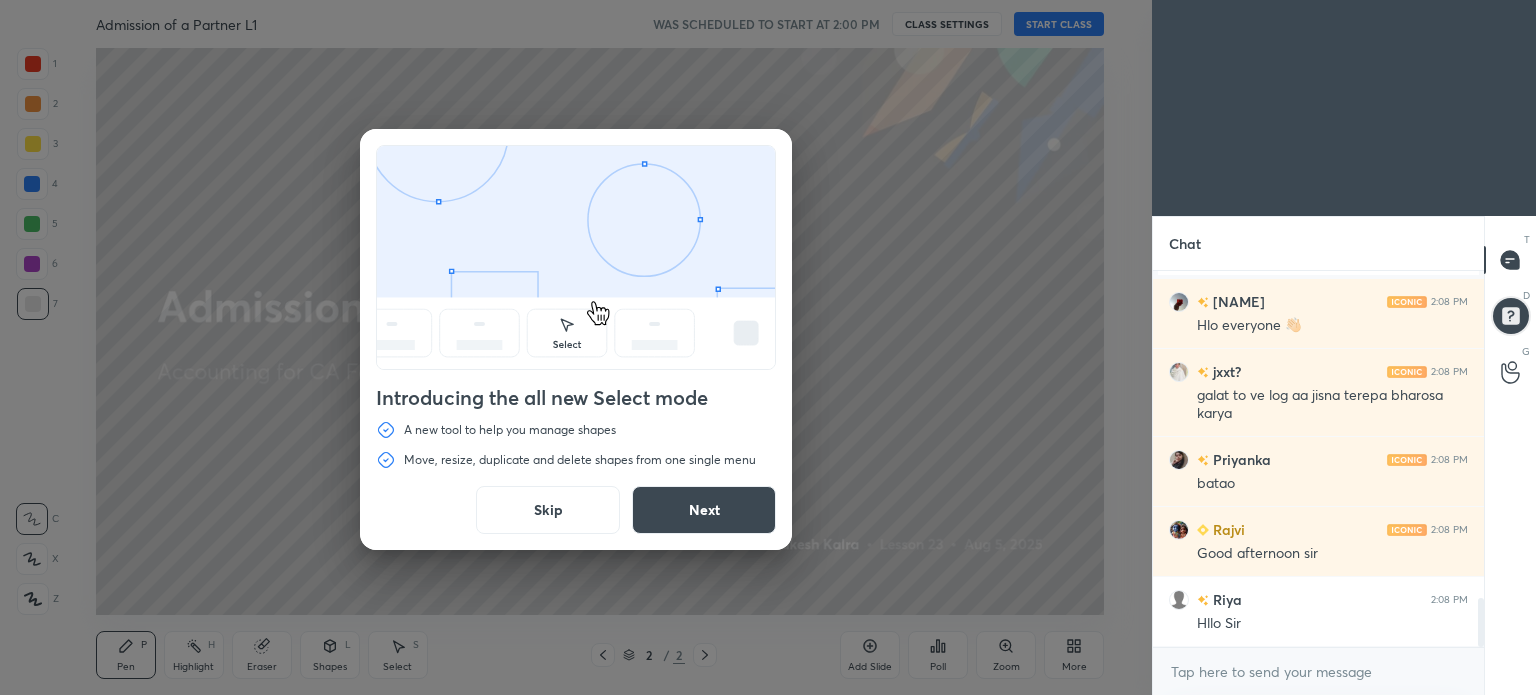 click on "Skip" at bounding box center [548, 510] 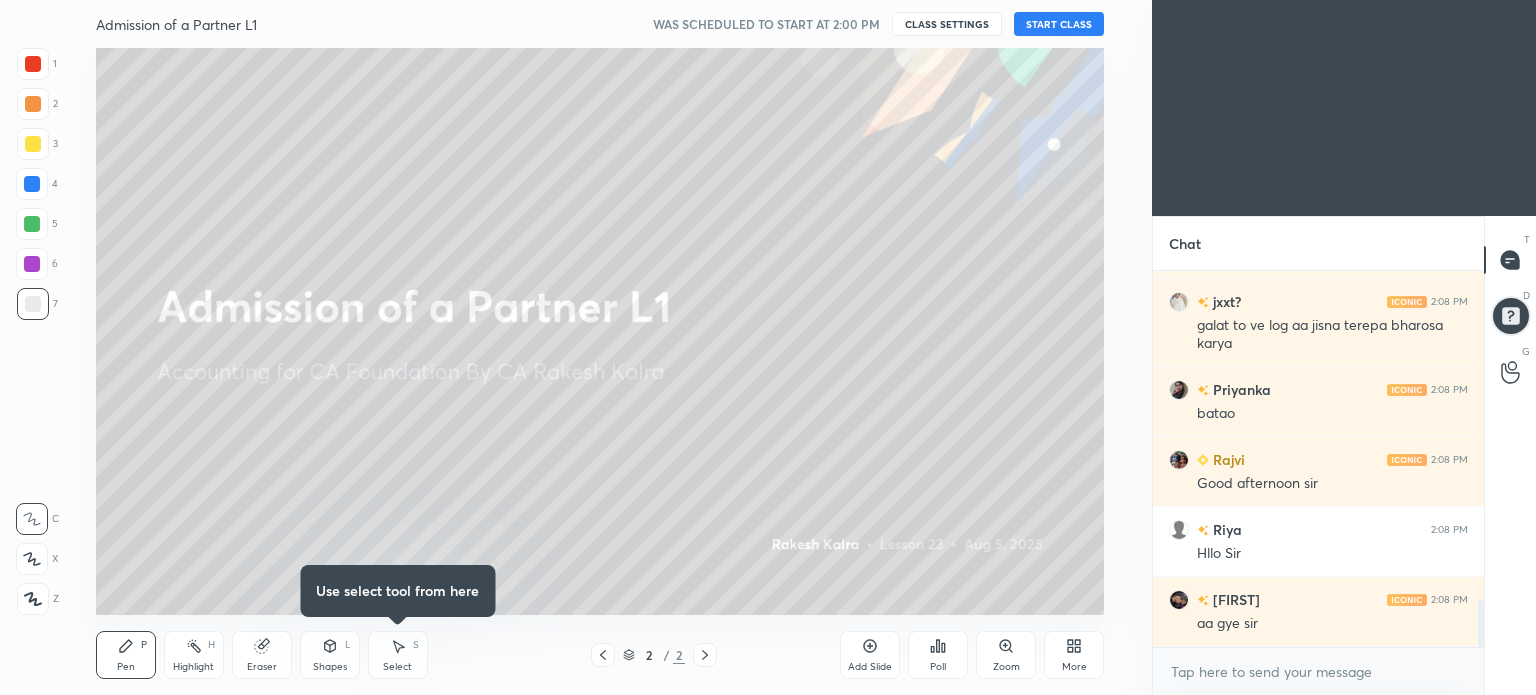 scroll, scrollTop: 2622, scrollLeft: 0, axis: vertical 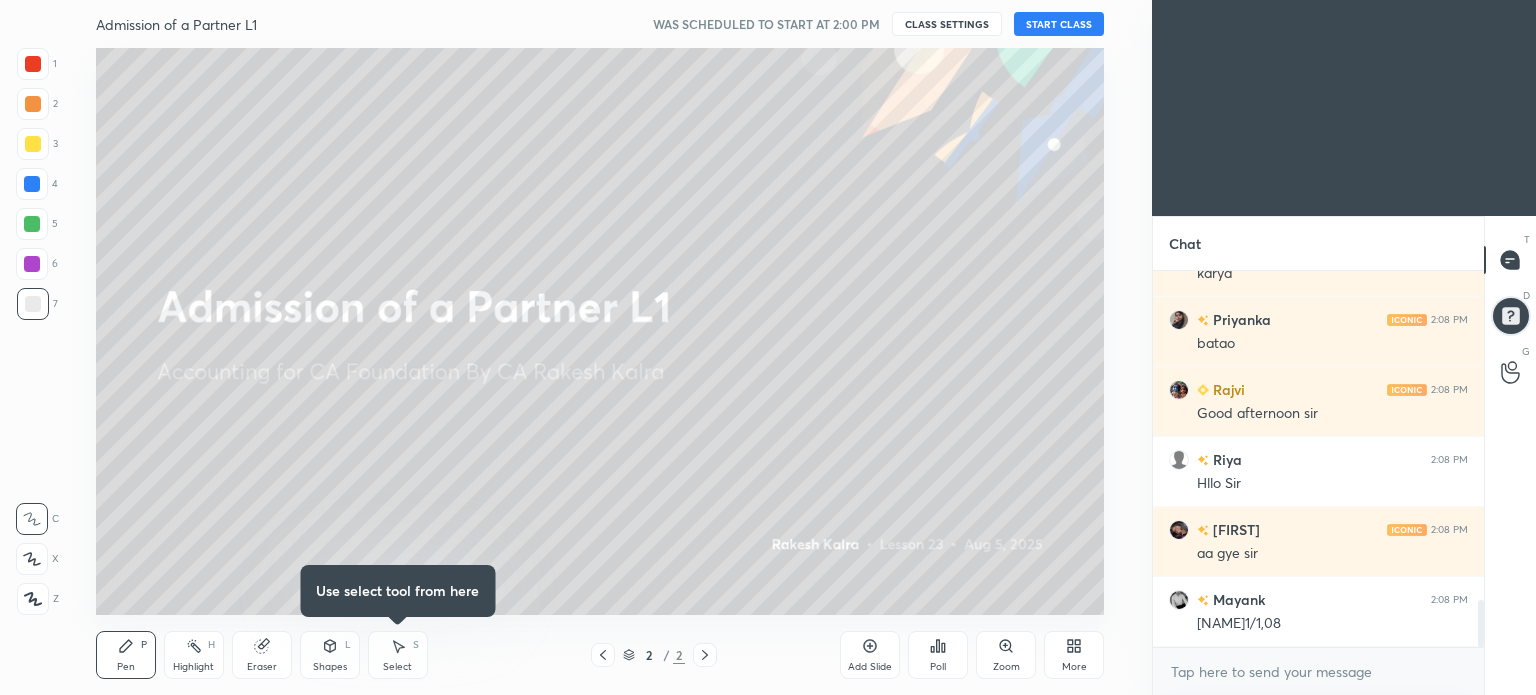 click on "START CLASS" at bounding box center [1059, 24] 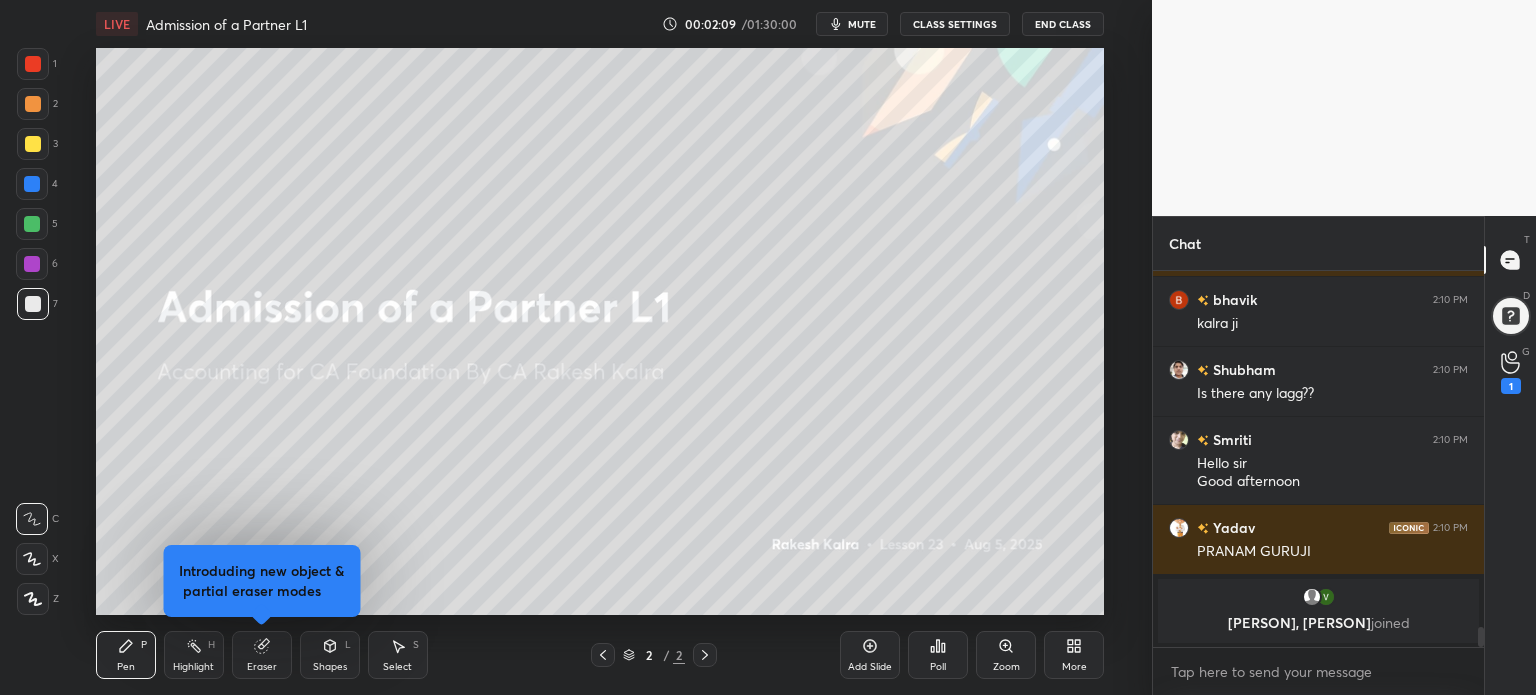 scroll, scrollTop: 6714, scrollLeft: 0, axis: vertical 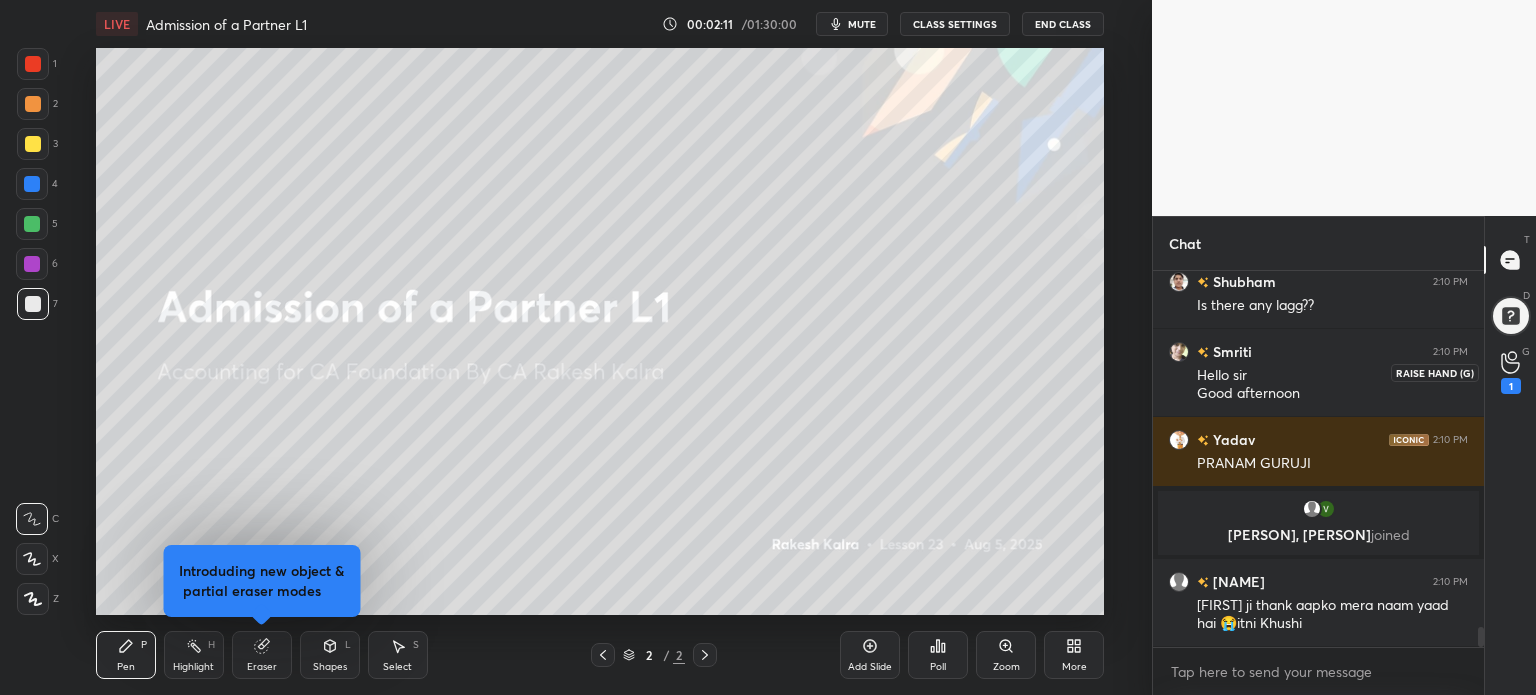 click 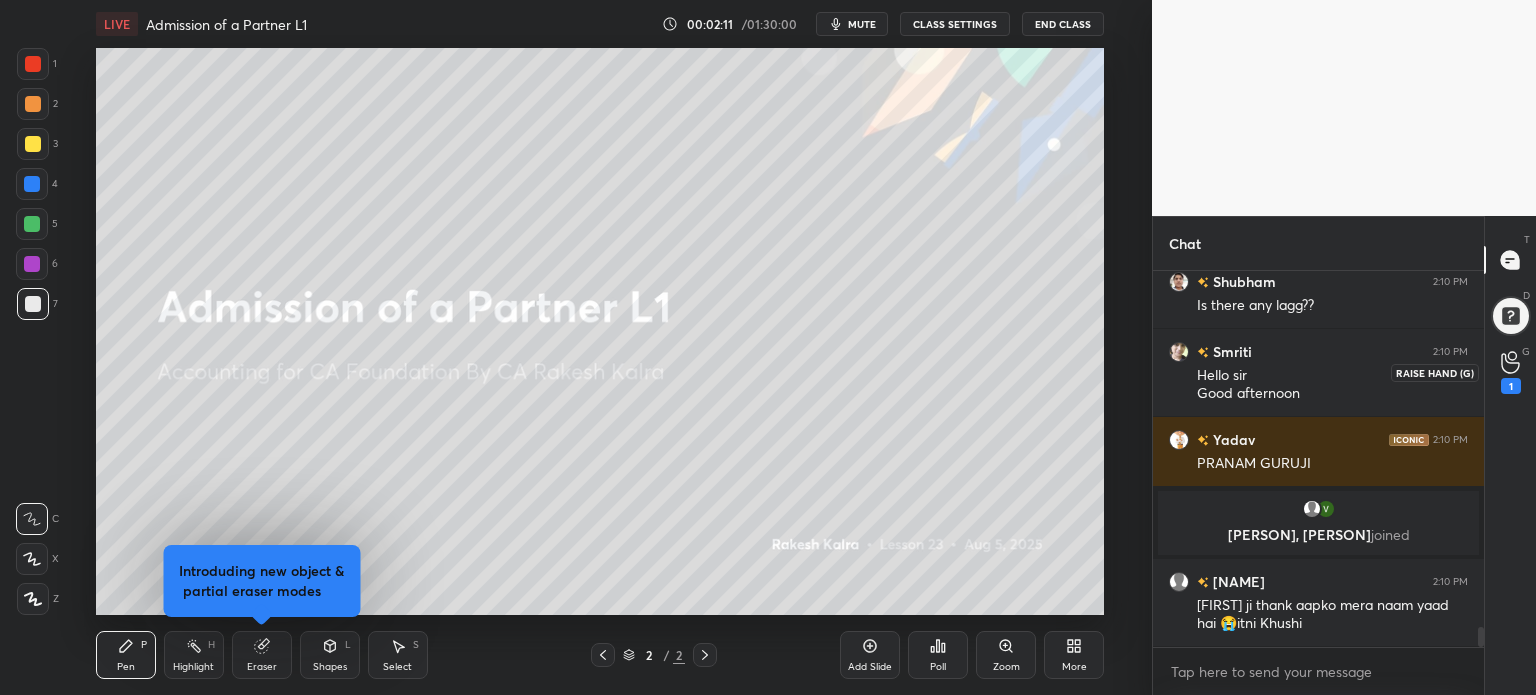 scroll, scrollTop: 418, scrollLeft: 325, axis: both 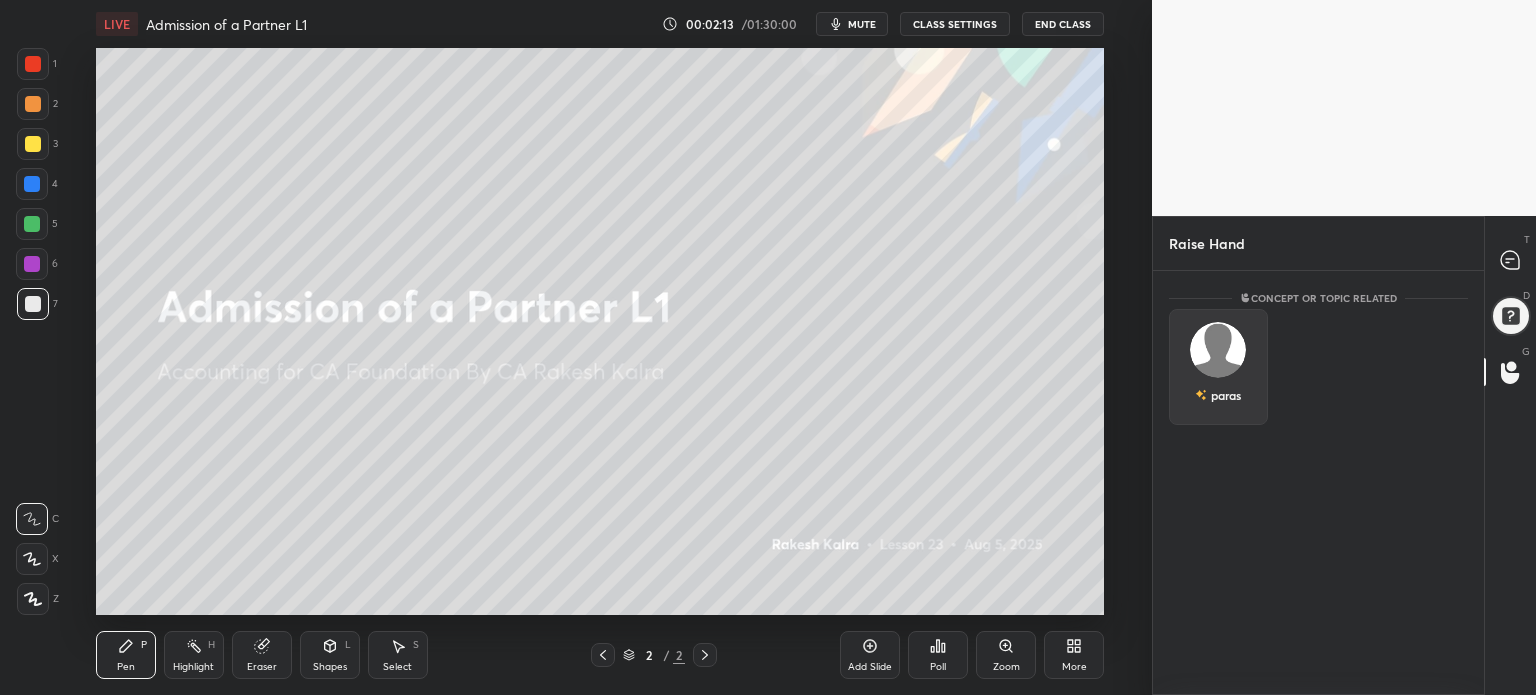 click at bounding box center [1218, 350] 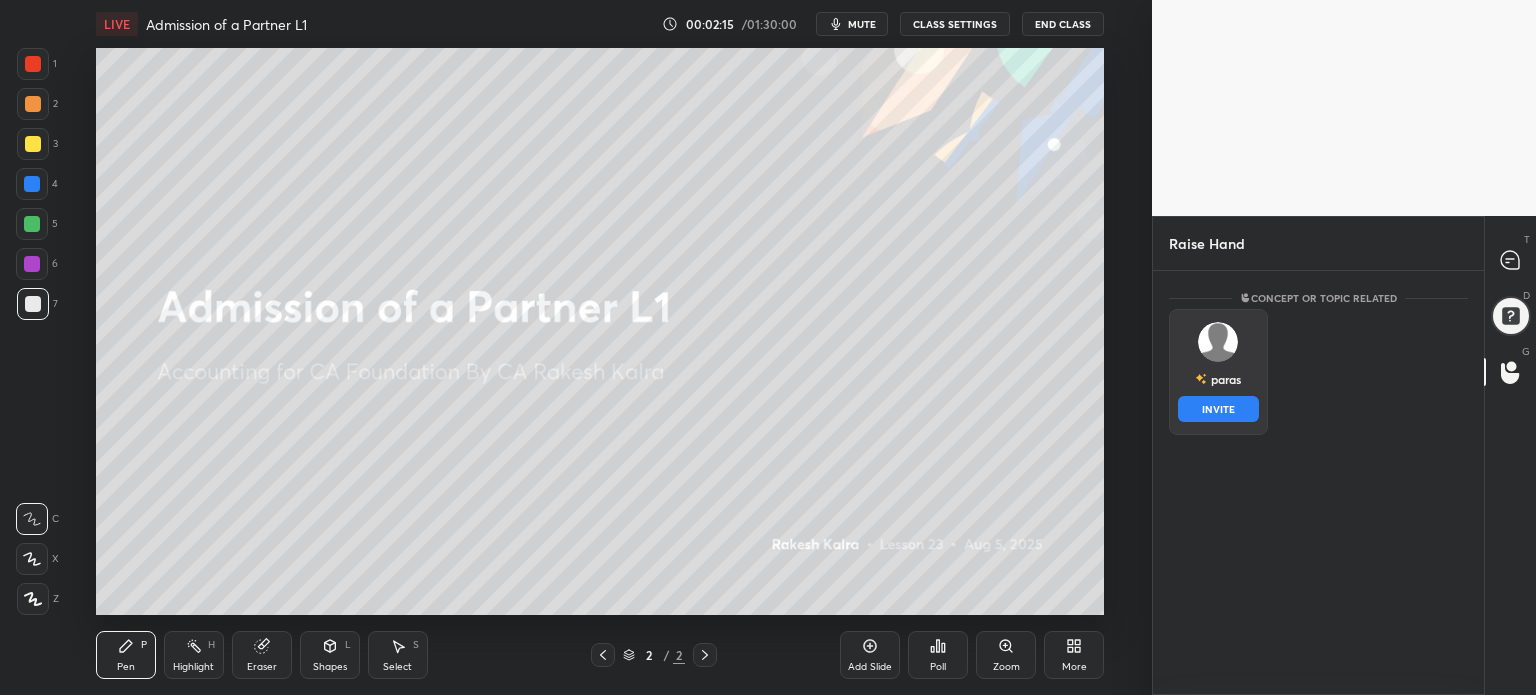 click on "INVITE" at bounding box center [1218, 409] 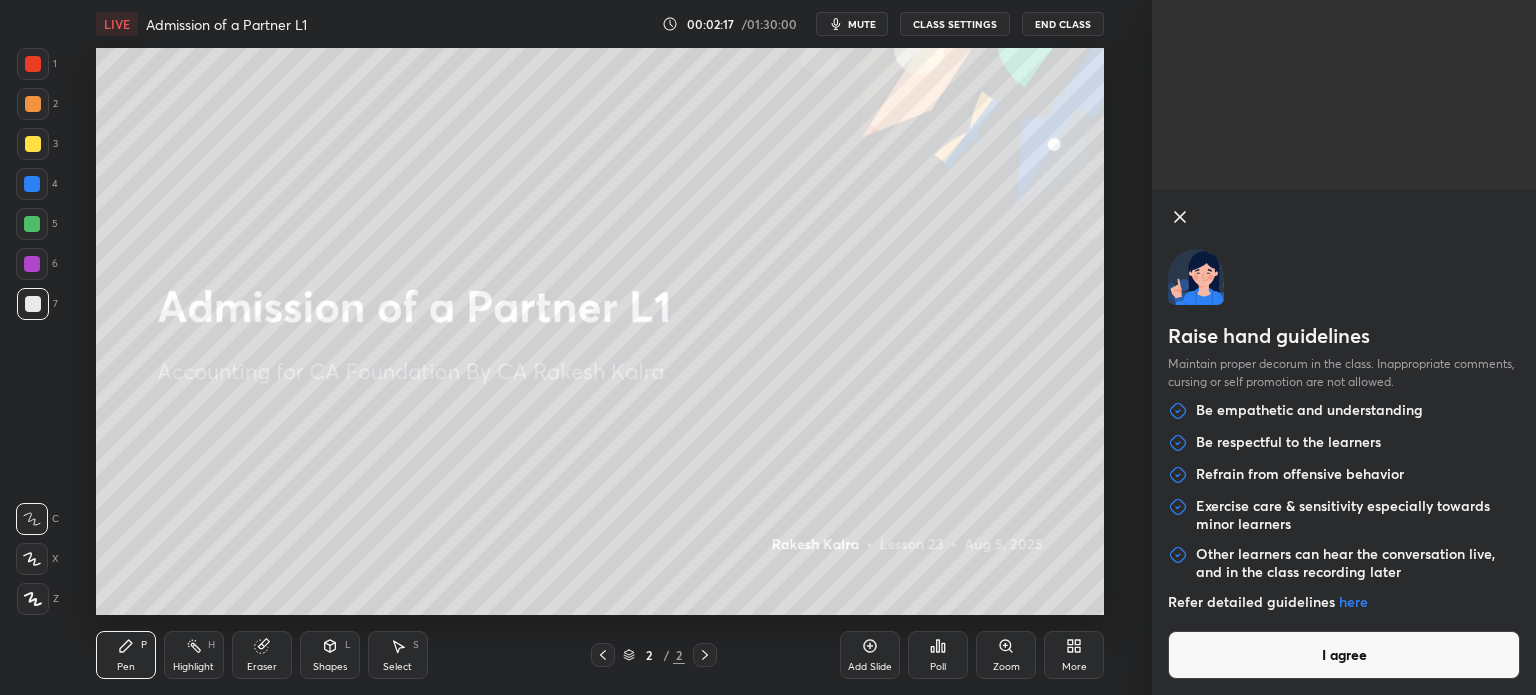 click on "I agree" at bounding box center (1344, 655) 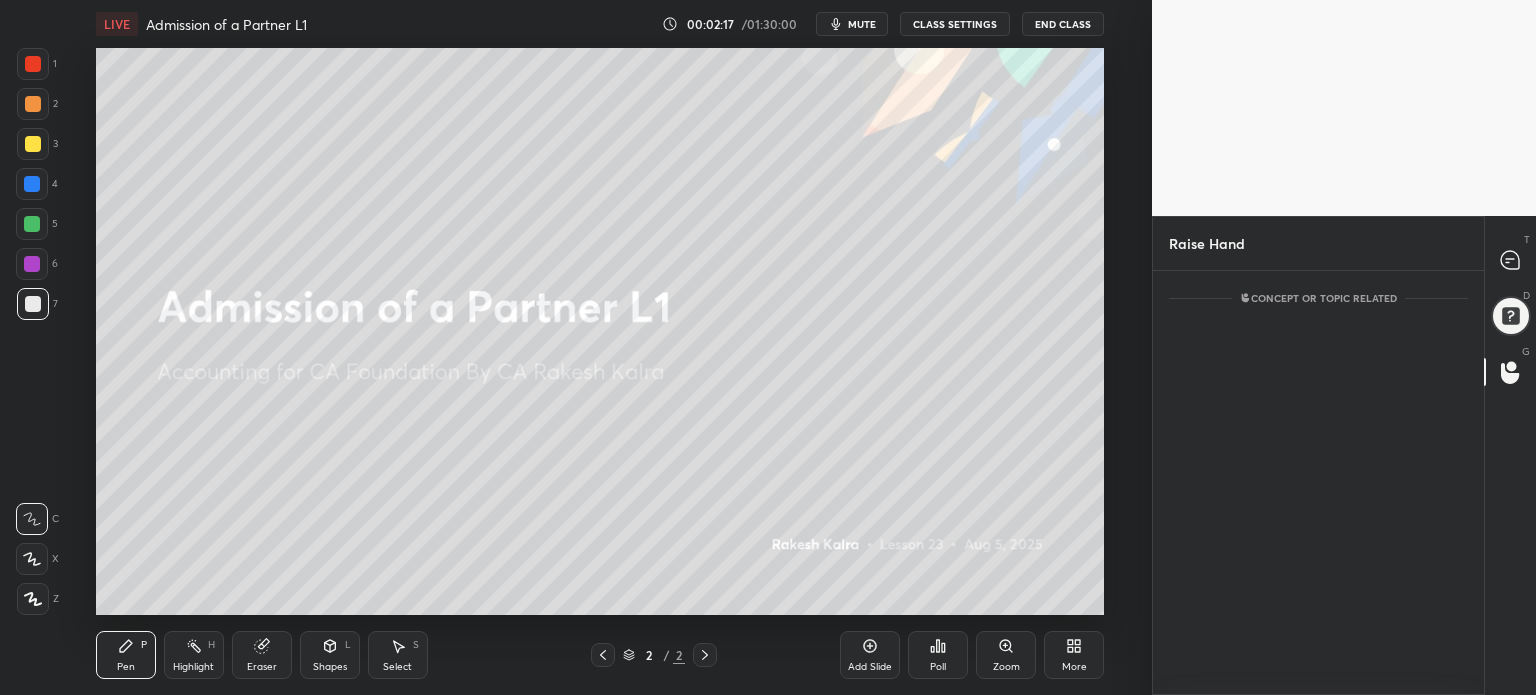 scroll, scrollTop: 338, scrollLeft: 325, axis: both 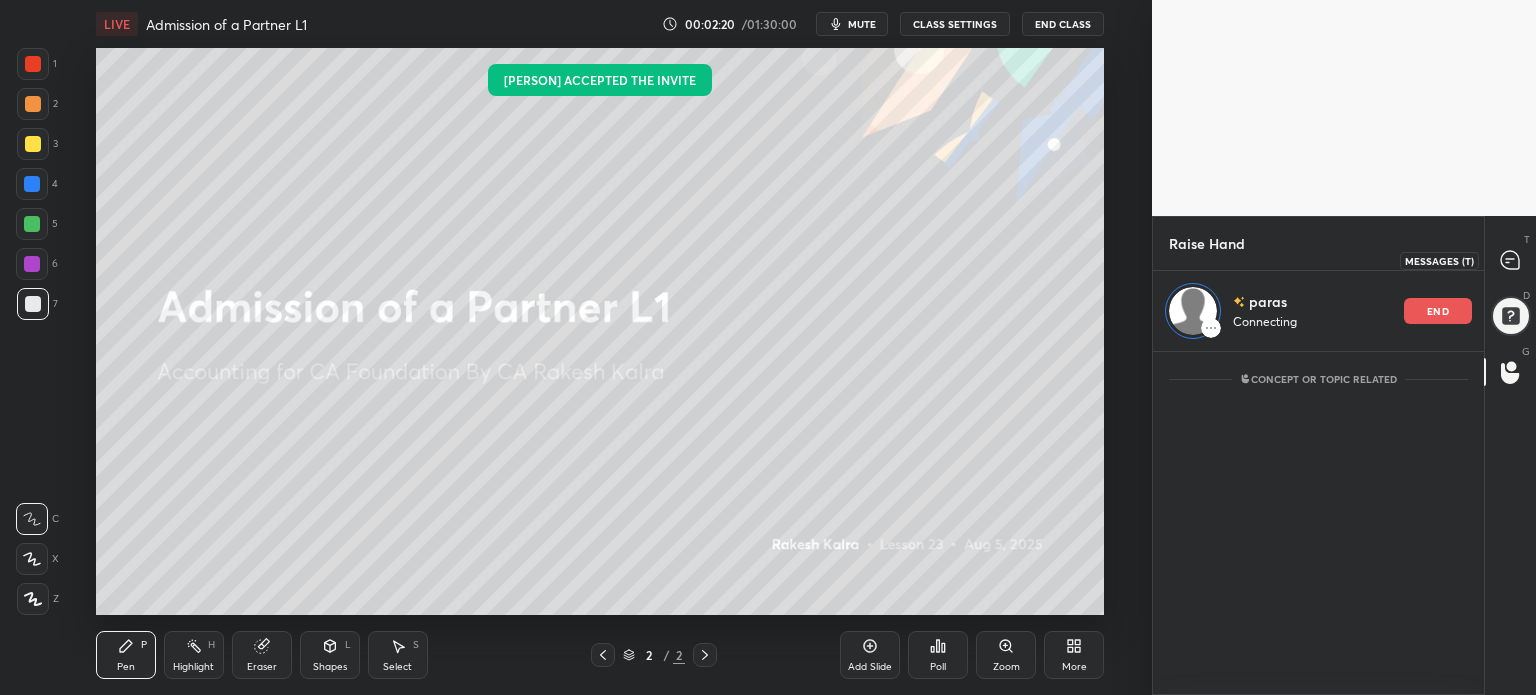 click 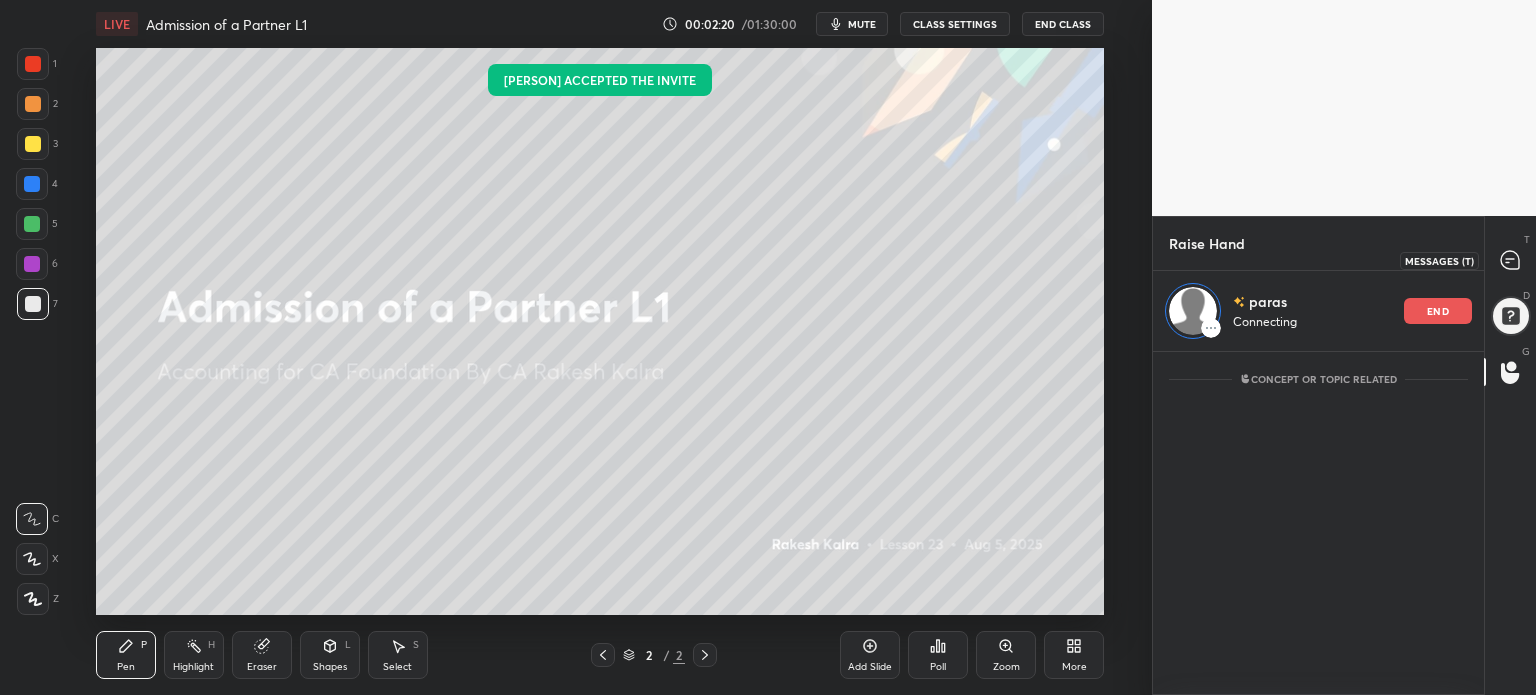 scroll, scrollTop: 124, scrollLeft: 325, axis: both 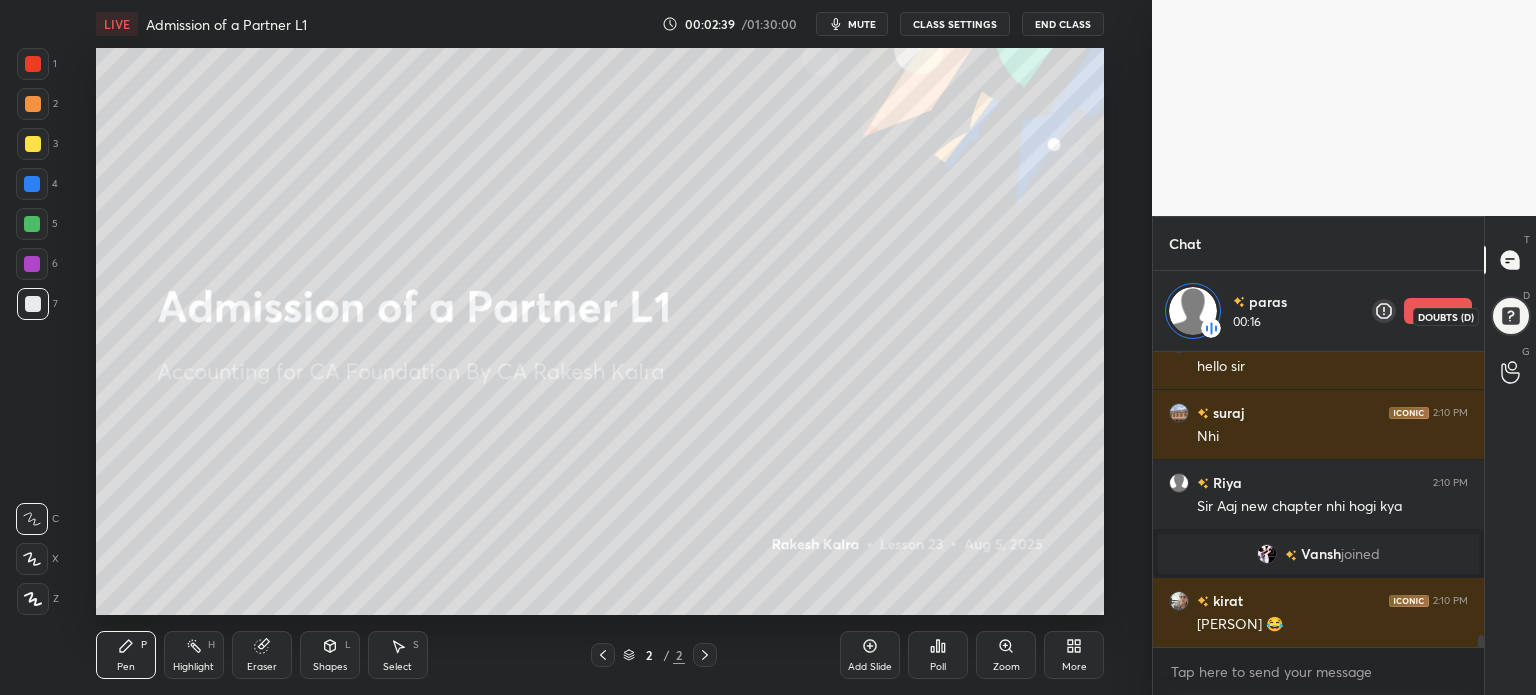 click at bounding box center (1510, 316) 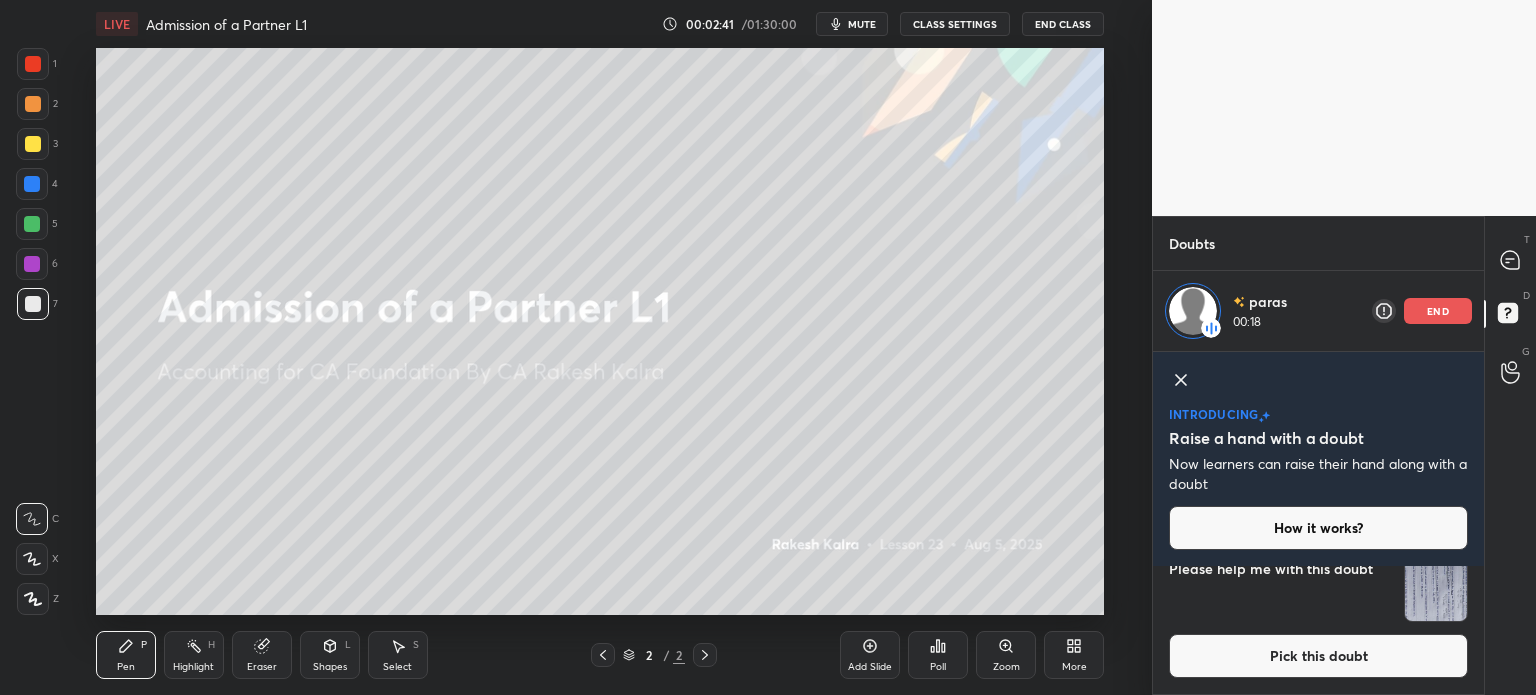 click at bounding box center [1436, 590] 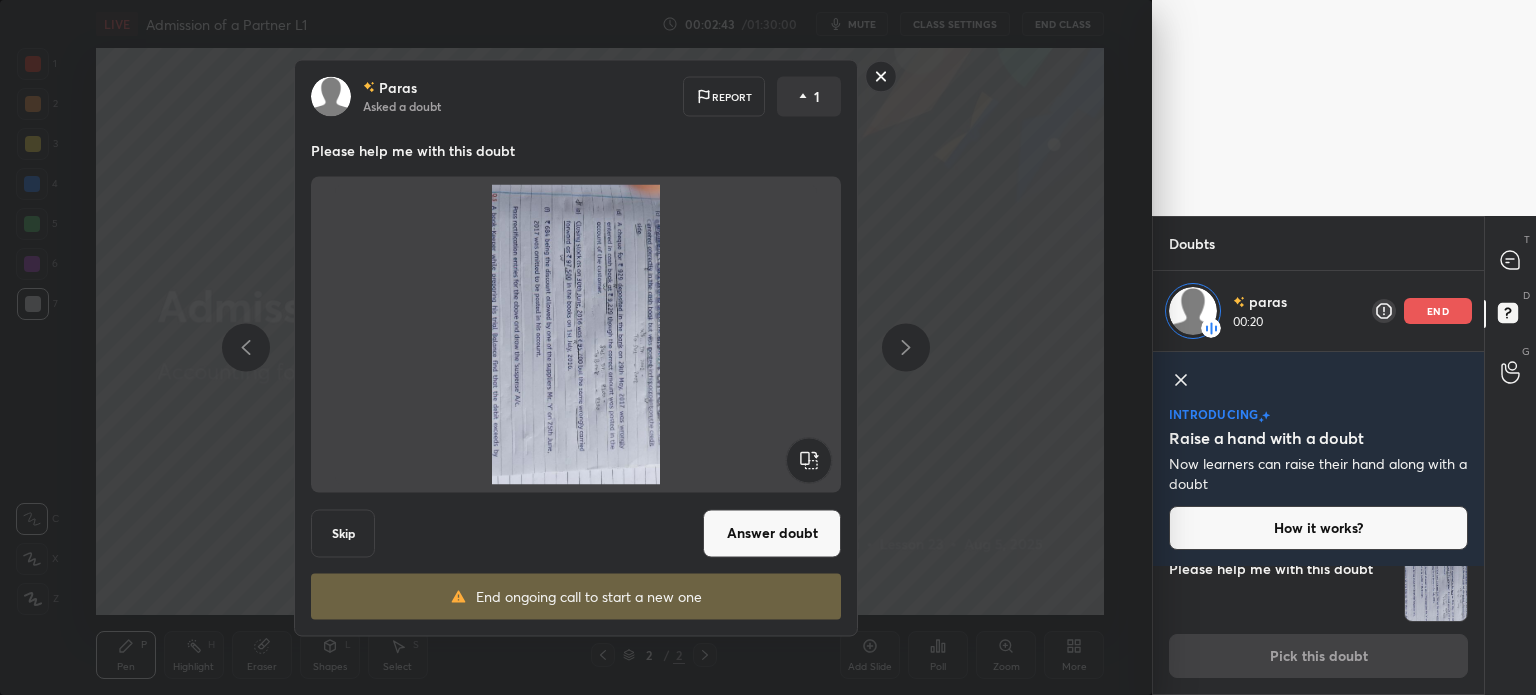 click 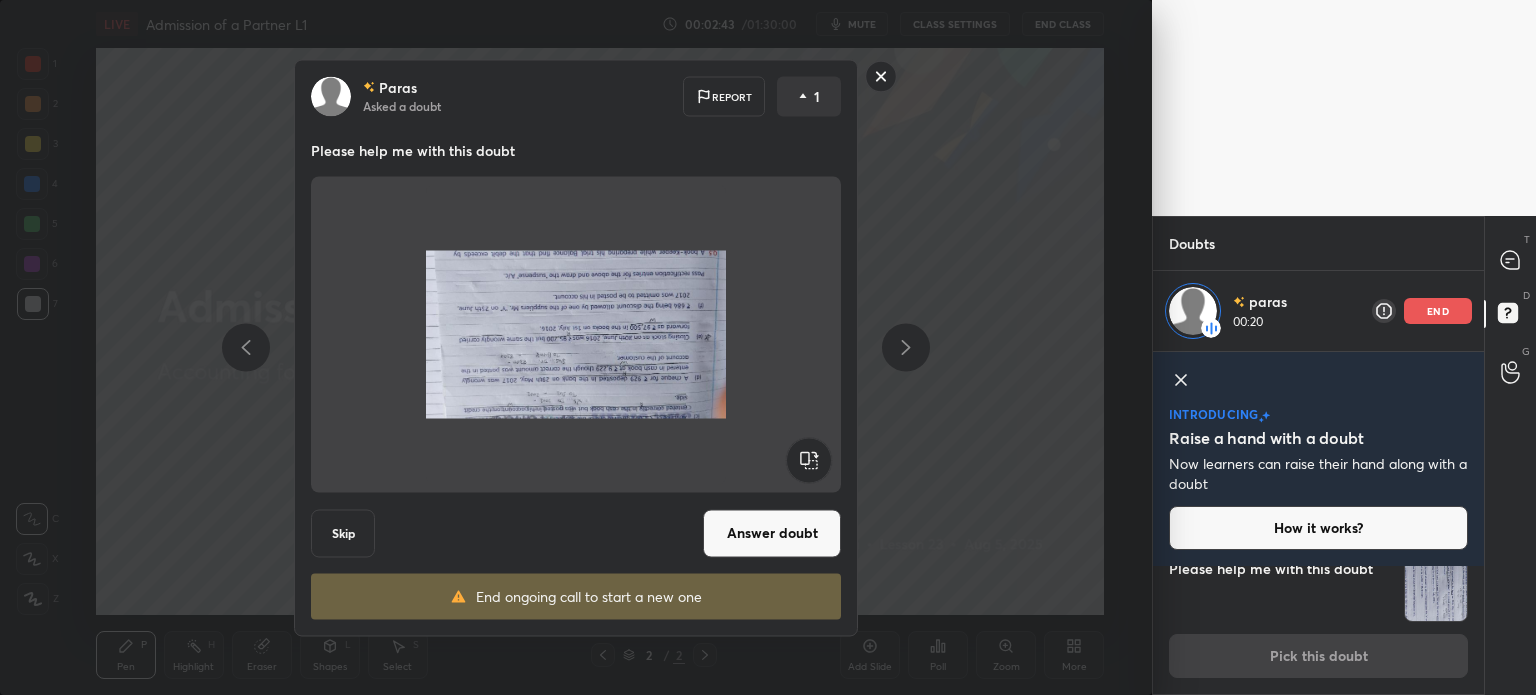 click 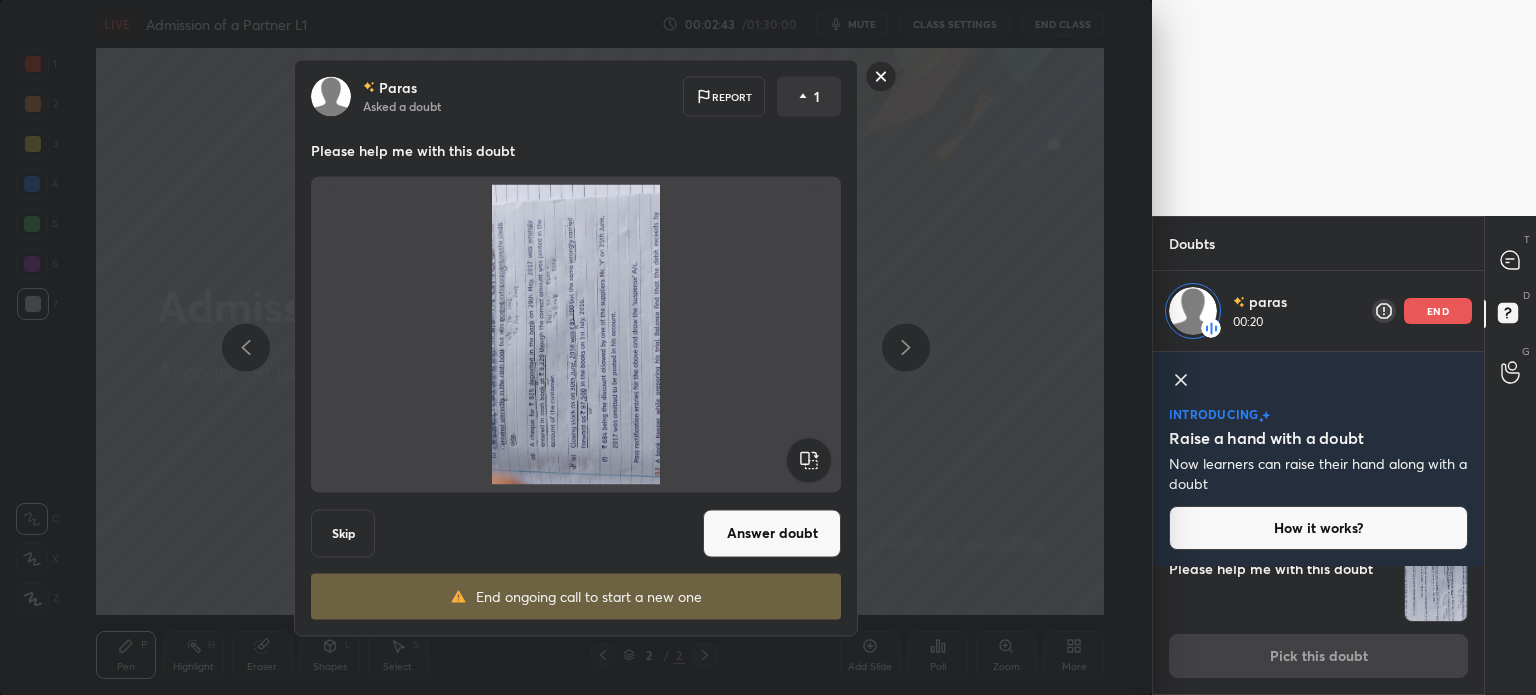 click 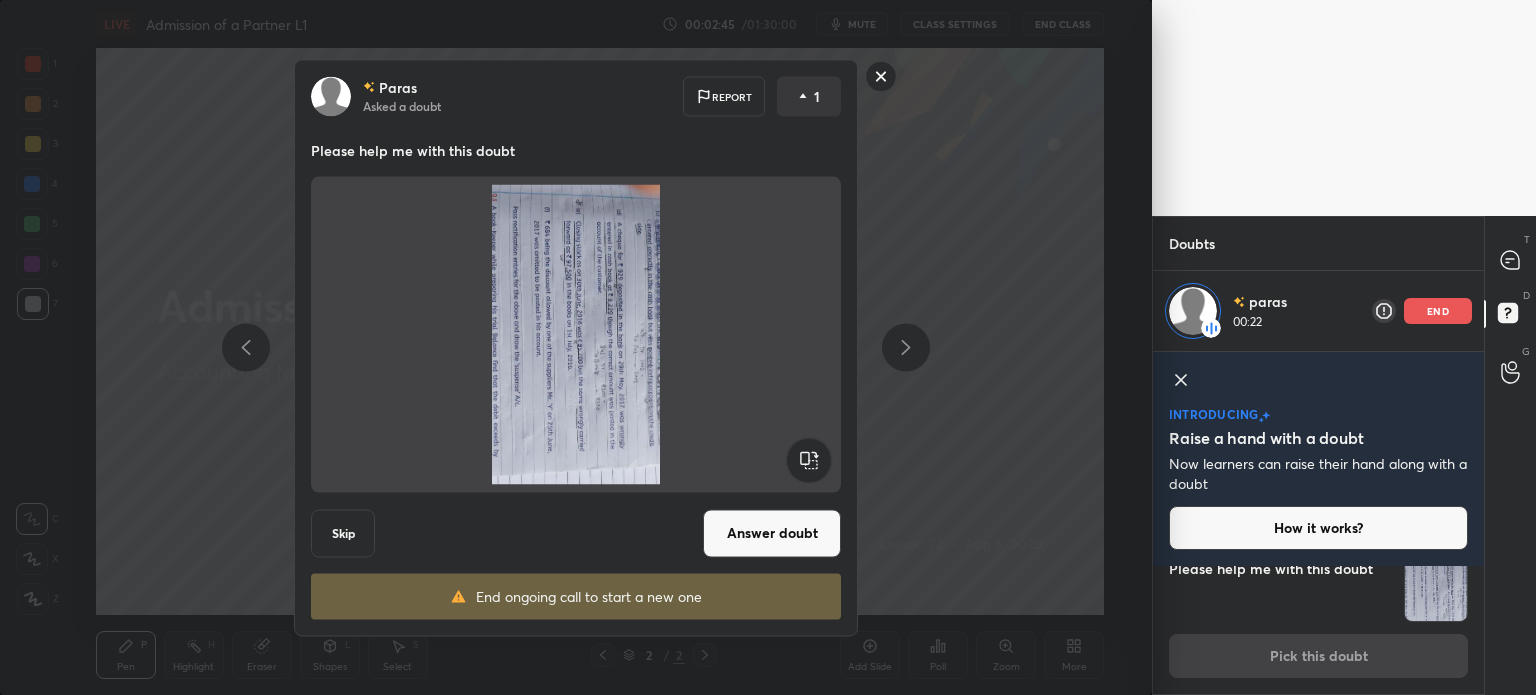 click 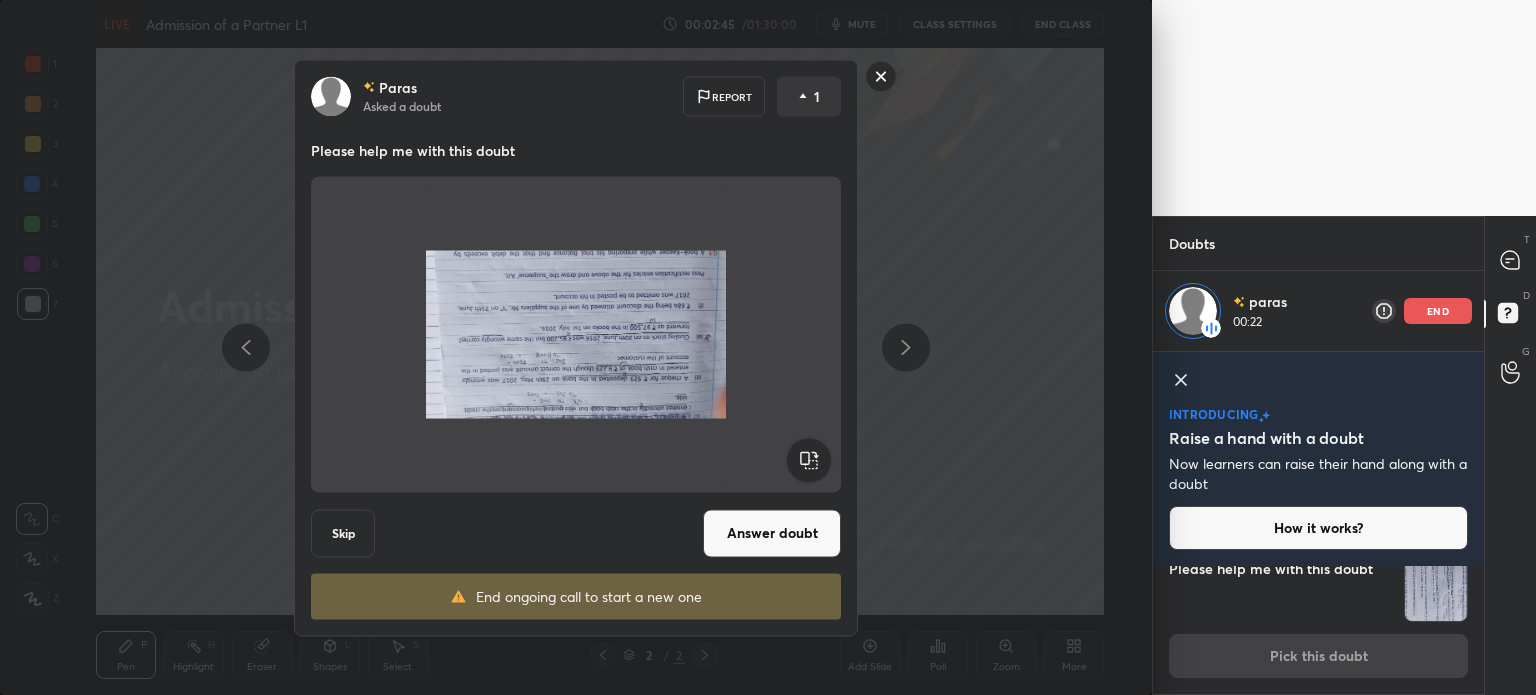 click 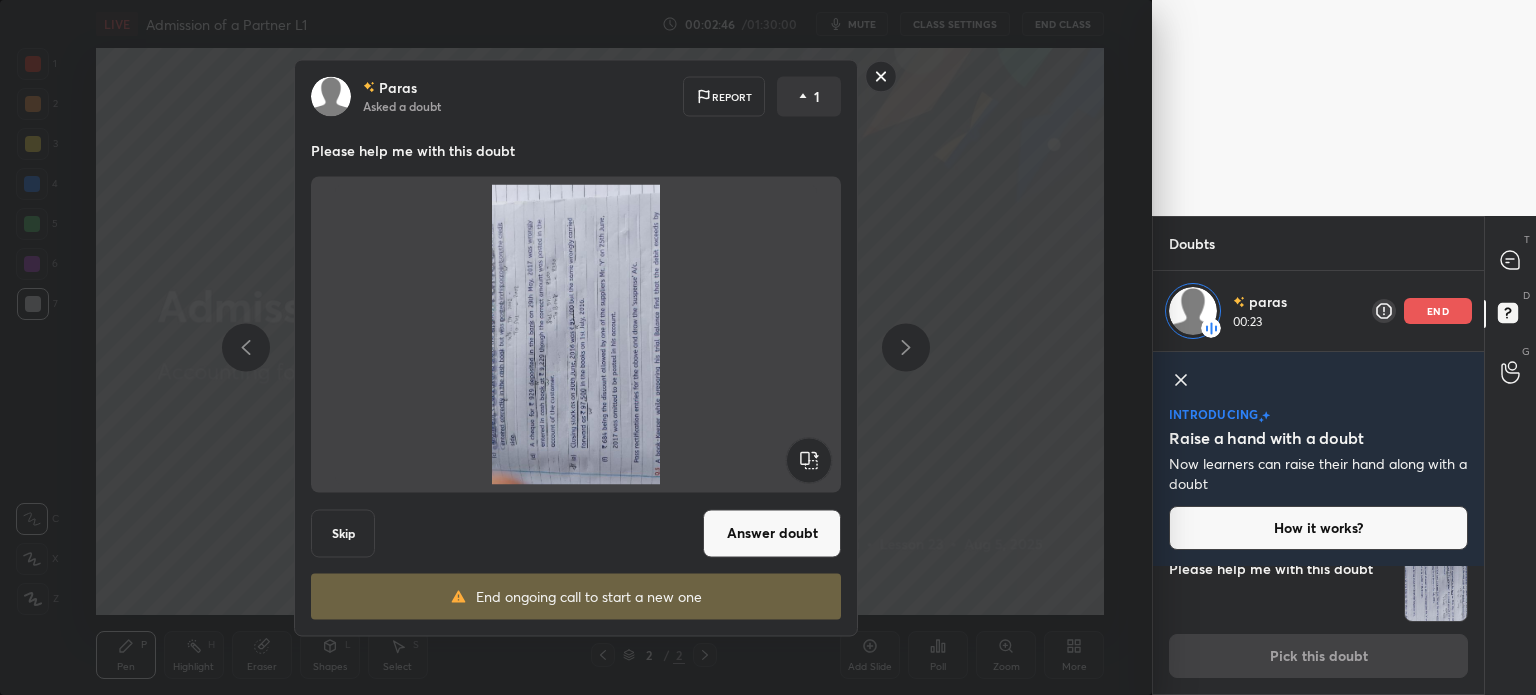 click 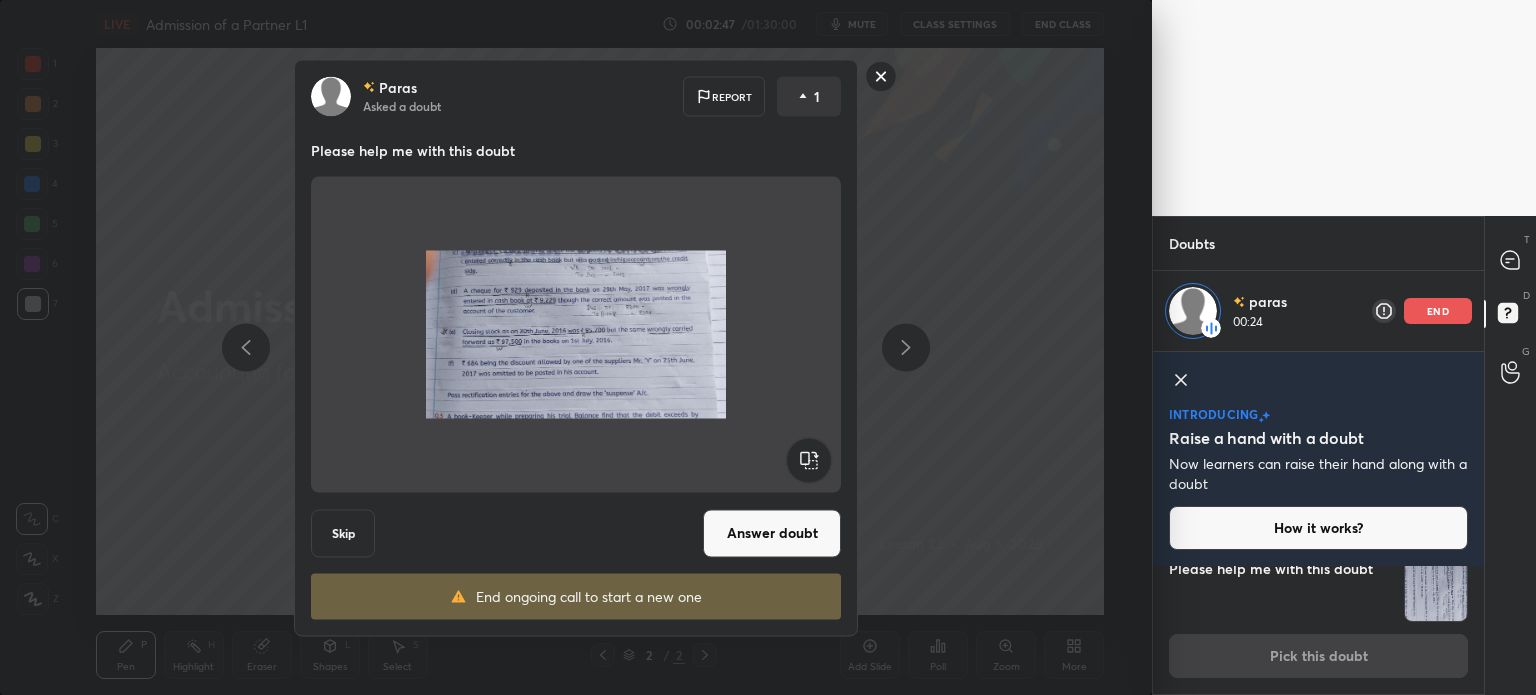 click on "Answer doubt" at bounding box center [772, 533] 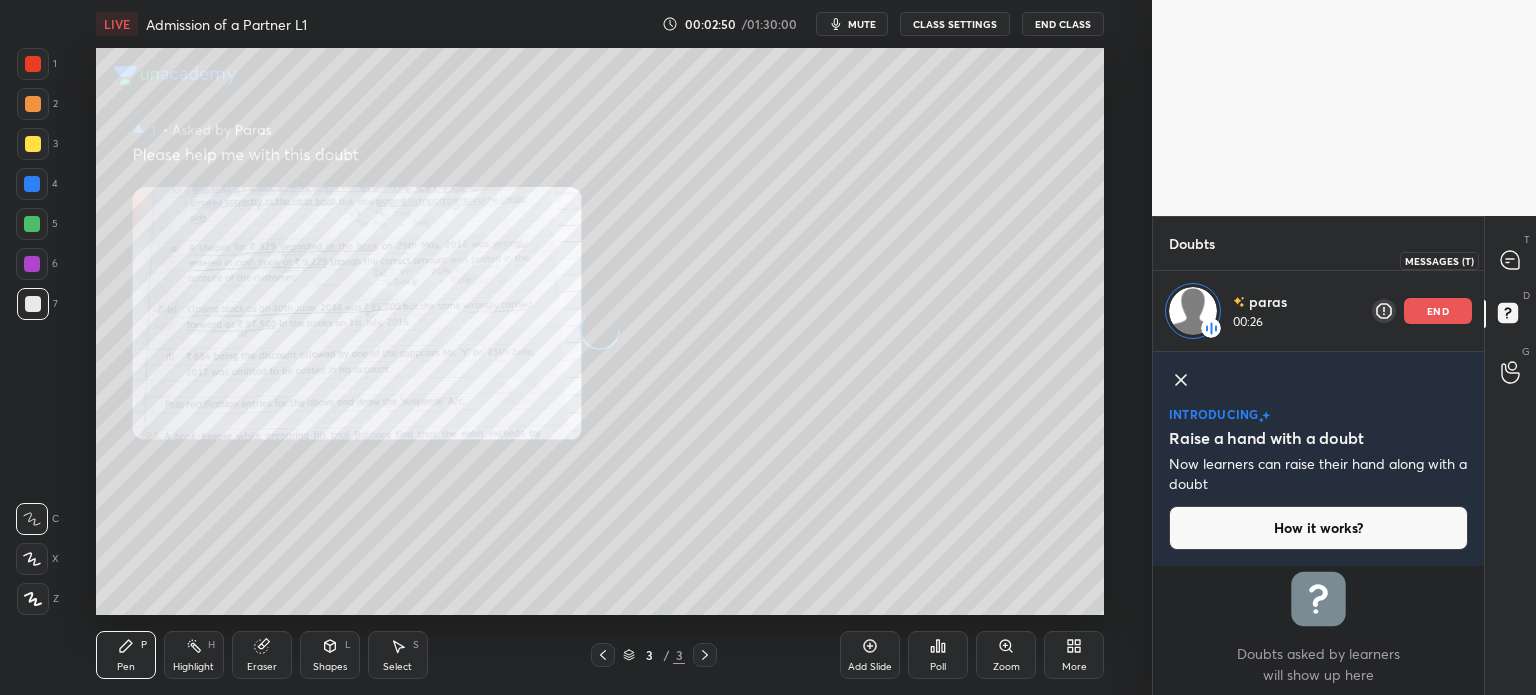 scroll, scrollTop: 0, scrollLeft: 0, axis: both 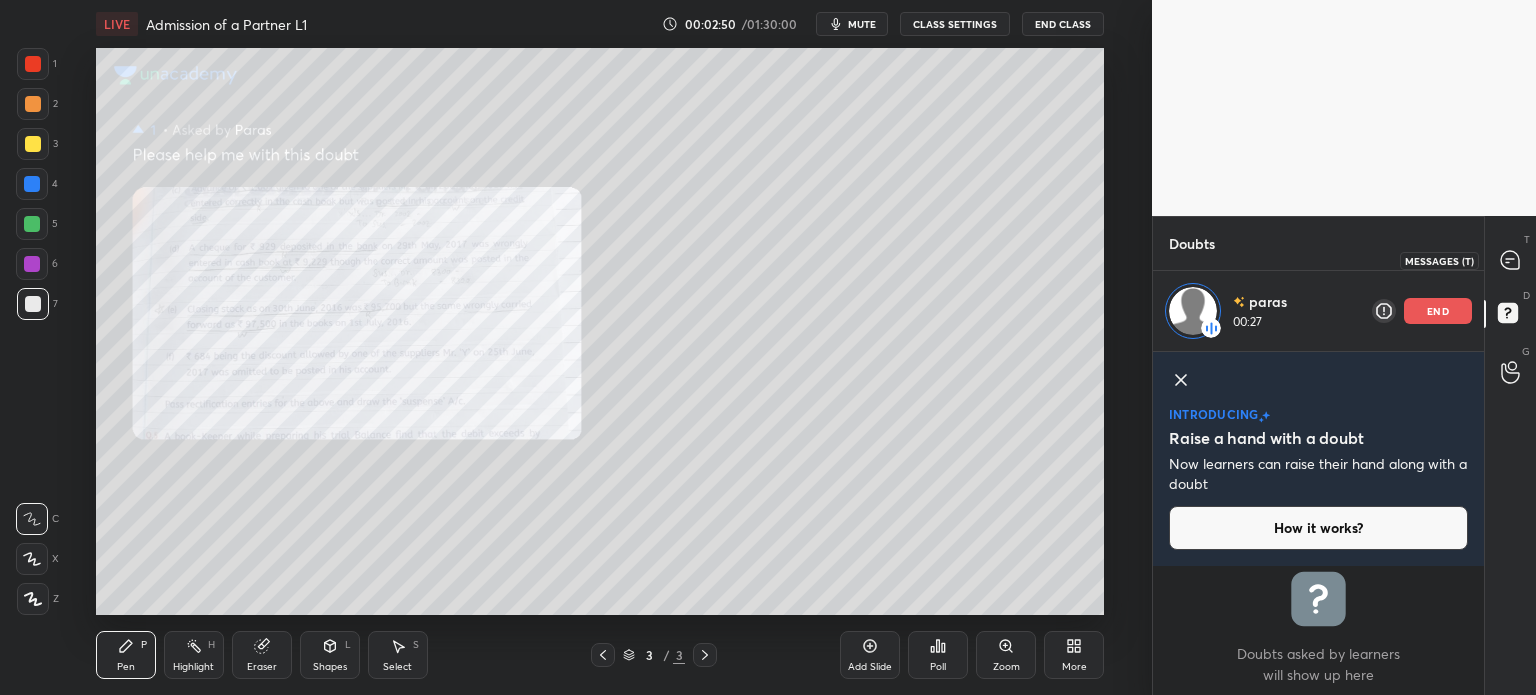 click 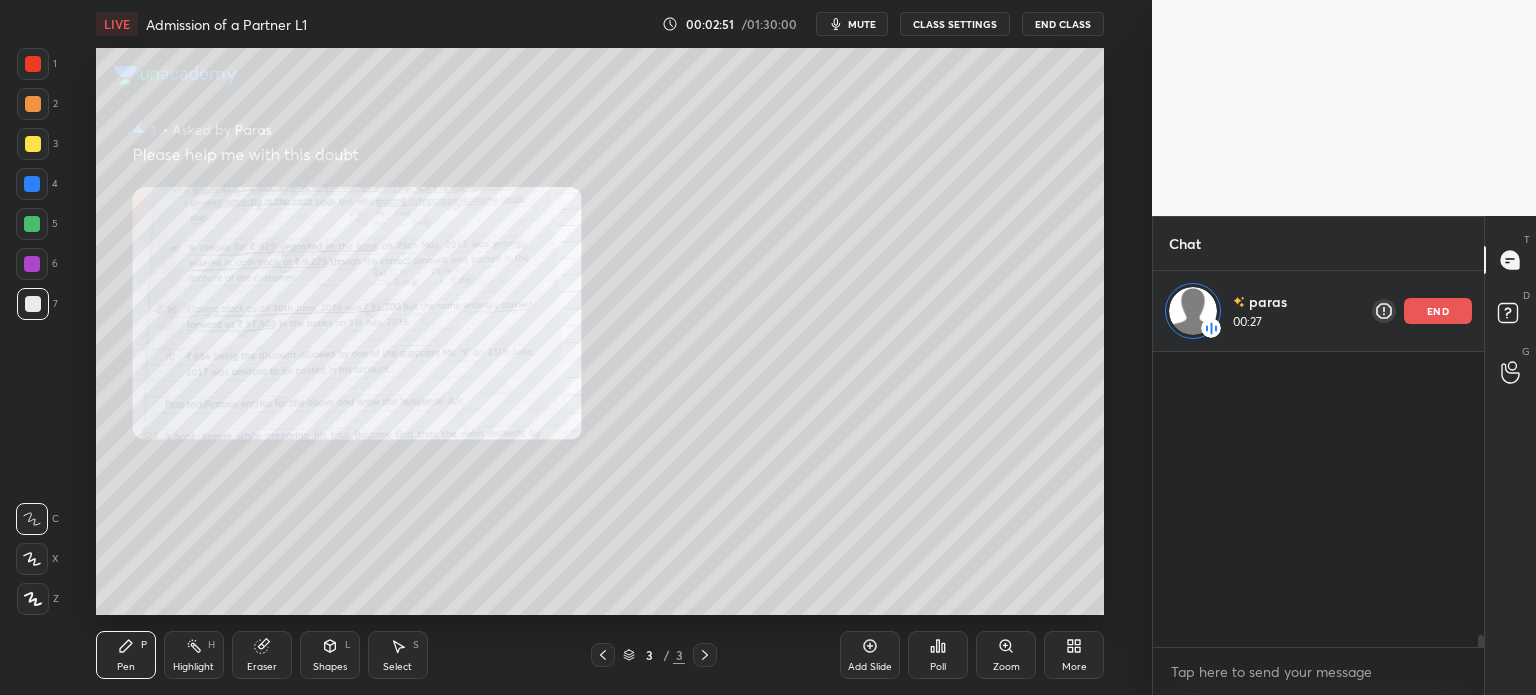 scroll, scrollTop: 7312, scrollLeft: 0, axis: vertical 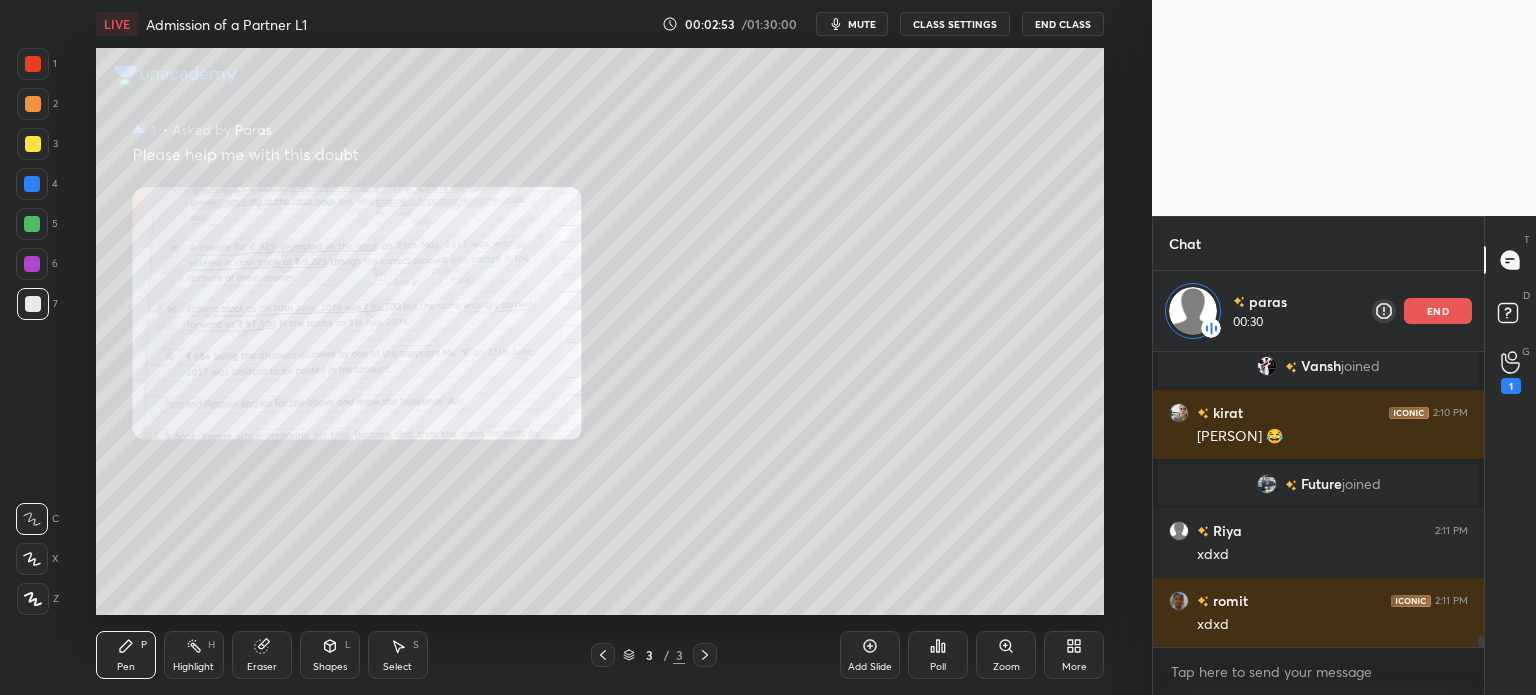 click on "Zoom" at bounding box center (1006, 655) 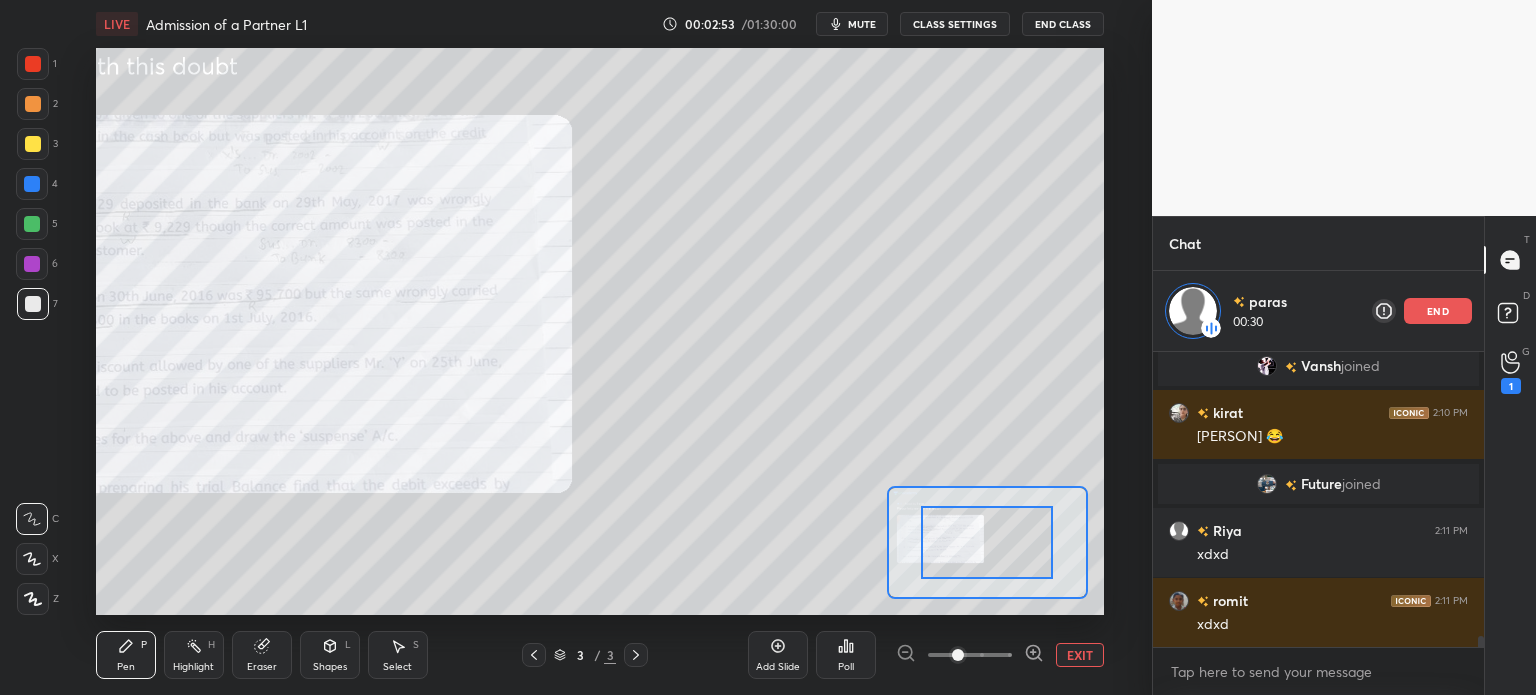 click at bounding box center (970, 655) 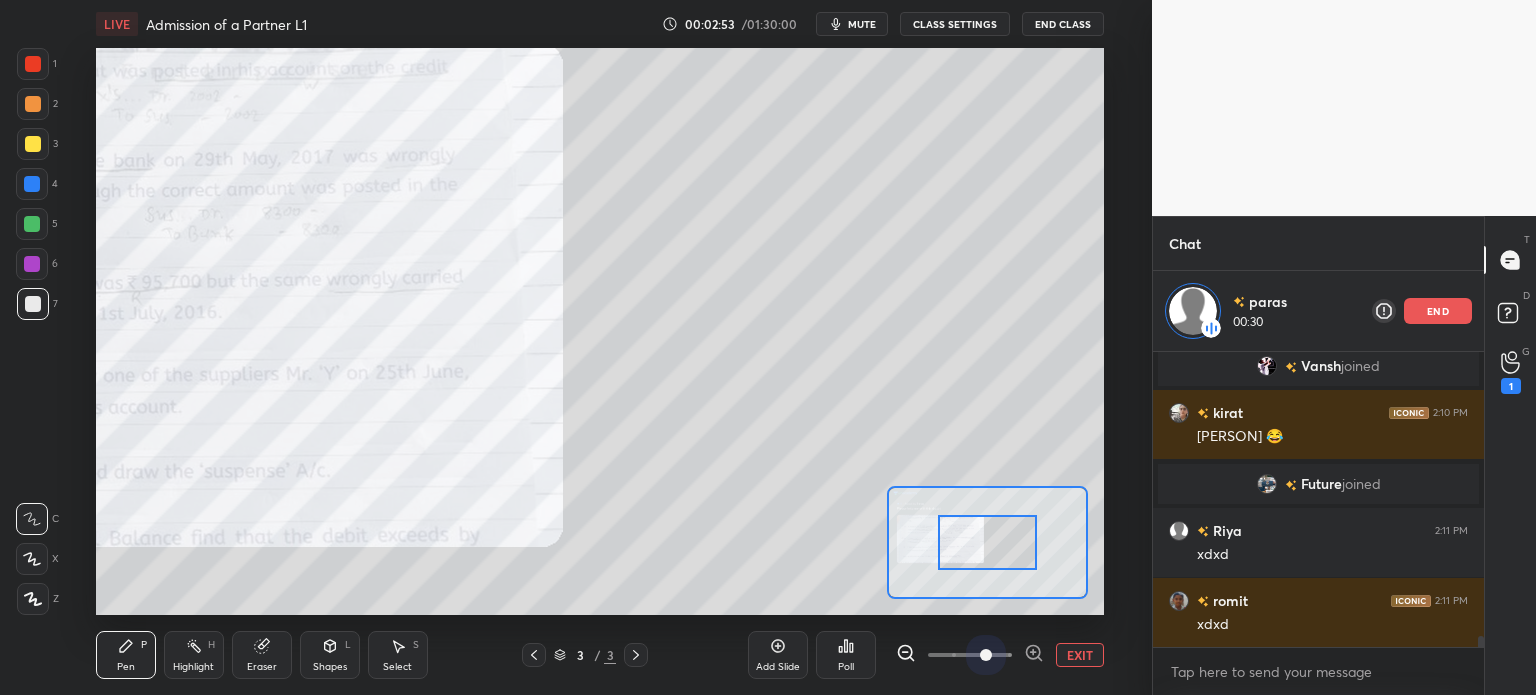 click at bounding box center [986, 655] 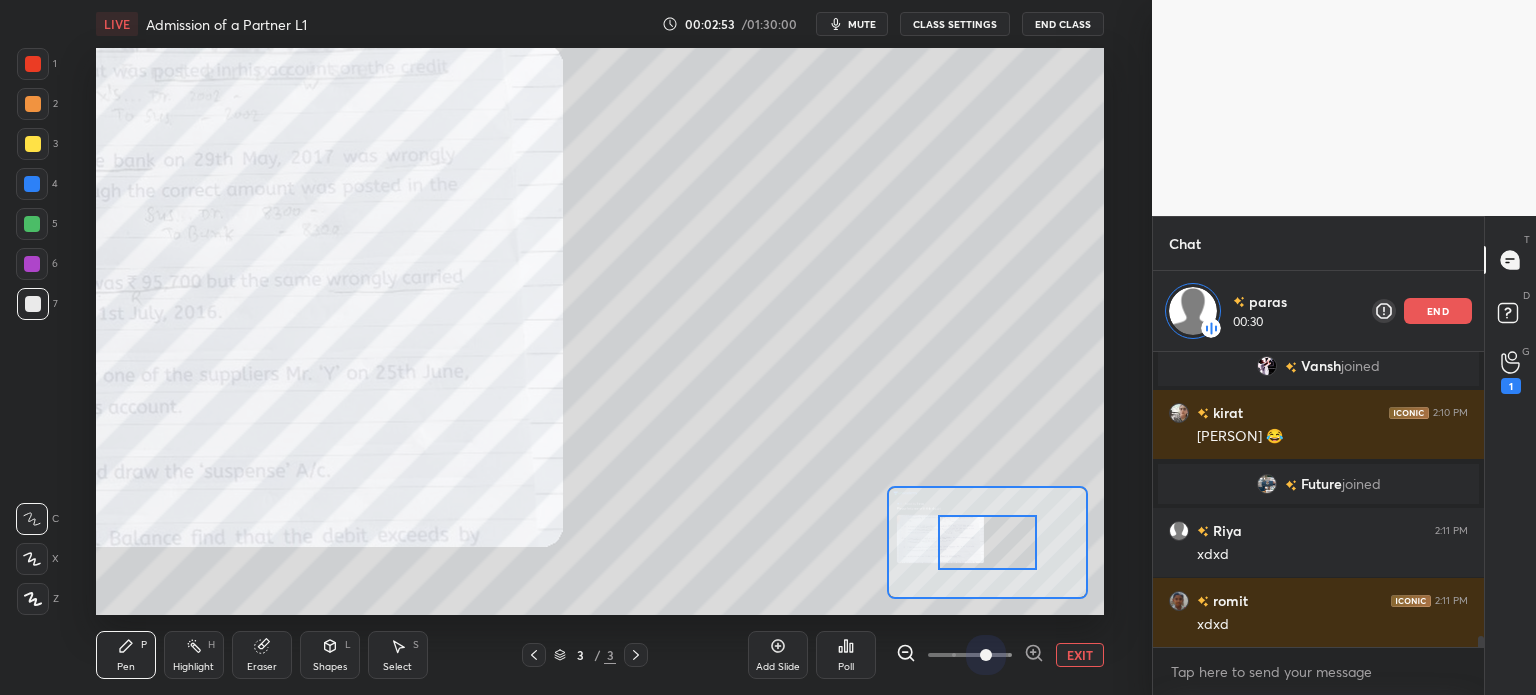 click at bounding box center (986, 655) 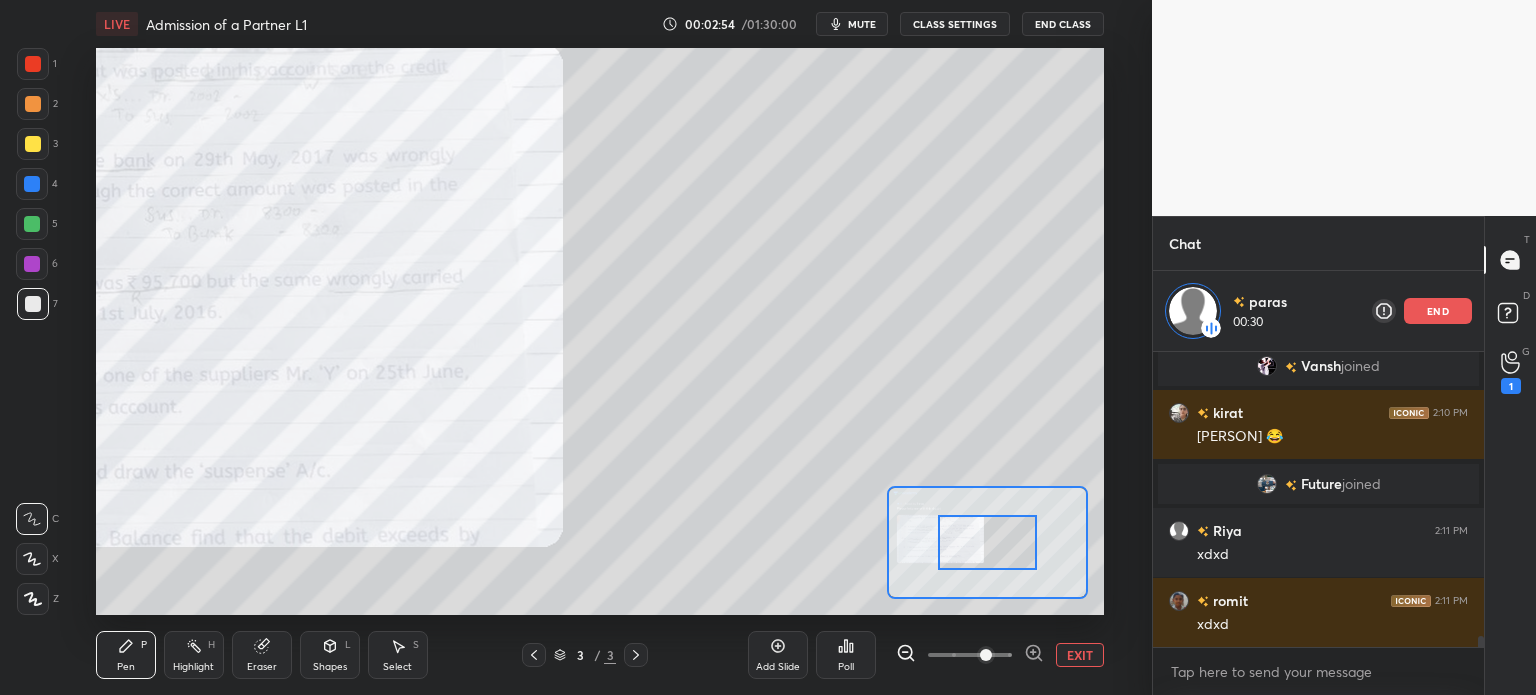 click at bounding box center (986, 655) 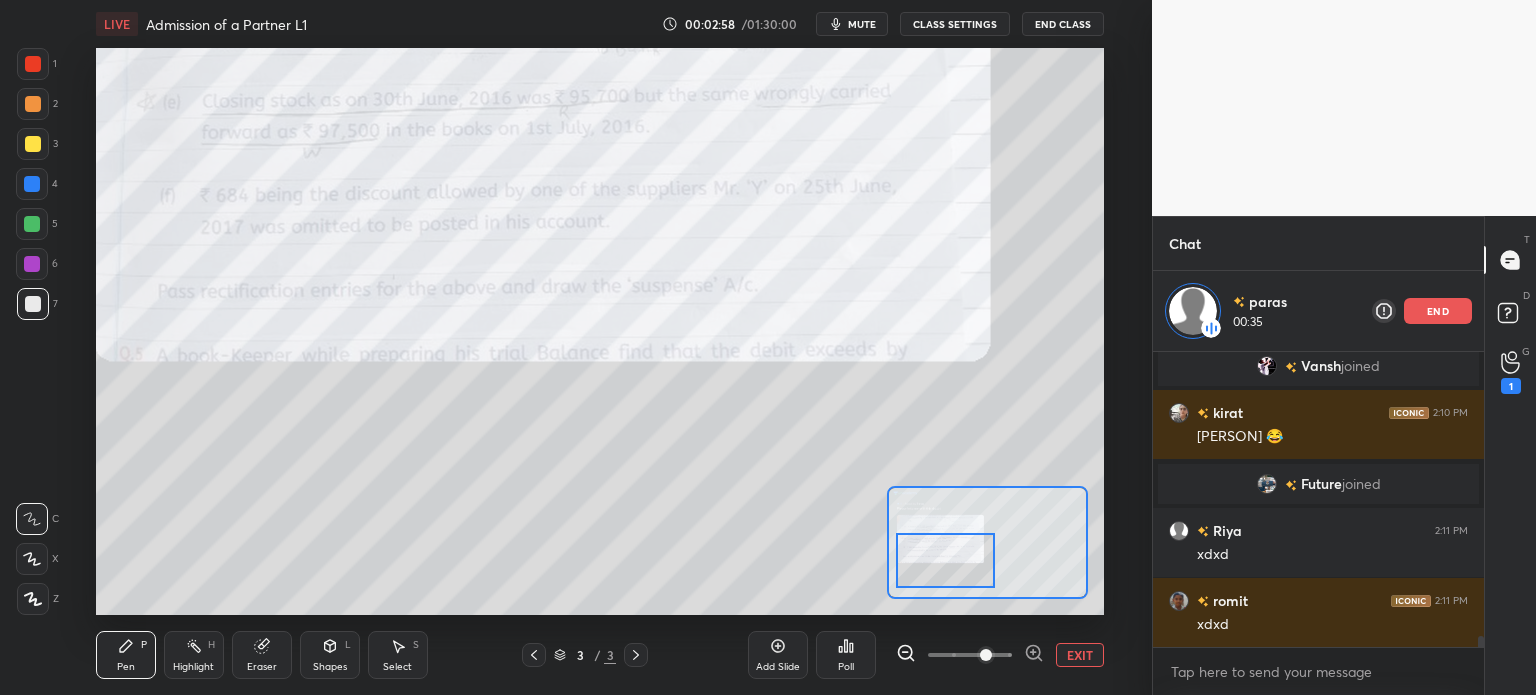 drag, startPoint x: 975, startPoint y: 525, endPoint x: 933, endPoint y: 541, distance: 44.94441 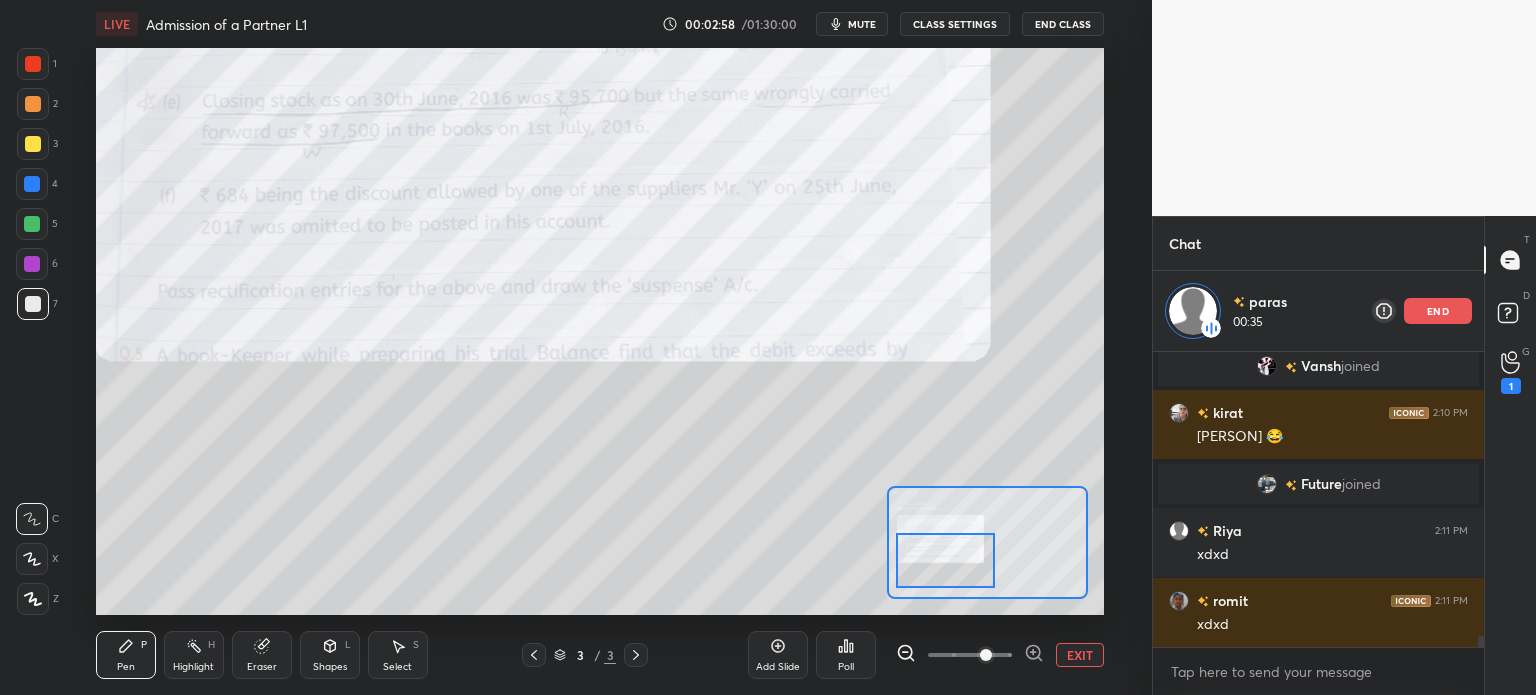 click at bounding box center [945, 560] 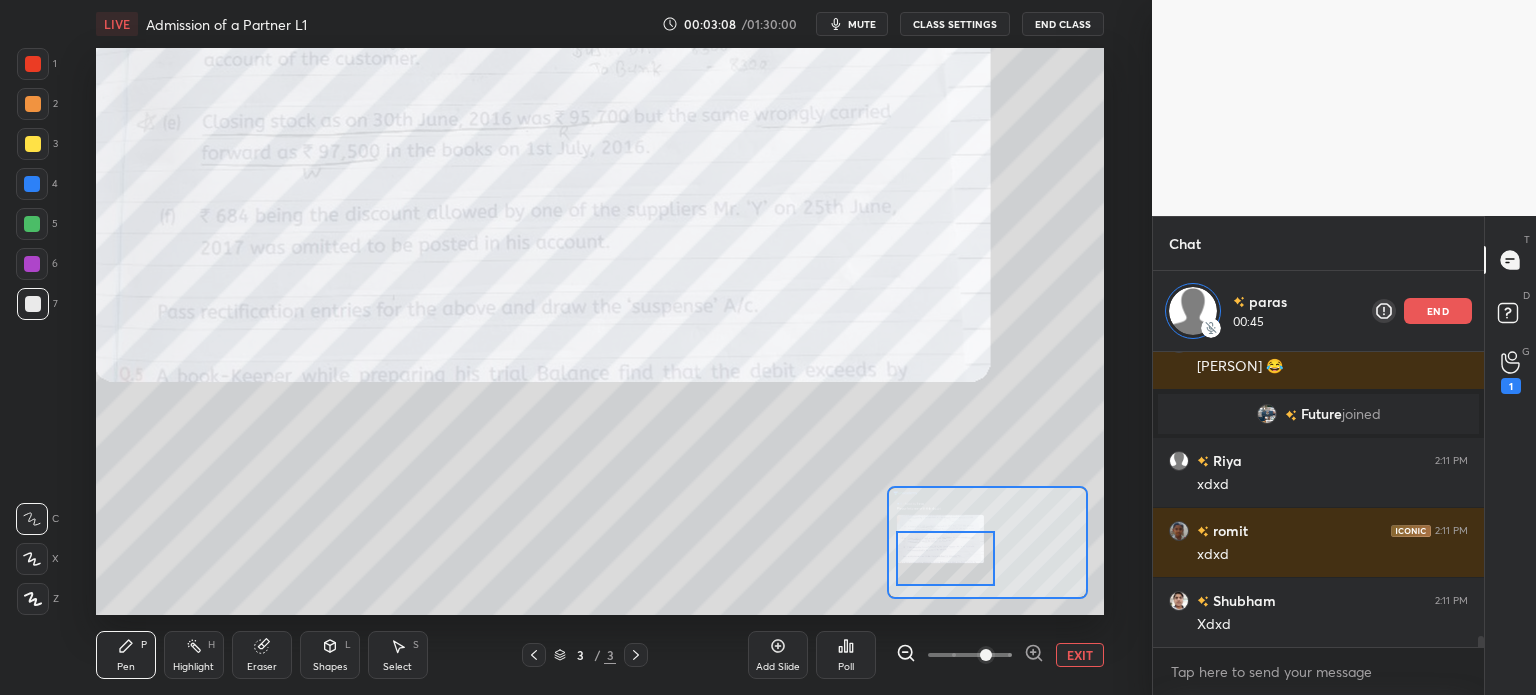 scroll, scrollTop: 7538, scrollLeft: 0, axis: vertical 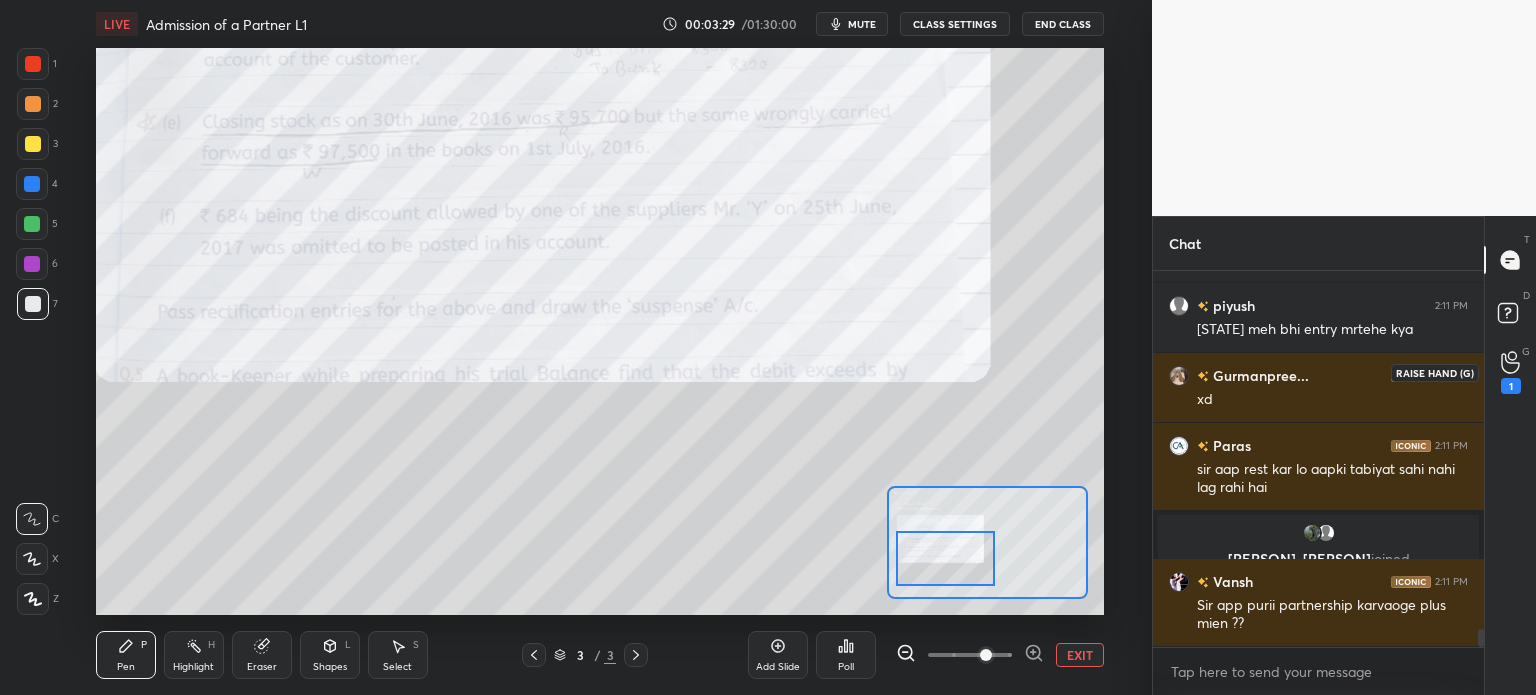 click 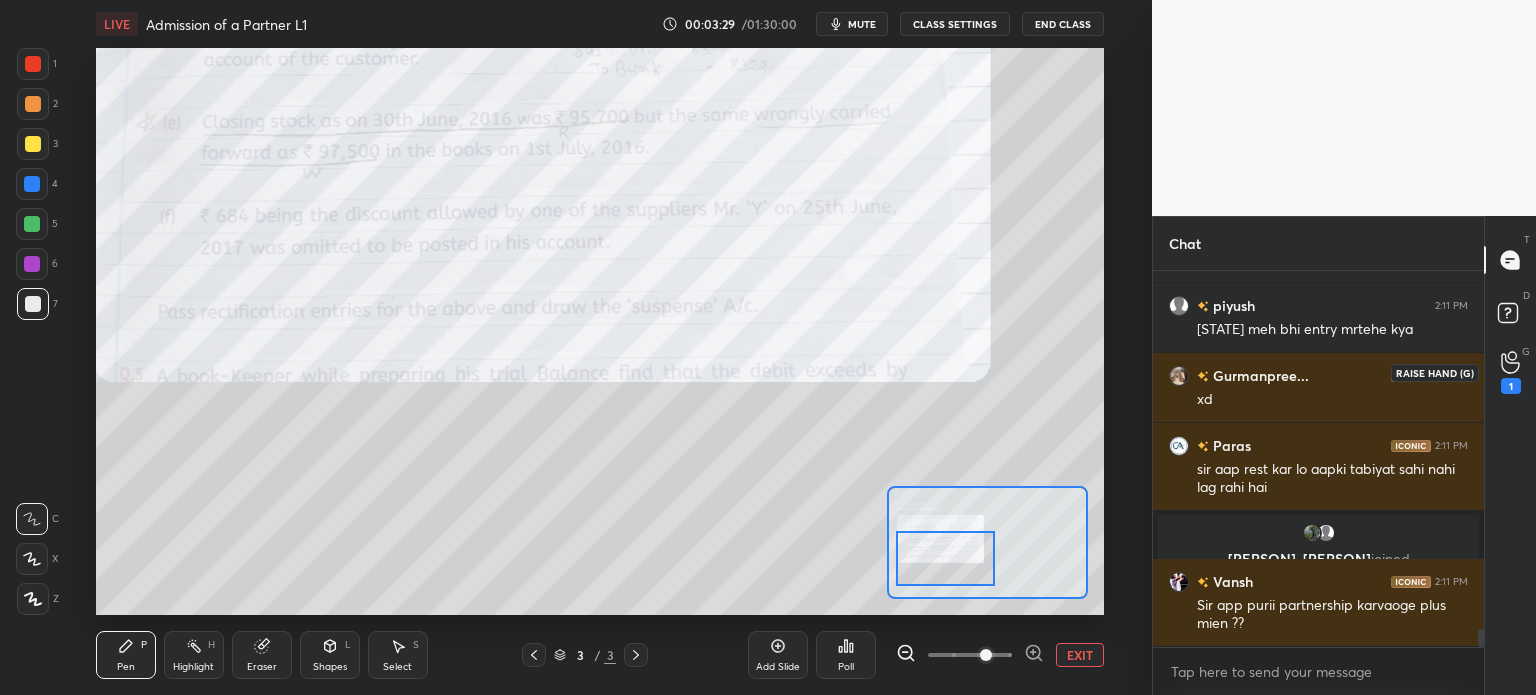 scroll, scrollTop: 5, scrollLeft: 6, axis: both 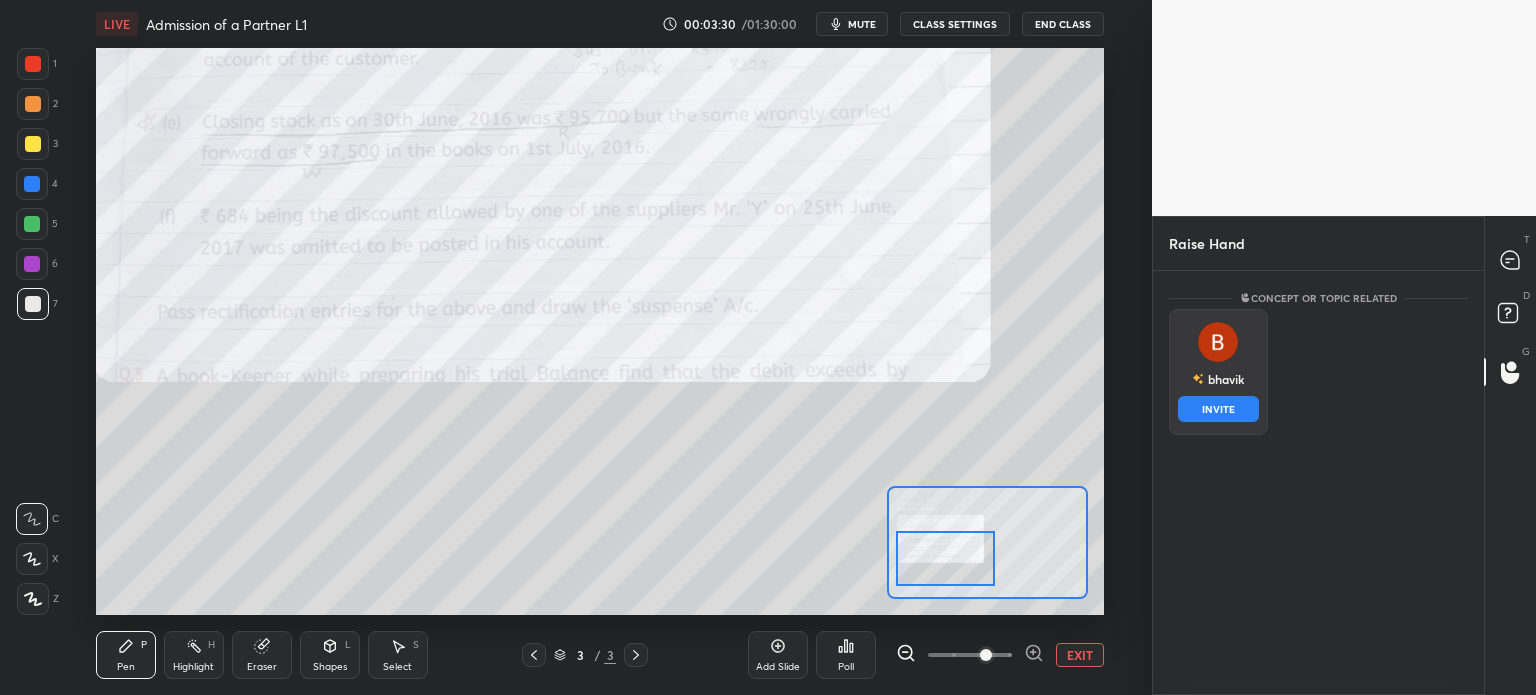 click on "[PERSON] INVITE" at bounding box center [1218, 372] 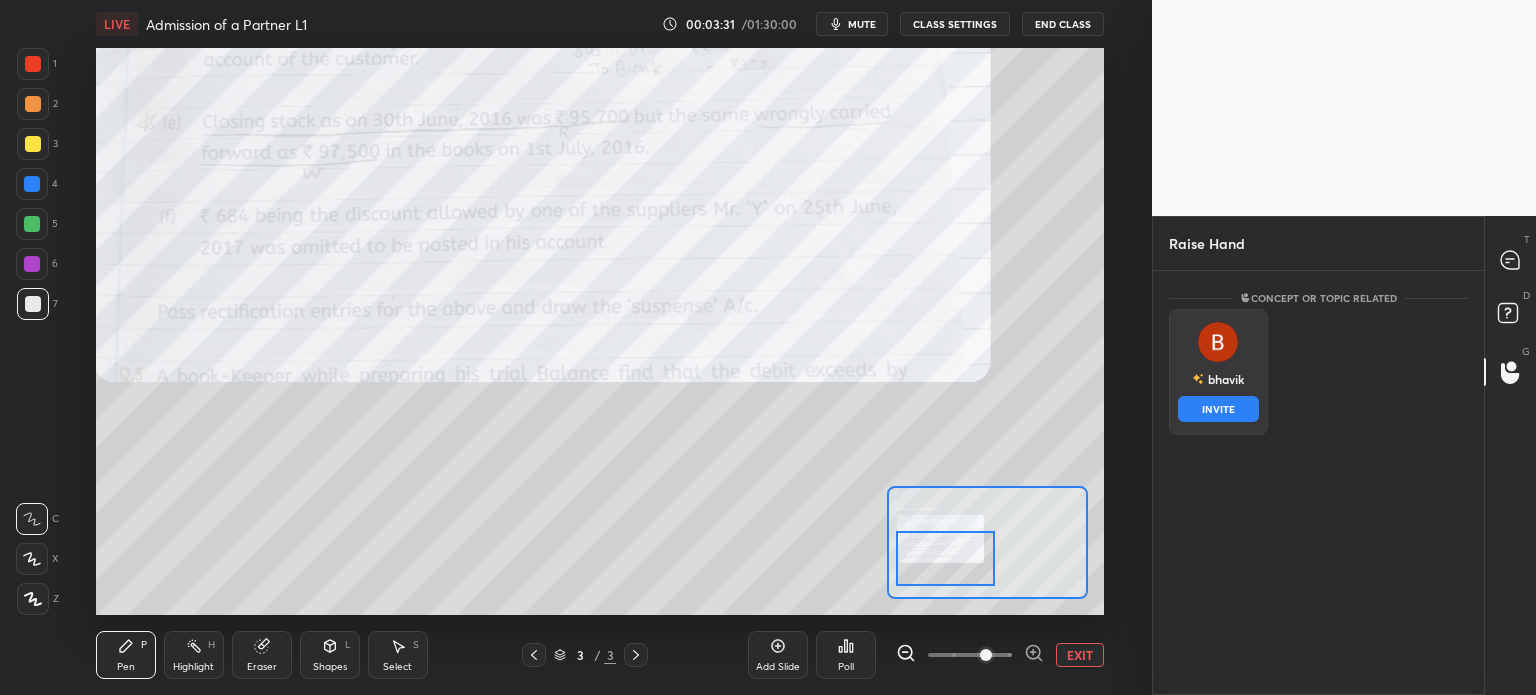 click on "INVITE" at bounding box center (1218, 409) 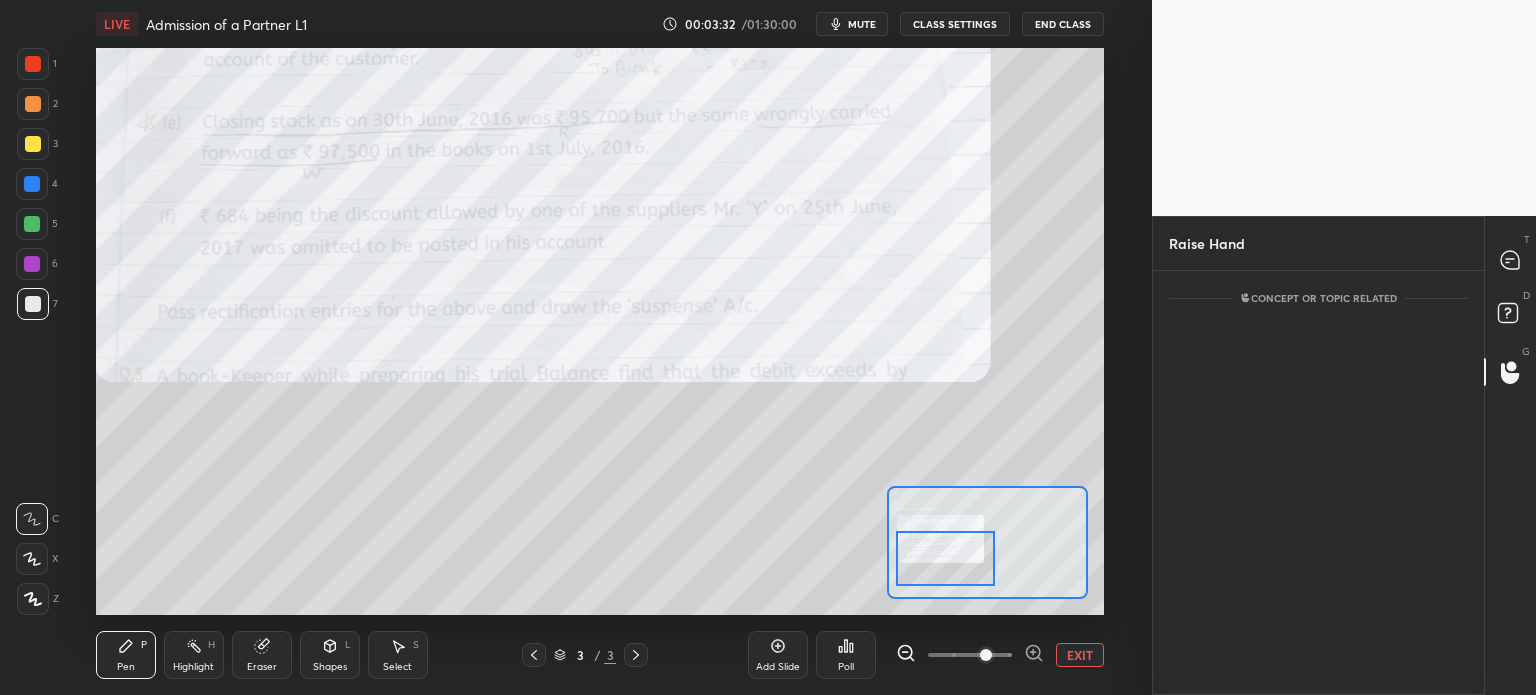 scroll, scrollTop: 338, scrollLeft: 325, axis: both 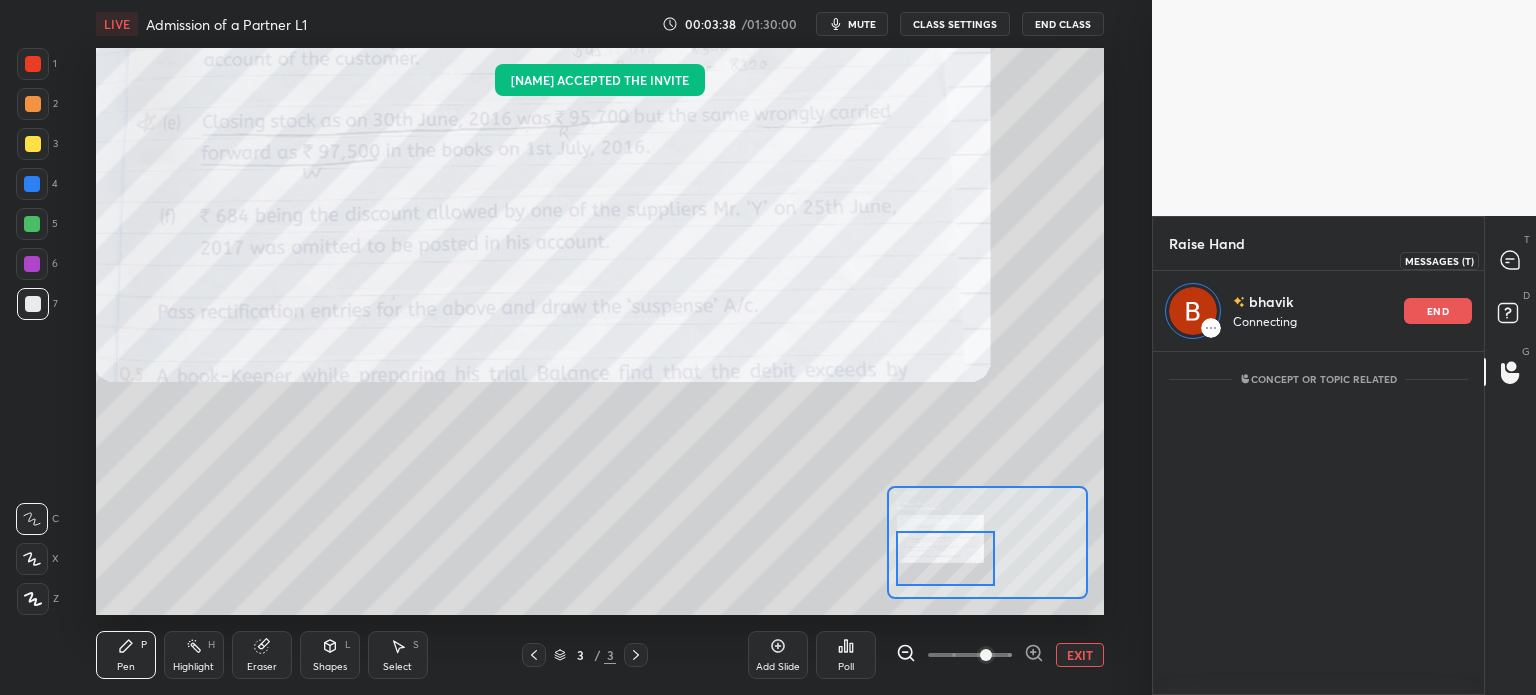 click at bounding box center (1511, 260) 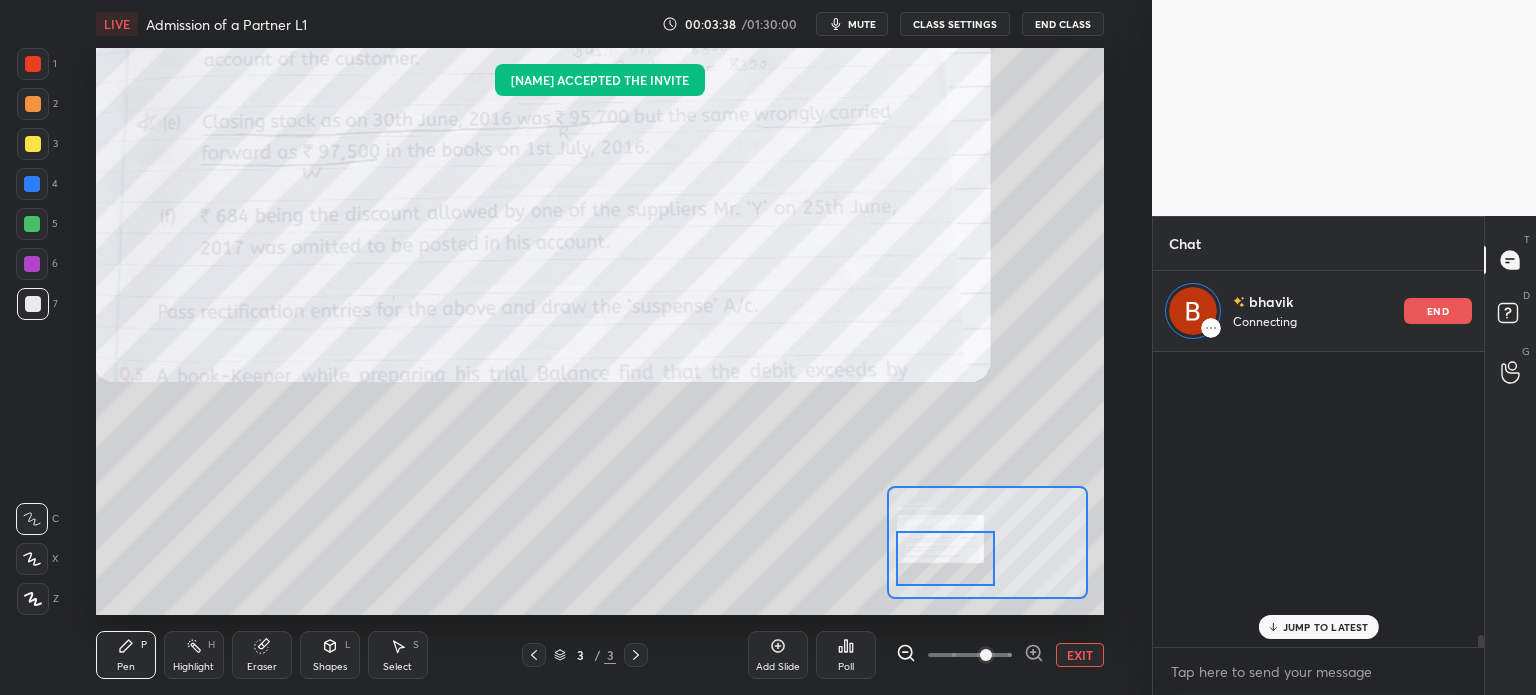 scroll, scrollTop: 7766, scrollLeft: 0, axis: vertical 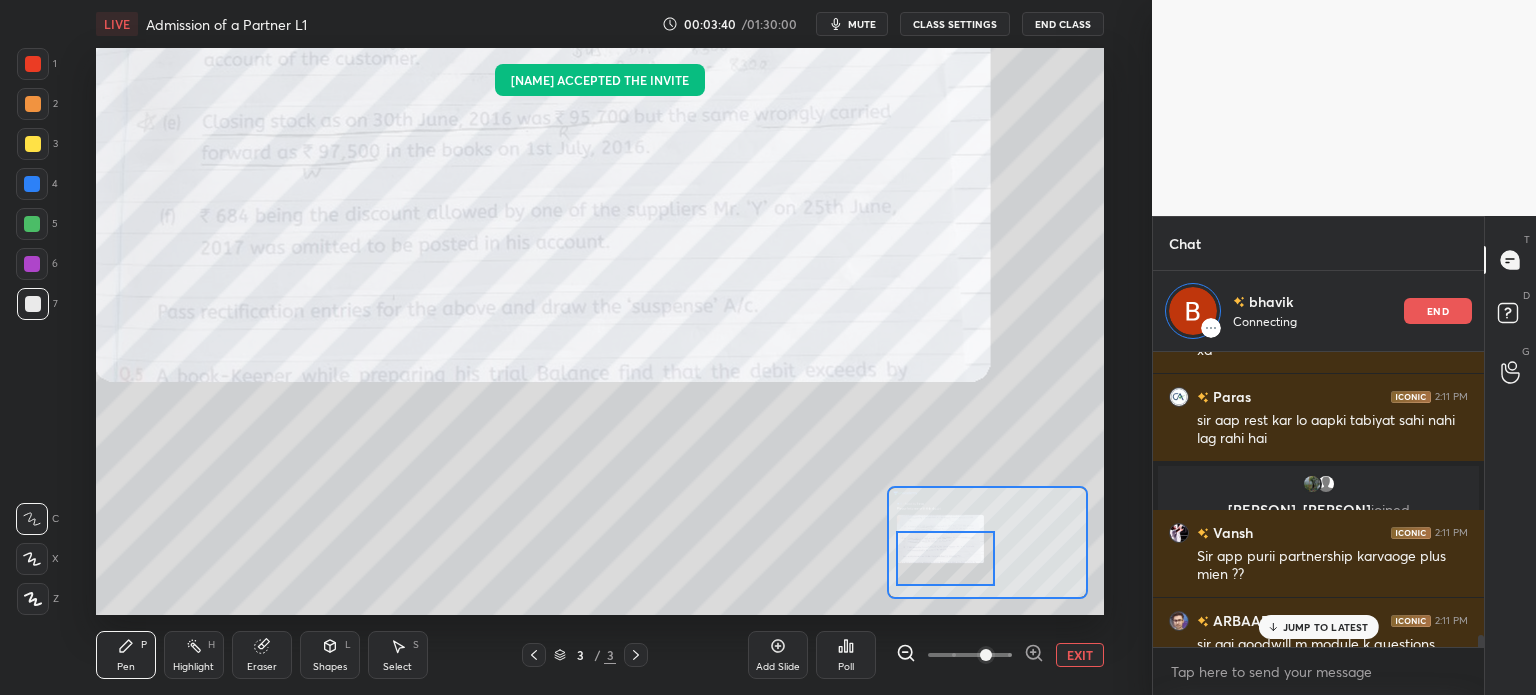 click on "JUMP TO LATEST" at bounding box center (1318, 627) 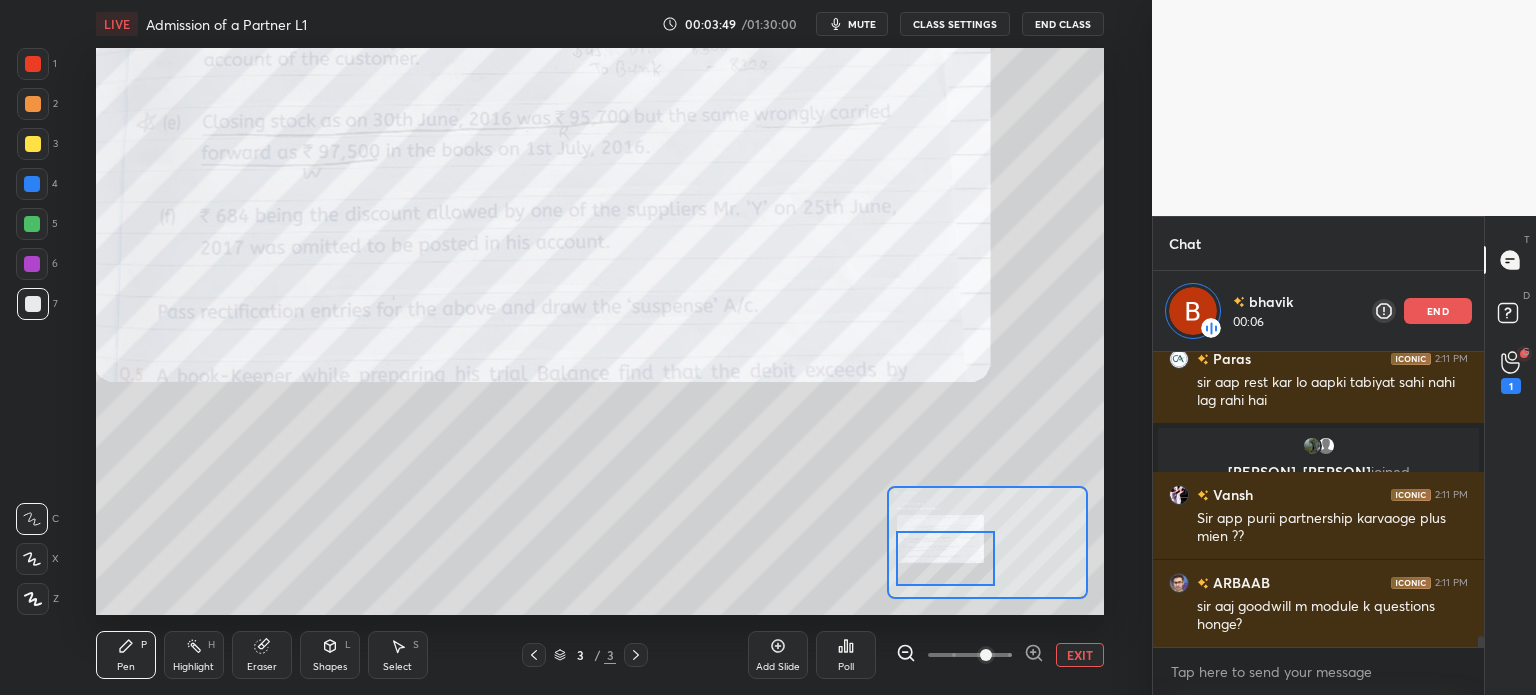 scroll, scrollTop: 7874, scrollLeft: 0, axis: vertical 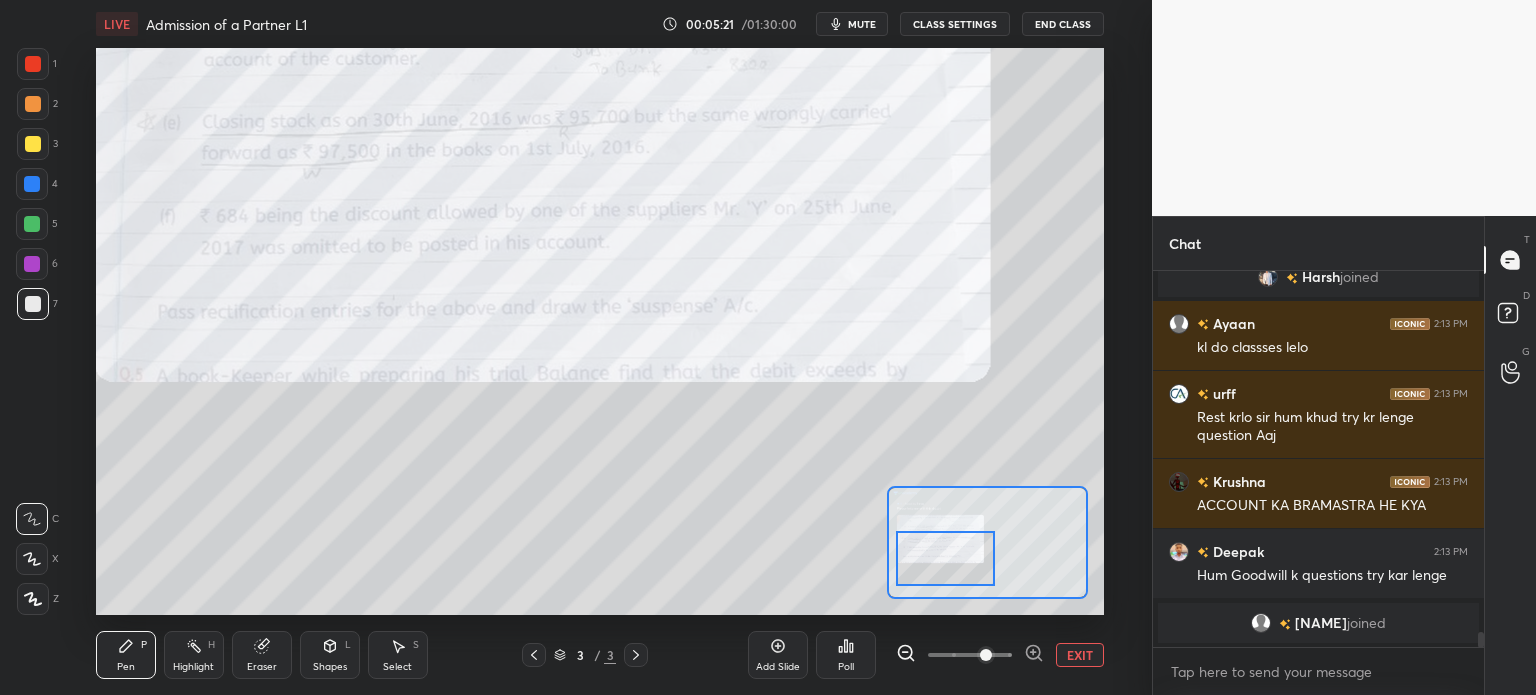 click on "EXIT" at bounding box center [1080, 655] 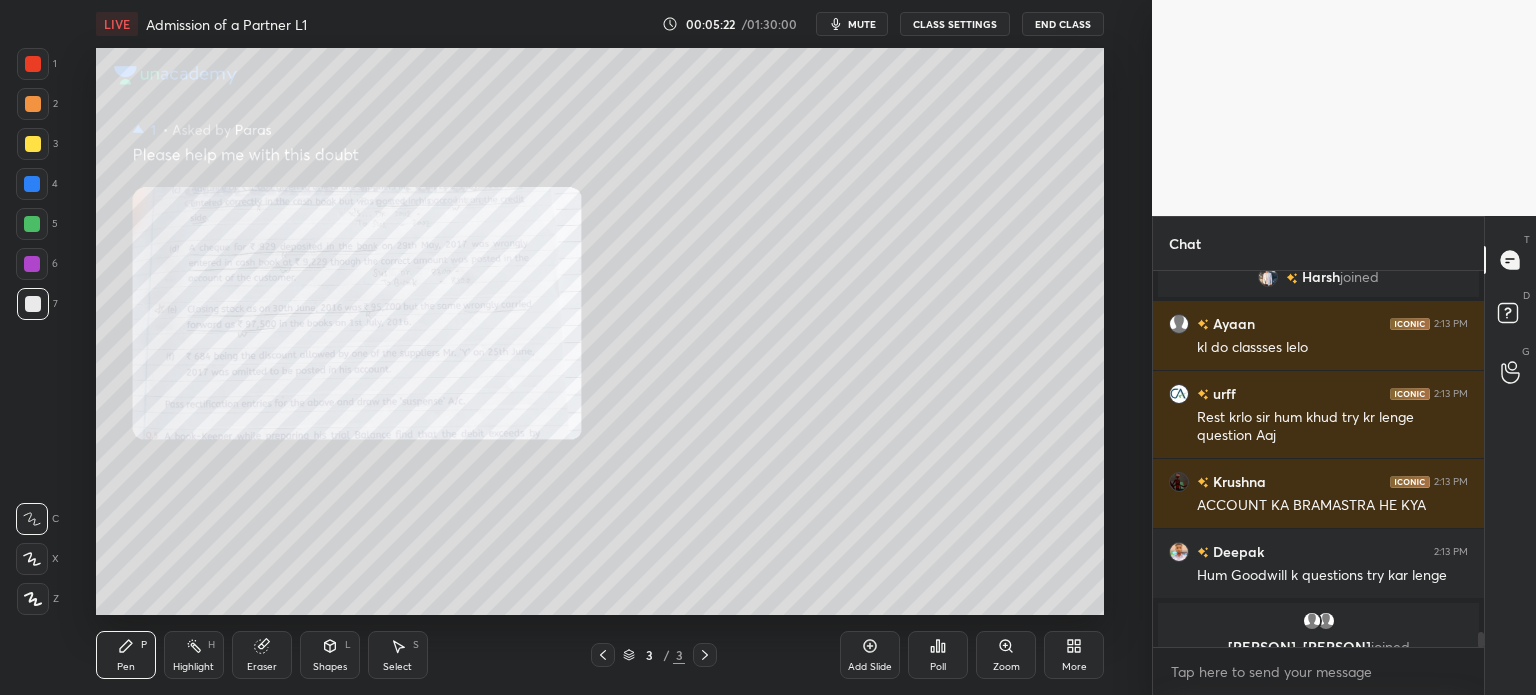 scroll, scrollTop: 9020, scrollLeft: 0, axis: vertical 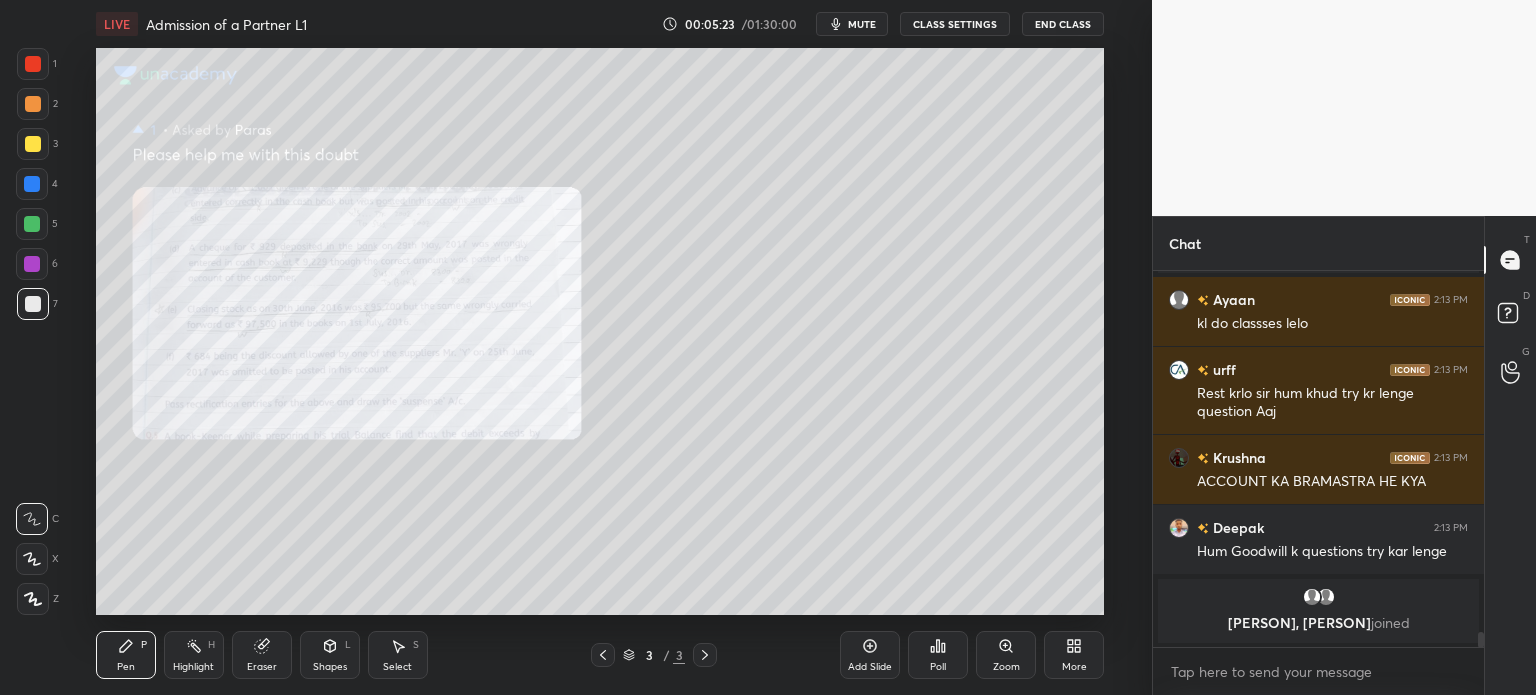 click on "More" at bounding box center [1074, 655] 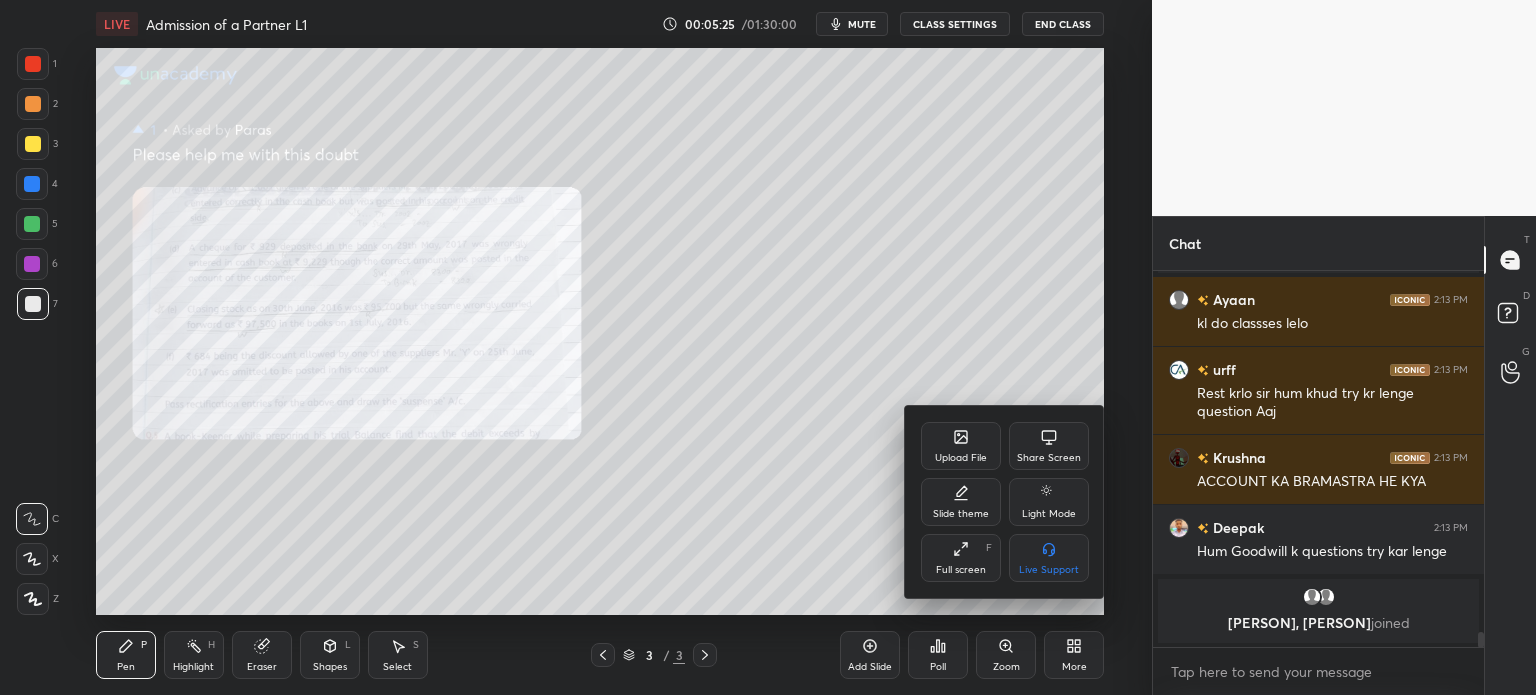 click on "Upload File" at bounding box center [961, 446] 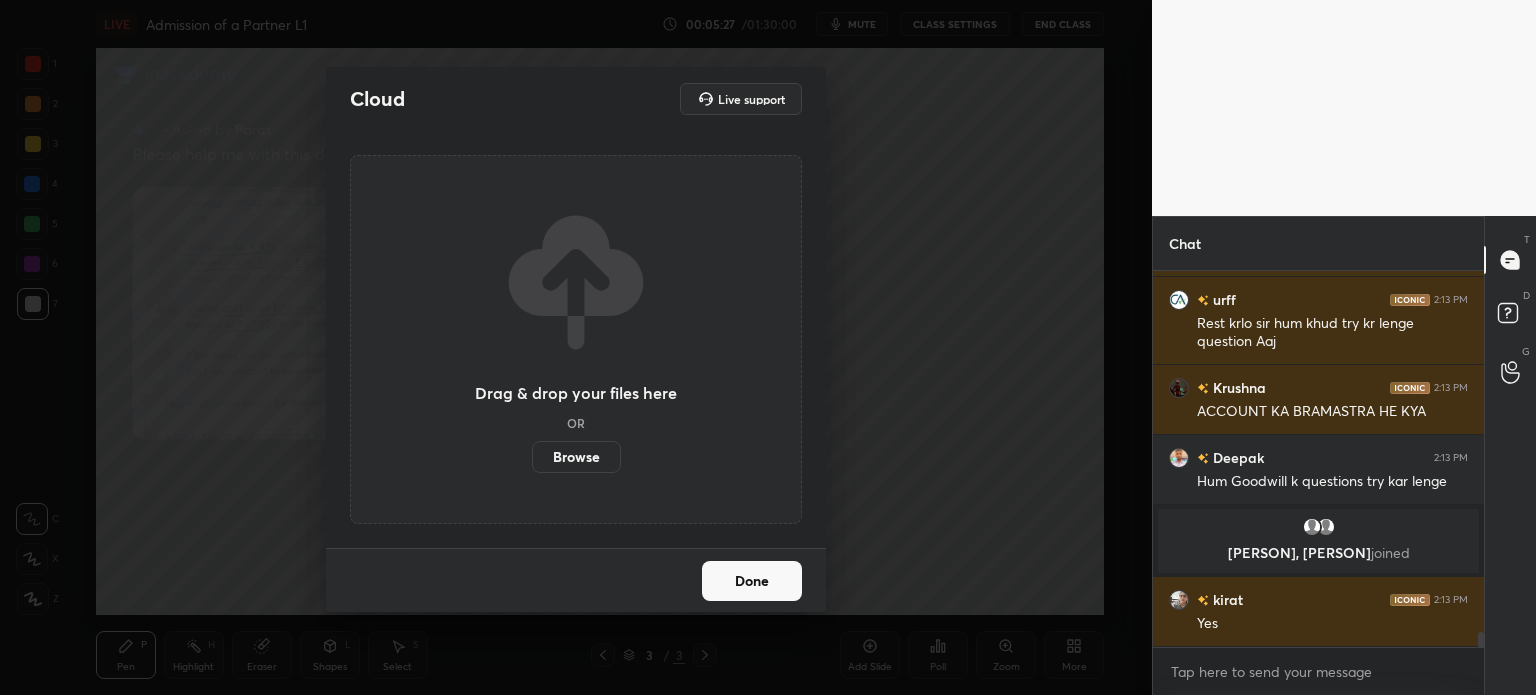scroll, scrollTop: 9014, scrollLeft: 0, axis: vertical 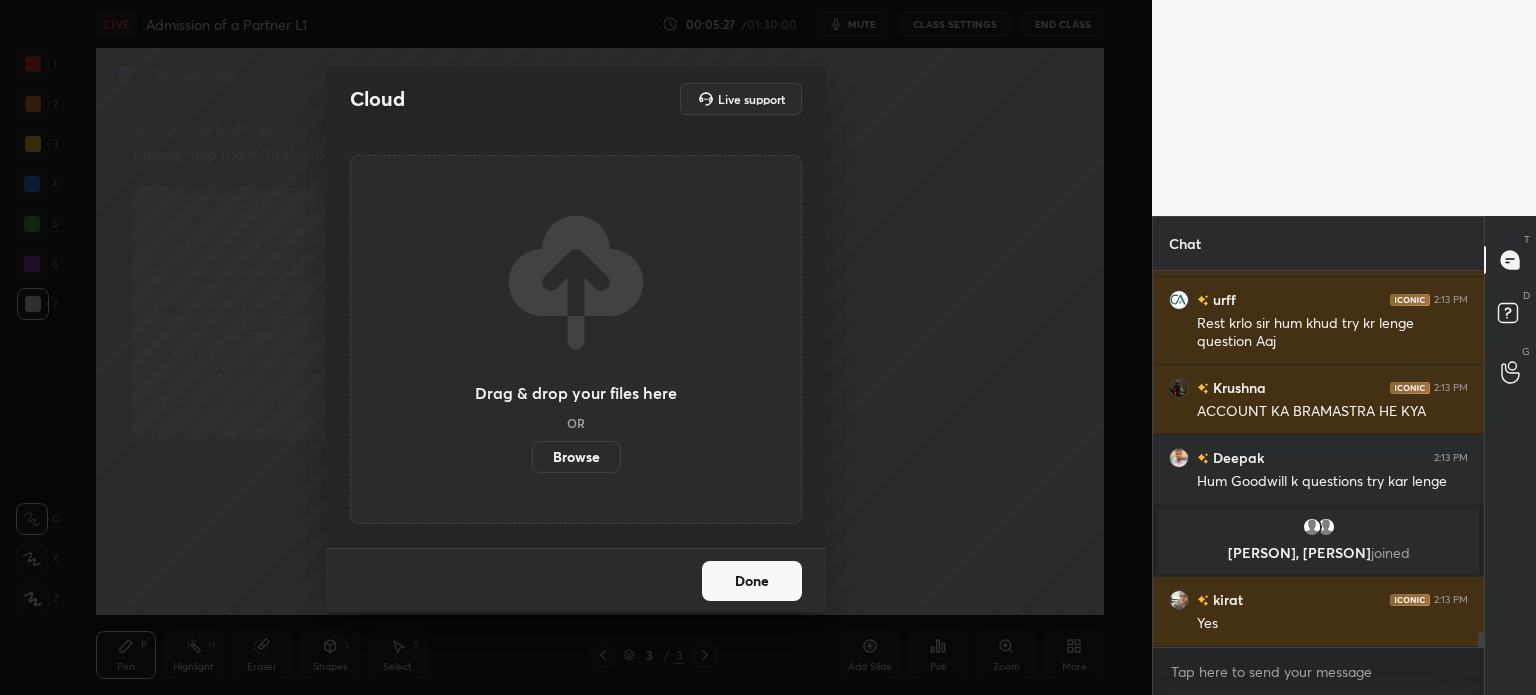click on "Browse" at bounding box center [576, 457] 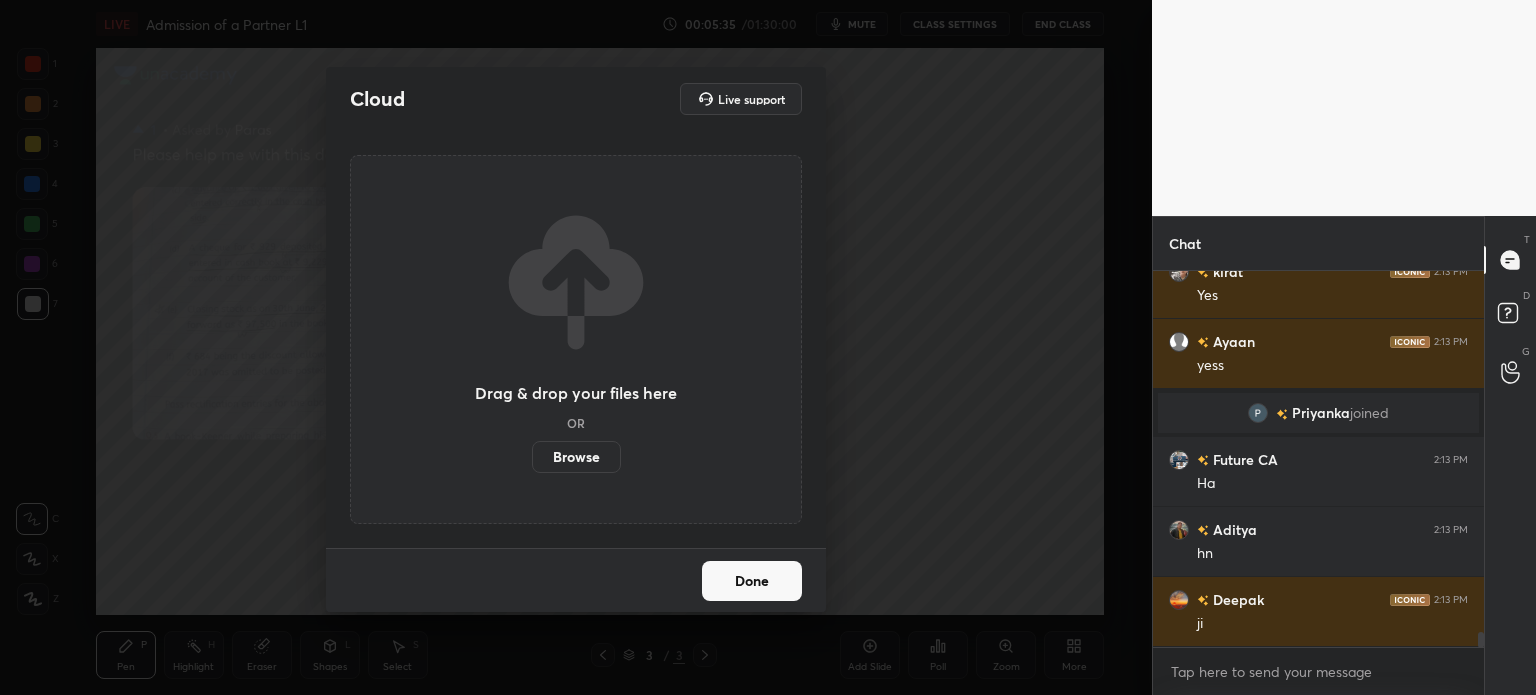 scroll, scrollTop: 9376, scrollLeft: 0, axis: vertical 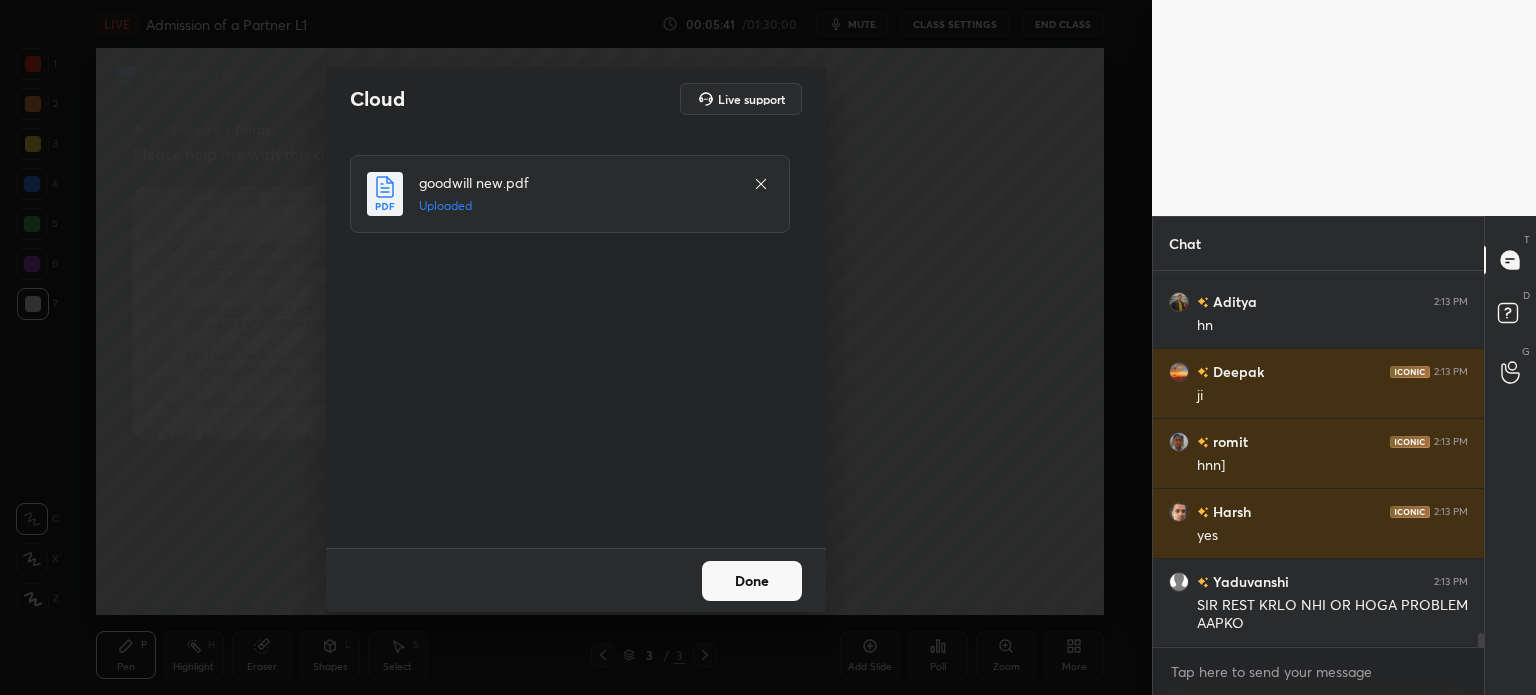 click on "Done" at bounding box center (752, 581) 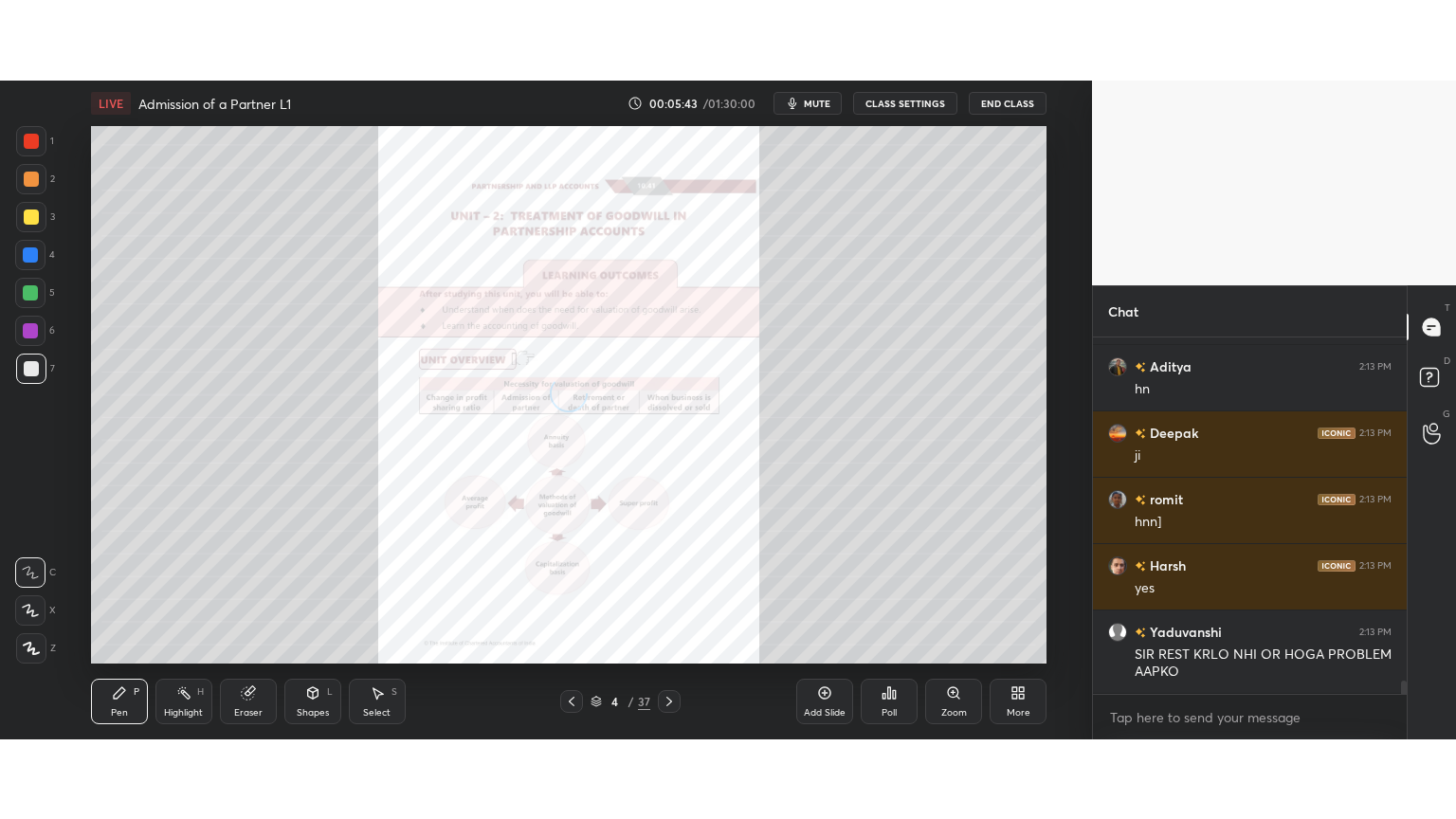 scroll, scrollTop: 9083, scrollLeft: 0, axis: vertical 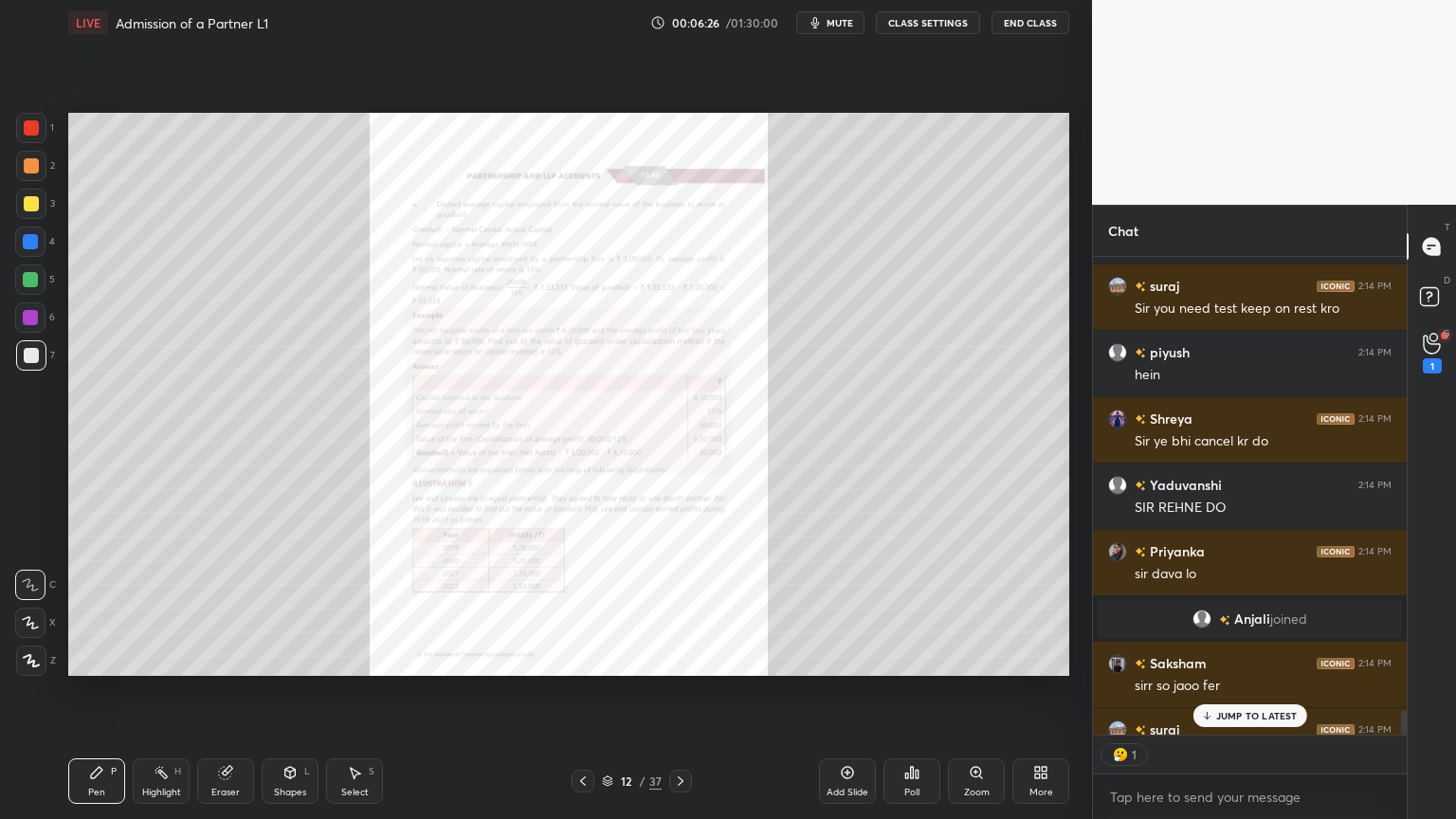 click 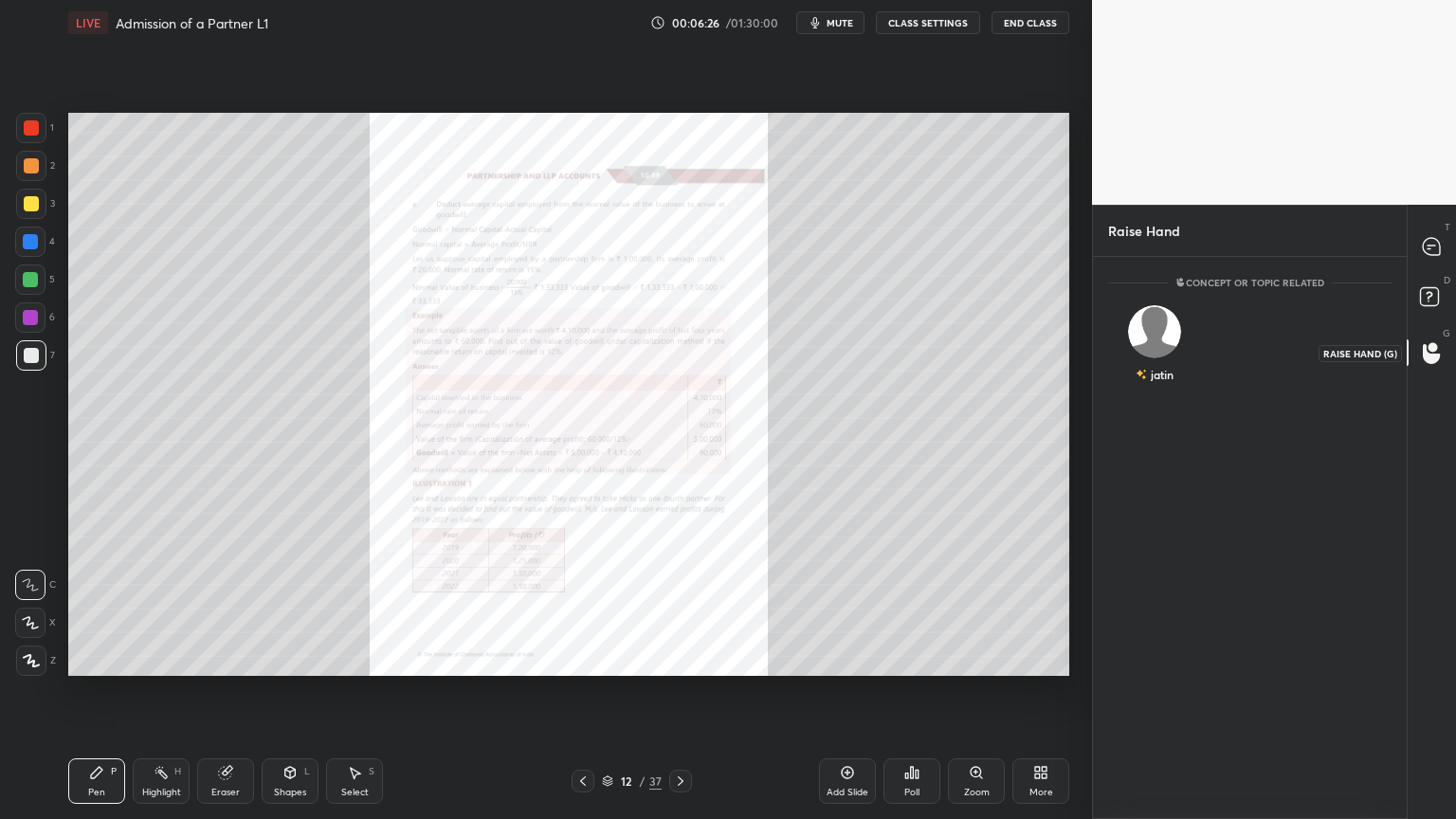 scroll, scrollTop: 556, scrollLeft: 308, axis: both 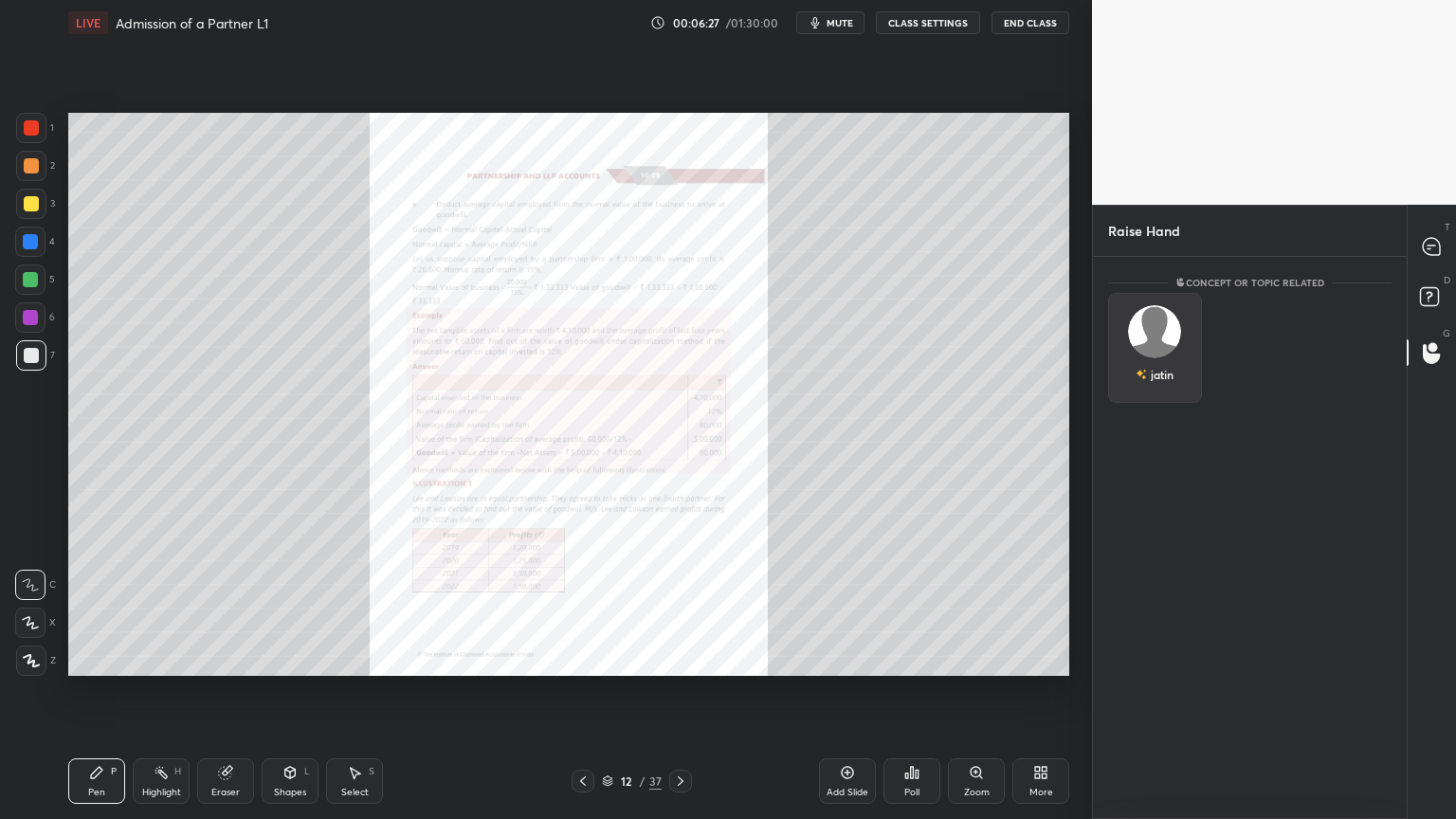 click on "jatin" at bounding box center (1155, 348) 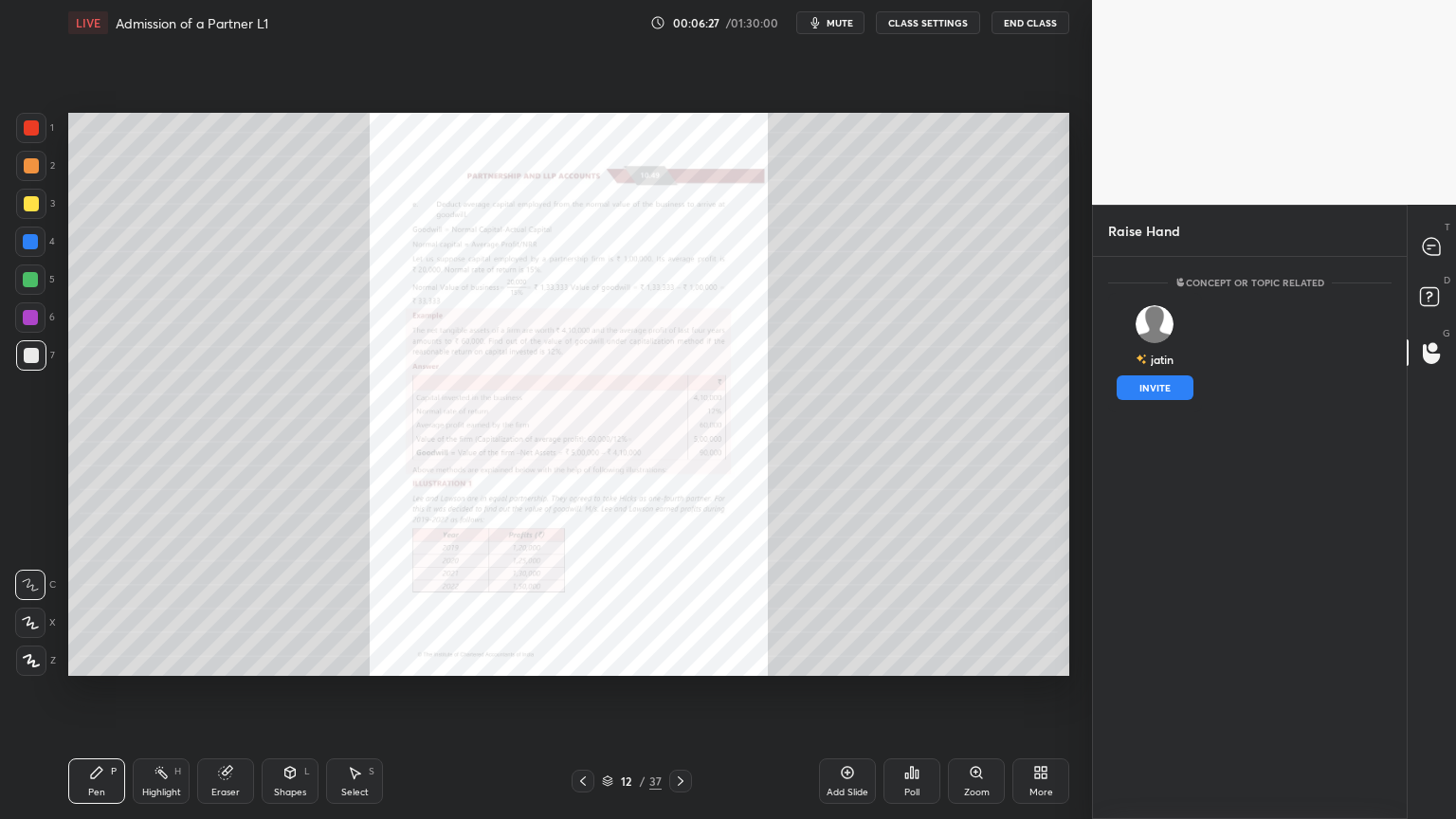 click on "INVITE" at bounding box center (1155, 388) 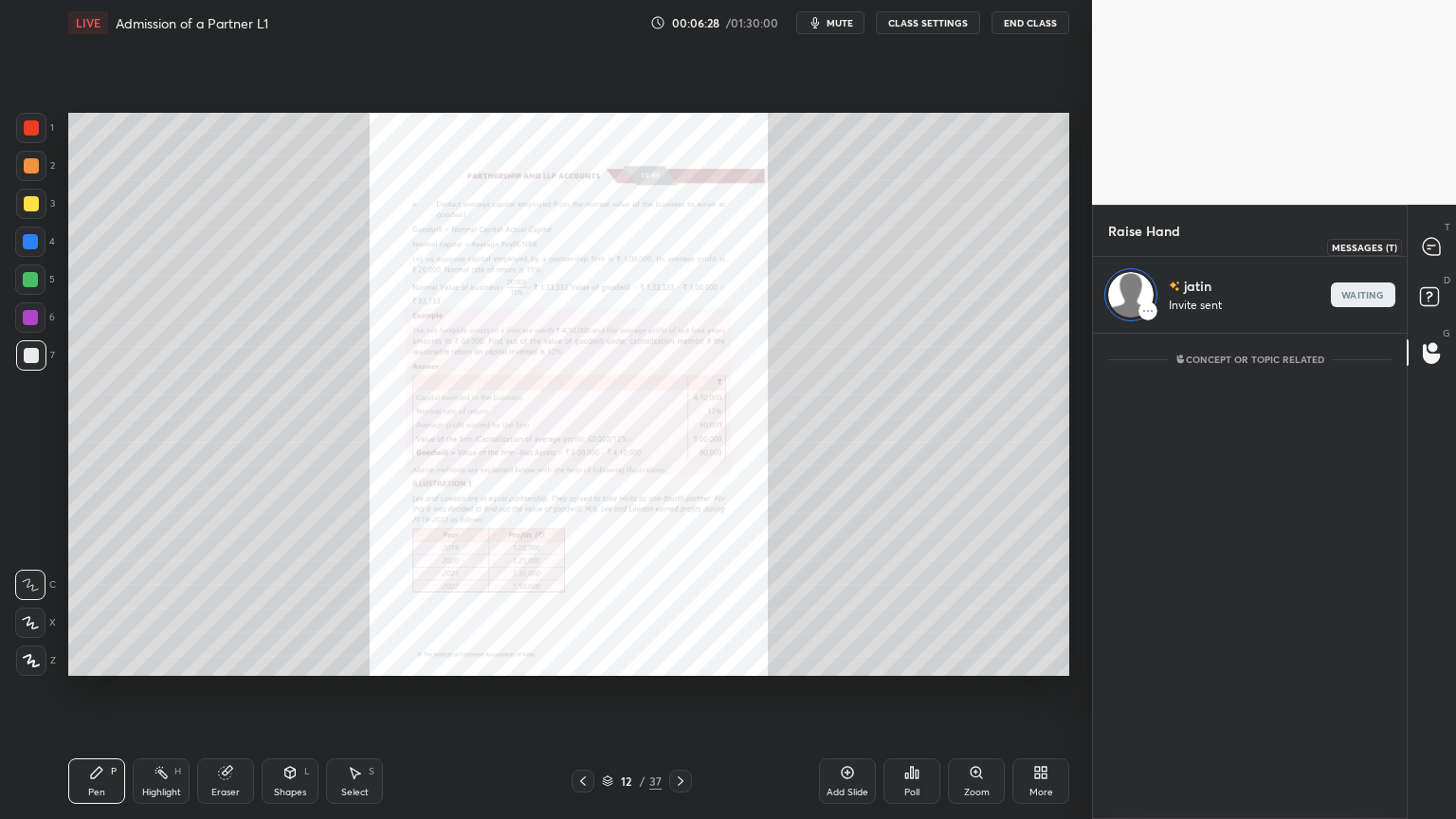 click 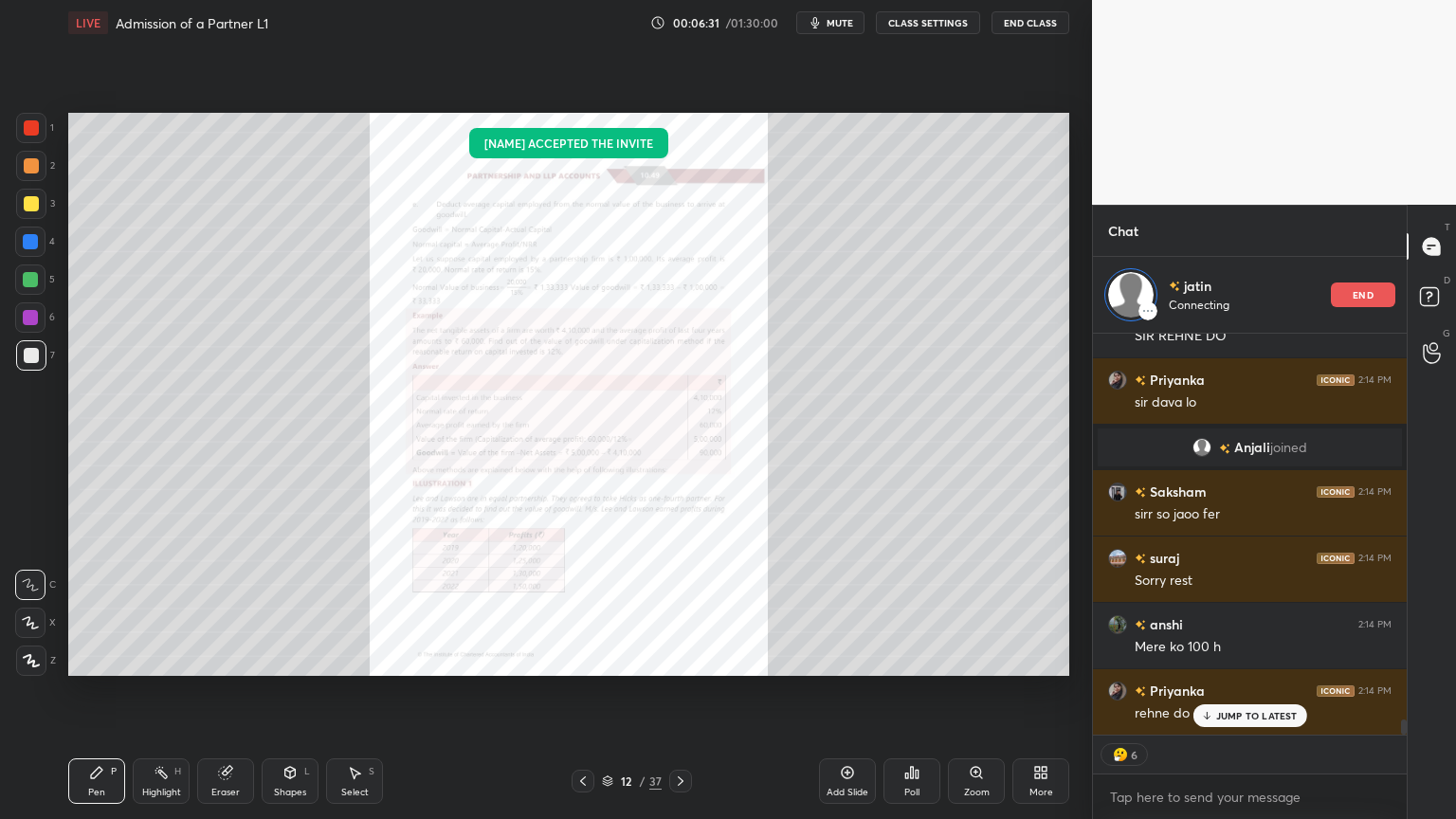 click 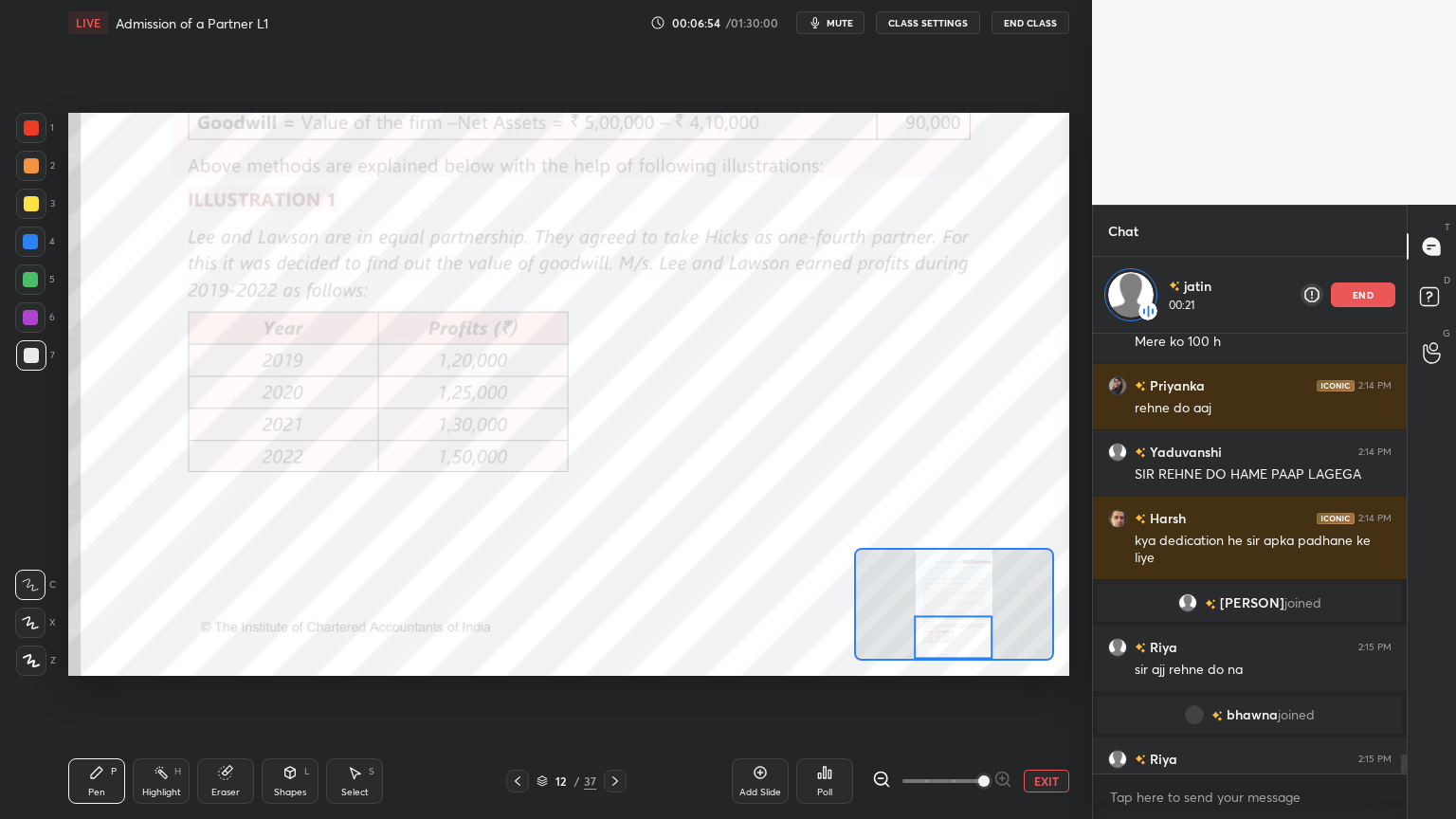 scroll, scrollTop: 9892, scrollLeft: 0, axis: vertical 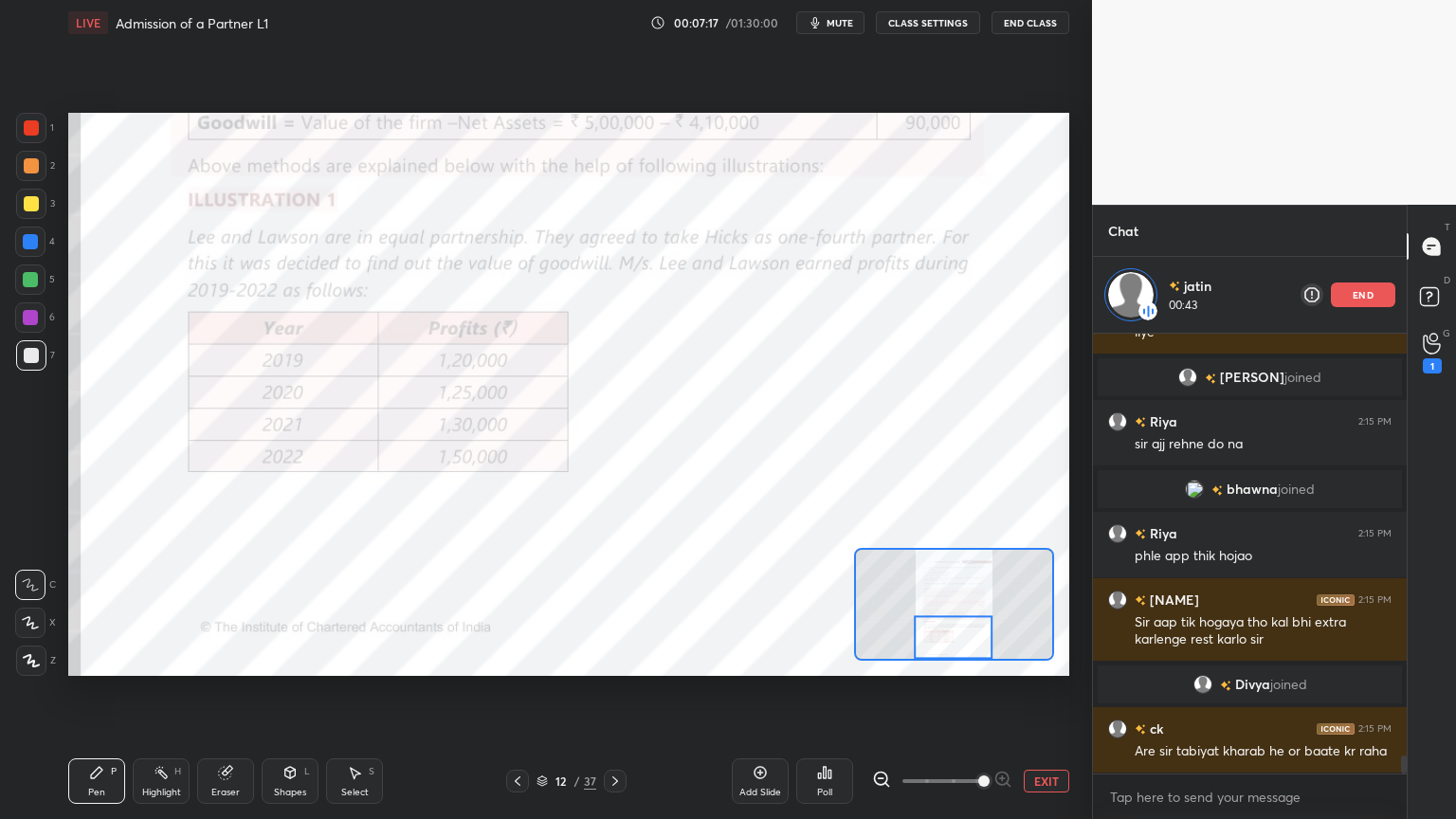 click on "end" at bounding box center [1363, 295] 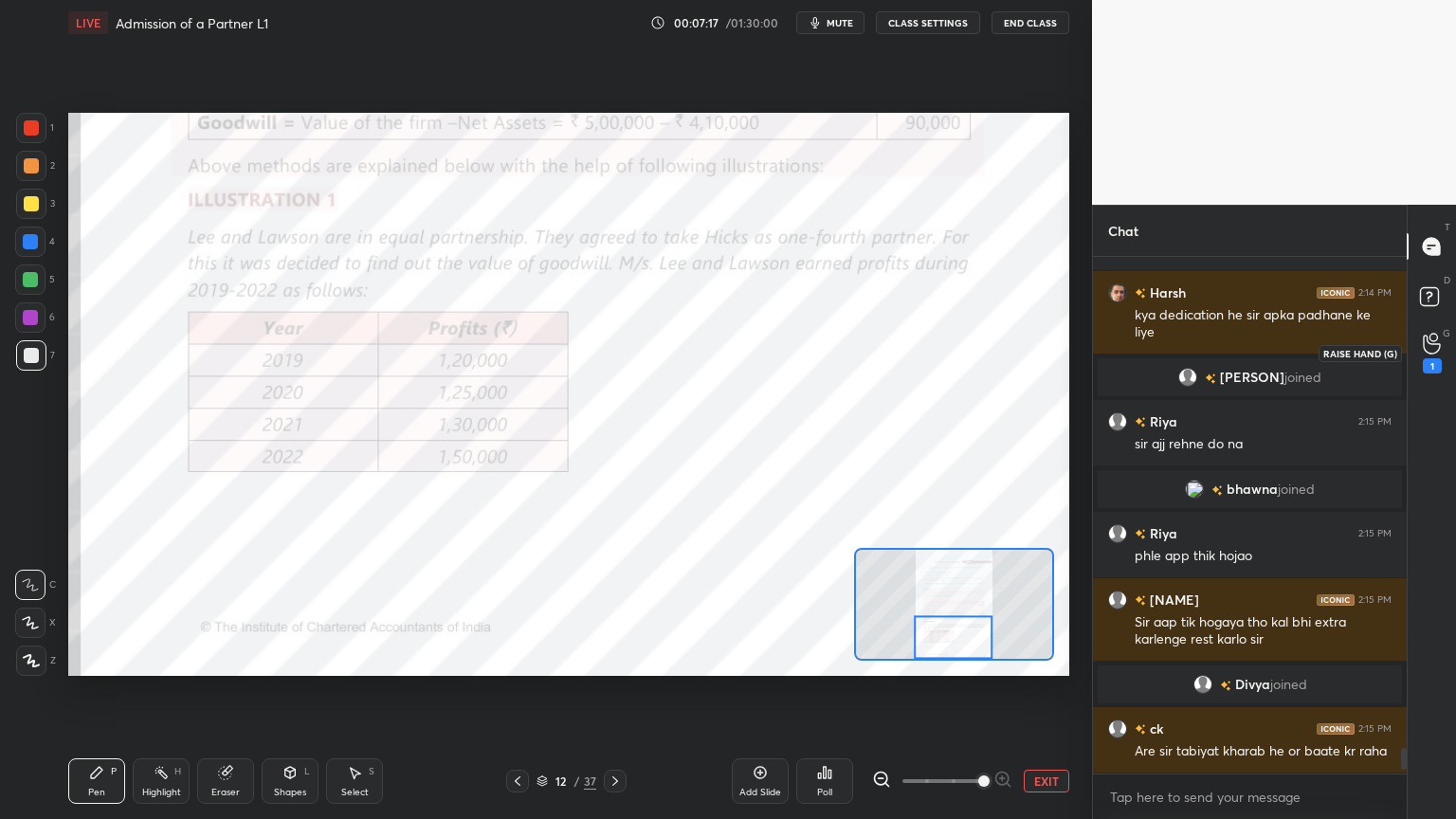 click 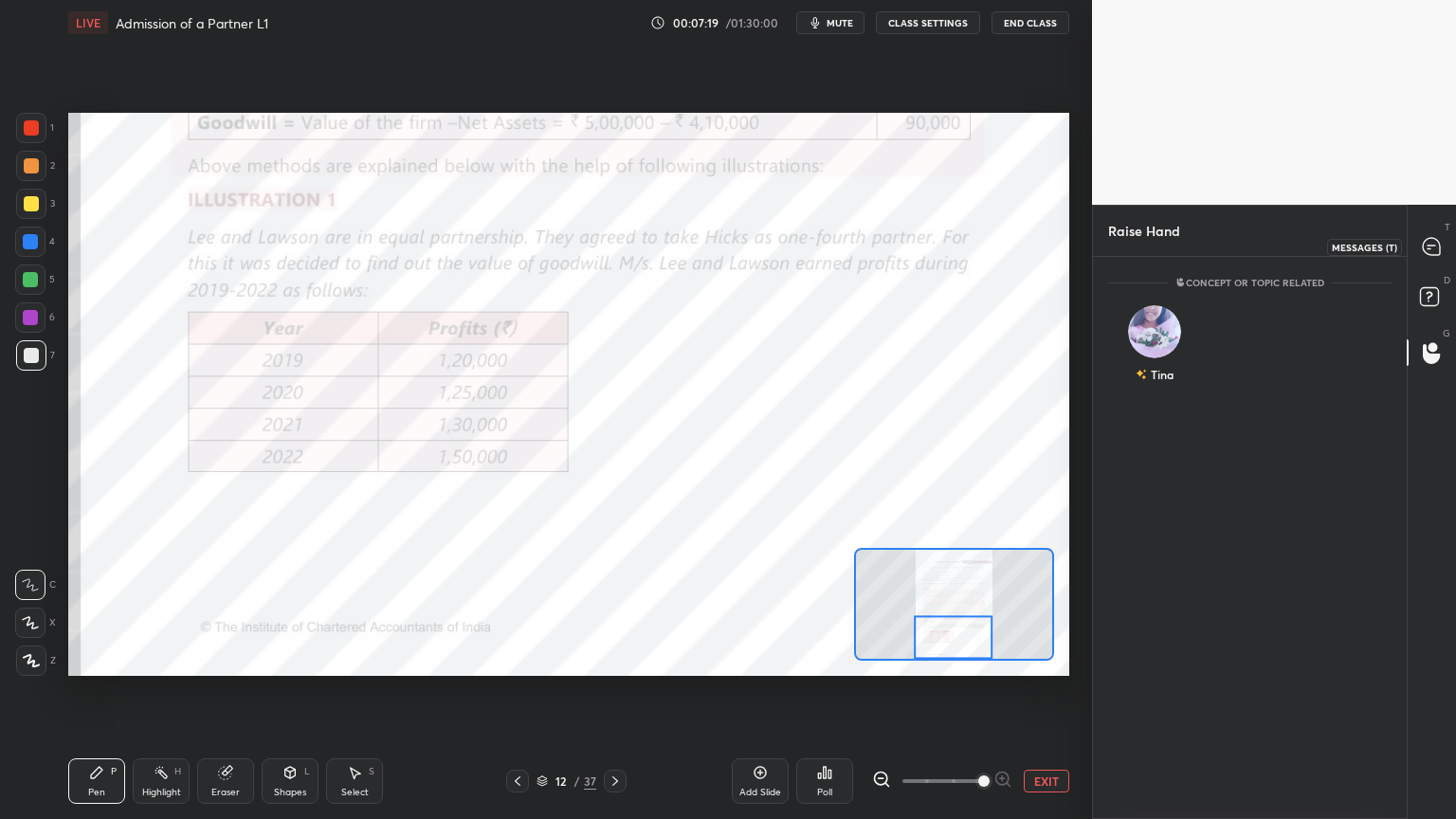 click 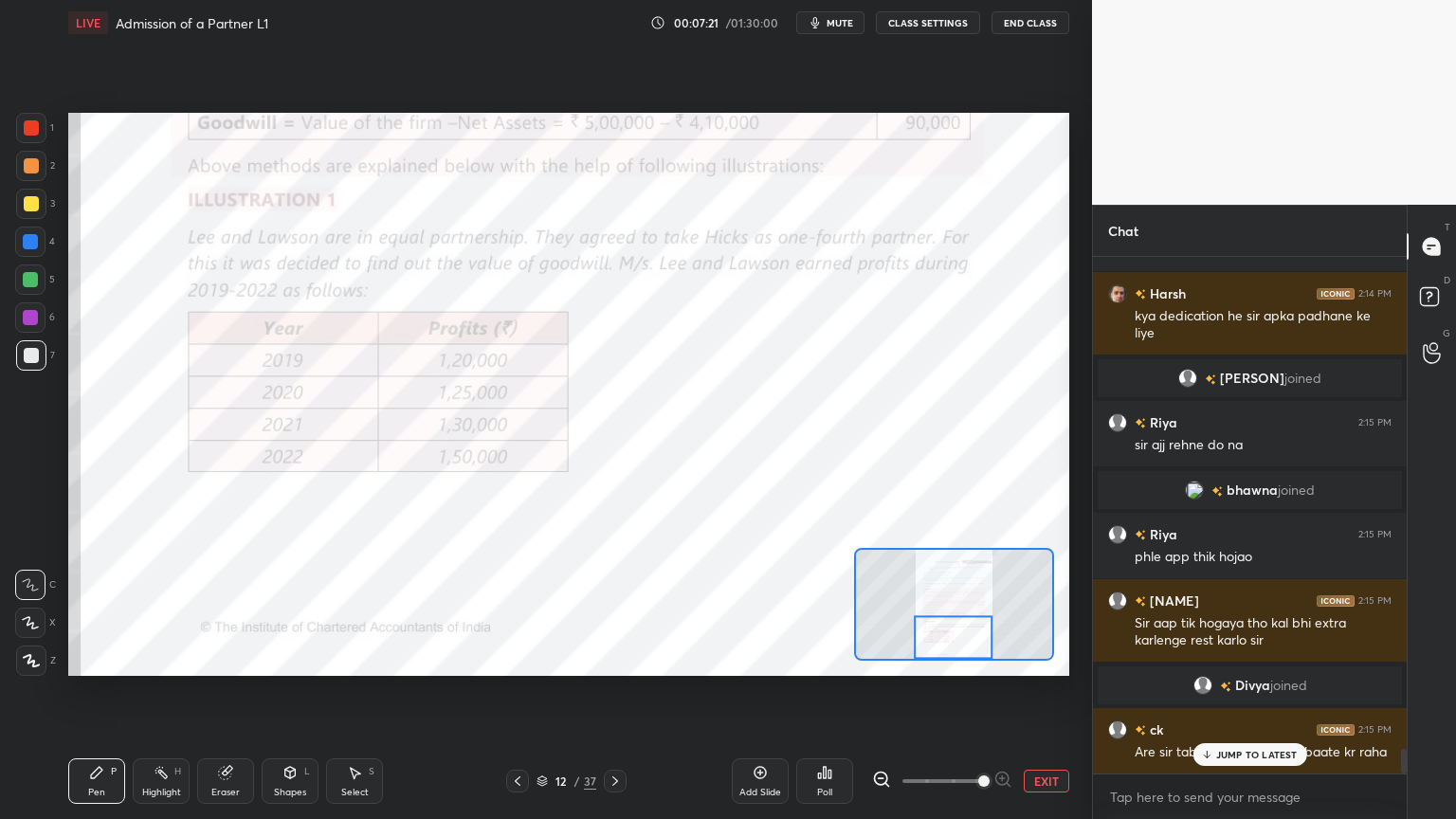 click at bounding box center (31, 128) 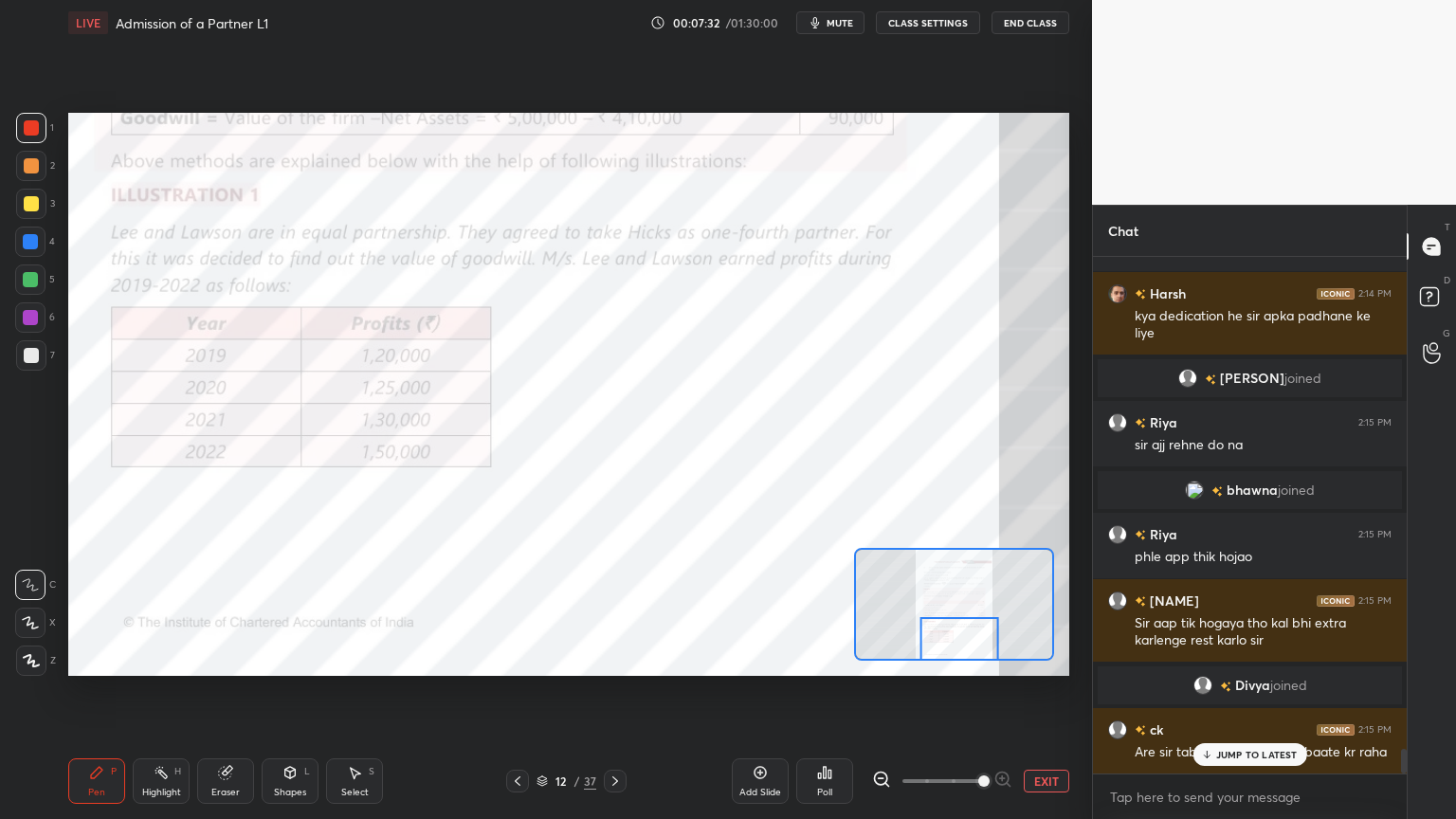 scroll, scrollTop: 10316, scrollLeft: 0, axis: vertical 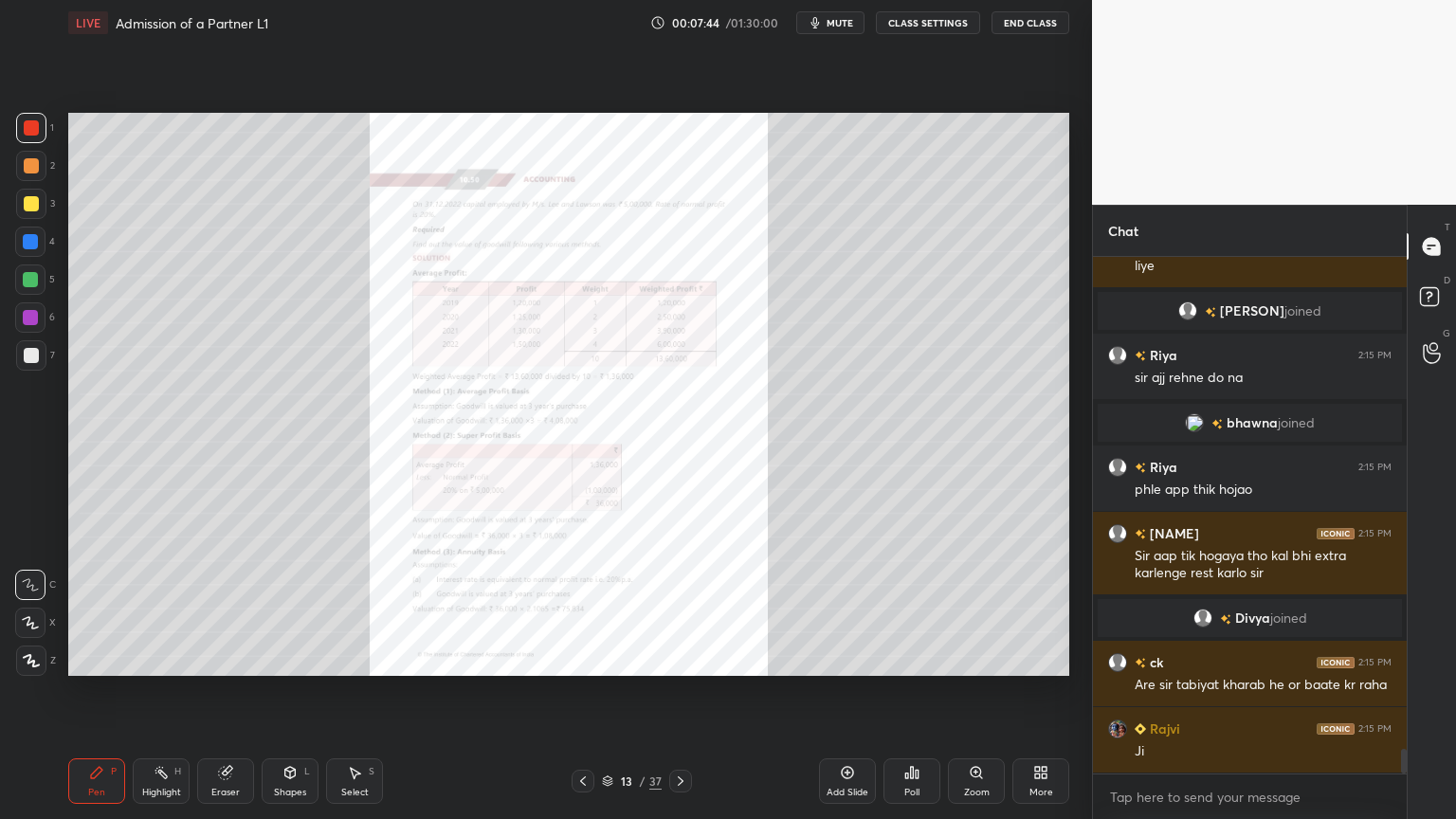 click 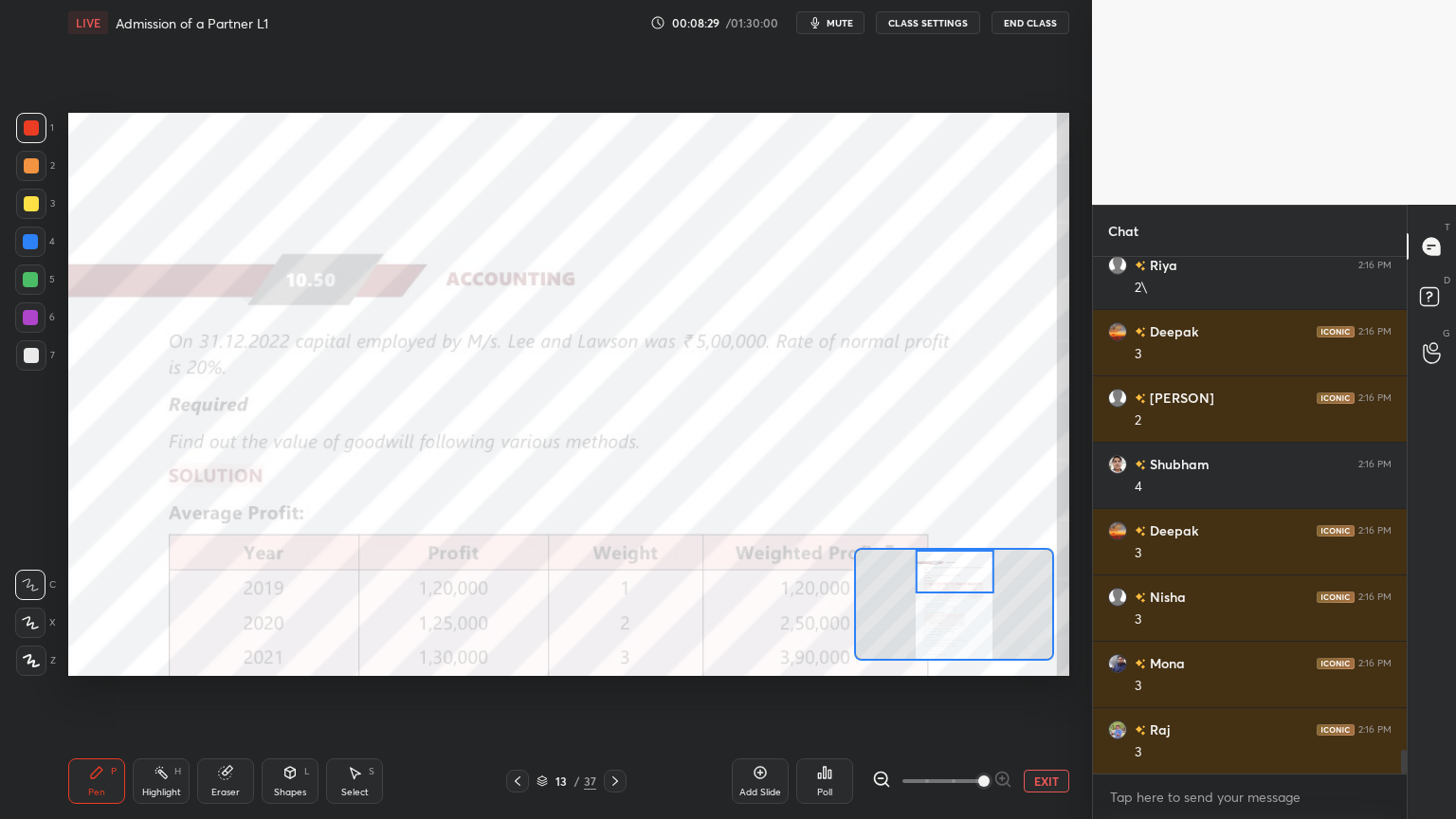 scroll, scrollTop: 10627, scrollLeft: 0, axis: vertical 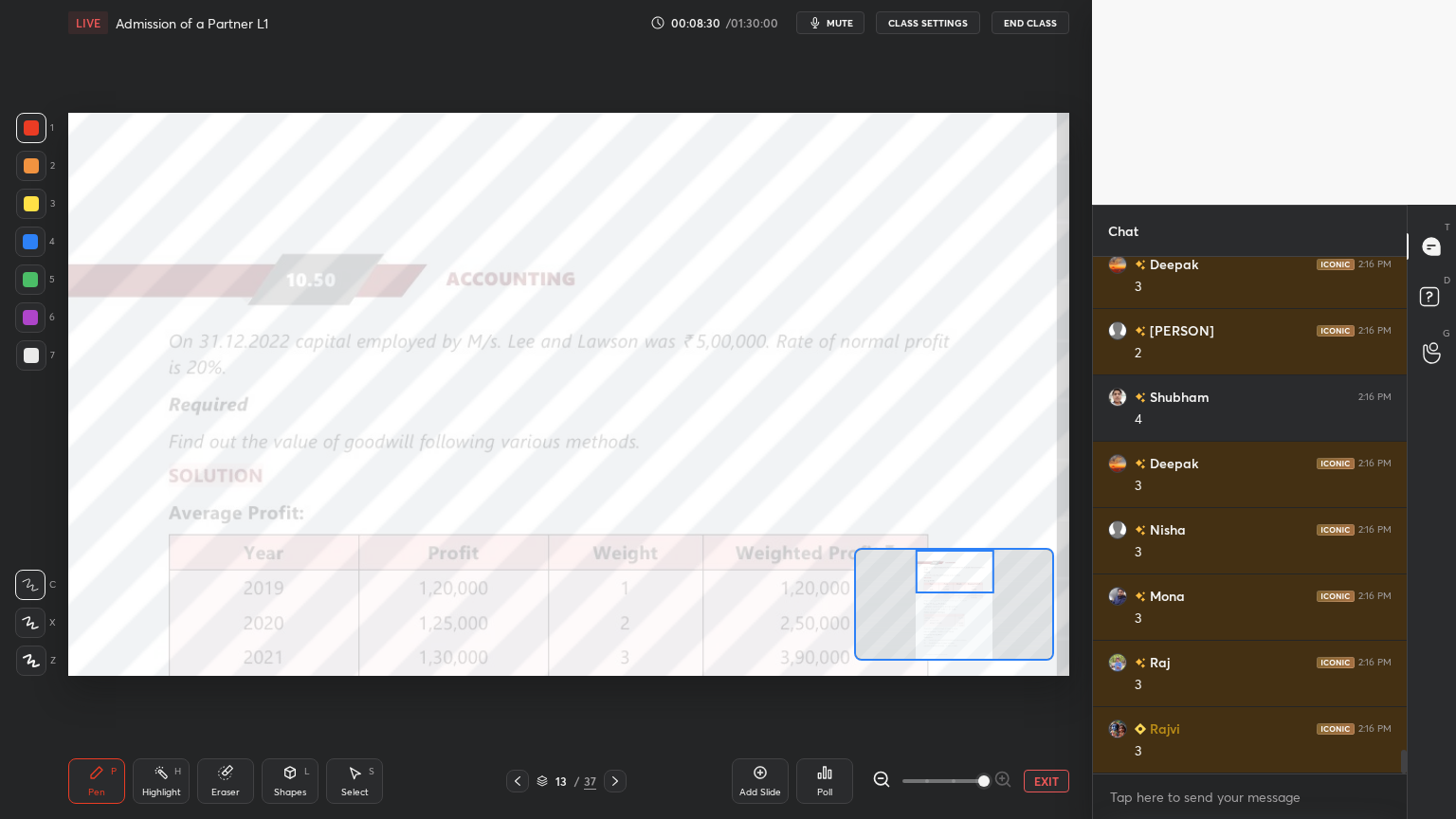 click at bounding box center (30, 318) 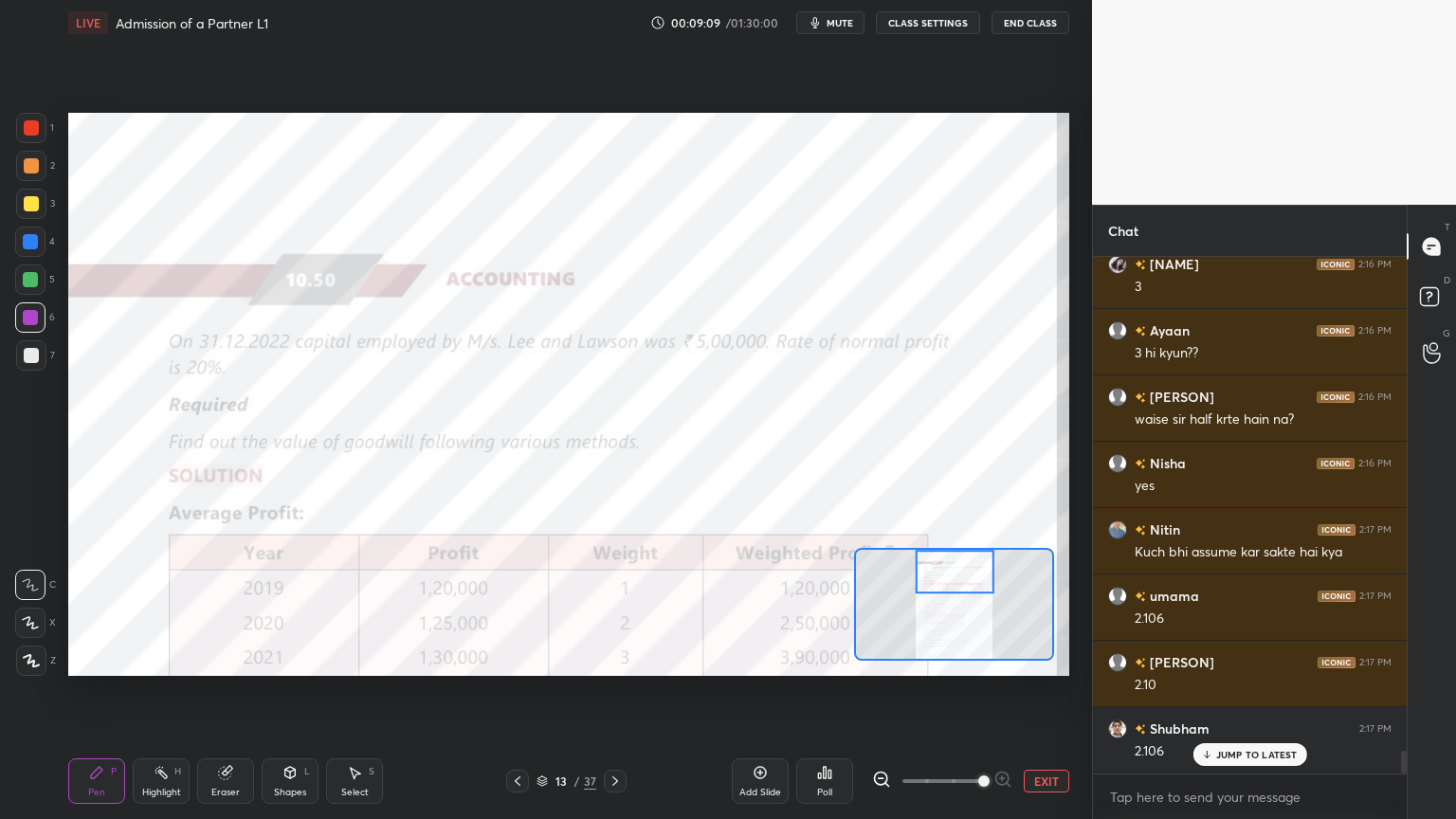 scroll, scrollTop: 11223, scrollLeft: 0, axis: vertical 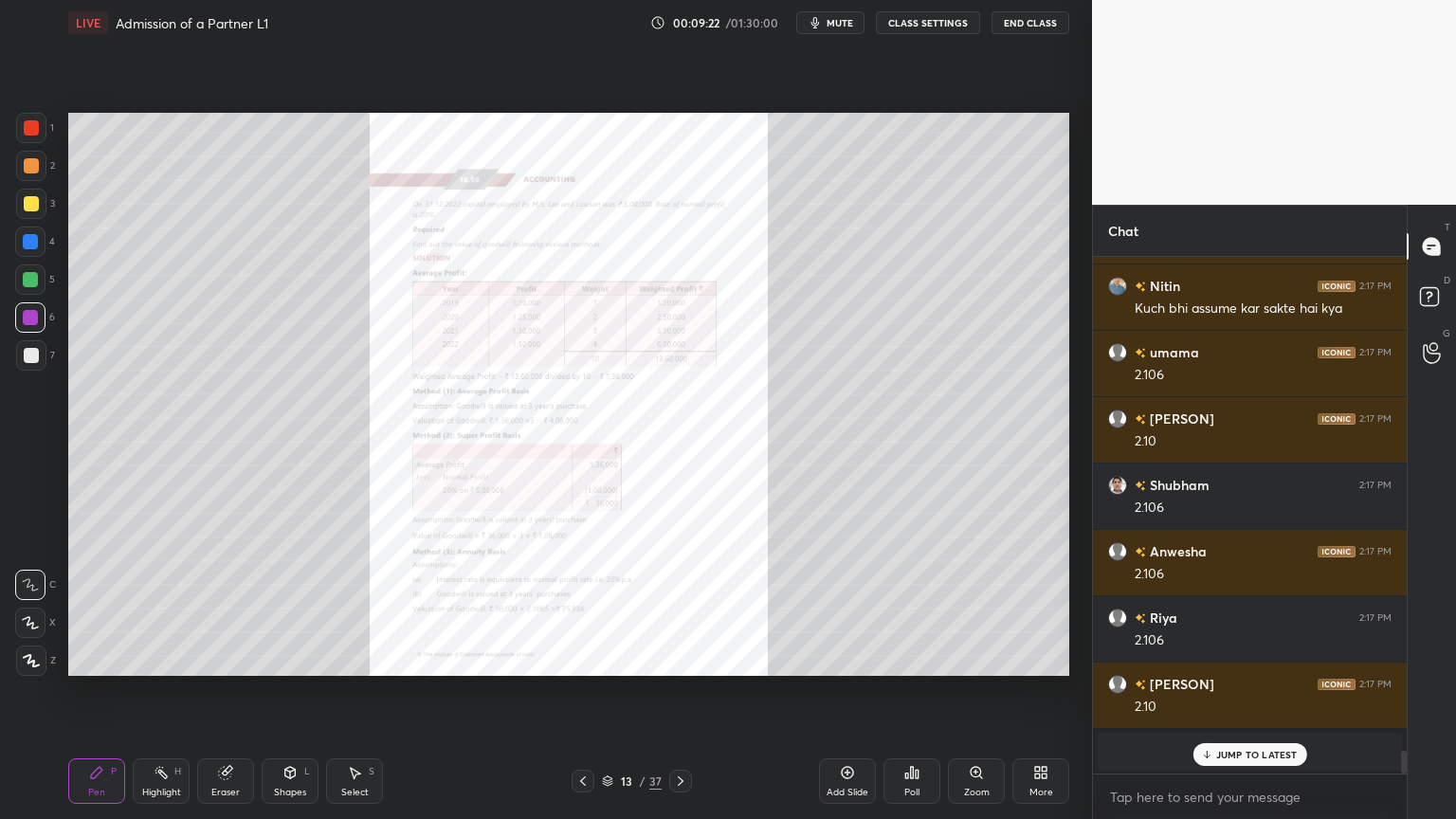 click 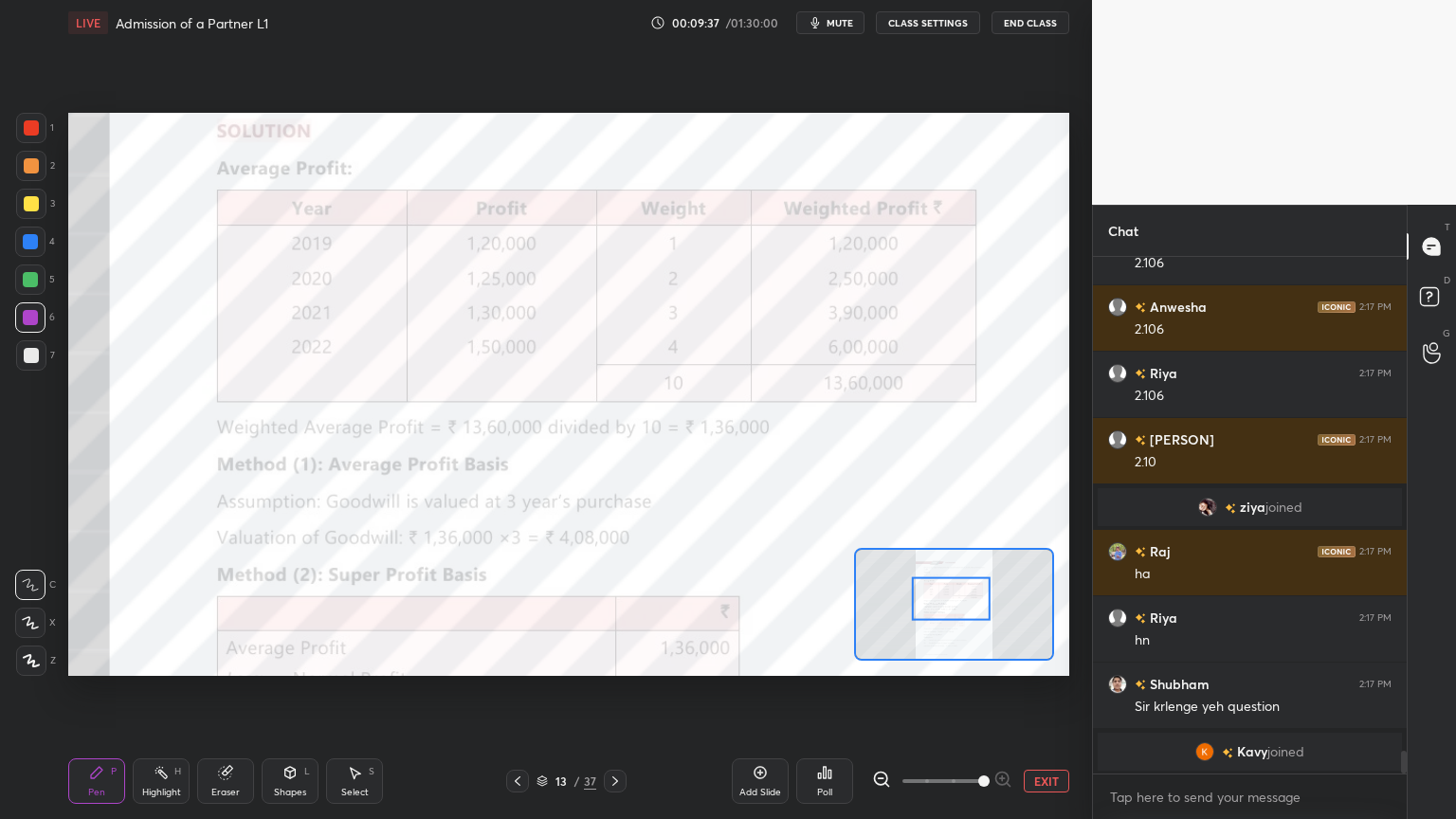 scroll, scrollTop: 11366, scrollLeft: 0, axis: vertical 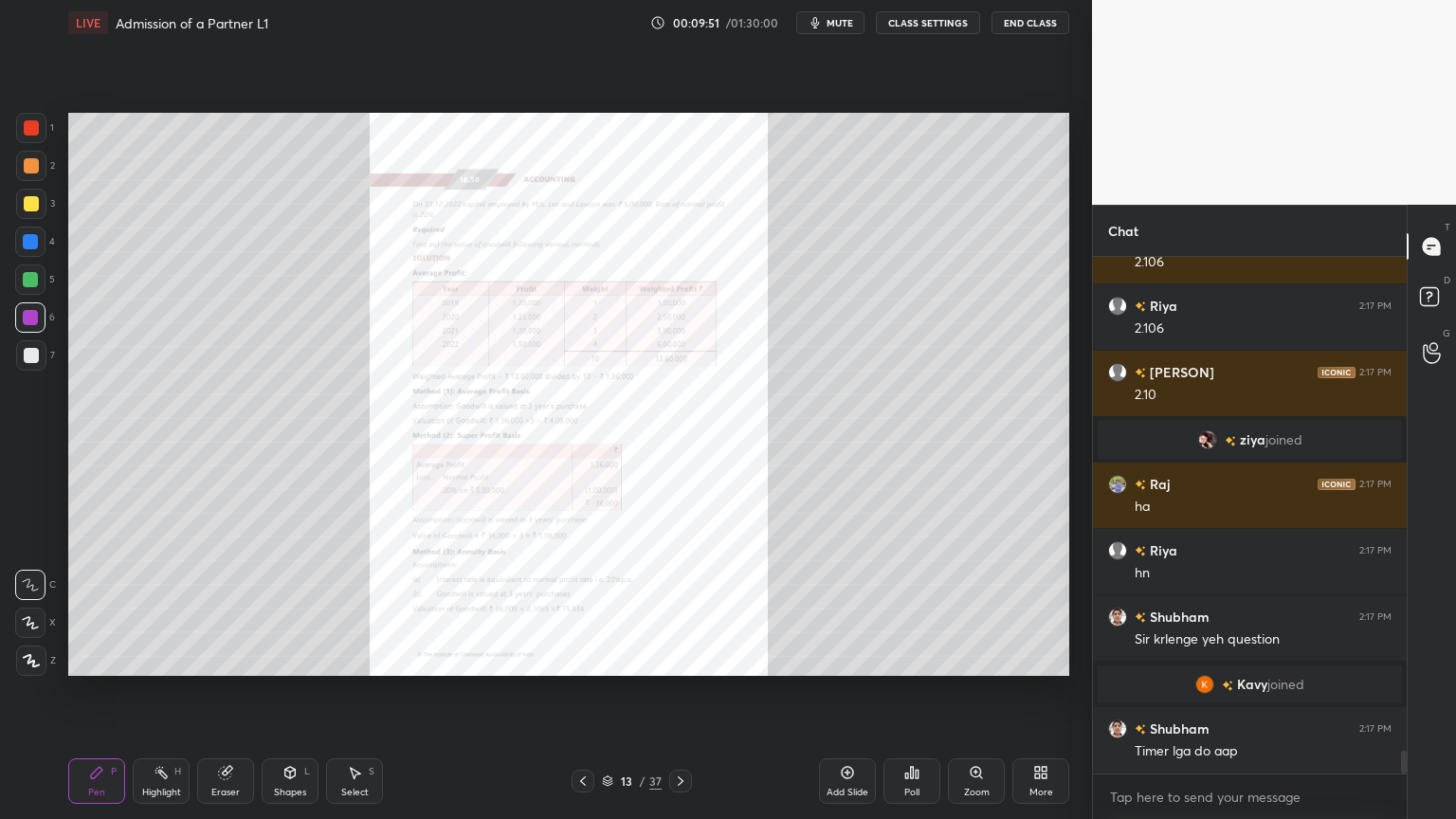 click on "Add Slide" at bounding box center (847, 781) 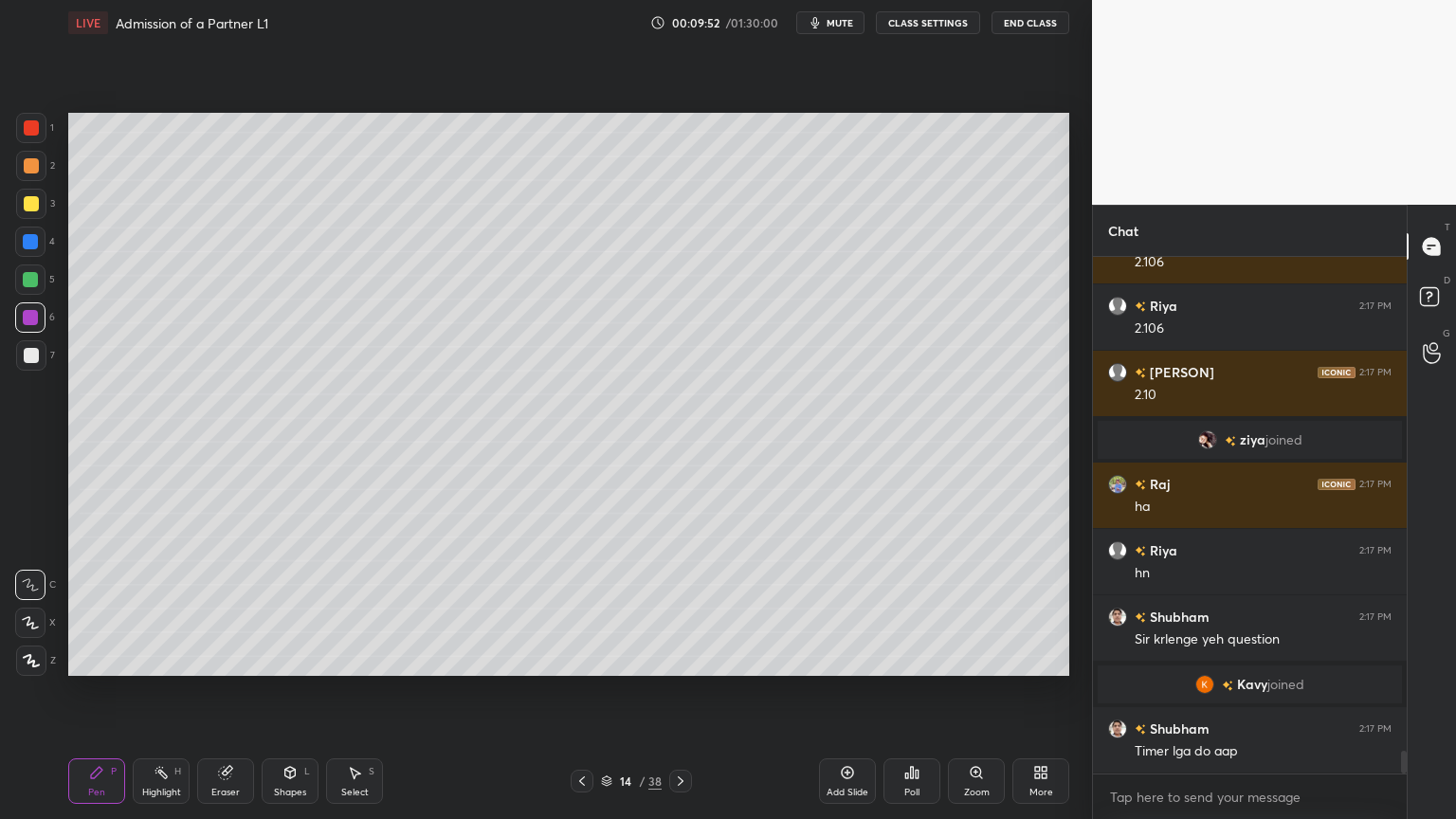 click at bounding box center (582, 781) 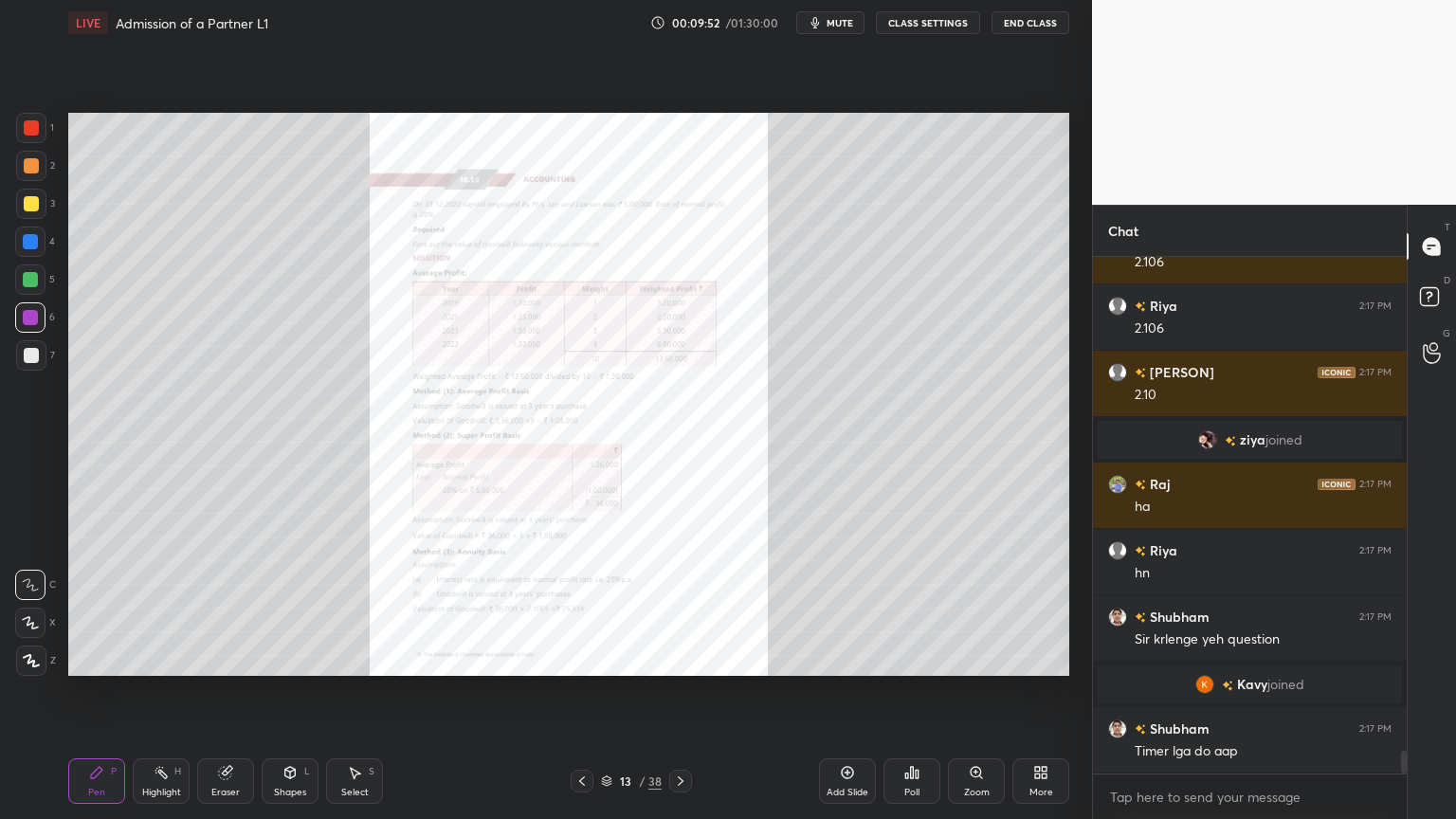 click 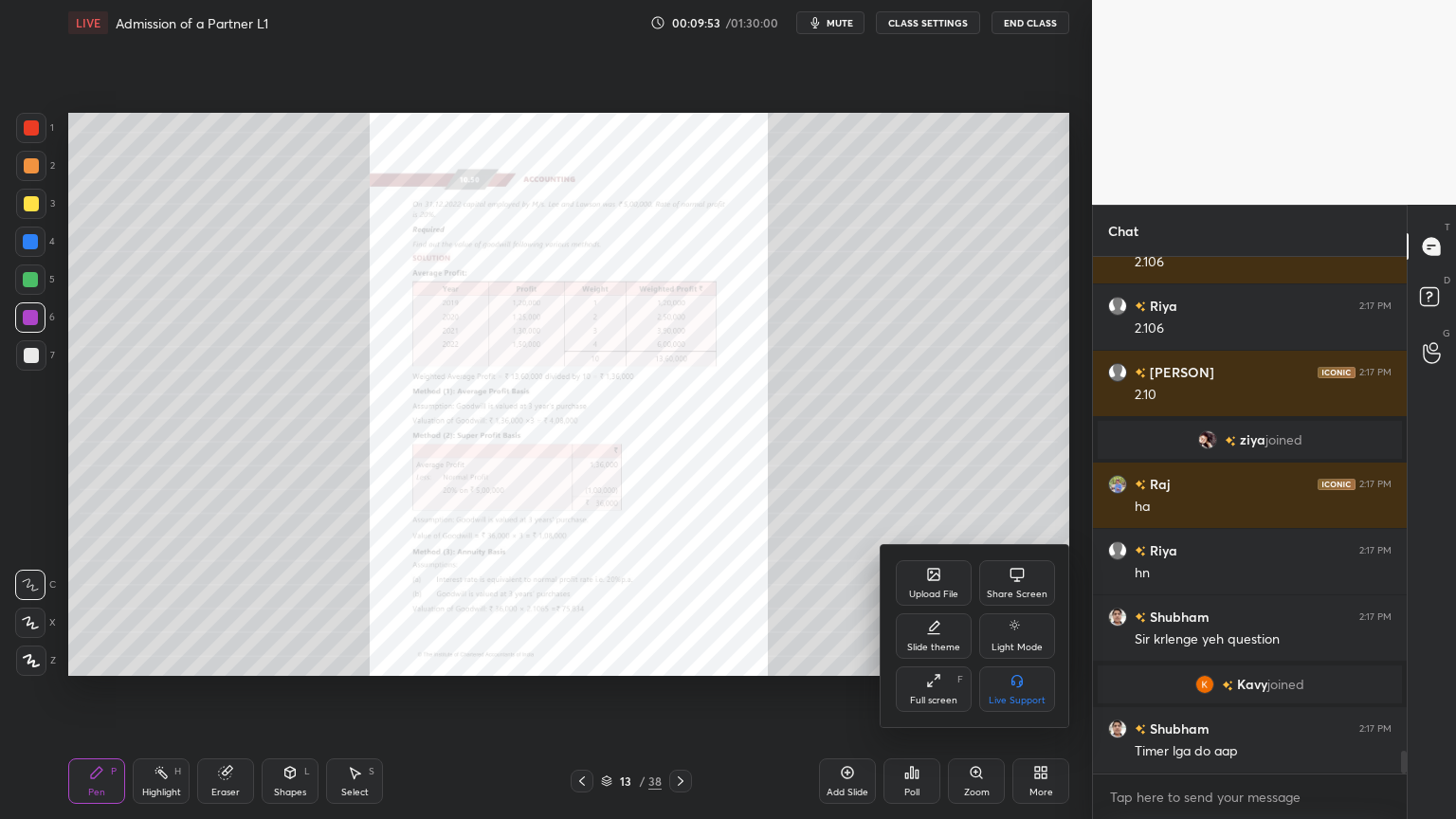 click on "Slide theme" at bounding box center [934, 636] 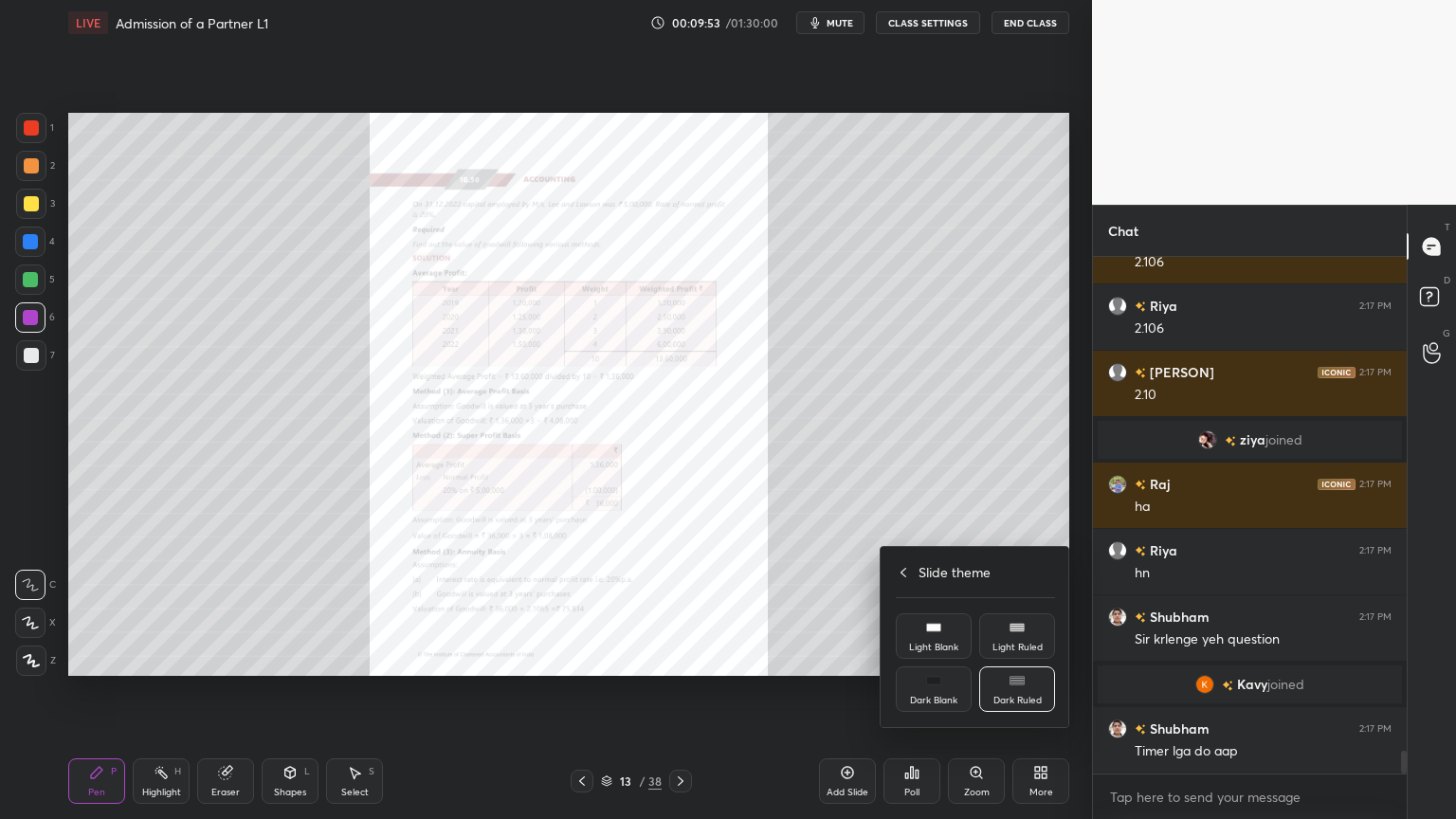click 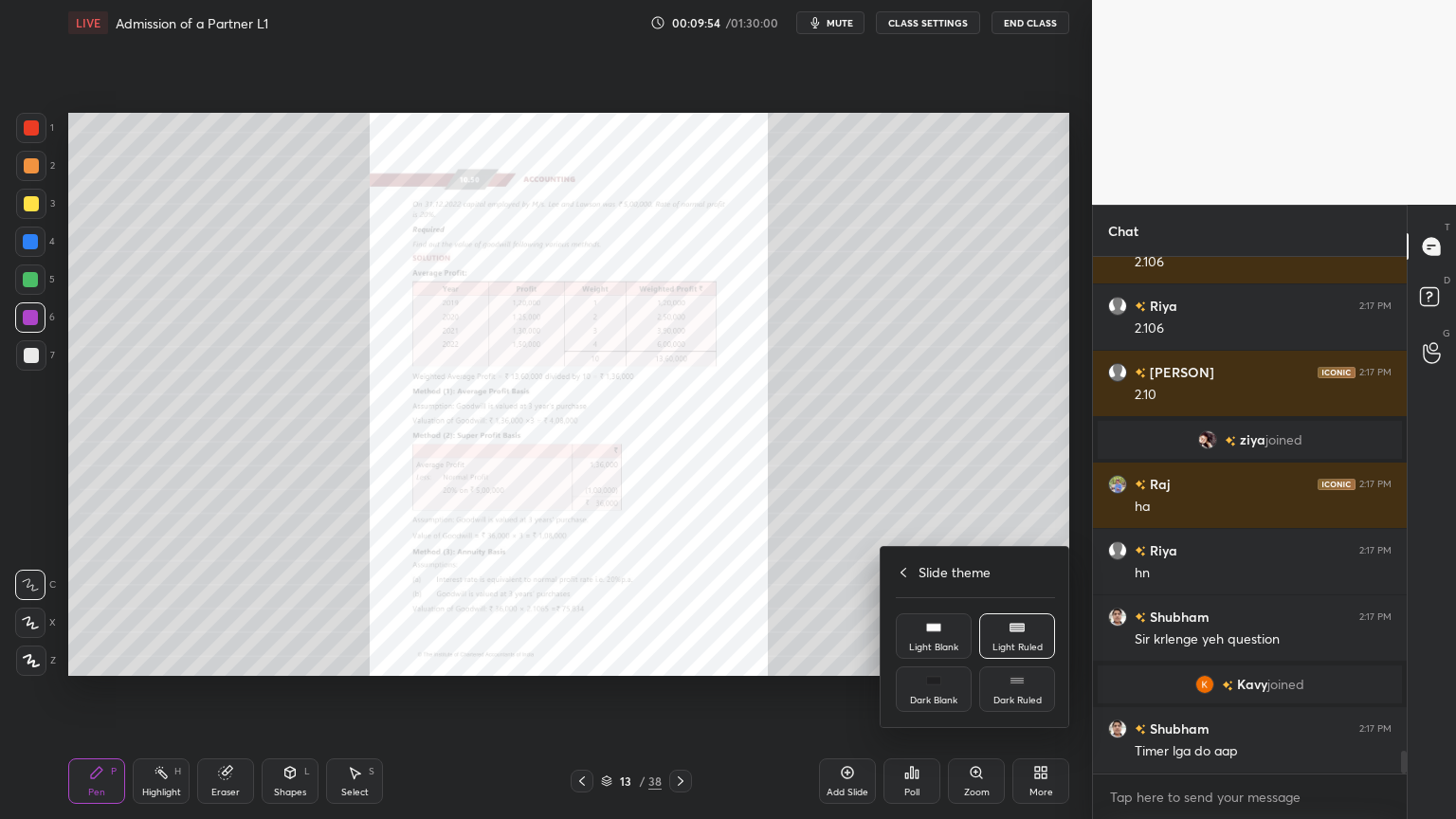 click at bounding box center (728, 410) 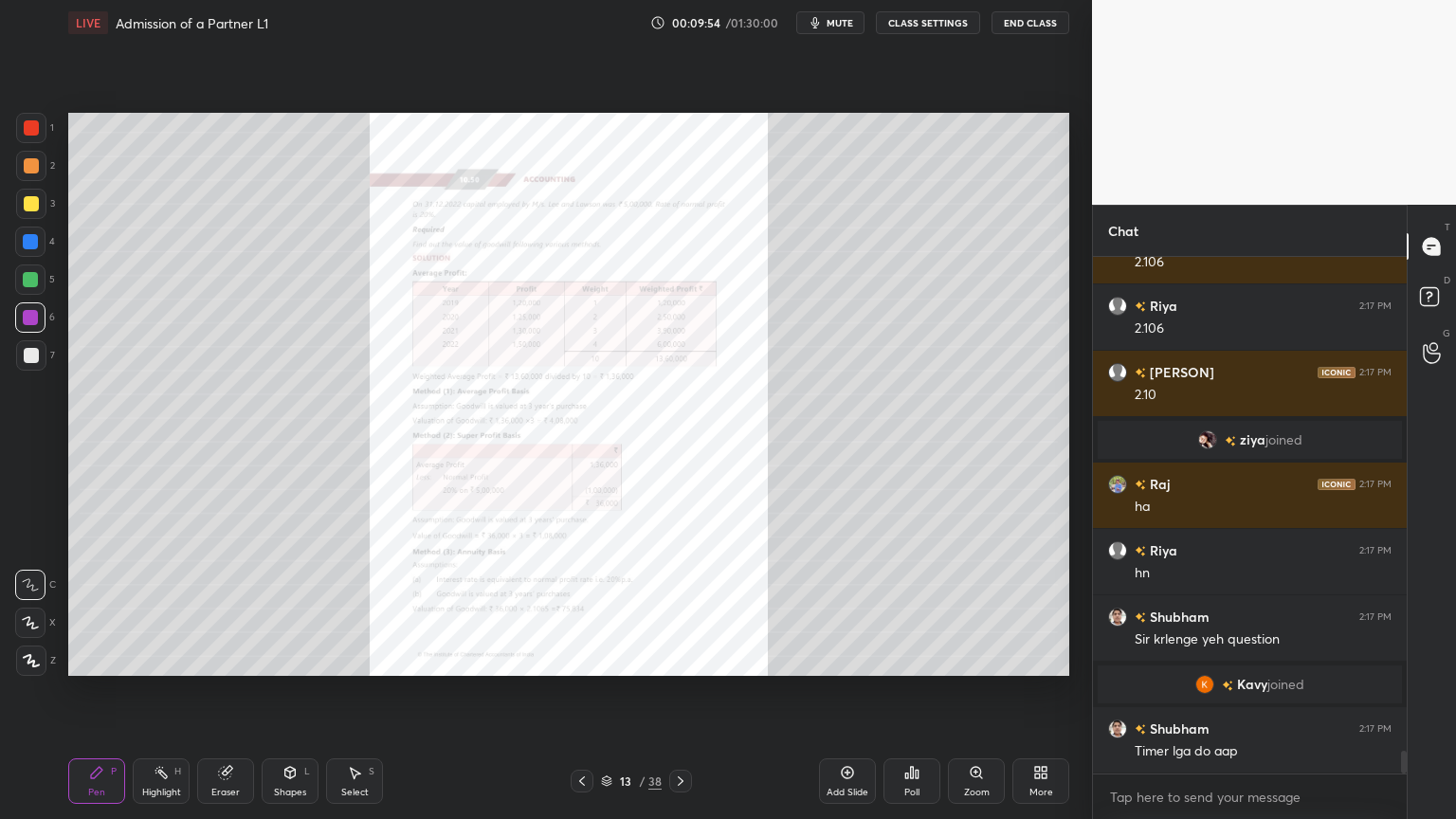 click 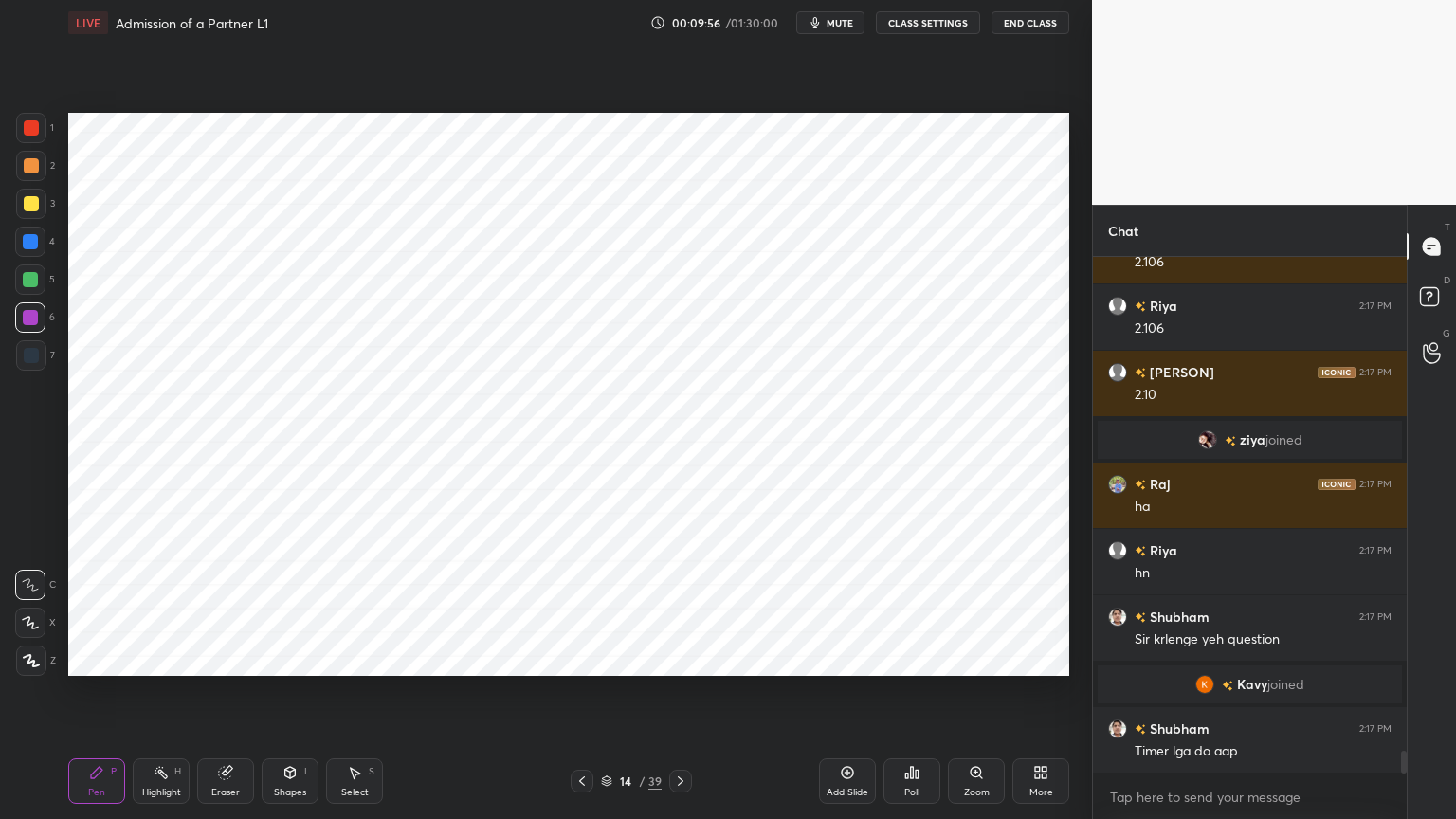 click at bounding box center (30, 242) 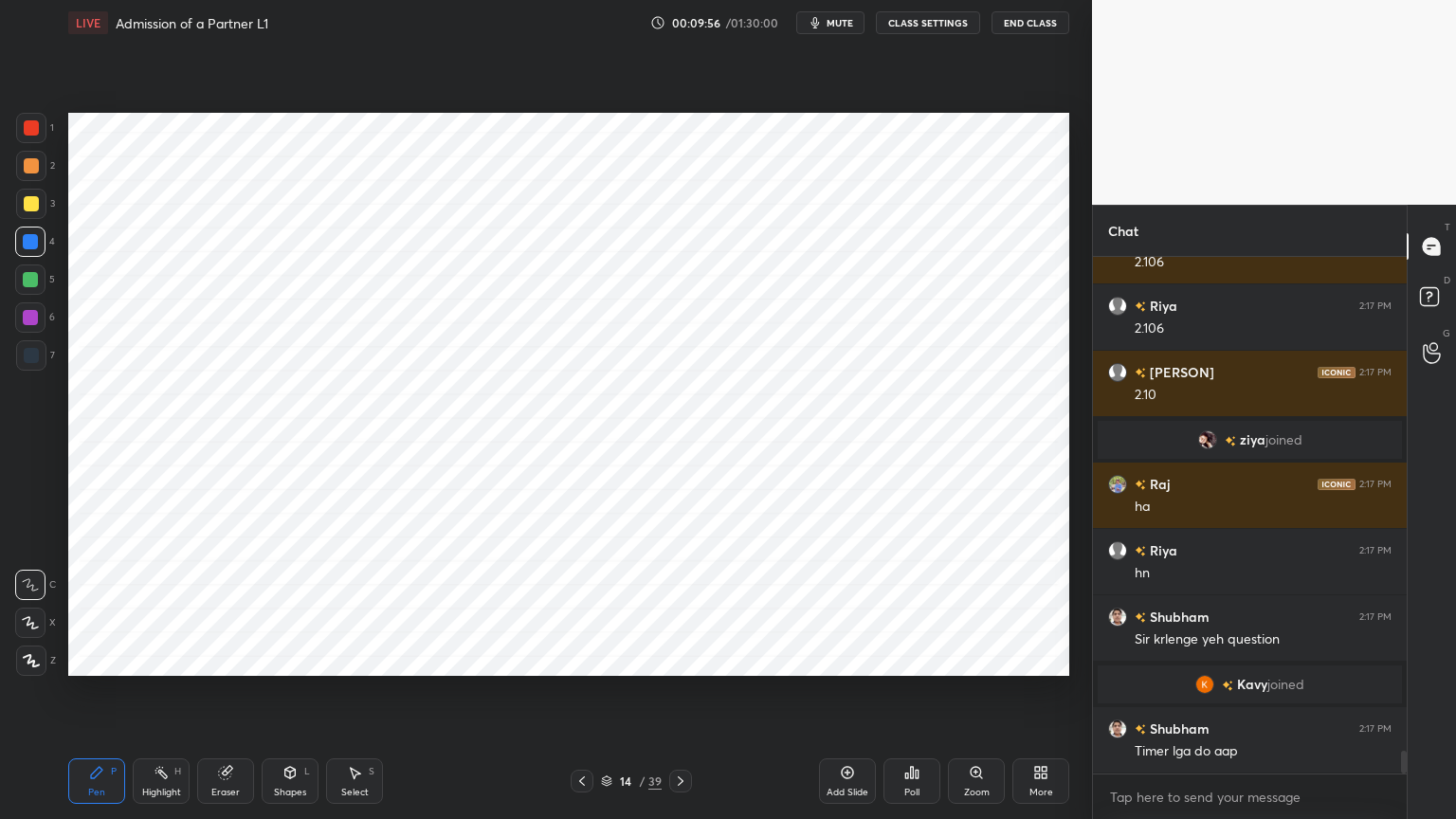 click 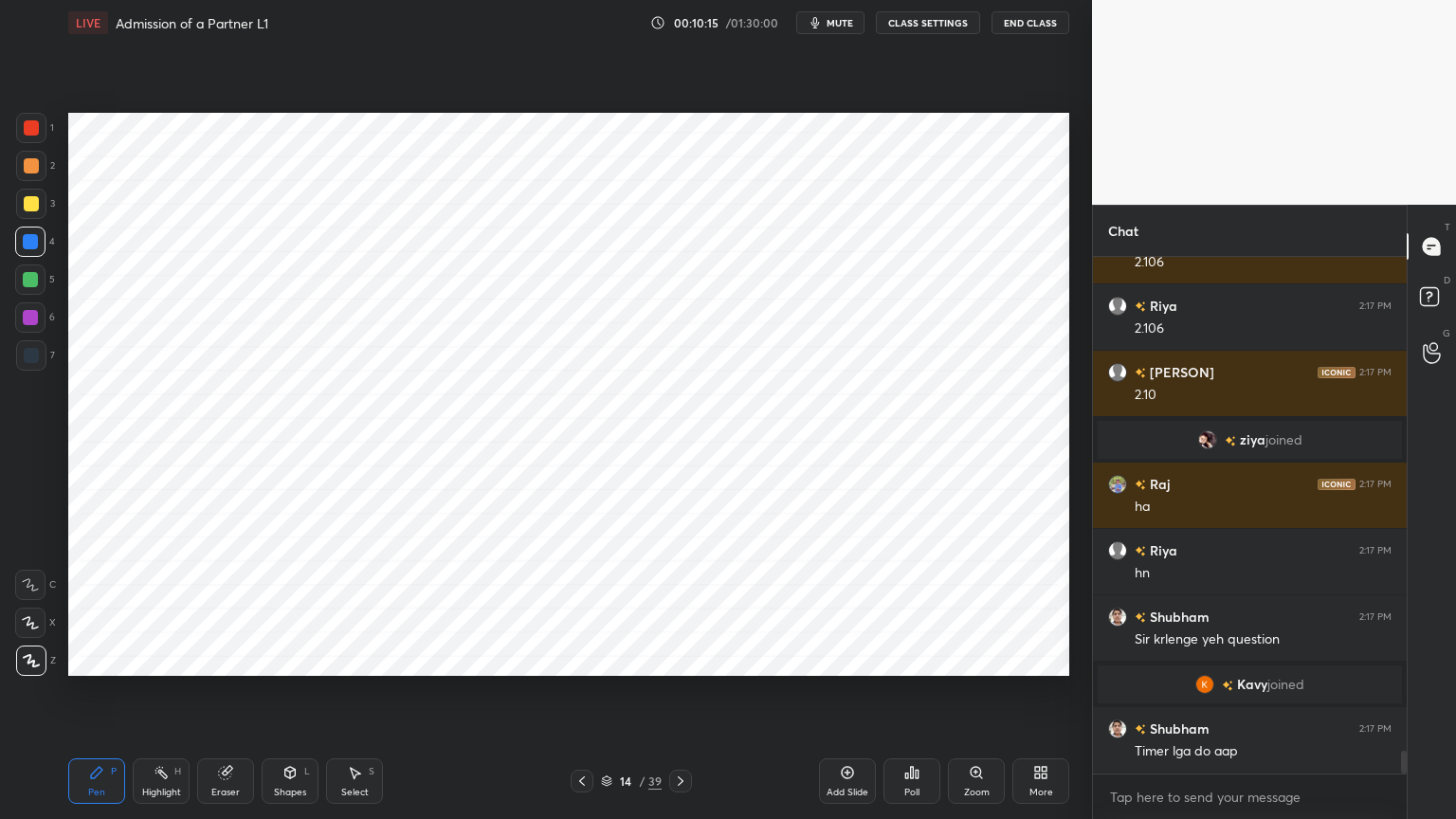 click on "7" at bounding box center (35, 355) 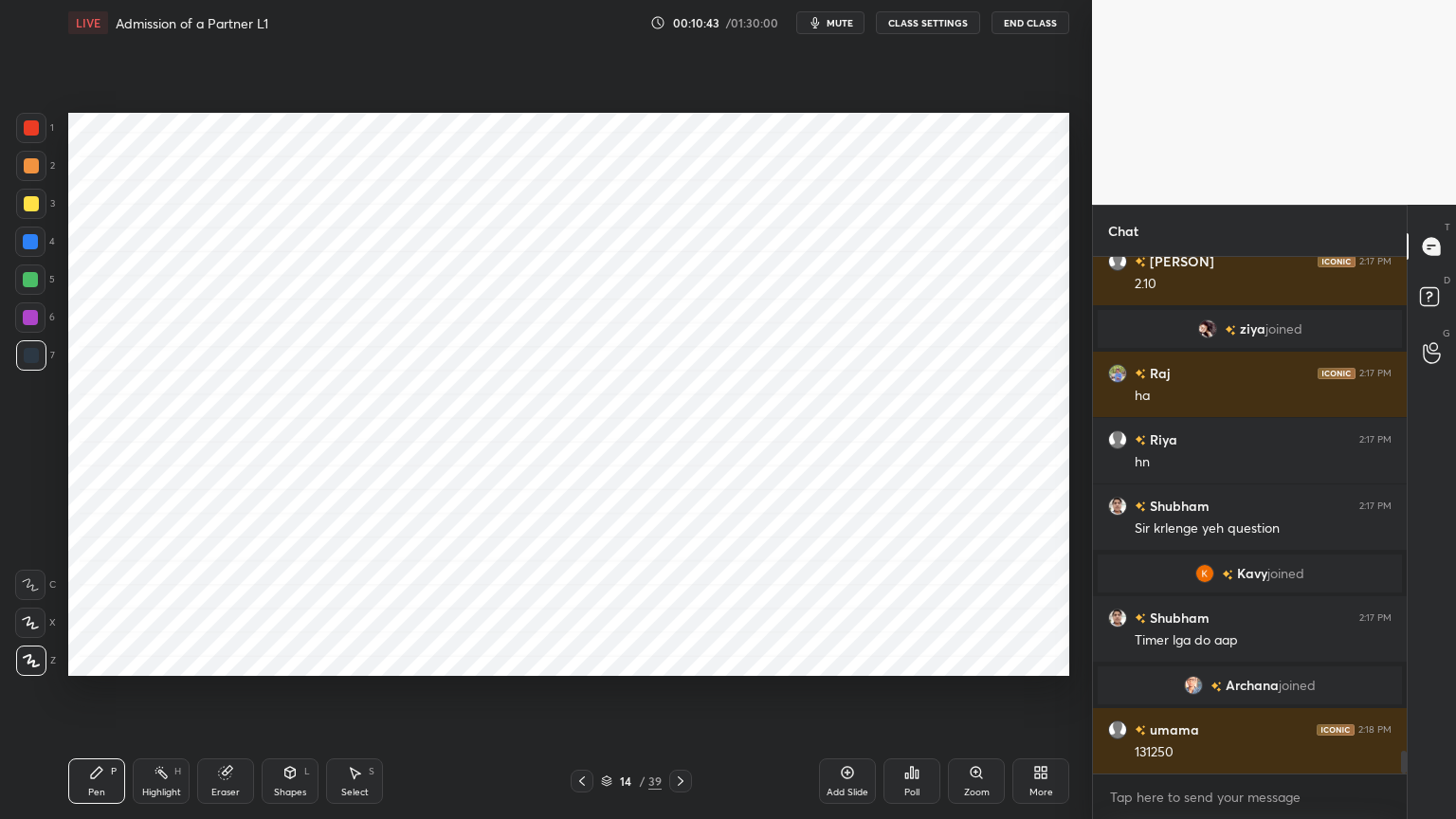 scroll, scrollTop: 11431, scrollLeft: 0, axis: vertical 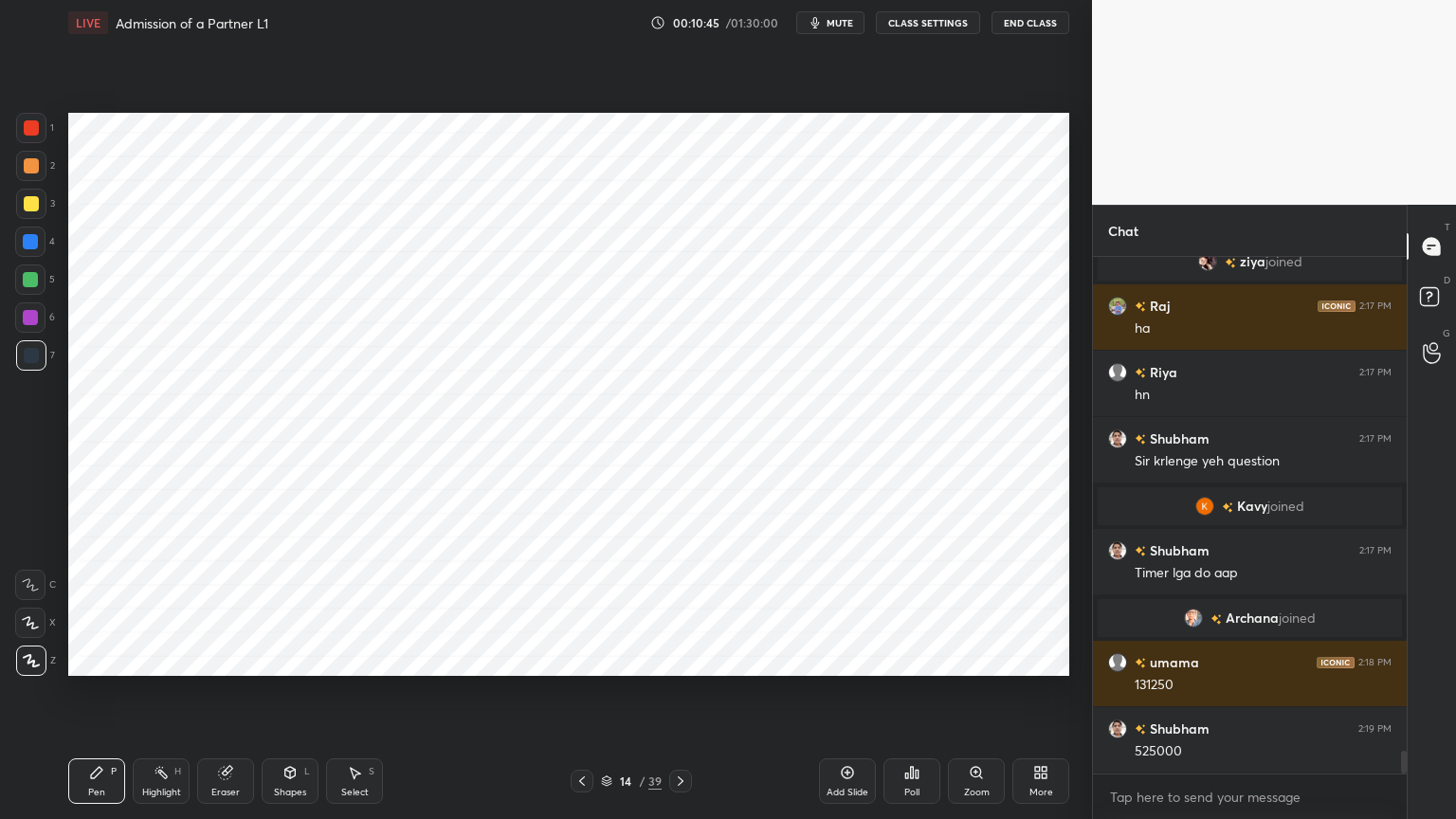 click at bounding box center (30, 242) 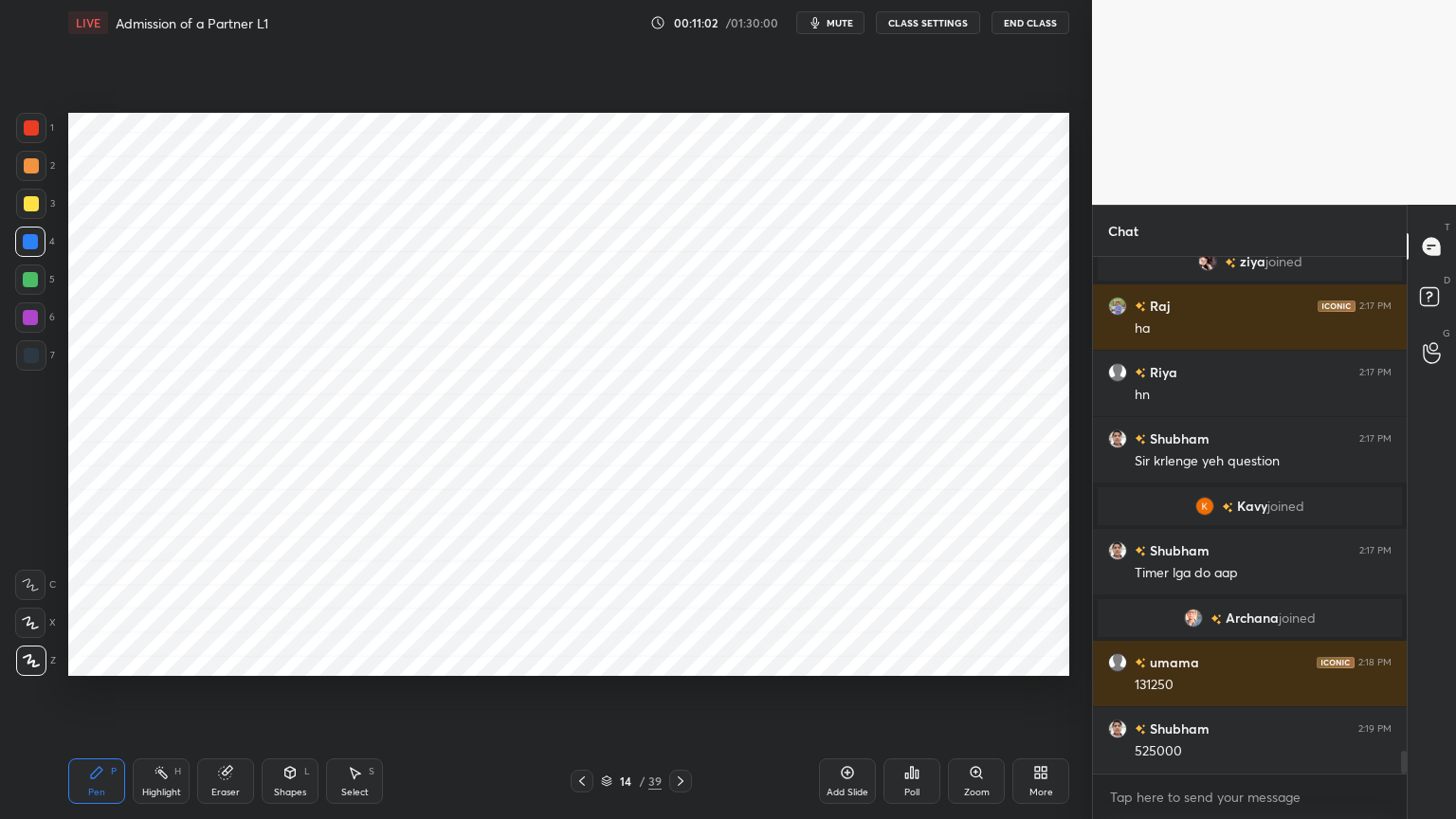 click on "Shapes" at bounding box center (290, 792) 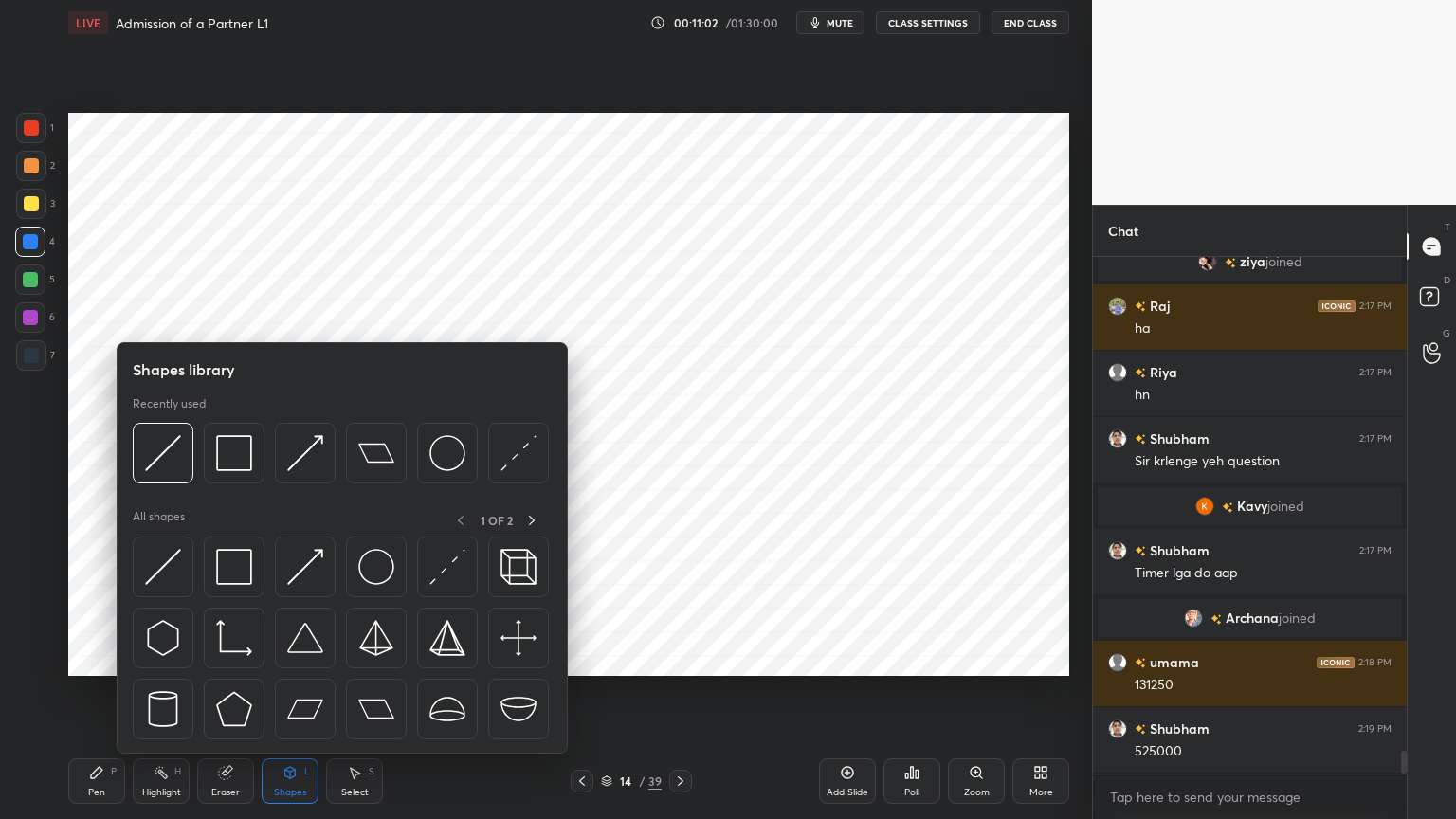 click on "Shapes" at bounding box center (290, 792) 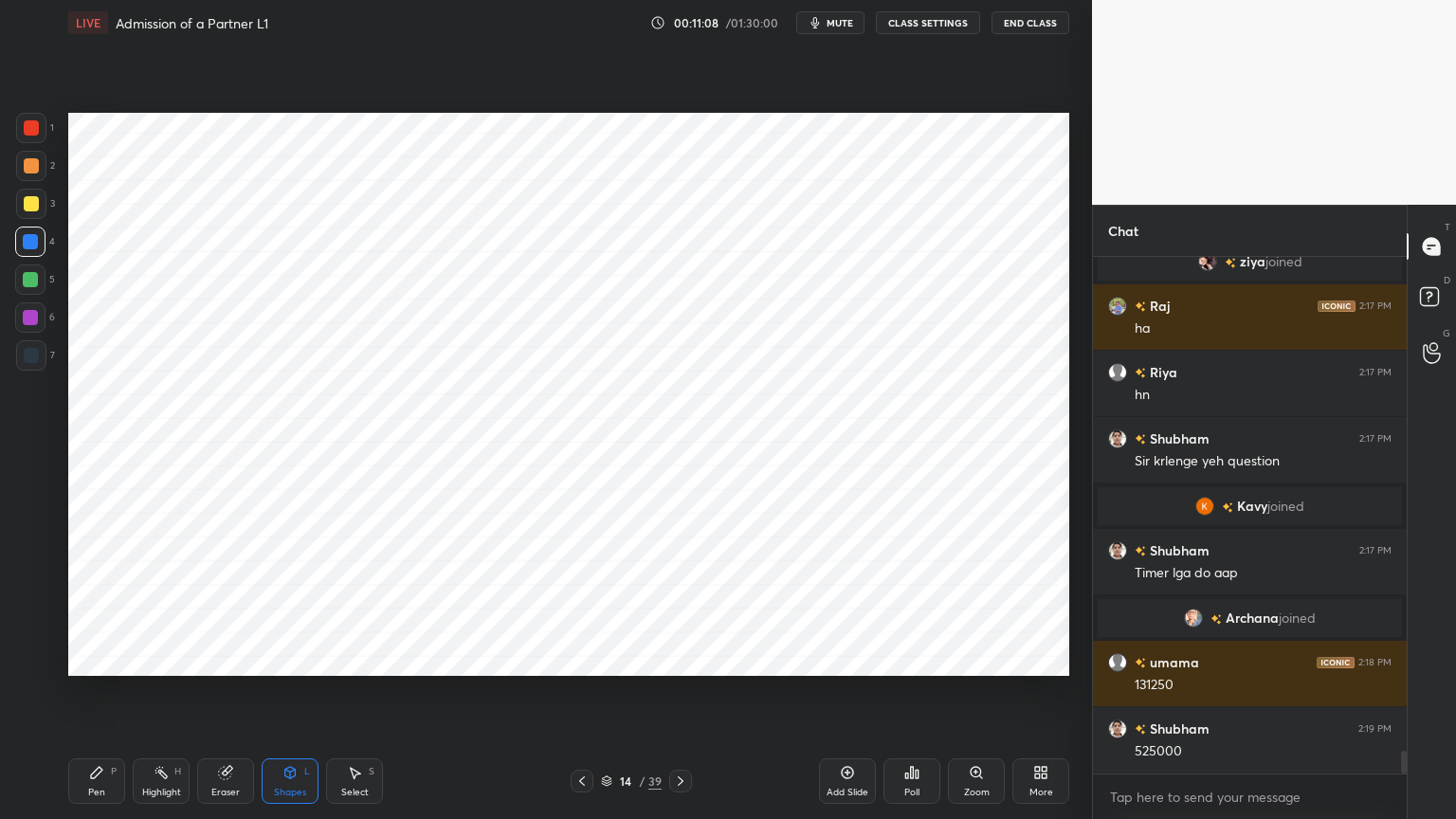 scroll, scrollTop: 11530, scrollLeft: 0, axis: vertical 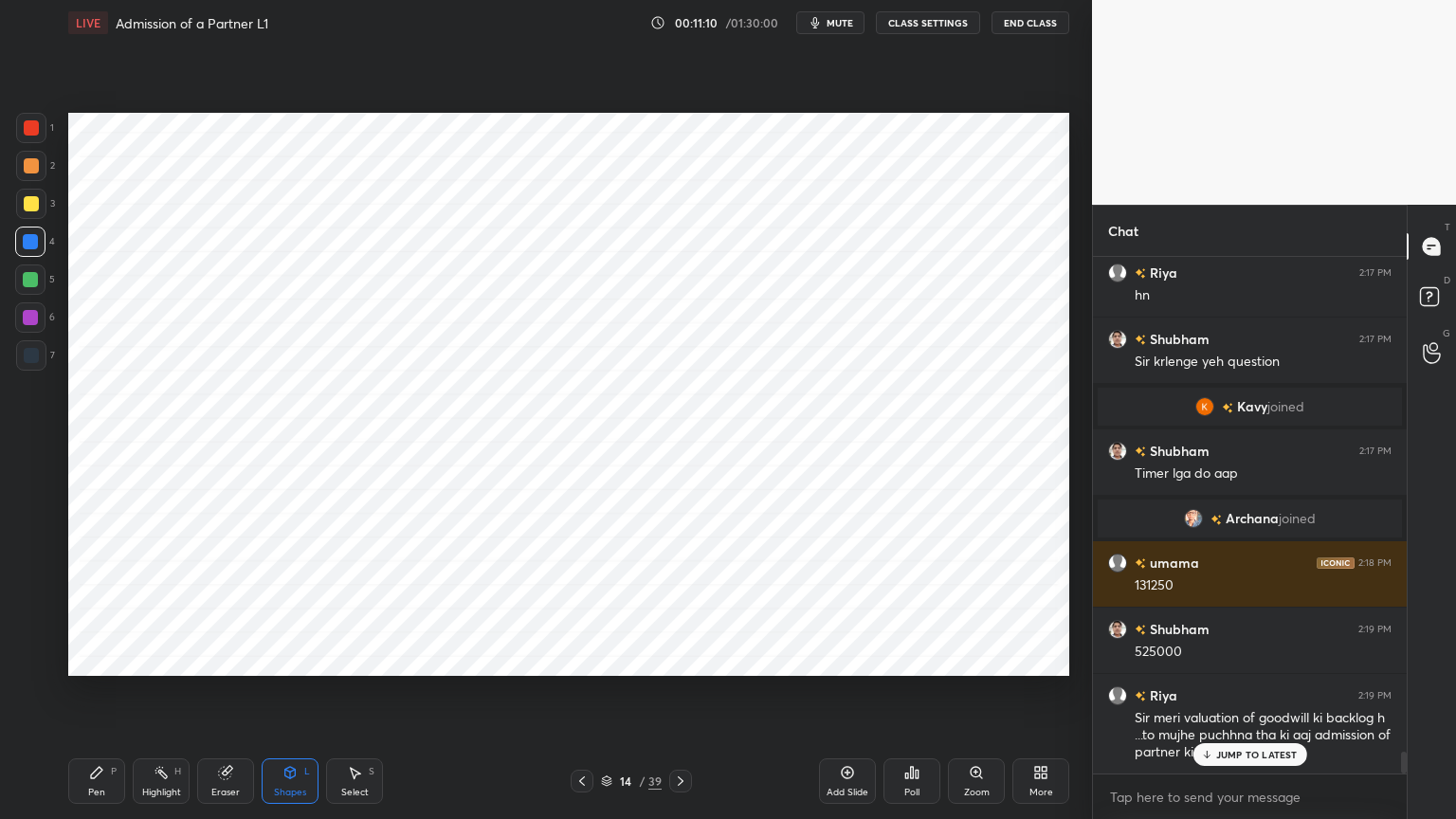 click on "Pen P" at bounding box center [97, 781] 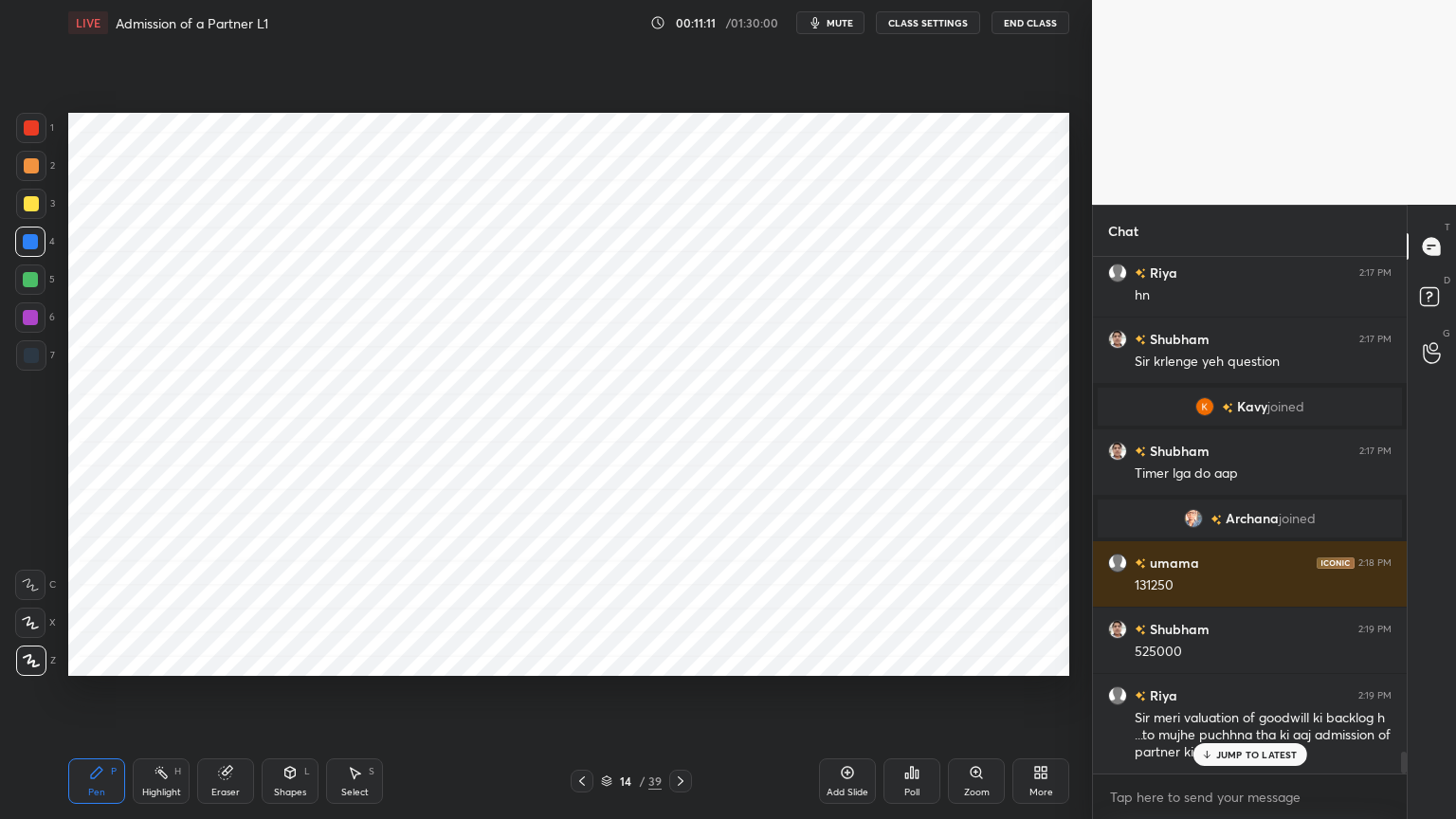 click on "7" at bounding box center (35, 359) 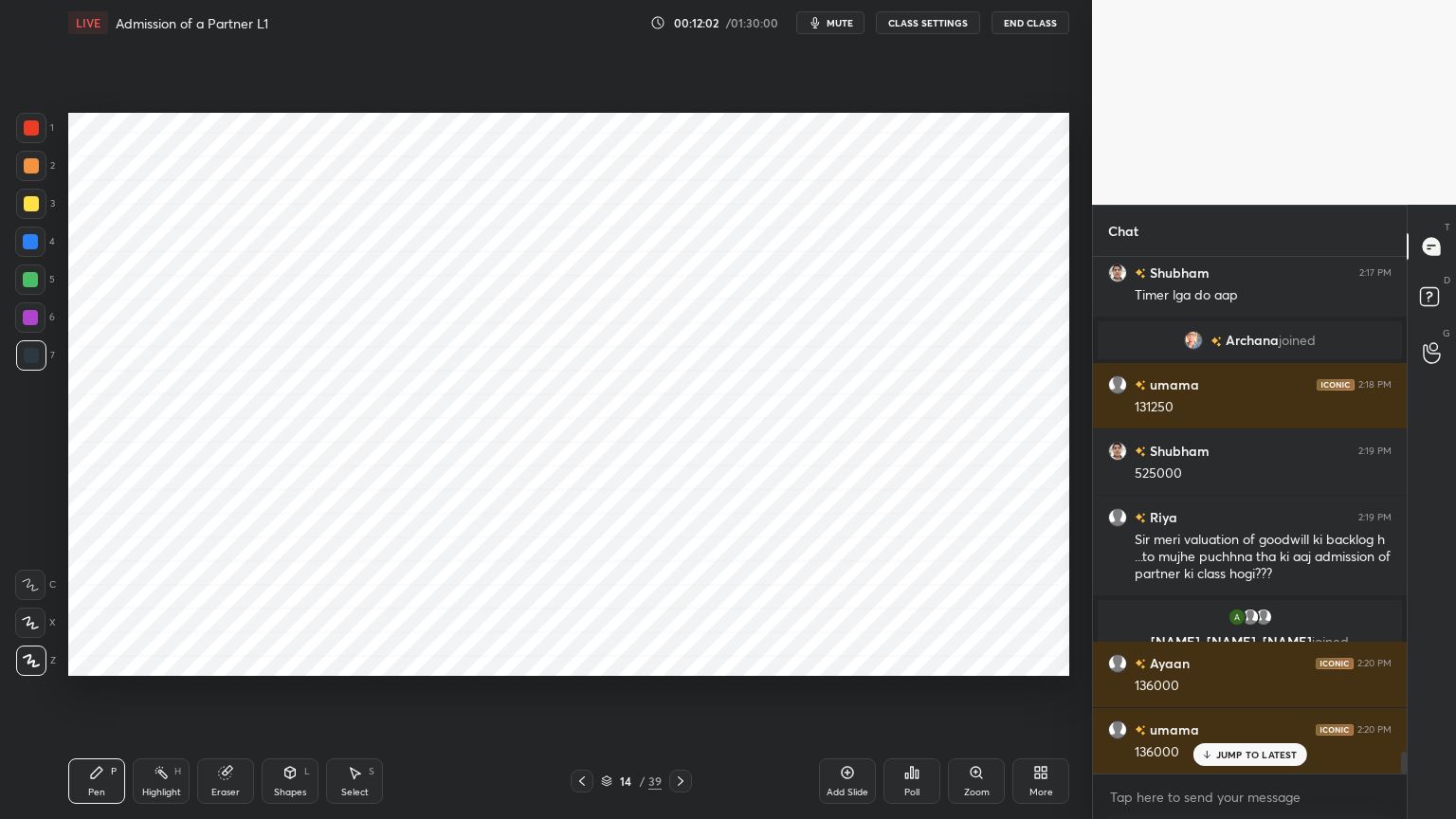 scroll, scrollTop: 11754, scrollLeft: 0, axis: vertical 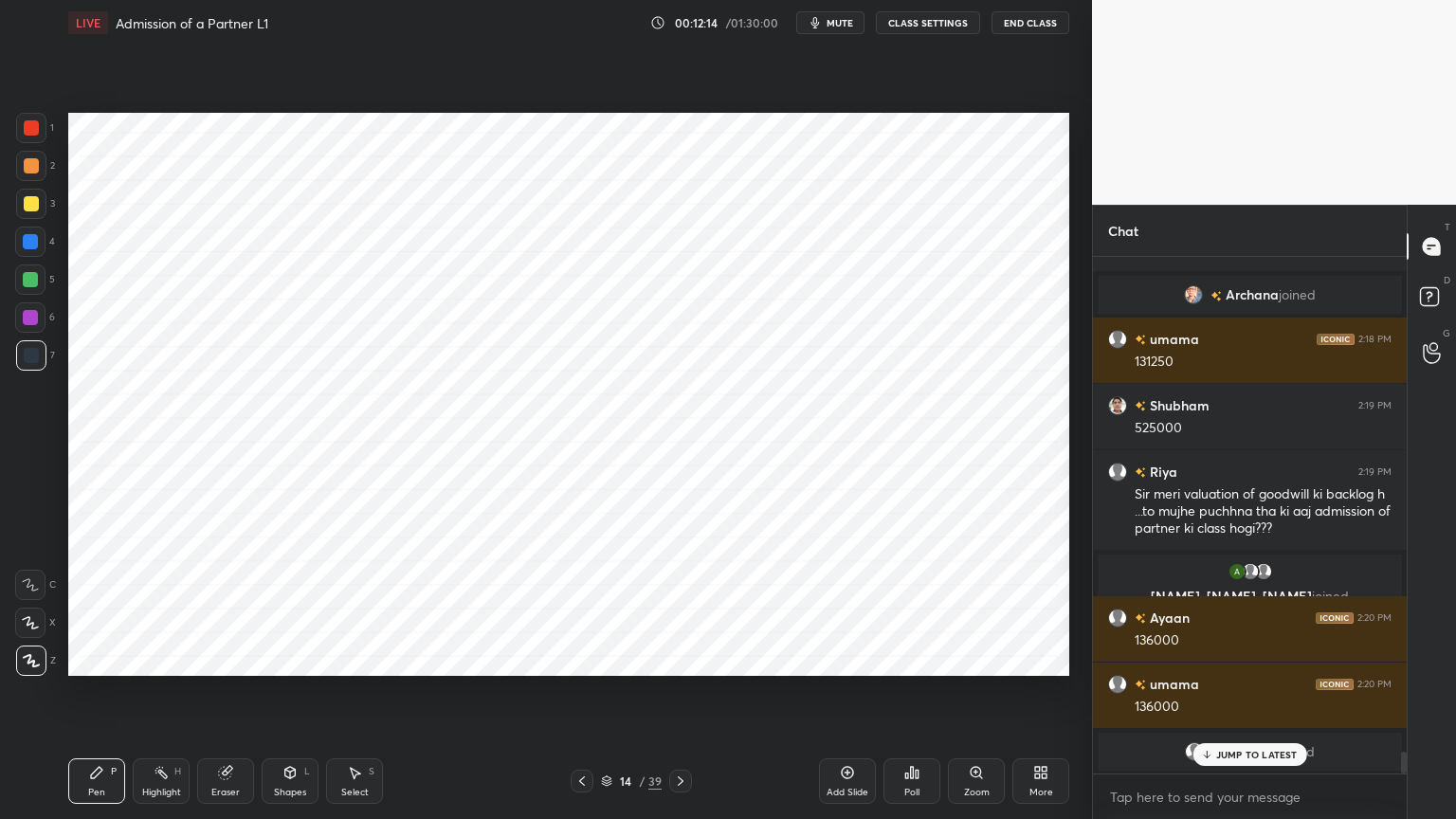 click at bounding box center (30, 242) 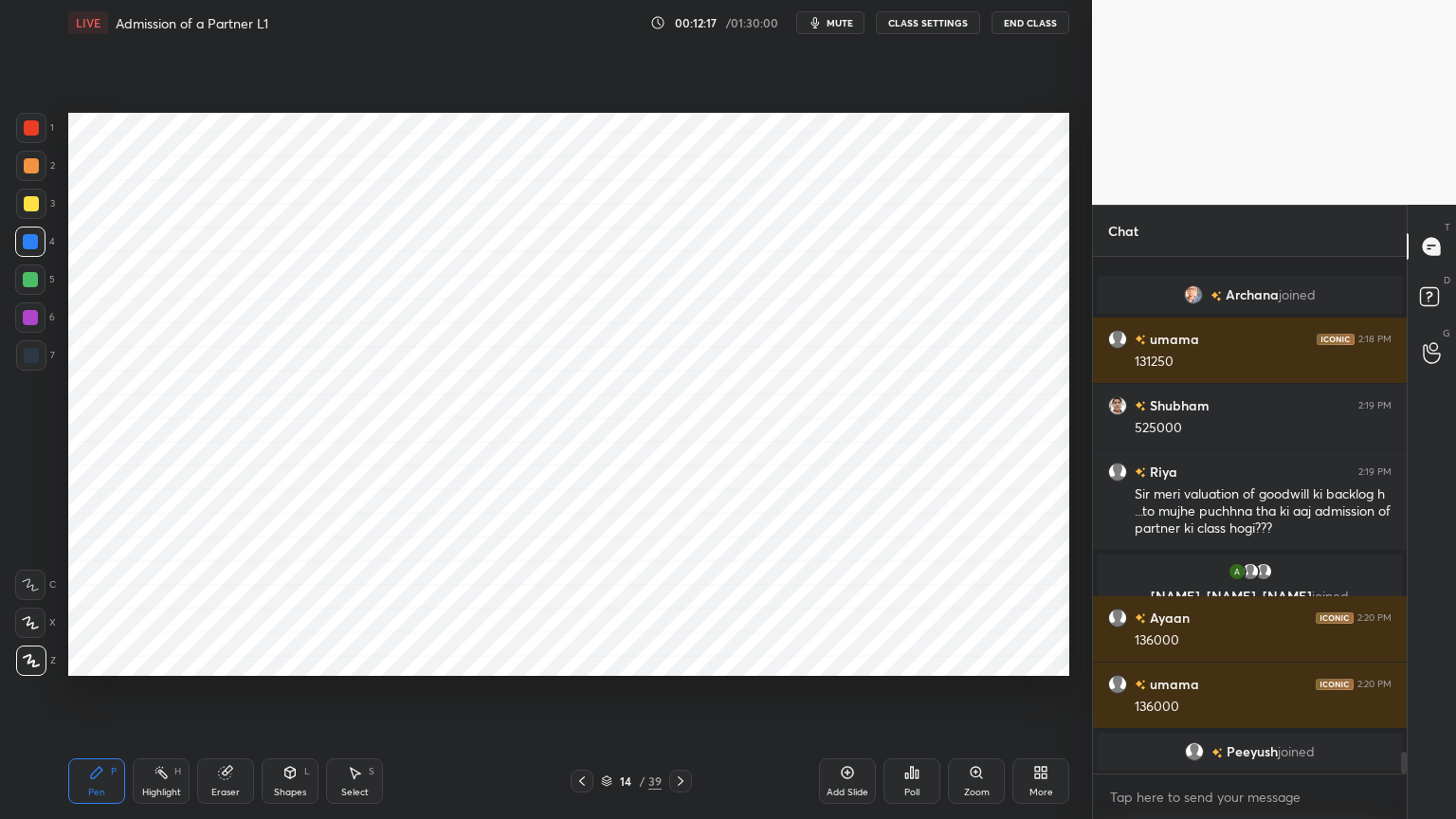 scroll, scrollTop: 11821, scrollLeft: 0, axis: vertical 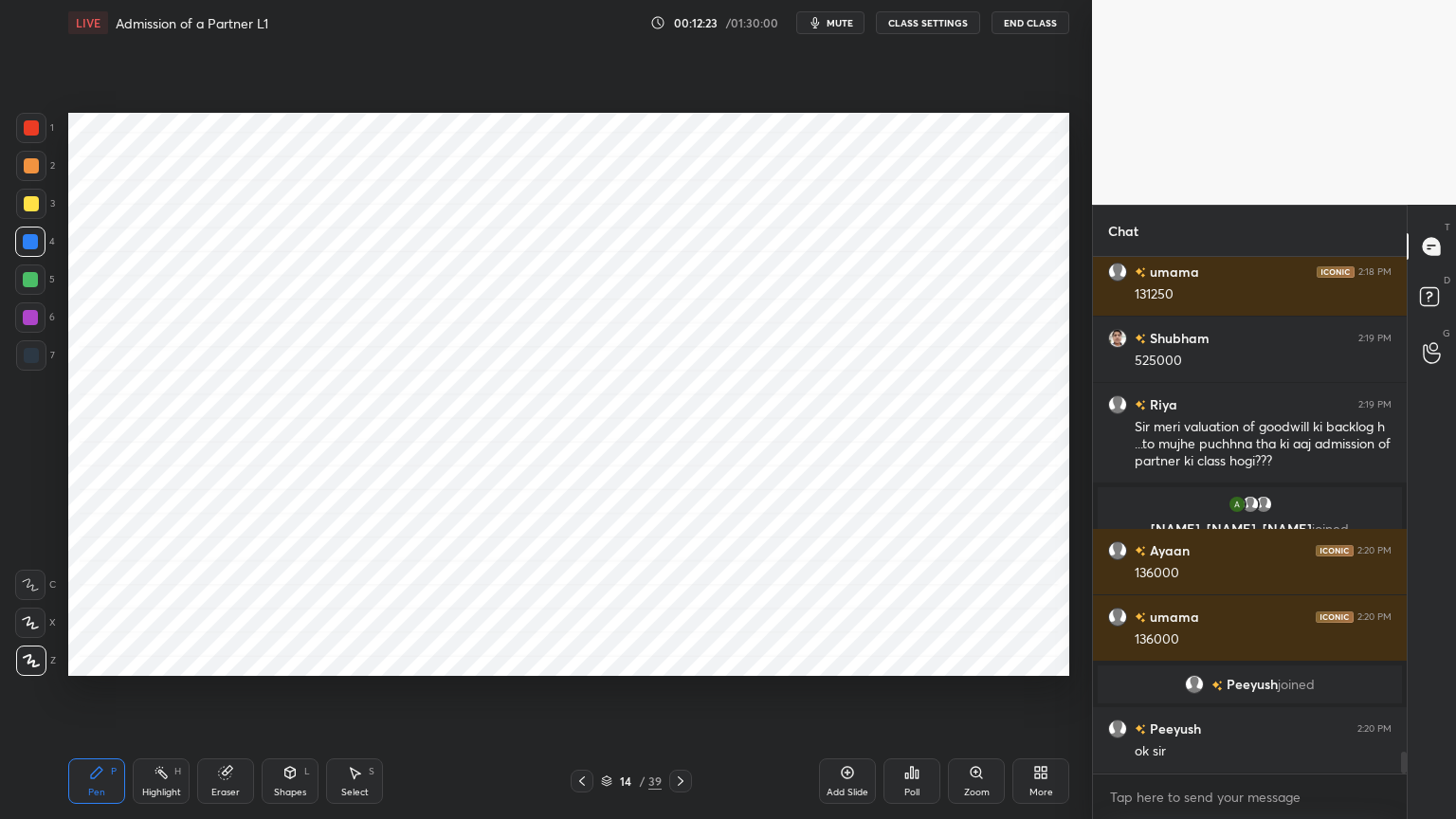click at bounding box center (31, 355) 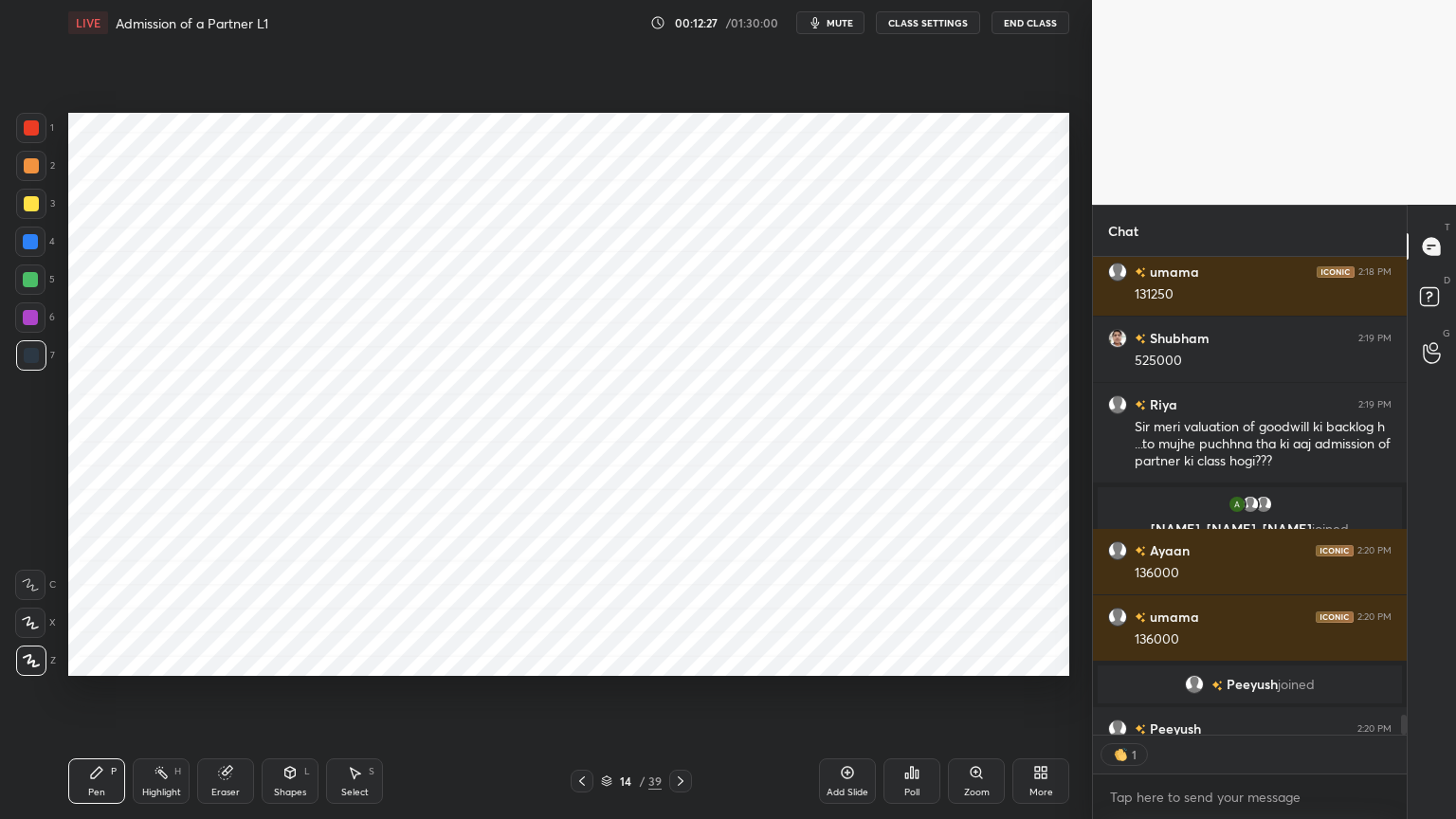 scroll, scrollTop: 473, scrollLeft: 308, axis: both 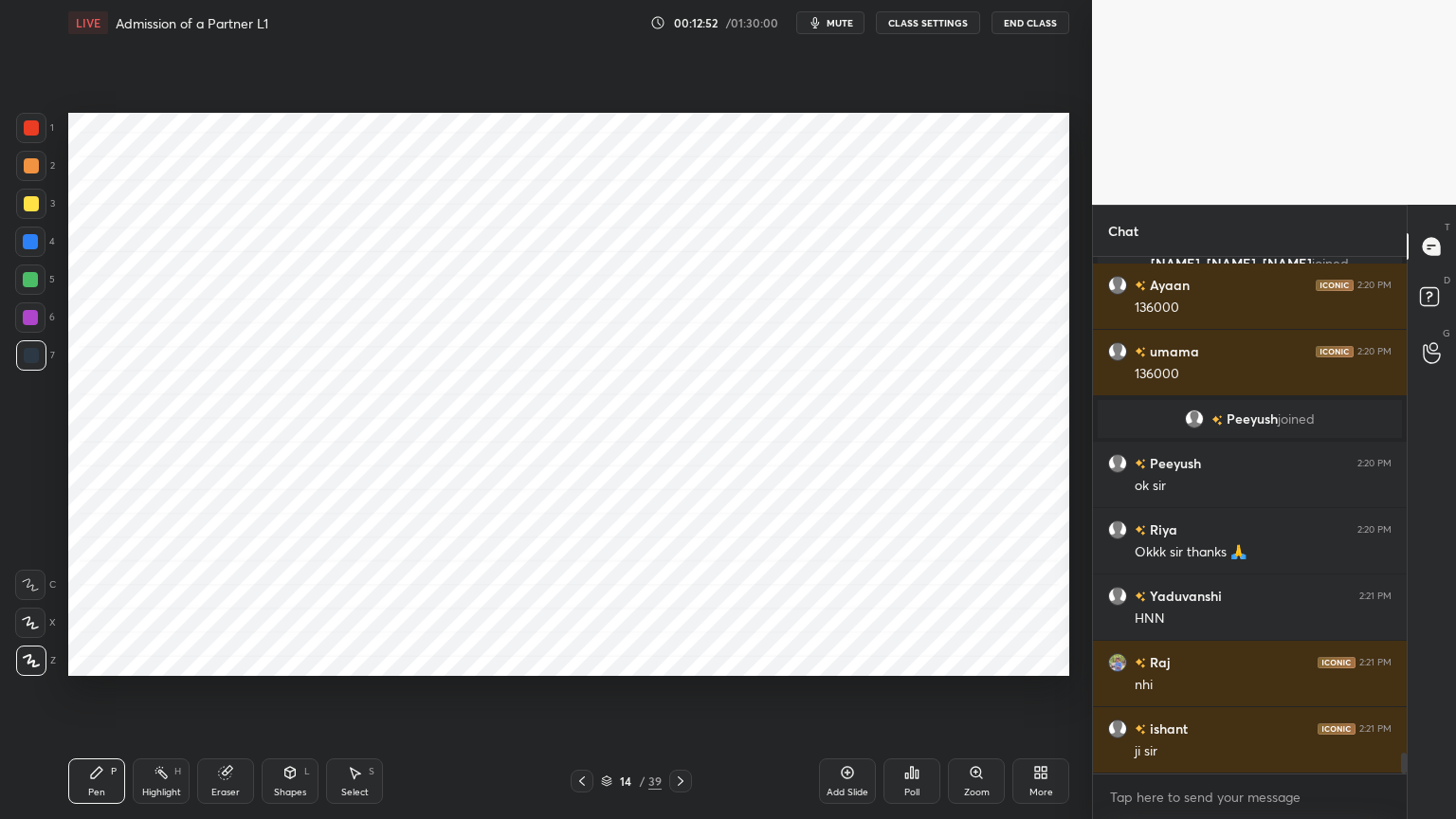 click 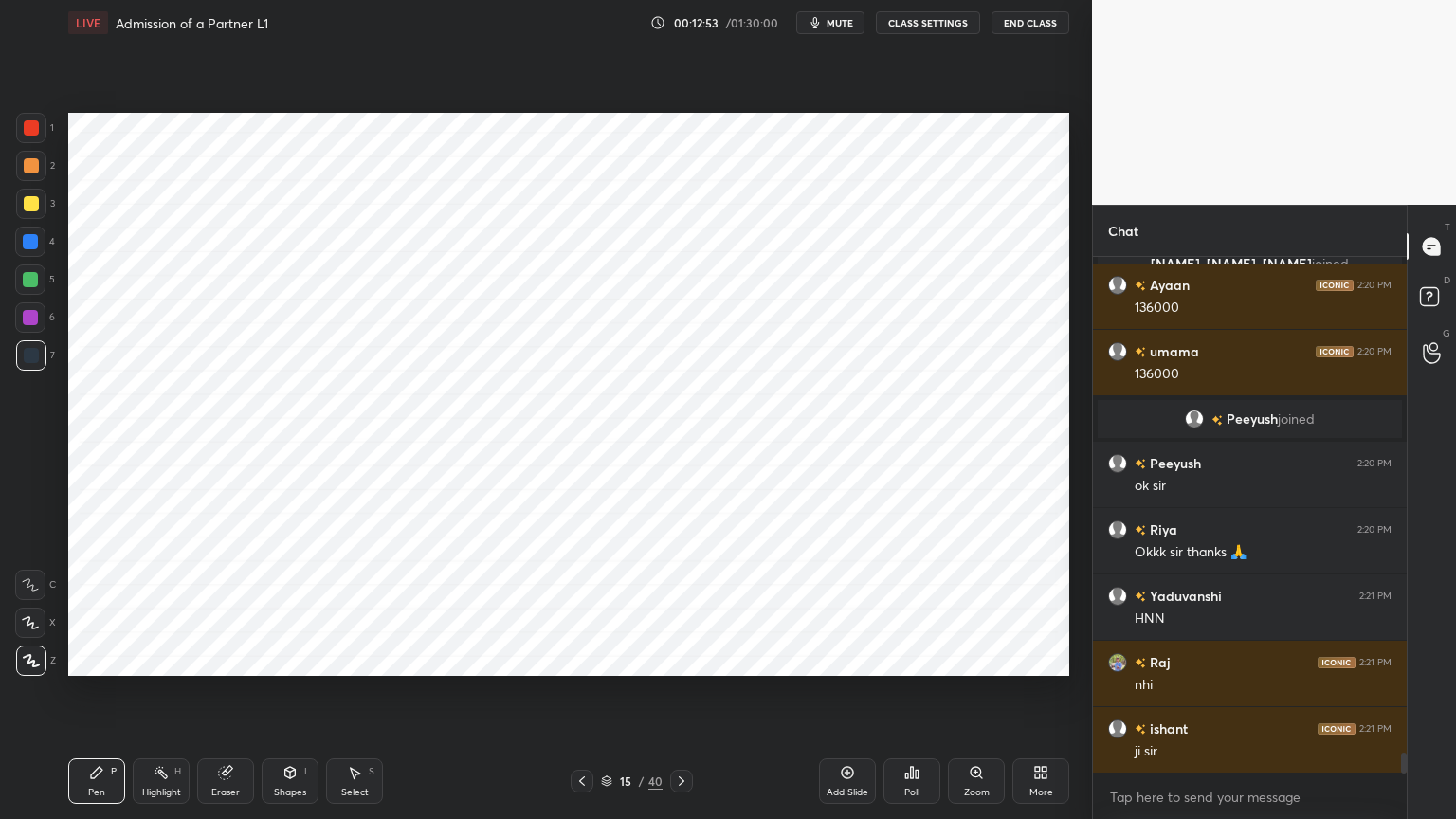 scroll, scrollTop: 12152, scrollLeft: 0, axis: vertical 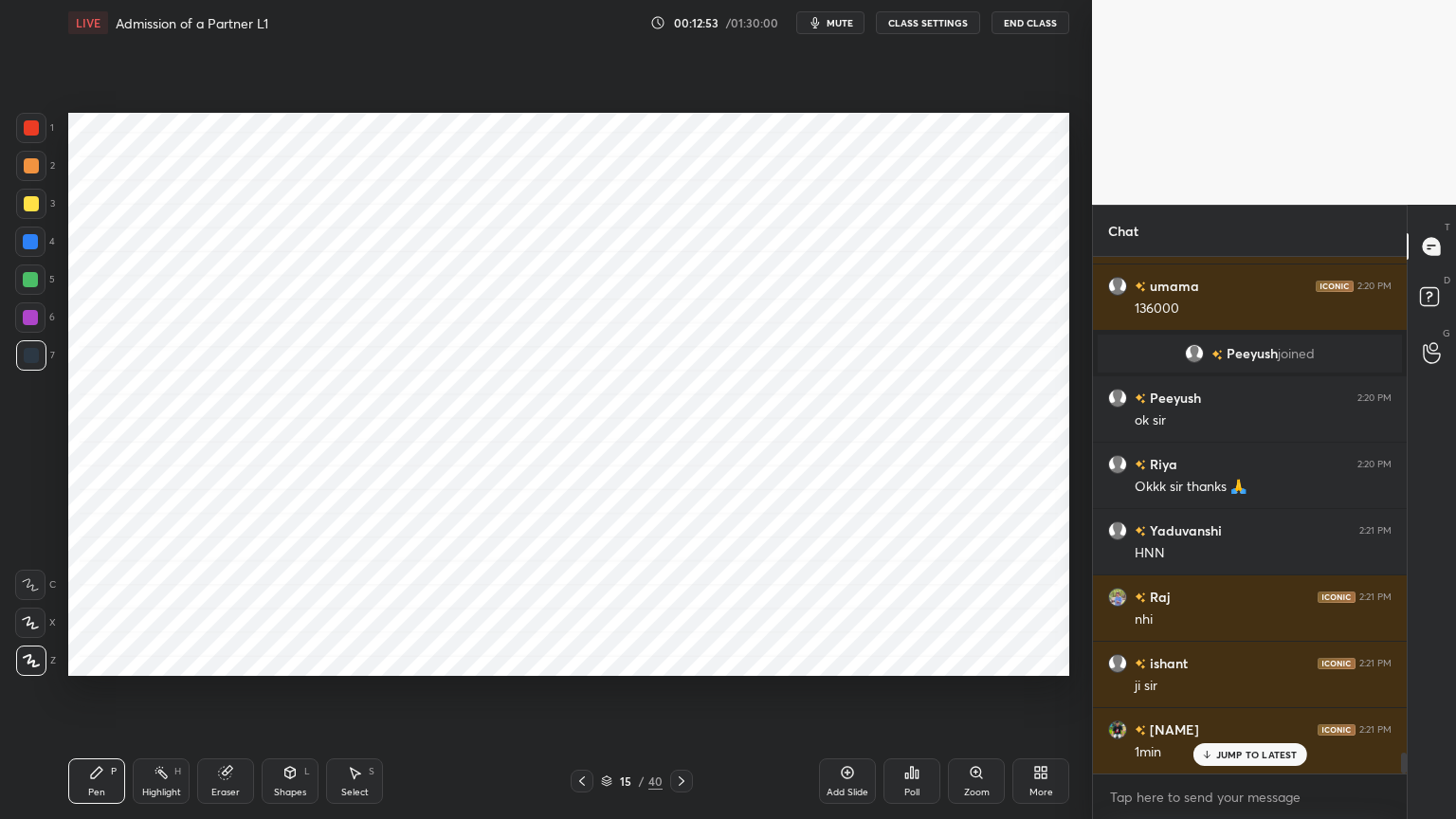 click at bounding box center [30, 242] 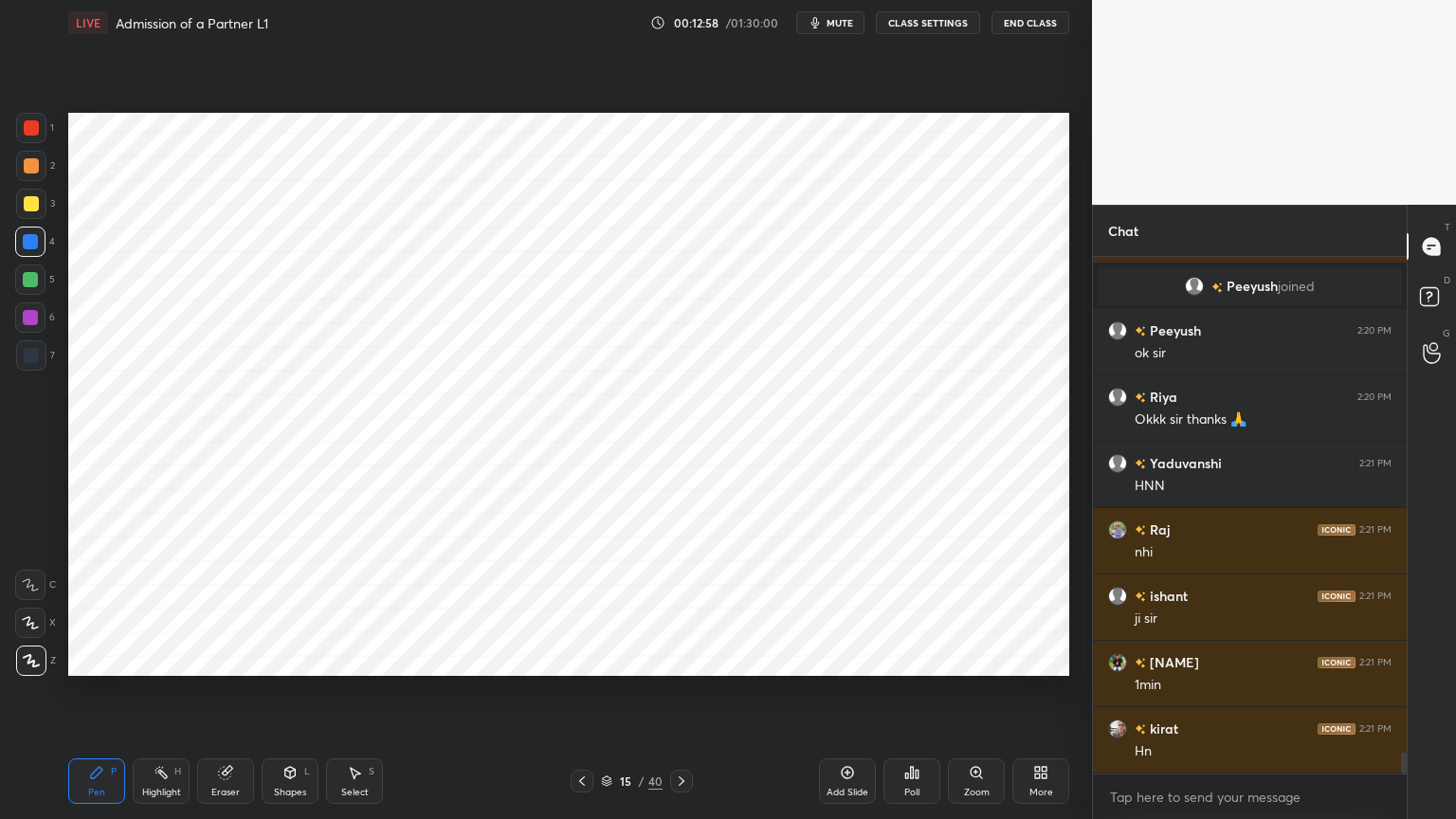 scroll, scrollTop: 12265, scrollLeft: 0, axis: vertical 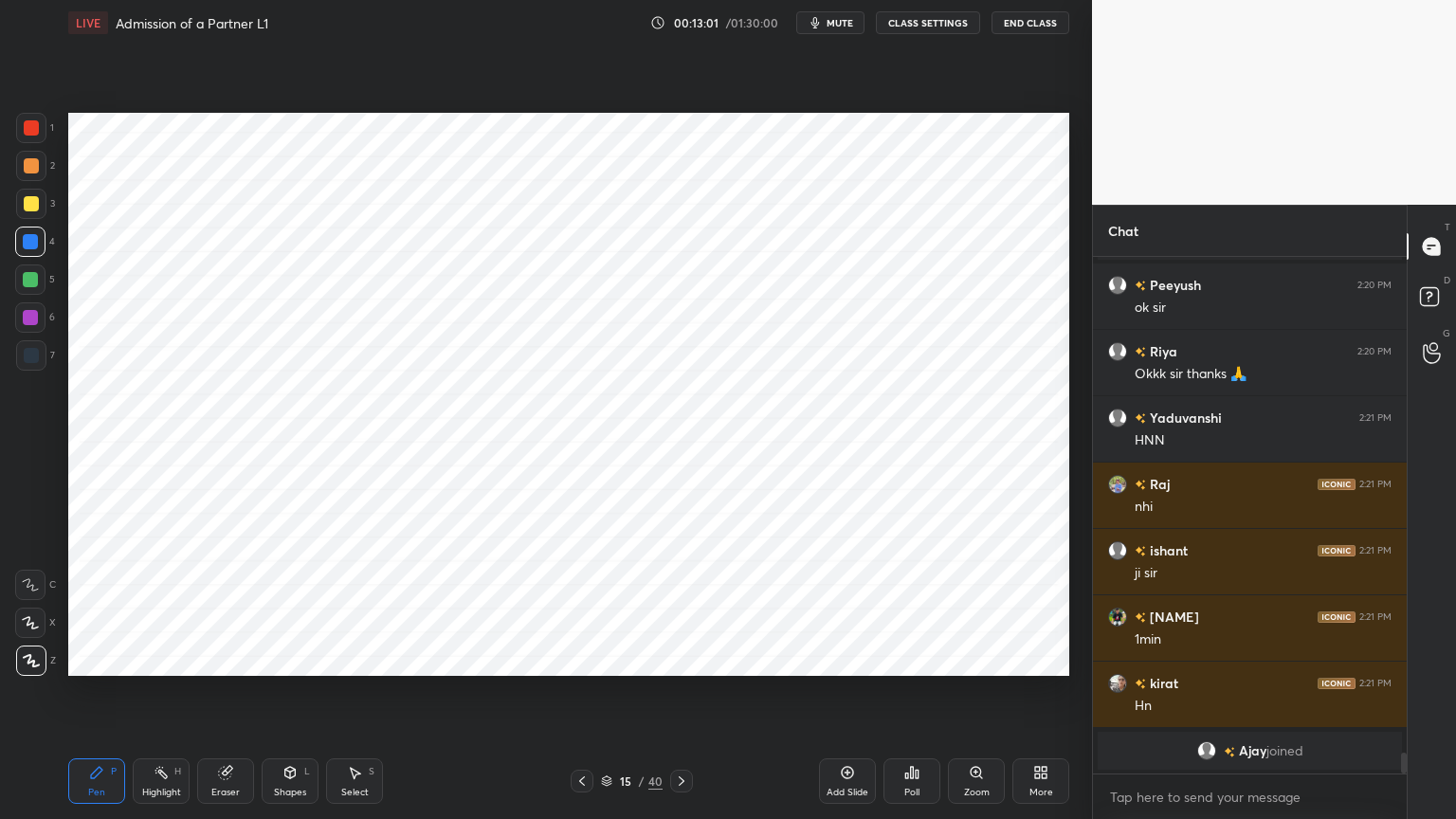 click at bounding box center (31, 355) 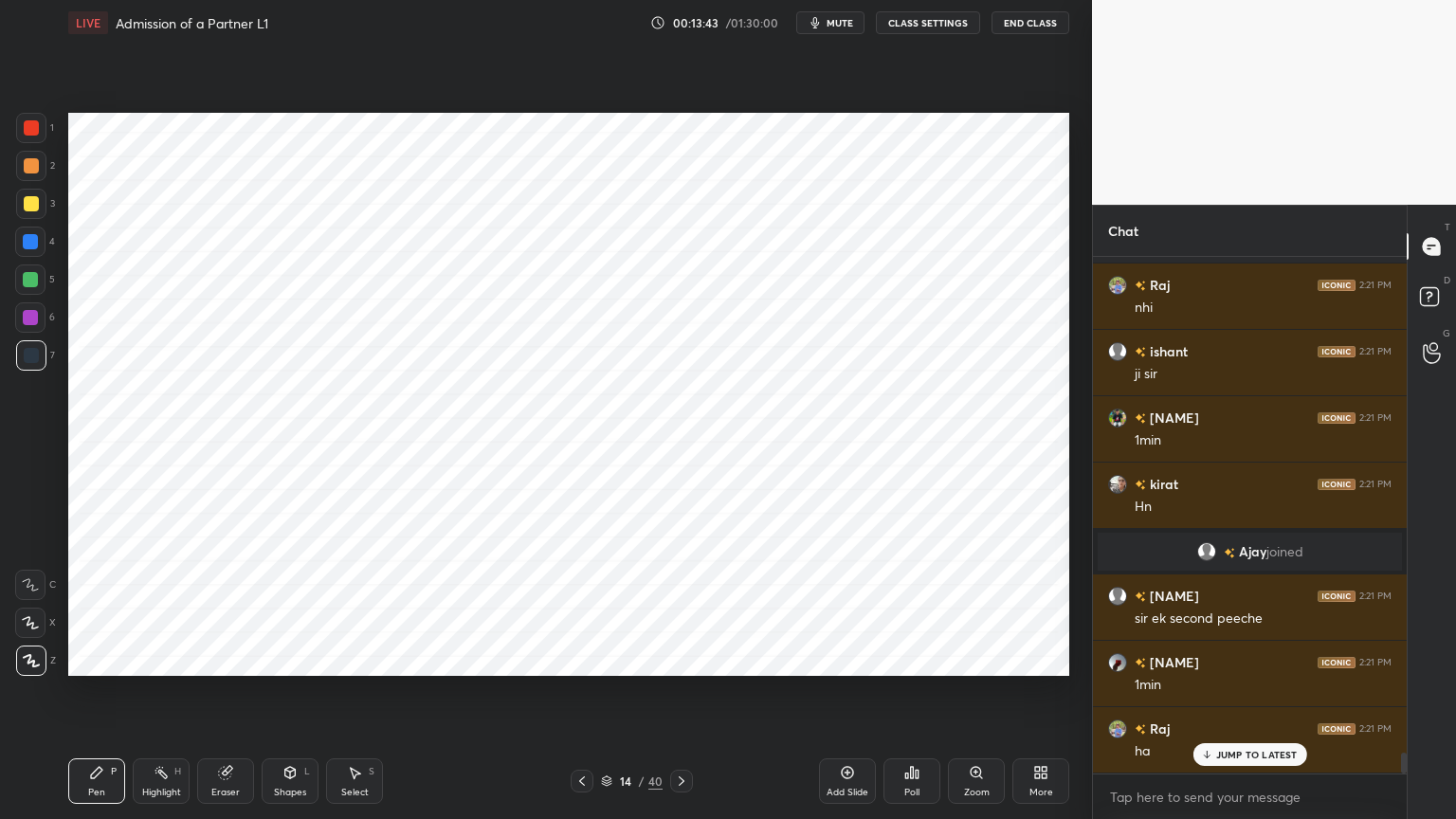scroll, scrollTop: 12308, scrollLeft: 0, axis: vertical 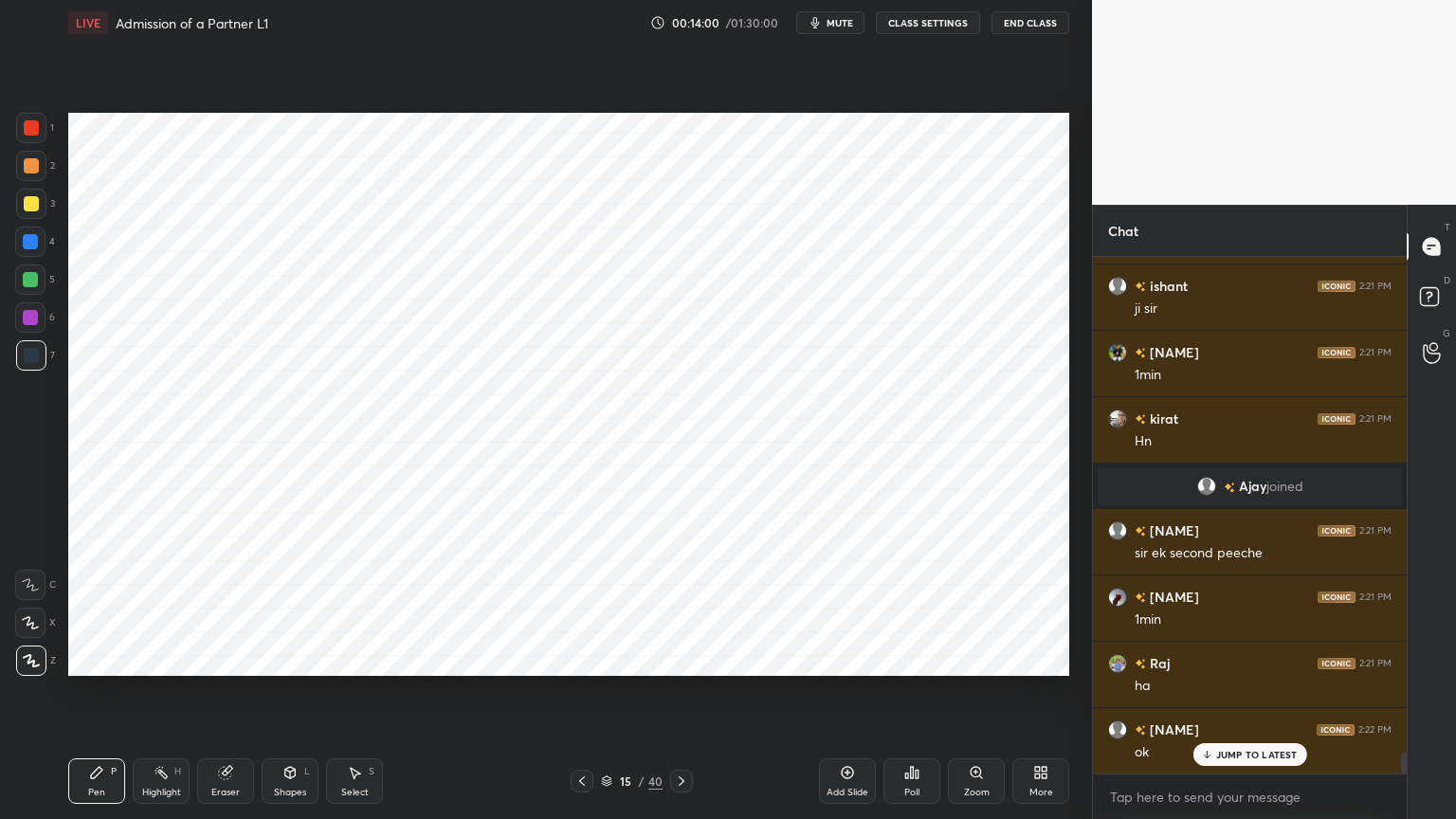 click at bounding box center [30, 318] 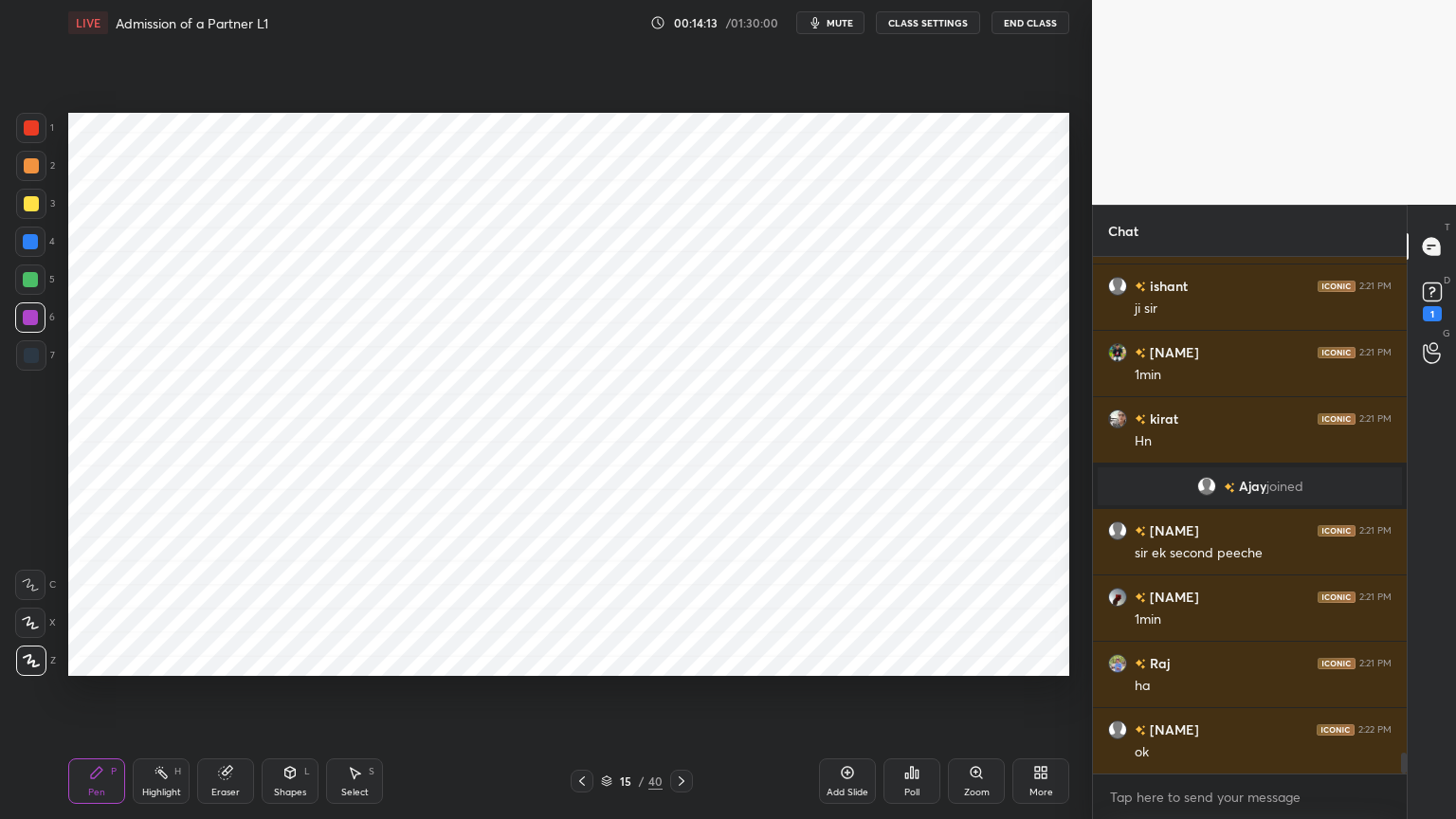 click at bounding box center (30, 242) 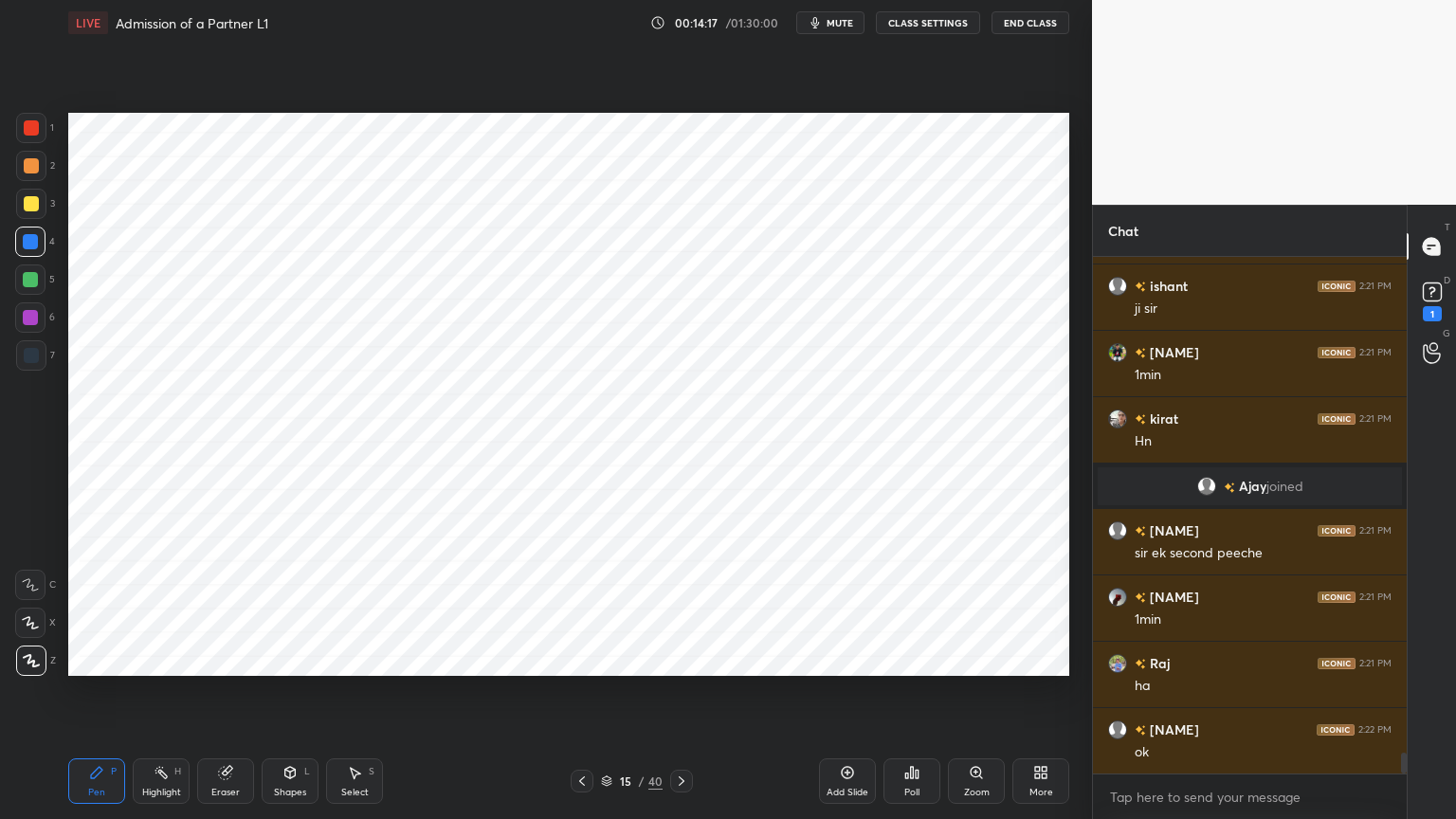 scroll, scrollTop: 6, scrollLeft: 6, axis: both 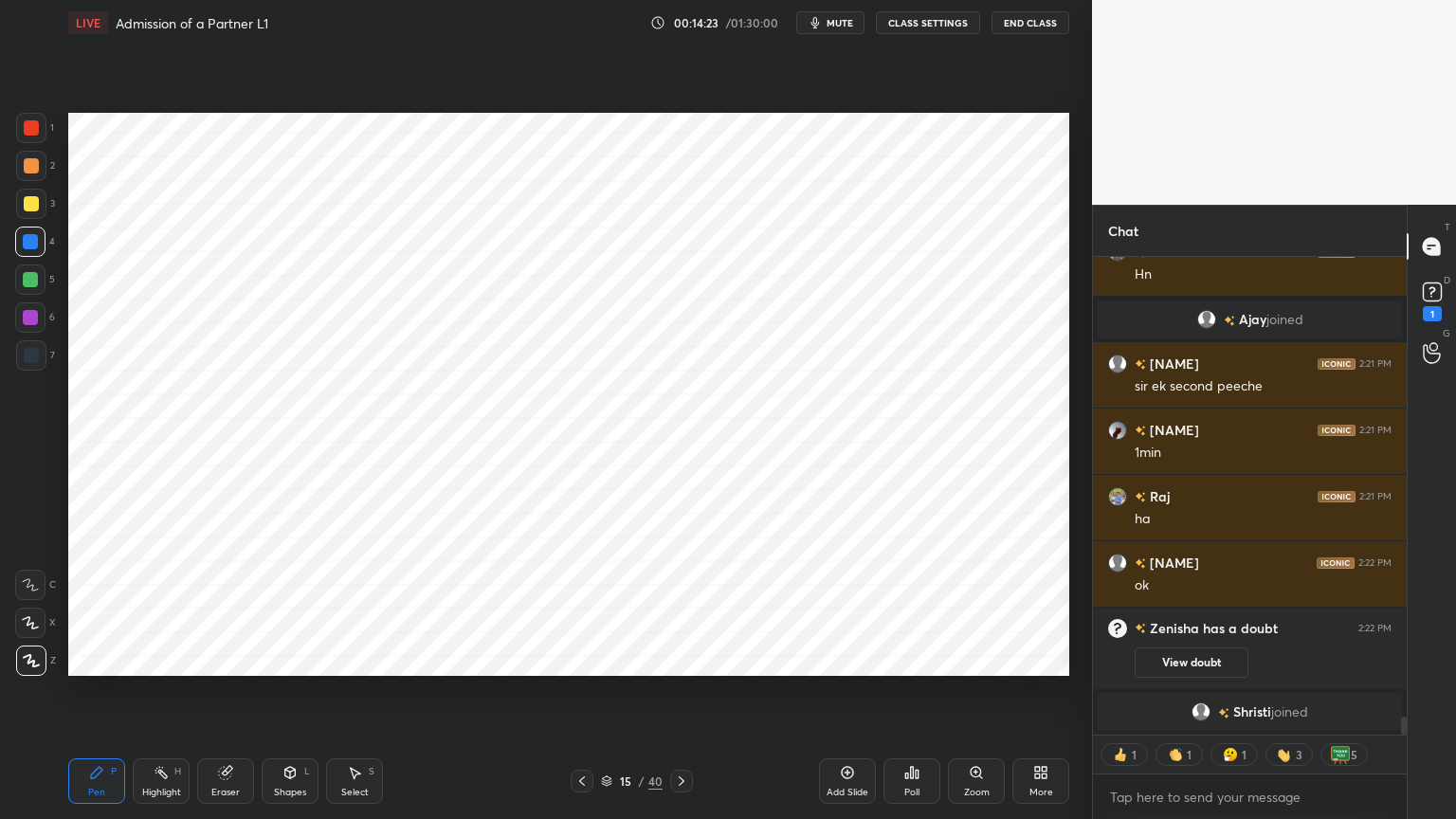 click at bounding box center [31, 355] 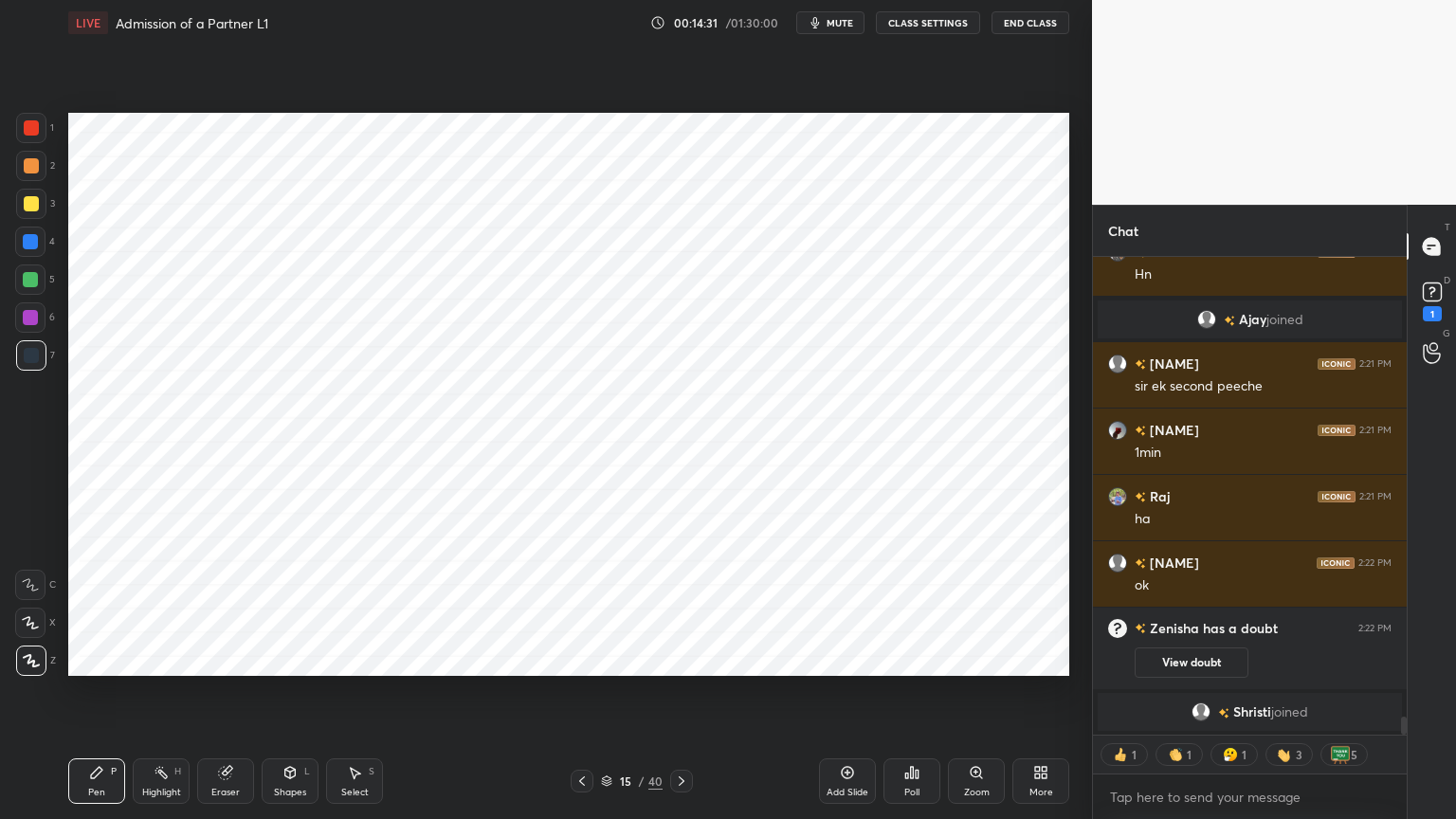 scroll, scrollTop: 12444, scrollLeft: 0, axis: vertical 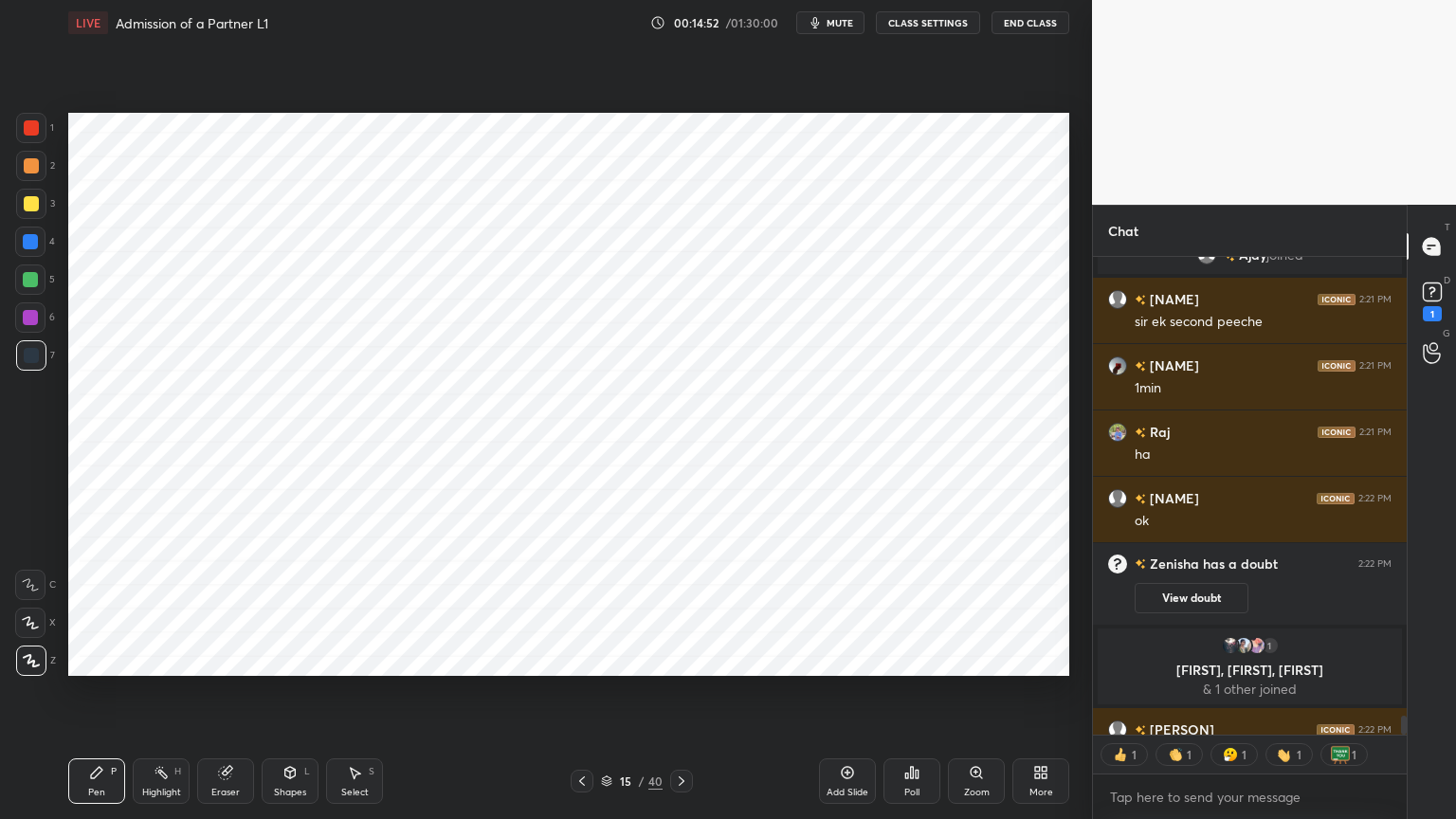 click at bounding box center [30, 242] 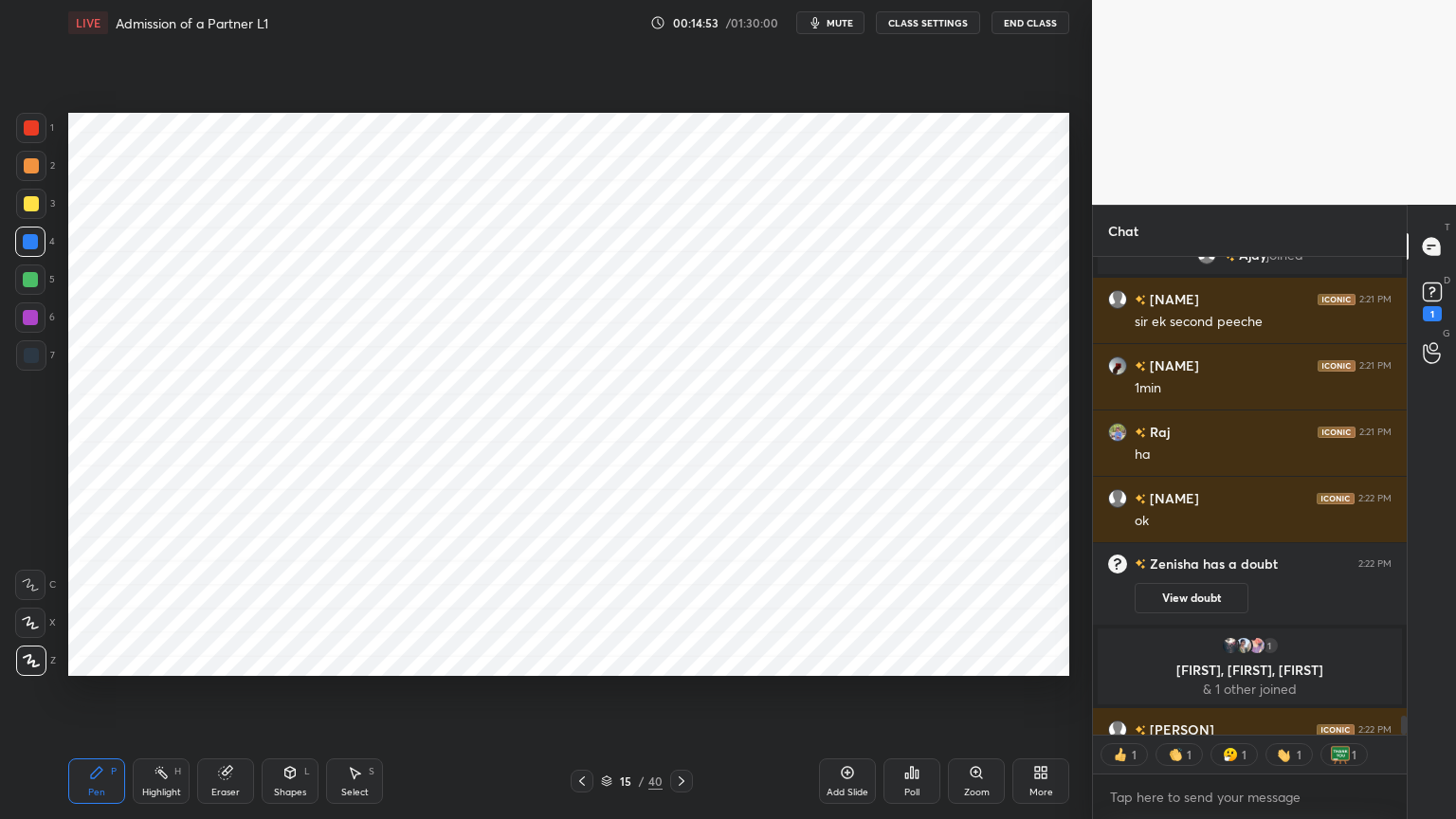 click at bounding box center [30, 318] 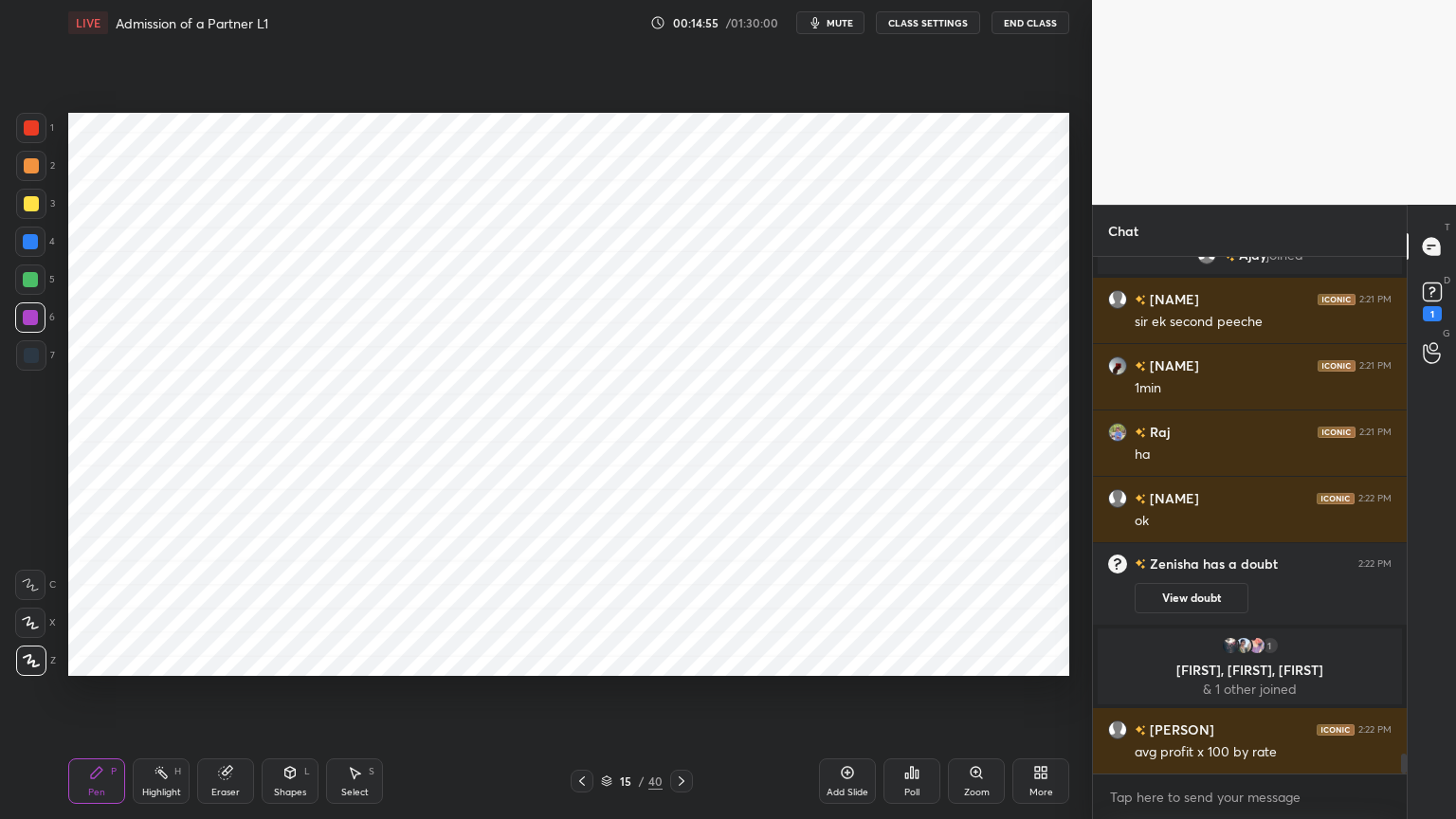 scroll, scrollTop: 6, scrollLeft: 6, axis: both 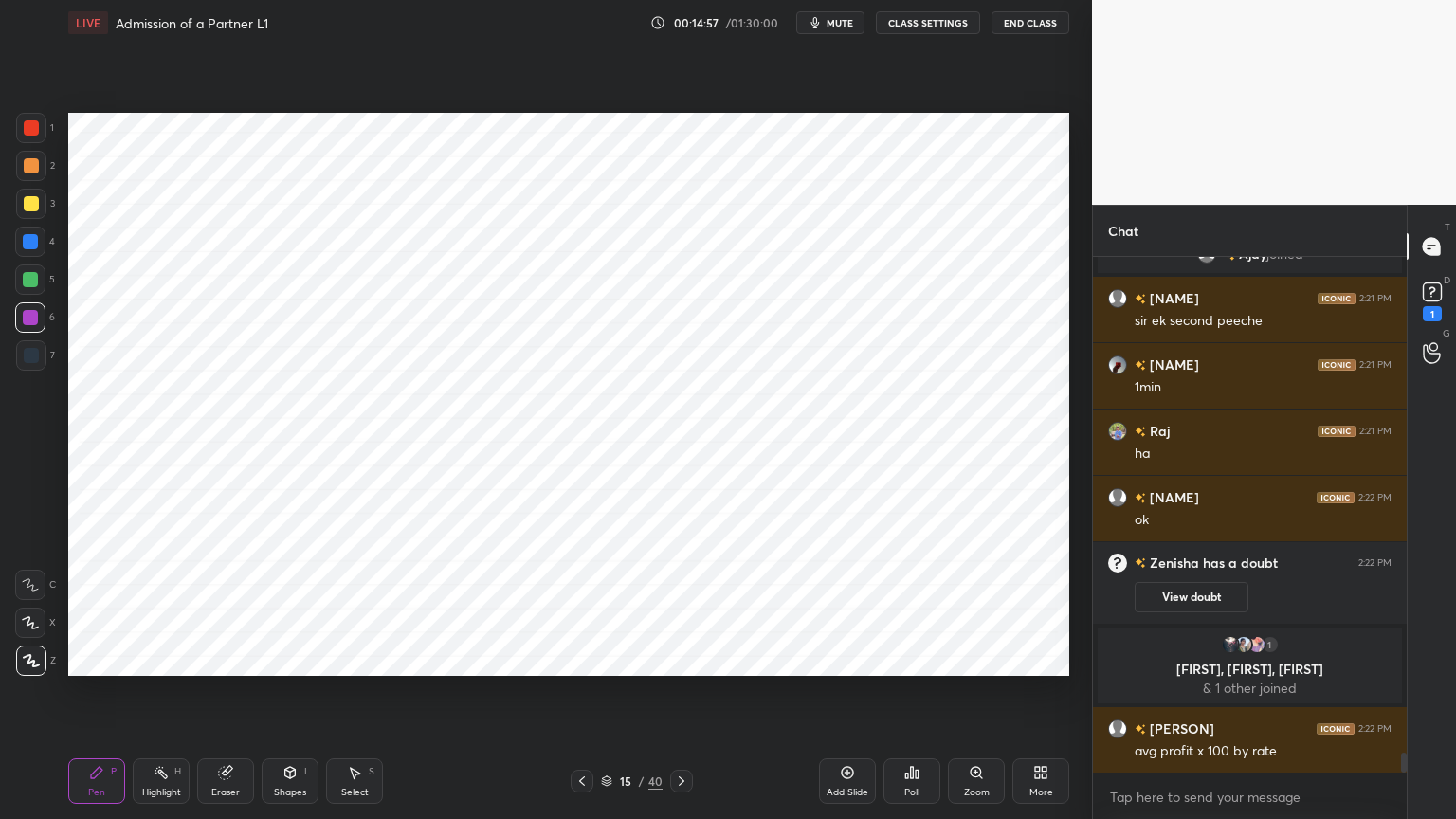 click at bounding box center [30, 242] 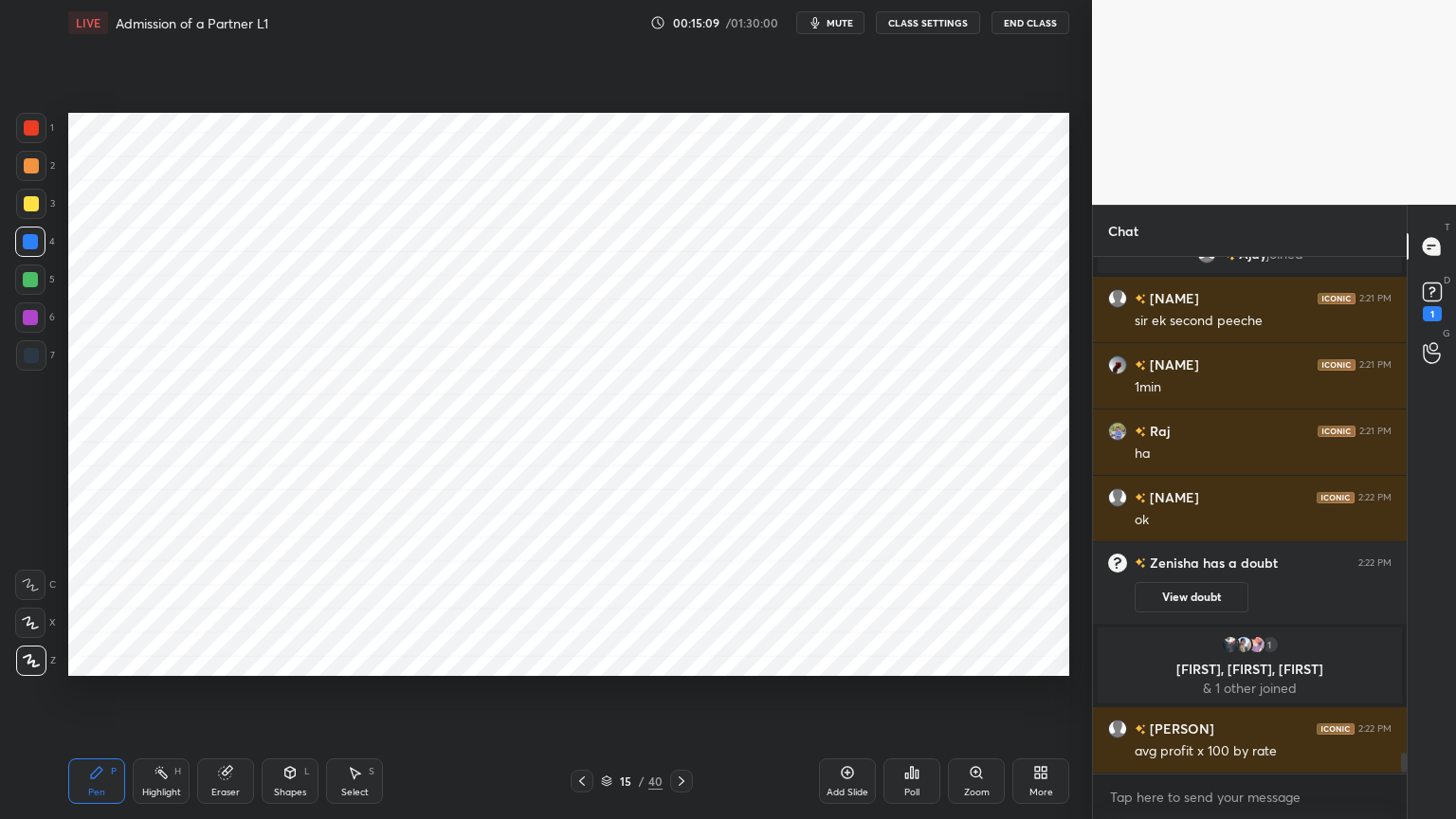 click at bounding box center (31, 355) 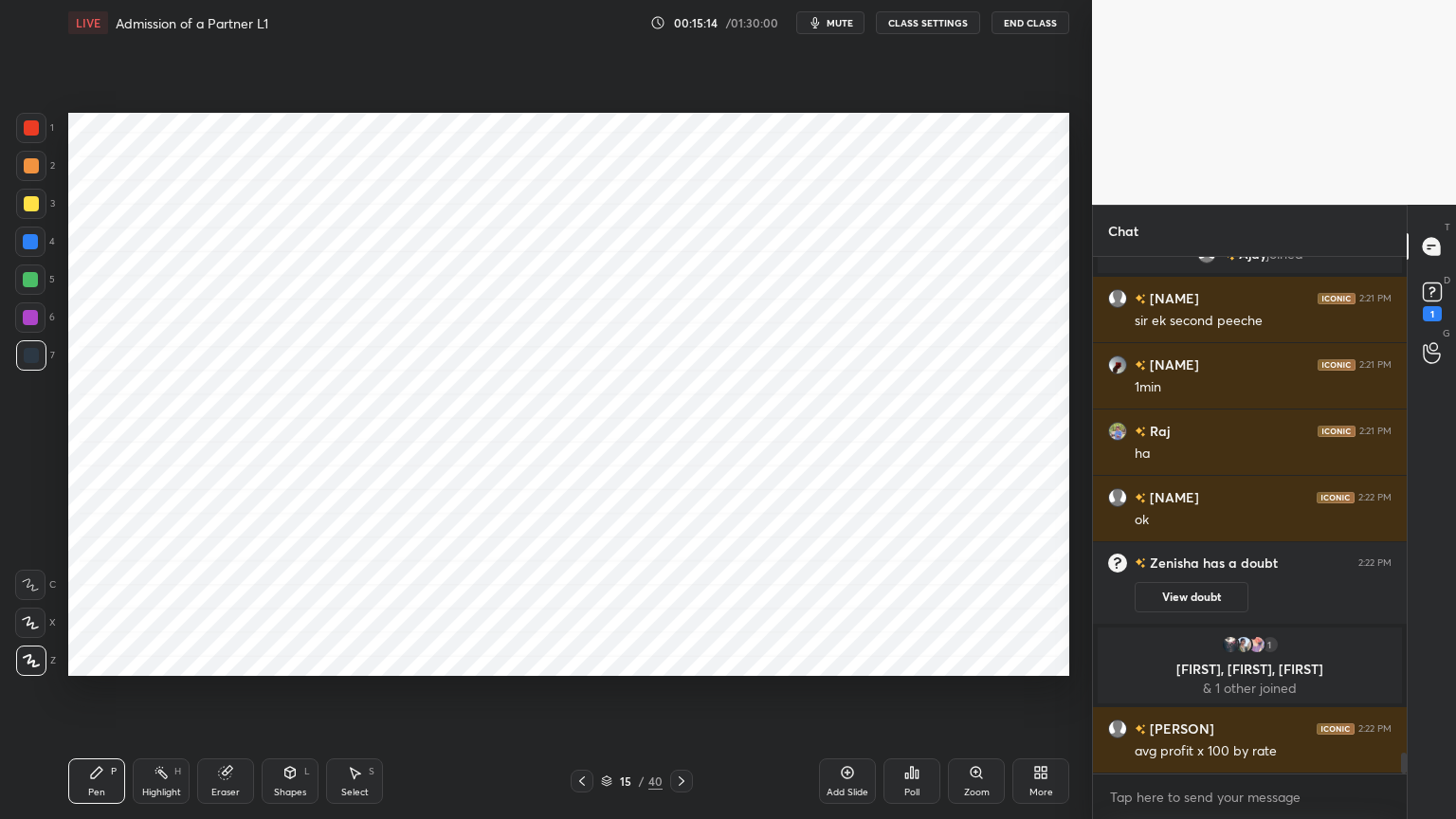 scroll, scrollTop: 12462, scrollLeft: 0, axis: vertical 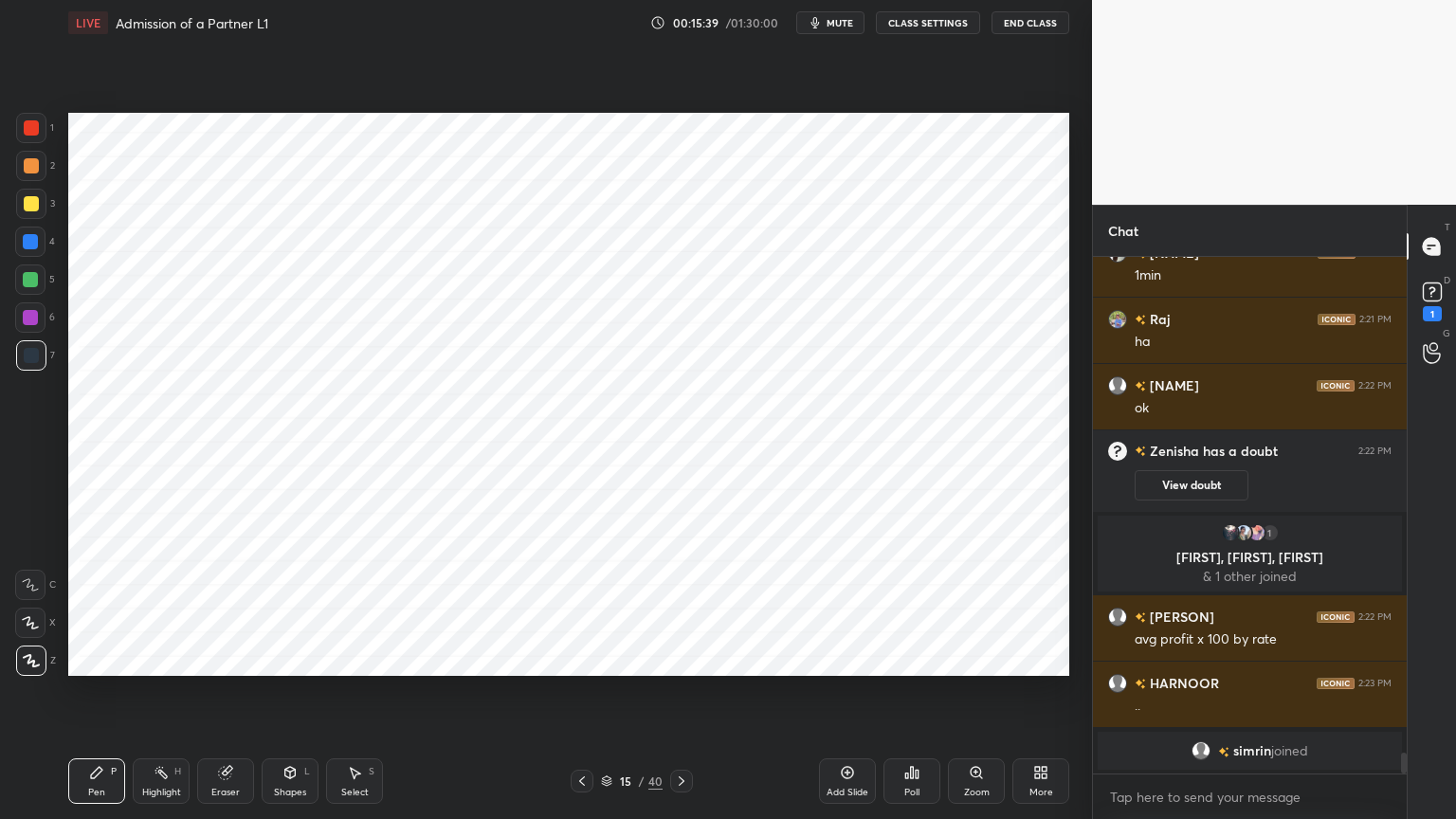 click on "Shapes" at bounding box center (290, 792) 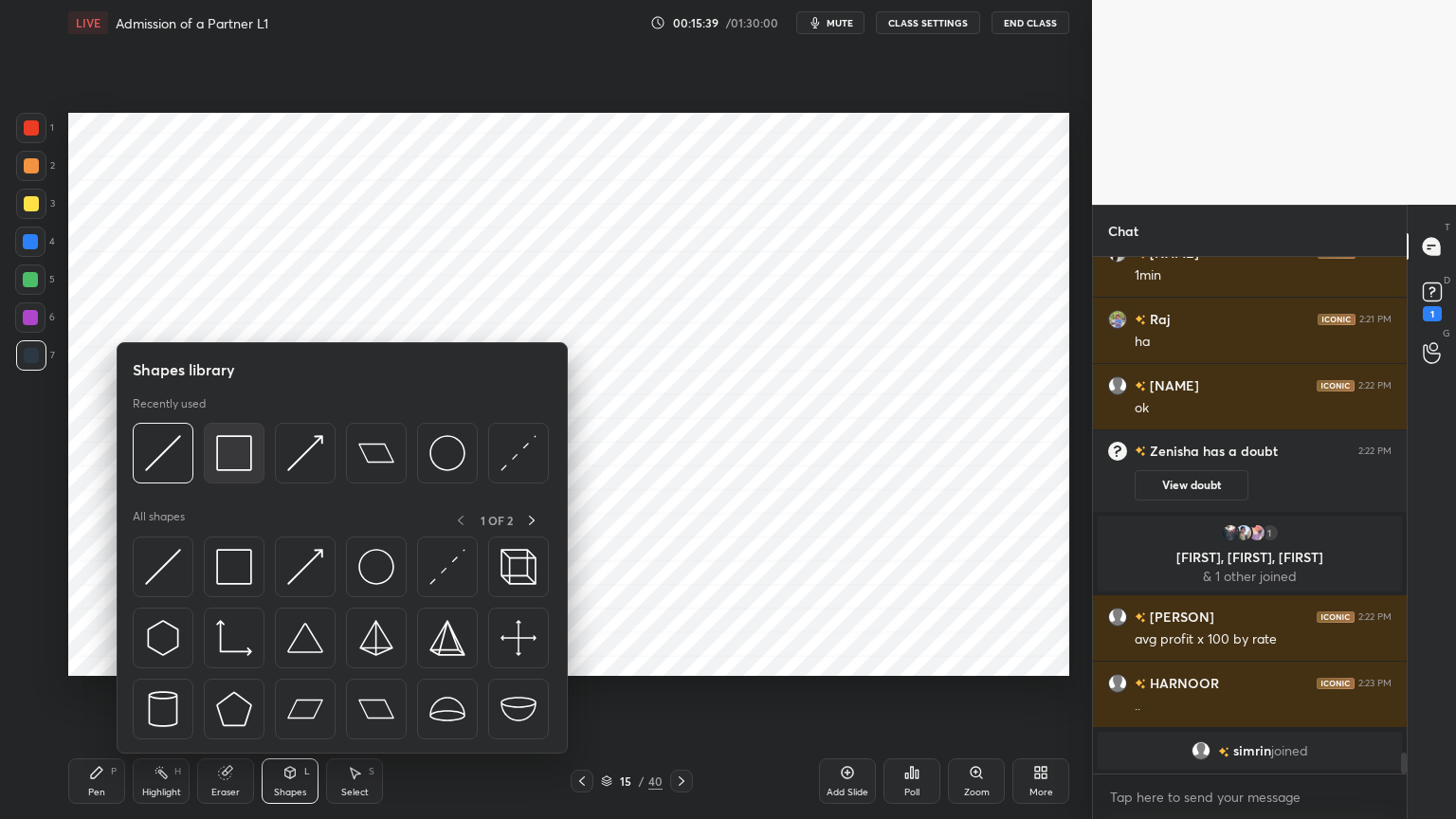 click at bounding box center [234, 453] 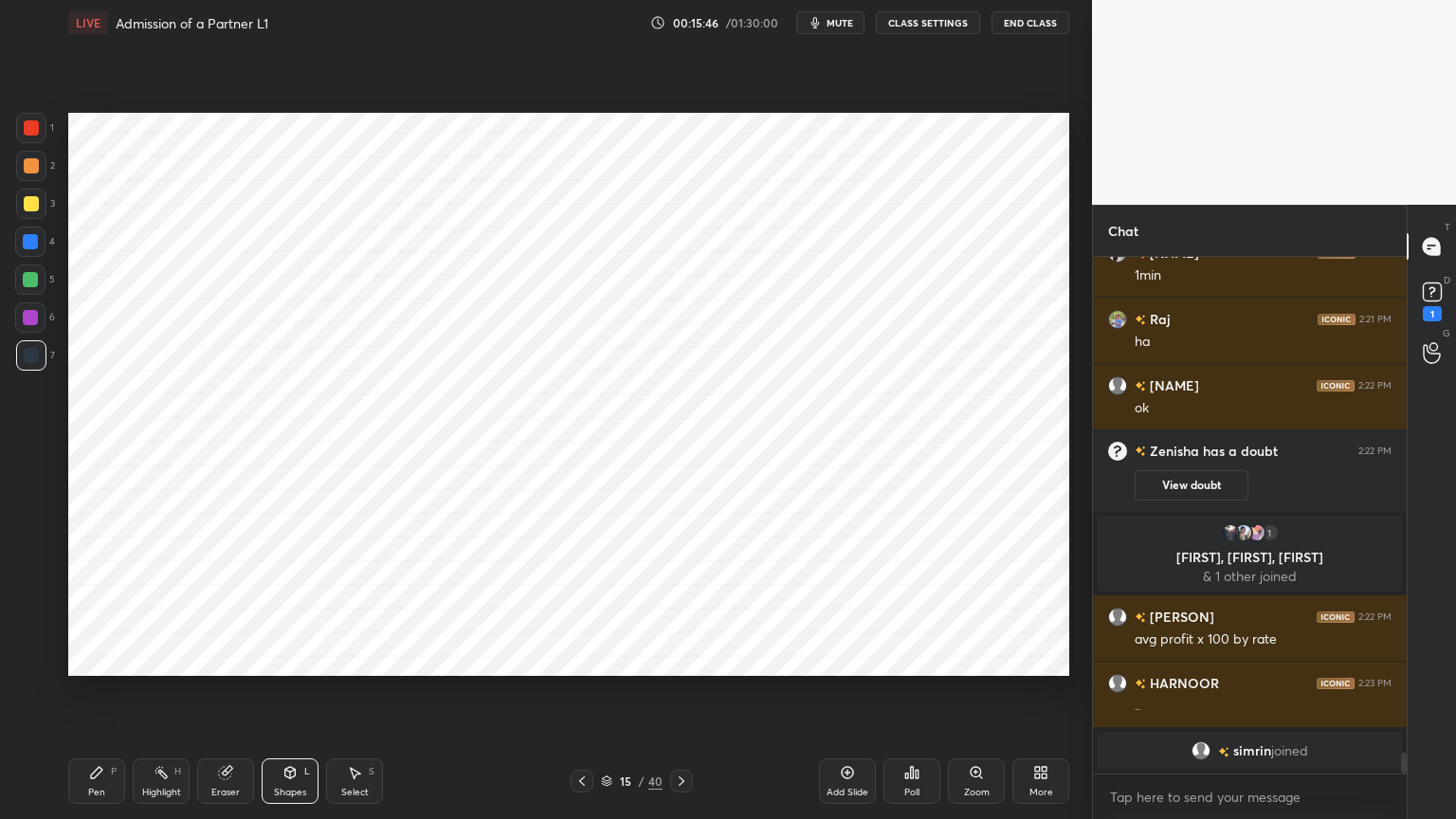 click on "Pen P" at bounding box center (97, 781) 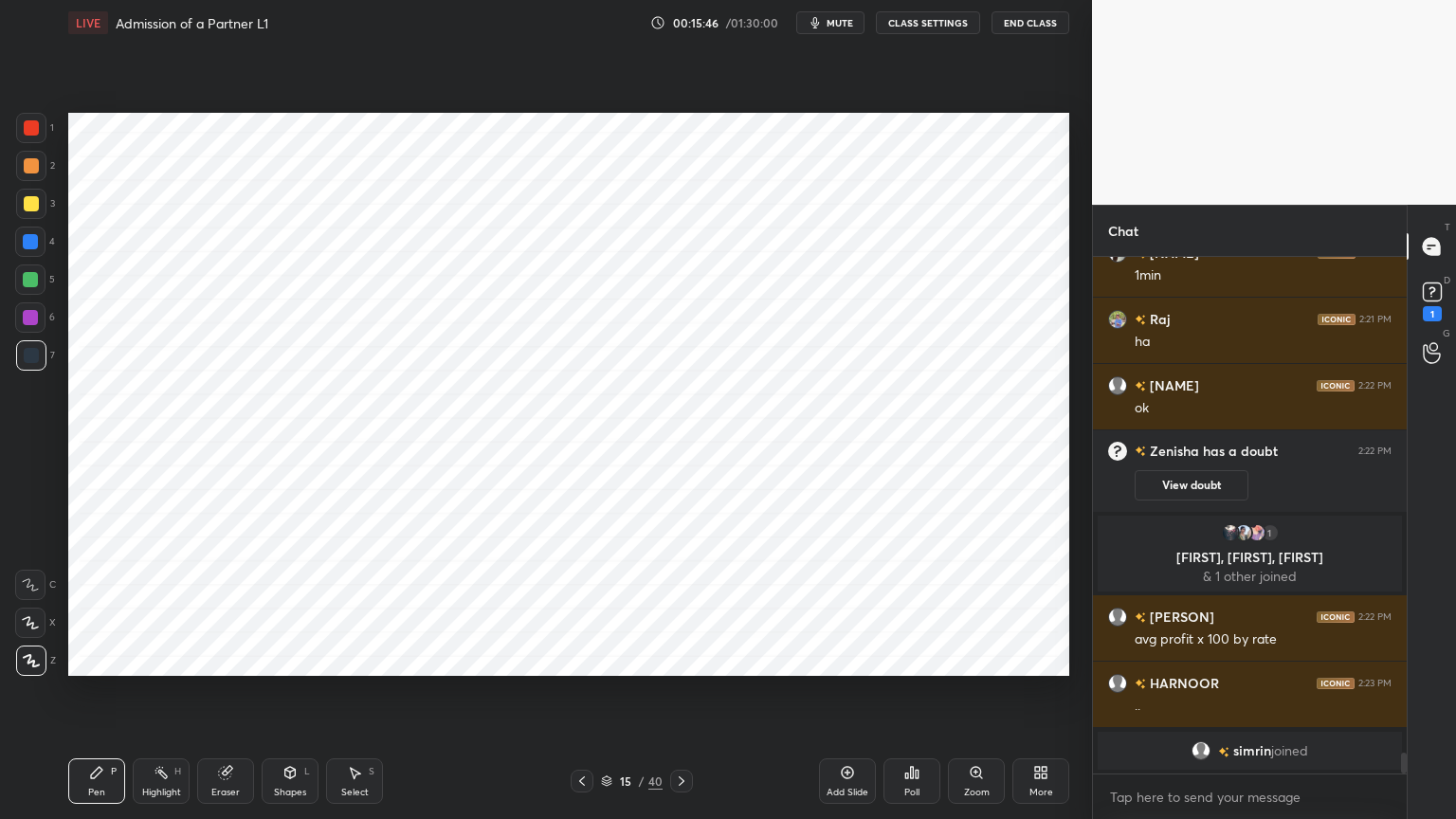 click at bounding box center [30, 242] 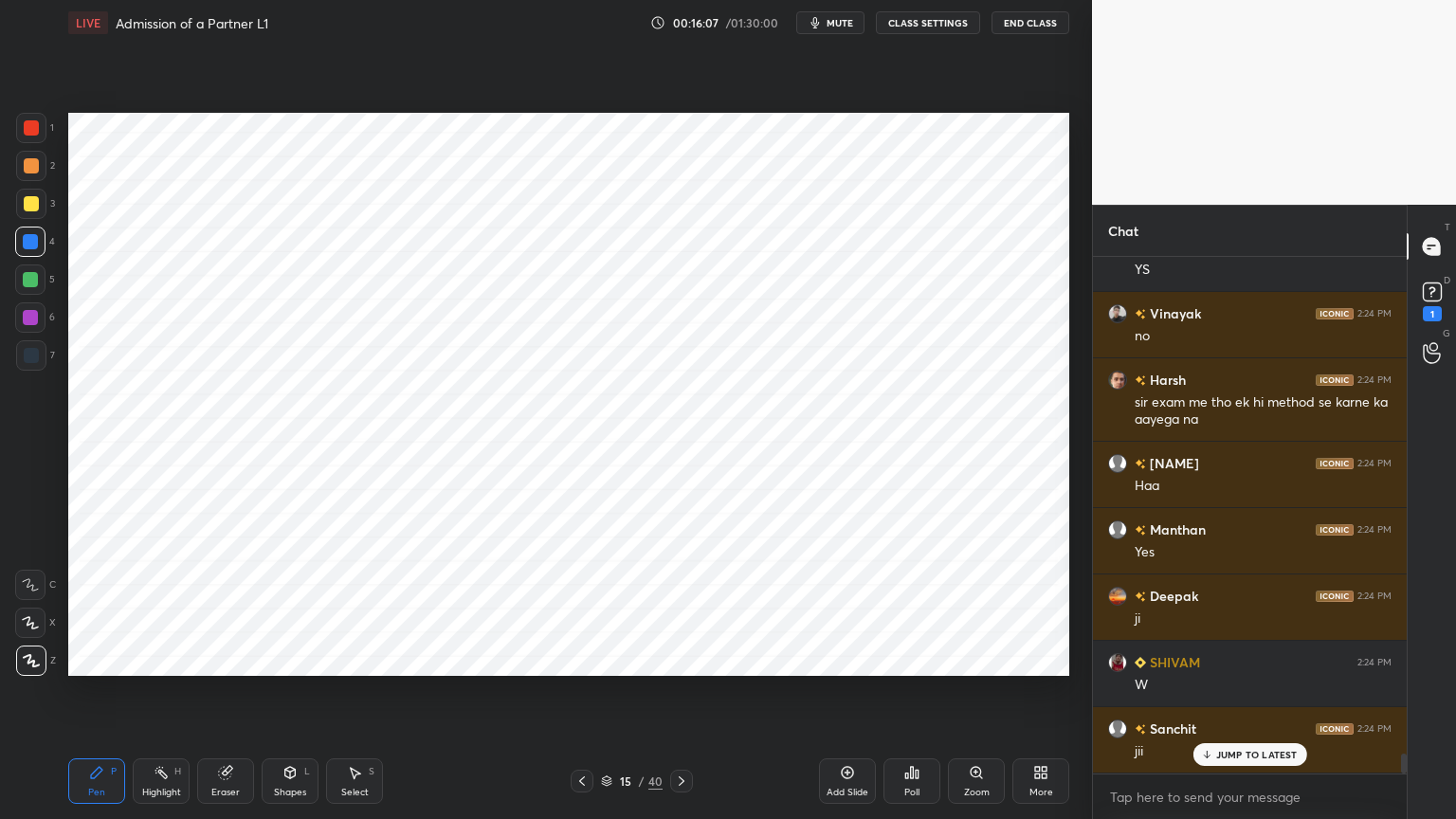 scroll, scrollTop: 13104, scrollLeft: 0, axis: vertical 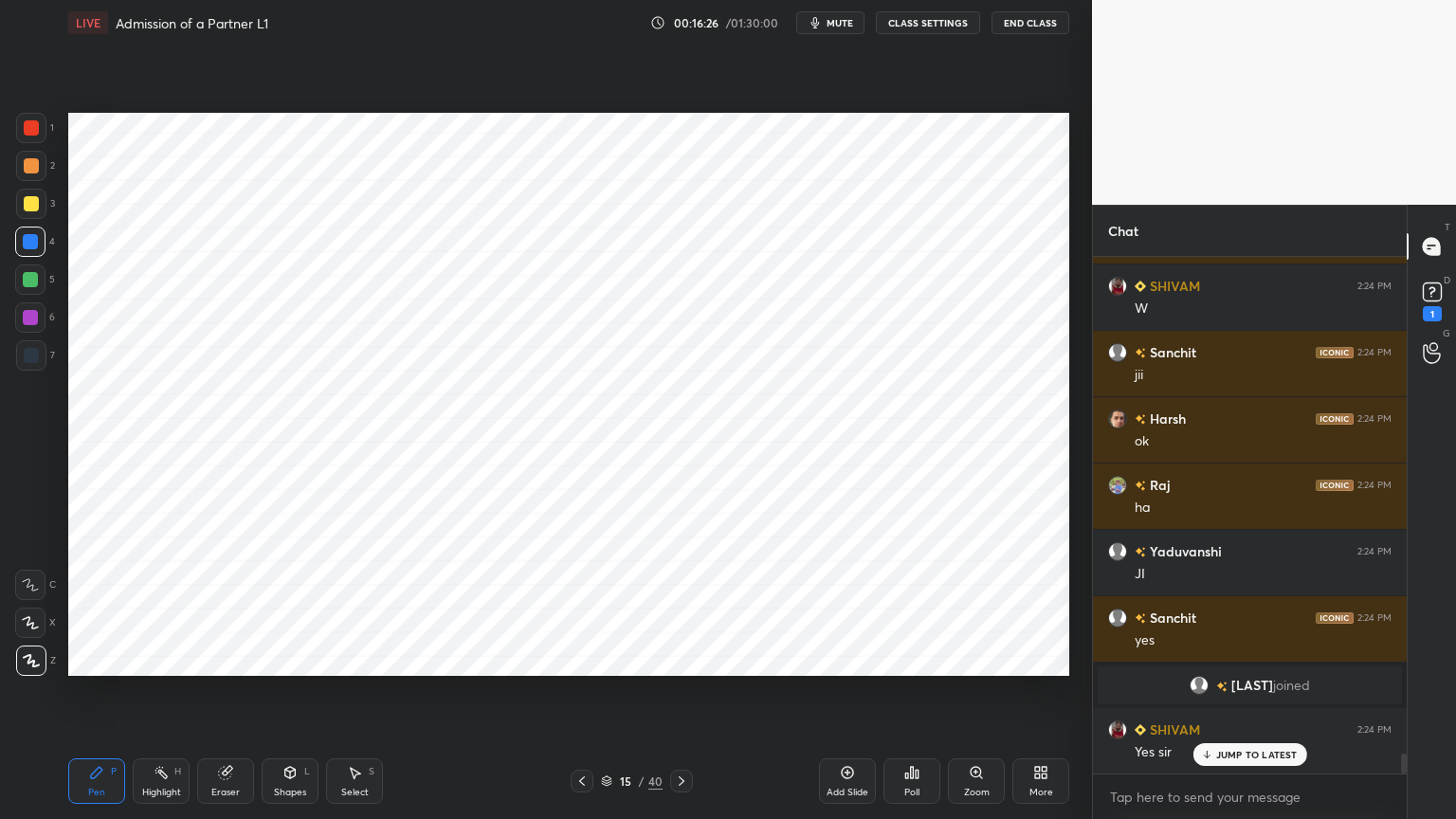click on "Add Slide" at bounding box center (847, 781) 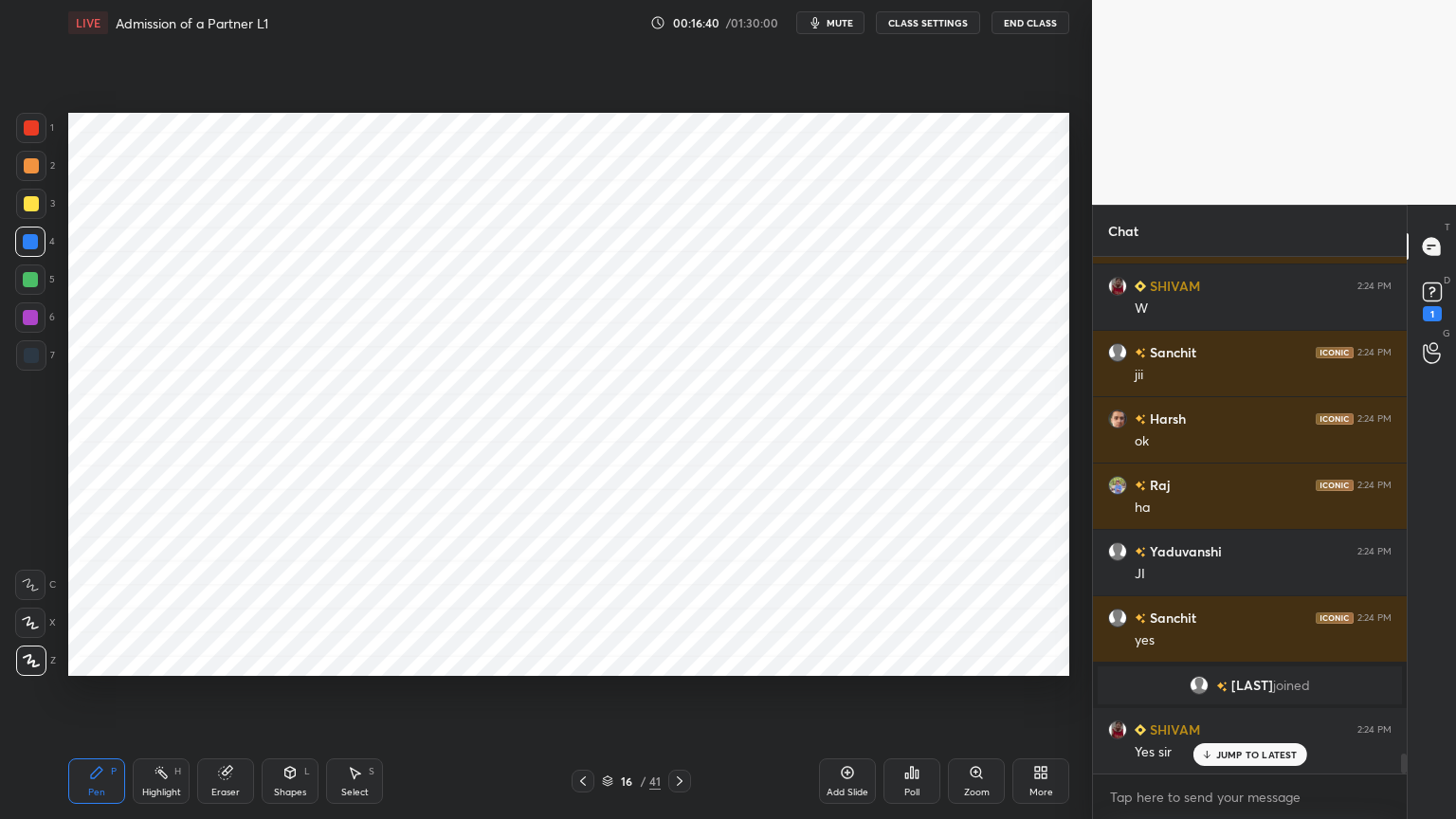 click at bounding box center [31, 355] 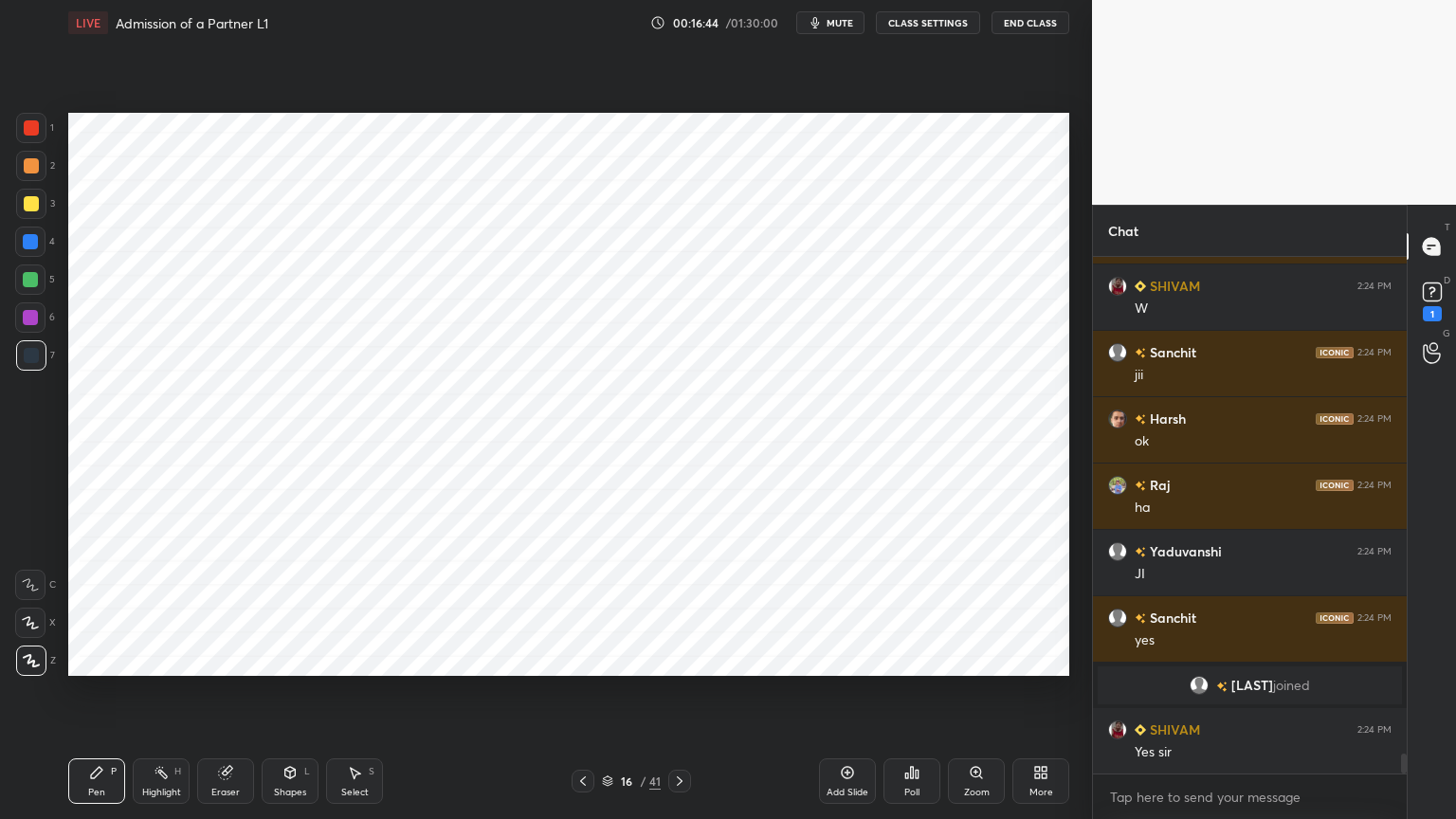 scroll, scrollTop: 13256, scrollLeft: 0, axis: vertical 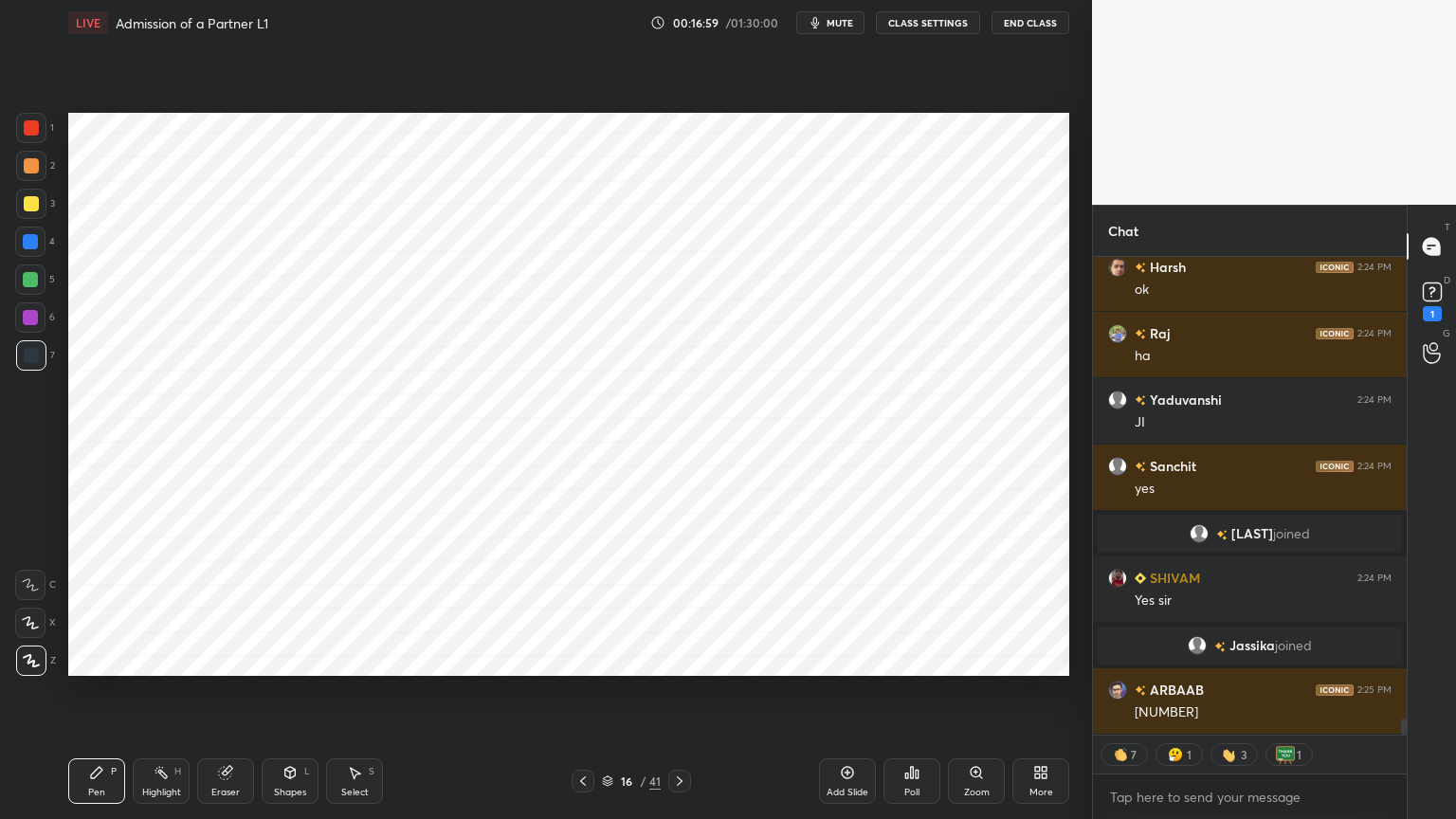click on "Shapes" at bounding box center [290, 792] 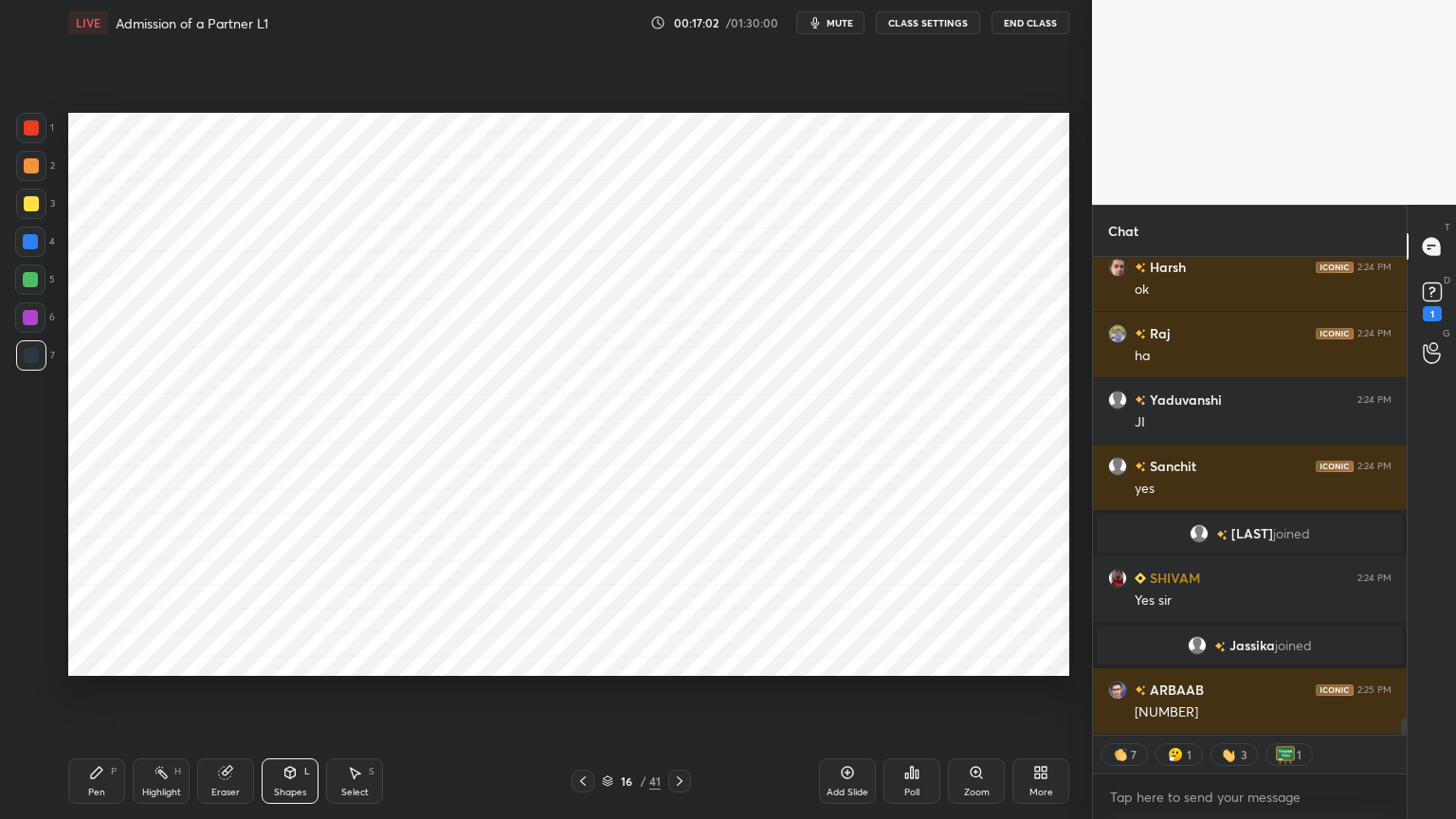 click on "Pen P" at bounding box center (97, 781) 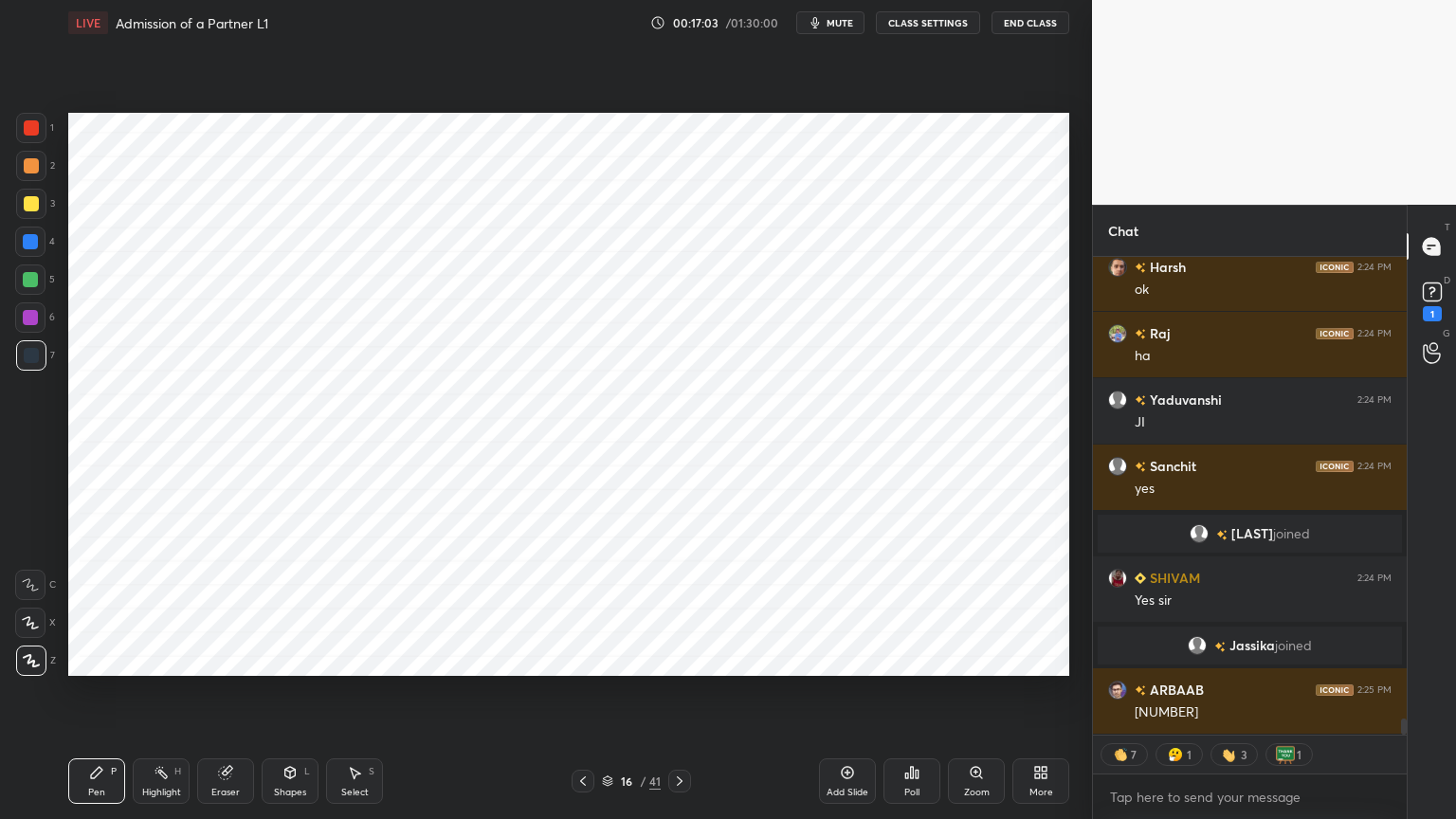 click at bounding box center (30, 242) 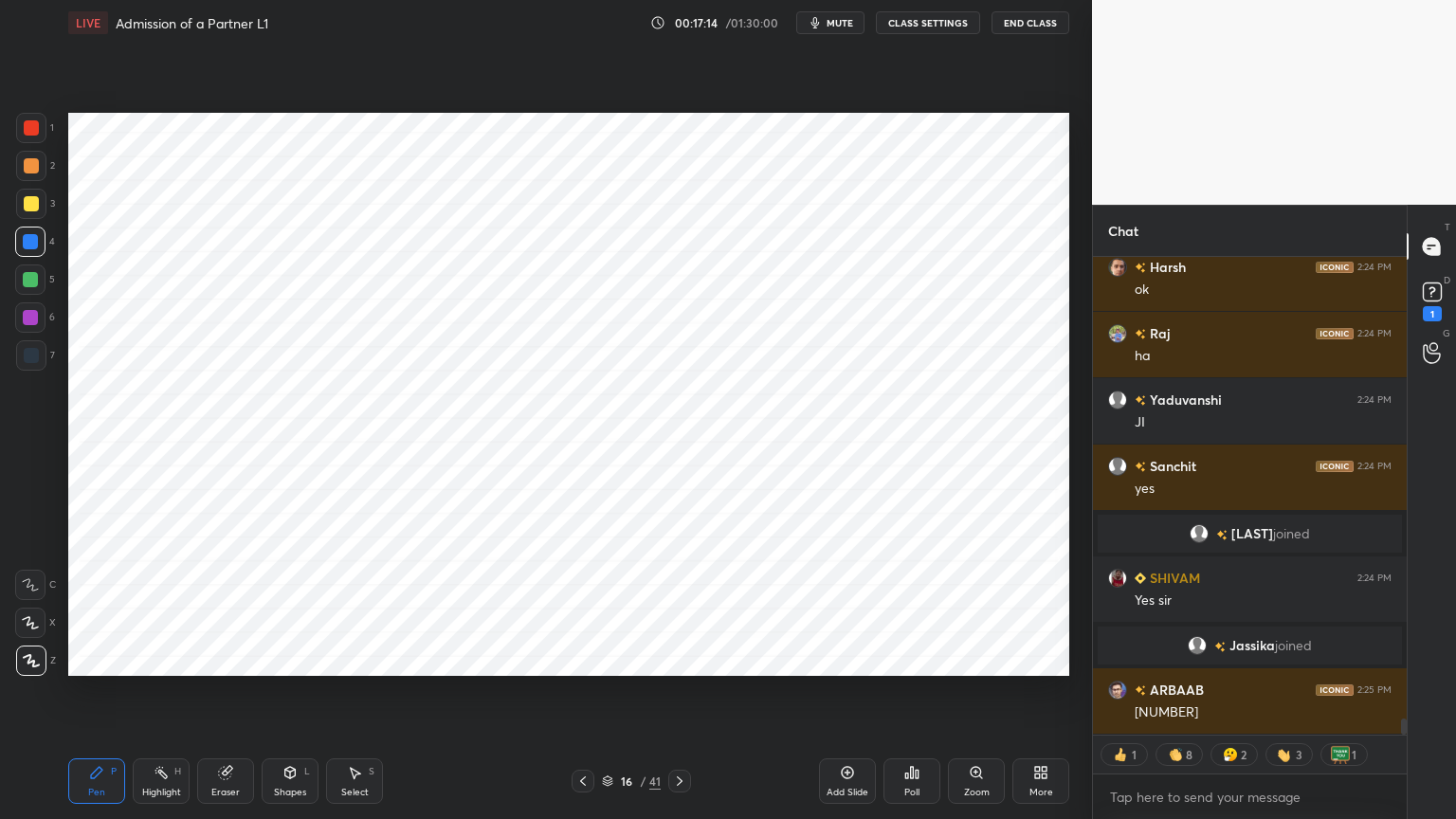 click at bounding box center [31, 355] 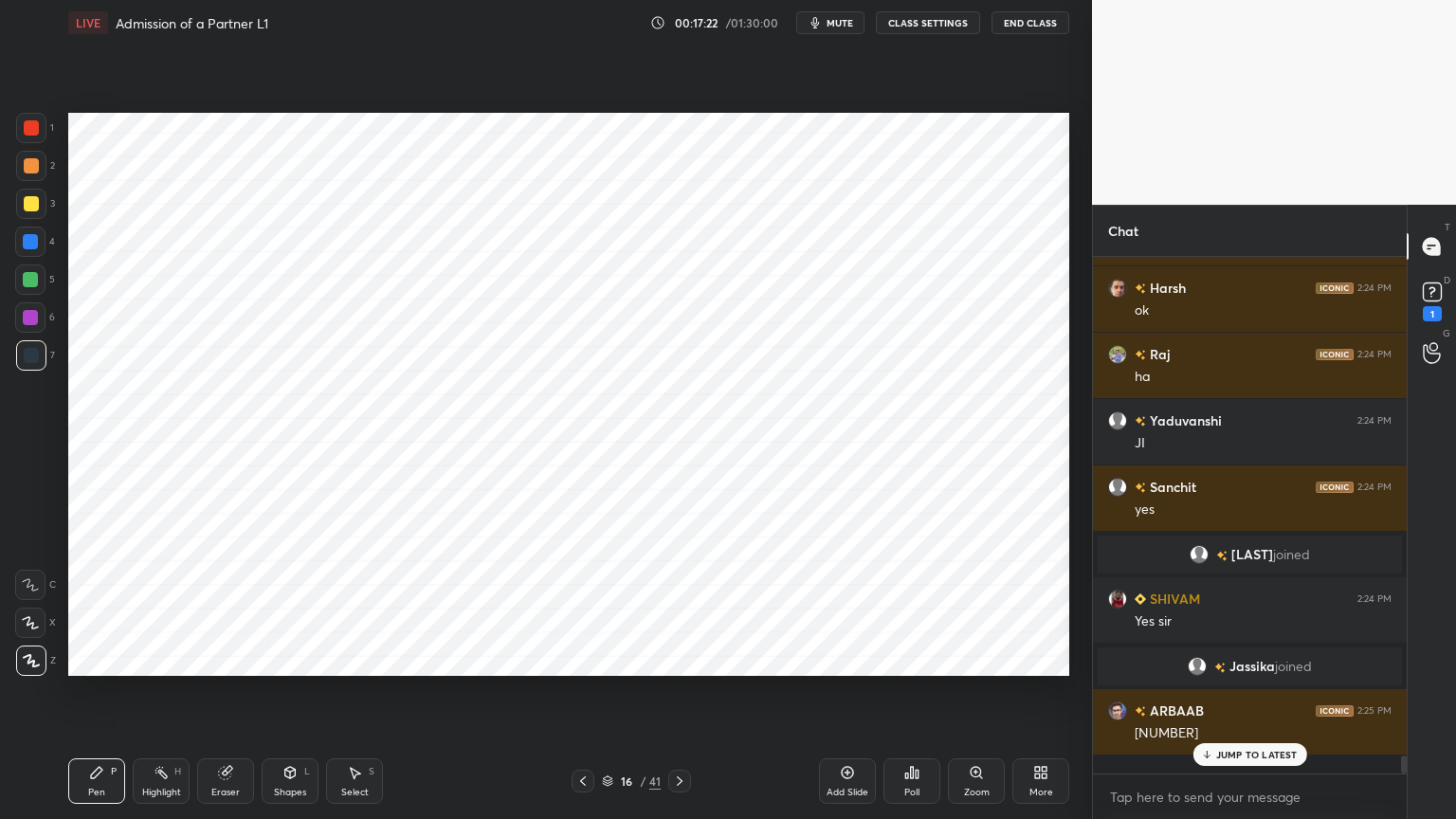 scroll, scrollTop: 6, scrollLeft: 6, axis: both 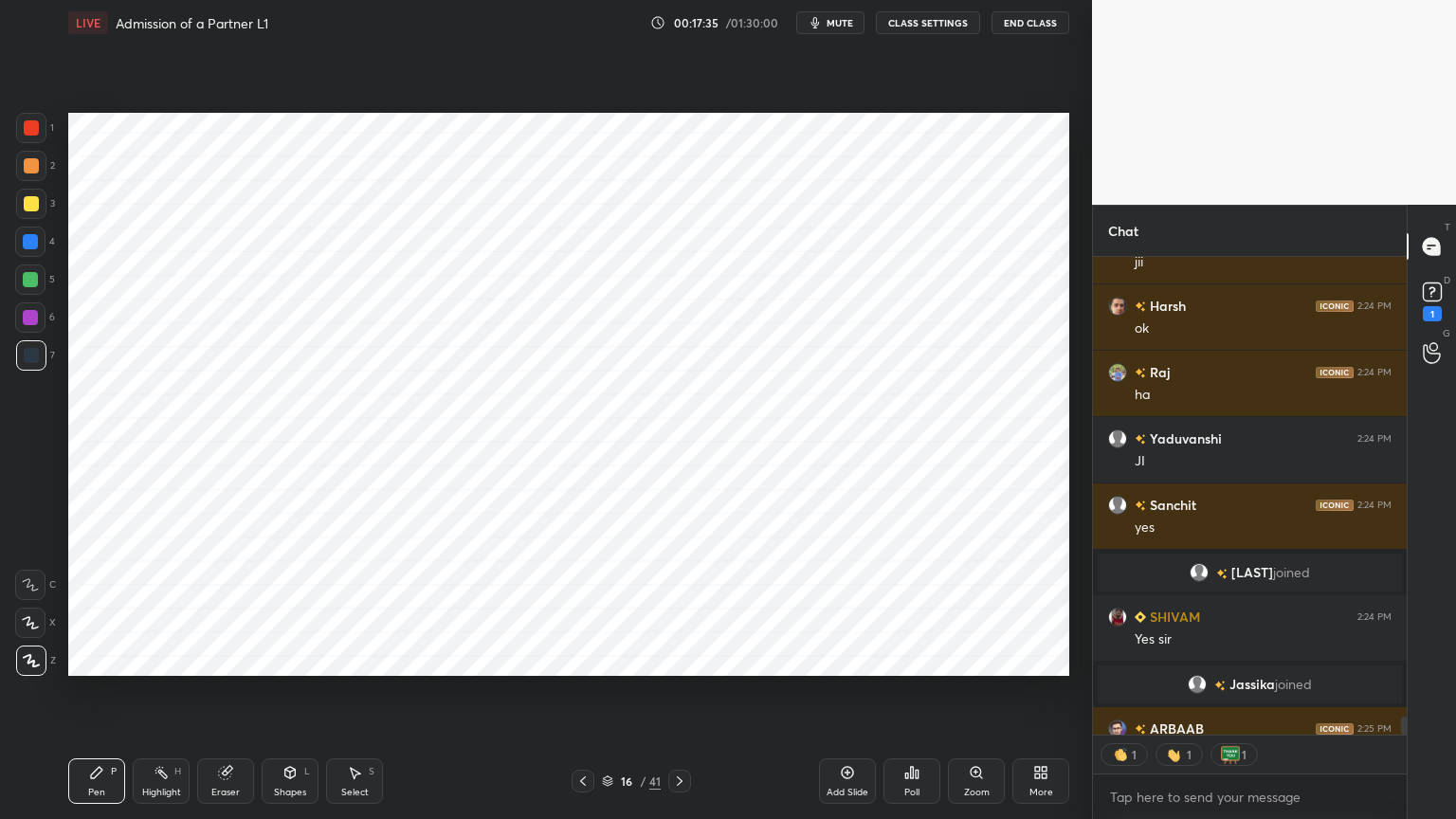 click on "Shapes" at bounding box center (290, 792) 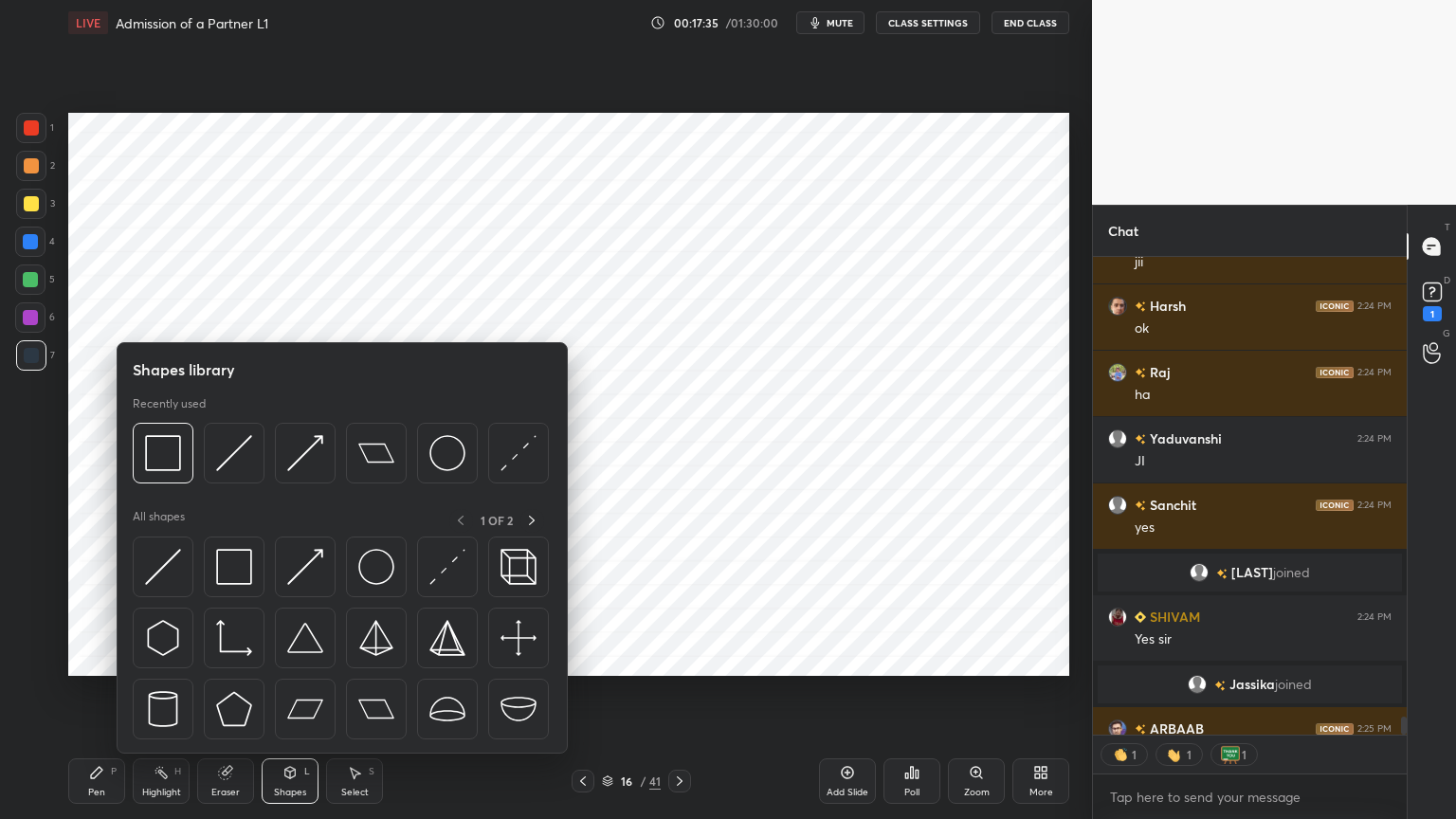 click on "Shapes L" at bounding box center [290, 781] 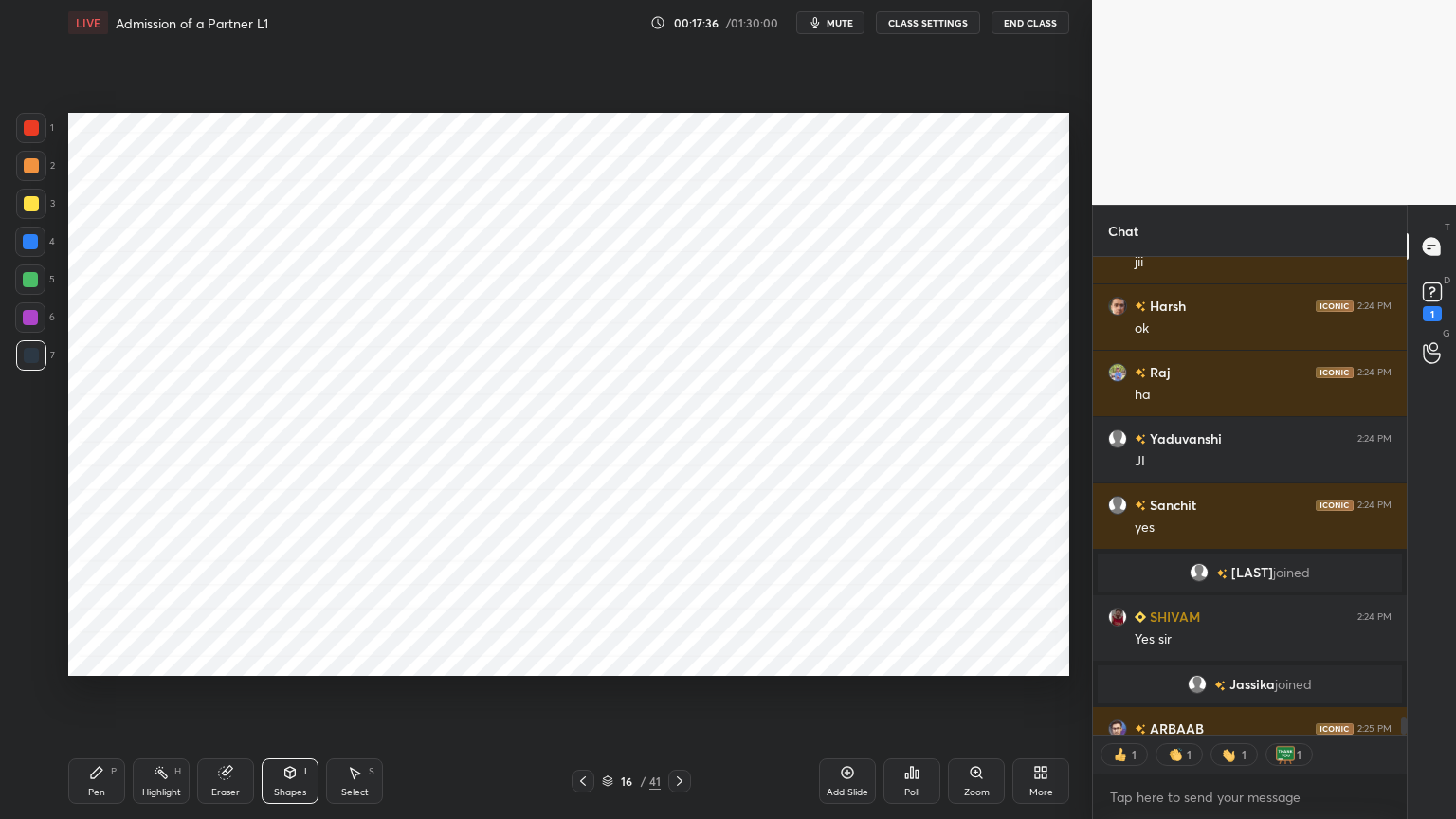 scroll, scrollTop: 13381, scrollLeft: 0, axis: vertical 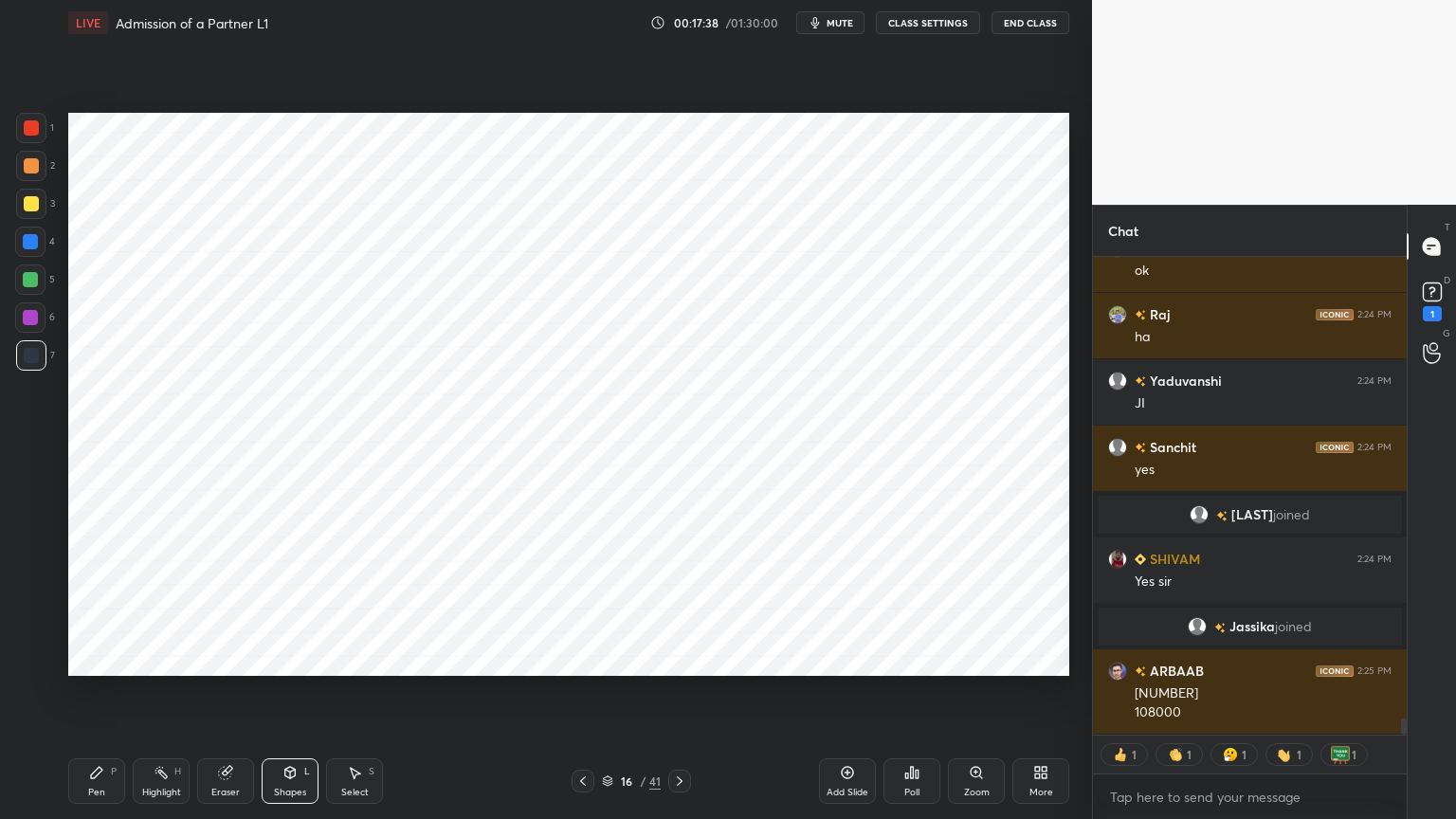 click on "Pen P" at bounding box center (97, 781) 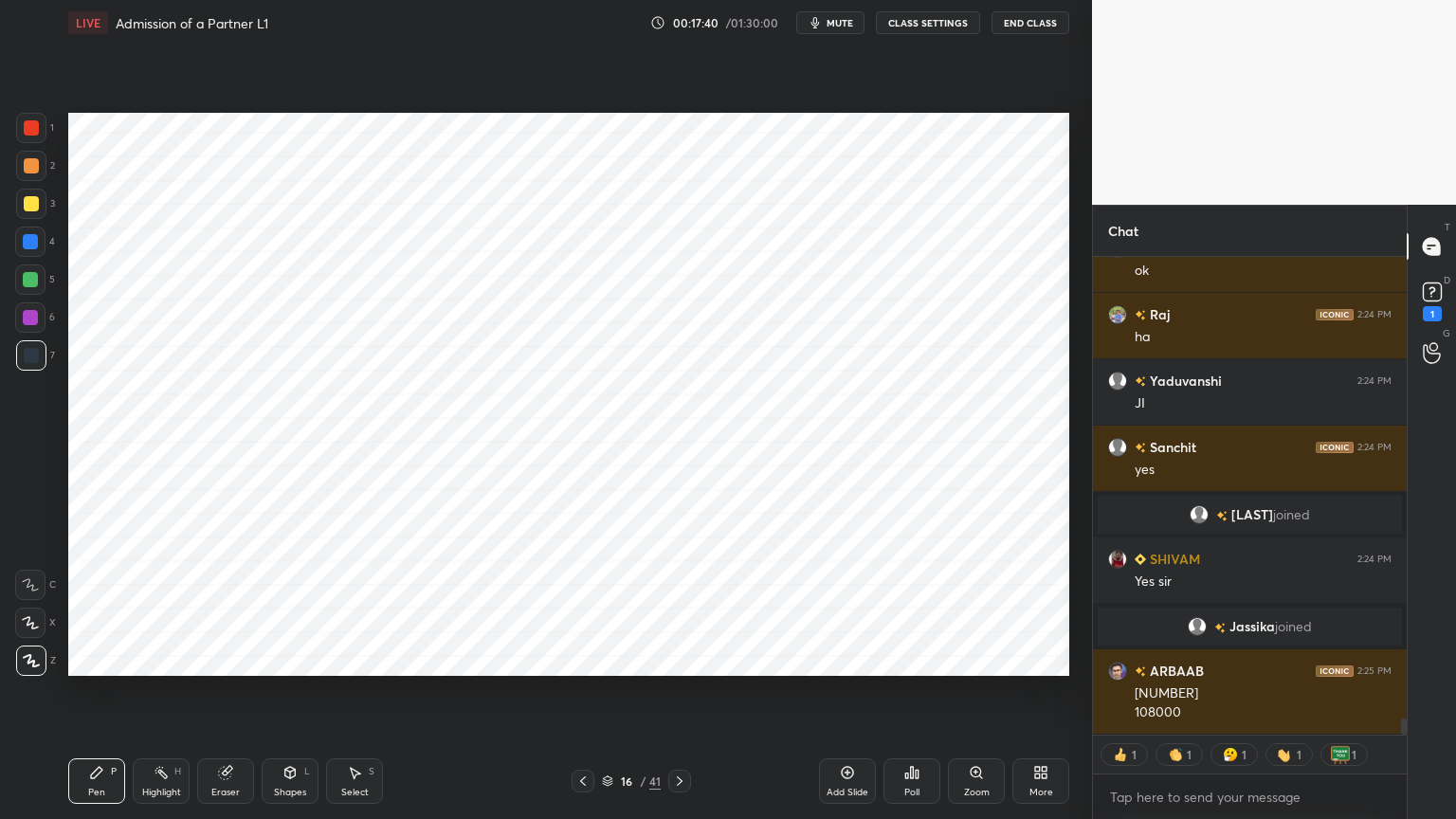 click at bounding box center [30, 242] 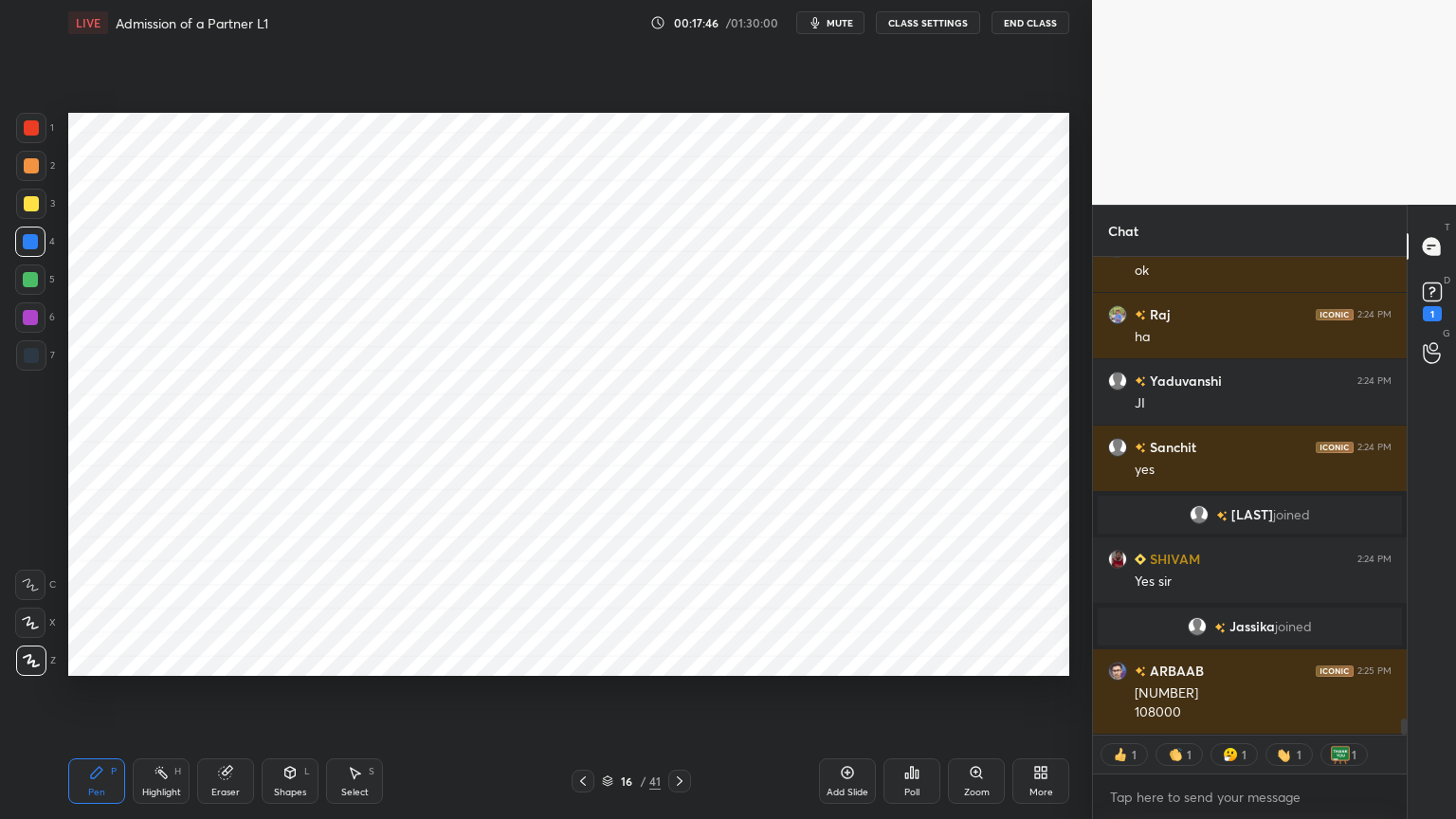 scroll, scrollTop: 7, scrollLeft: 6, axis: both 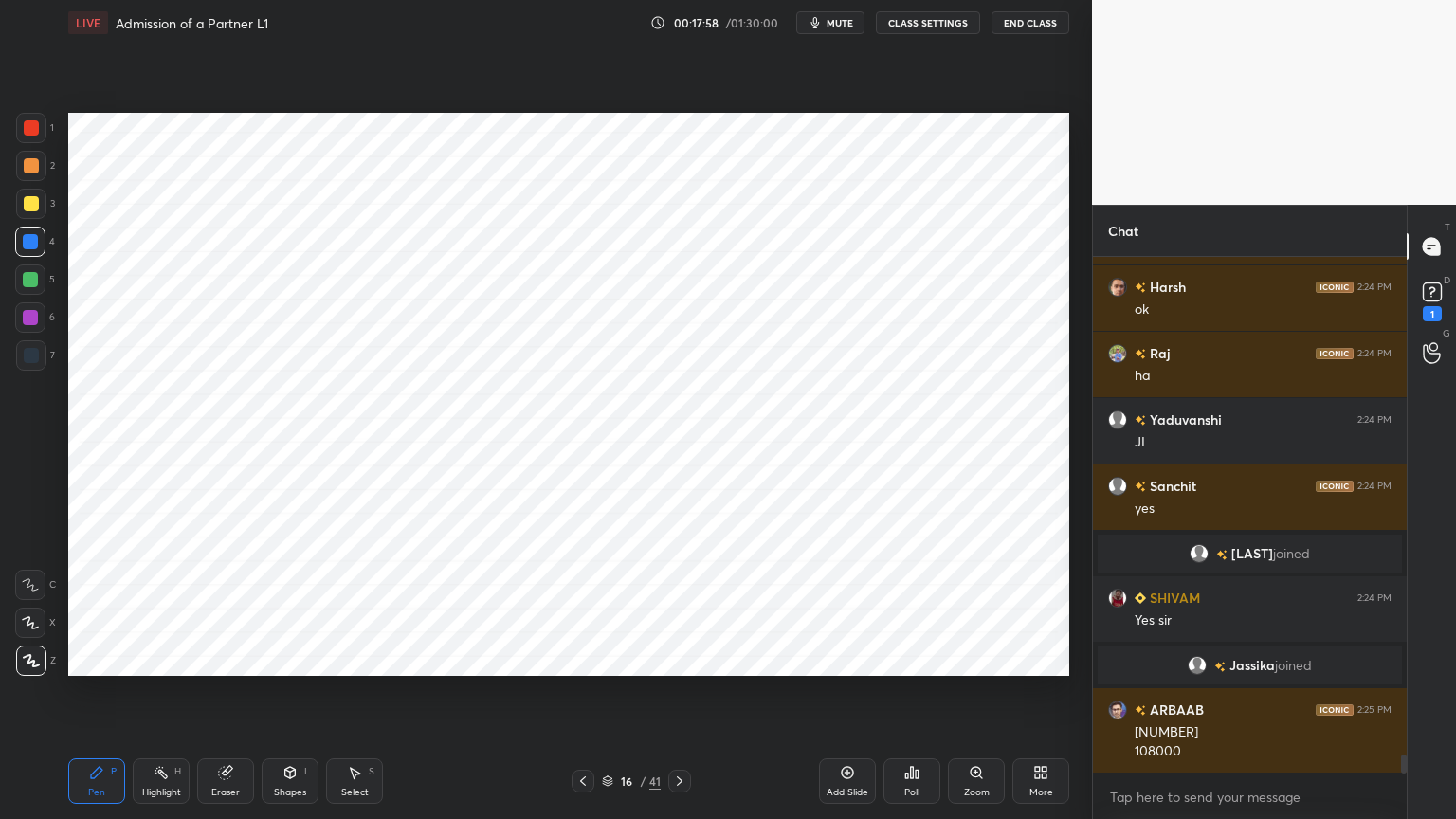 click at bounding box center (31, 355) 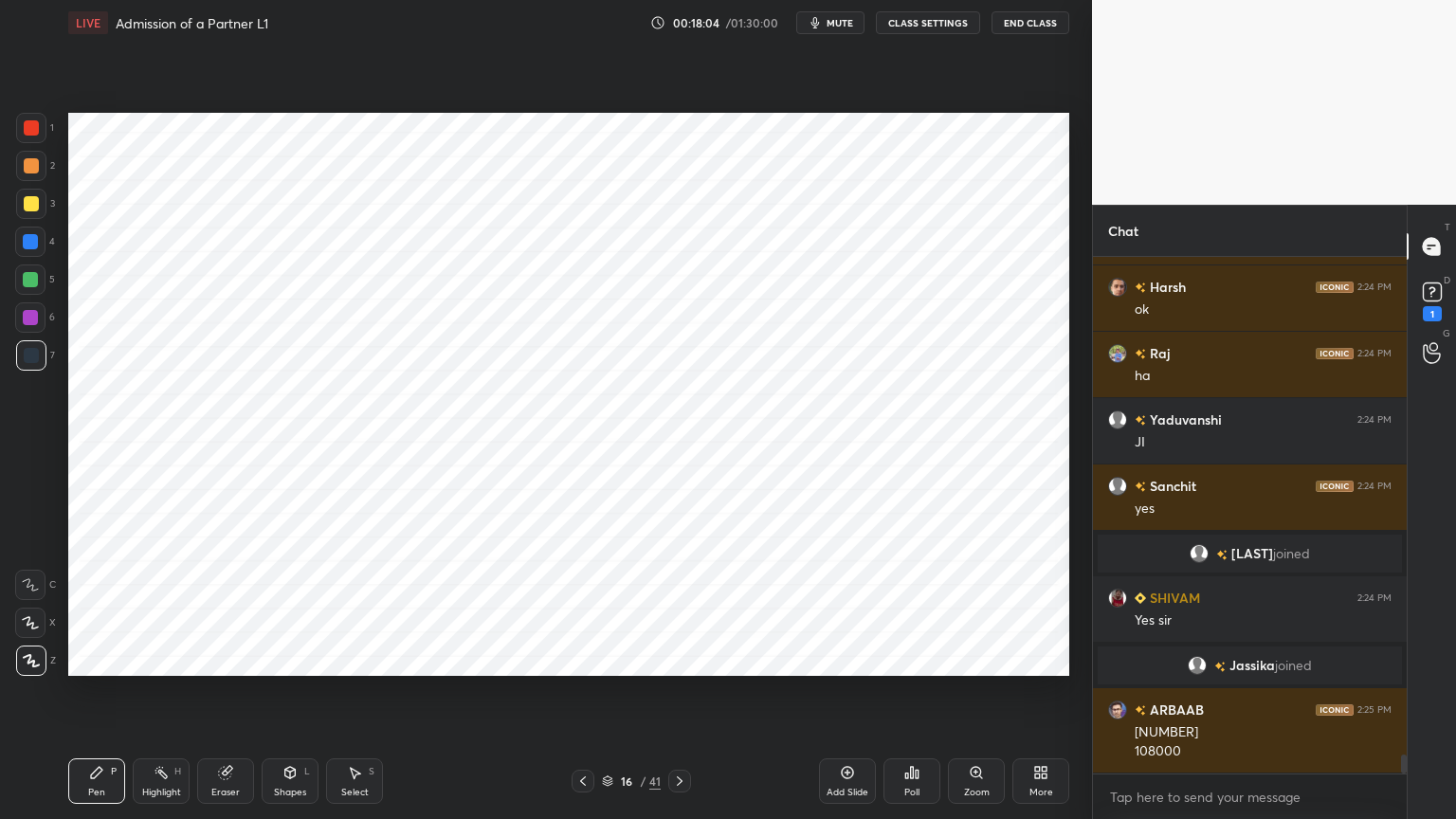 scroll, scrollTop: 13407, scrollLeft: 0, axis: vertical 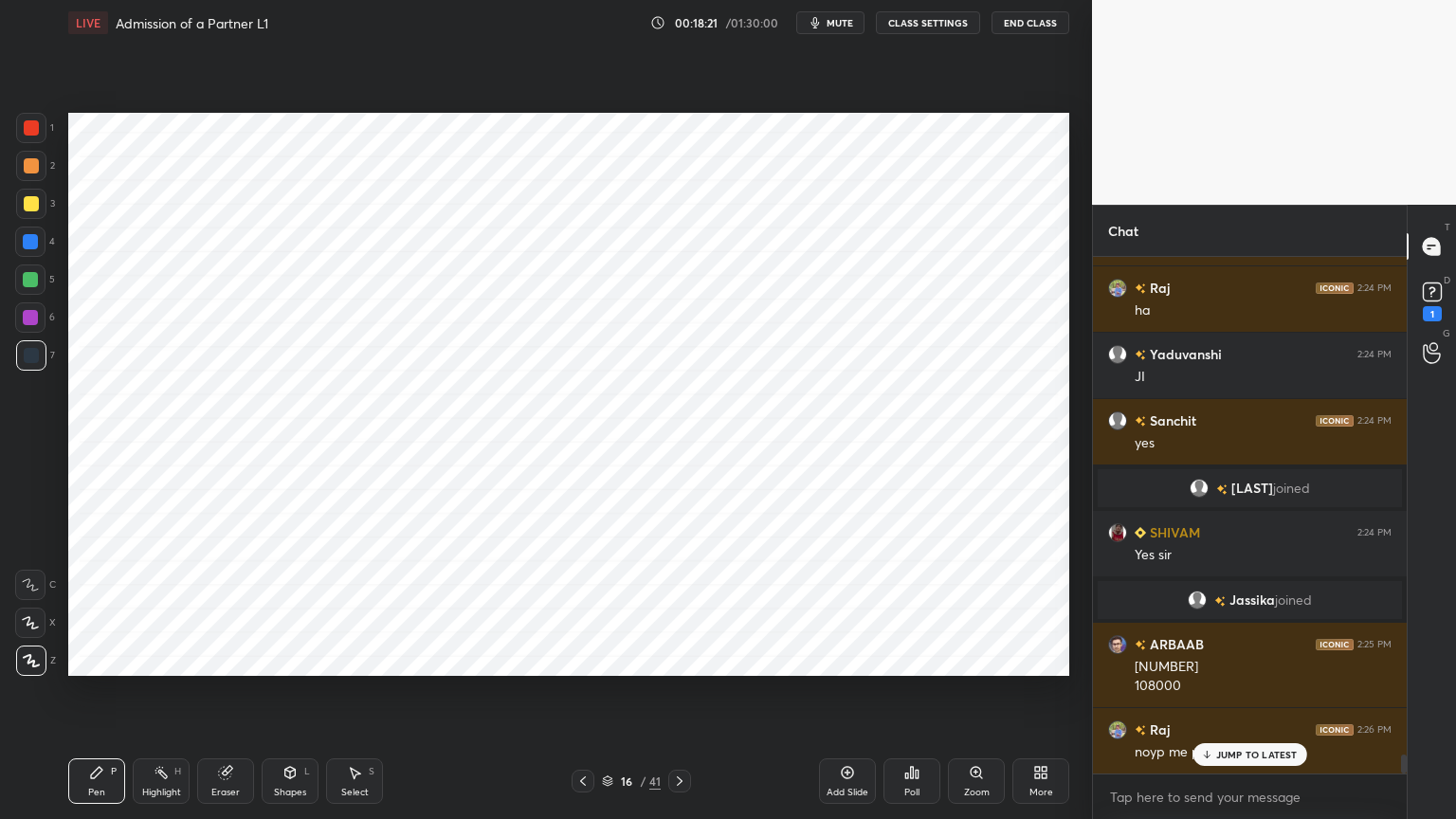 click on "Eraser" at bounding box center (226, 781) 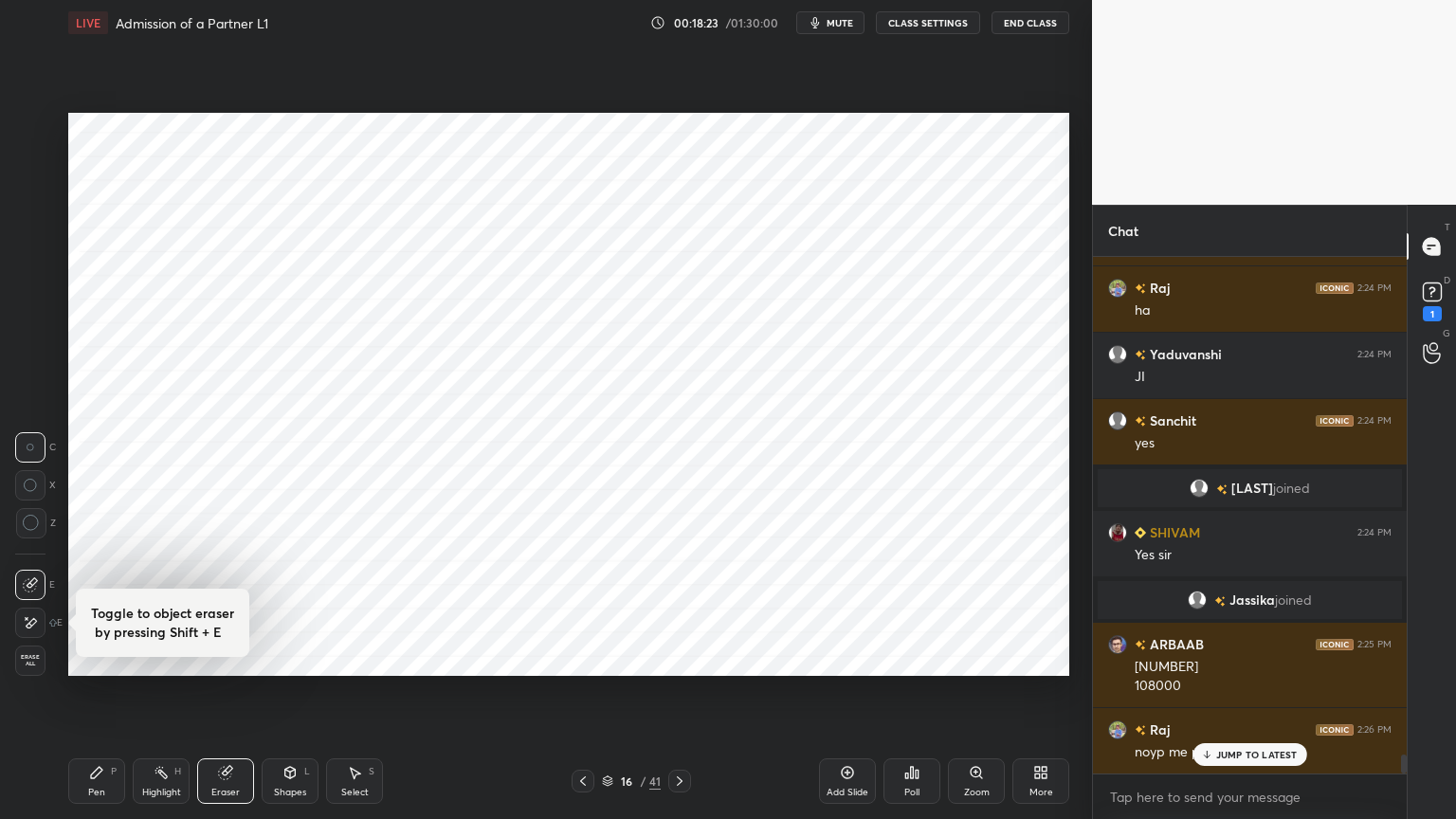 scroll, scrollTop: 13475, scrollLeft: 0, axis: vertical 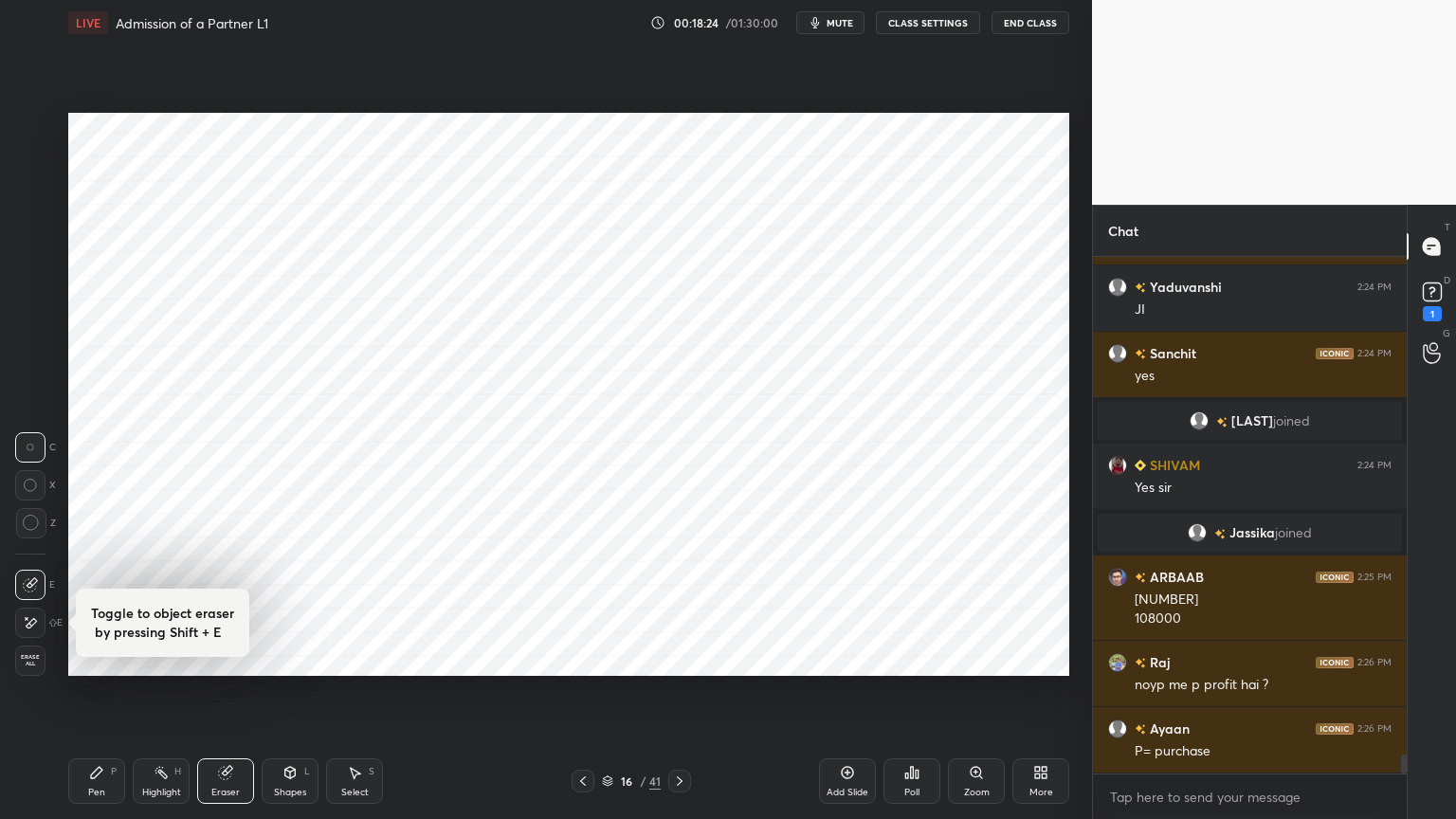 click on "Pen P" at bounding box center [97, 781] 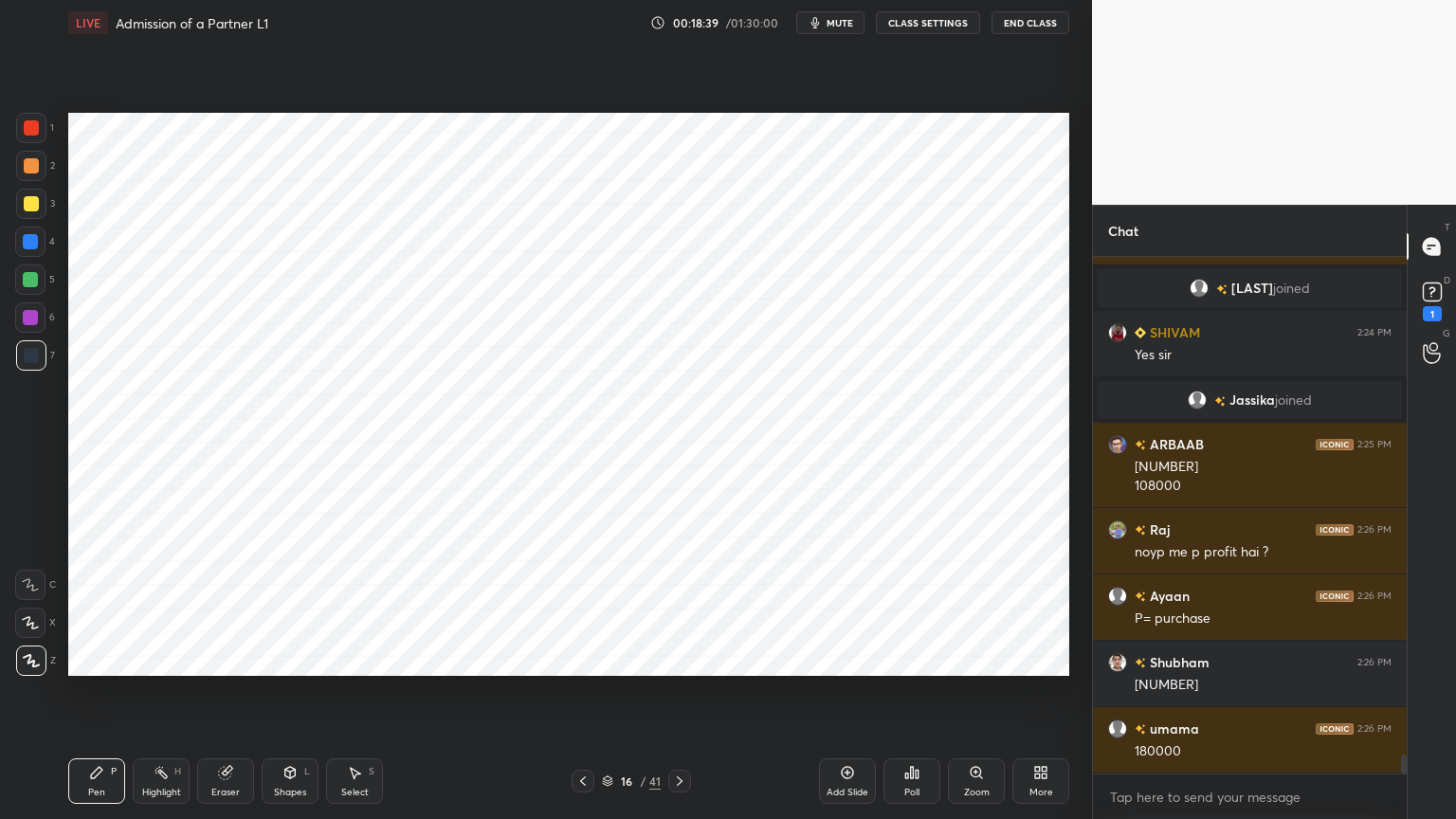 scroll, scrollTop: 13673, scrollLeft: 0, axis: vertical 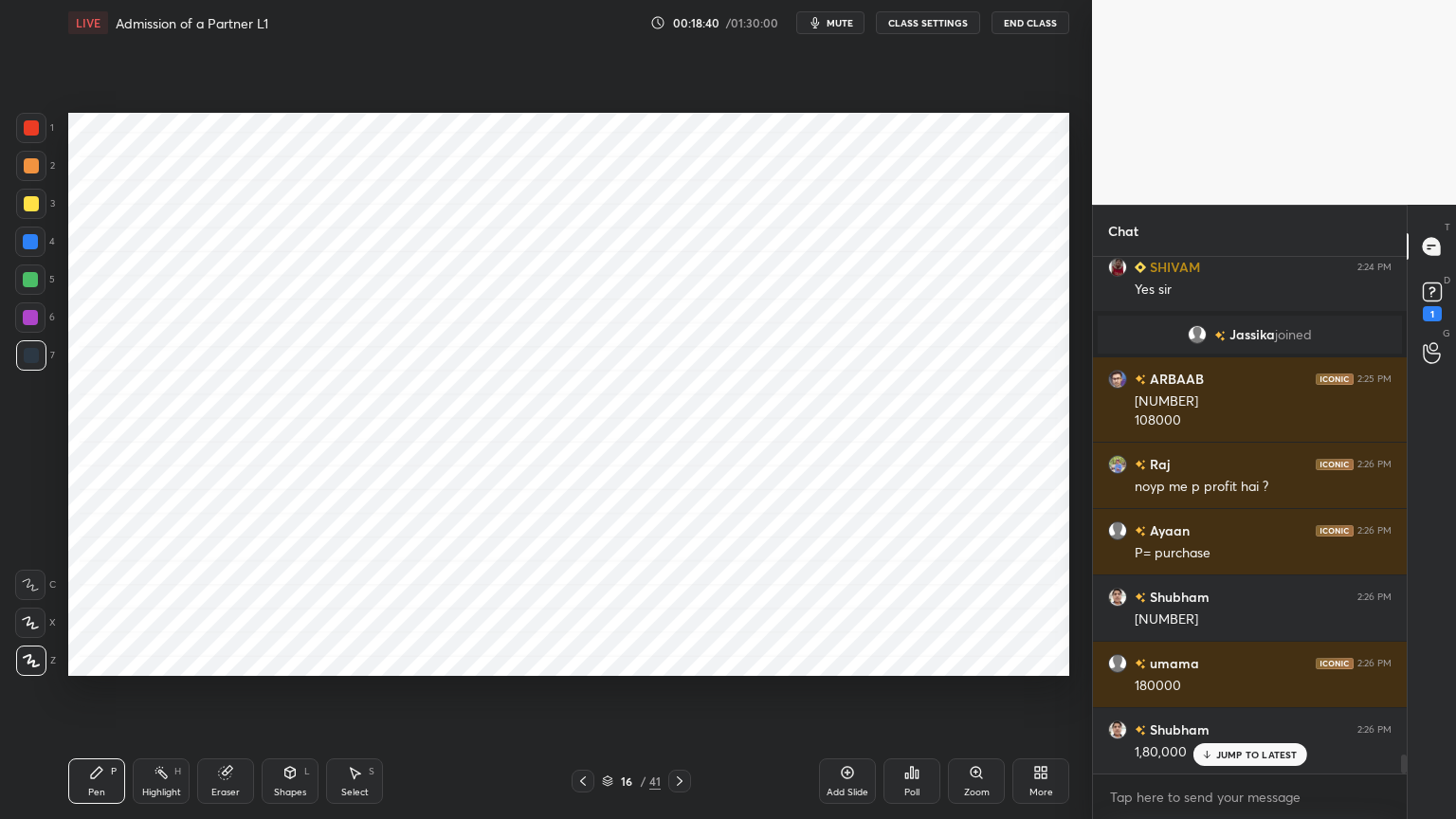 click on "Shapes L" at bounding box center [290, 781] 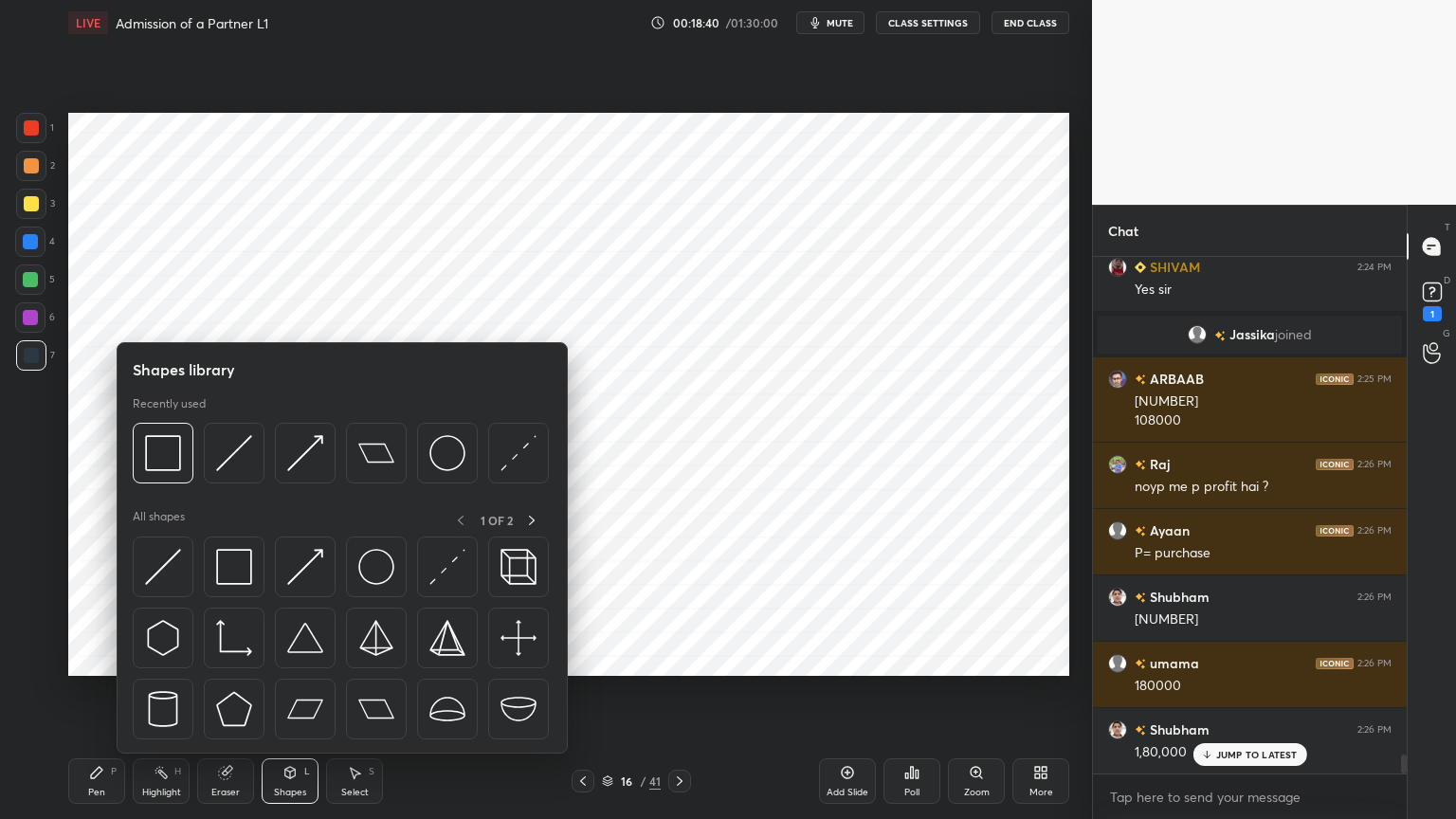 click on "Shapes L" at bounding box center [290, 781] 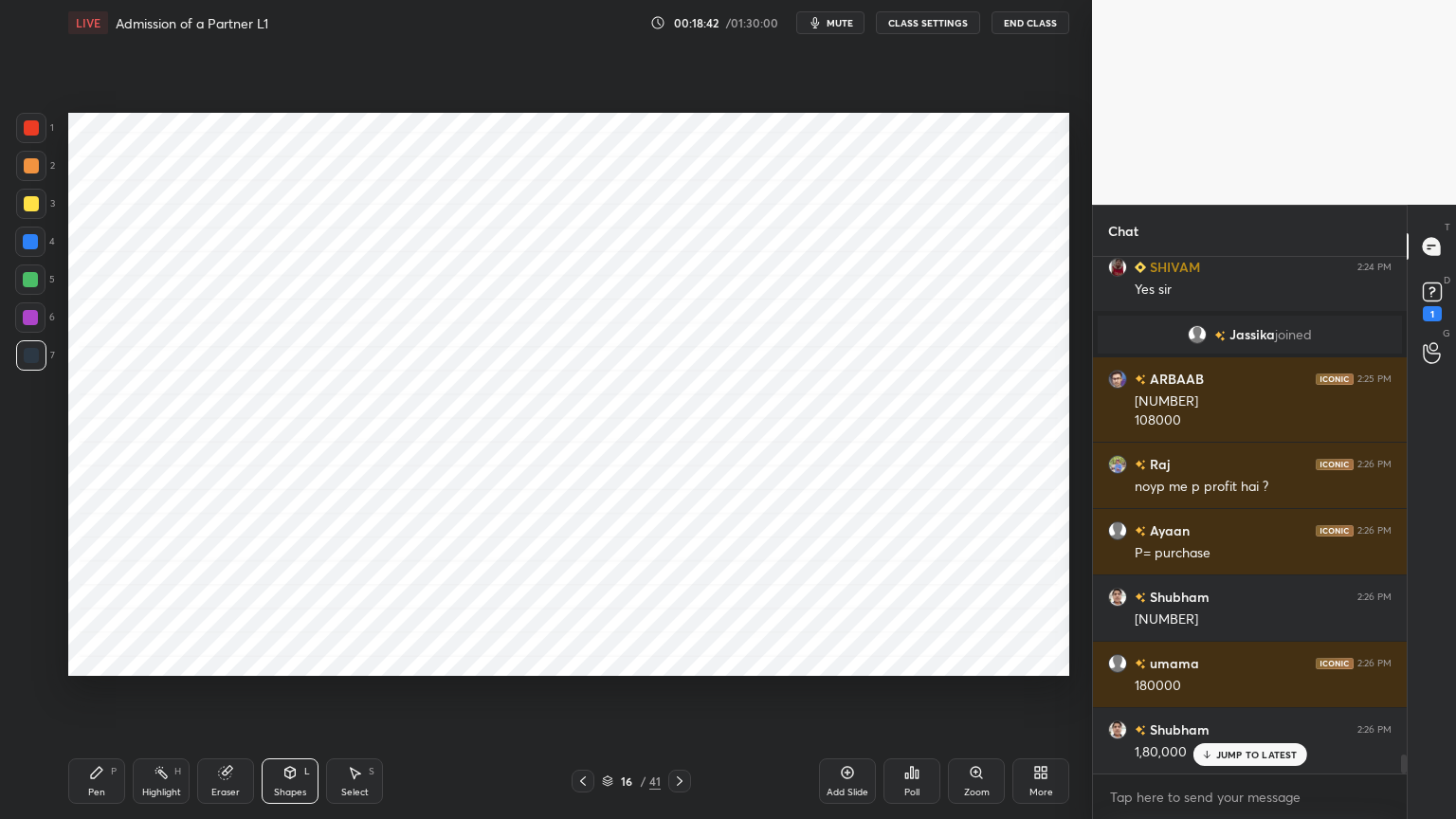 scroll, scrollTop: 13740, scrollLeft: 0, axis: vertical 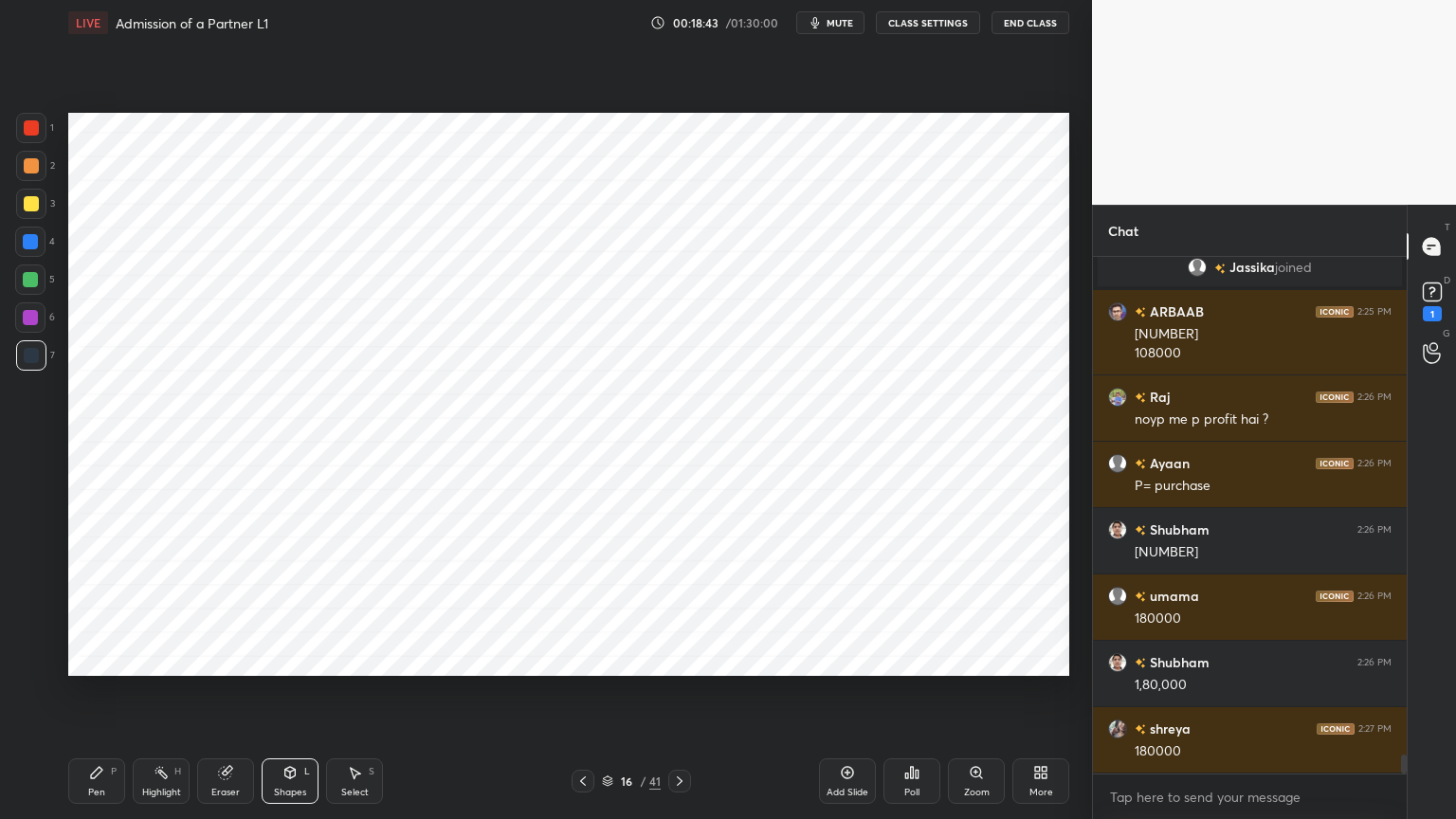 click at bounding box center [30, 242] 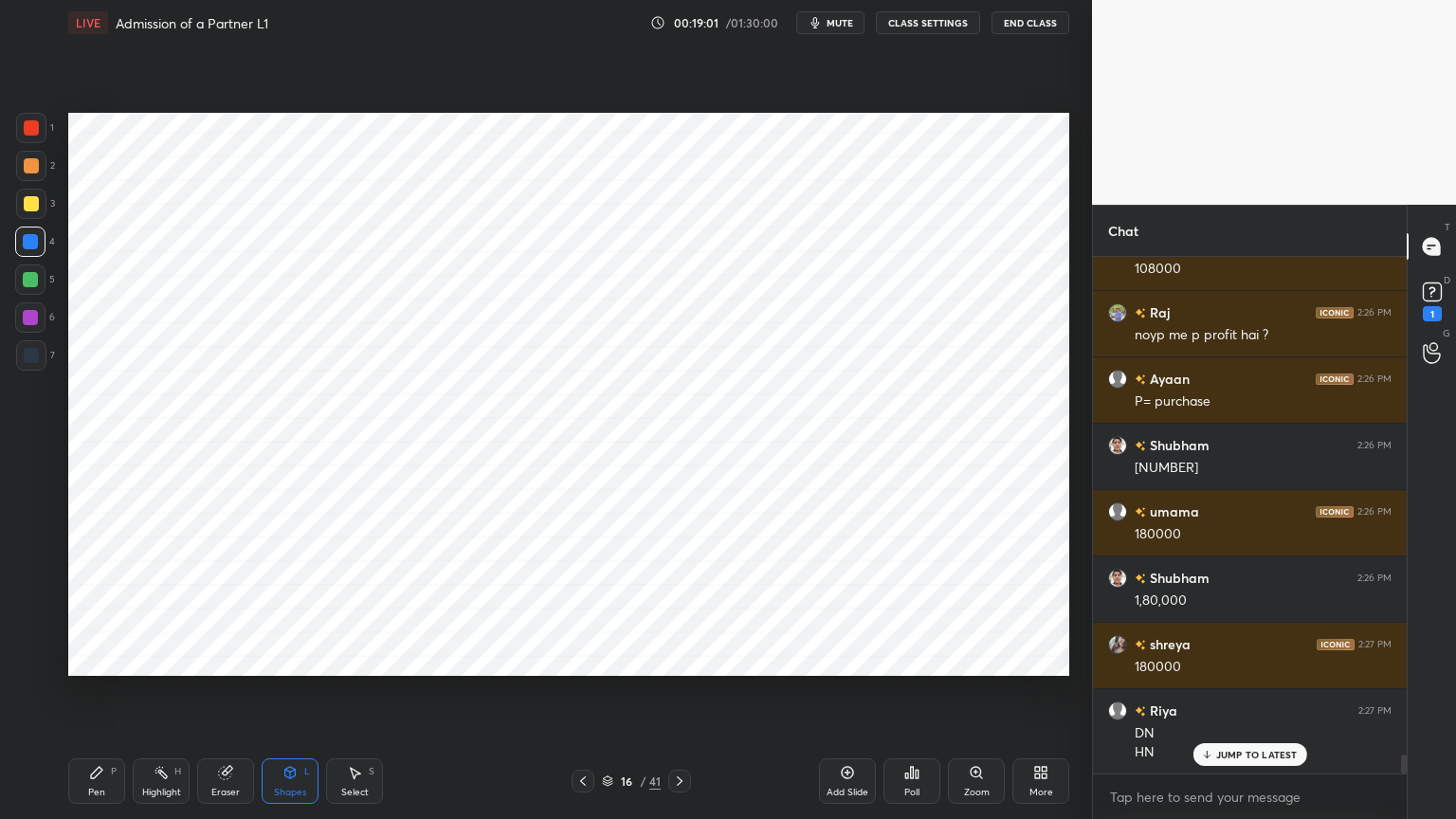 scroll, scrollTop: 14024, scrollLeft: 0, axis: vertical 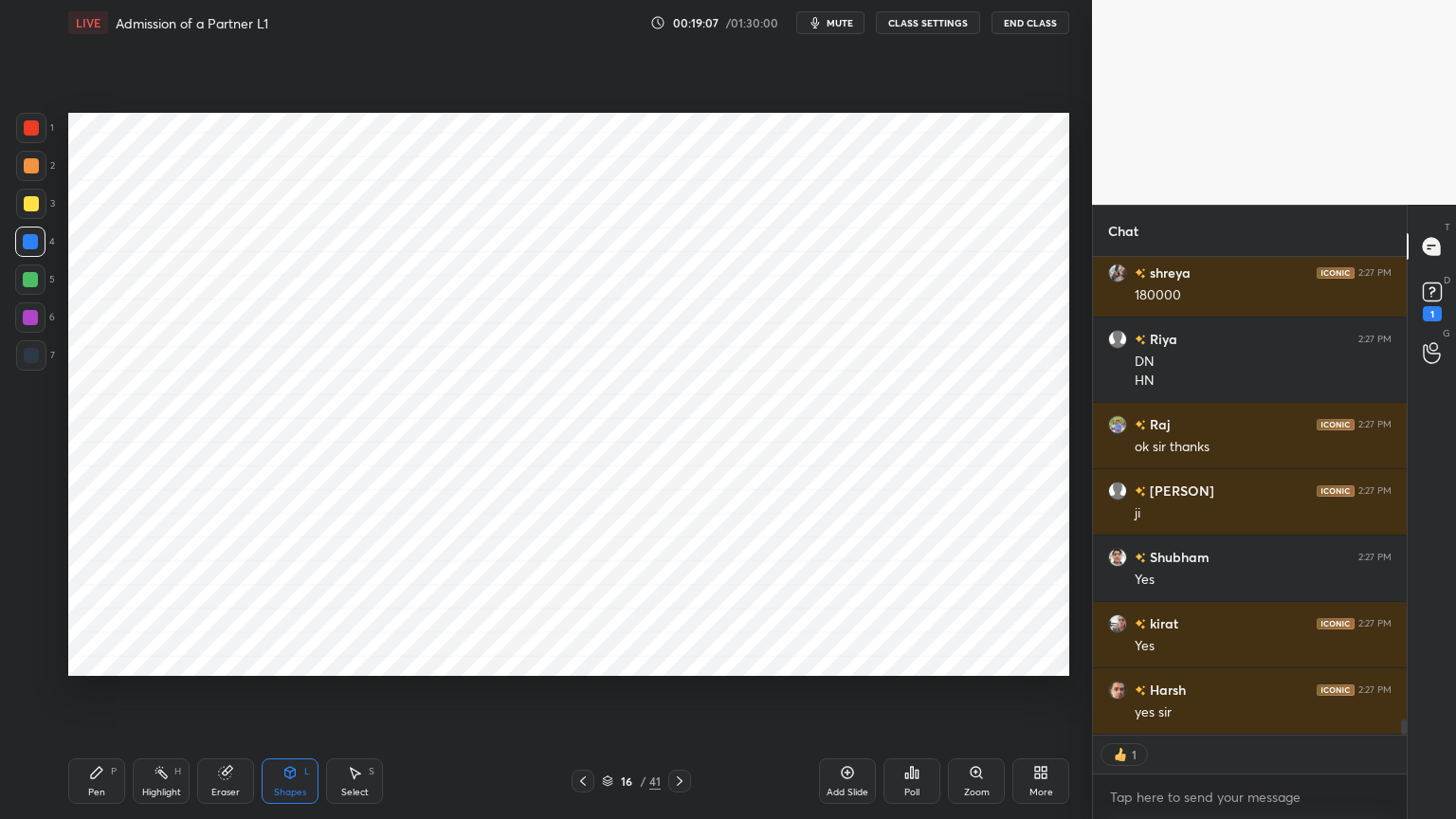click 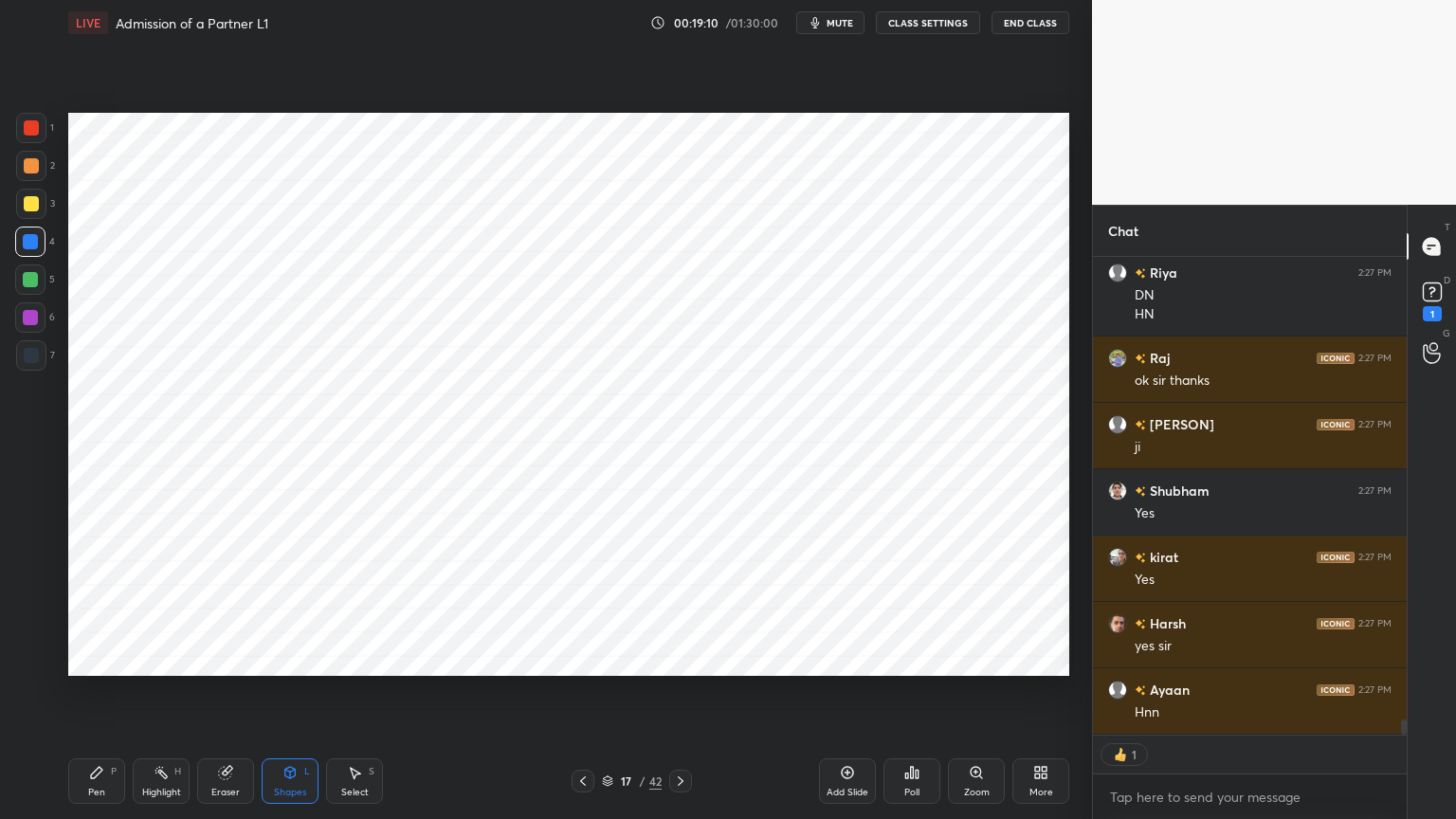 scroll, scrollTop: 14329, scrollLeft: 0, axis: vertical 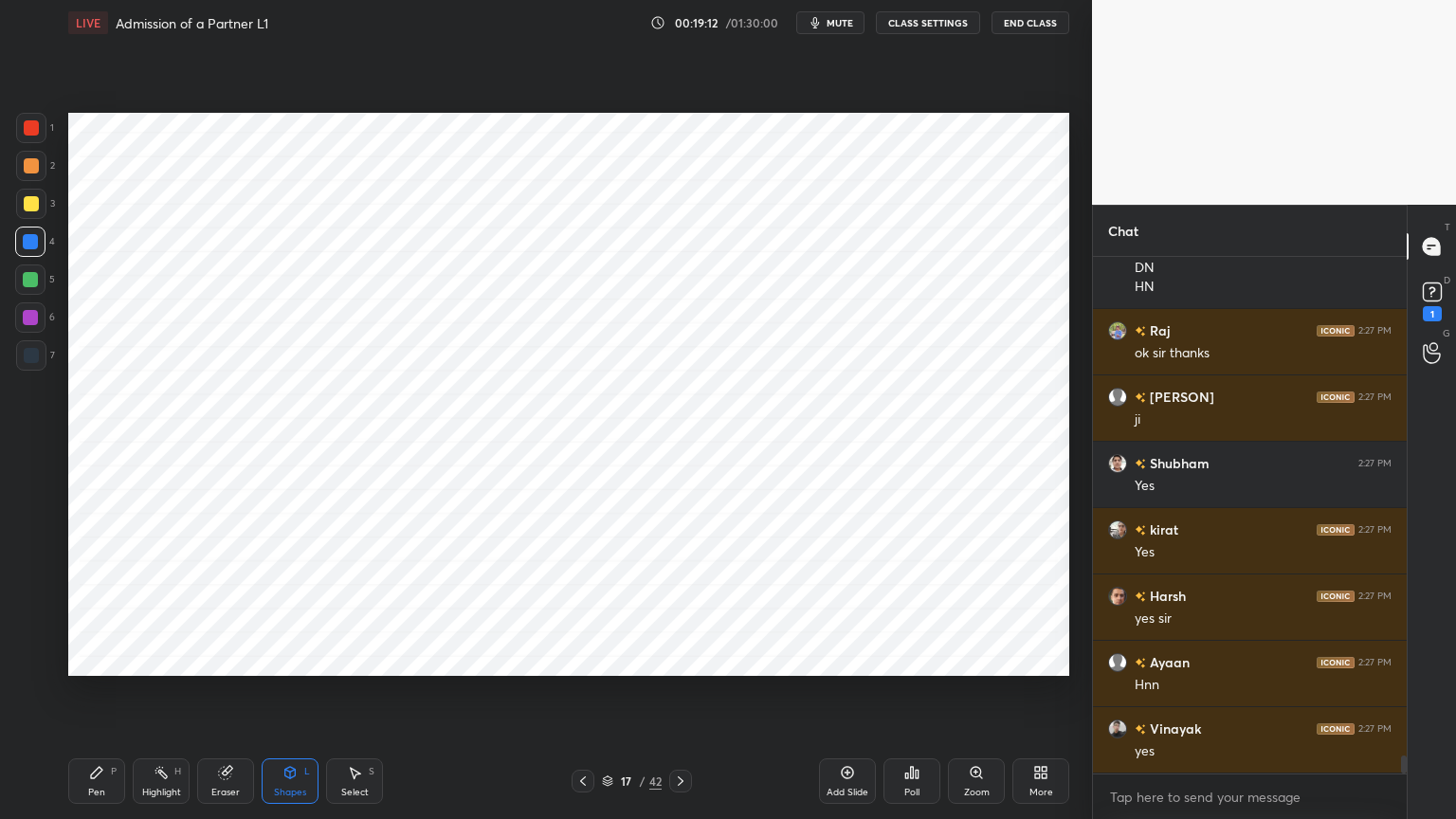 click 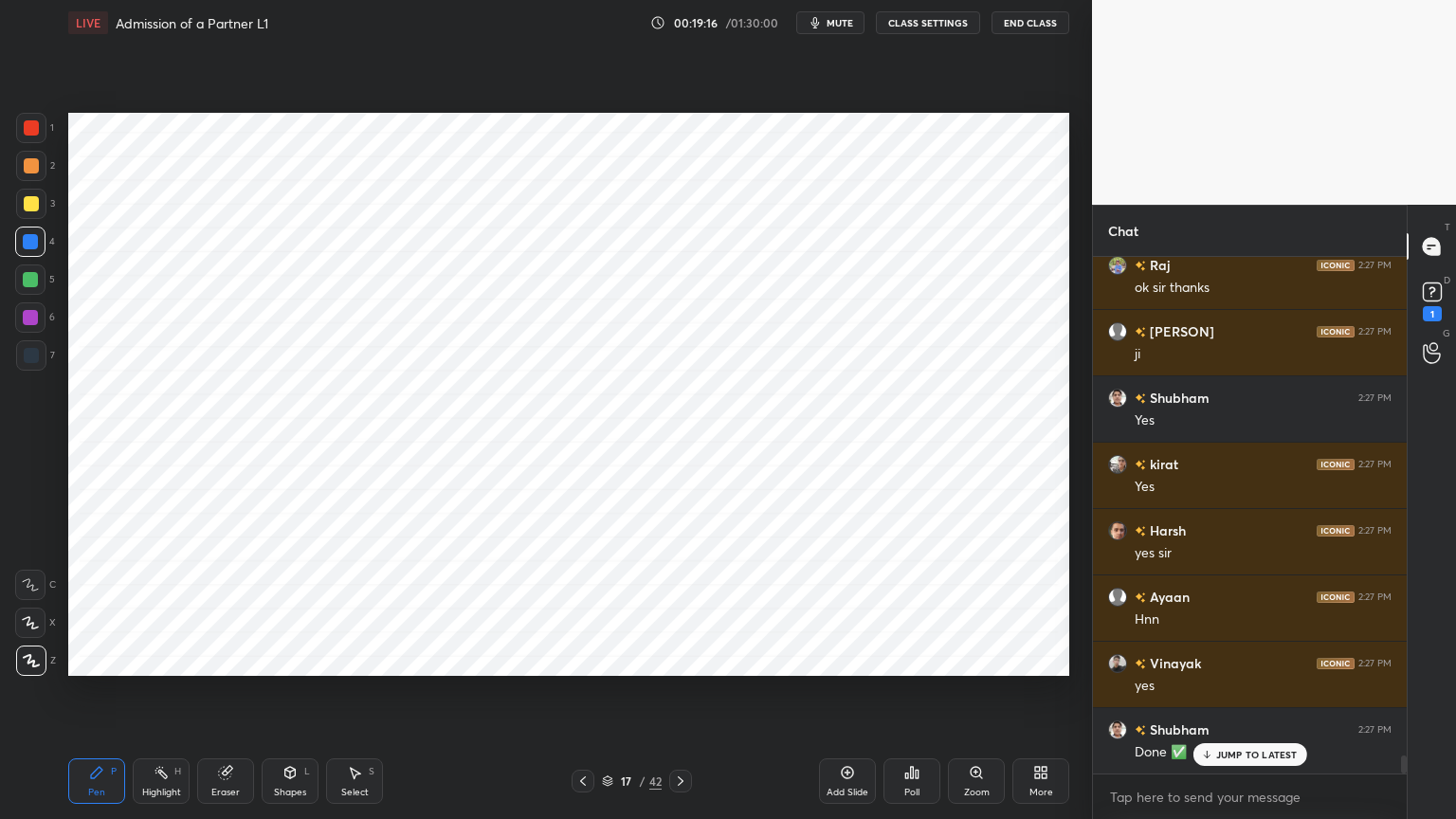 scroll, scrollTop: 14401, scrollLeft: 0, axis: vertical 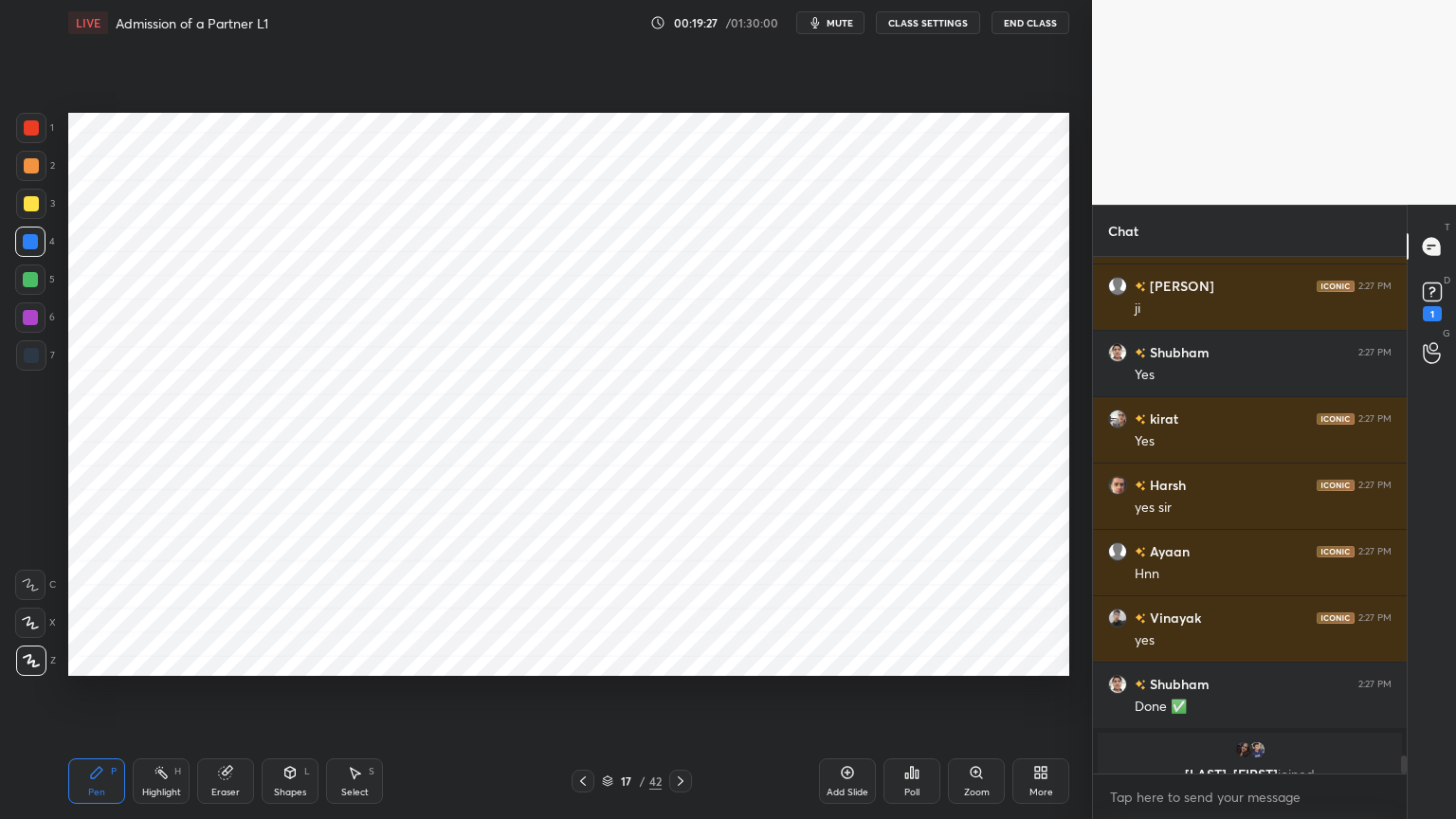 click at bounding box center (31, 355) 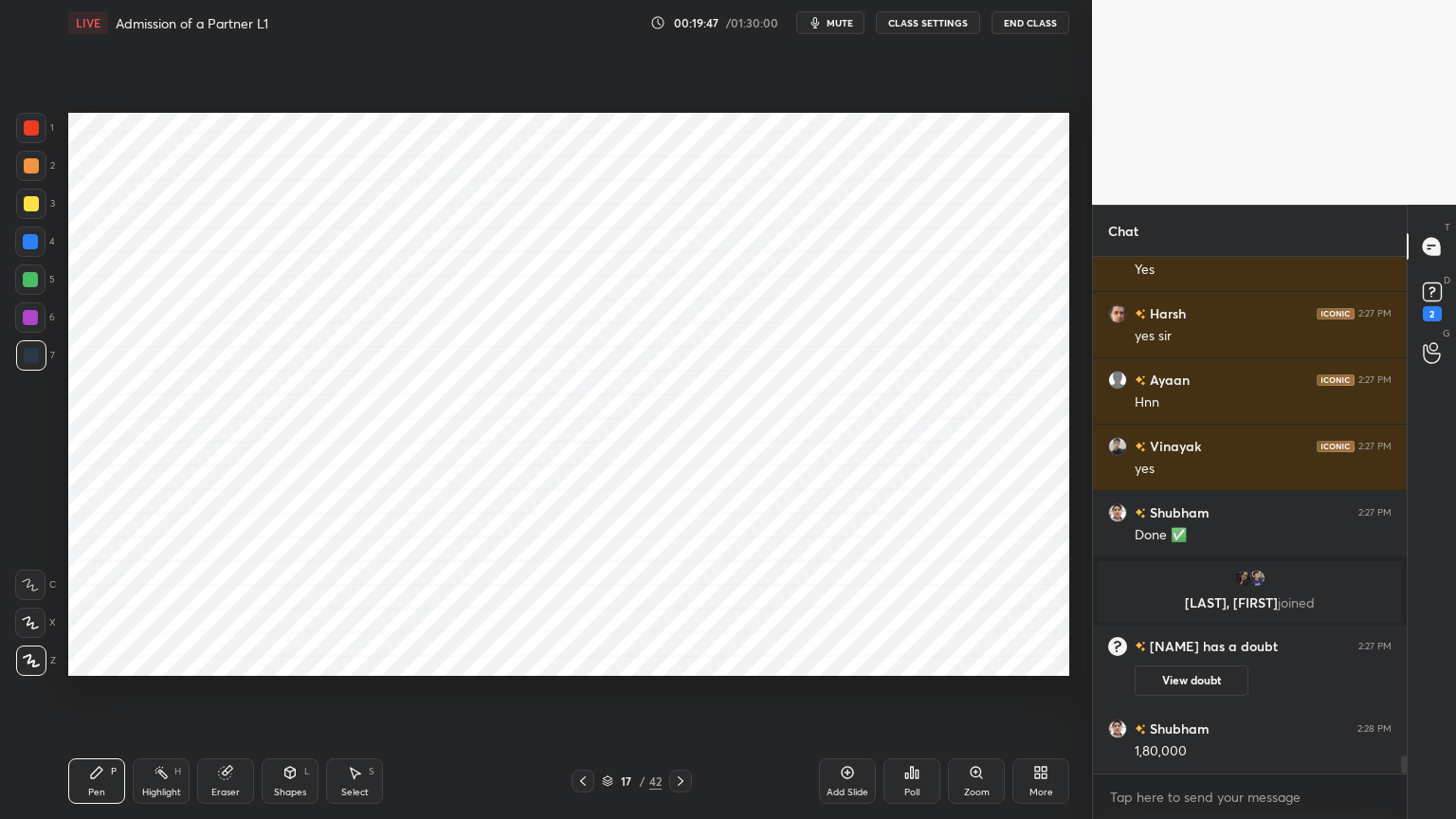 scroll, scrollTop: 14165, scrollLeft: 0, axis: vertical 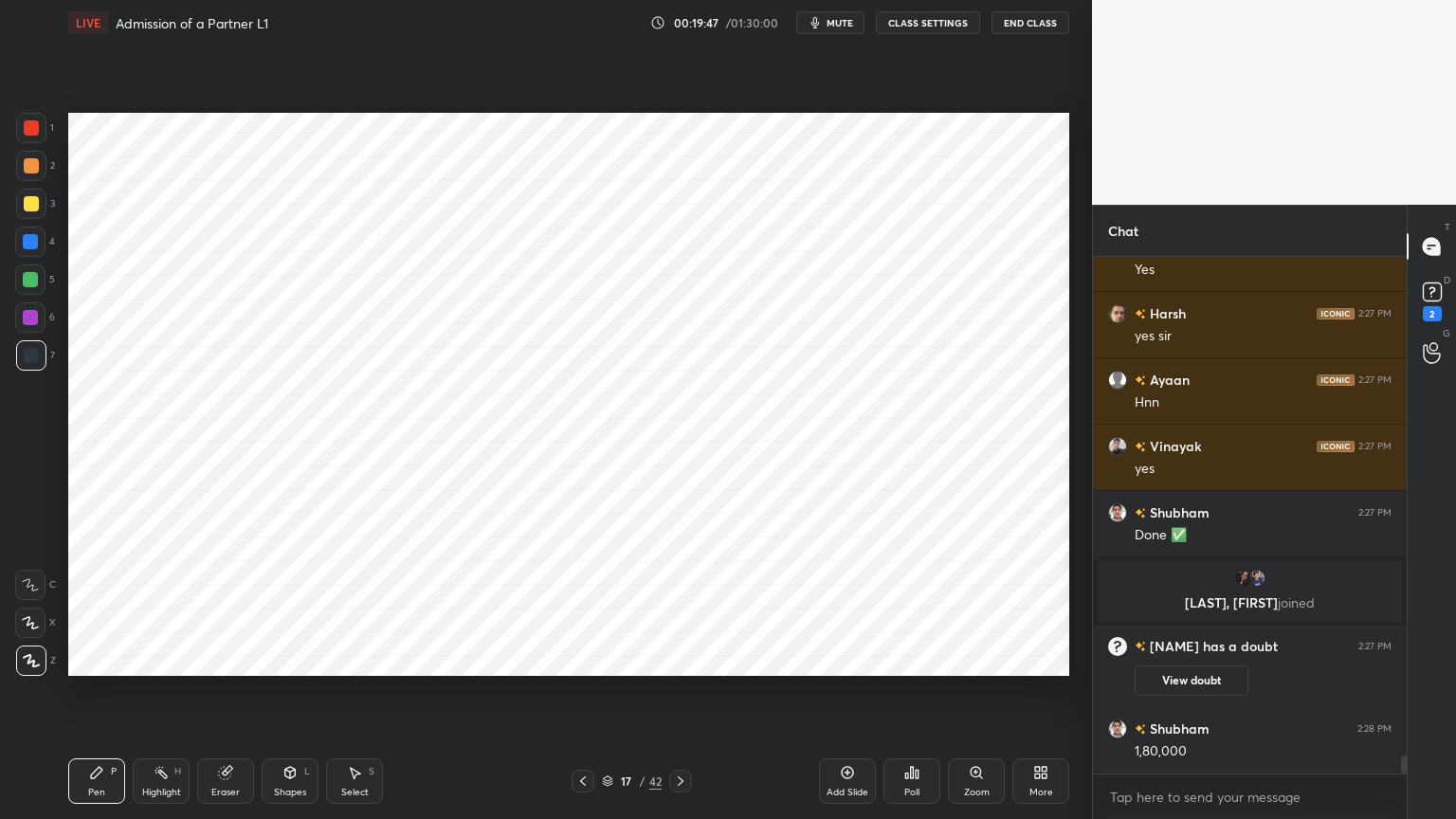 click on "Shapes" at bounding box center (290, 792) 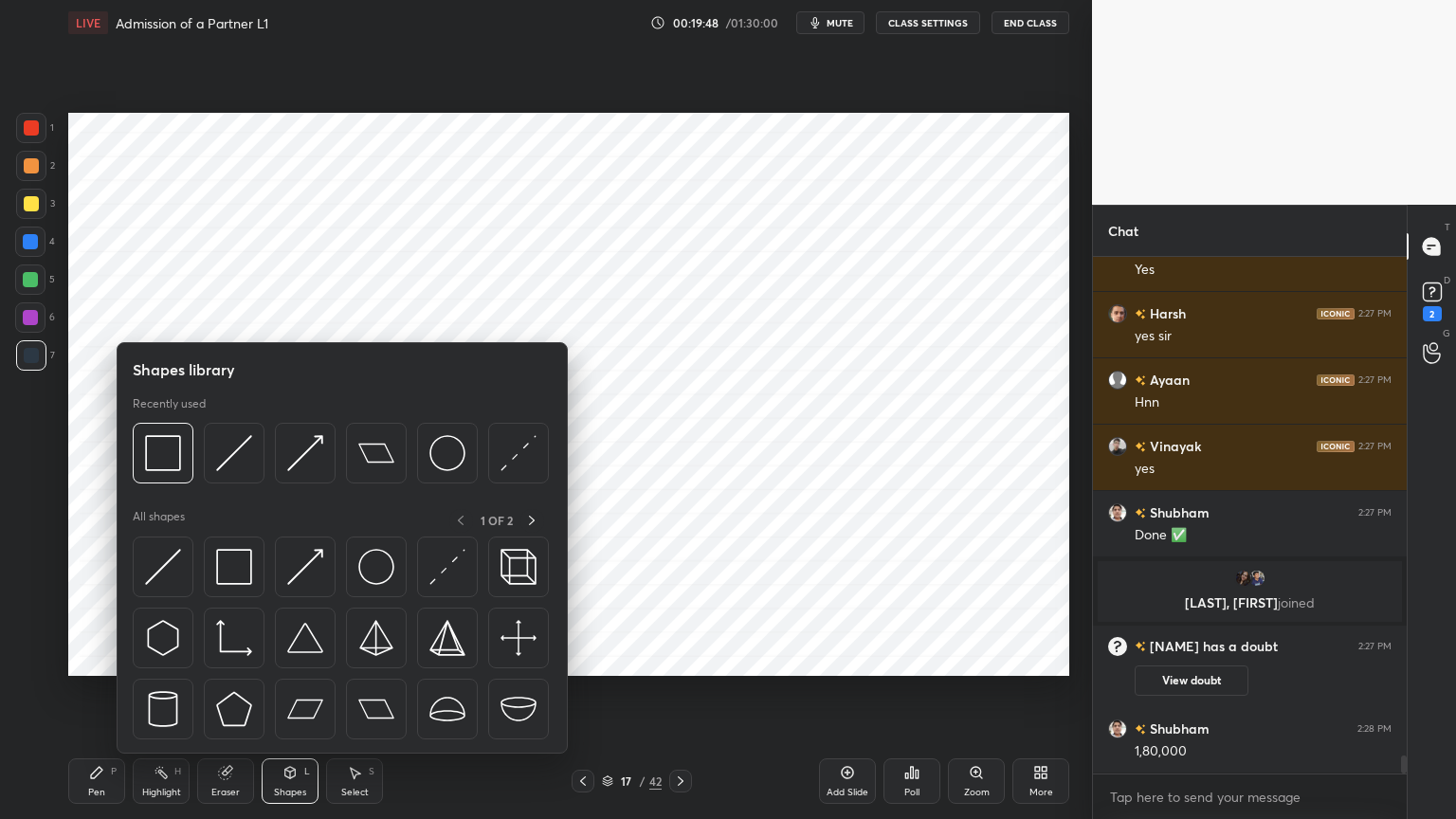 click on "Shapes" at bounding box center [290, 792] 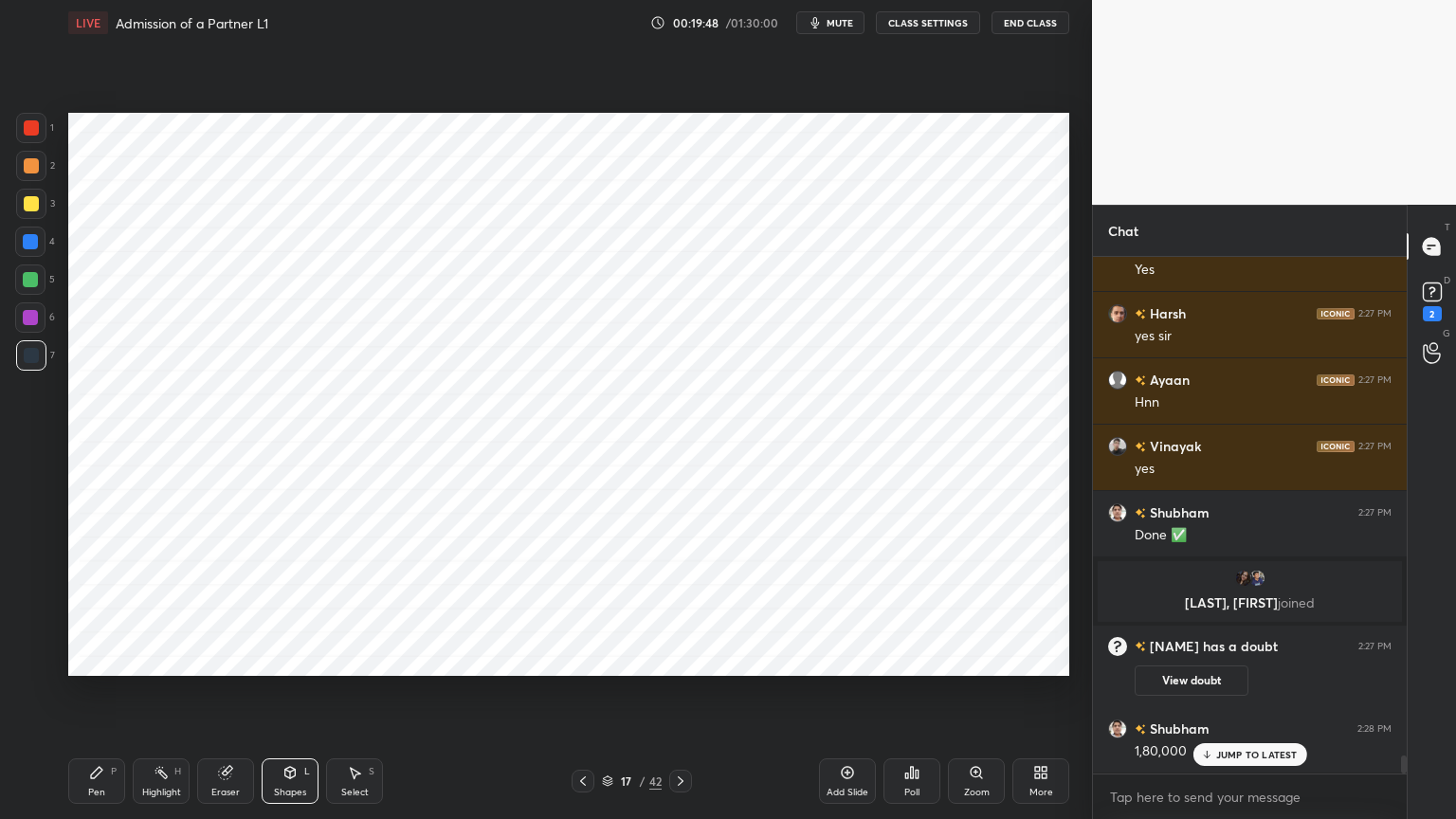 scroll, scrollTop: 14230, scrollLeft: 0, axis: vertical 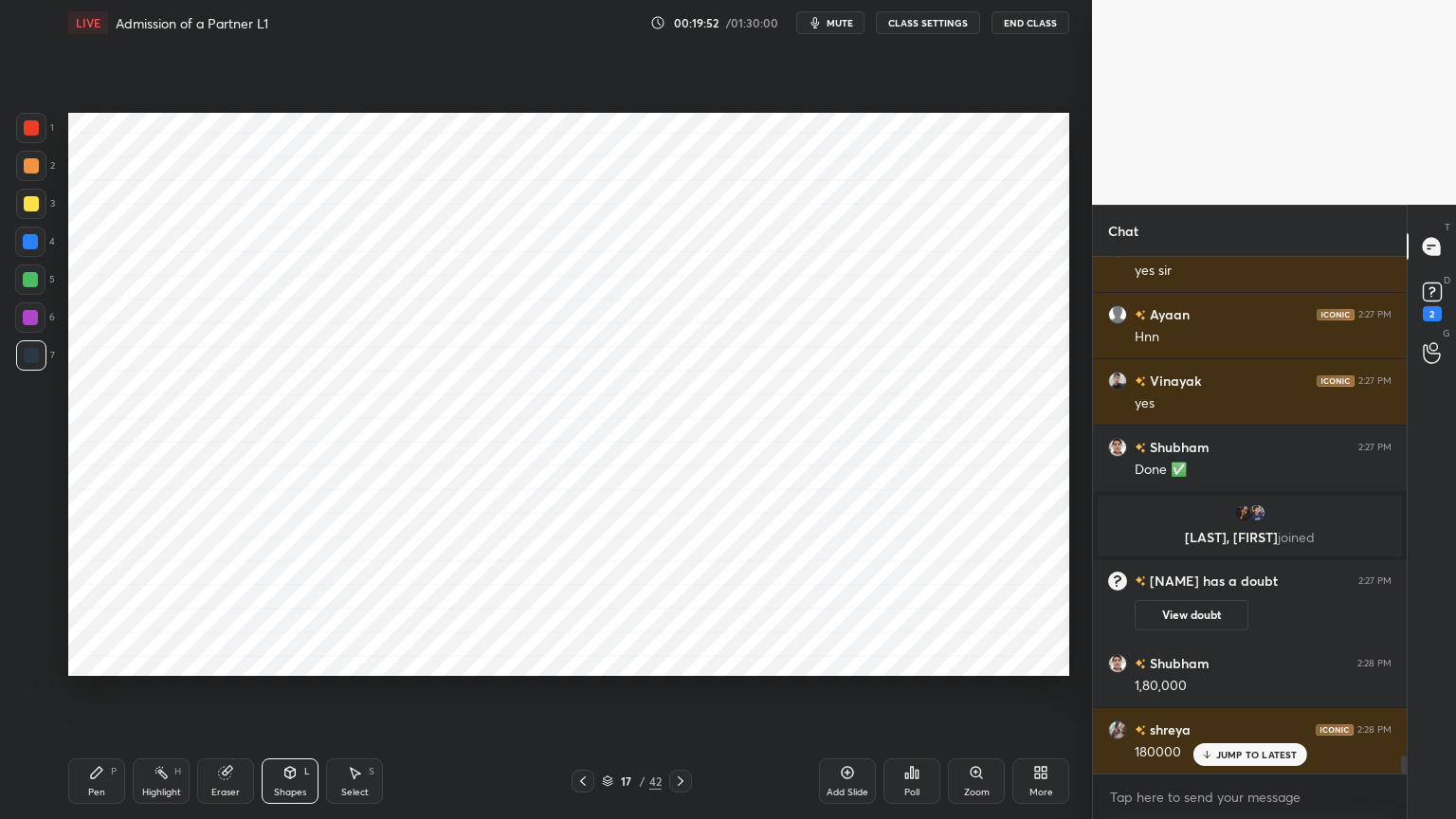 click at bounding box center (30, 242) 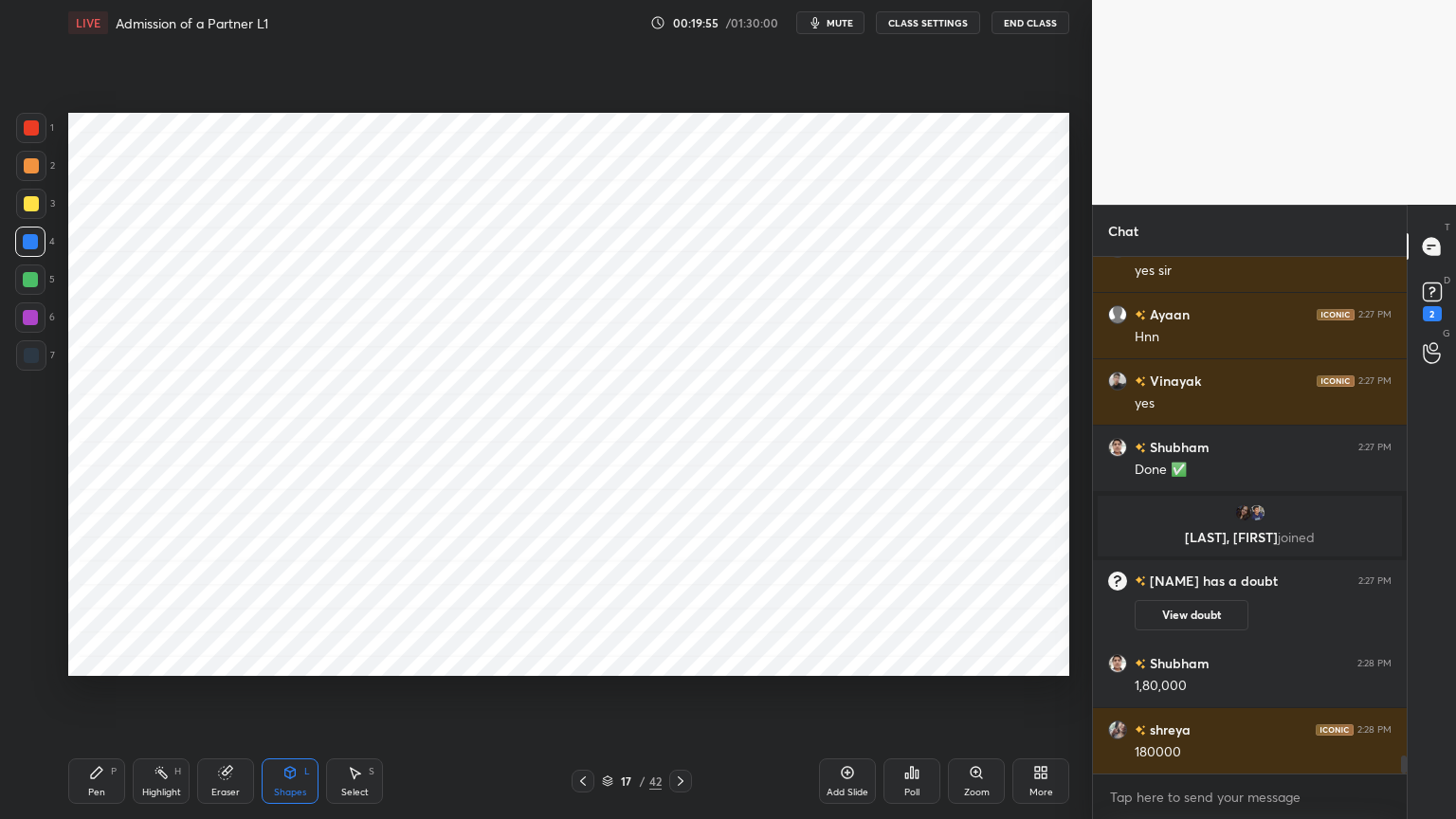 scroll, scrollTop: 14297, scrollLeft: 0, axis: vertical 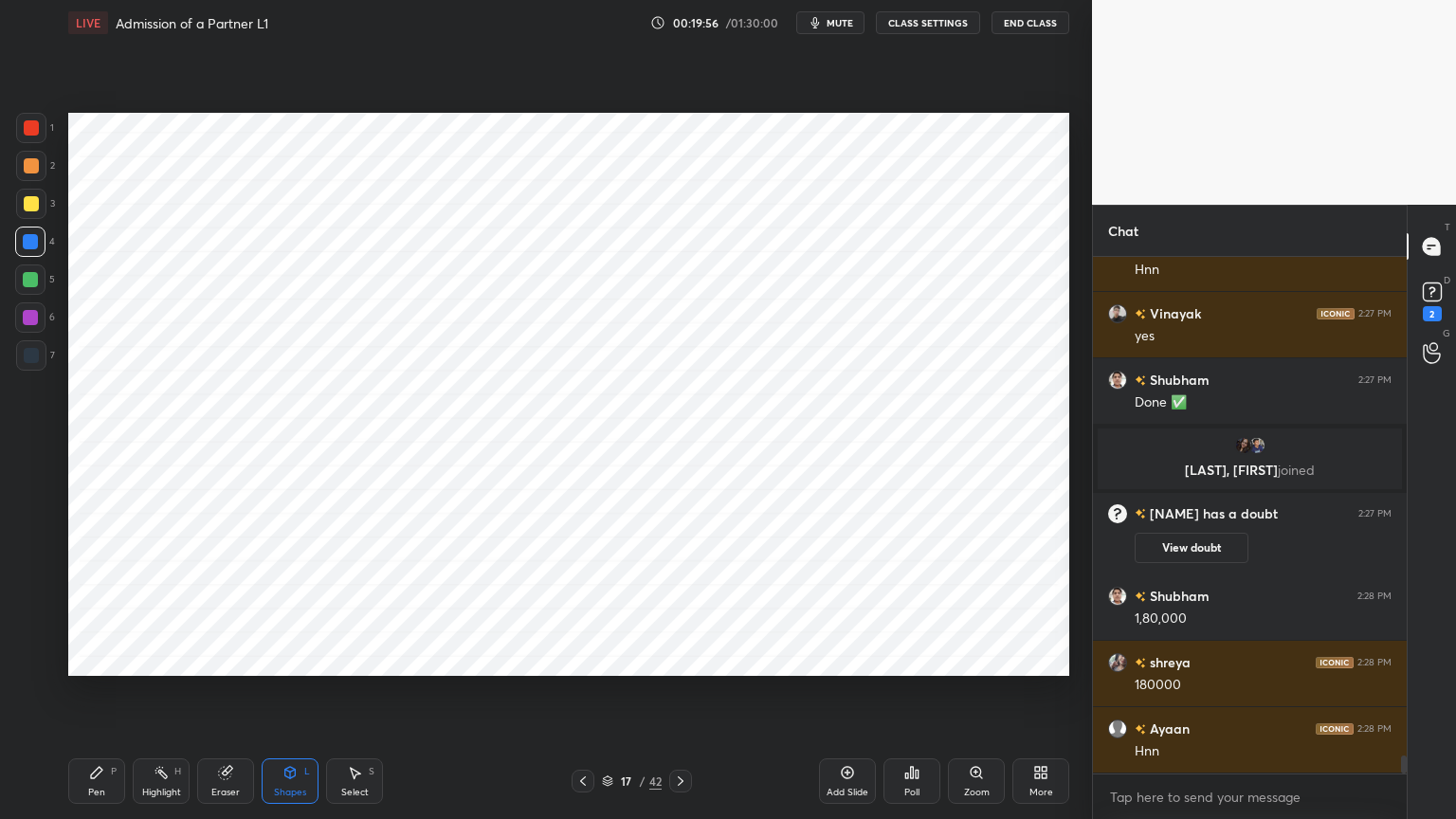 click on "Pen P" at bounding box center [97, 781] 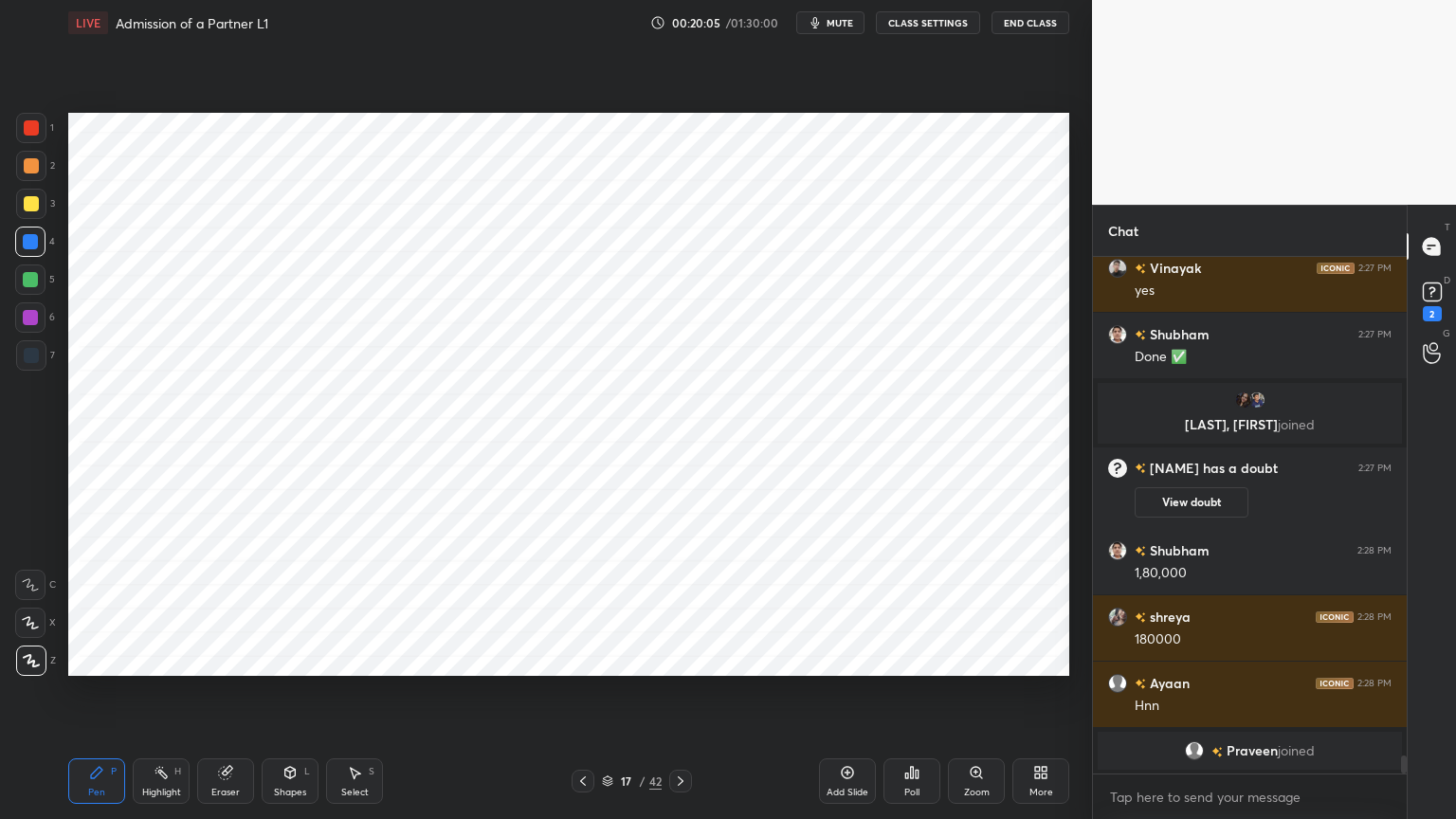 scroll, scrollTop: 14370, scrollLeft: 0, axis: vertical 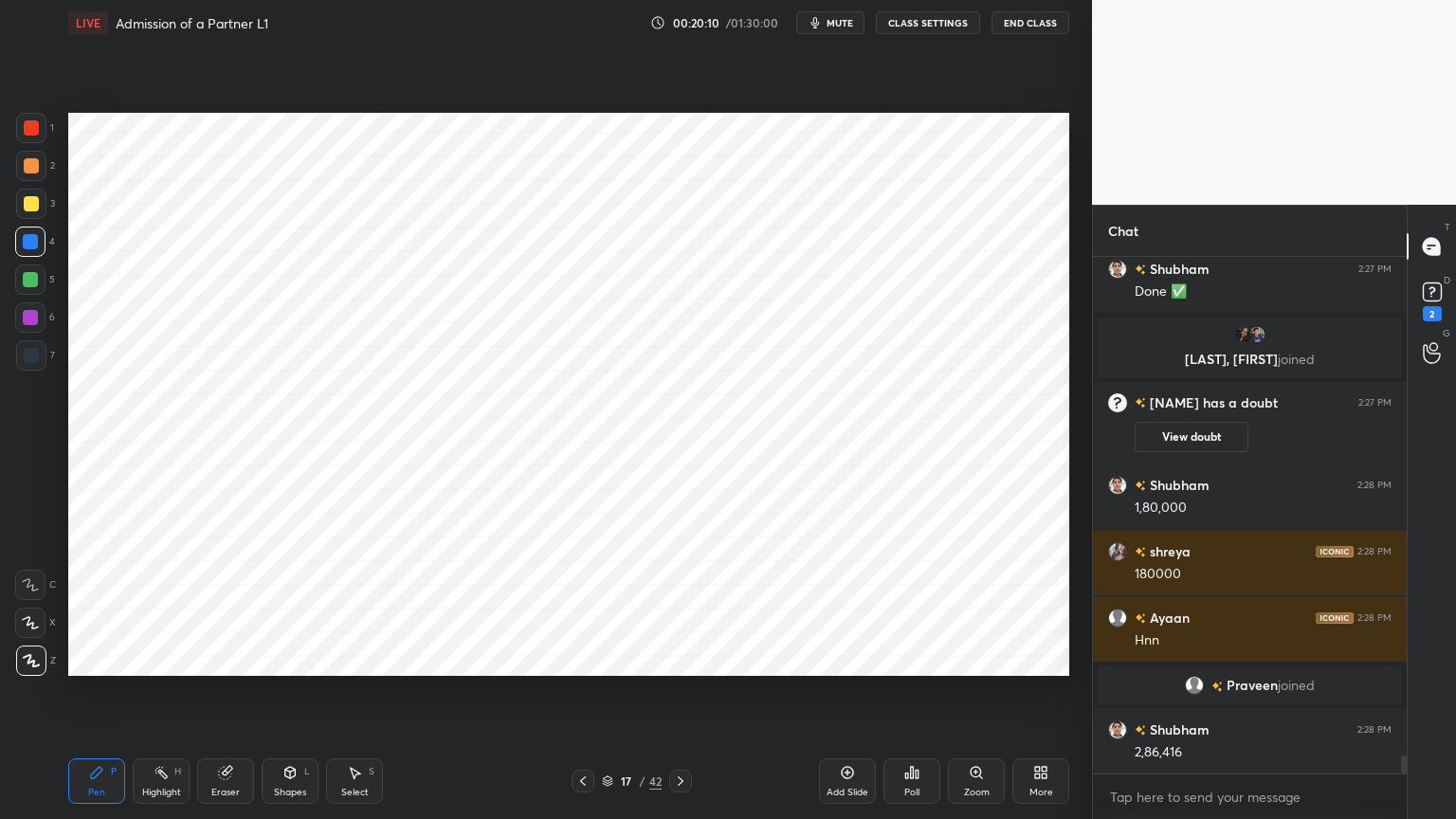 click at bounding box center [31, 355] 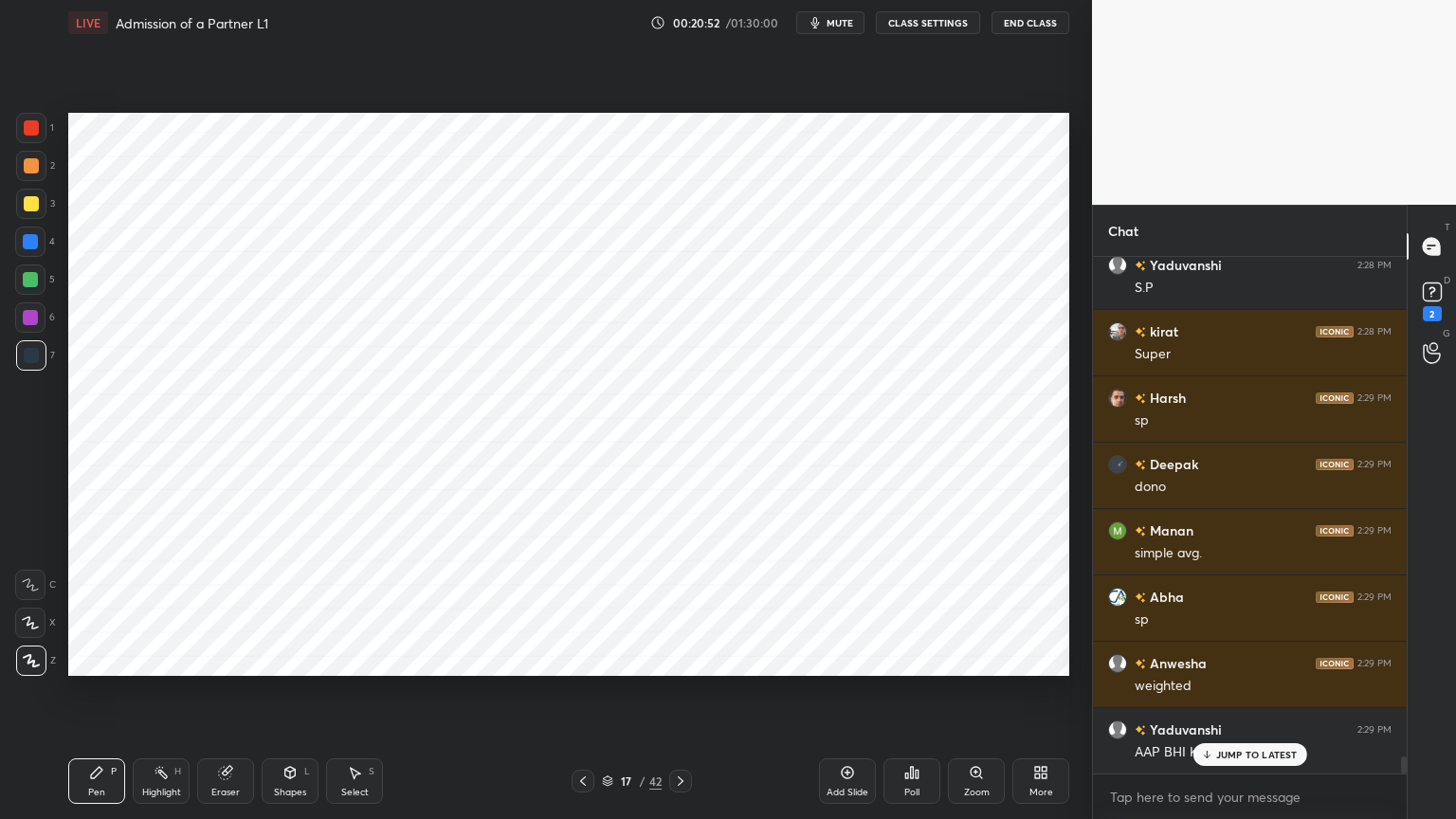 scroll, scrollTop: 15499, scrollLeft: 0, axis: vertical 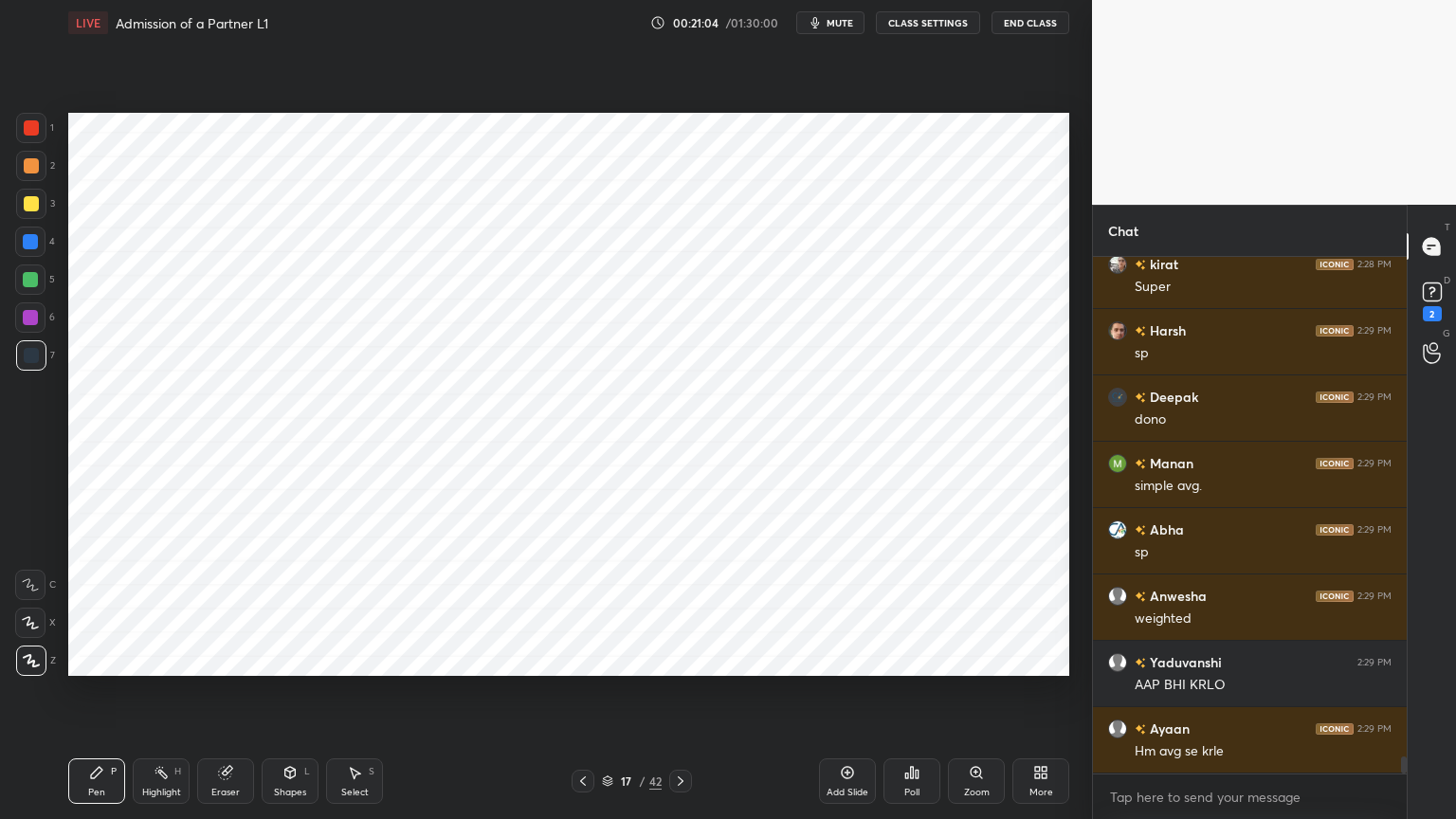 click on "Shapes" at bounding box center (290, 792) 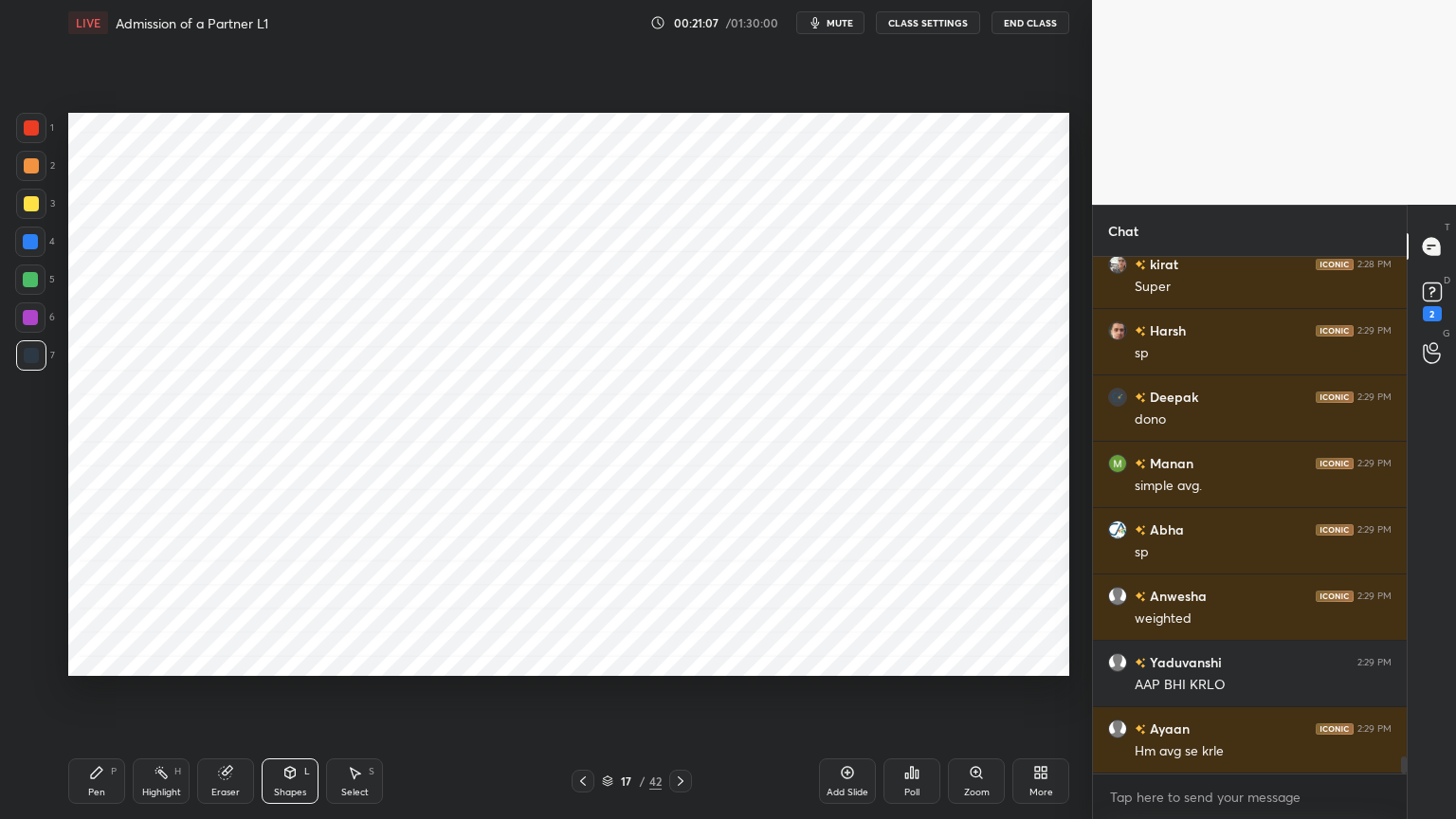 click on "Pen P" at bounding box center (97, 781) 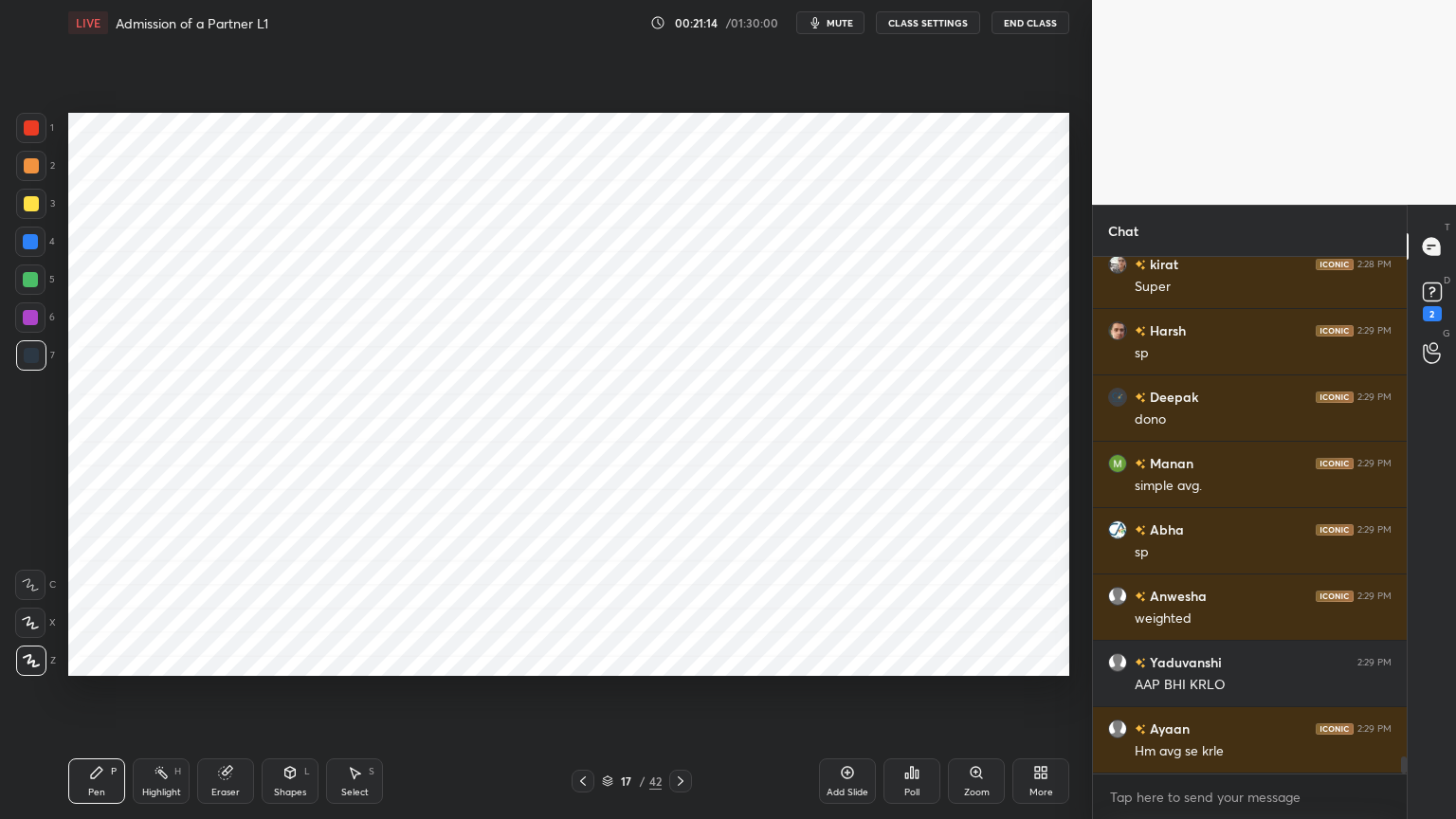 scroll, scrollTop: 15565, scrollLeft: 0, axis: vertical 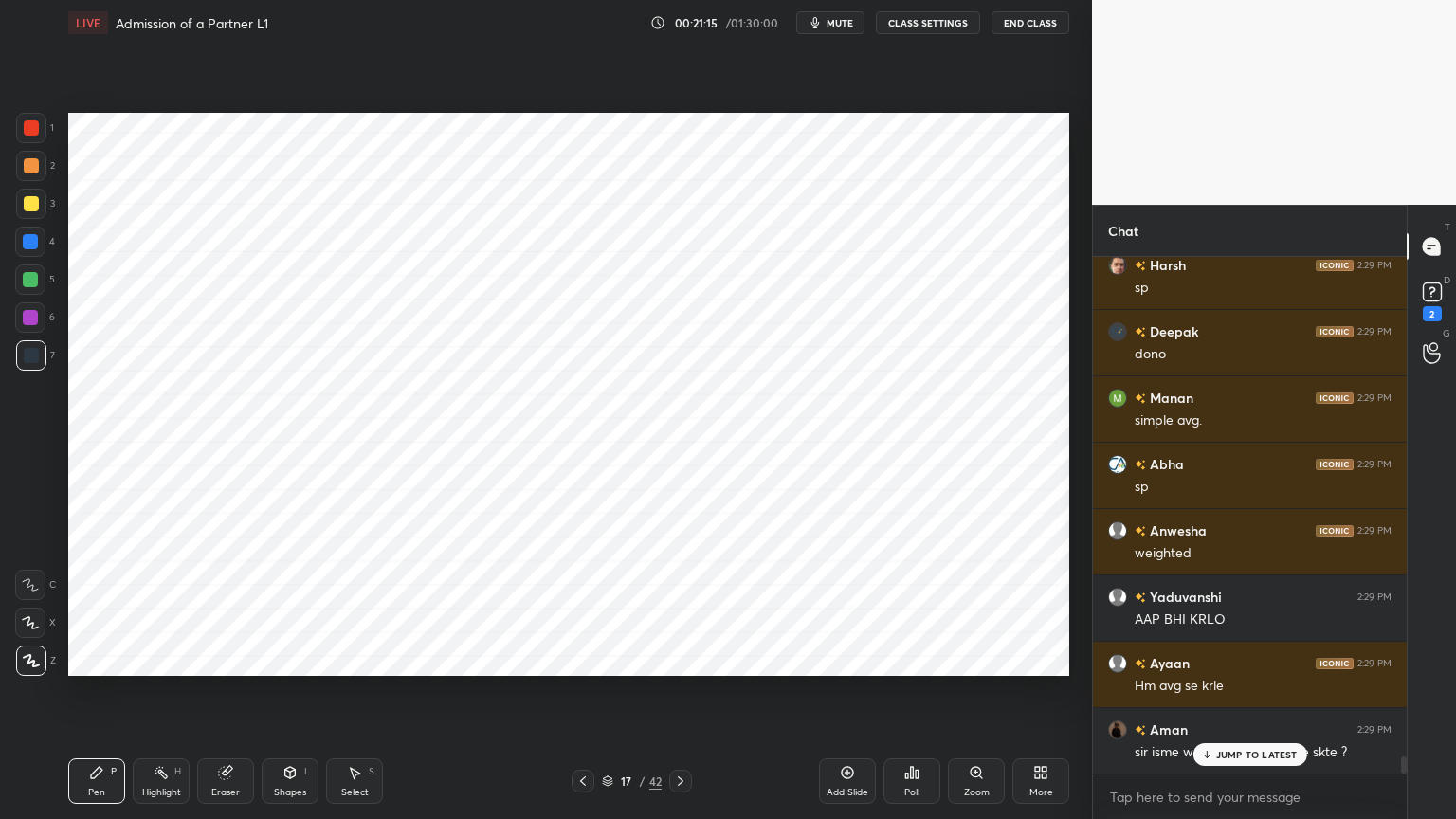 click at bounding box center [30, 318] 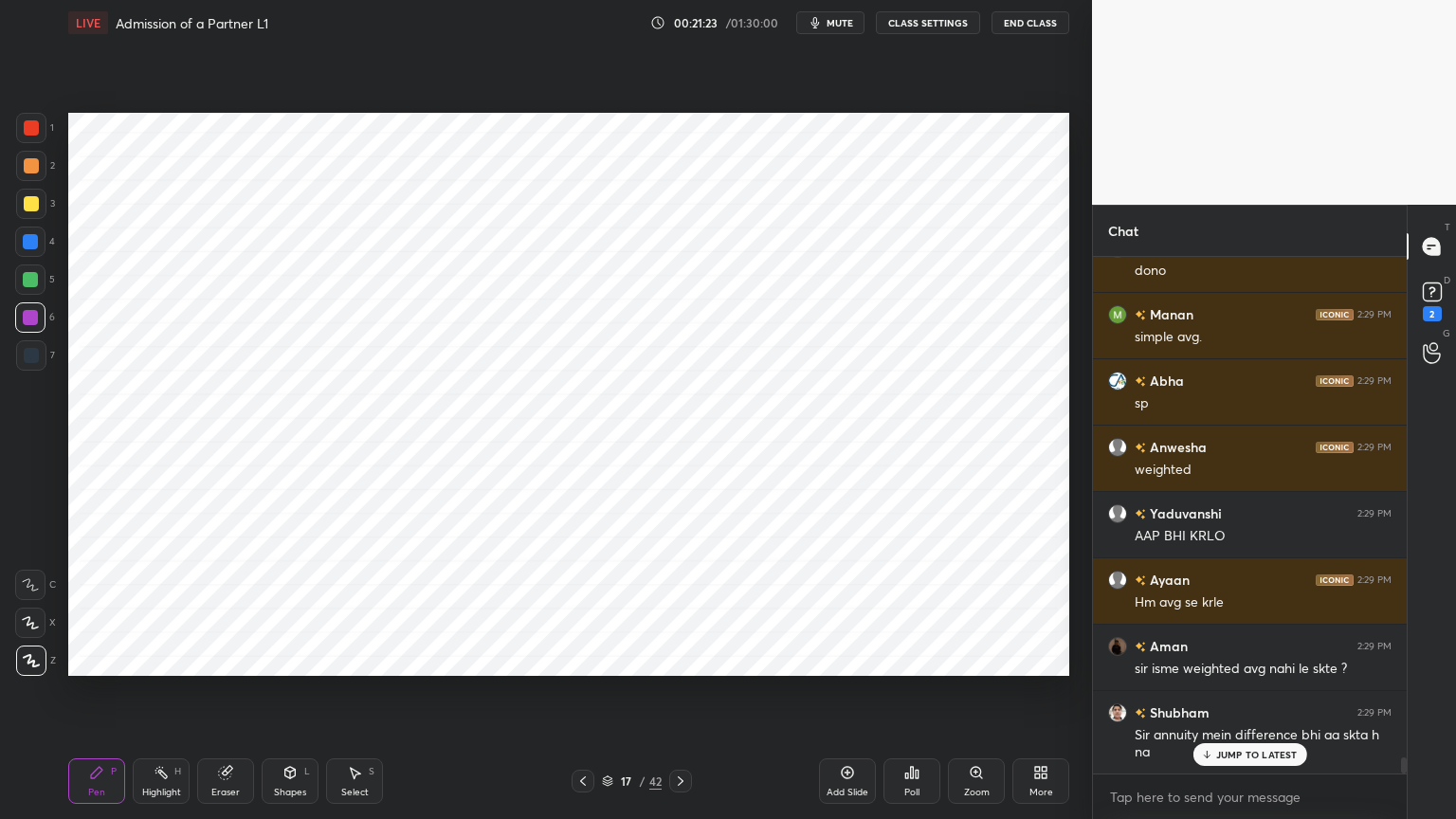 scroll, scrollTop: 15716, scrollLeft: 0, axis: vertical 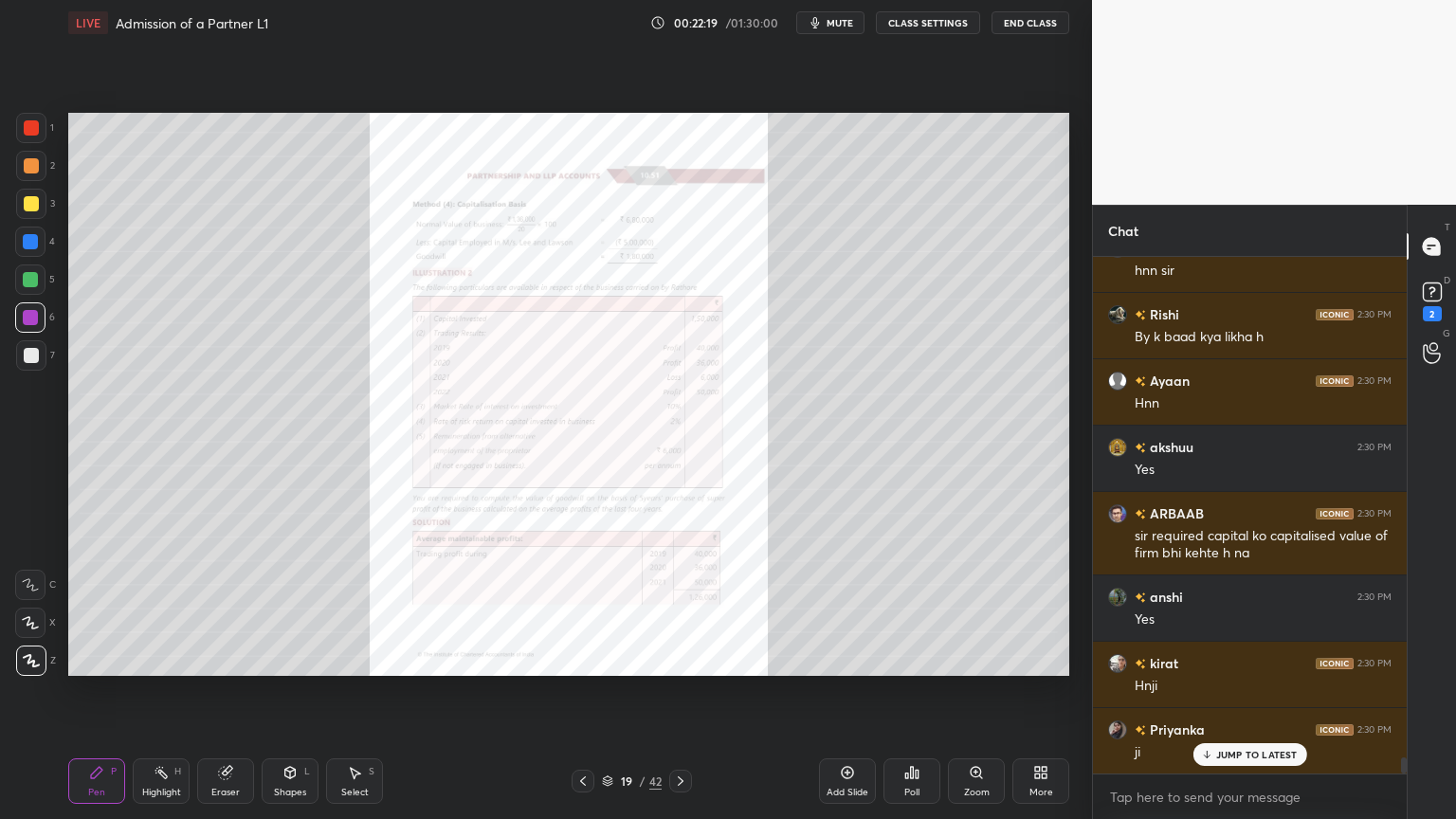 click 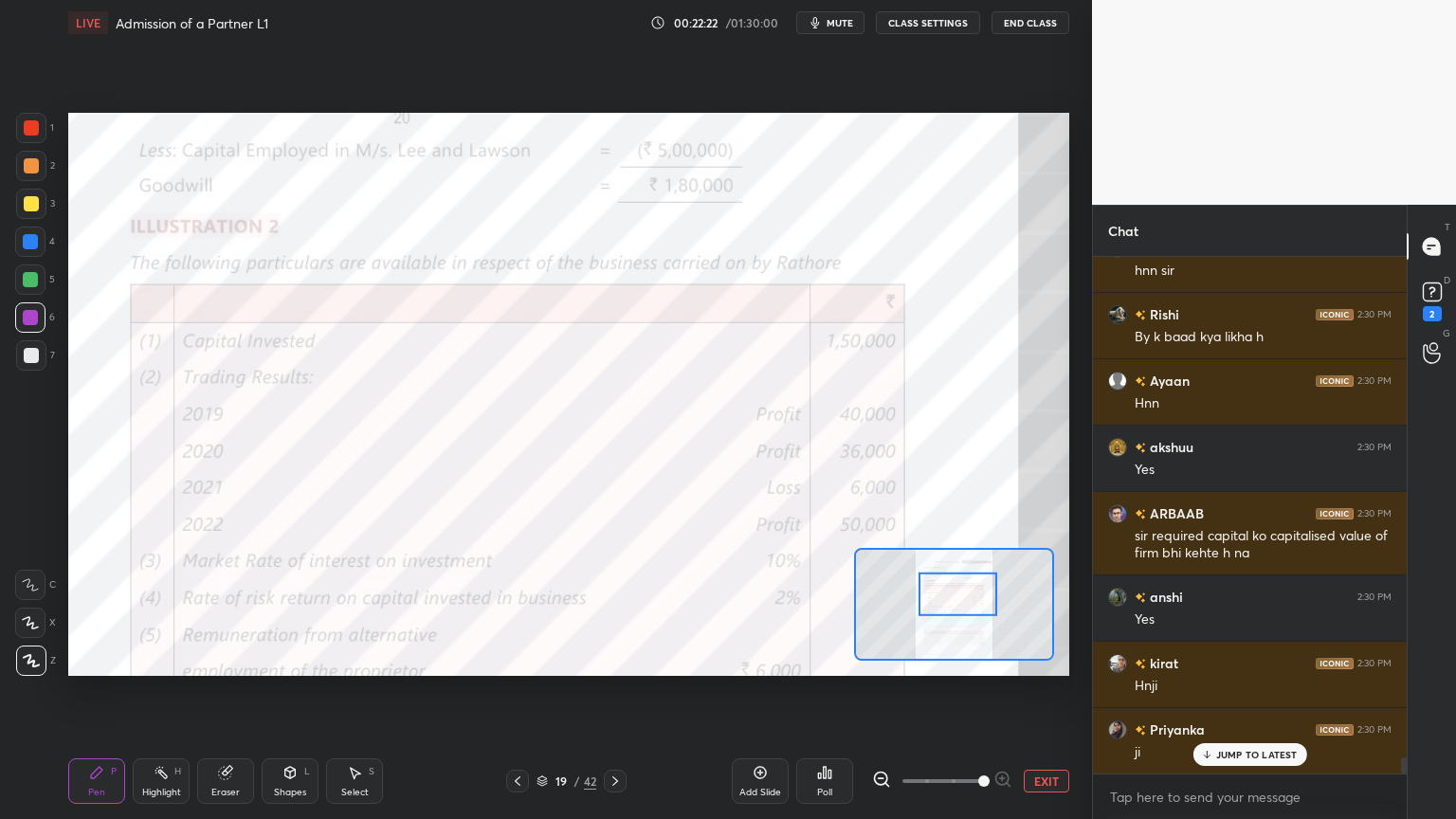 click at bounding box center [30, 585] 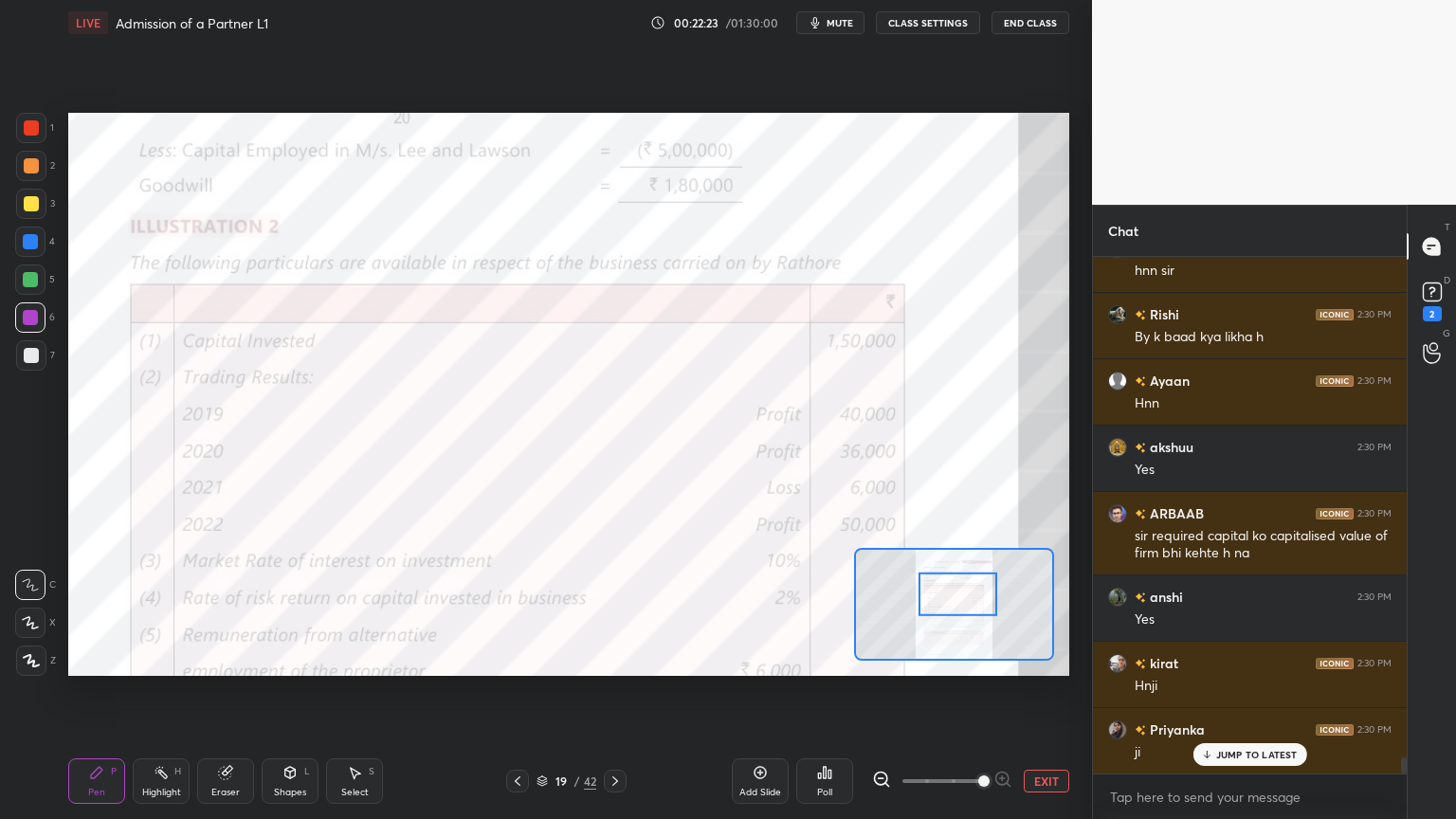 click at bounding box center [31, 128] 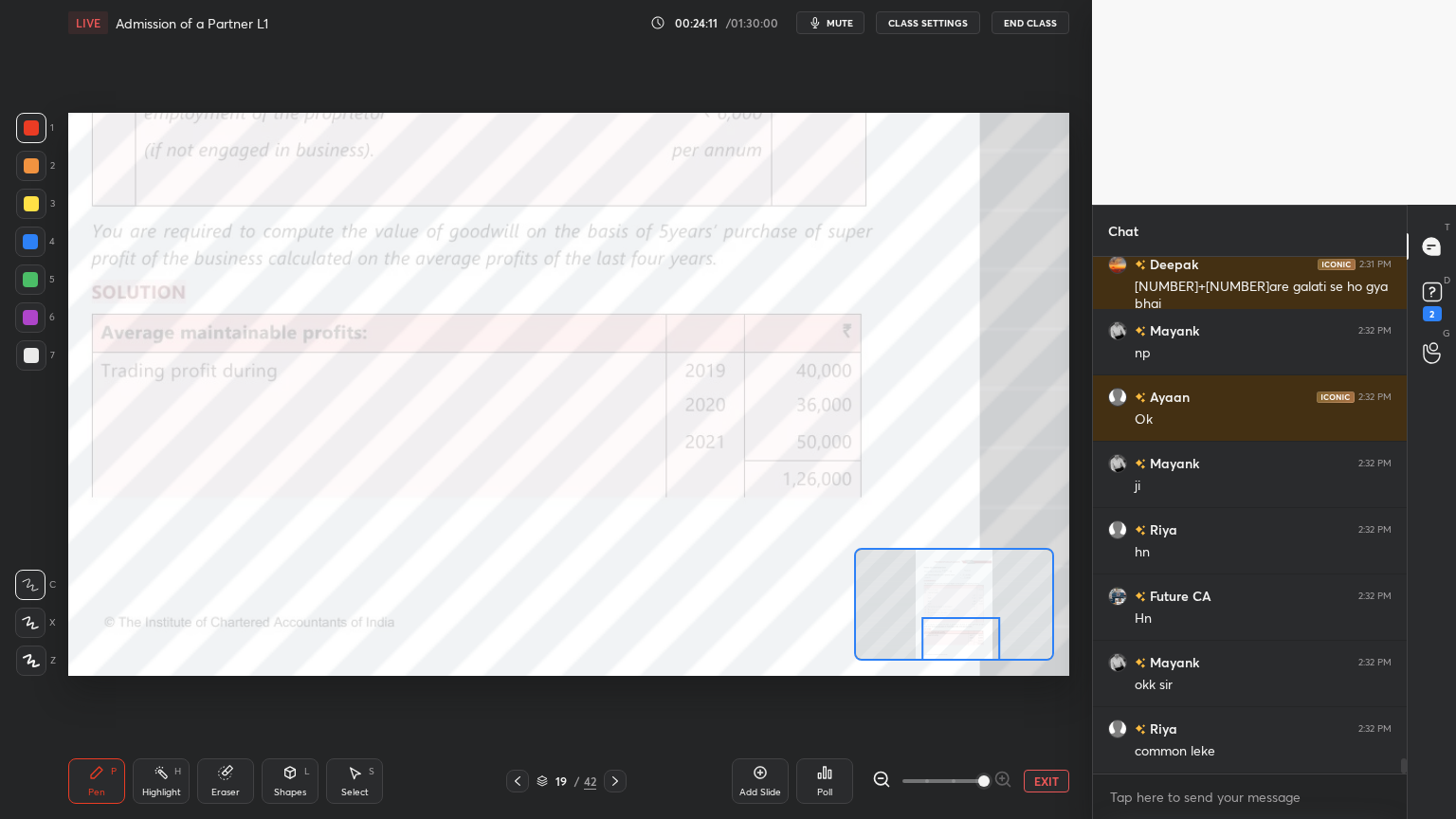 scroll, scrollTop: 17222, scrollLeft: 0, axis: vertical 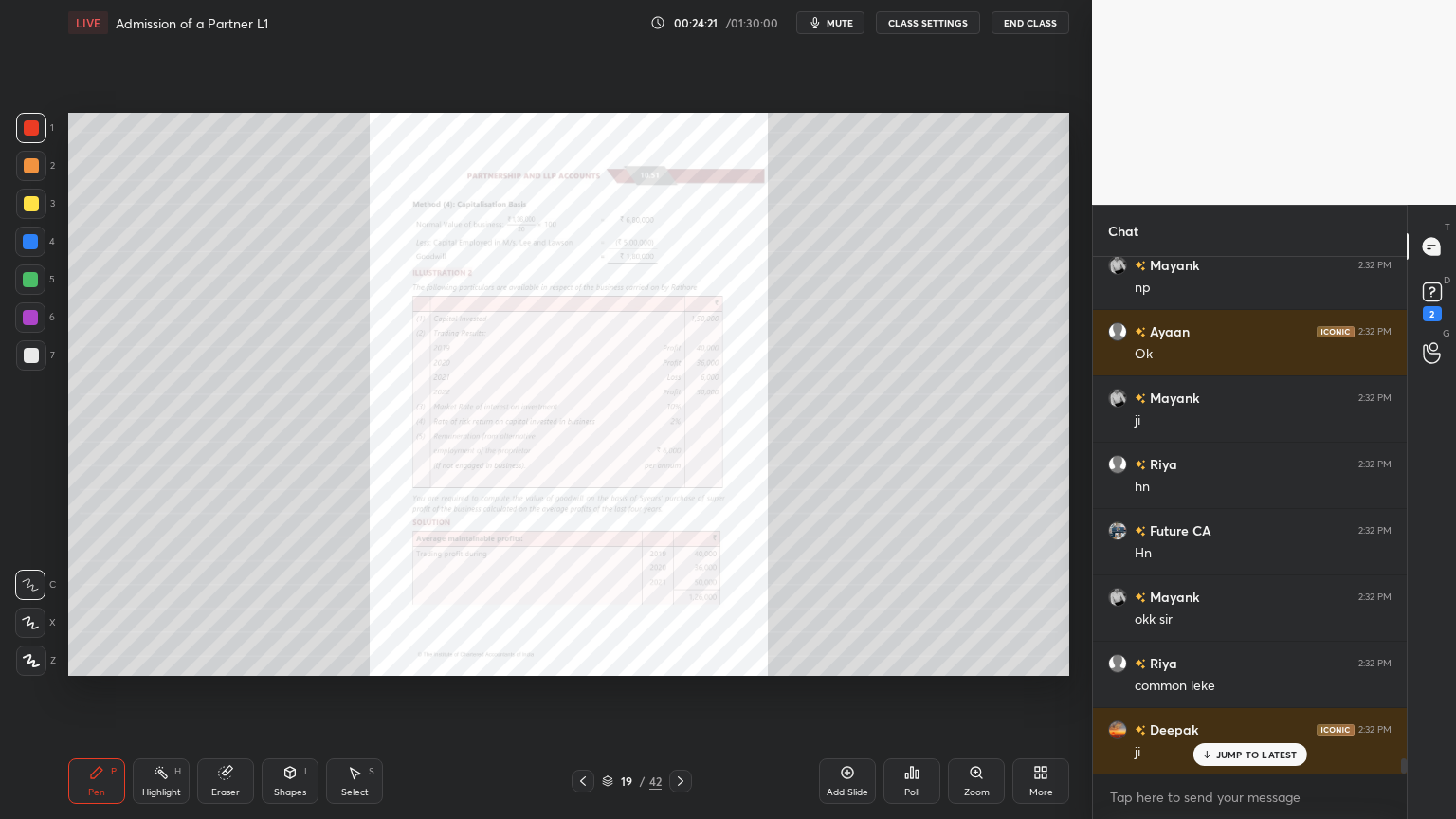 click on "Add Slide" at bounding box center (847, 781) 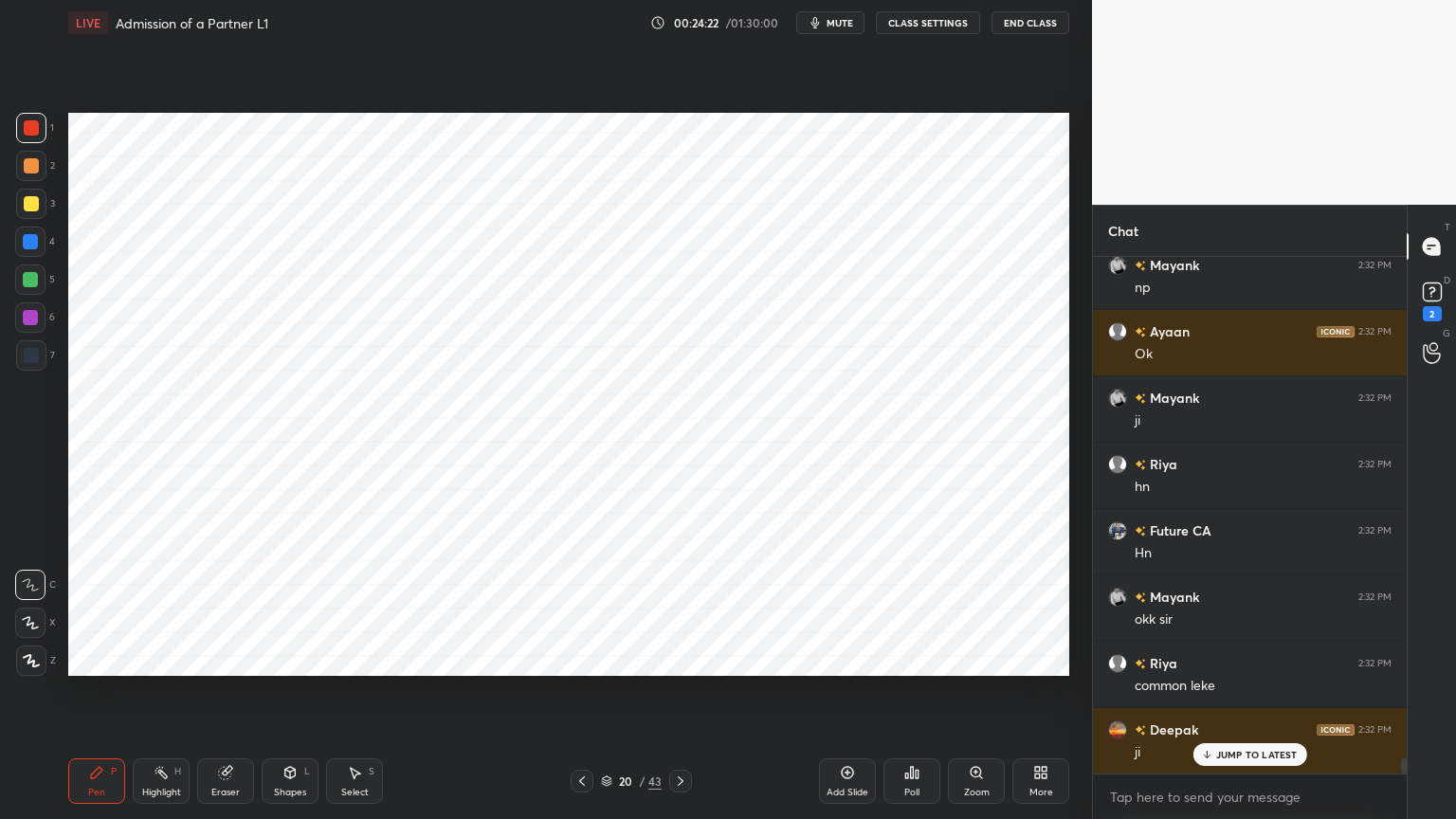 click at bounding box center (30, 242) 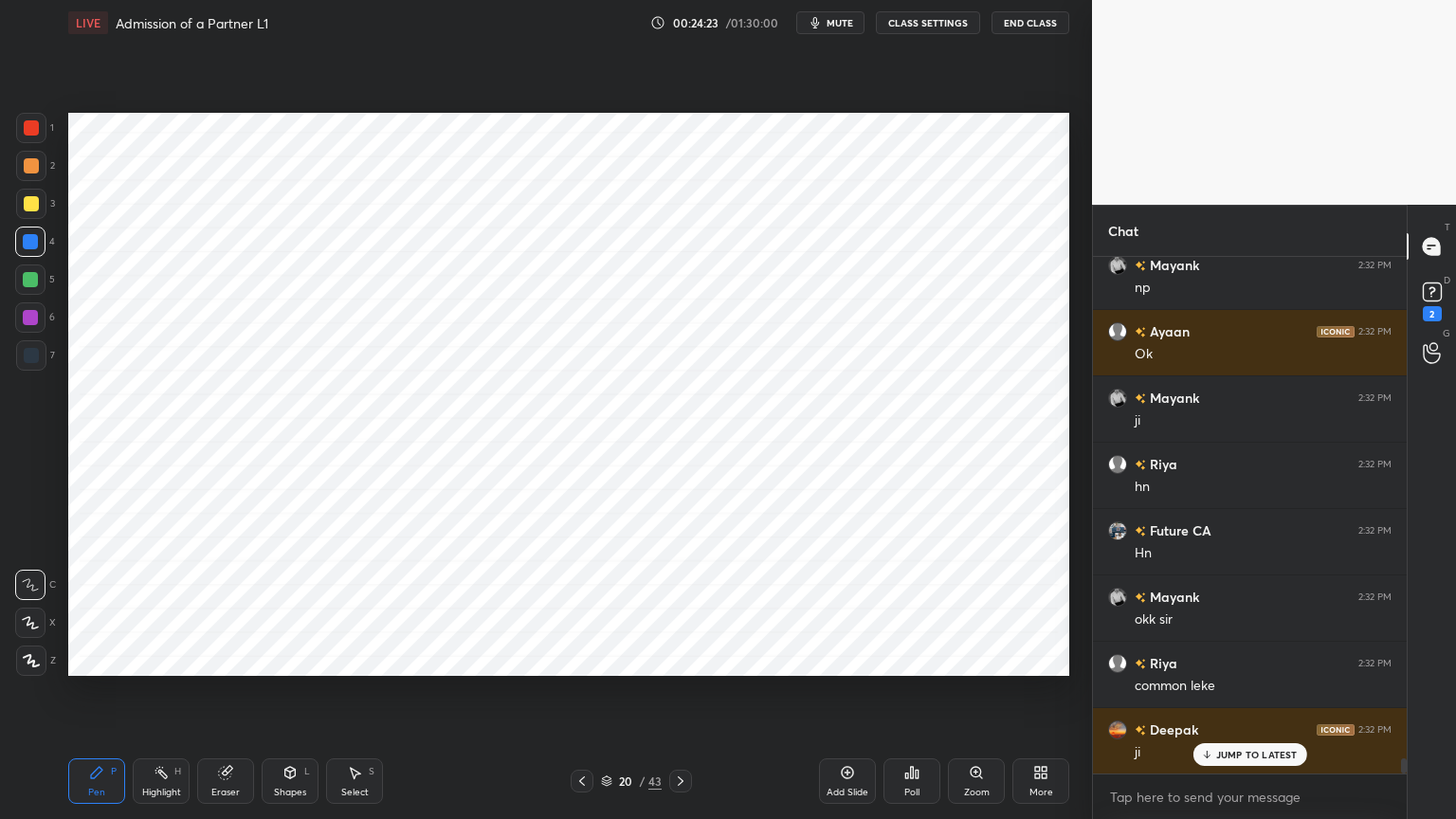 click 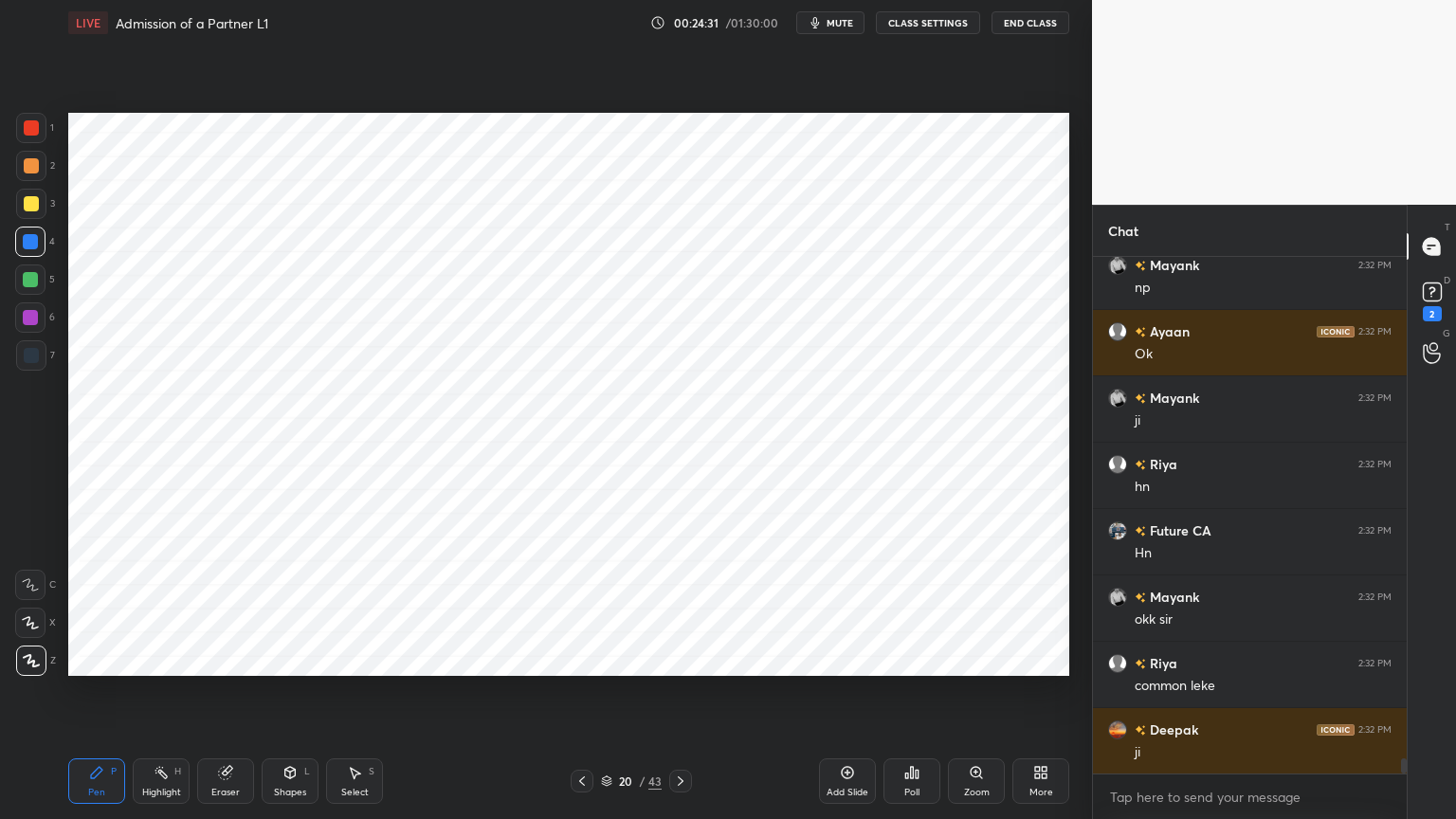 scroll, scrollTop: 17289, scrollLeft: 0, axis: vertical 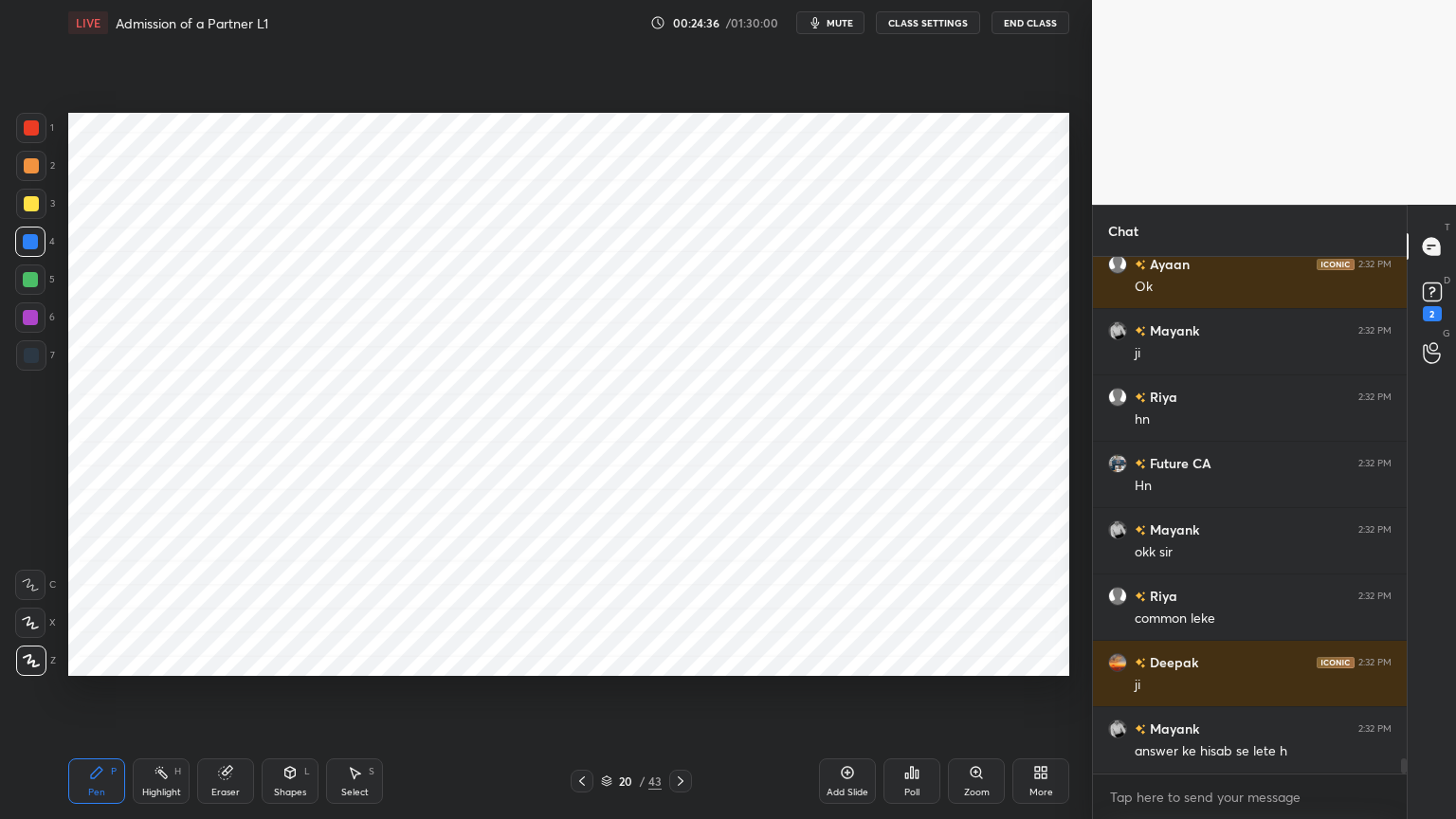 click at bounding box center (31, 355) 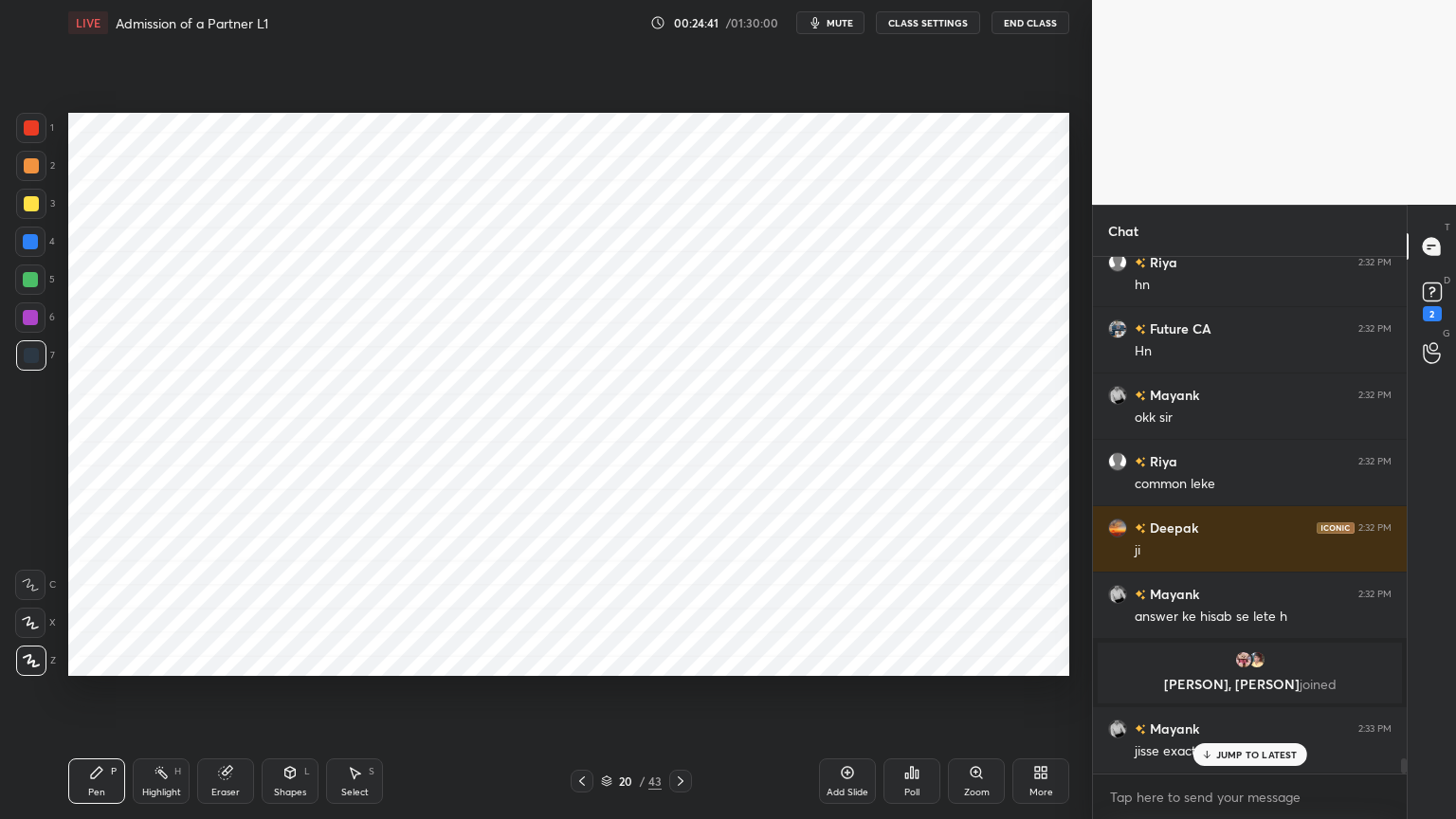scroll, scrollTop: 17161, scrollLeft: 0, axis: vertical 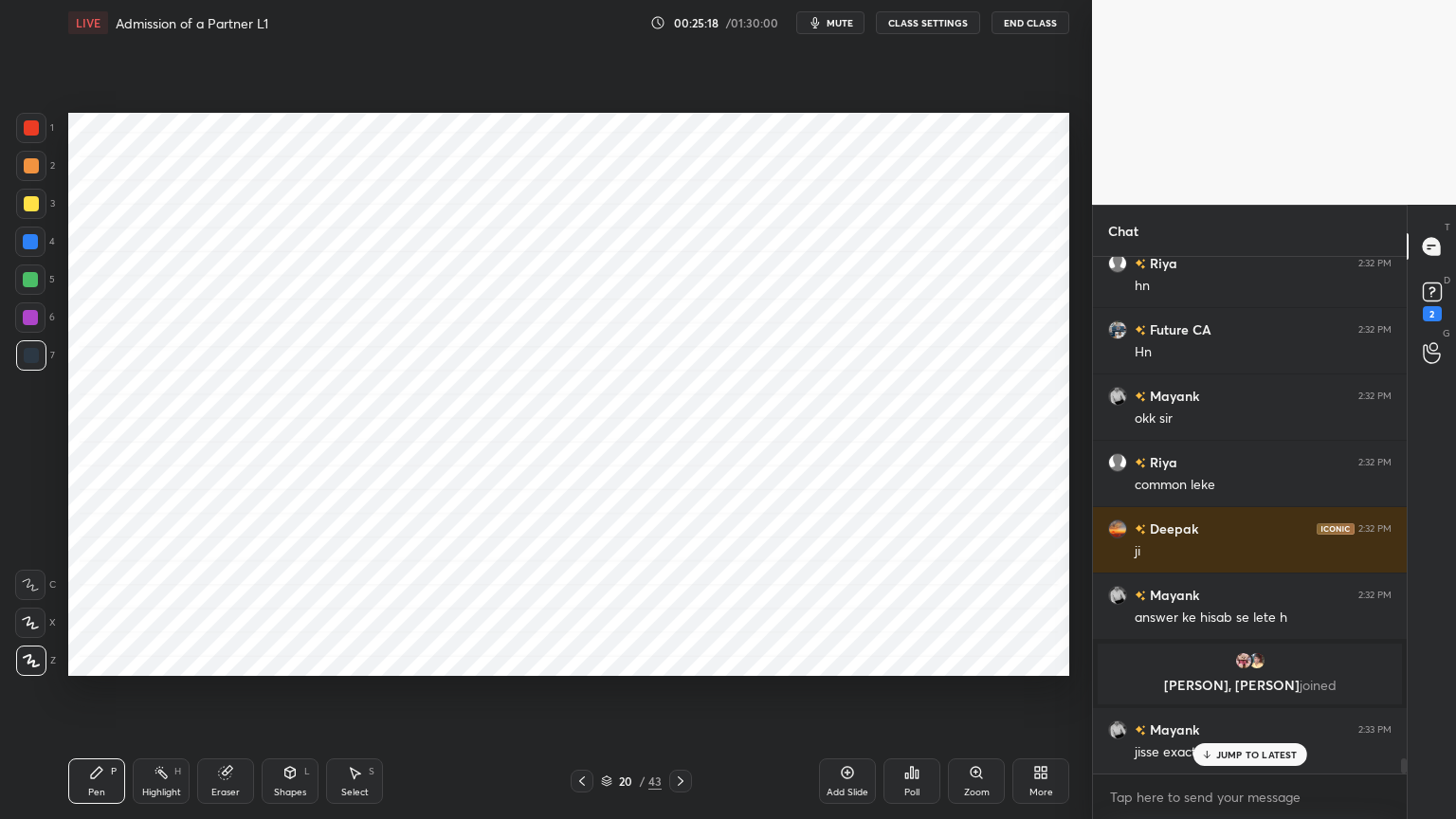 click at bounding box center [30, 242] 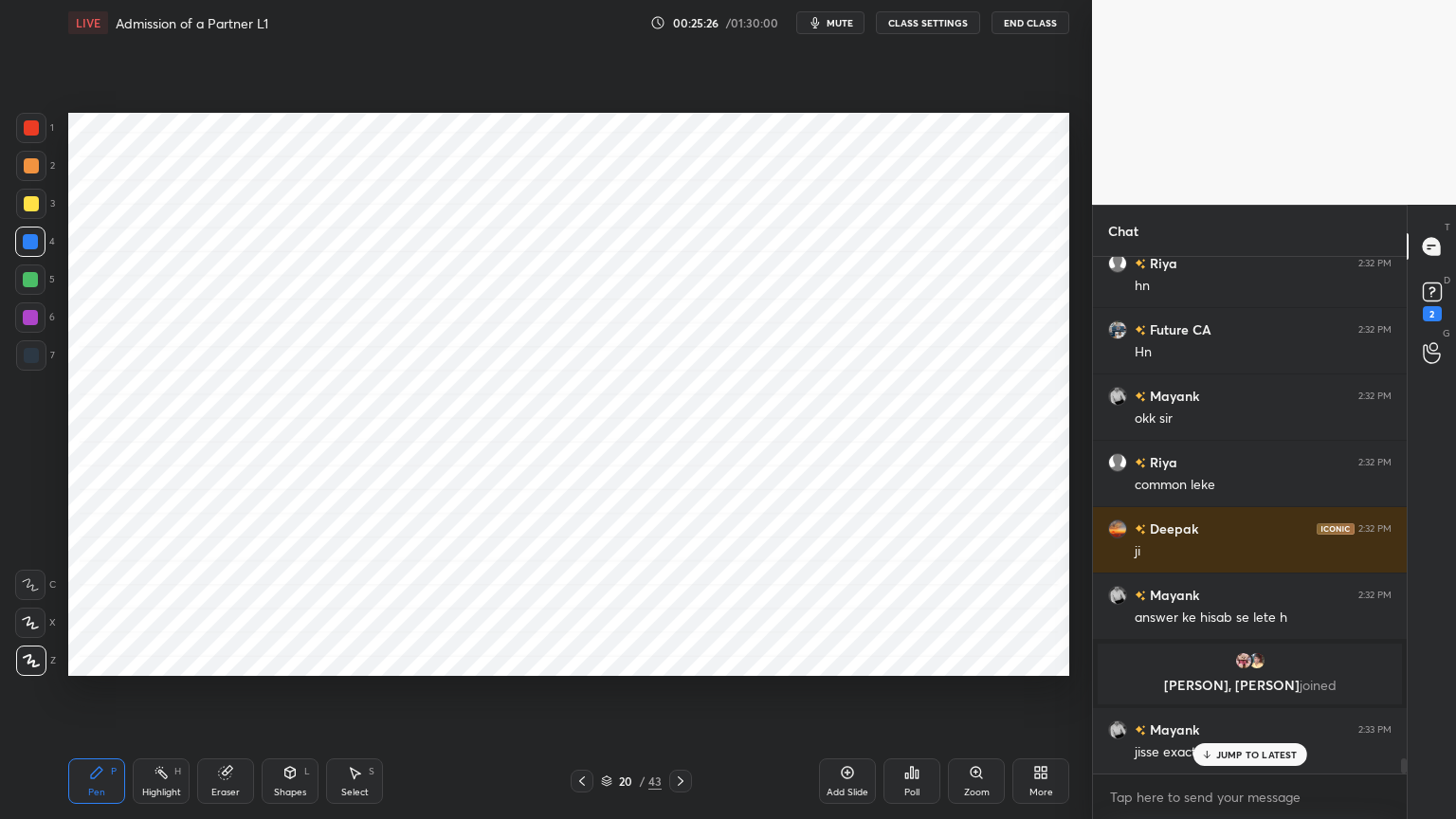 click at bounding box center [31, 355] 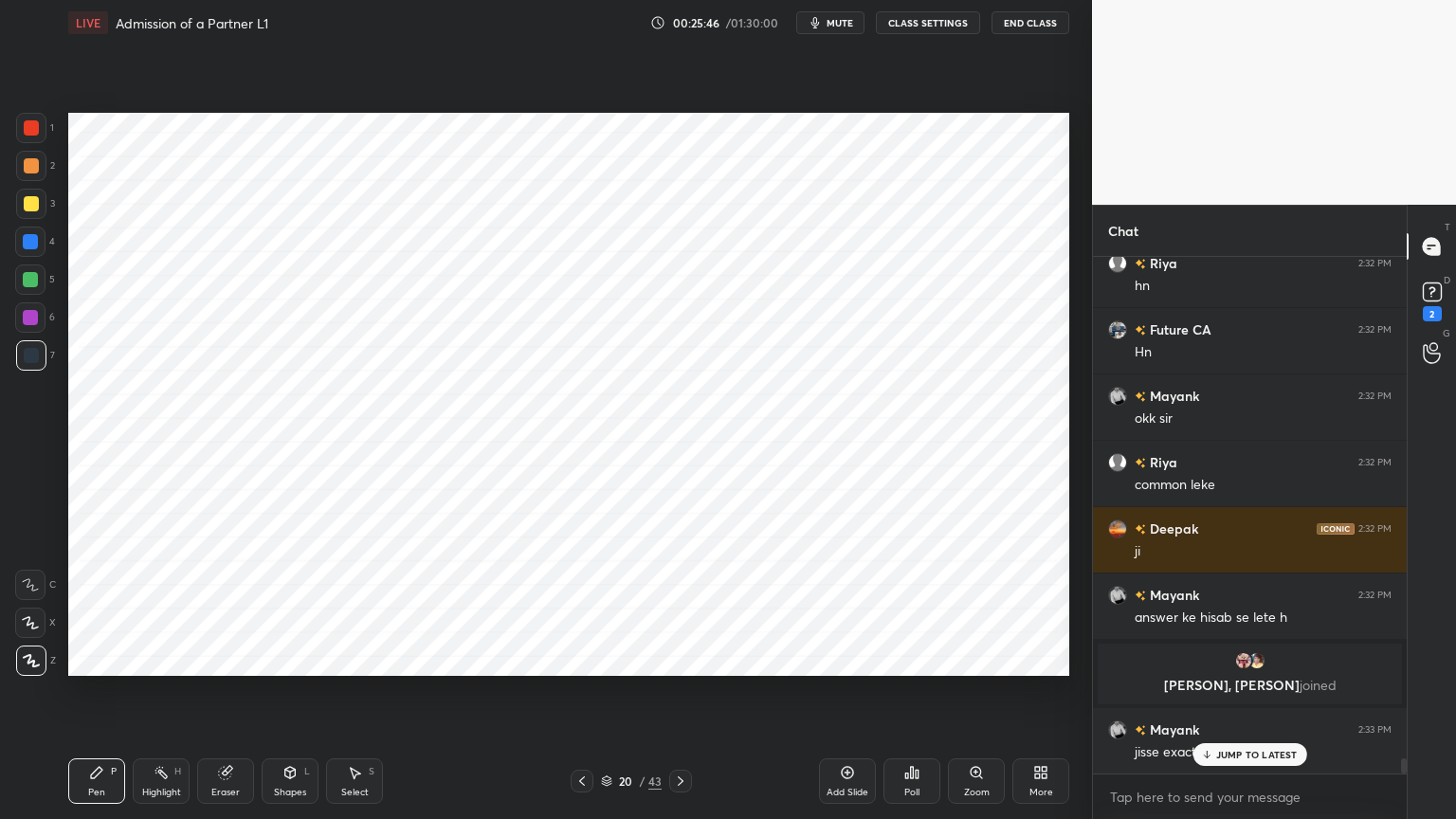 click at bounding box center (30, 242) 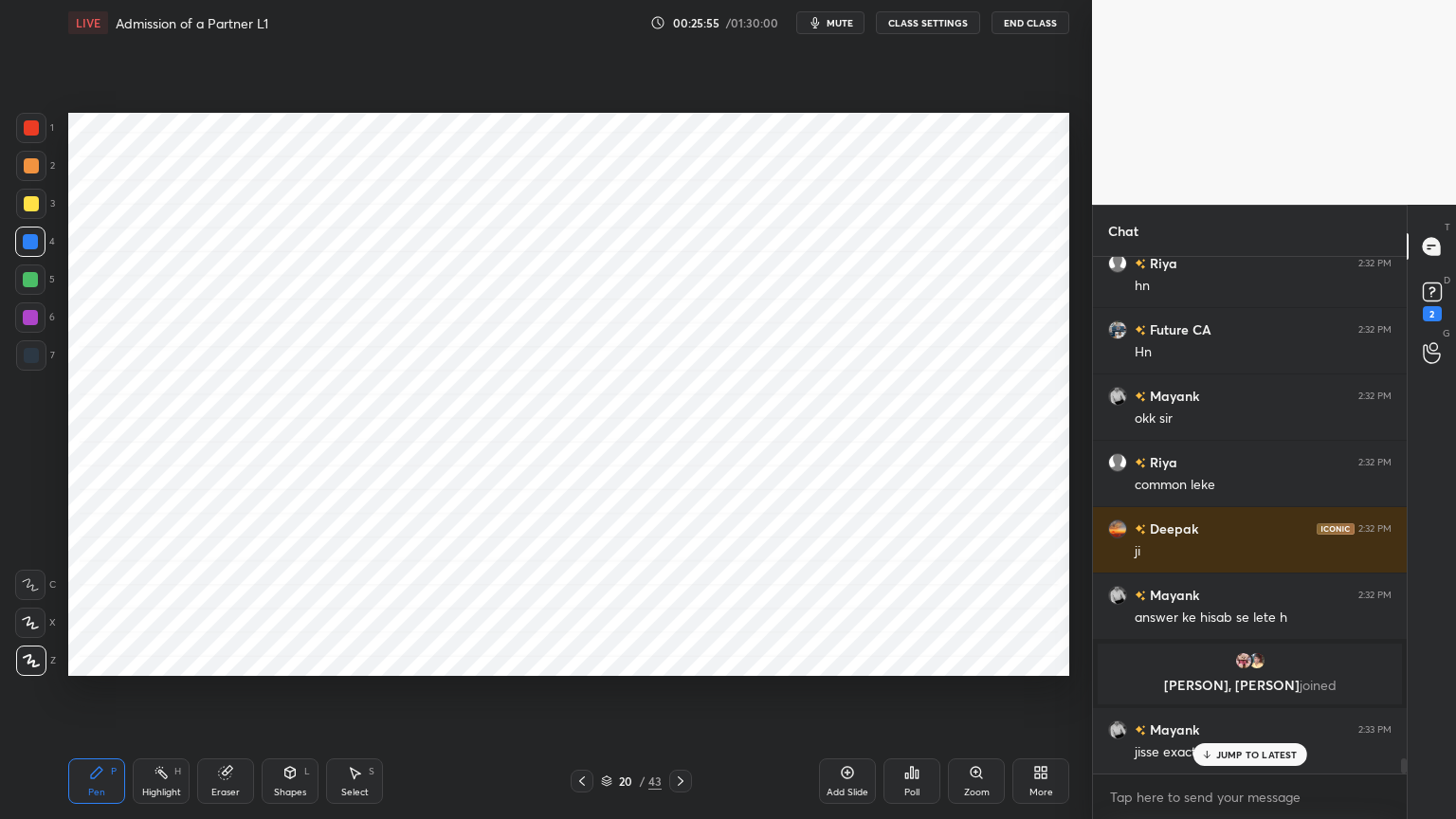 click at bounding box center [31, 355] 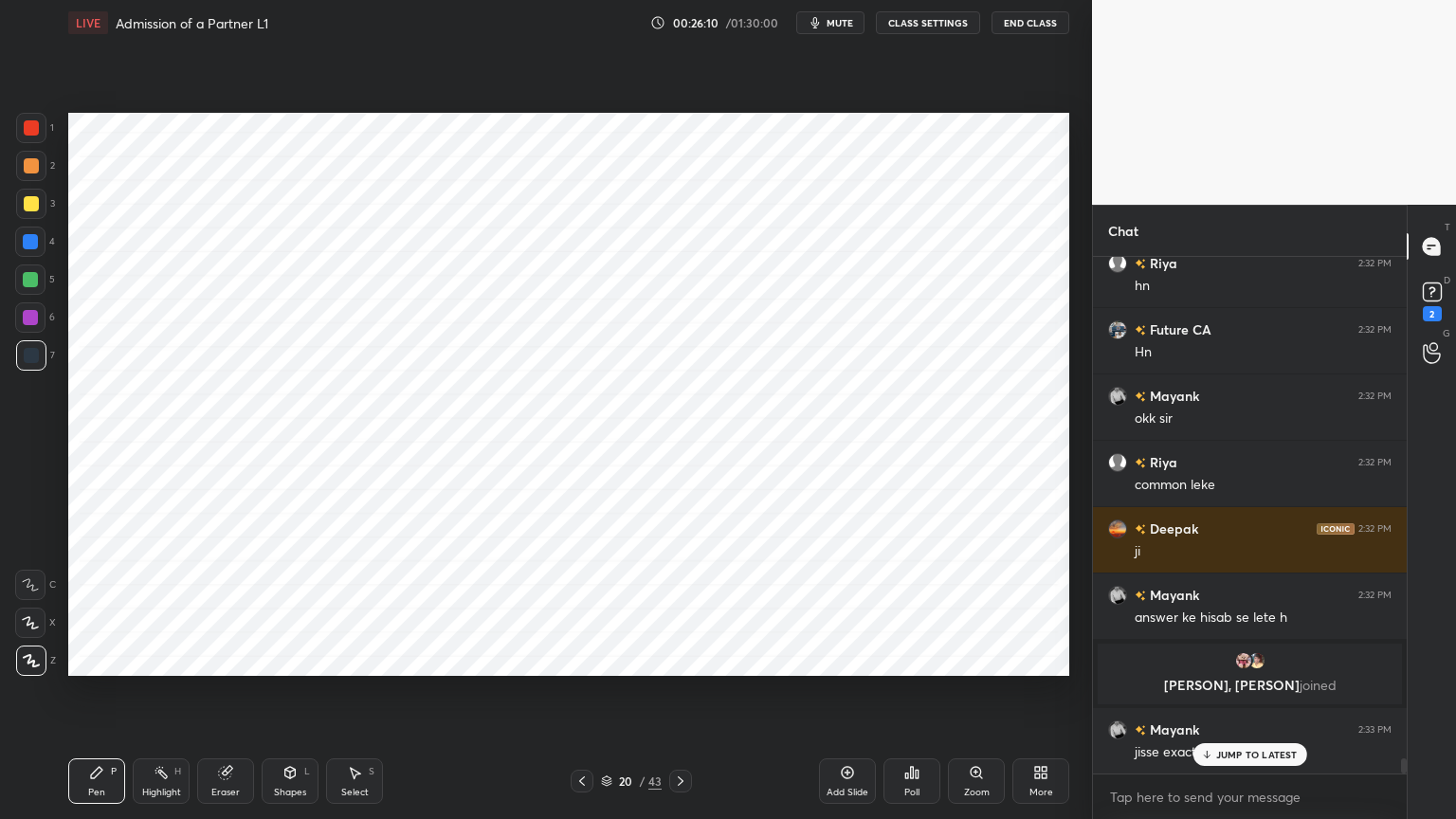 scroll, scrollTop: 17228, scrollLeft: 0, axis: vertical 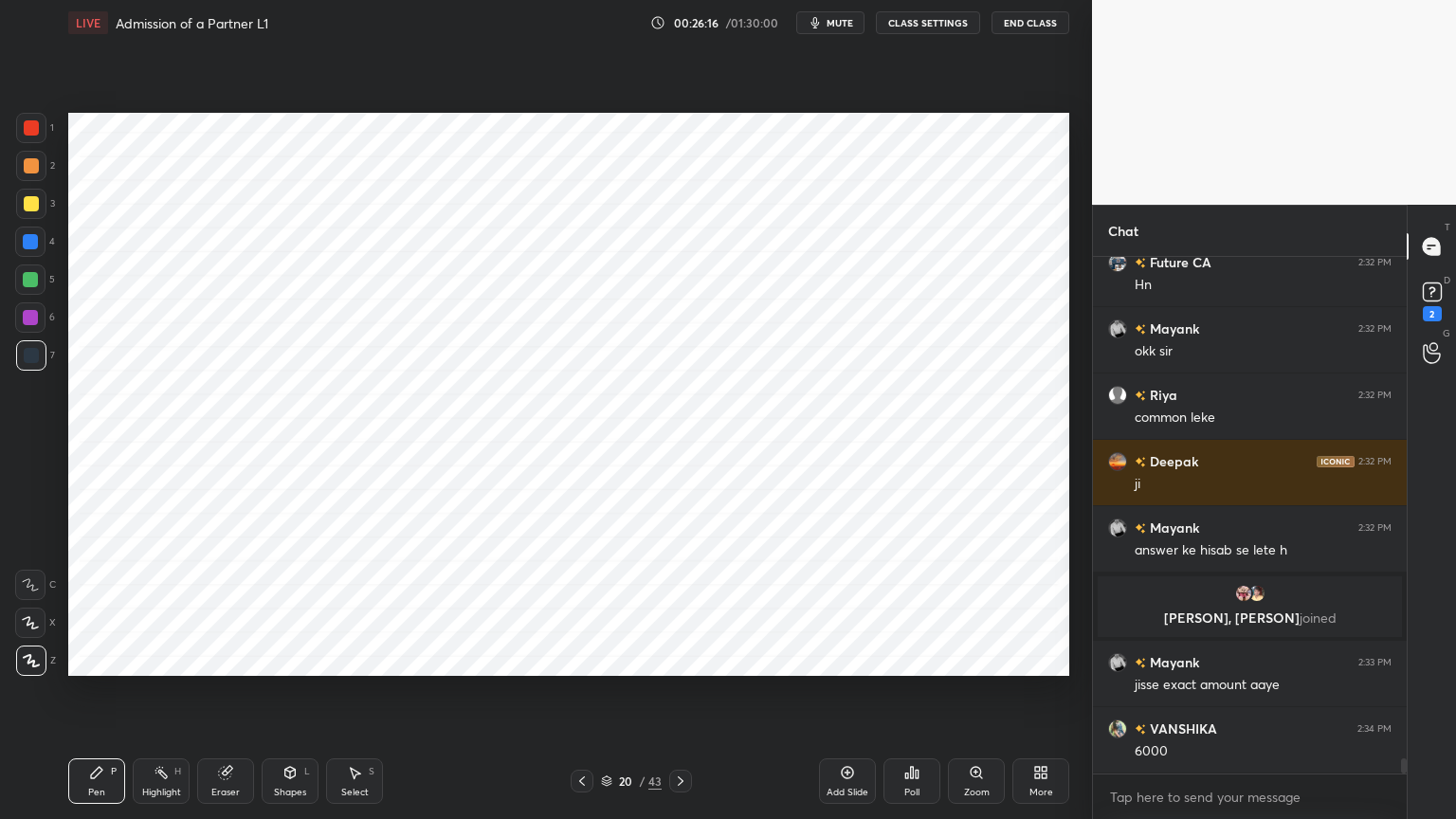 click at bounding box center [30, 242] 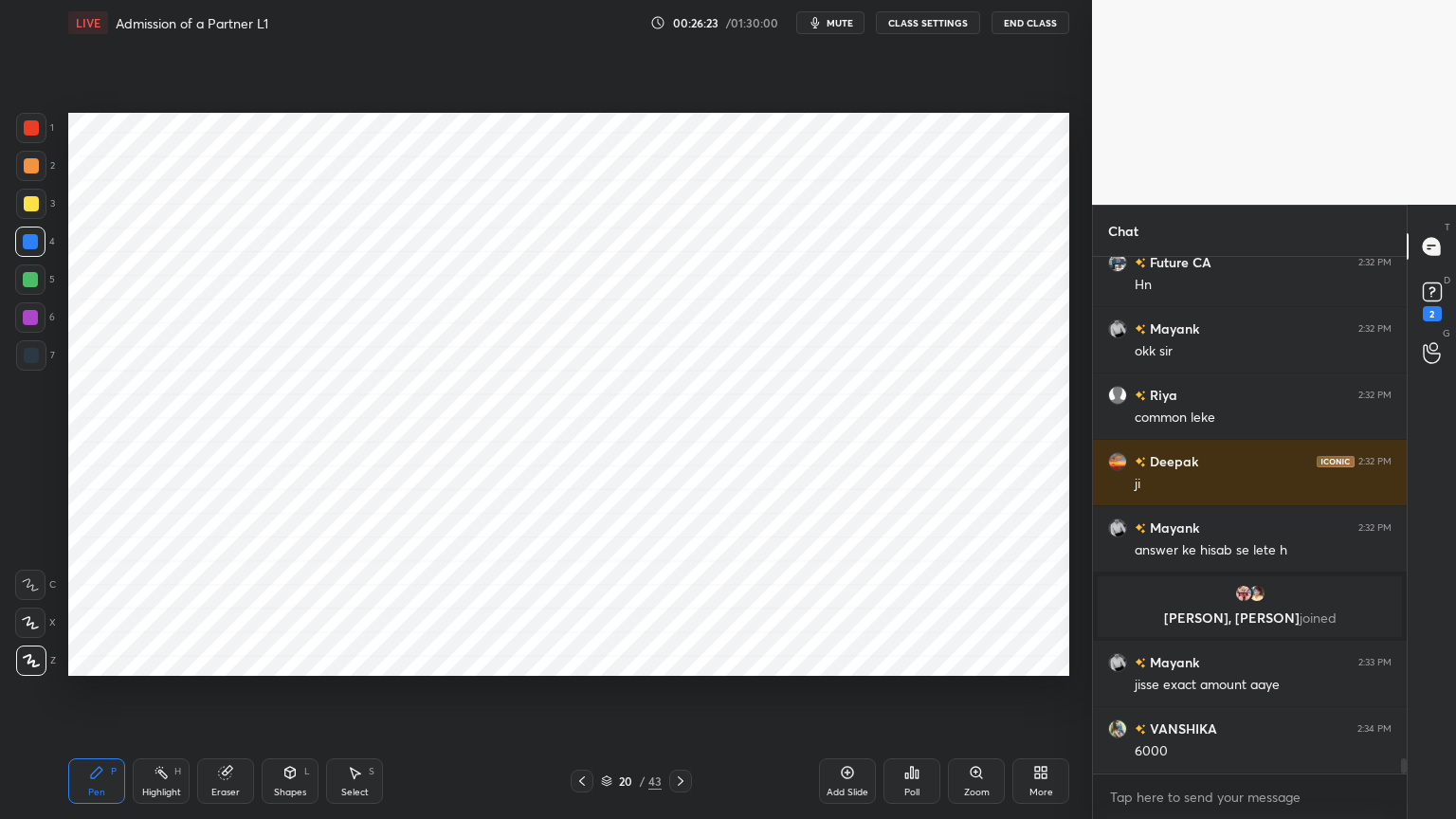 click at bounding box center (31, 355) 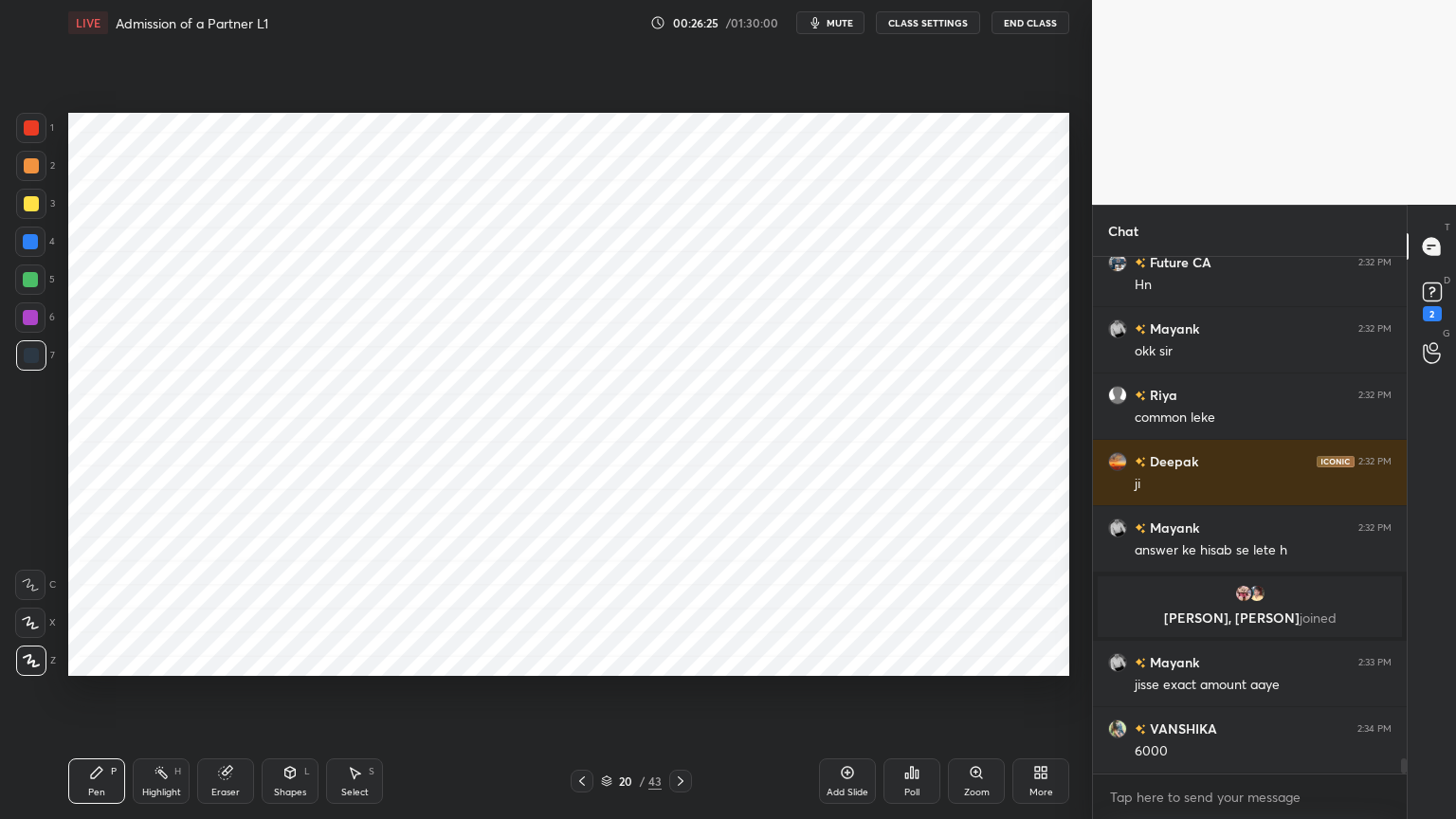 scroll, scrollTop: 17294, scrollLeft: 0, axis: vertical 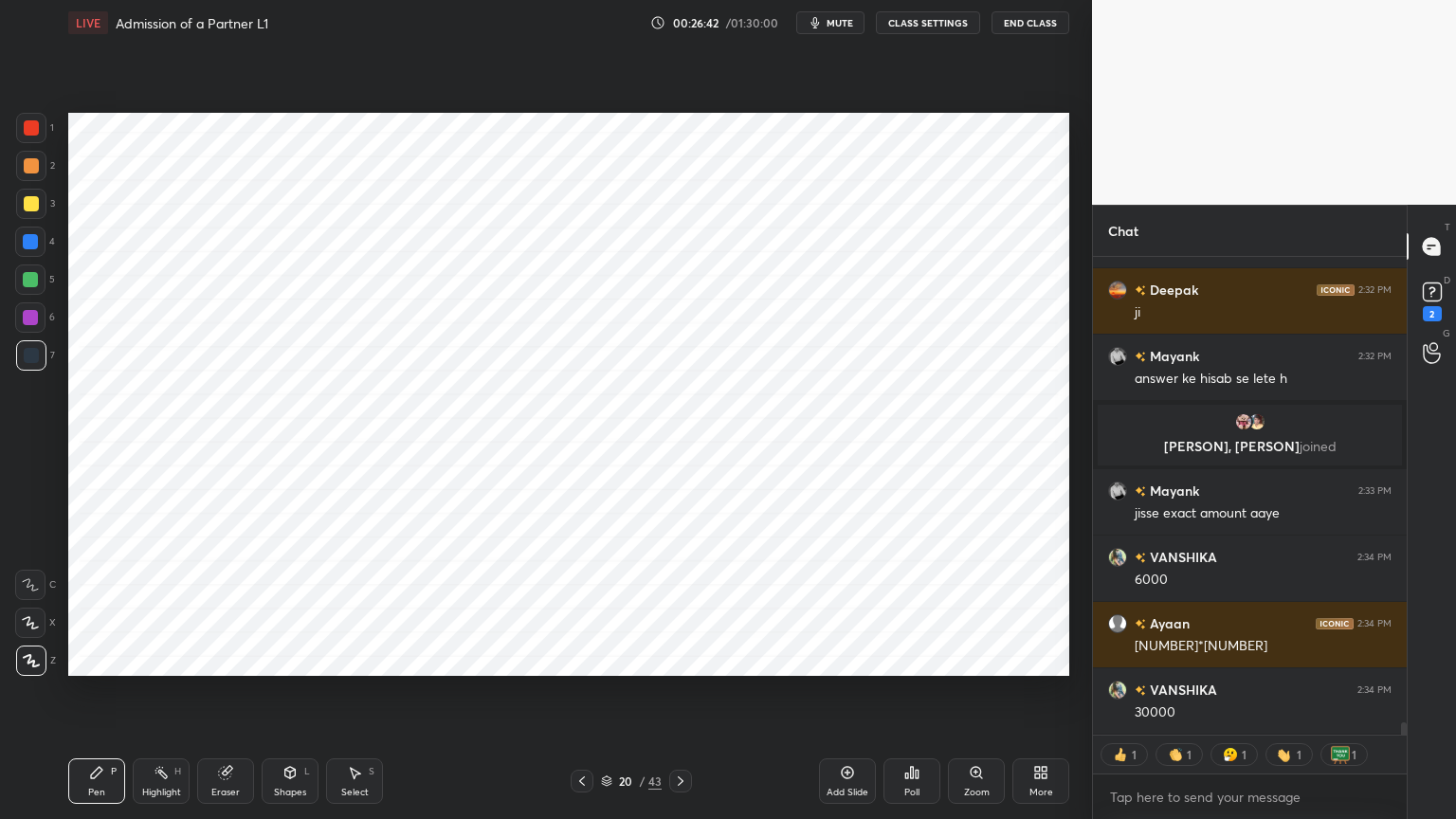 click on "Shapes" at bounding box center [290, 792] 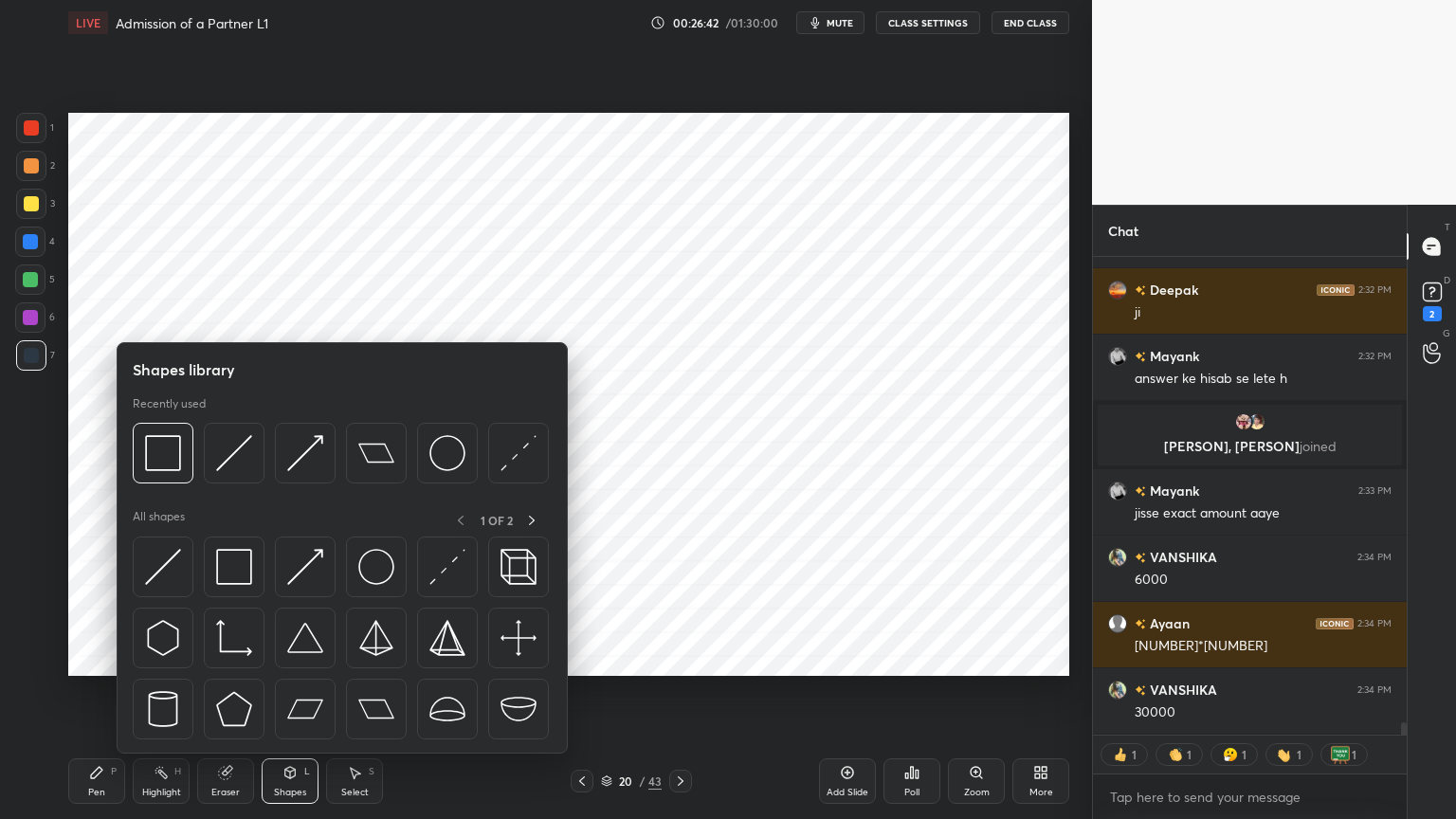 click on "Shapes" at bounding box center [290, 792] 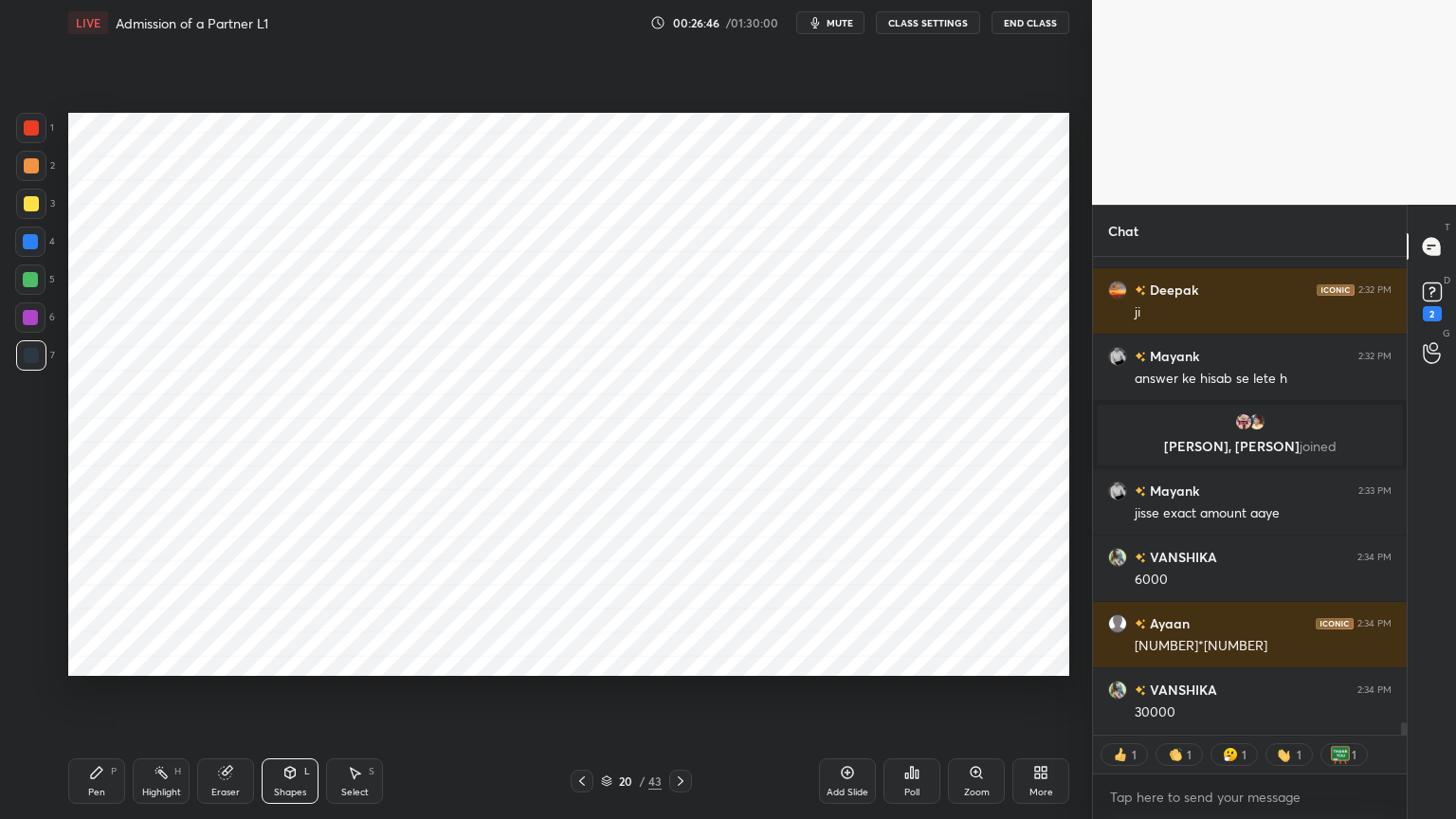 scroll, scrollTop: 17483, scrollLeft: 0, axis: vertical 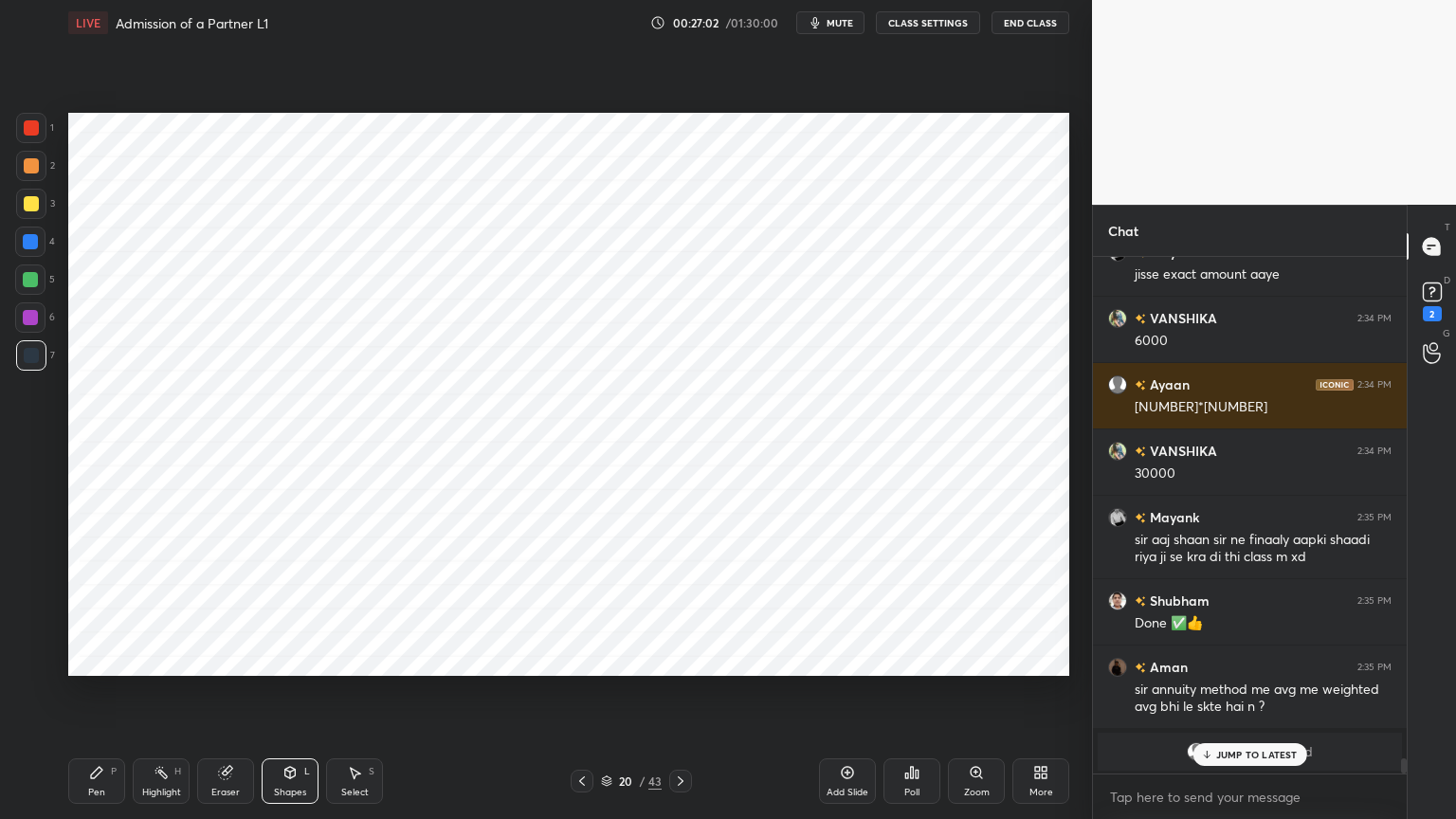 click at bounding box center [30, 318] 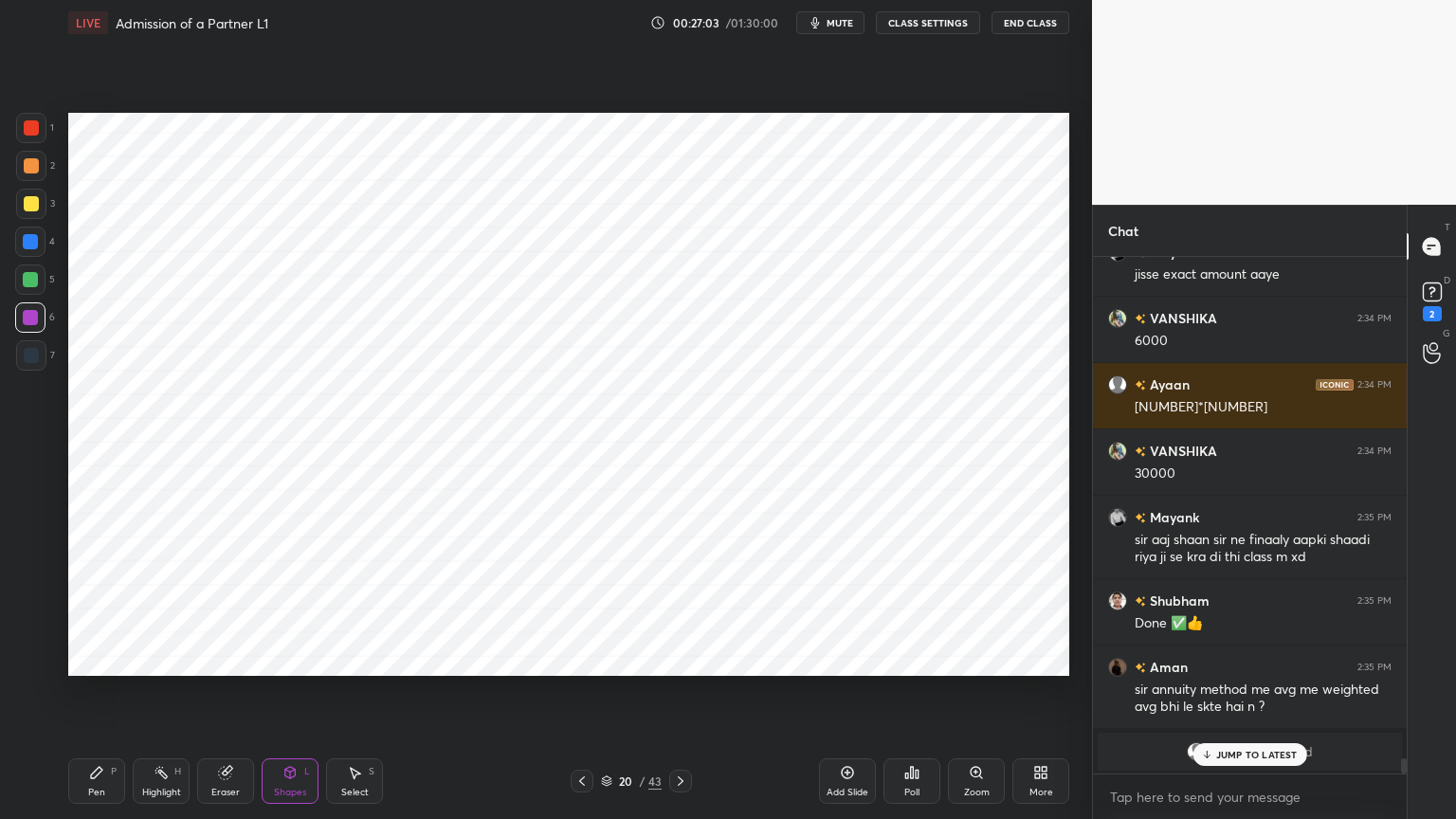 scroll, scrollTop: 17536, scrollLeft: 0, axis: vertical 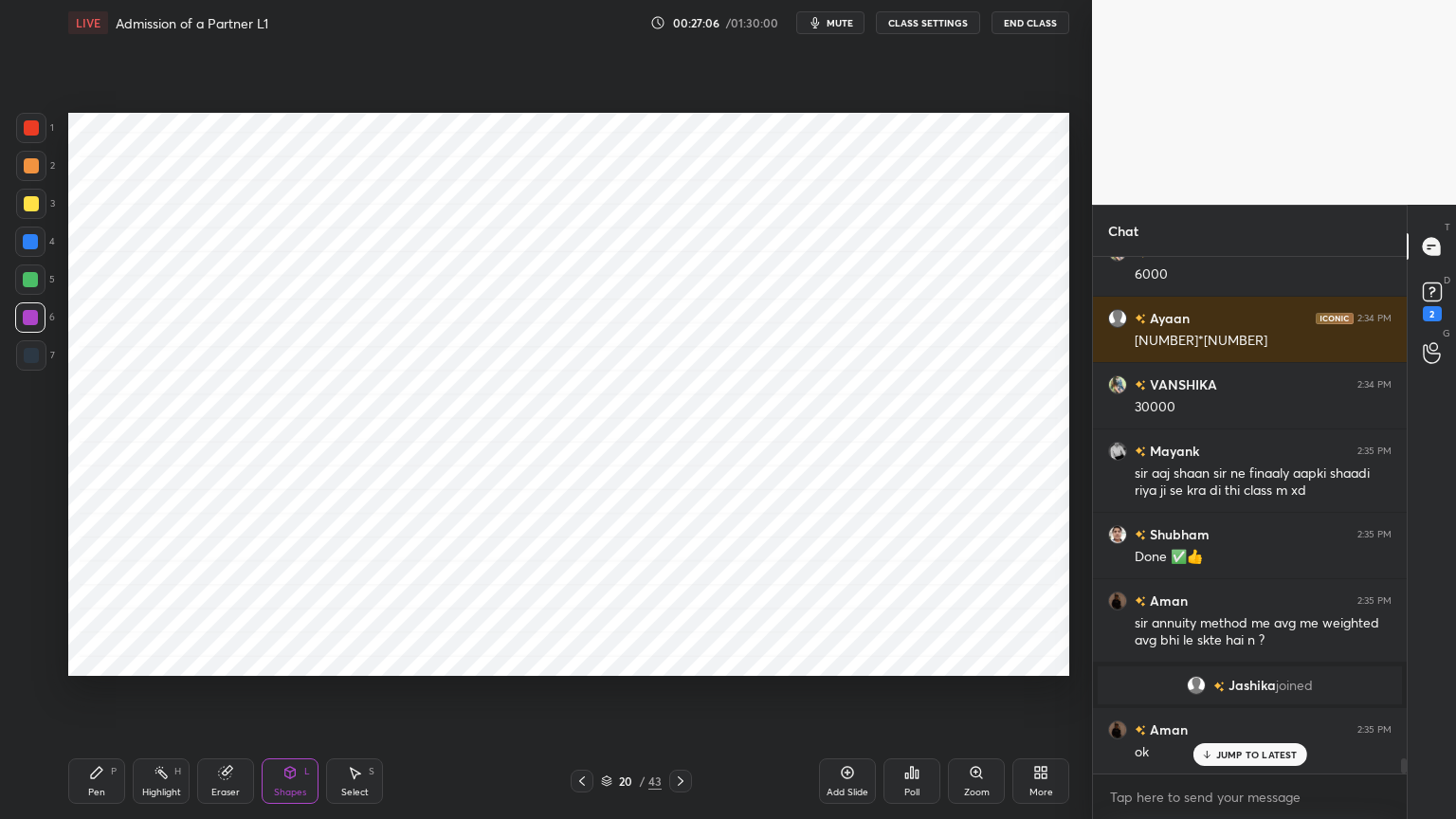 click on "Pen P" at bounding box center [97, 781] 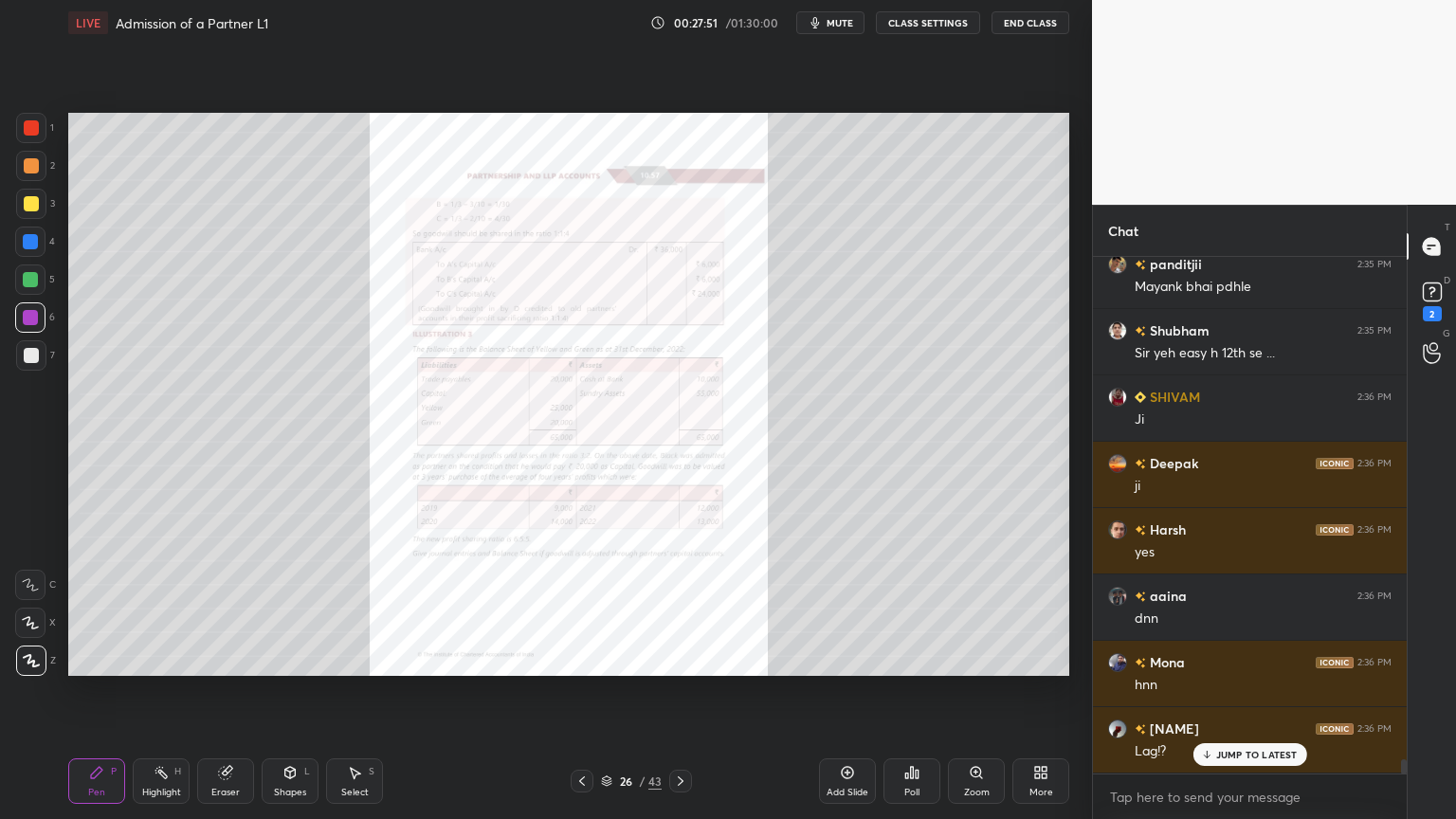 scroll, scrollTop: 18200, scrollLeft: 0, axis: vertical 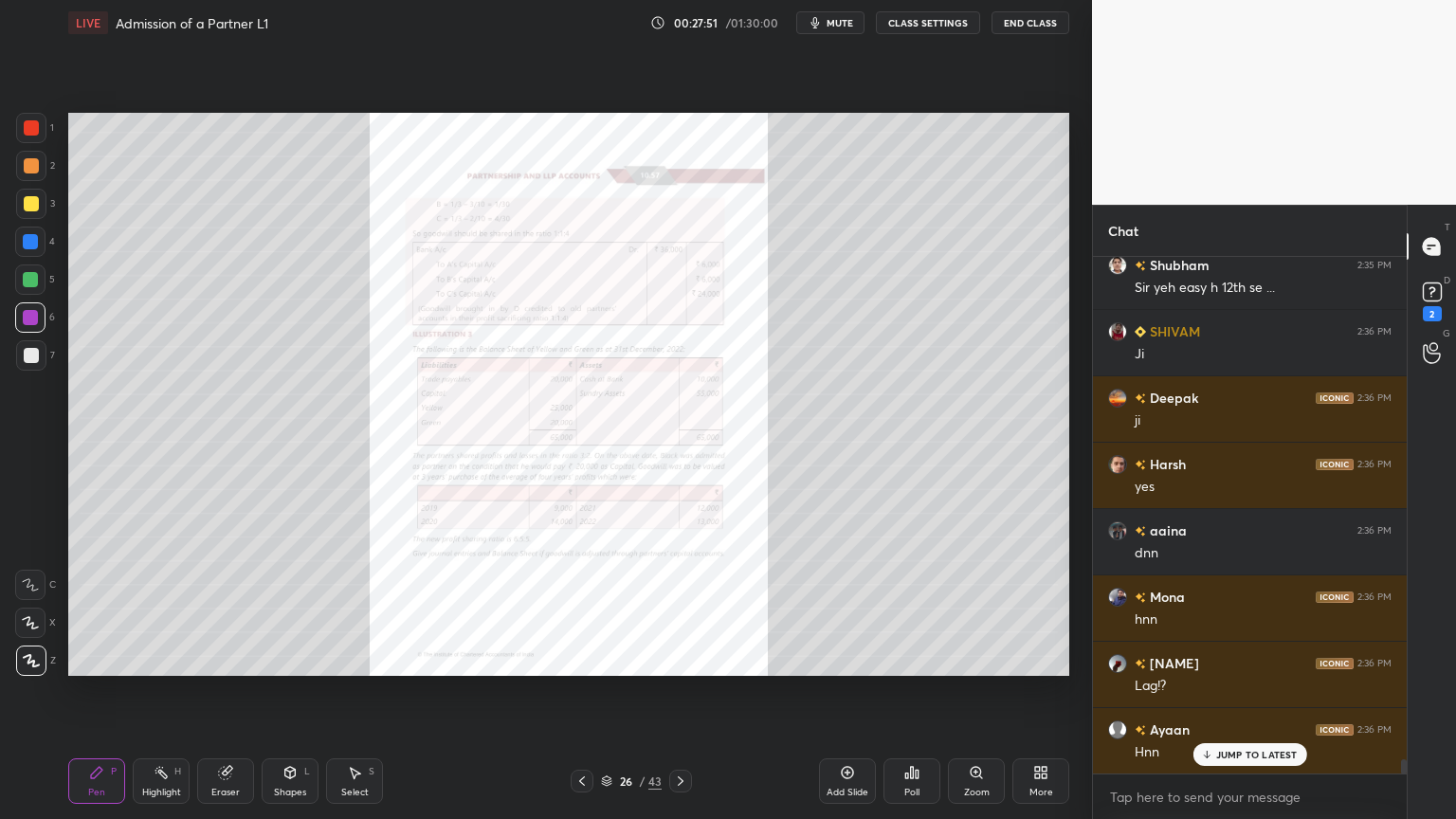 click on "Zoom" at bounding box center [976, 781] 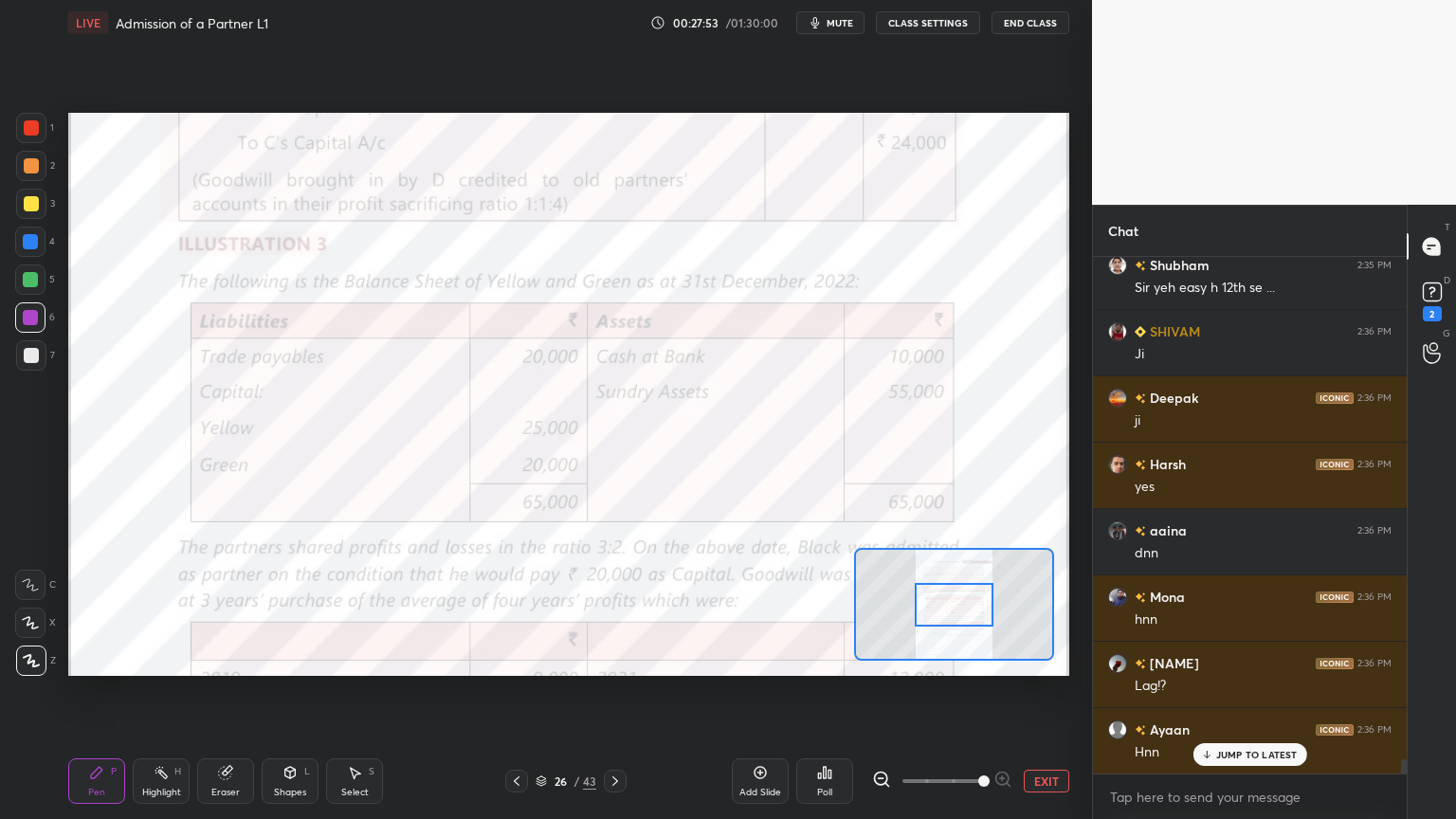 click 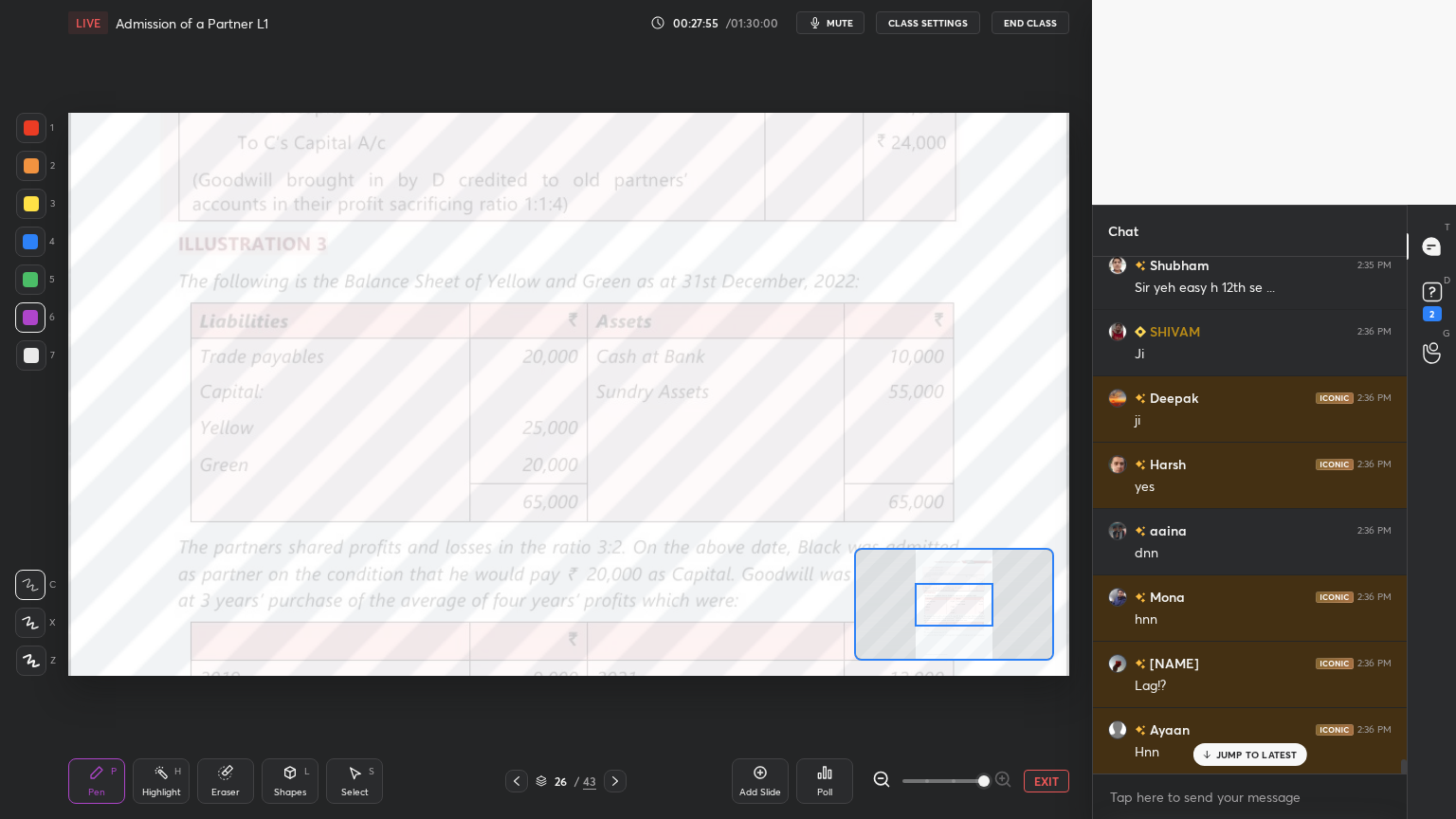 click at bounding box center [31, 128] 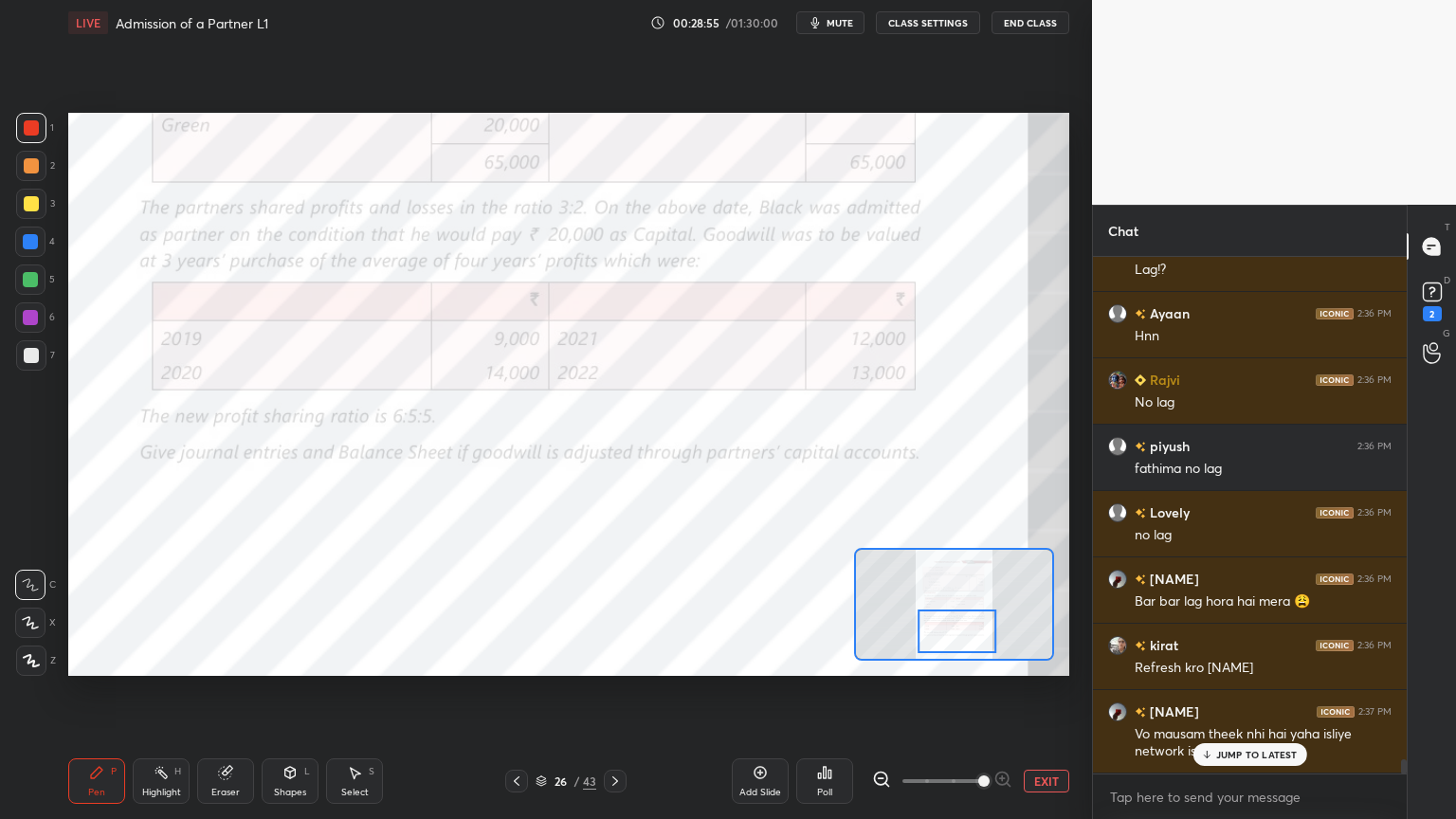 scroll, scrollTop: 18682, scrollLeft: 0, axis: vertical 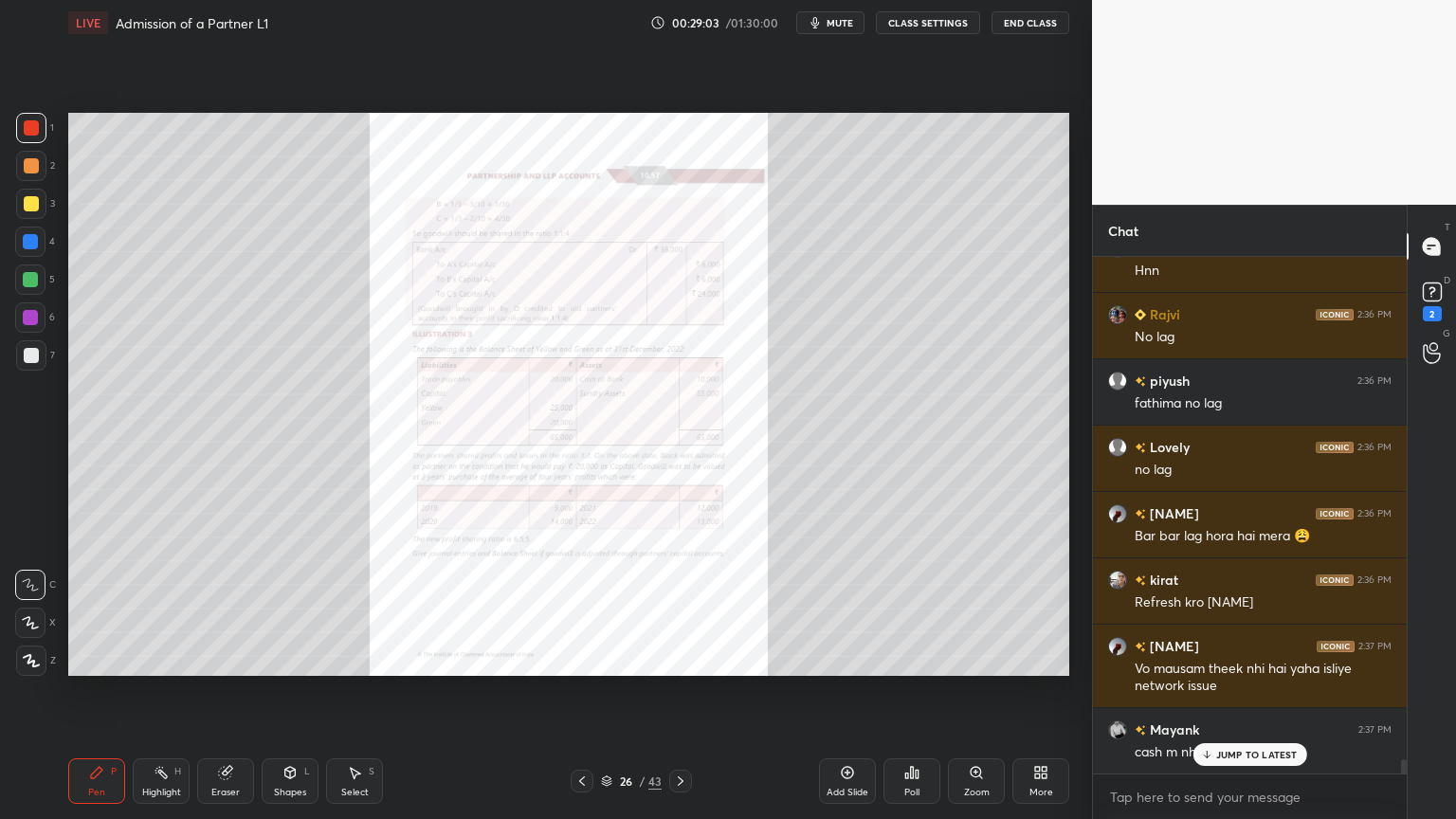 click on "Zoom" at bounding box center (976, 792) 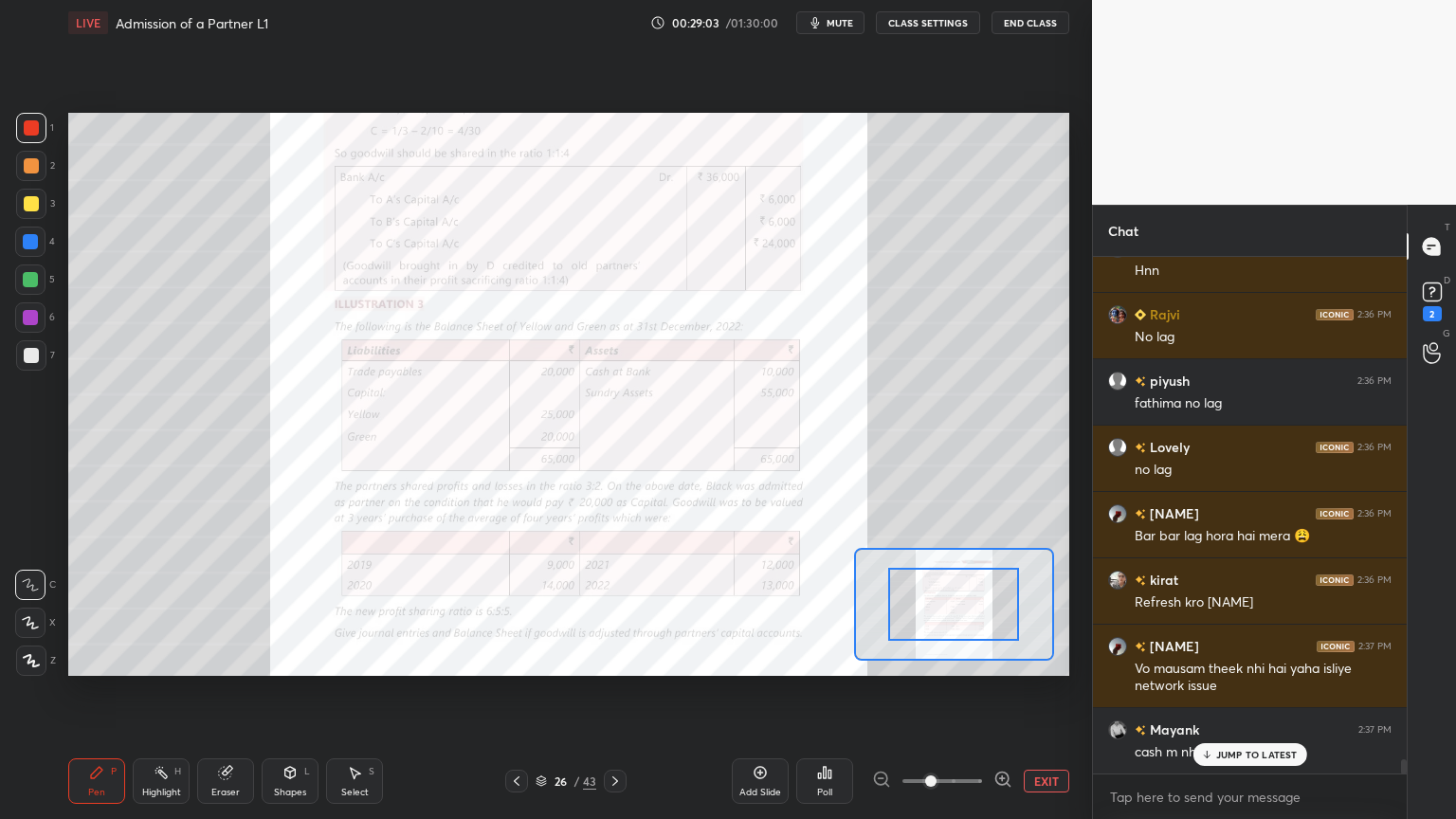 click at bounding box center (1003, 781) 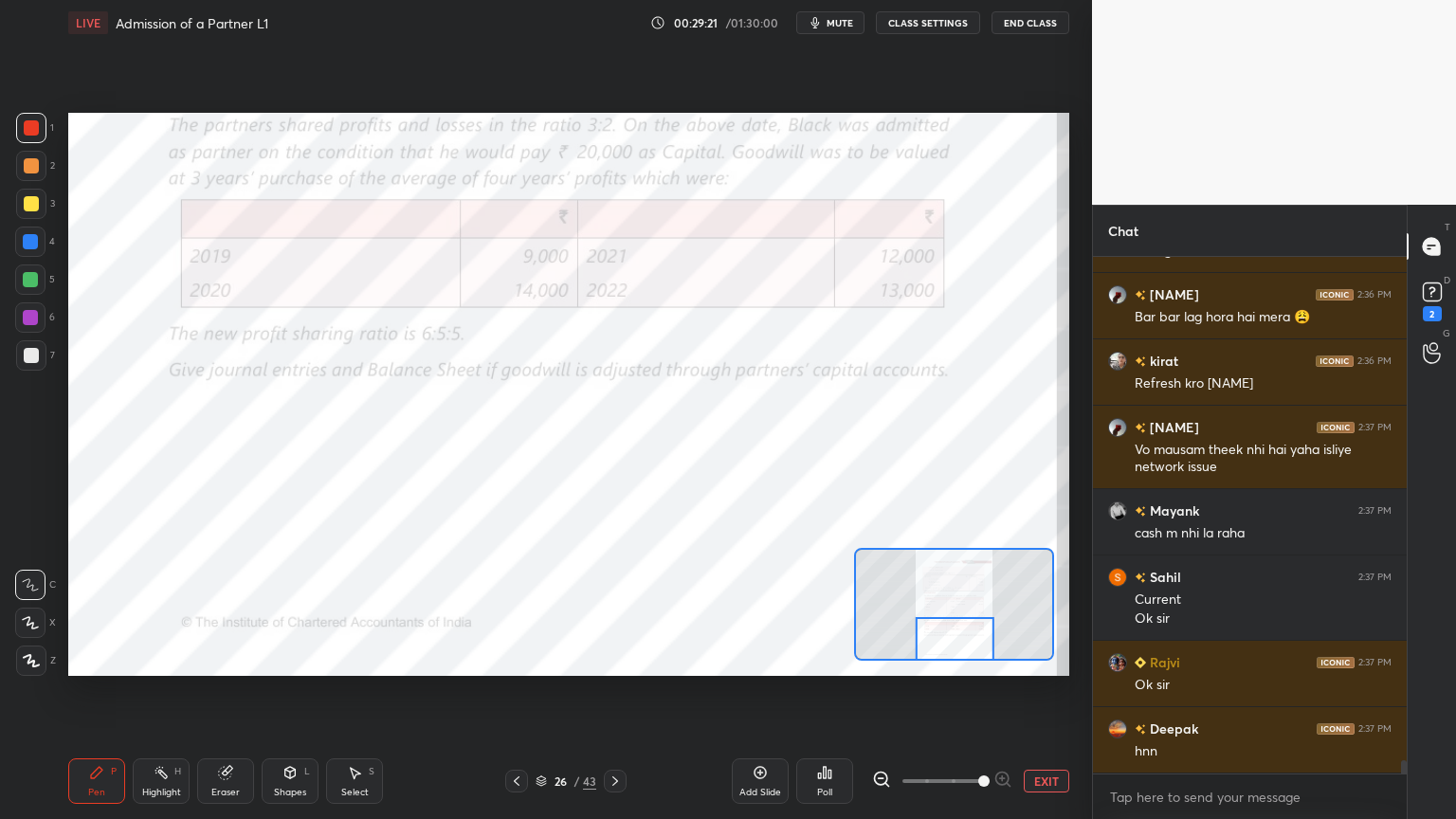 scroll, scrollTop: 18946, scrollLeft: 0, axis: vertical 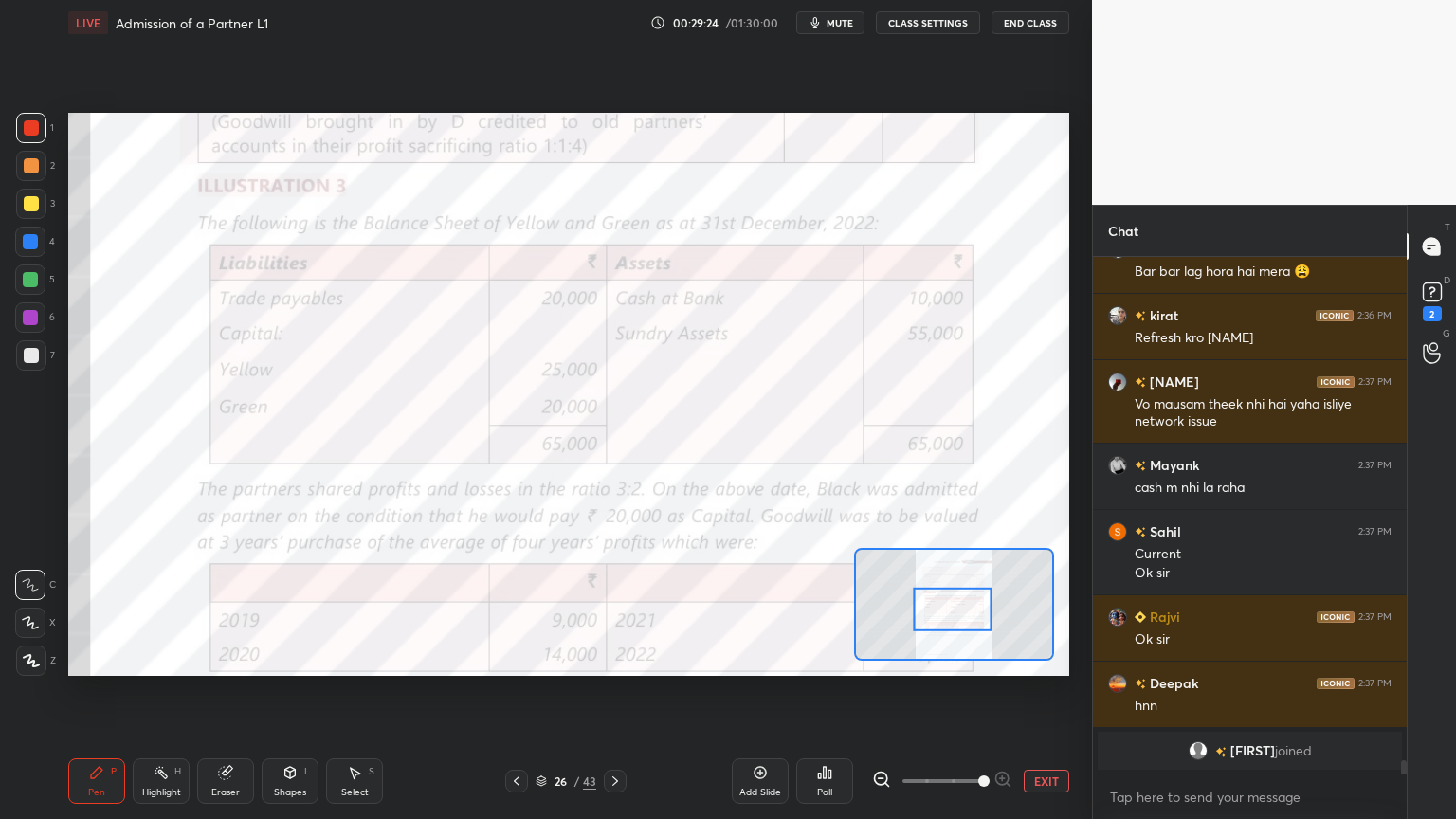 click 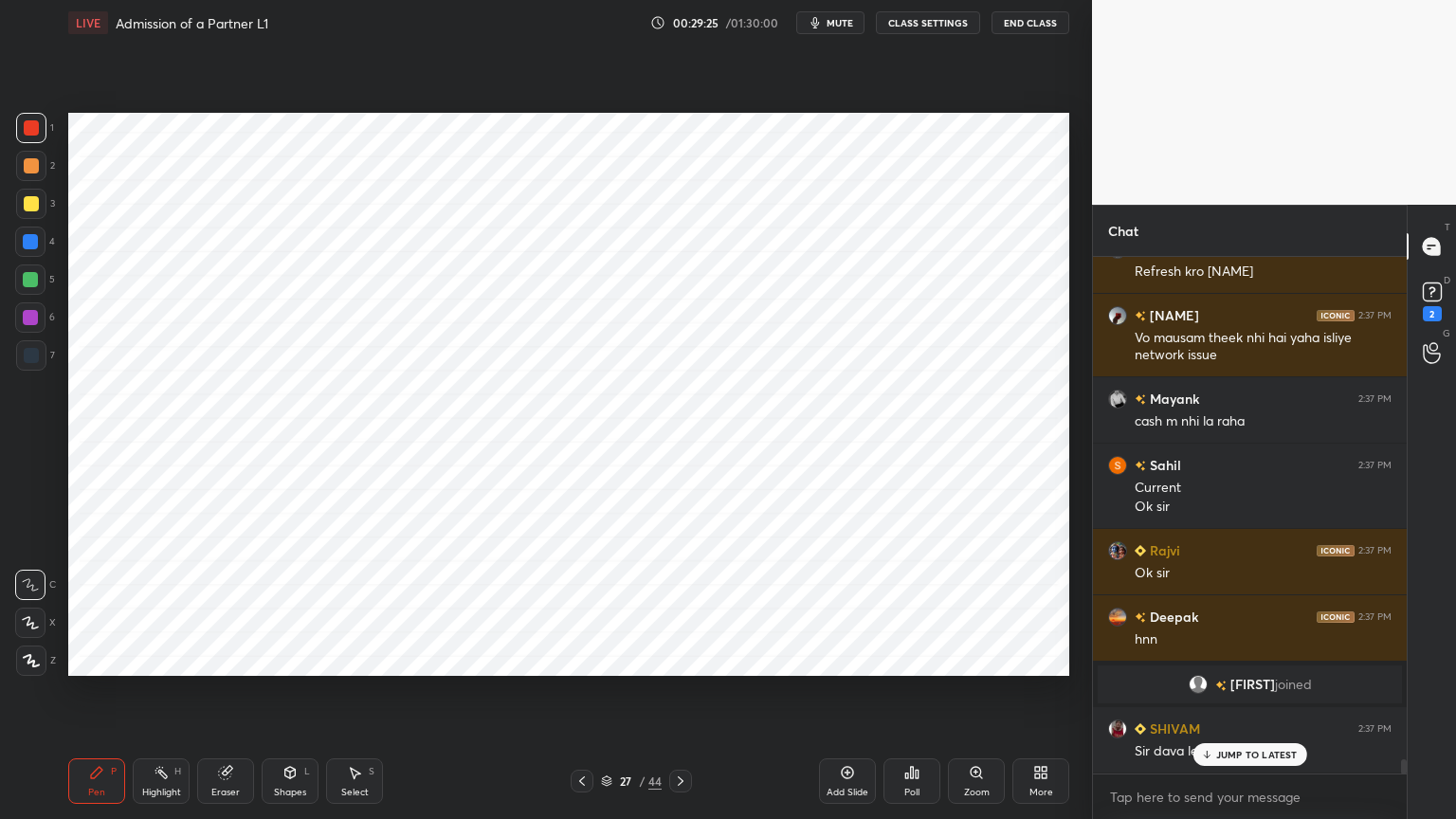 scroll, scrollTop: 18617, scrollLeft: 0, axis: vertical 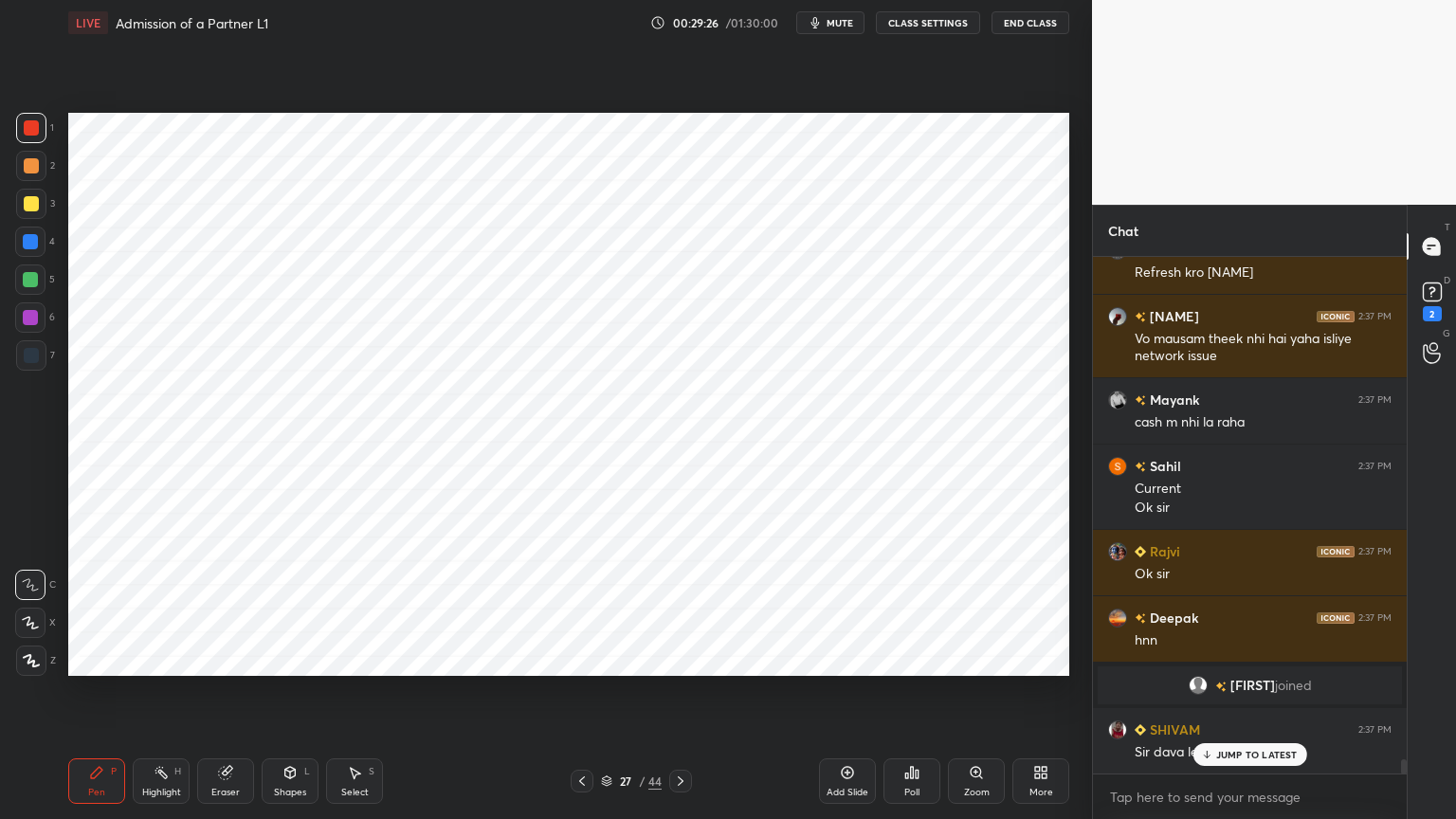 click at bounding box center (30, 242) 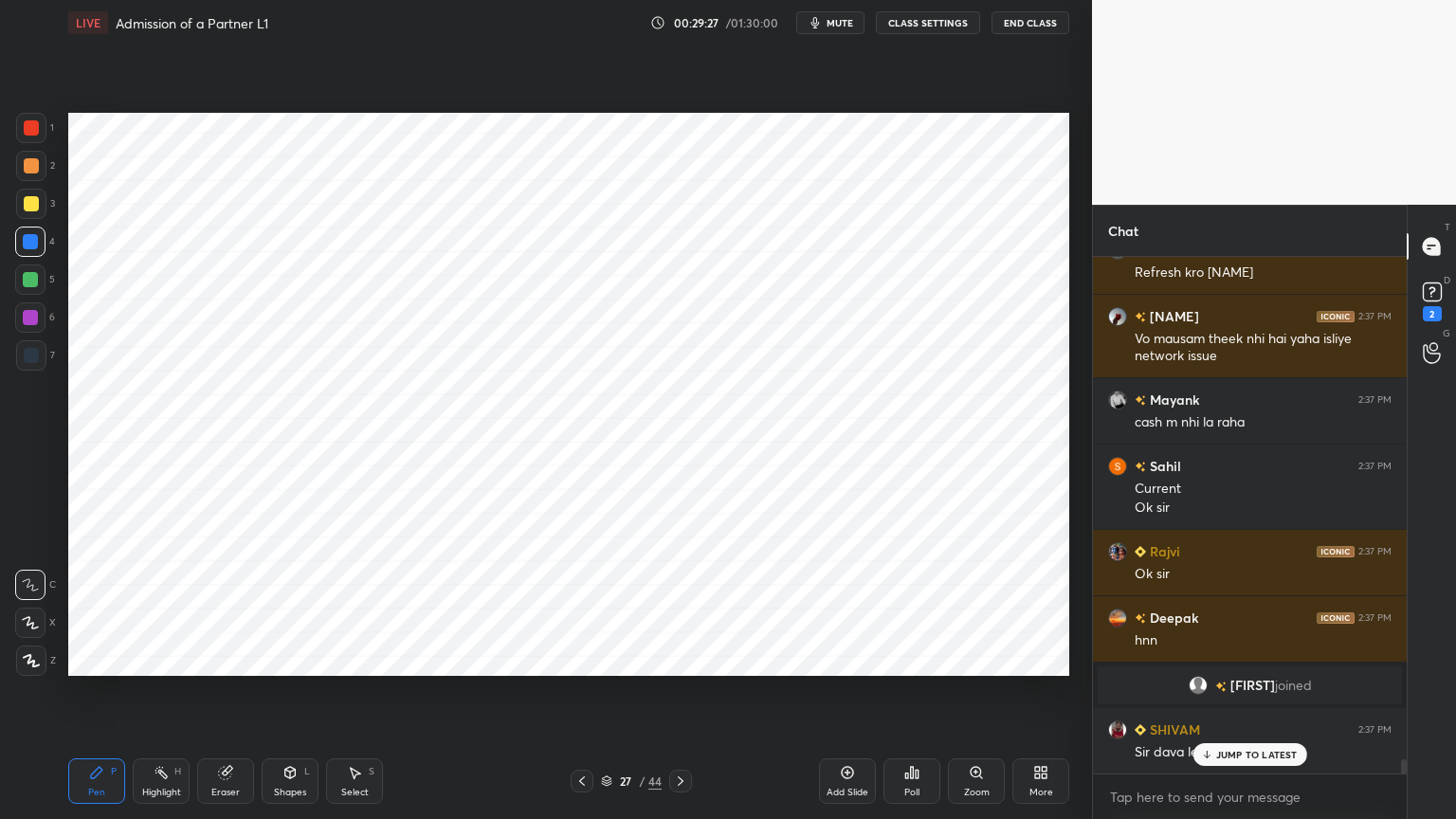 click 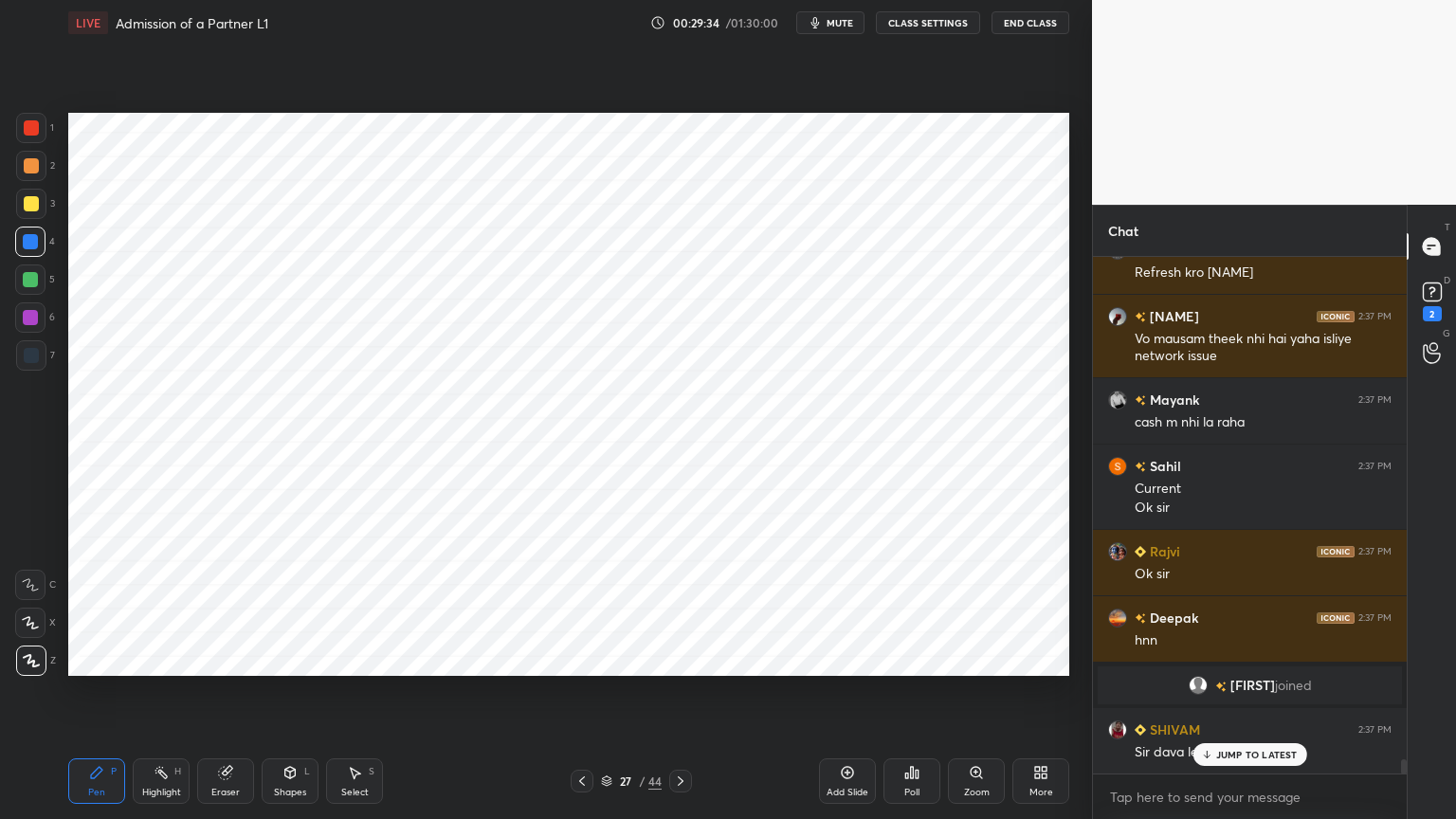 click on "mute" at bounding box center (840, 23) 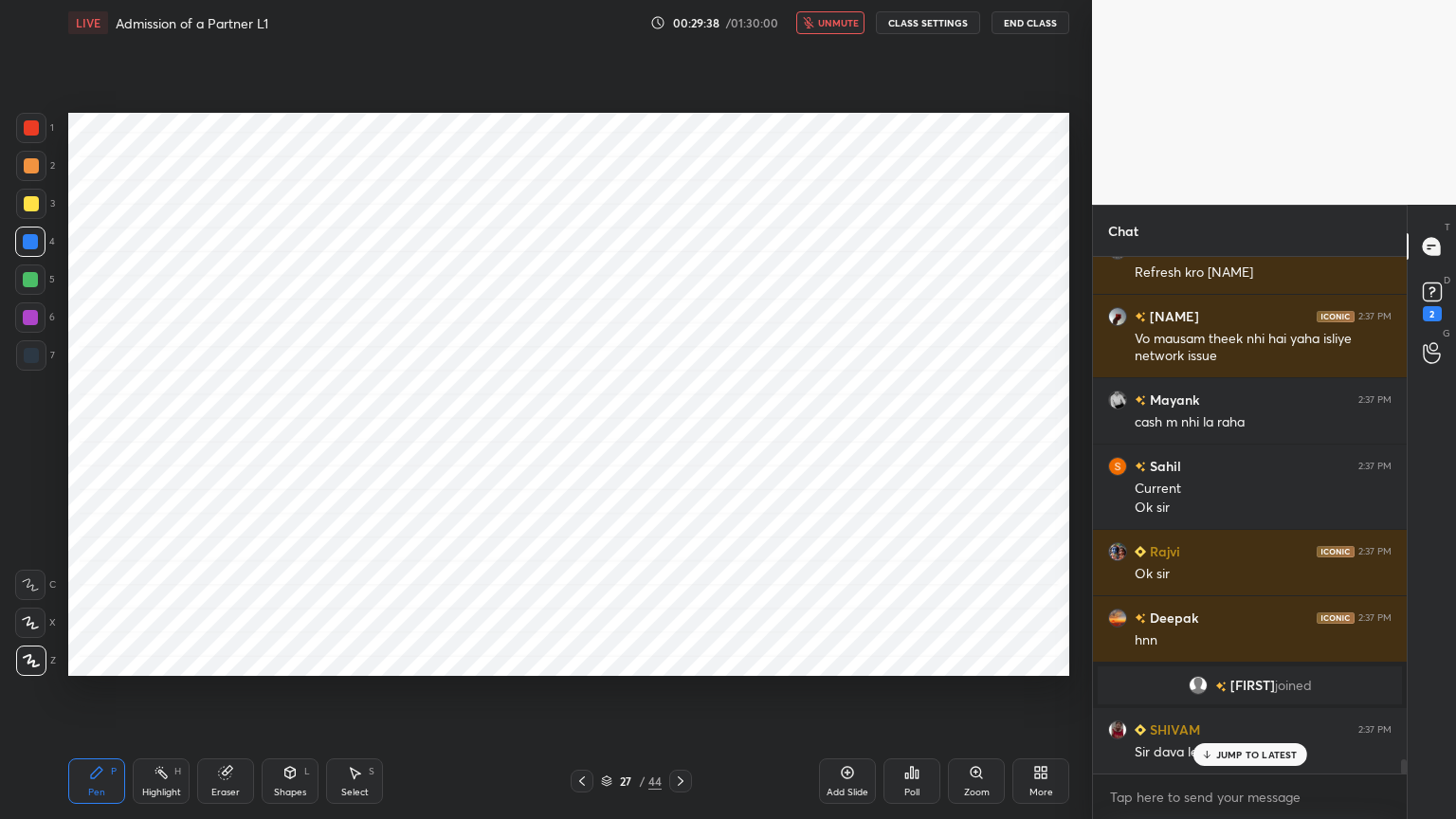 scroll, scrollTop: 18663, scrollLeft: 0, axis: vertical 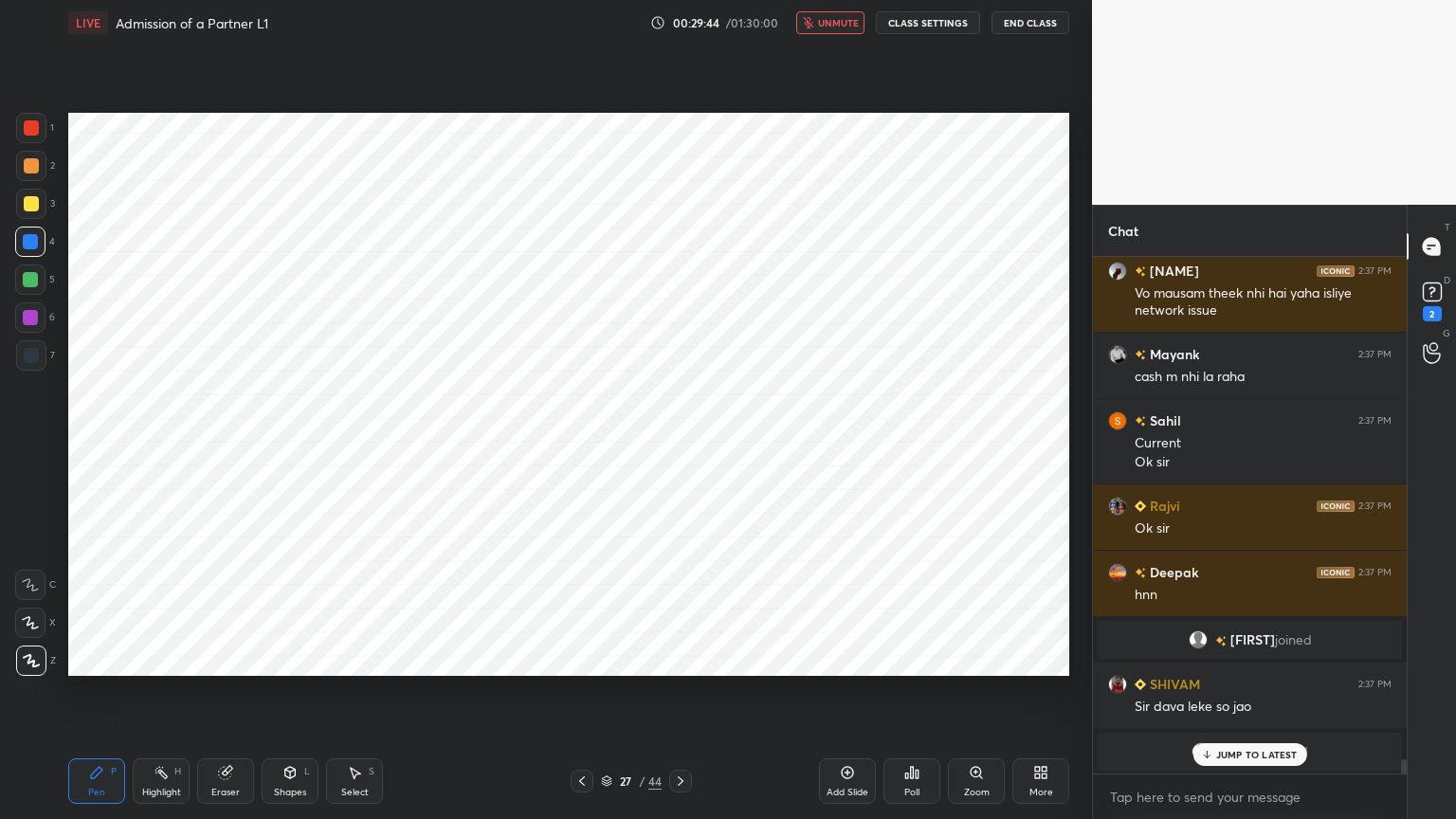 click on "unmute" at bounding box center (838, 23) 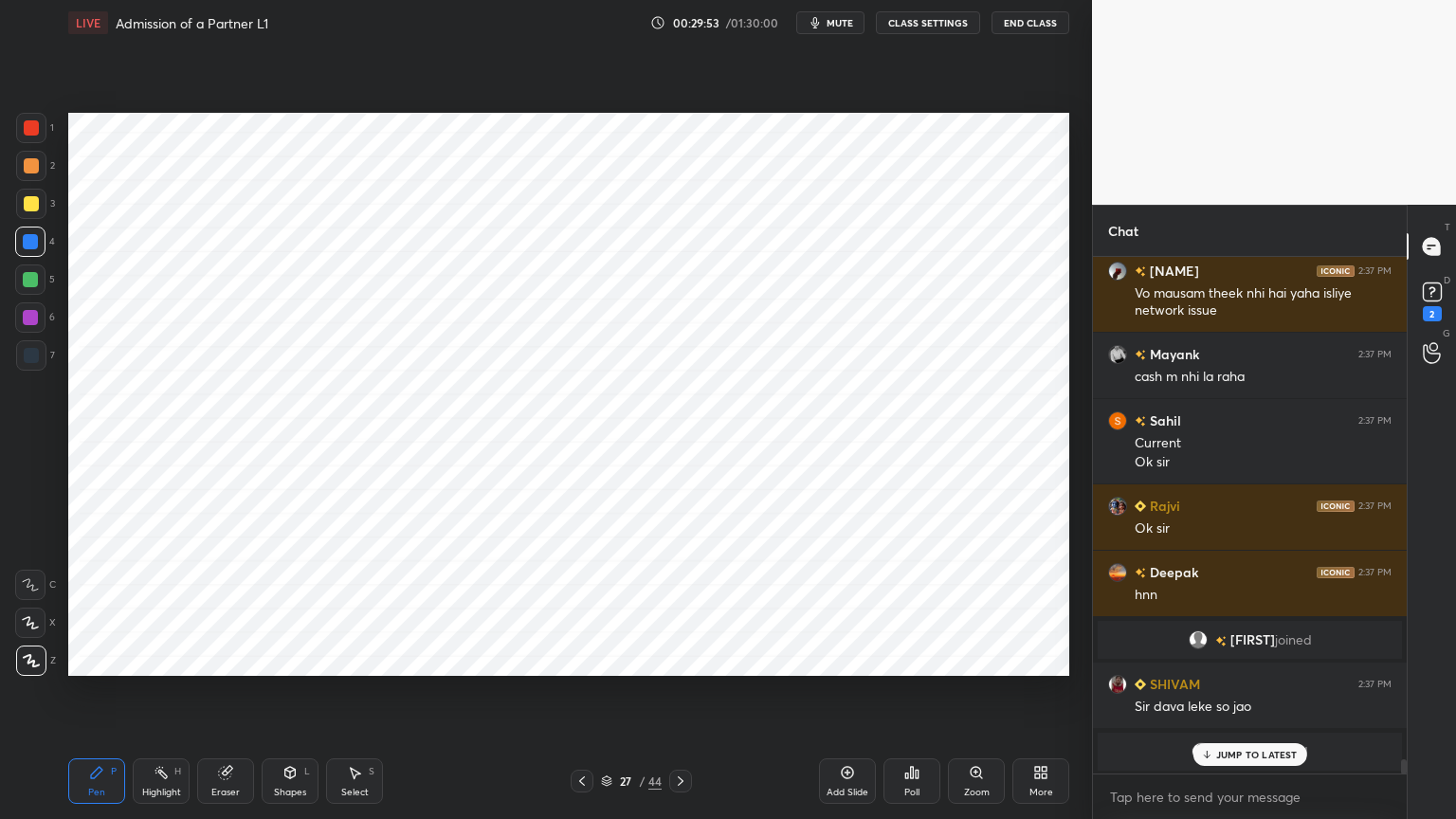 click at bounding box center (31, 355) 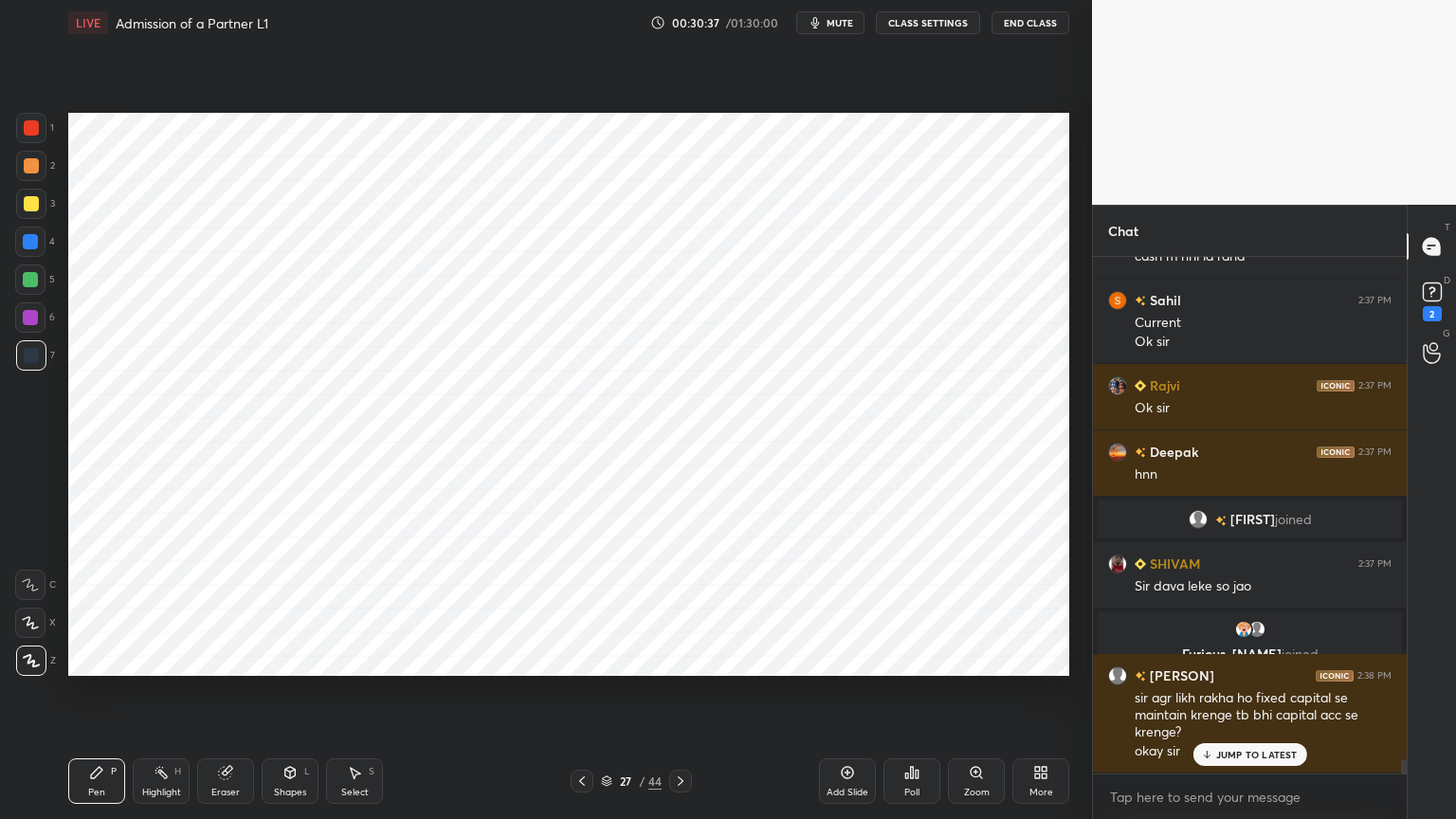 scroll, scrollTop: 18848, scrollLeft: 0, axis: vertical 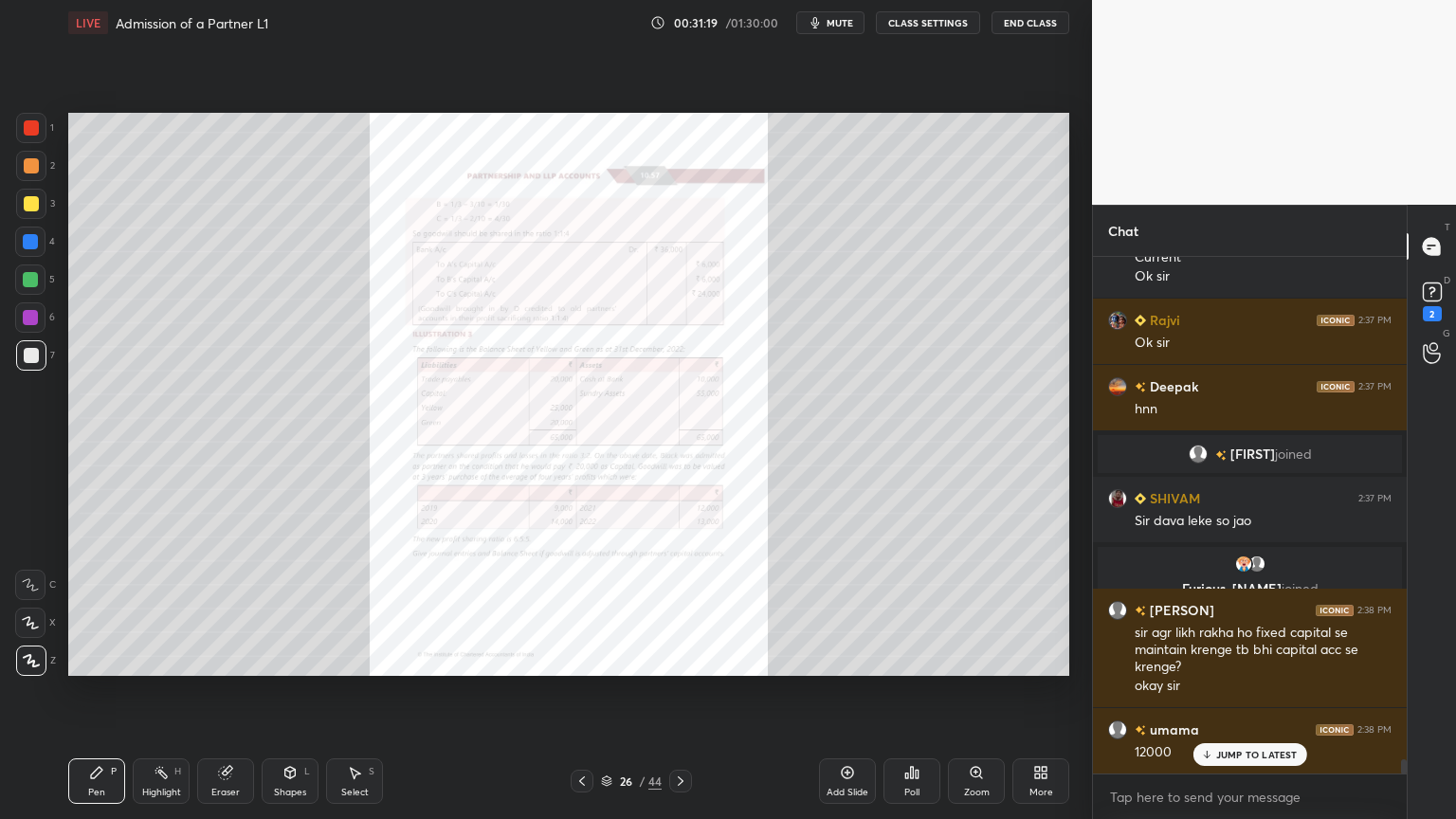 click 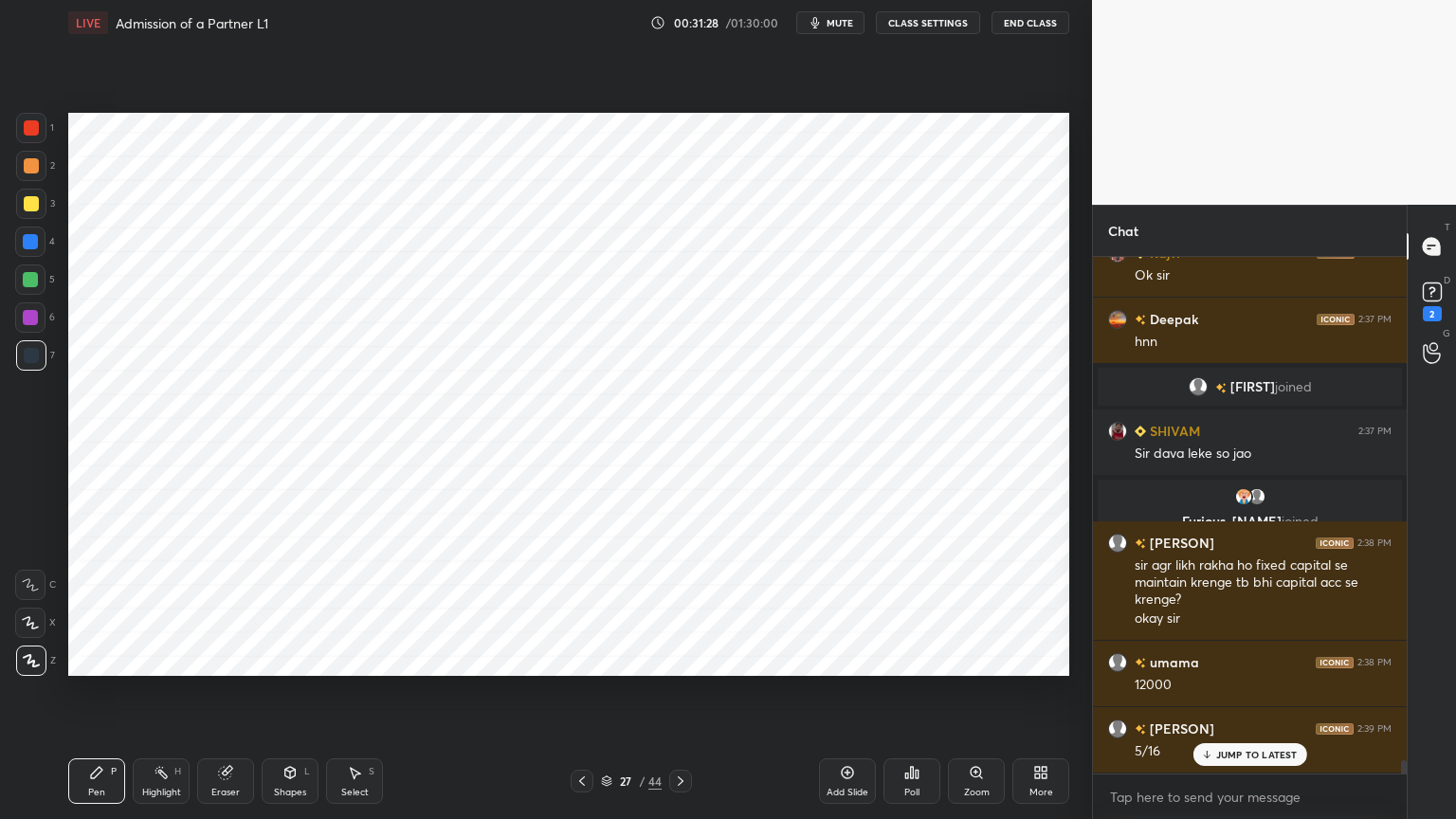 scroll, scrollTop: 18981, scrollLeft: 0, axis: vertical 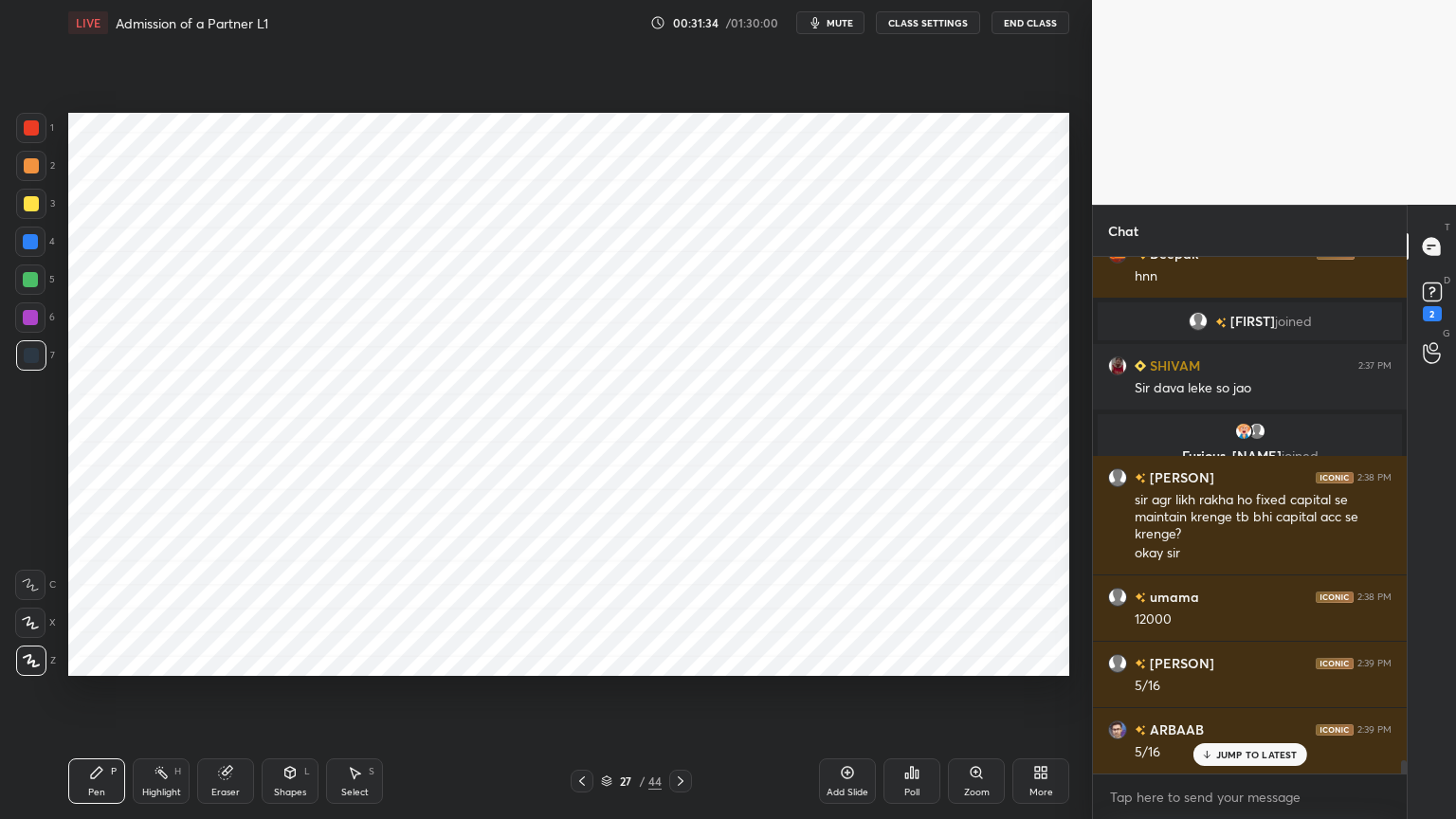 click 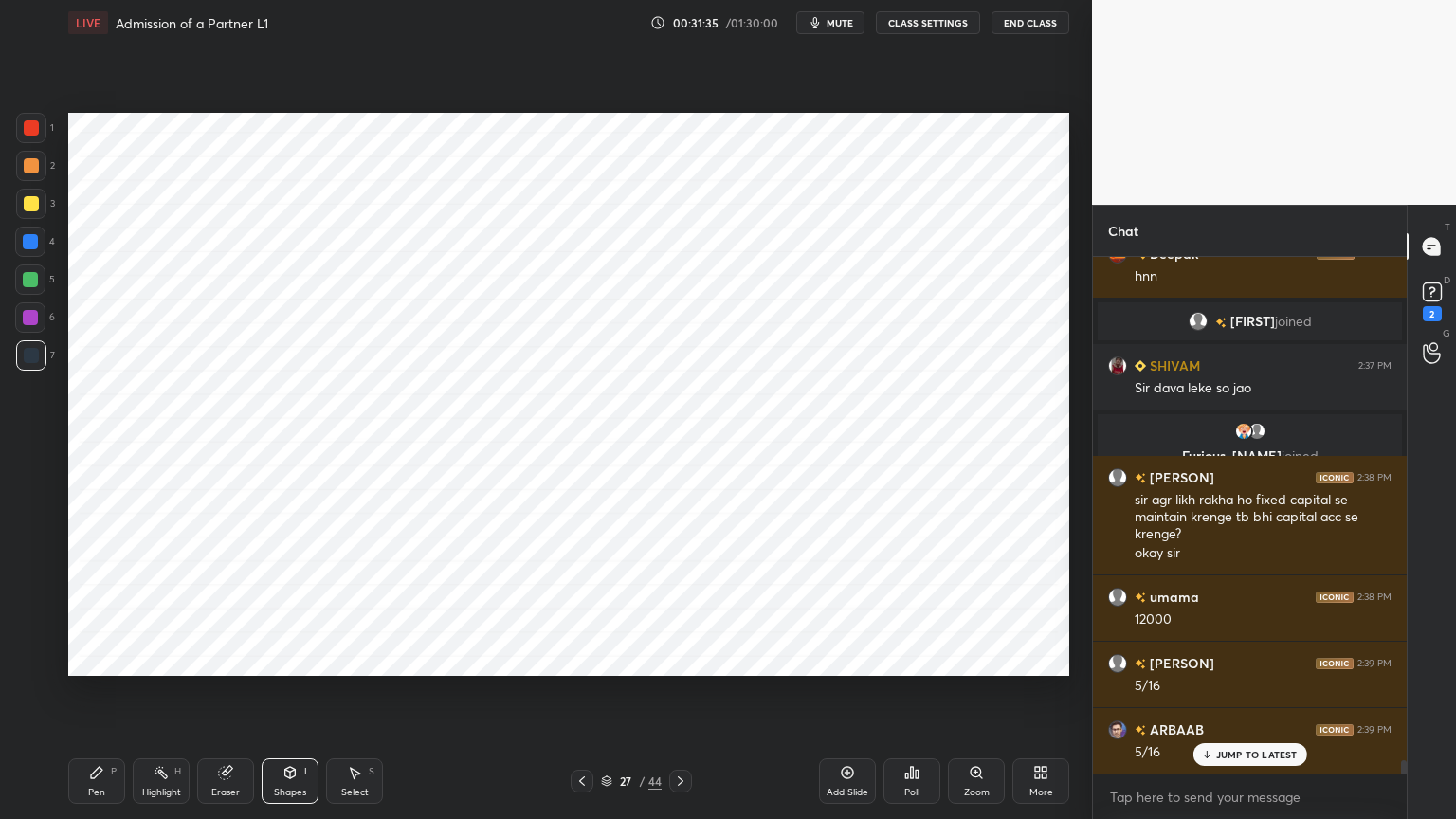 scroll, scrollTop: 19048, scrollLeft: 0, axis: vertical 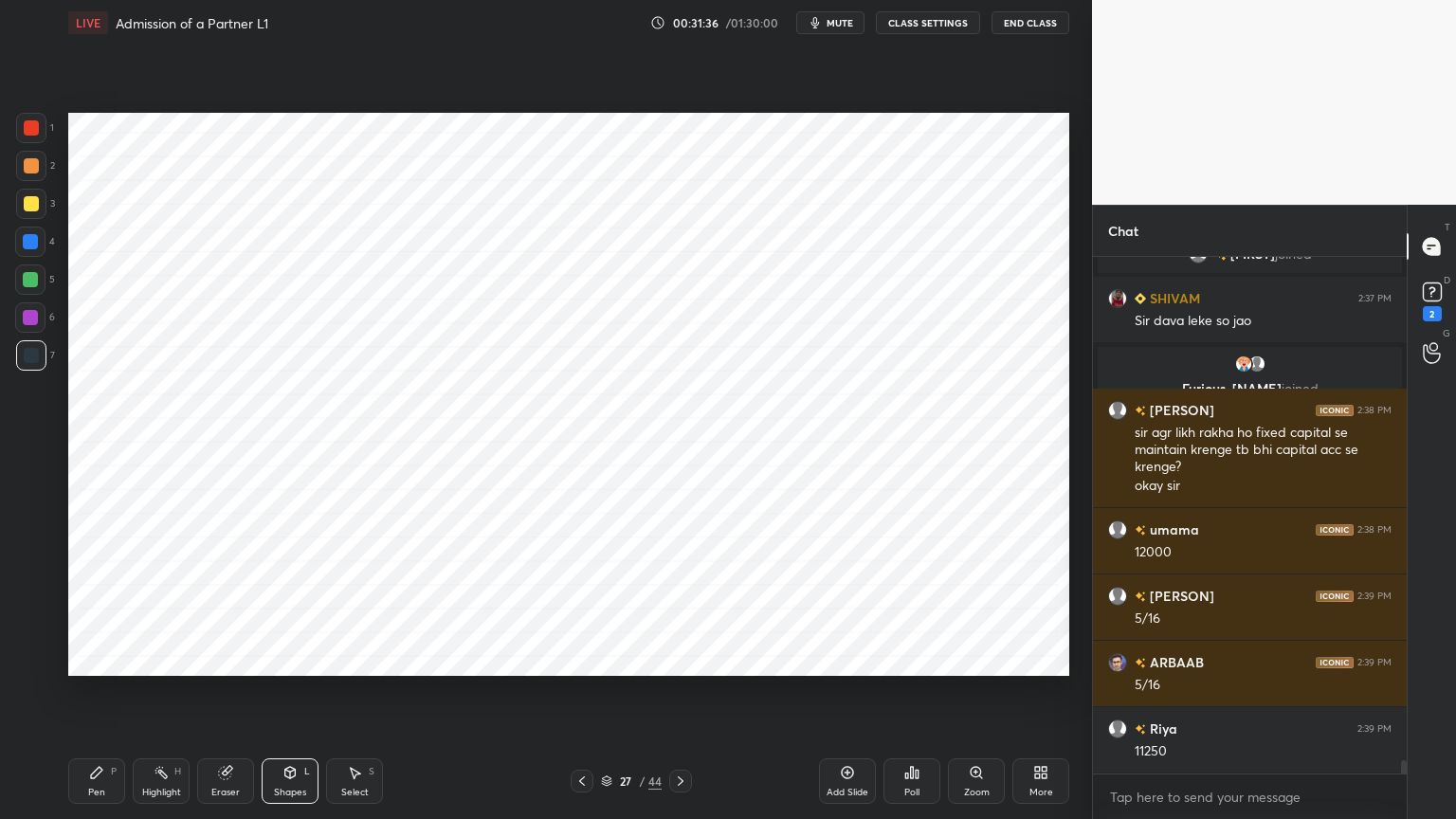 click on "Pen P" at bounding box center (97, 781) 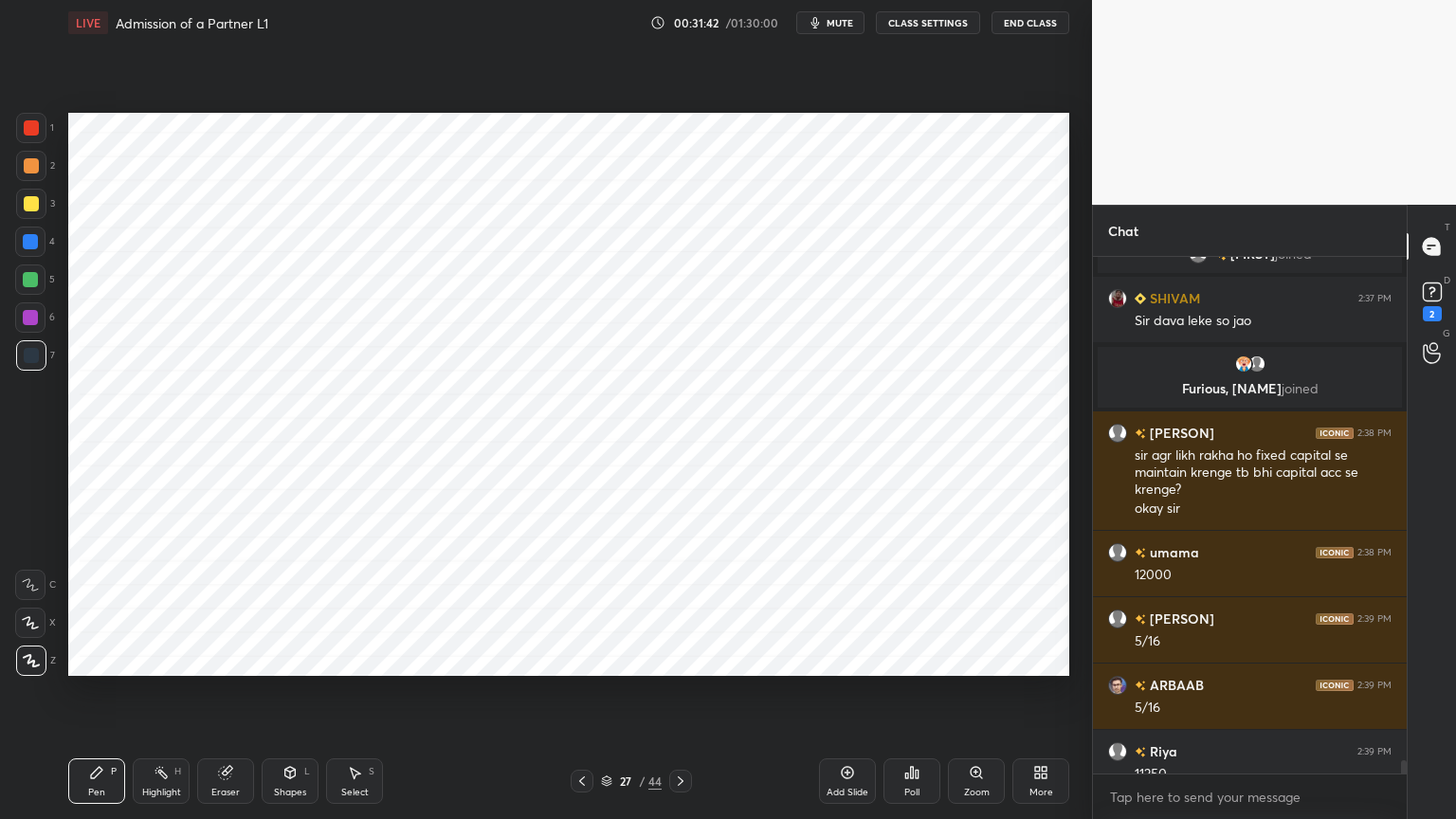 scroll, scrollTop: 19117, scrollLeft: 0, axis: vertical 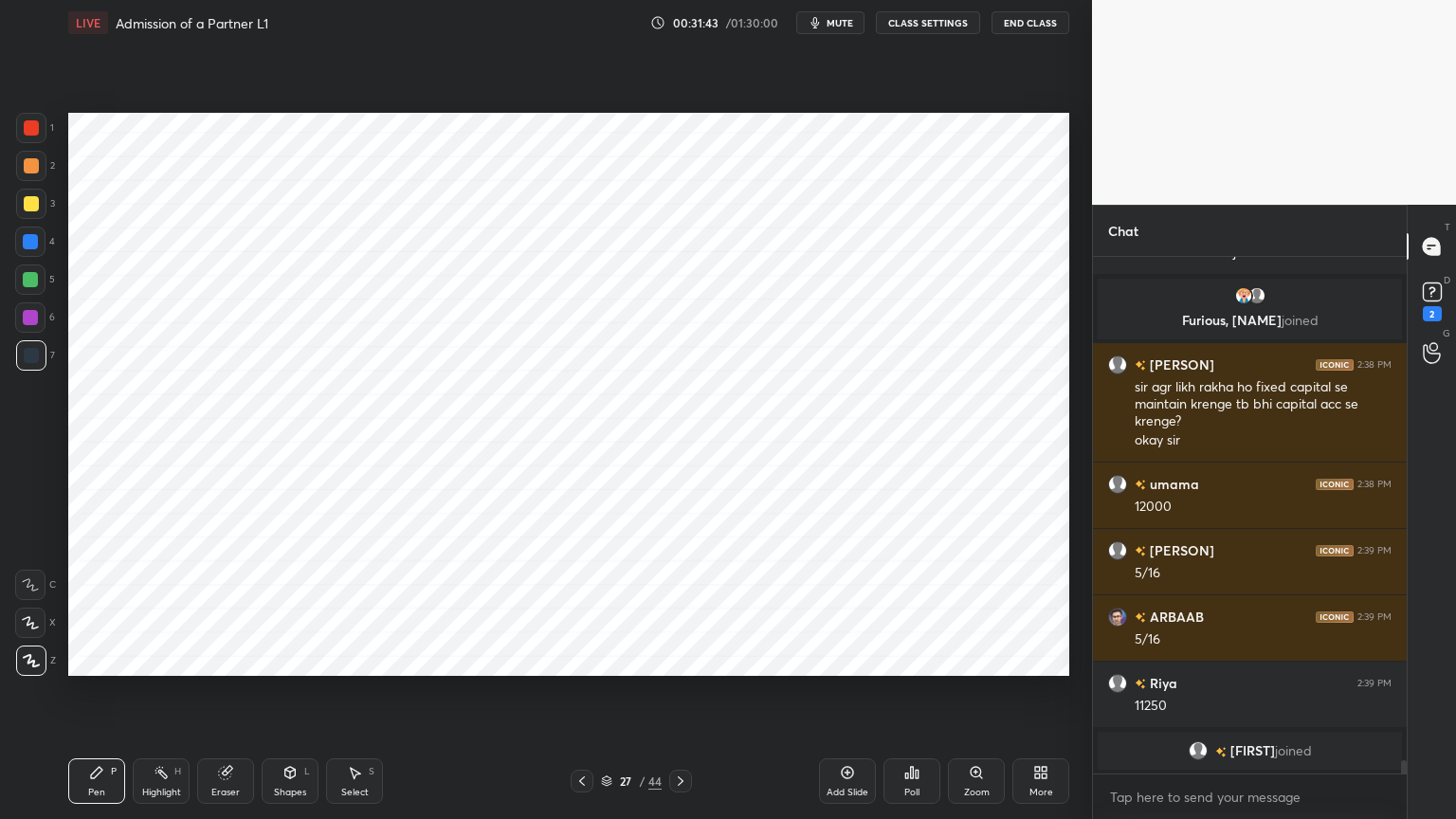 click at bounding box center (30, 242) 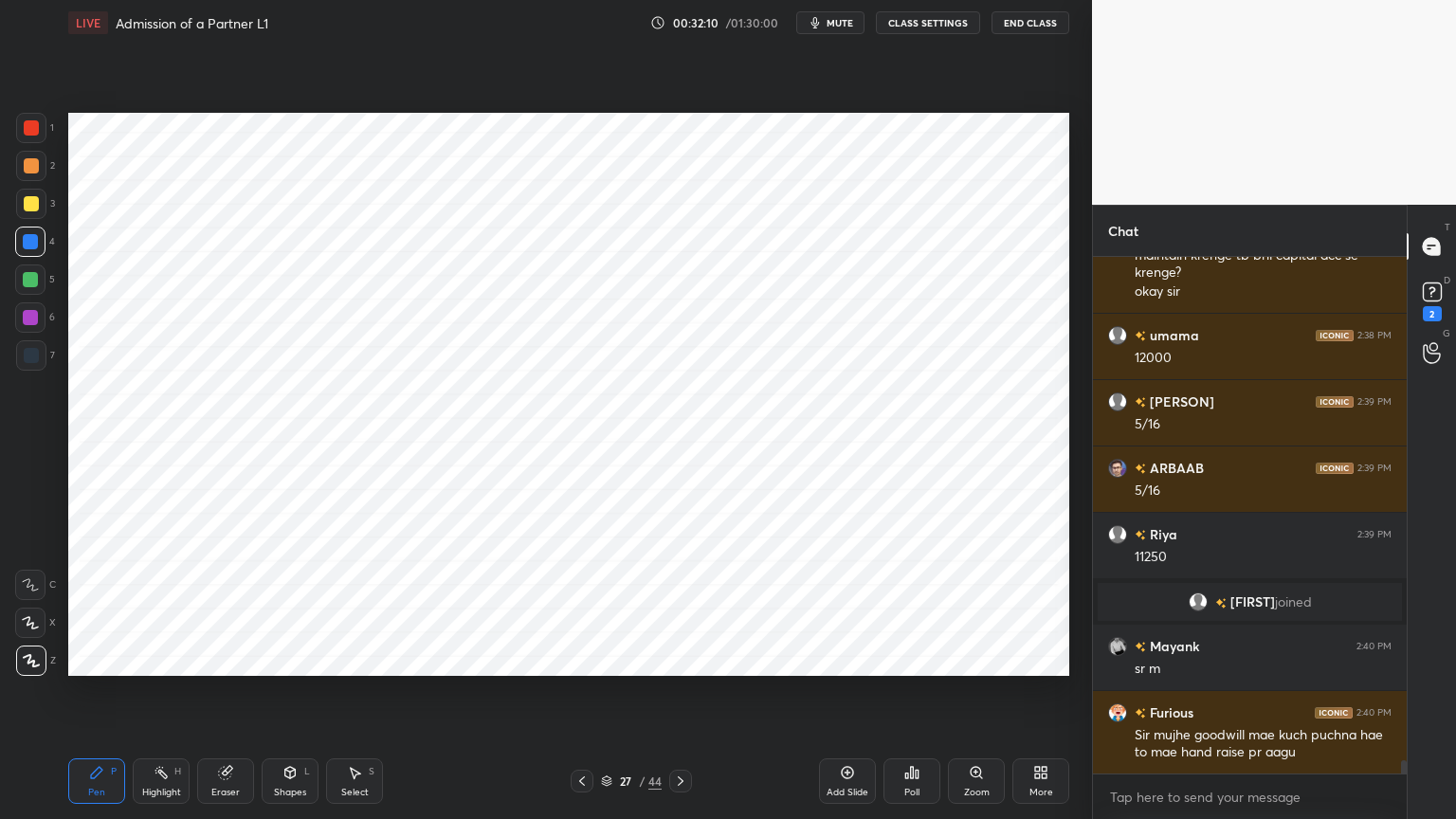 scroll, scrollTop: 19096, scrollLeft: 0, axis: vertical 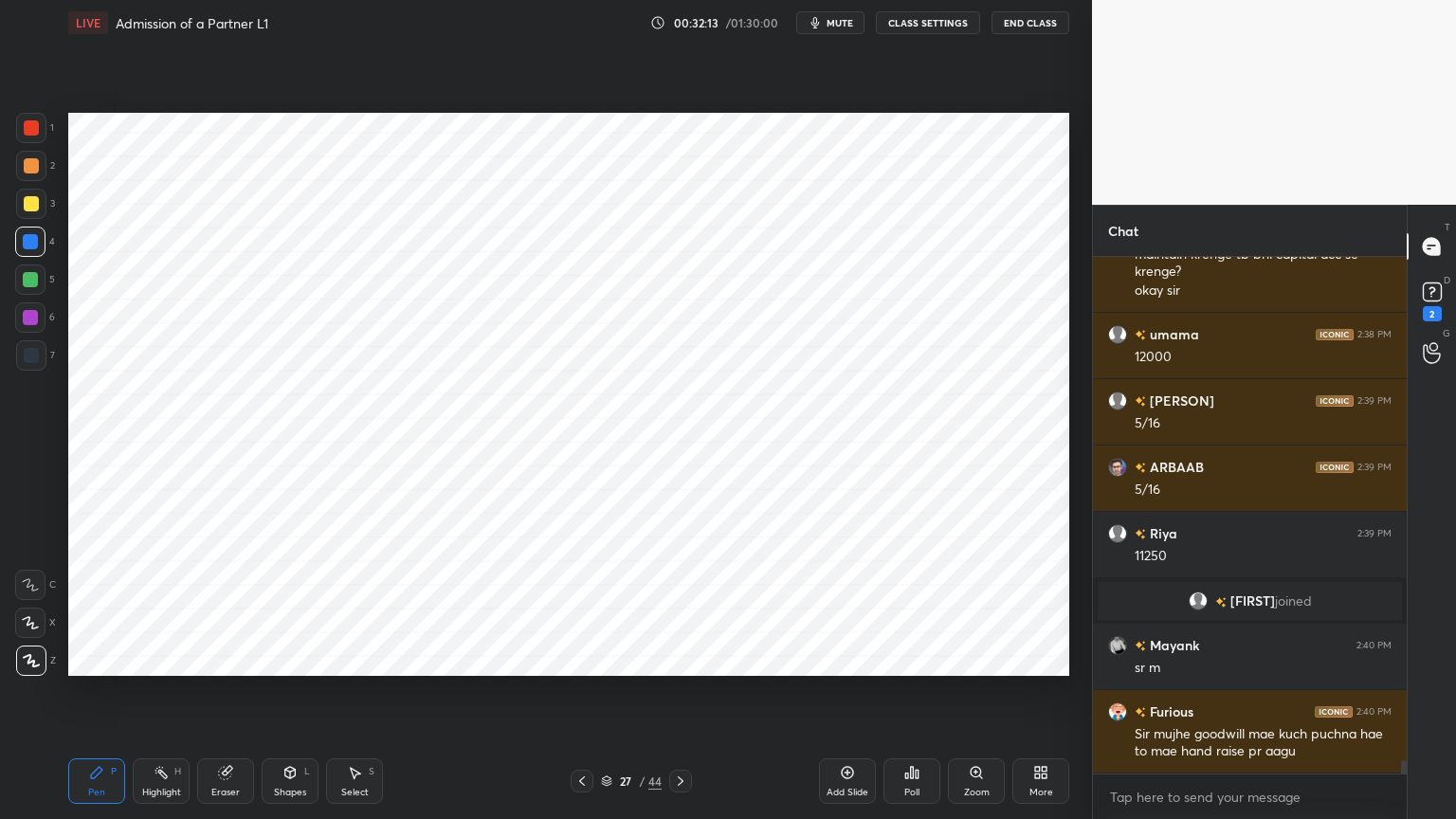 click at bounding box center (31, 355) 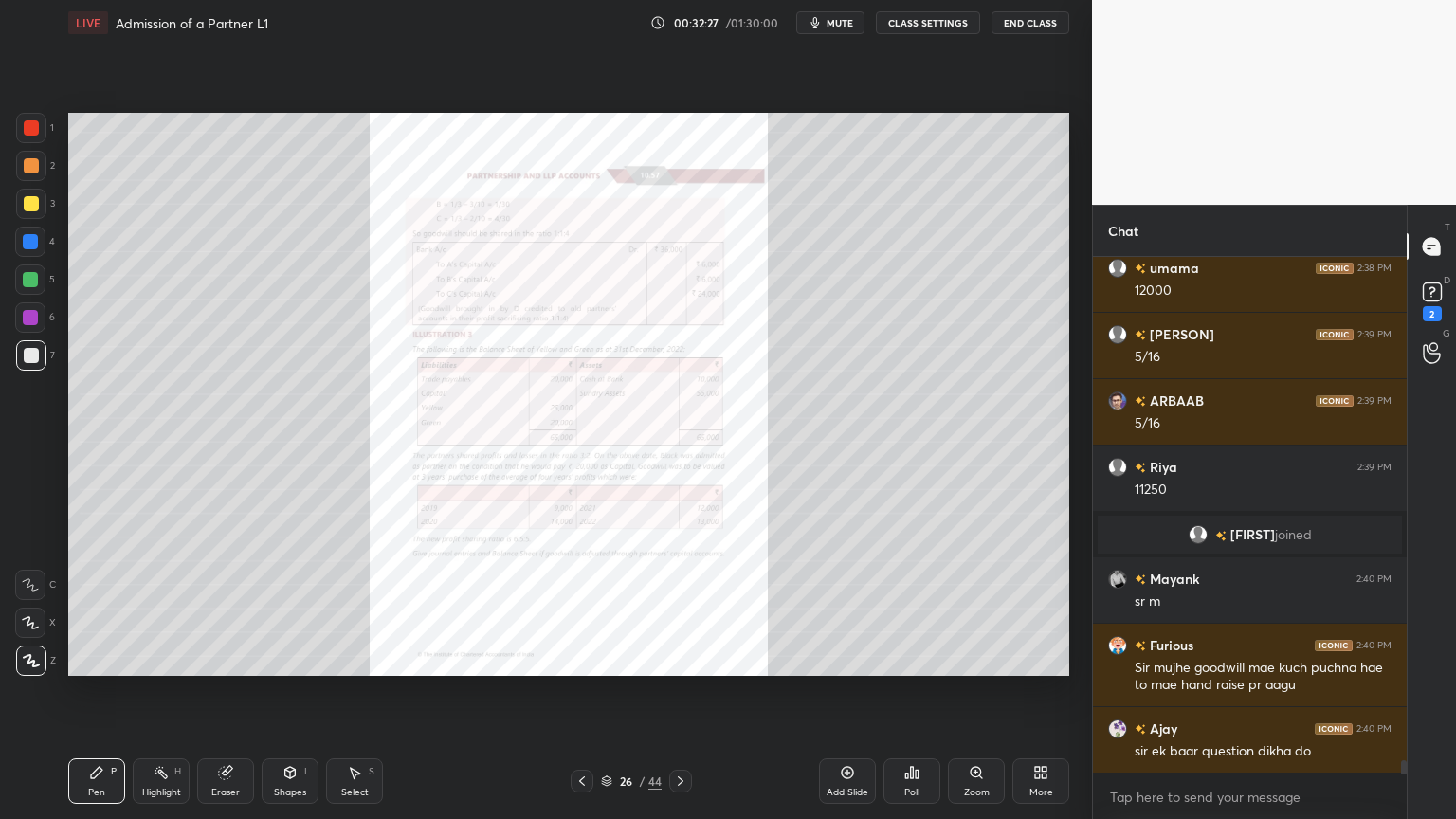 scroll, scrollTop: 19246, scrollLeft: 0, axis: vertical 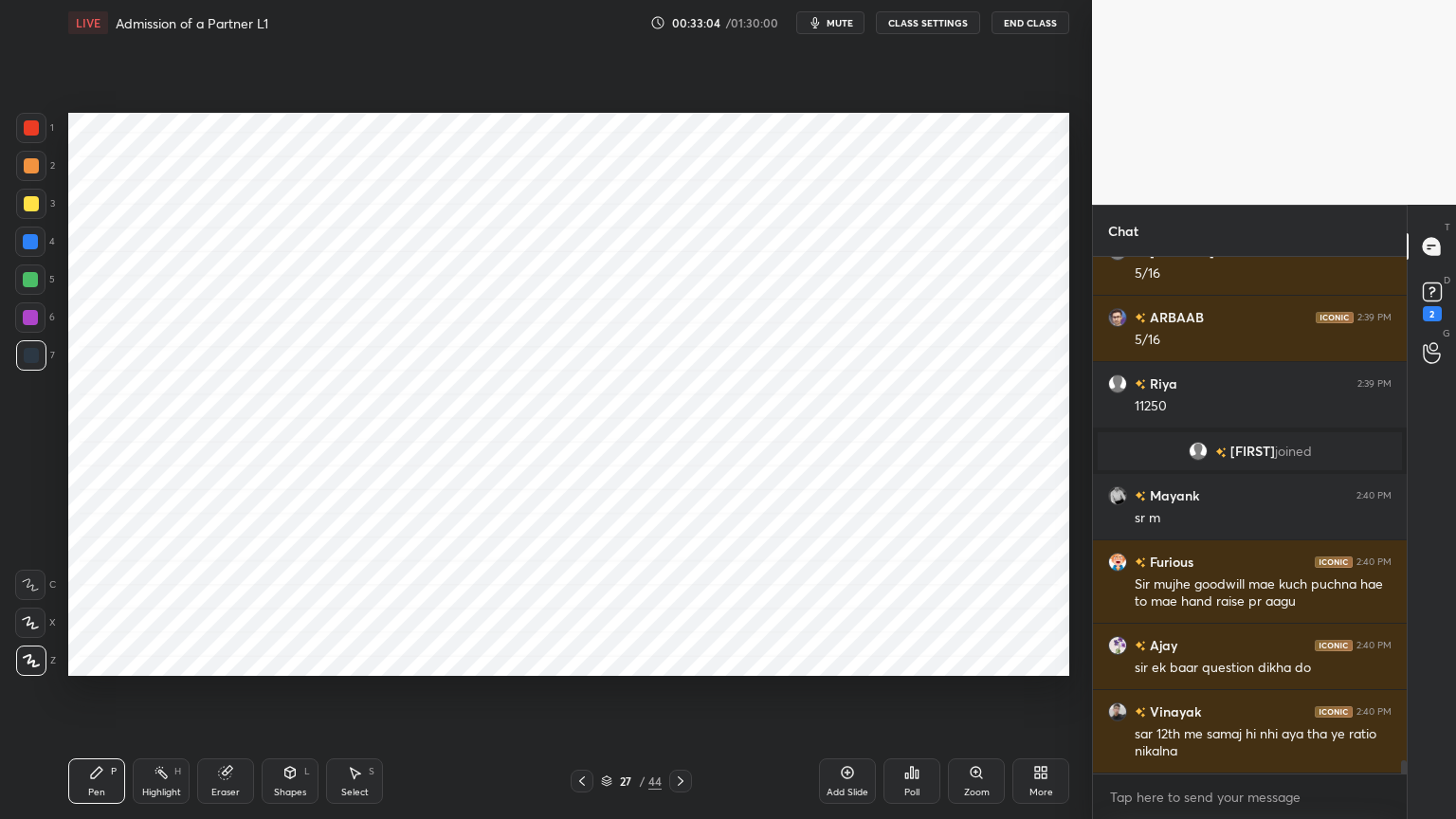 click on "Shapes L" at bounding box center [290, 781] 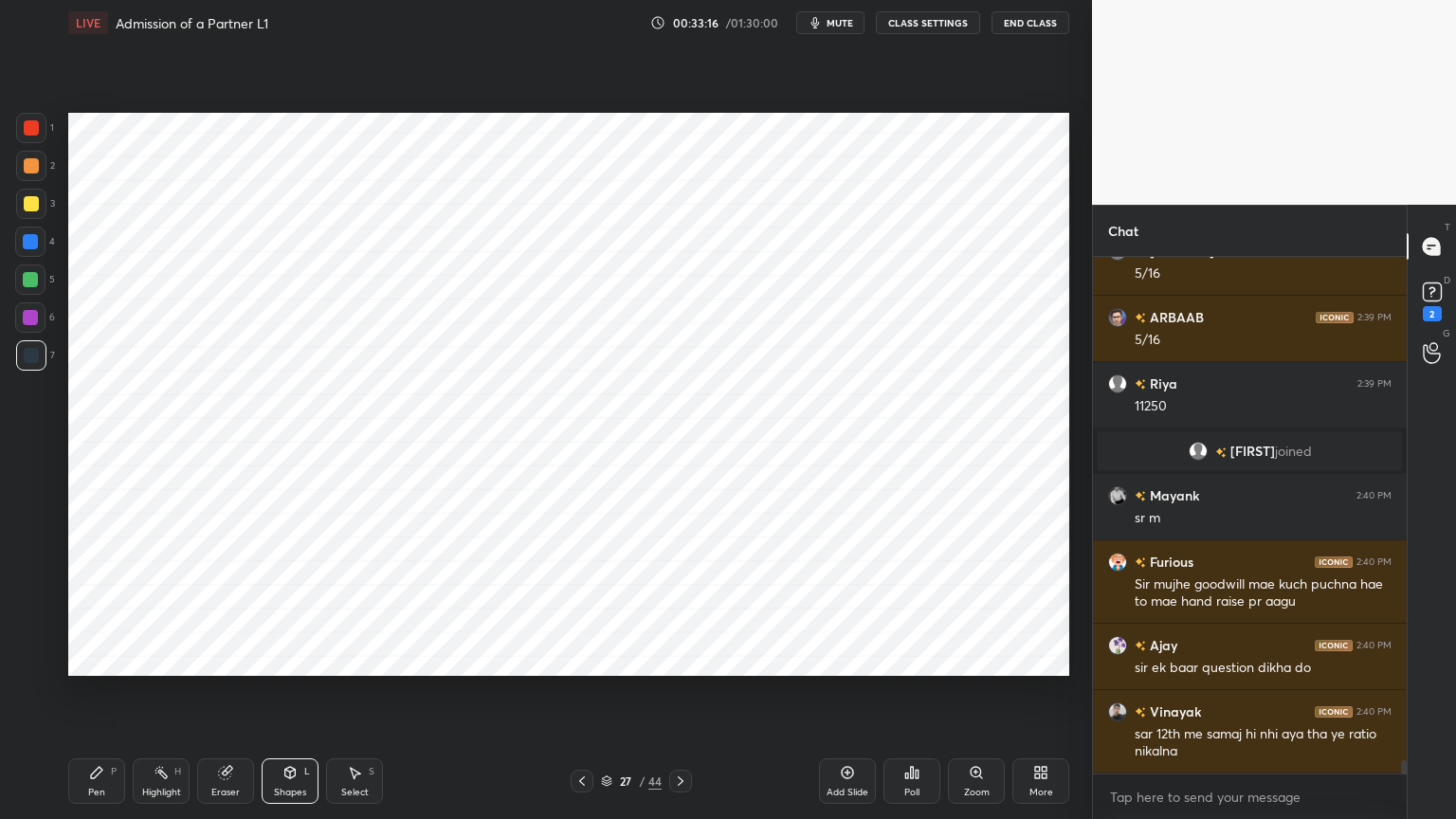 scroll, scrollTop: 19311, scrollLeft: 0, axis: vertical 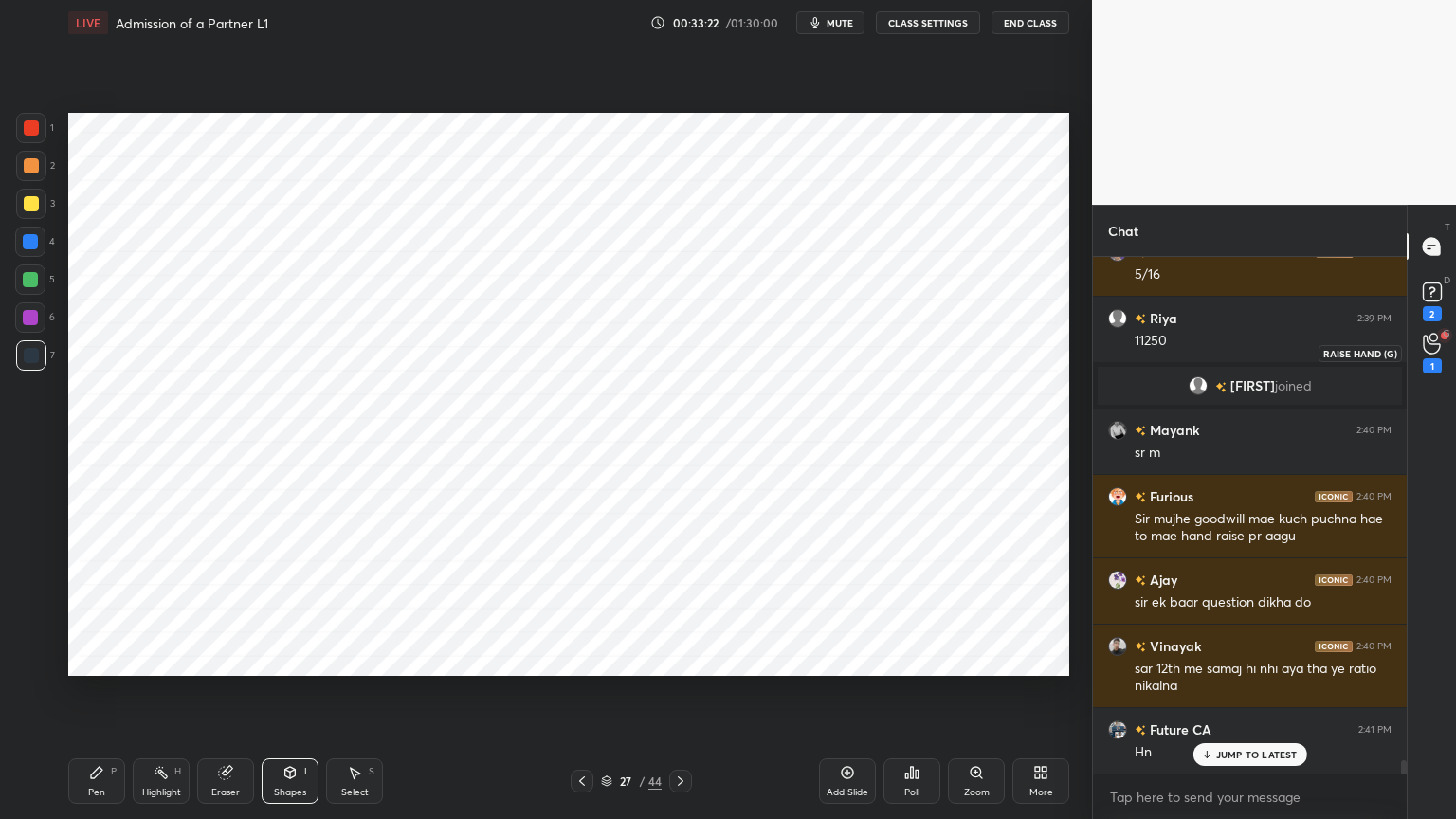 click on "1" at bounding box center [1432, 353] 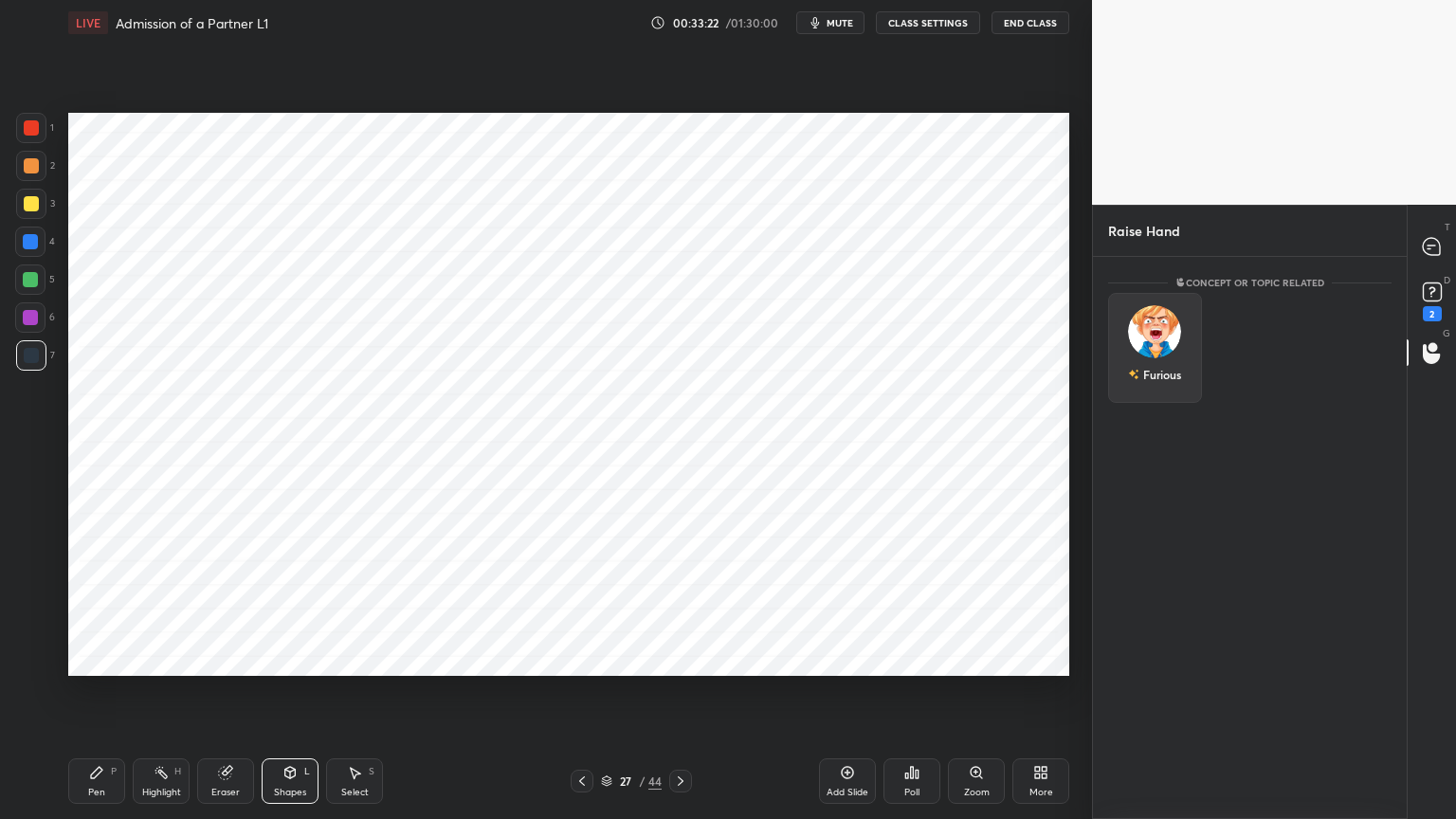 click on "Furious" at bounding box center (1155, 348) 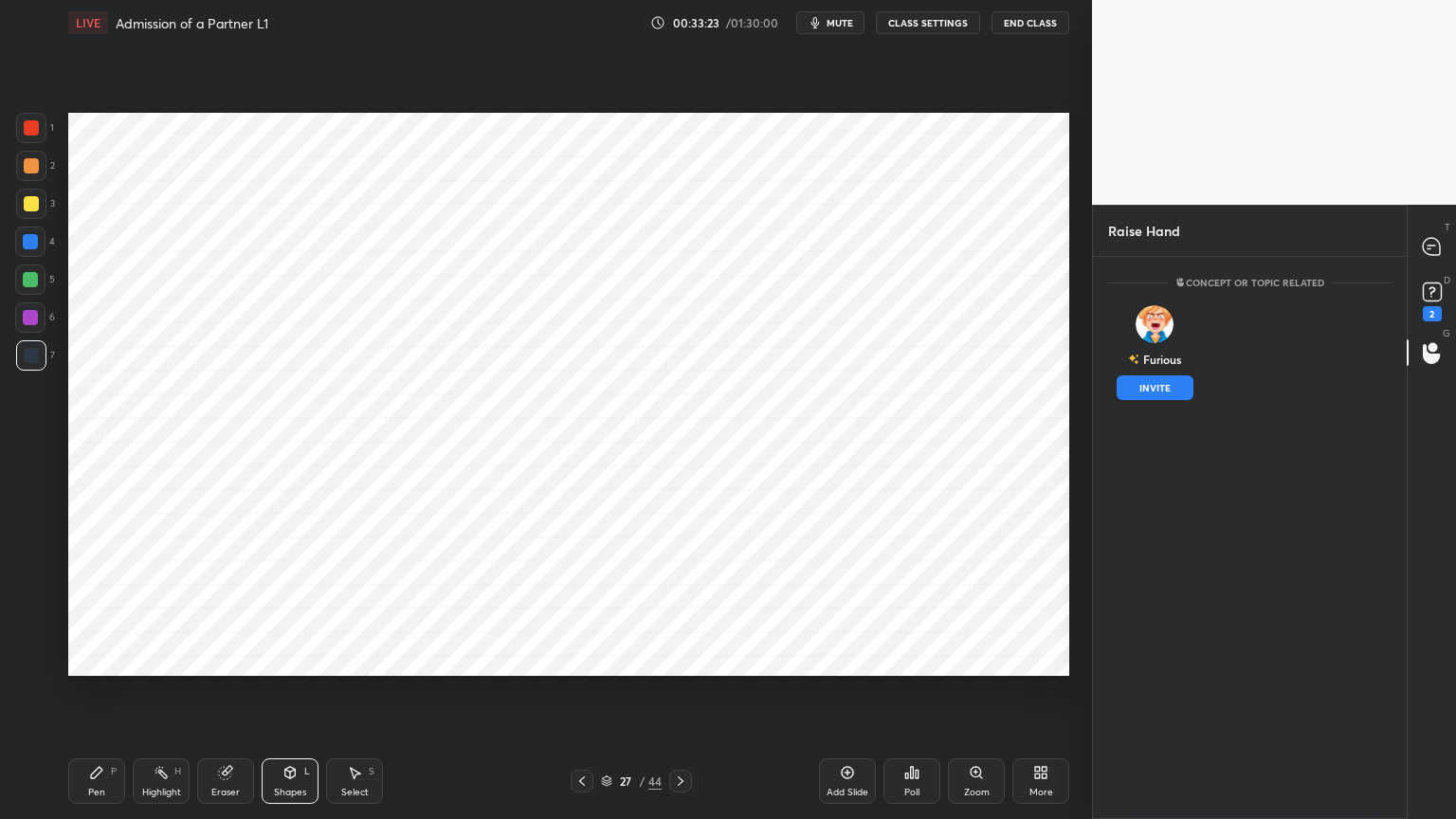 click on "INVITE" at bounding box center [1155, 388] 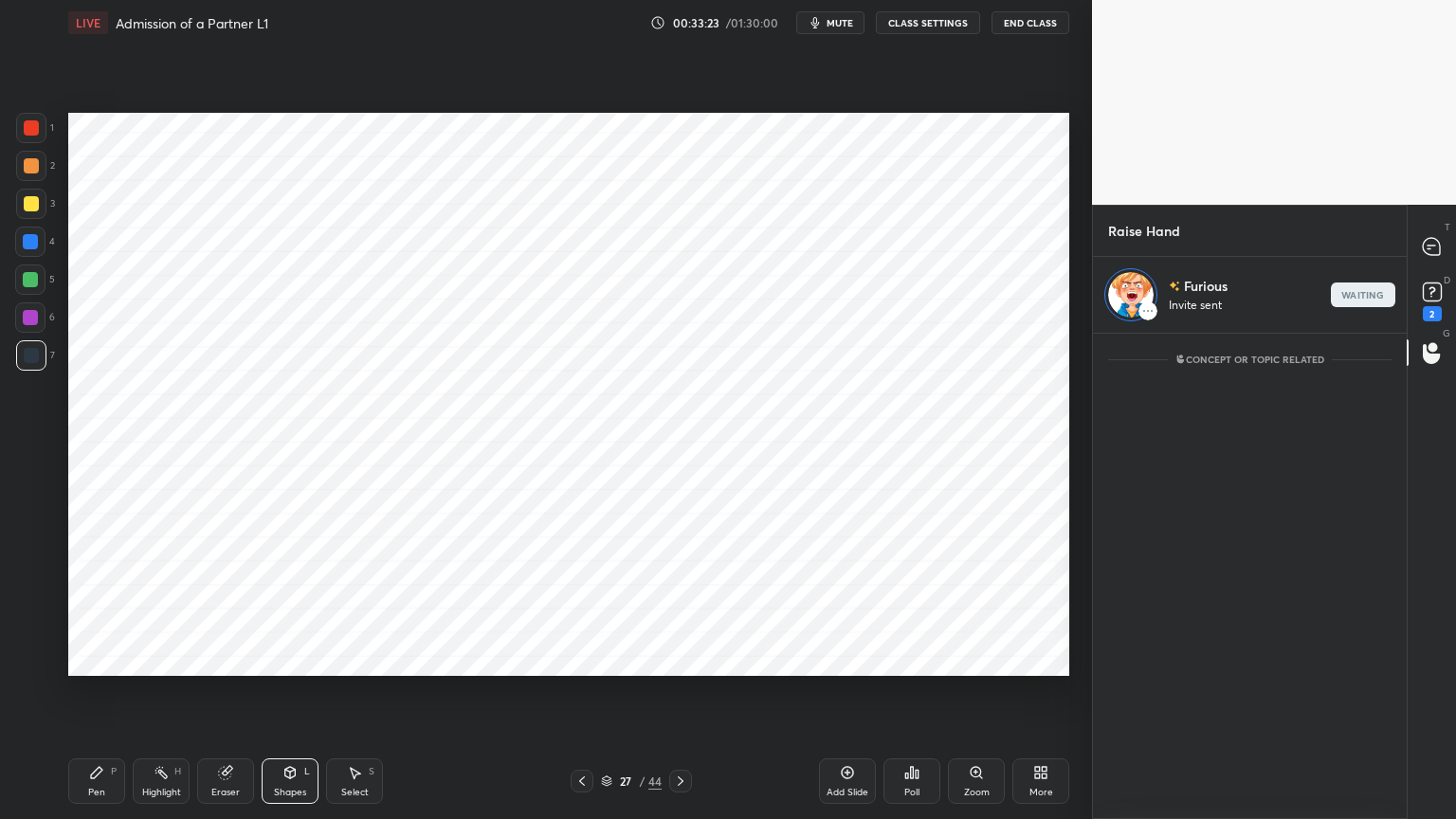 scroll, scrollTop: 481, scrollLeft: 308, axis: both 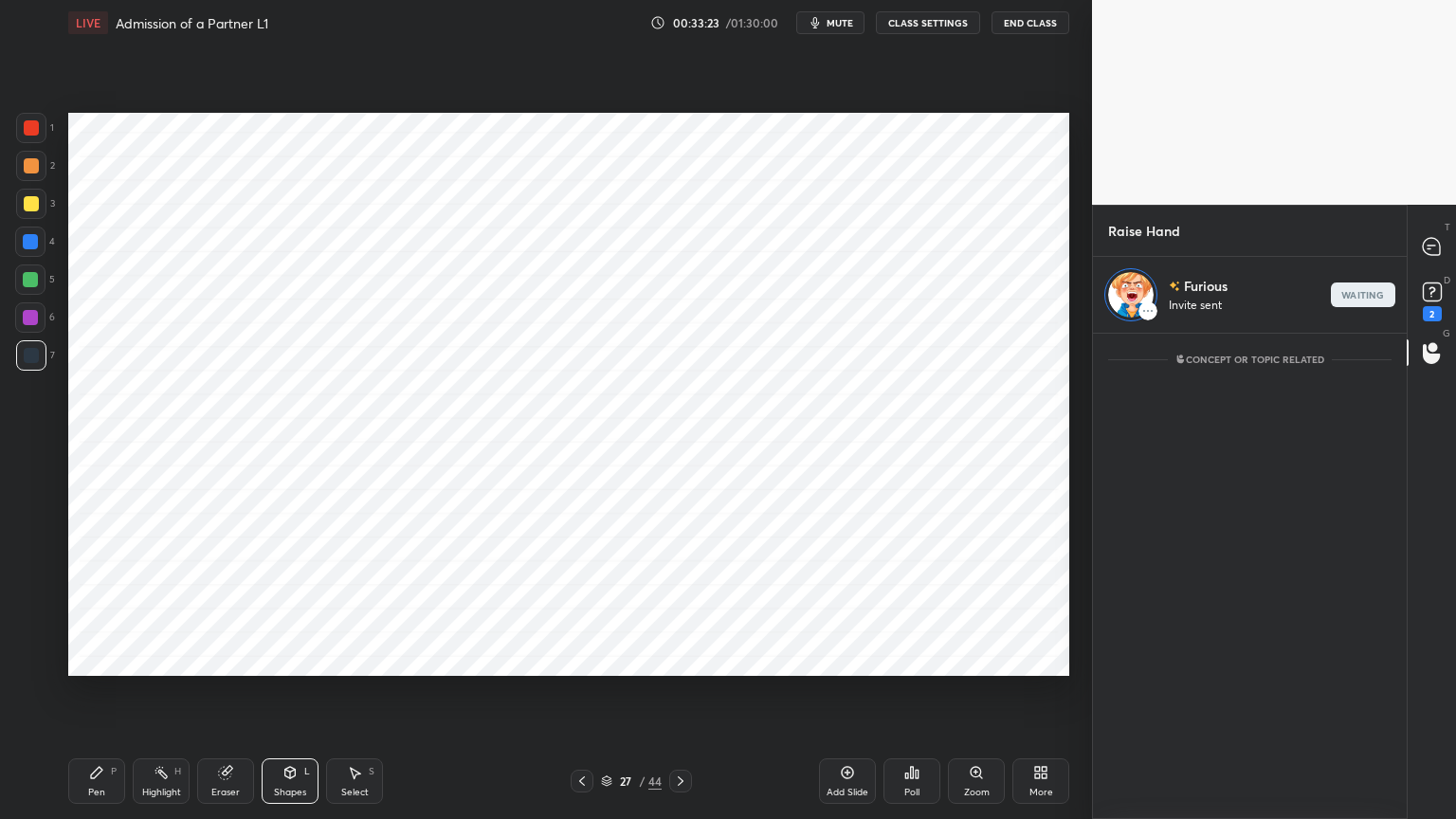 click at bounding box center (1432, 246) 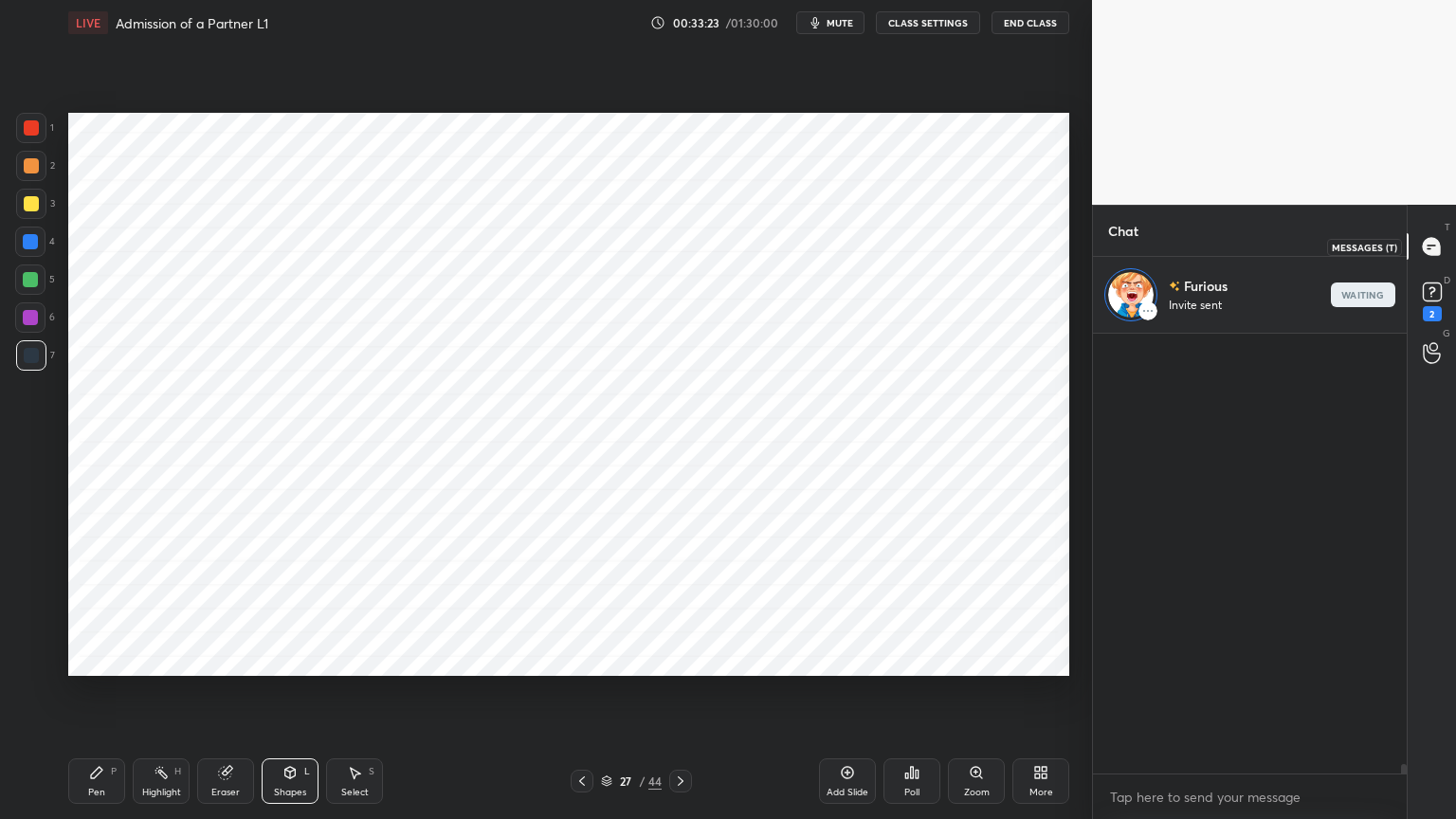 scroll, scrollTop: 277, scrollLeft: 308, axis: both 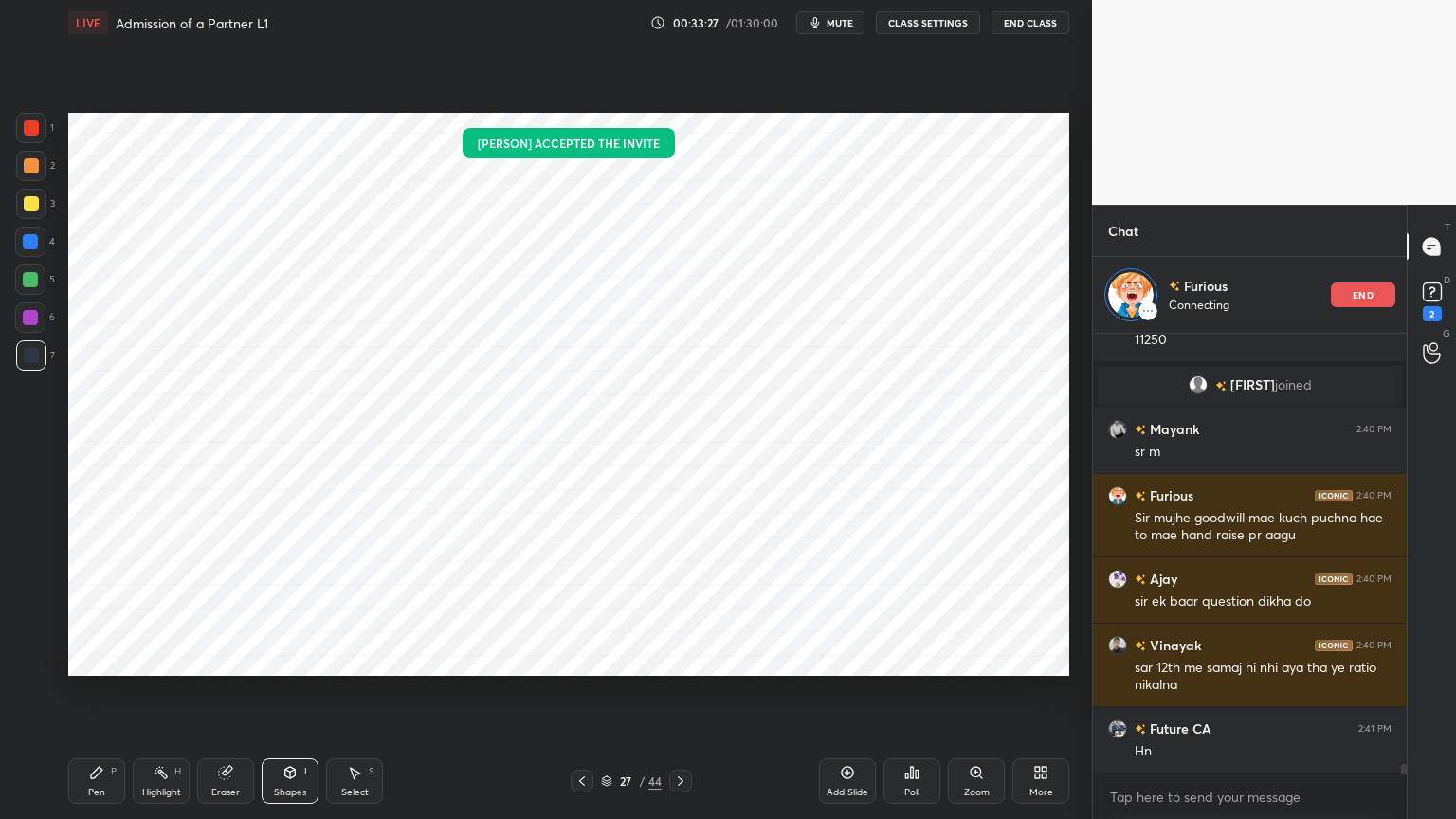 click at bounding box center (30, 318) 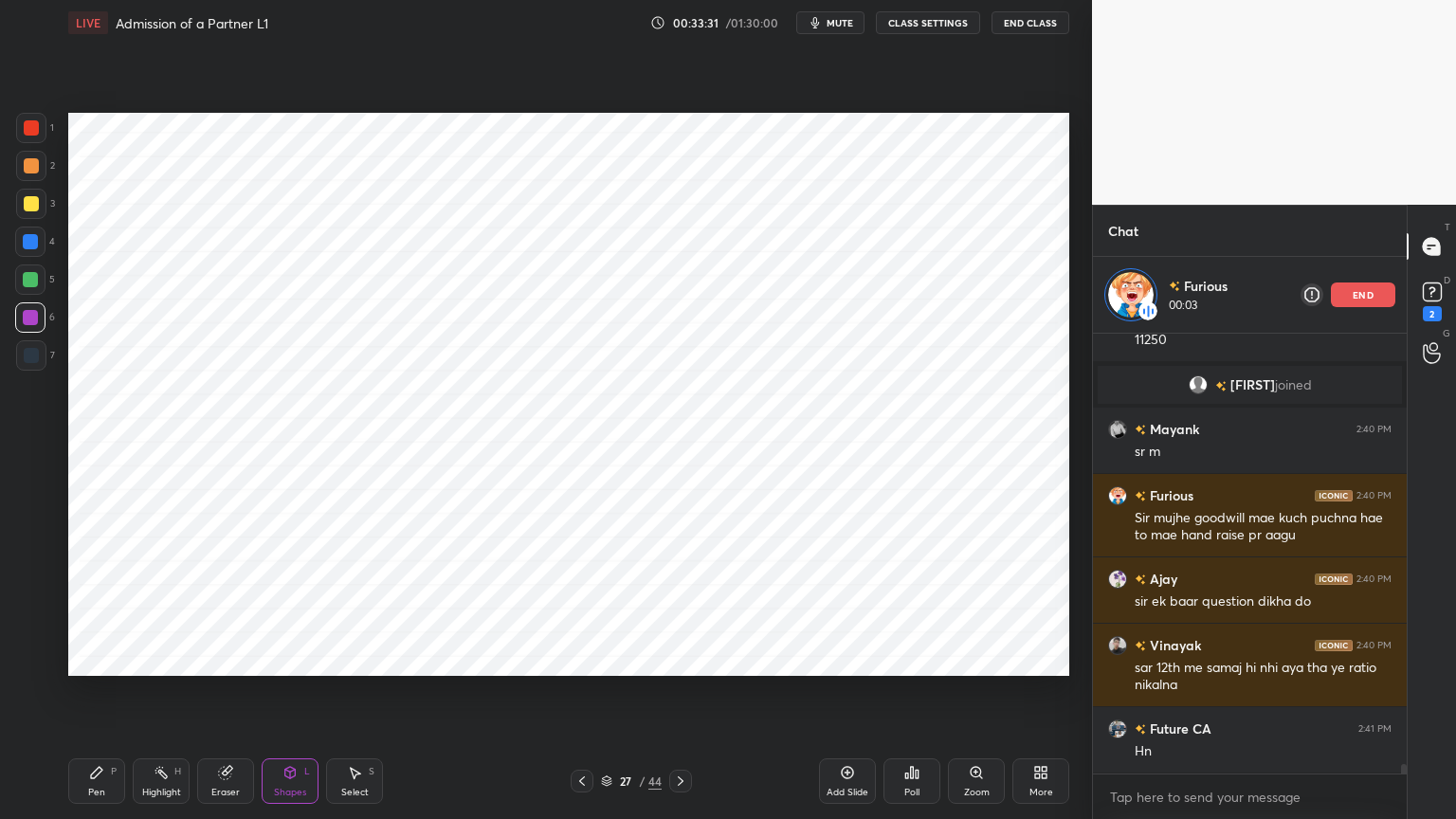 click on "Pen P" at bounding box center (97, 781) 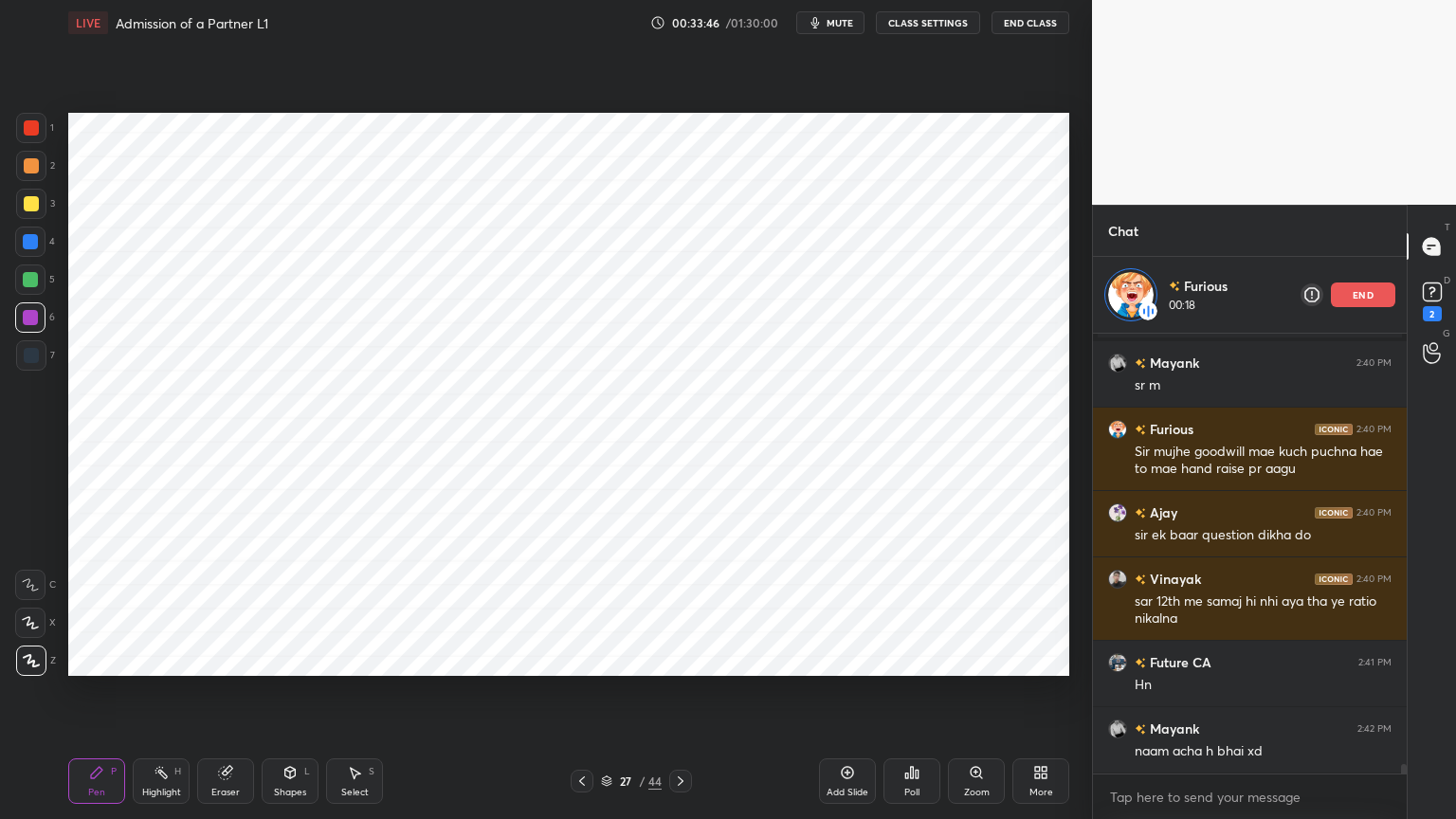 scroll, scrollTop: 19796, scrollLeft: 0, axis: vertical 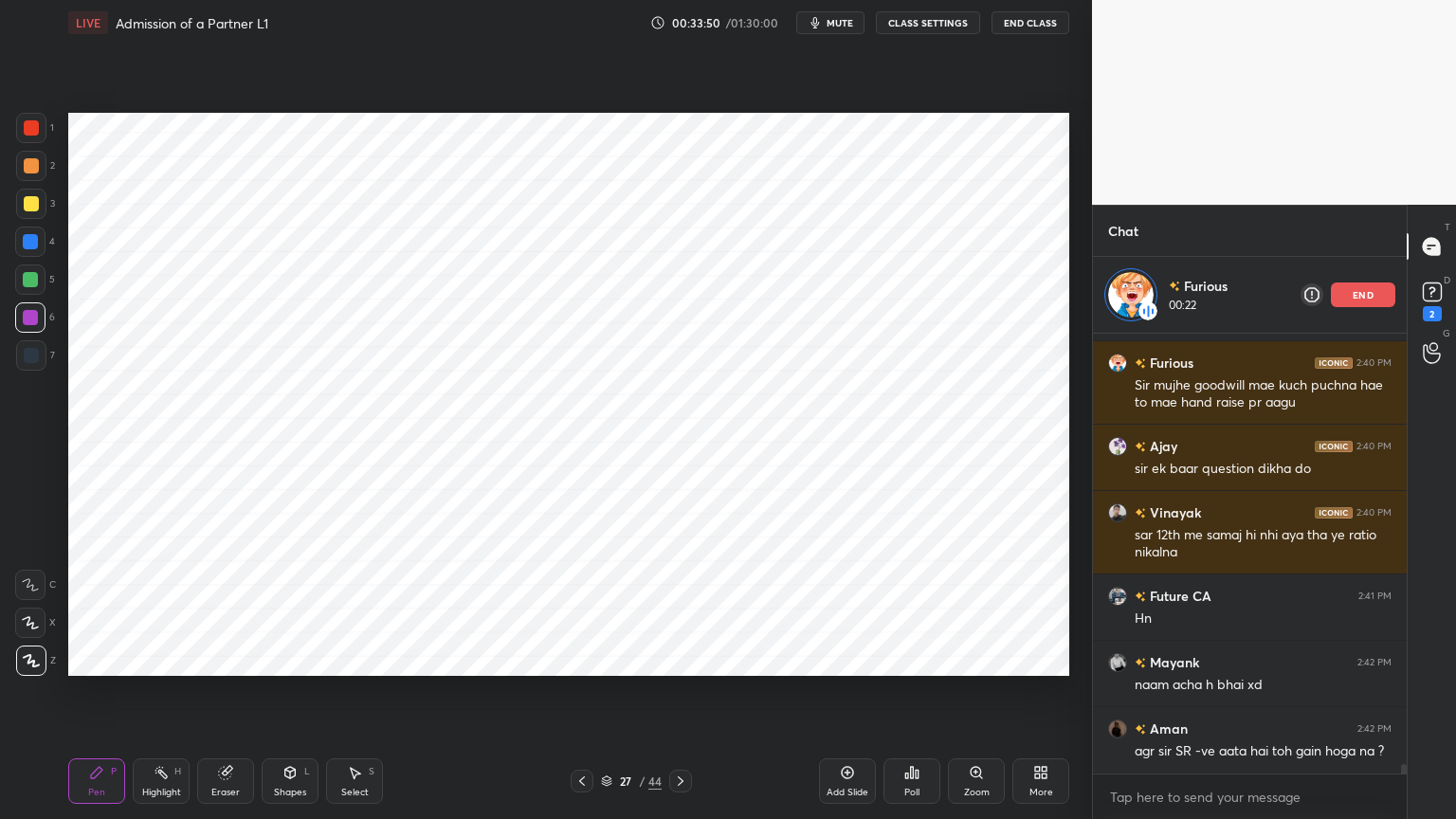 click 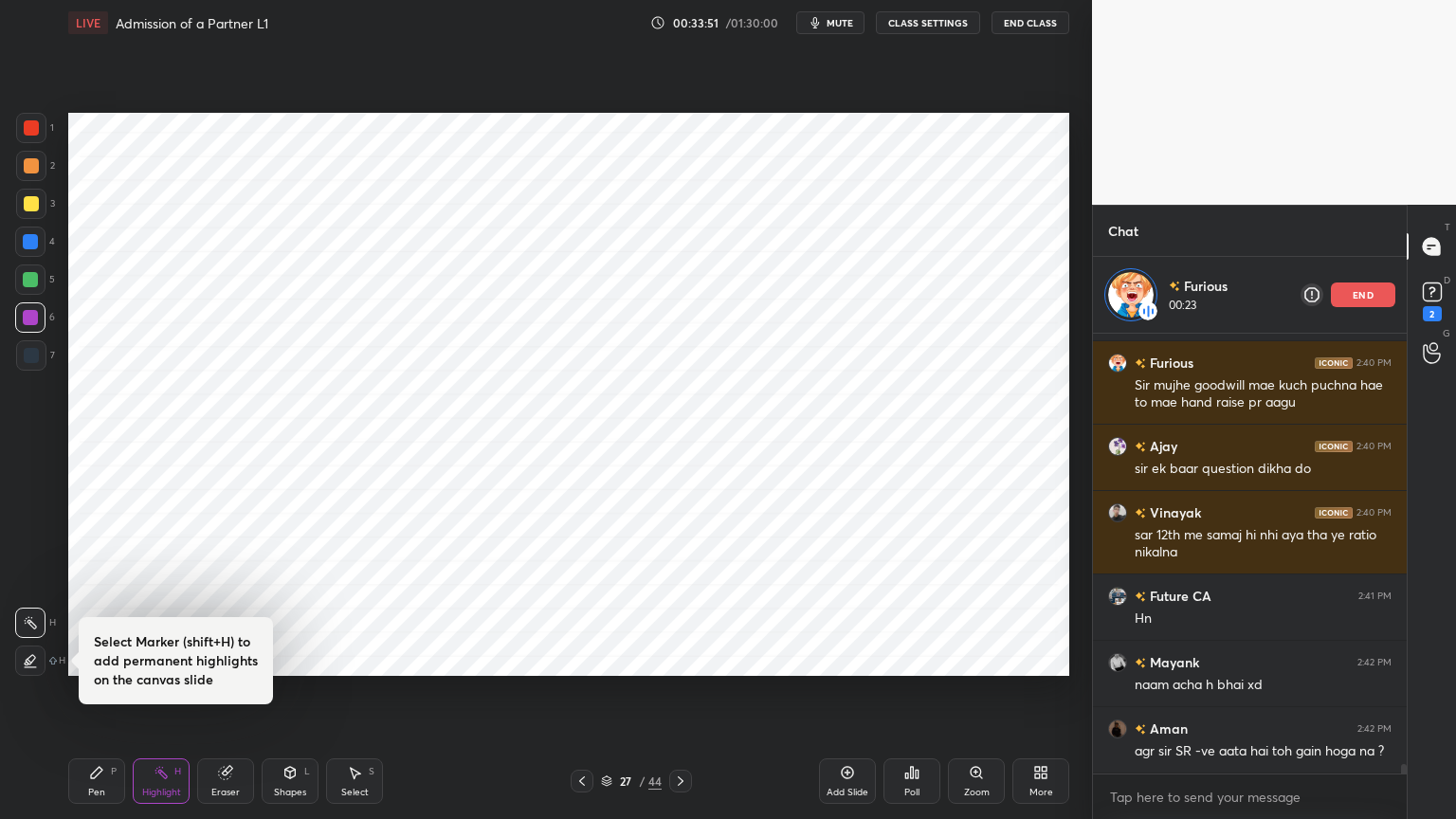 scroll, scrollTop: 19842, scrollLeft: 0, axis: vertical 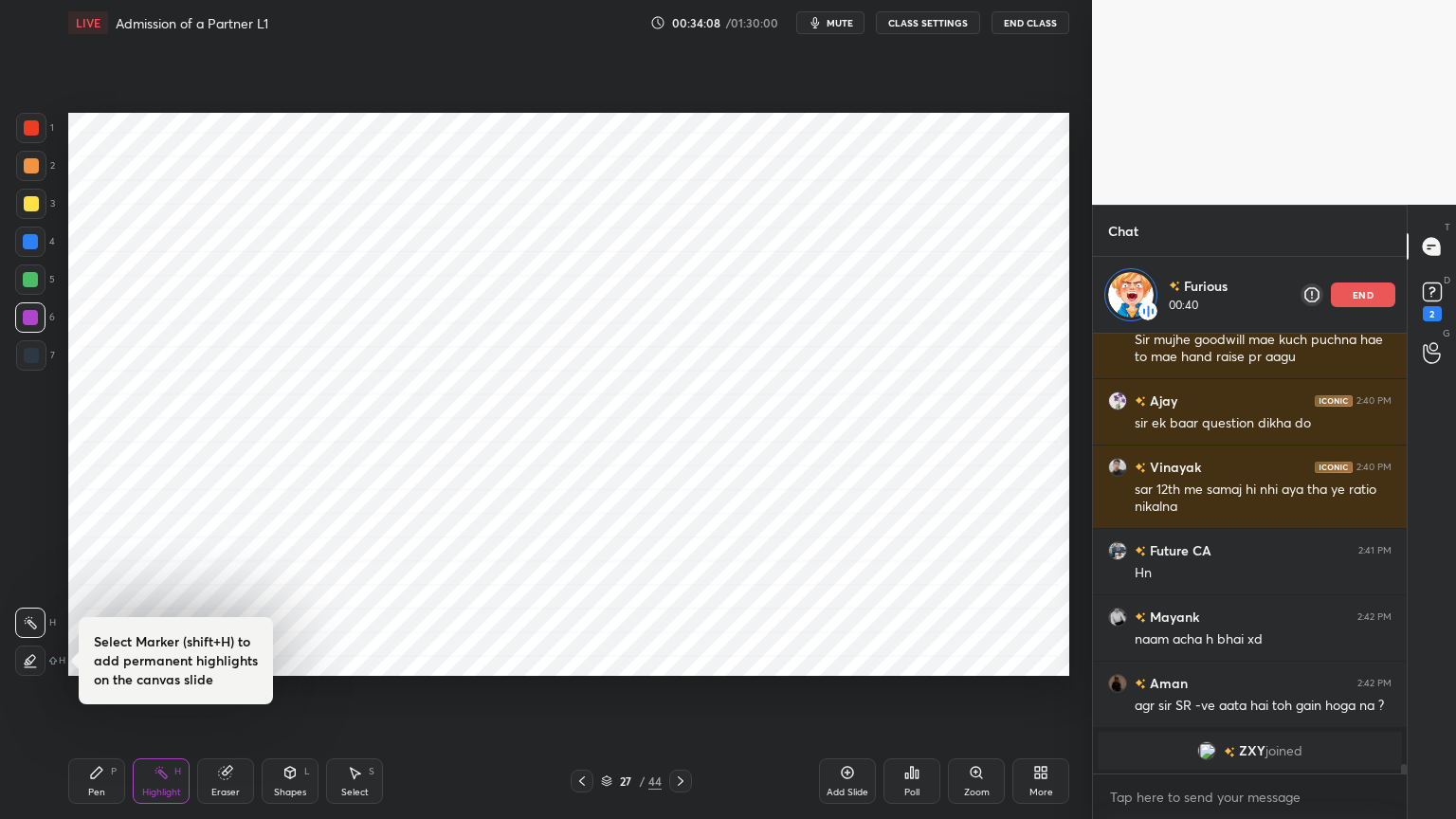 click 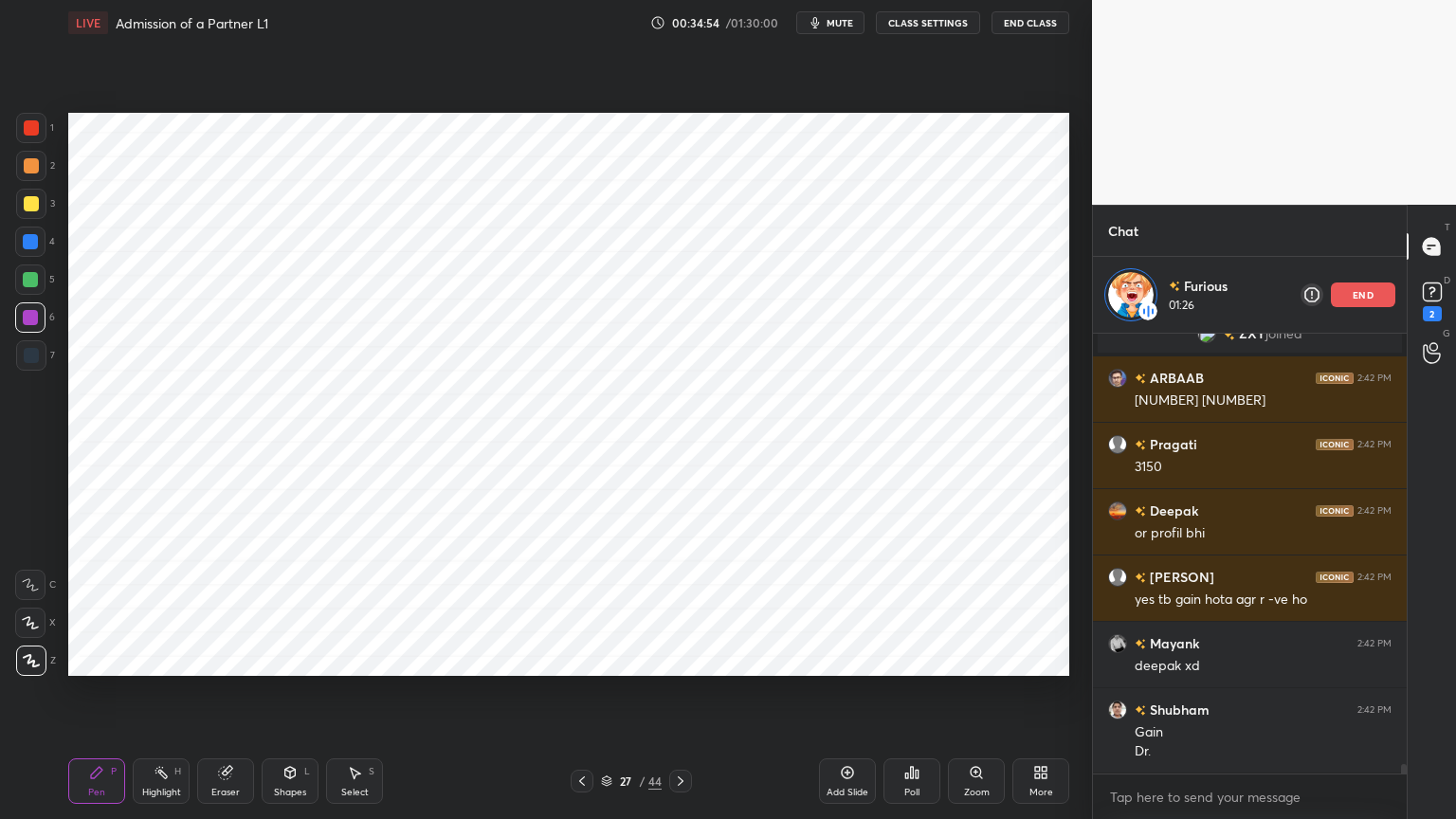 scroll, scrollTop: 19918, scrollLeft: 0, axis: vertical 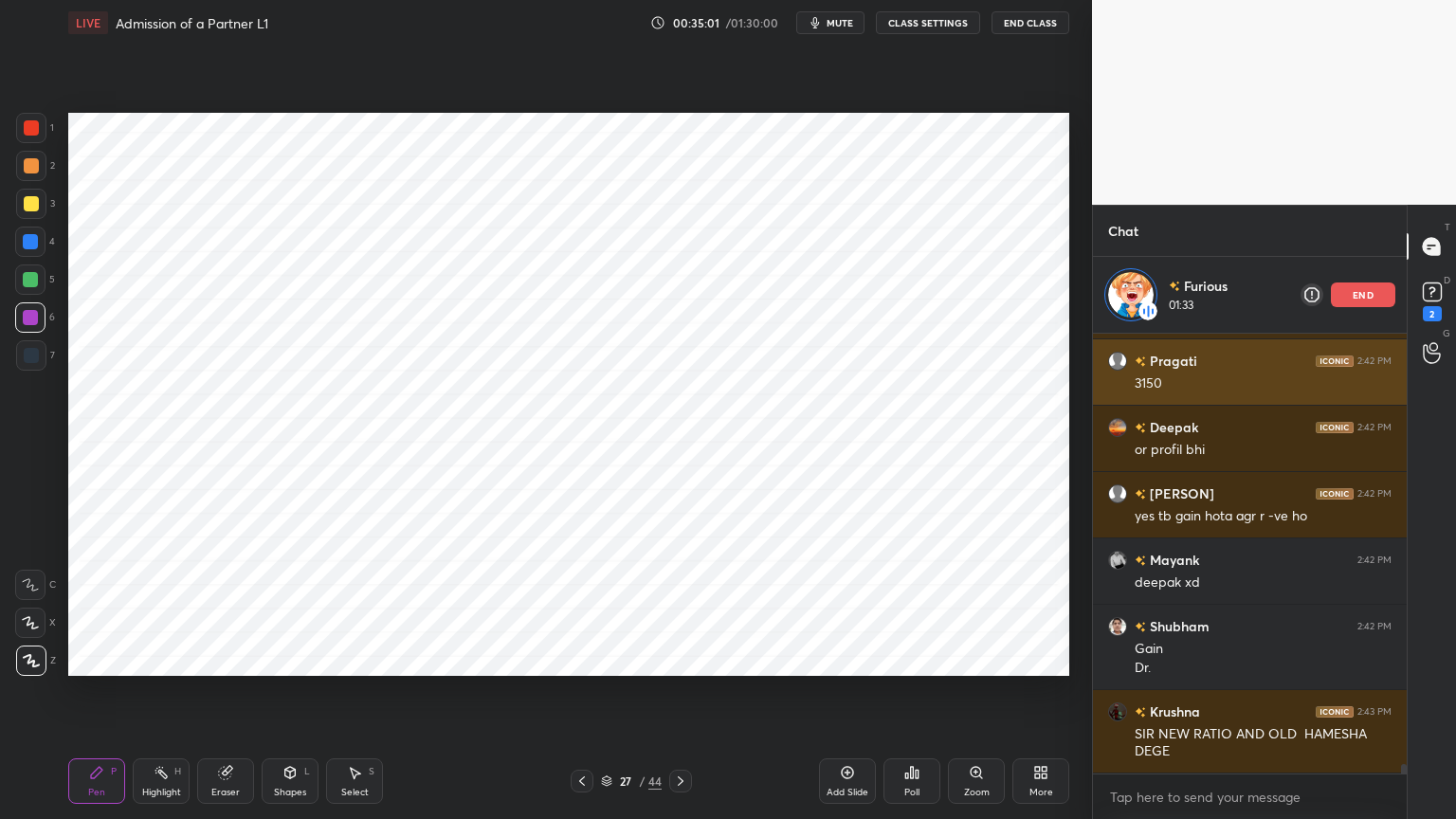 click on "end" at bounding box center [1363, 295] 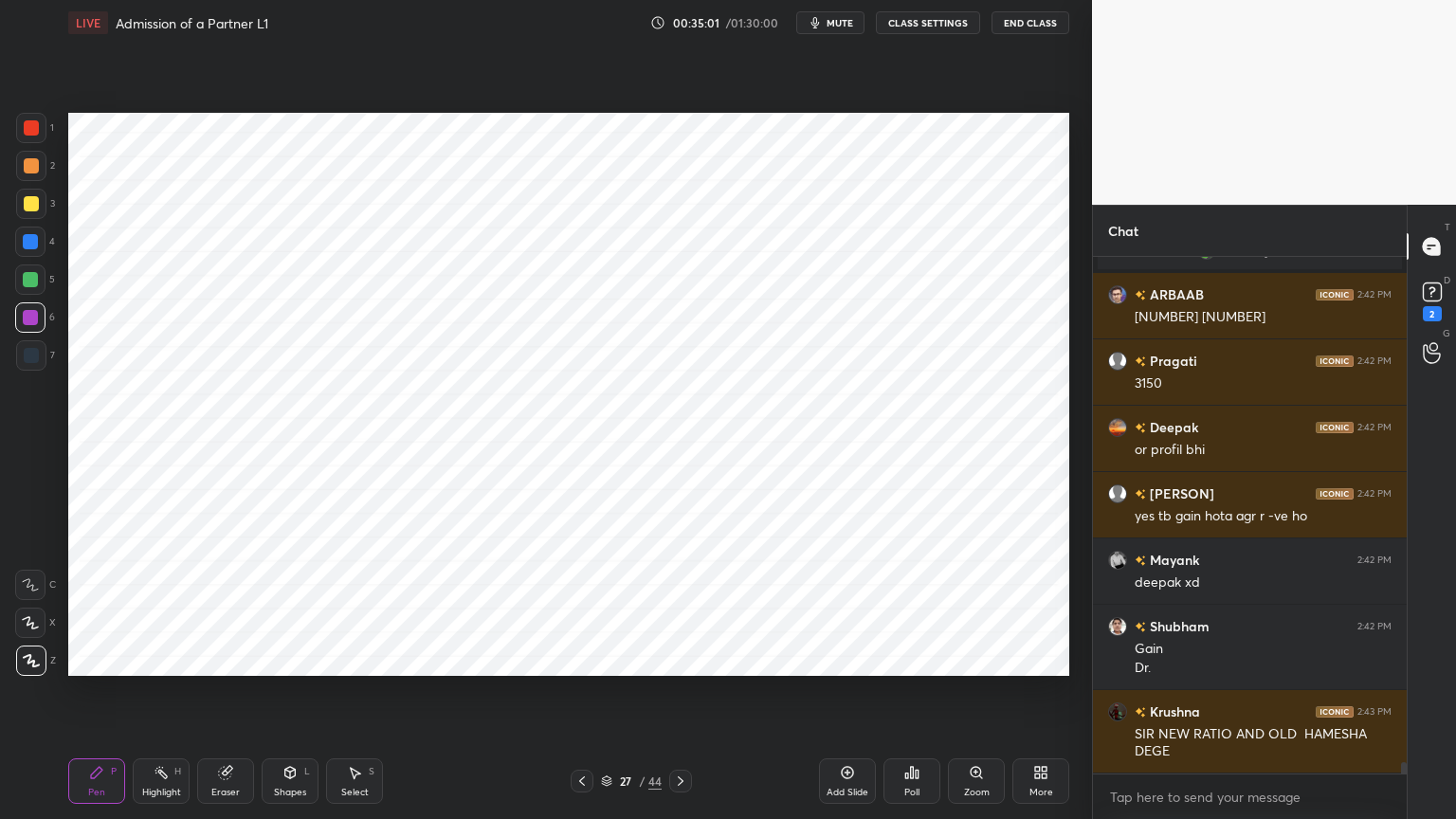 scroll, scrollTop: 6, scrollLeft: 6, axis: both 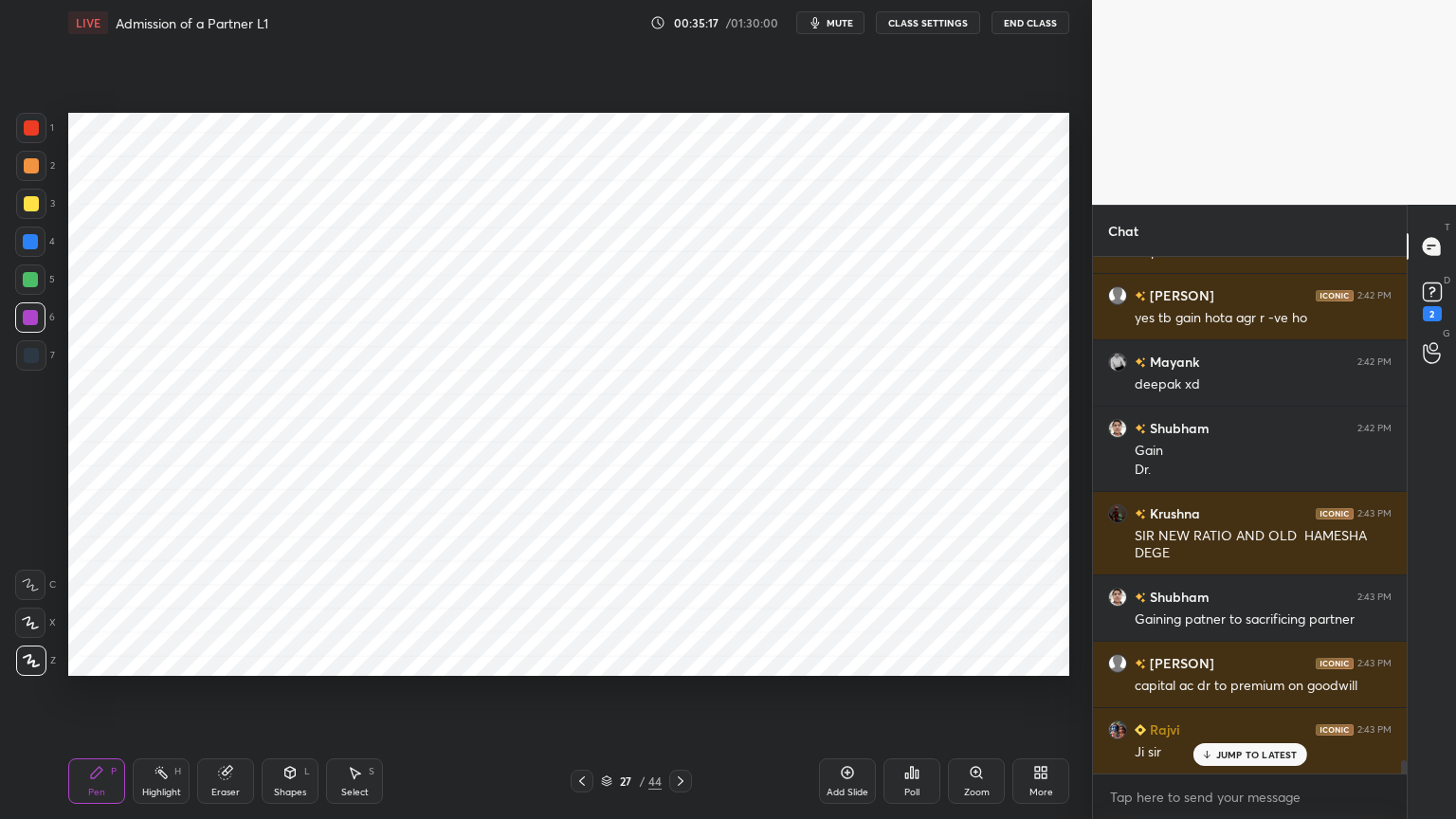 click on "Add Slide" at bounding box center (847, 792) 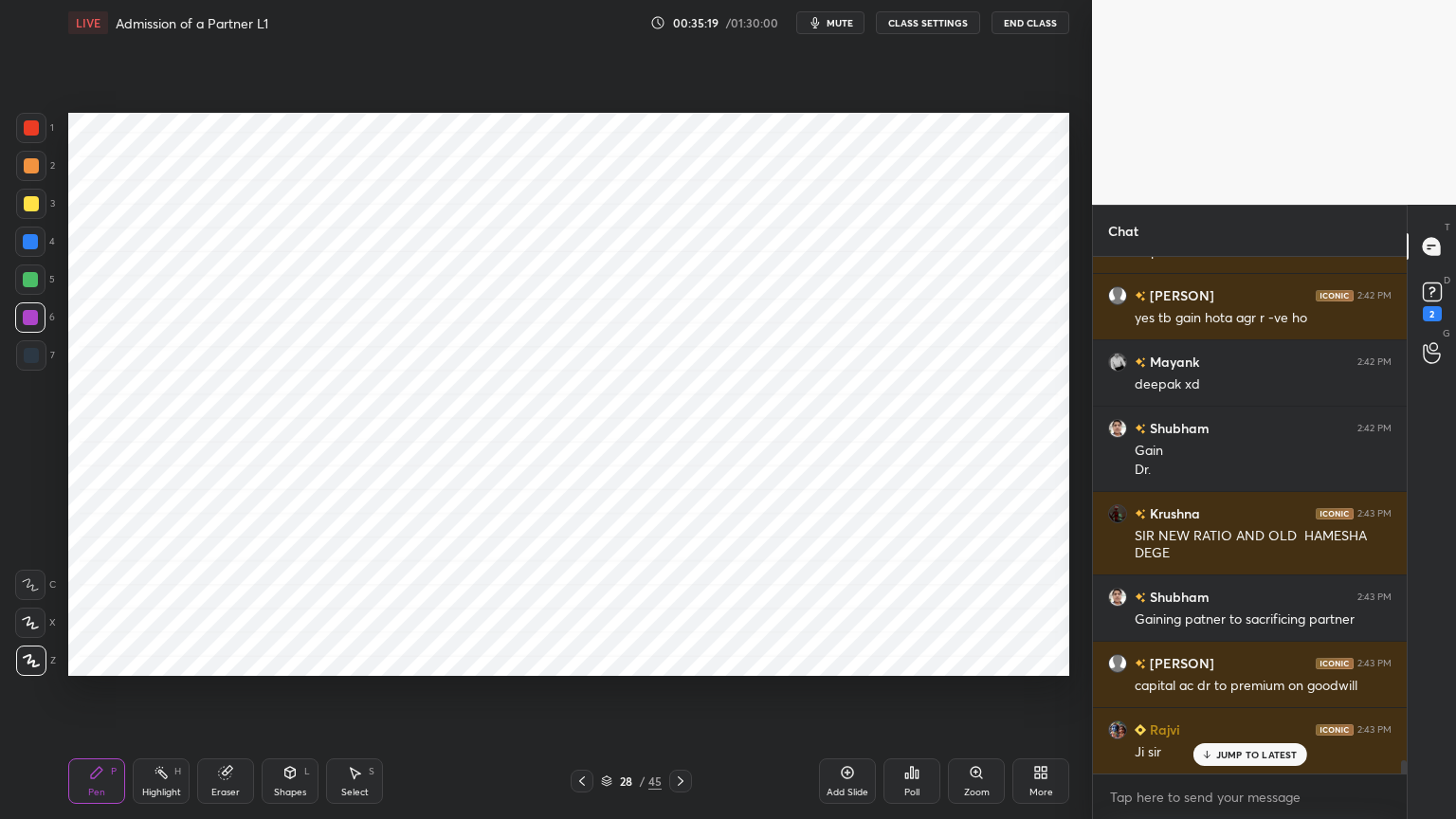click at bounding box center (30, 242) 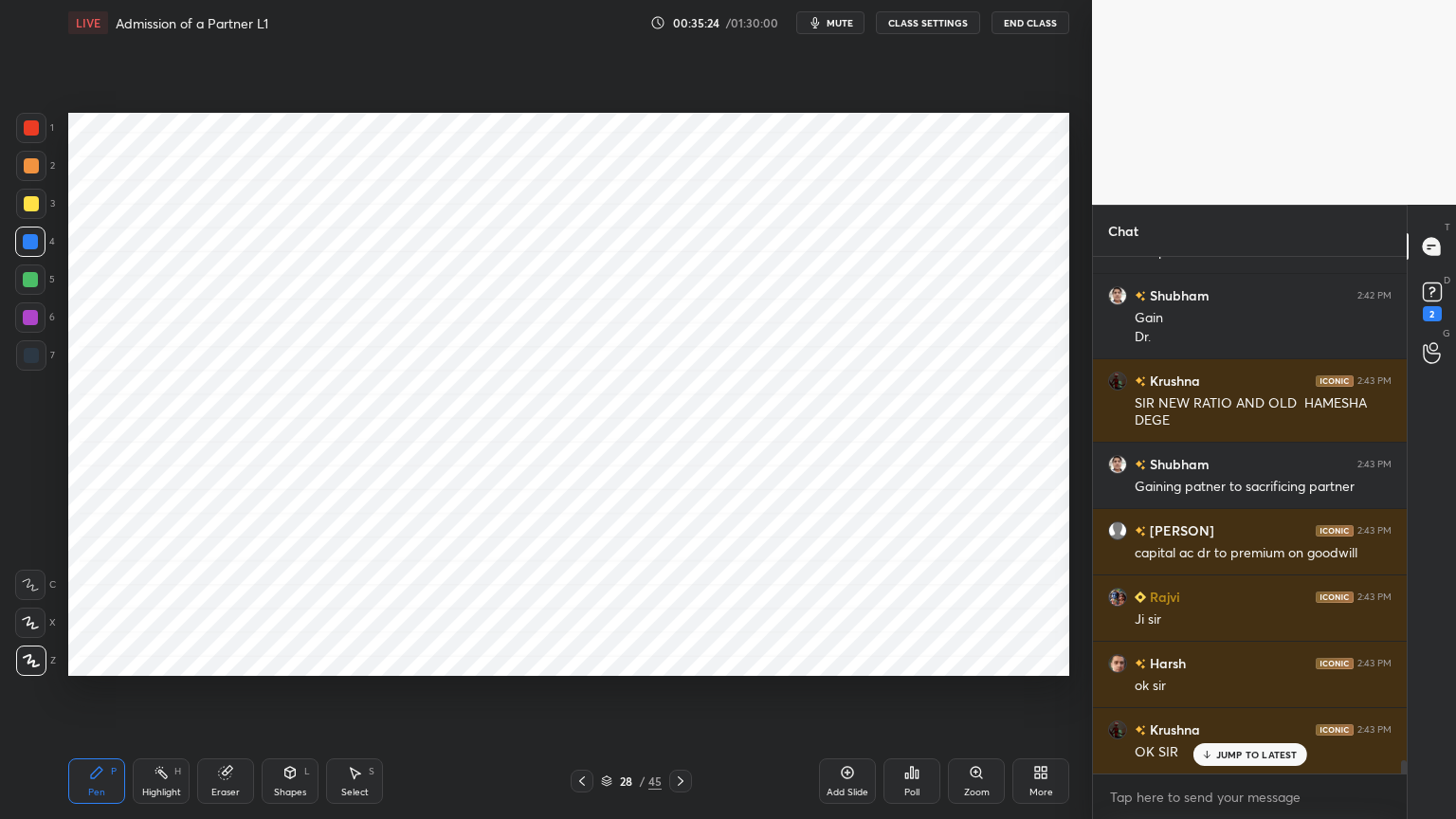 scroll, scrollTop: 20239, scrollLeft: 0, axis: vertical 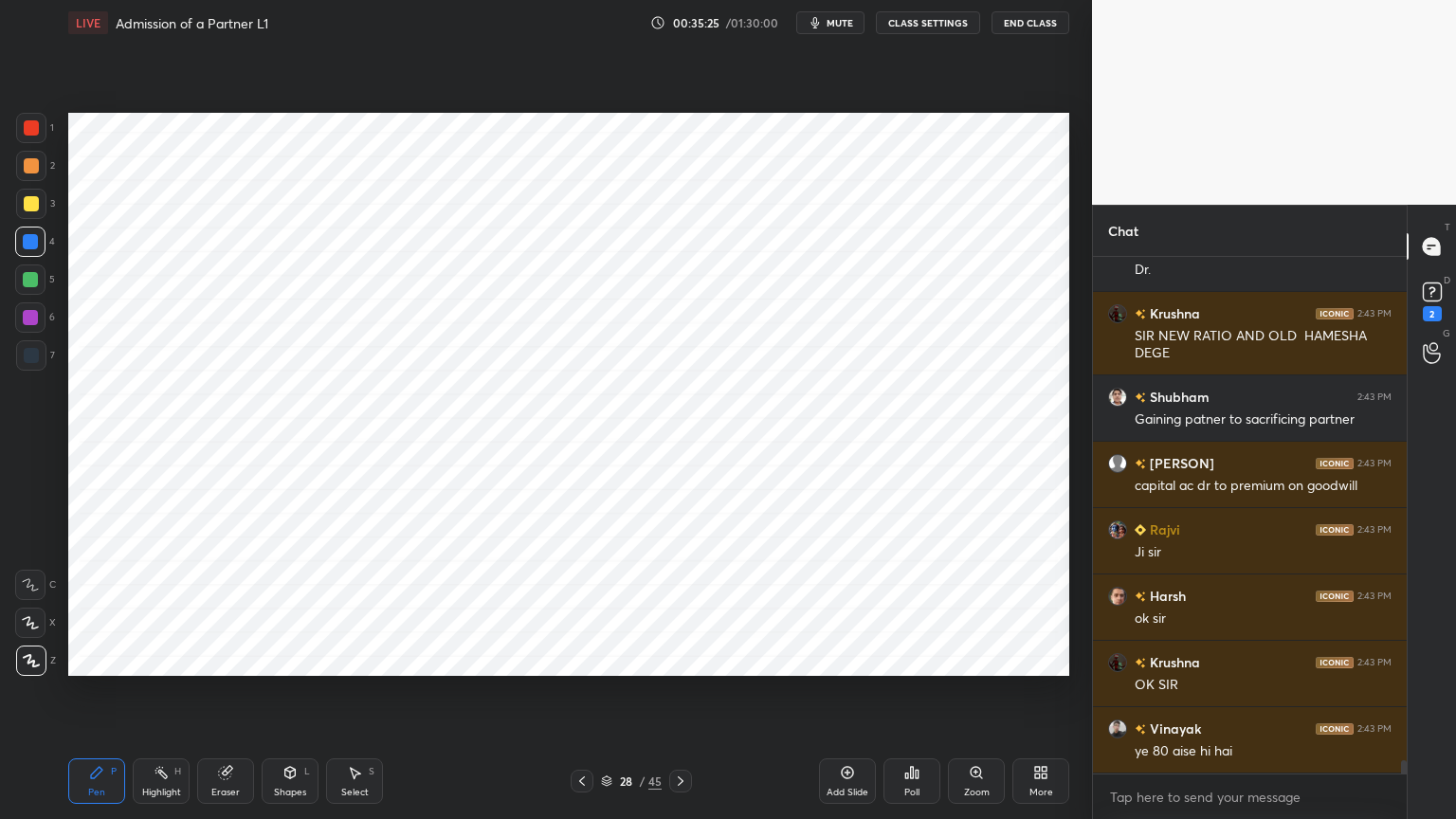 click at bounding box center (31, 355) 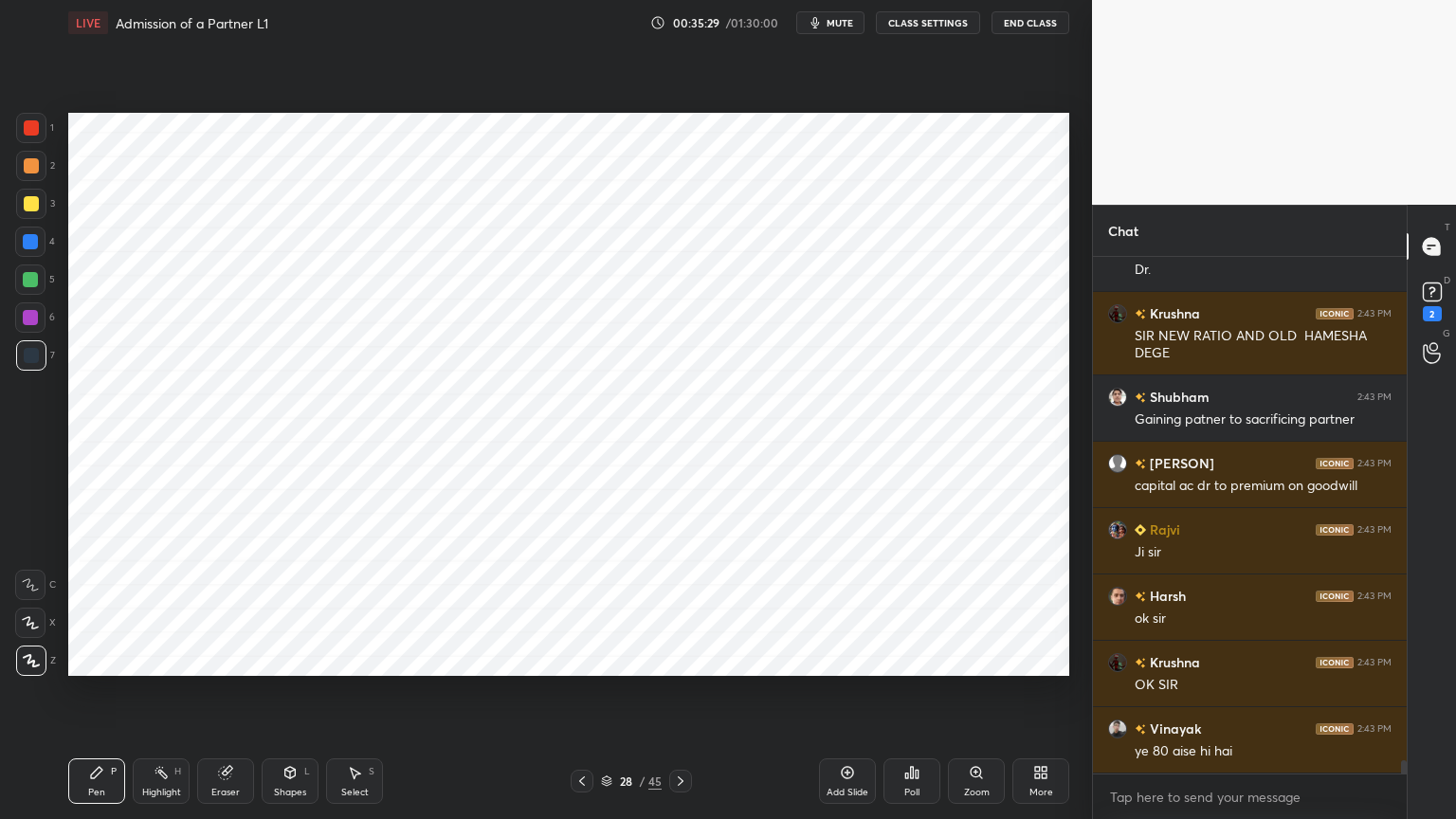 scroll, scrollTop: 20304, scrollLeft: 0, axis: vertical 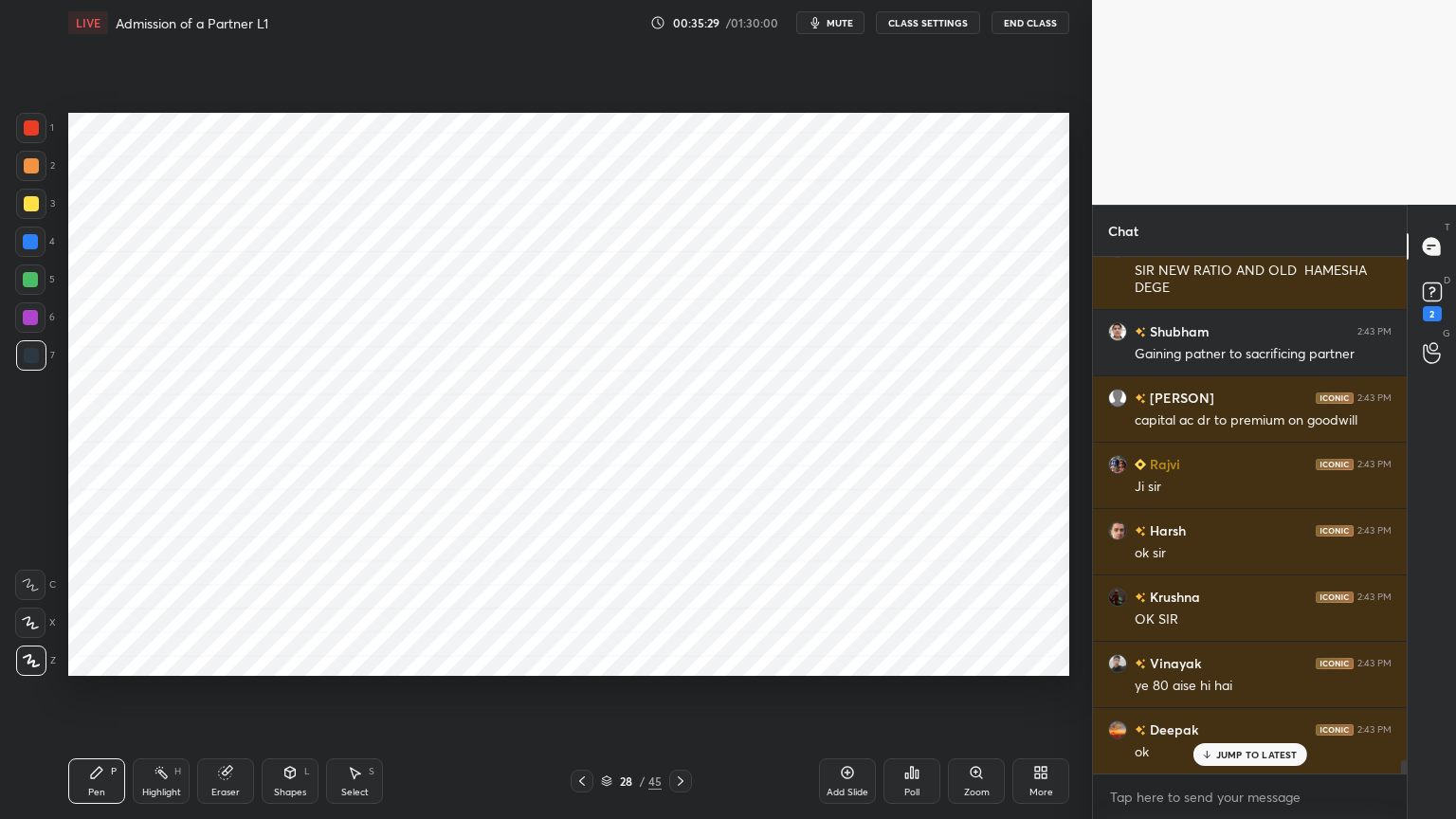 click at bounding box center [30, 242] 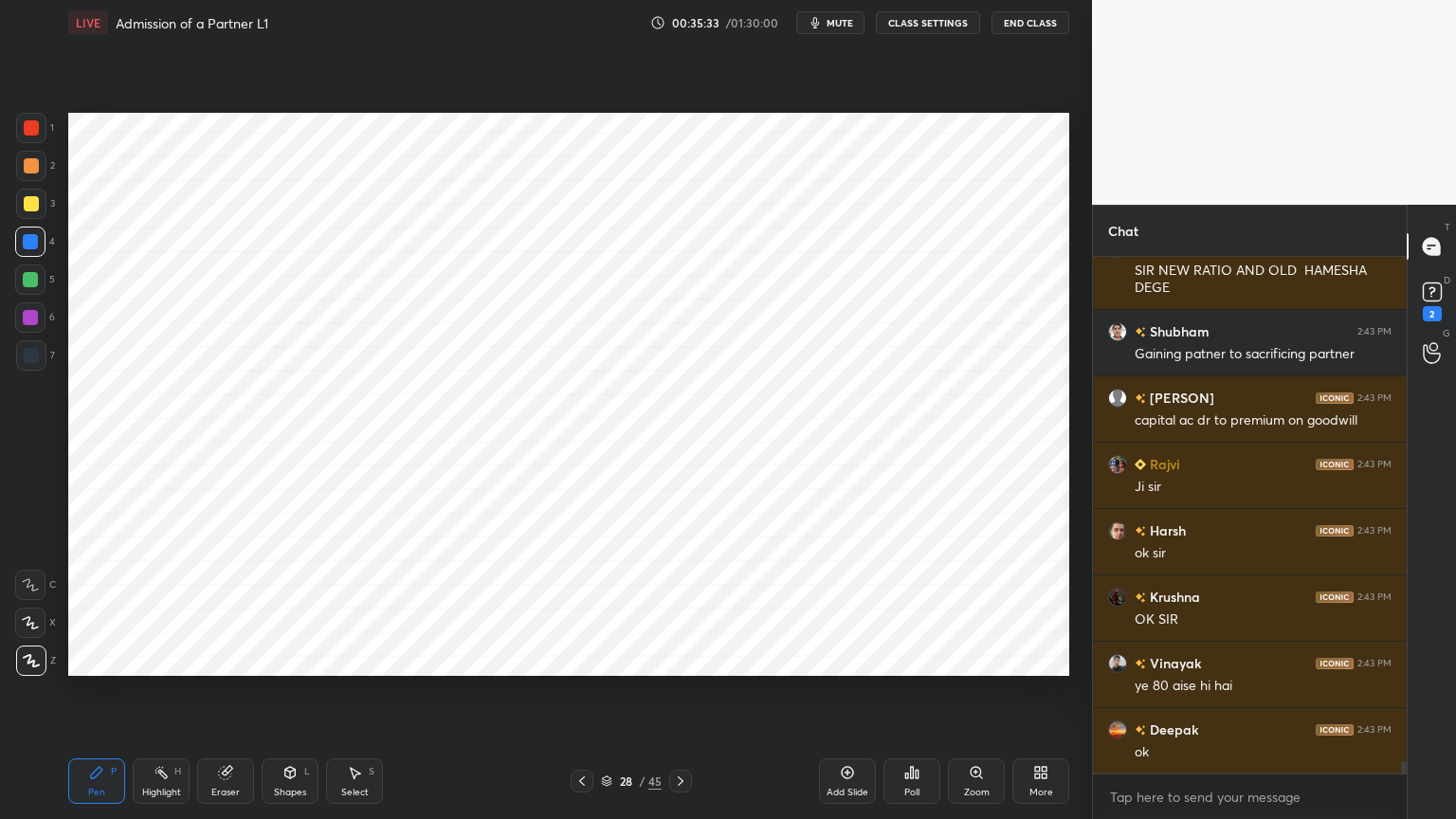 scroll, scrollTop: 20372, scrollLeft: 0, axis: vertical 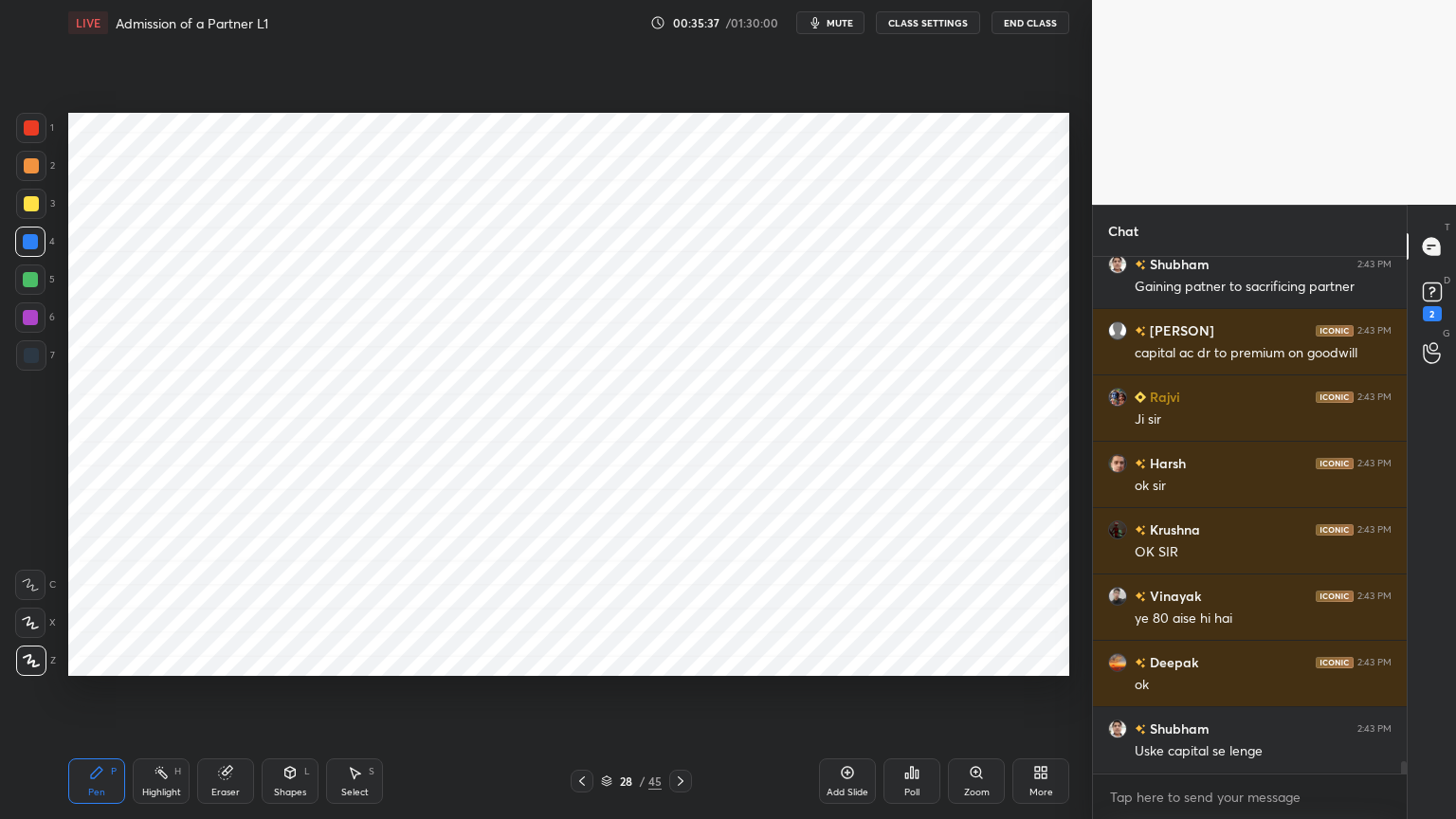 click at bounding box center (31, 355) 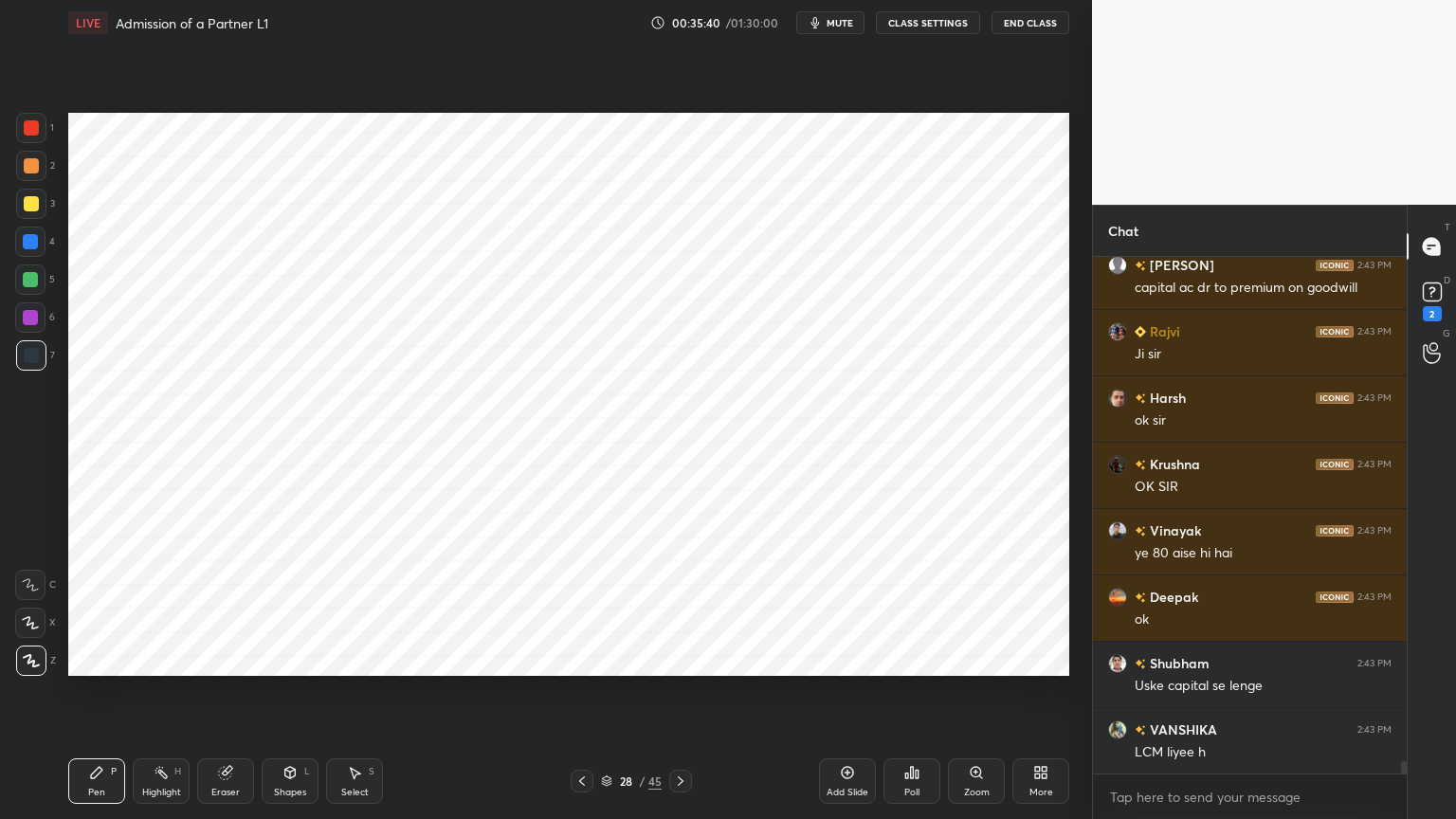 scroll, scrollTop: 20504, scrollLeft: 0, axis: vertical 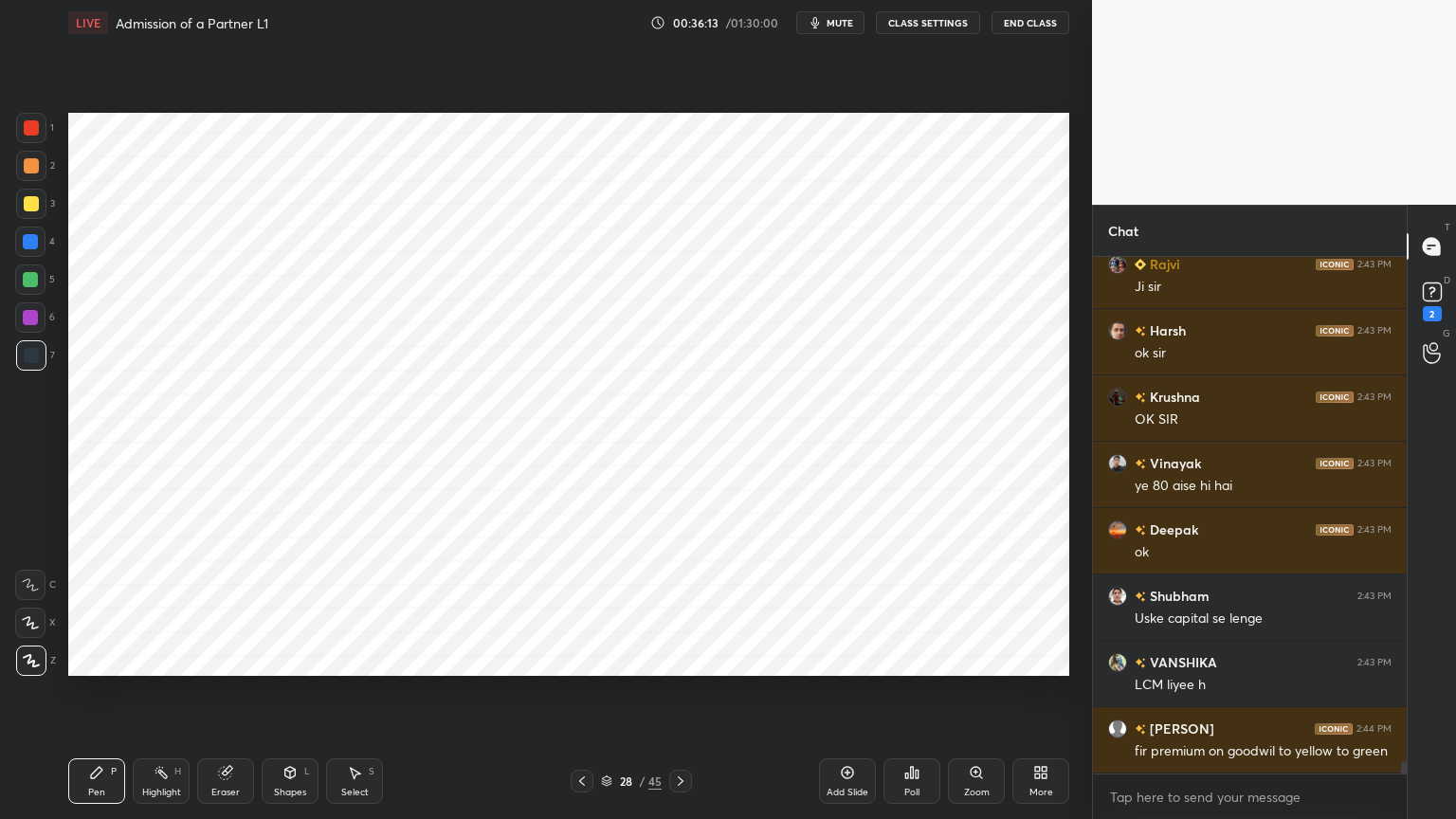 click at bounding box center (31, 128) 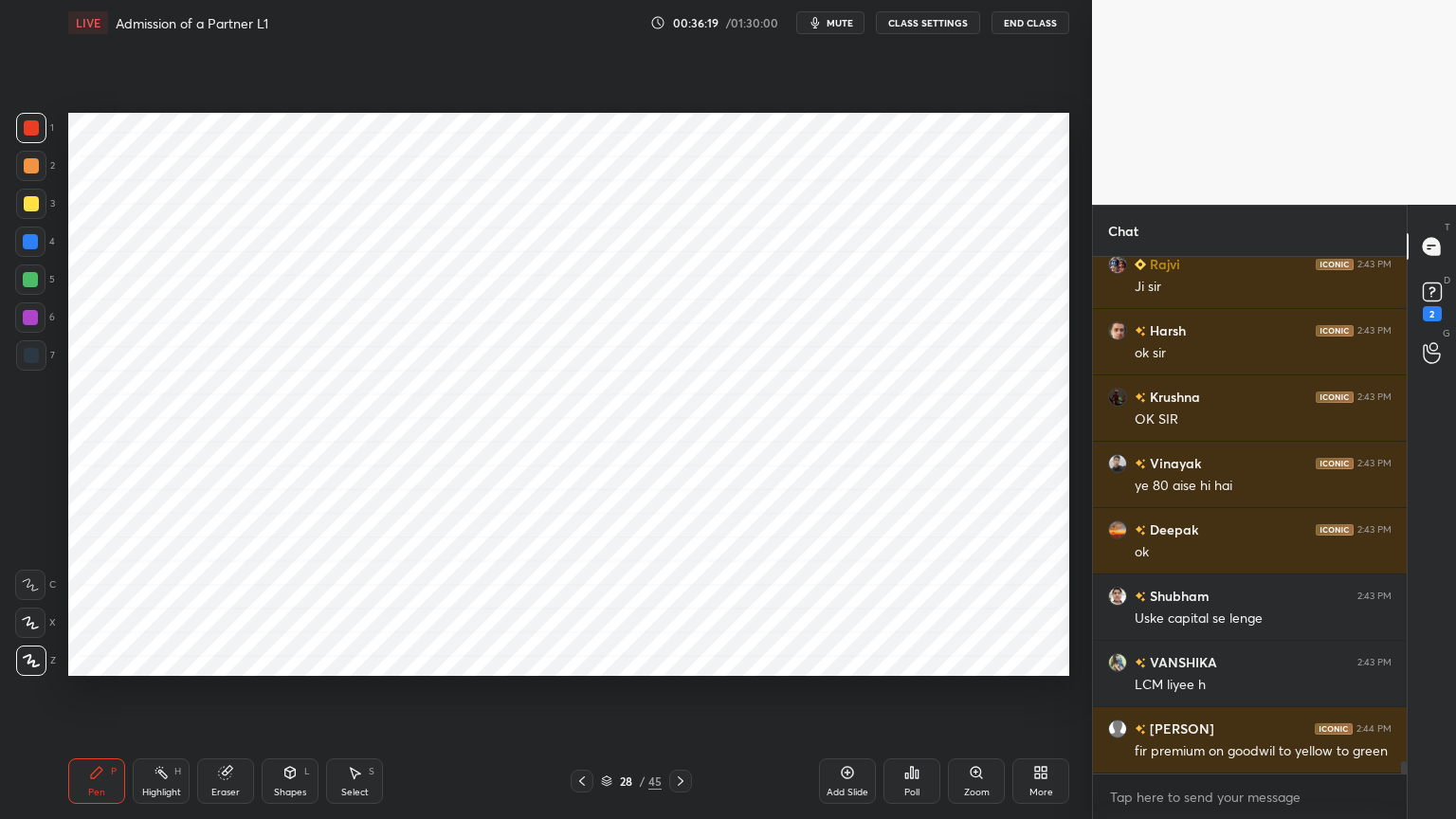 click at bounding box center (31, 355) 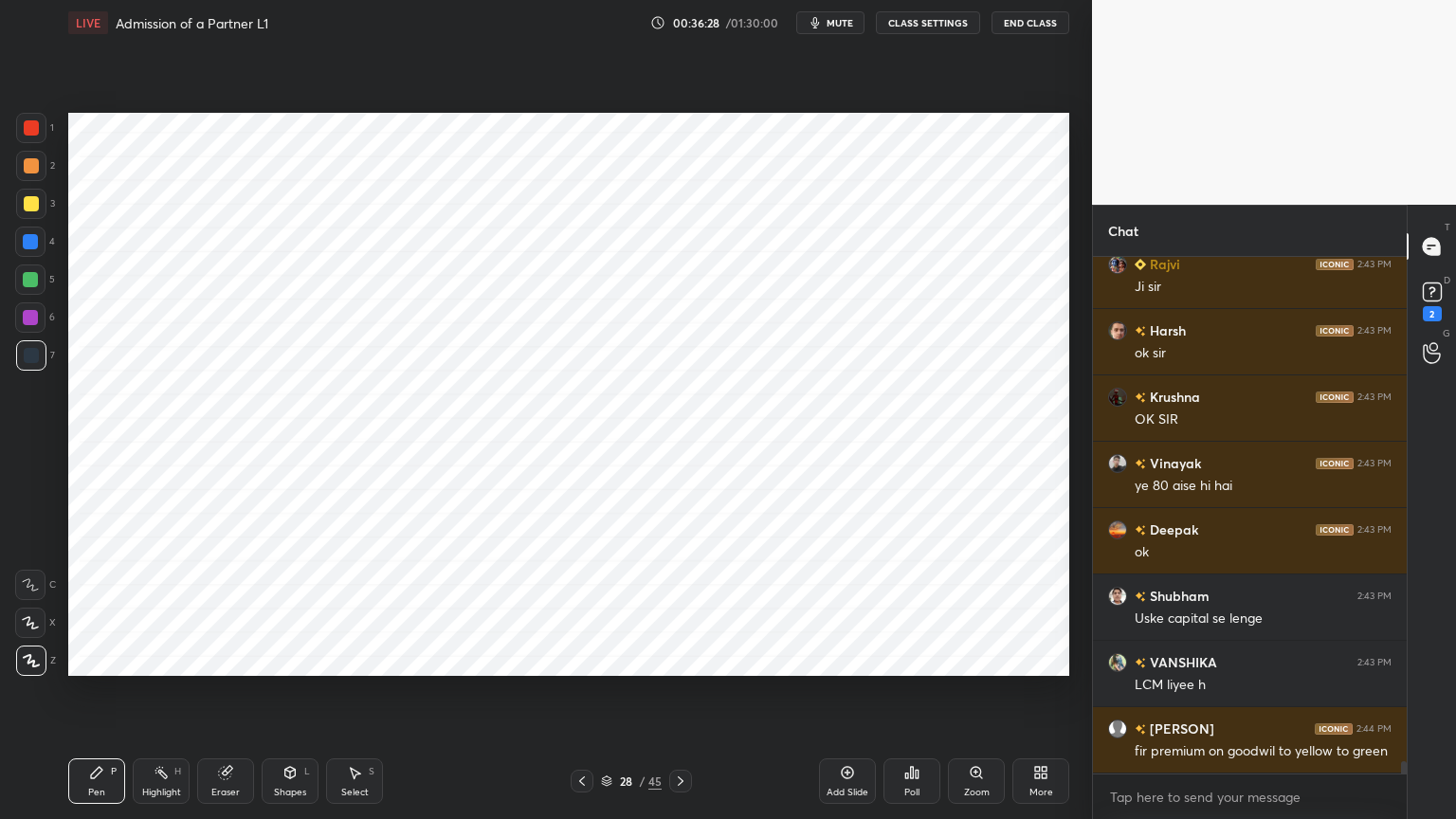 click at bounding box center [30, 318] 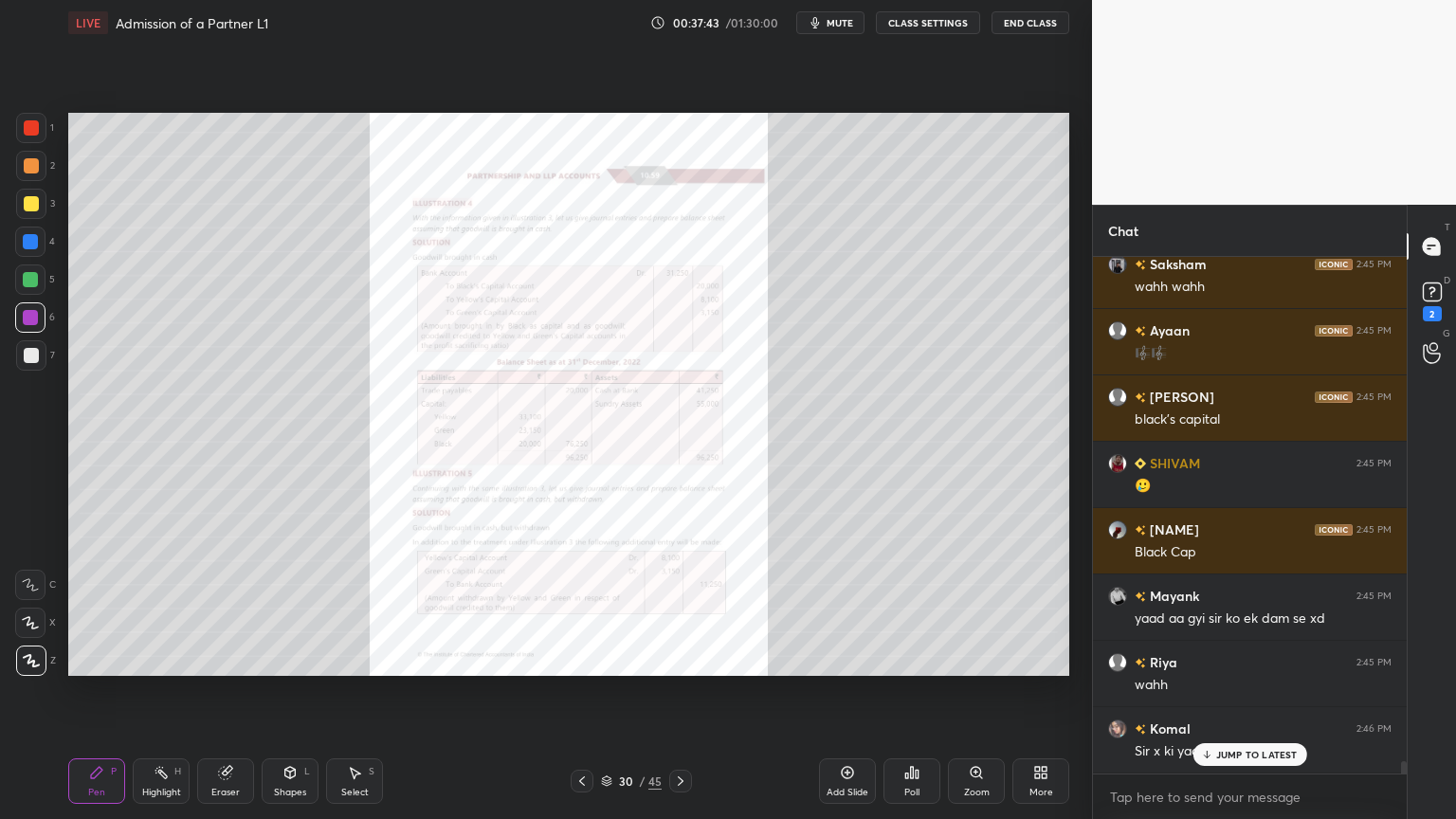 scroll, scrollTop: 21897, scrollLeft: 0, axis: vertical 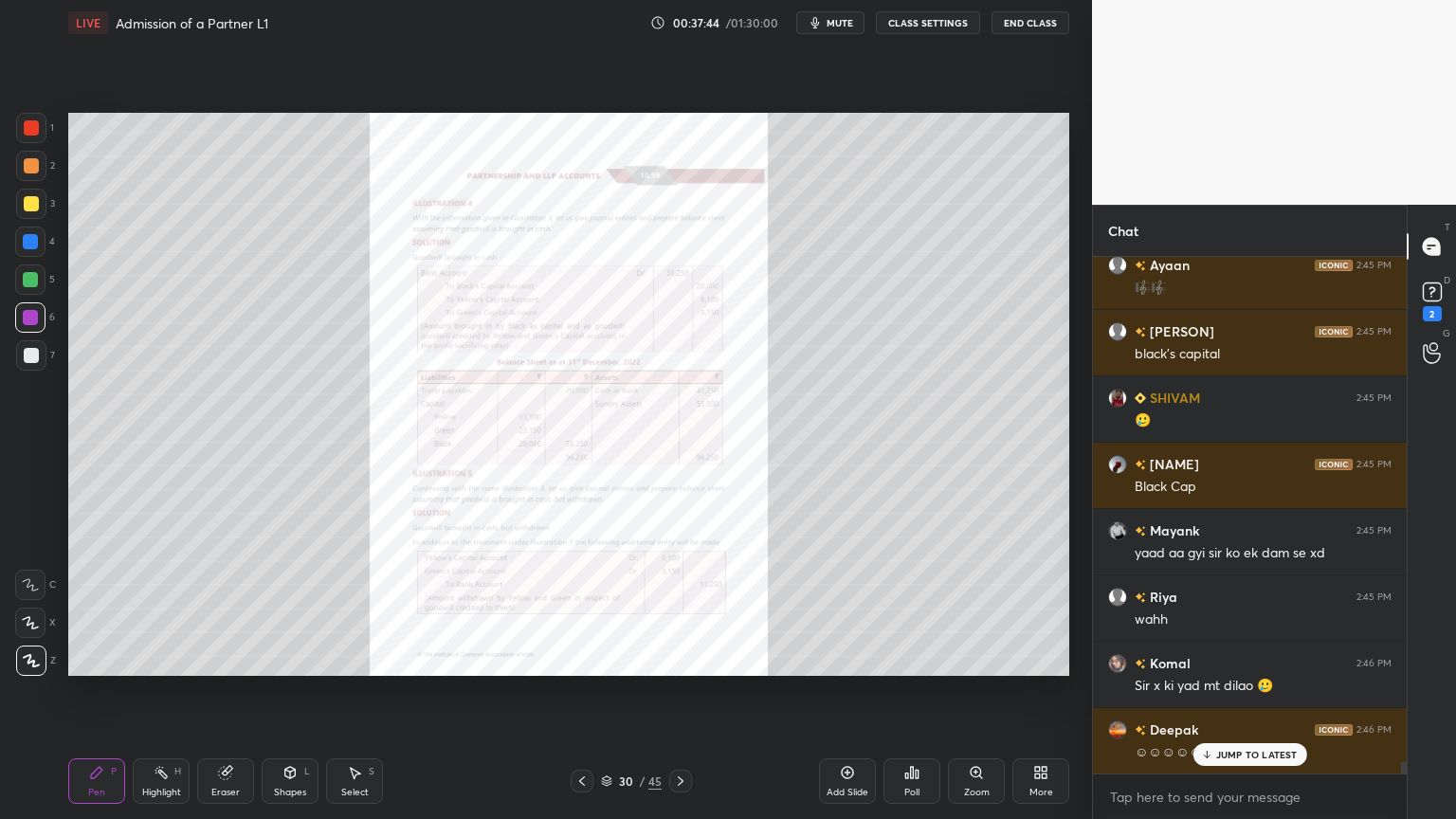click on "Zoom" at bounding box center (976, 781) 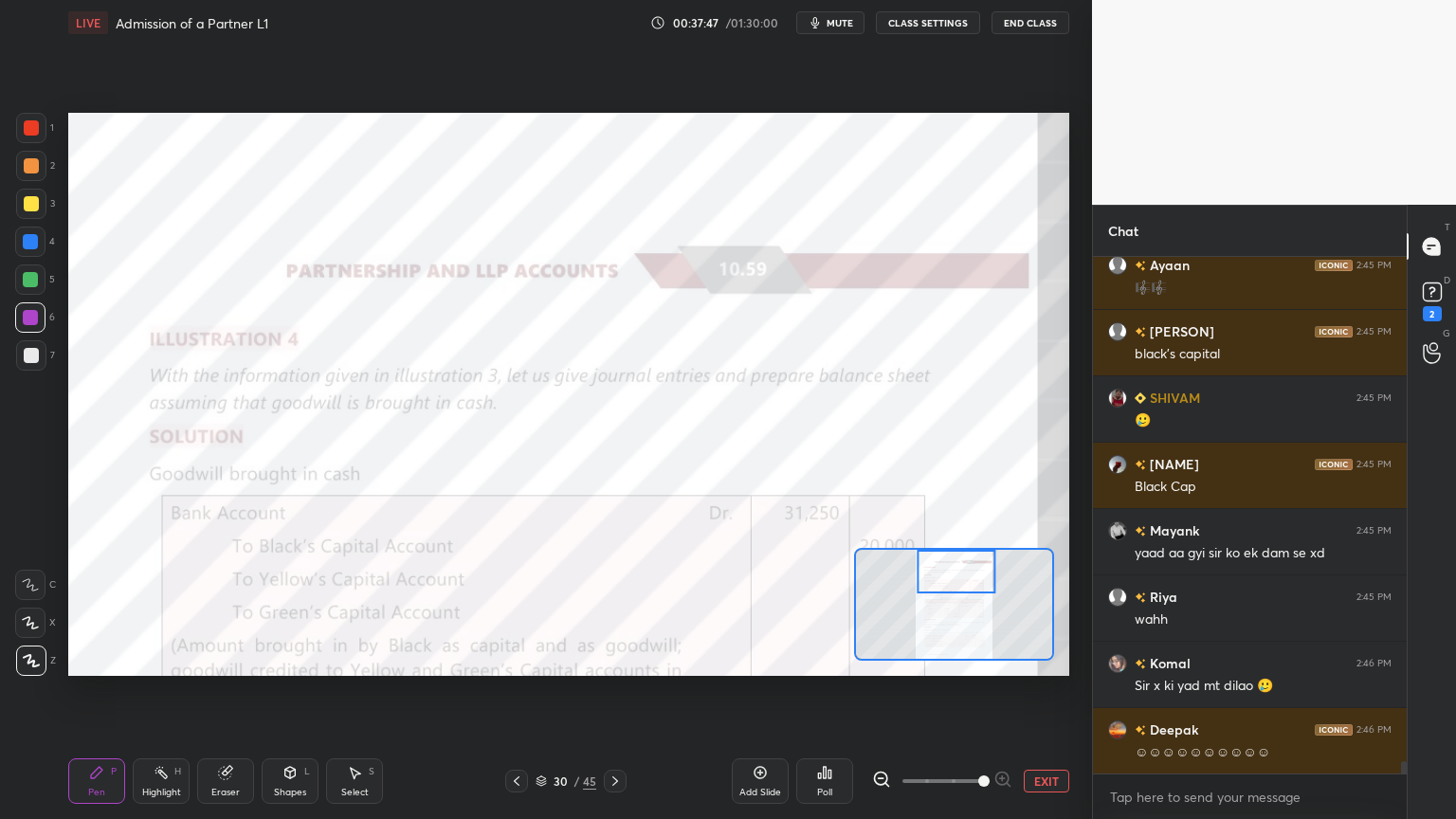 scroll, scrollTop: 21964, scrollLeft: 0, axis: vertical 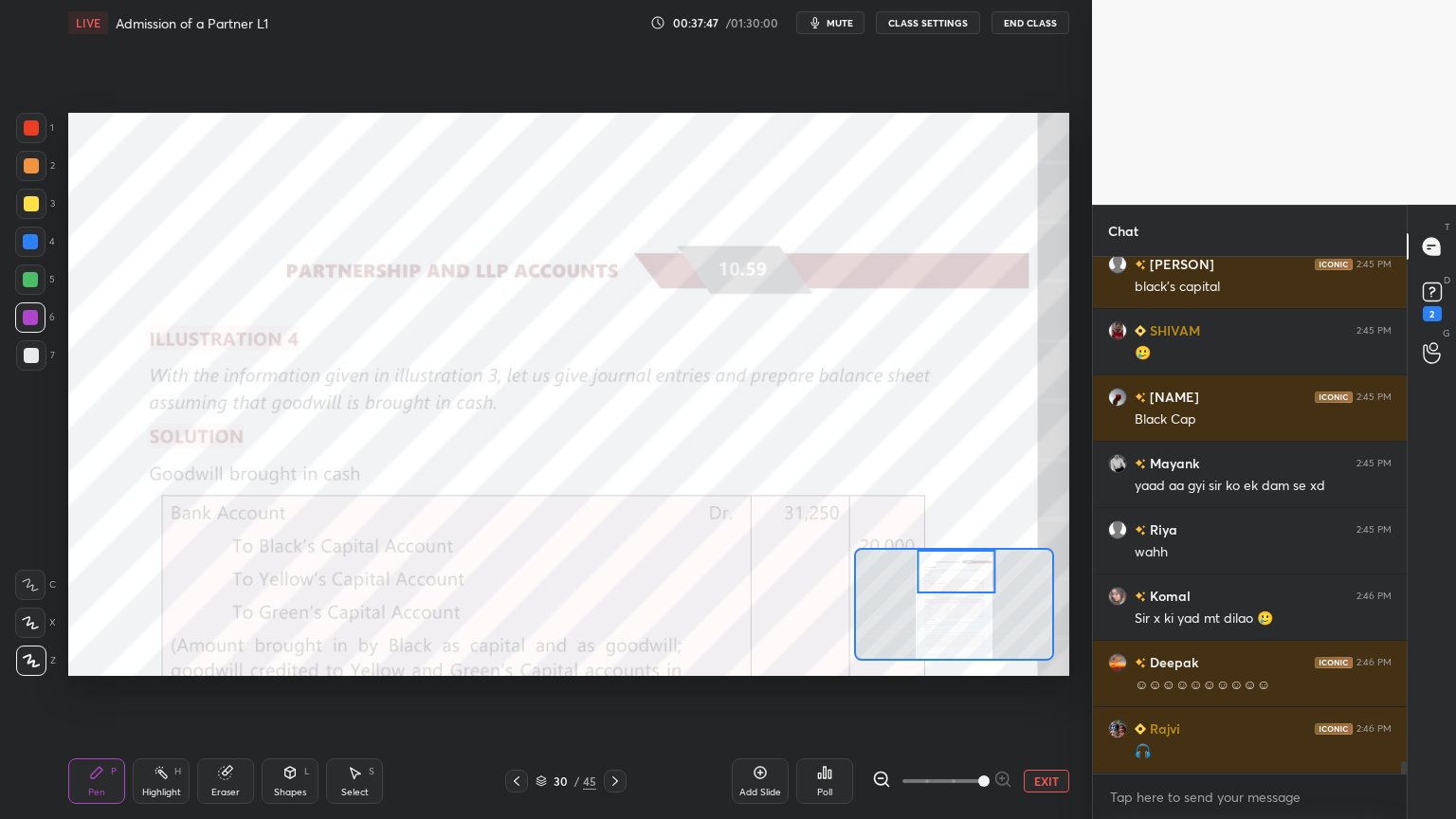 click at bounding box center (30, 585) 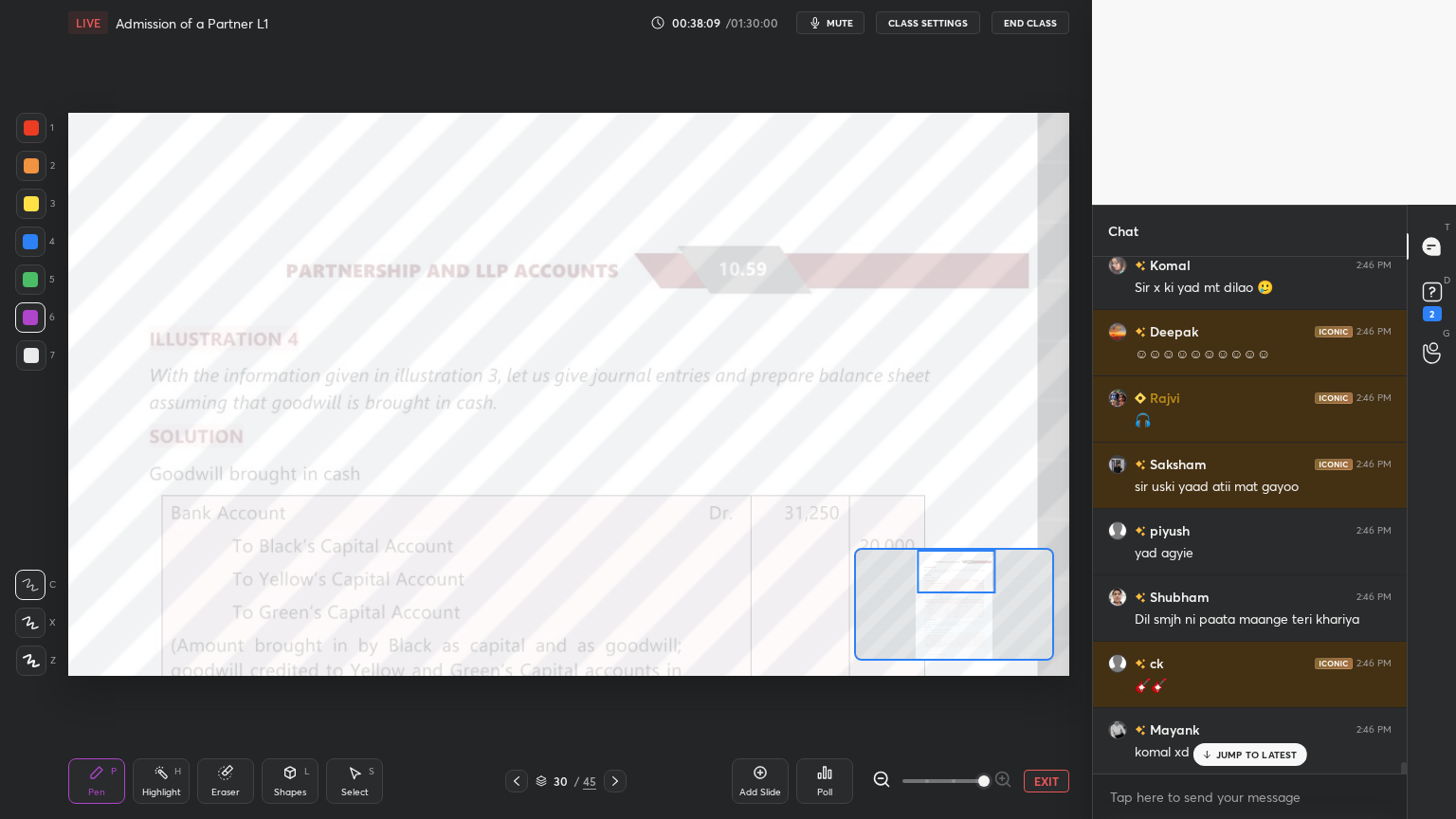 scroll, scrollTop: 22314, scrollLeft: 0, axis: vertical 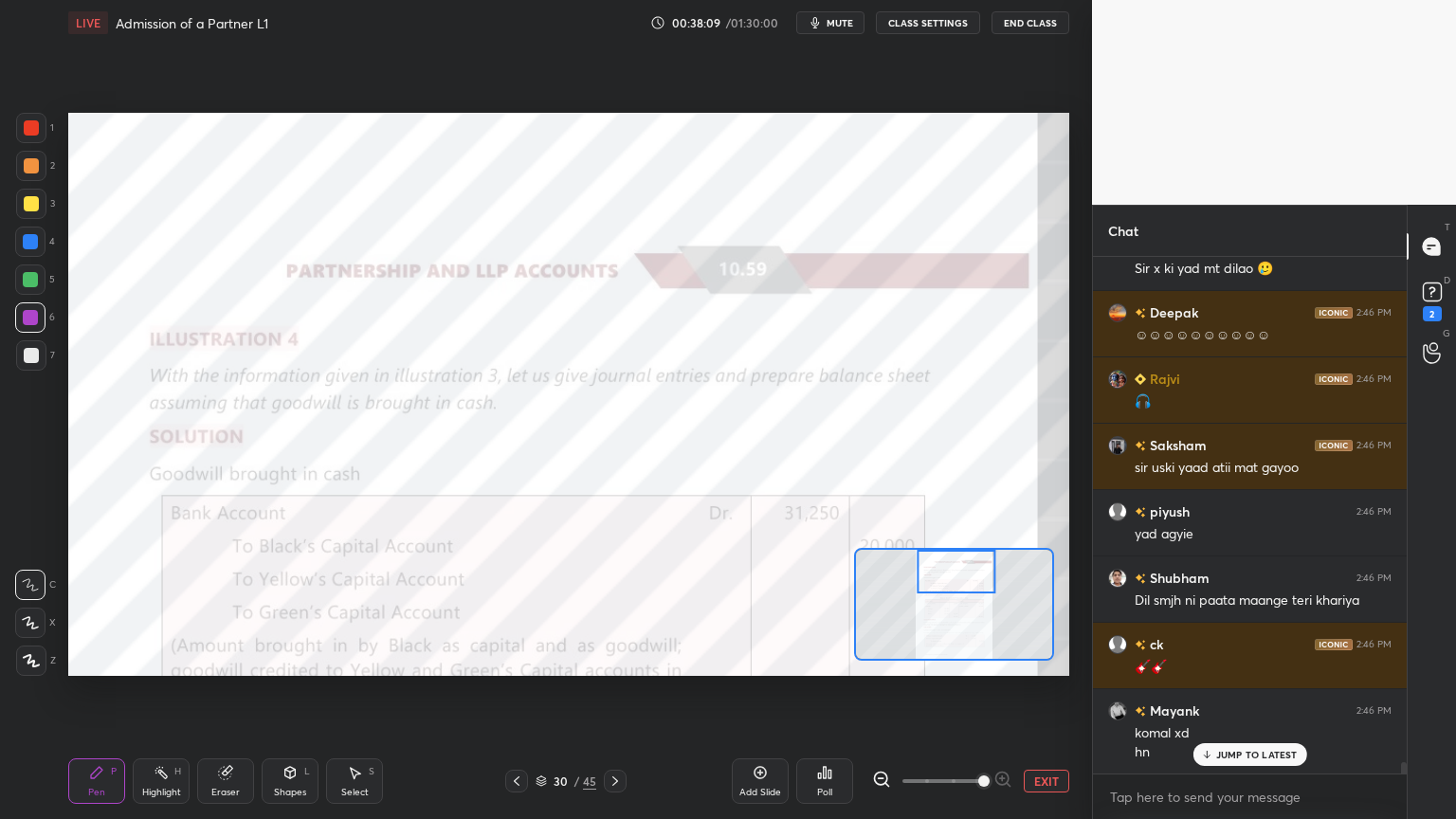 click 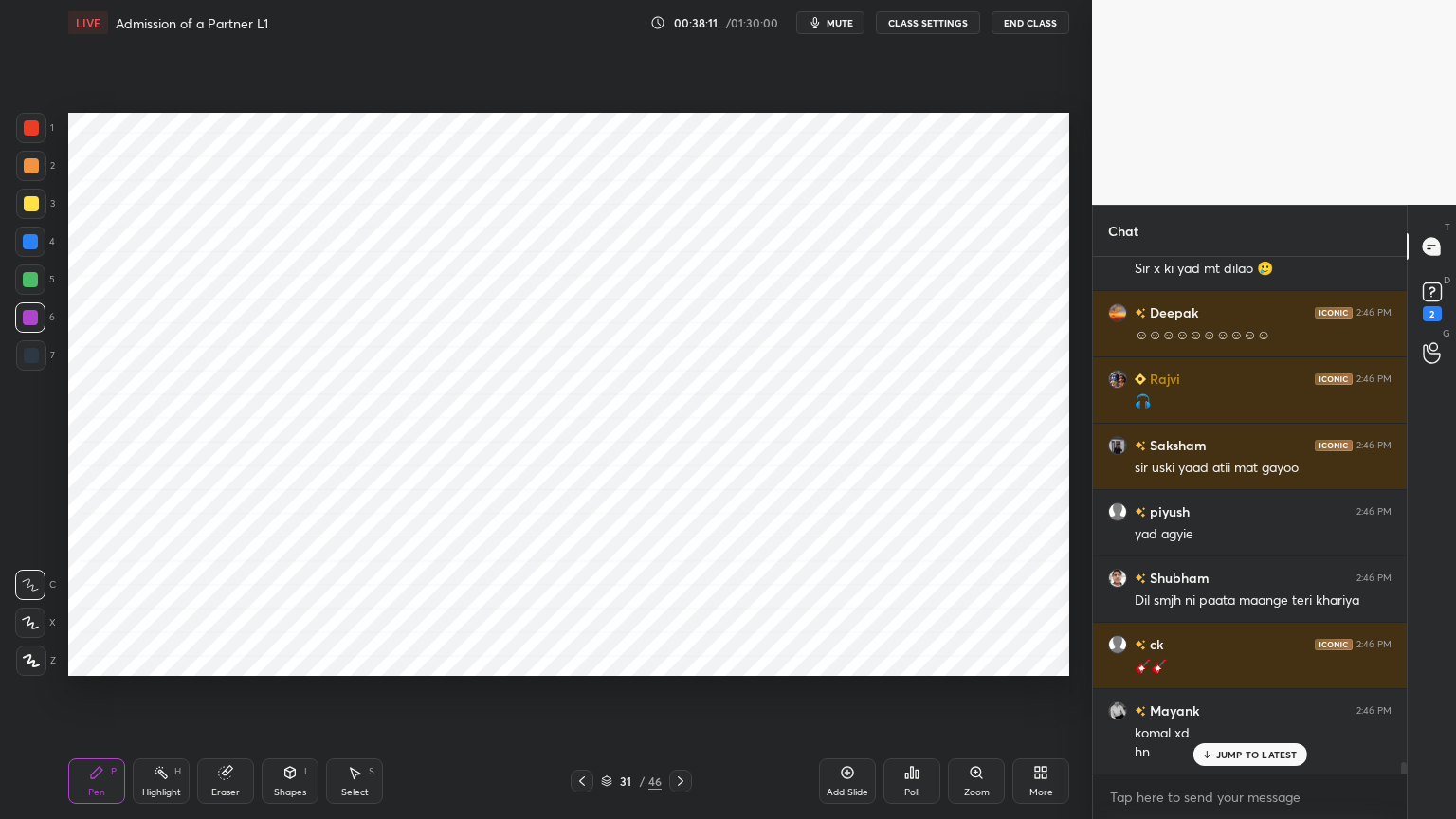 click at bounding box center (30, 242) 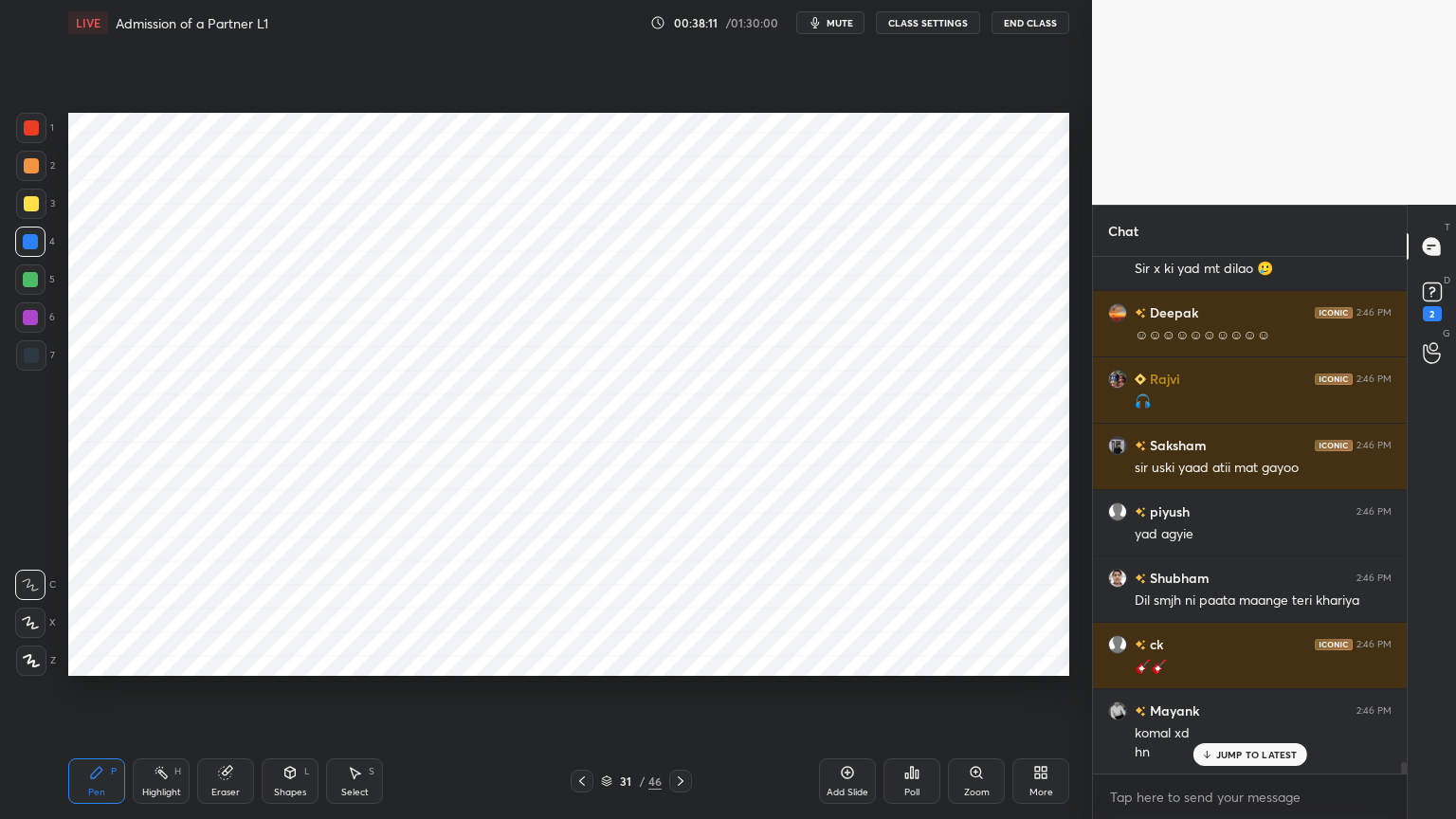click 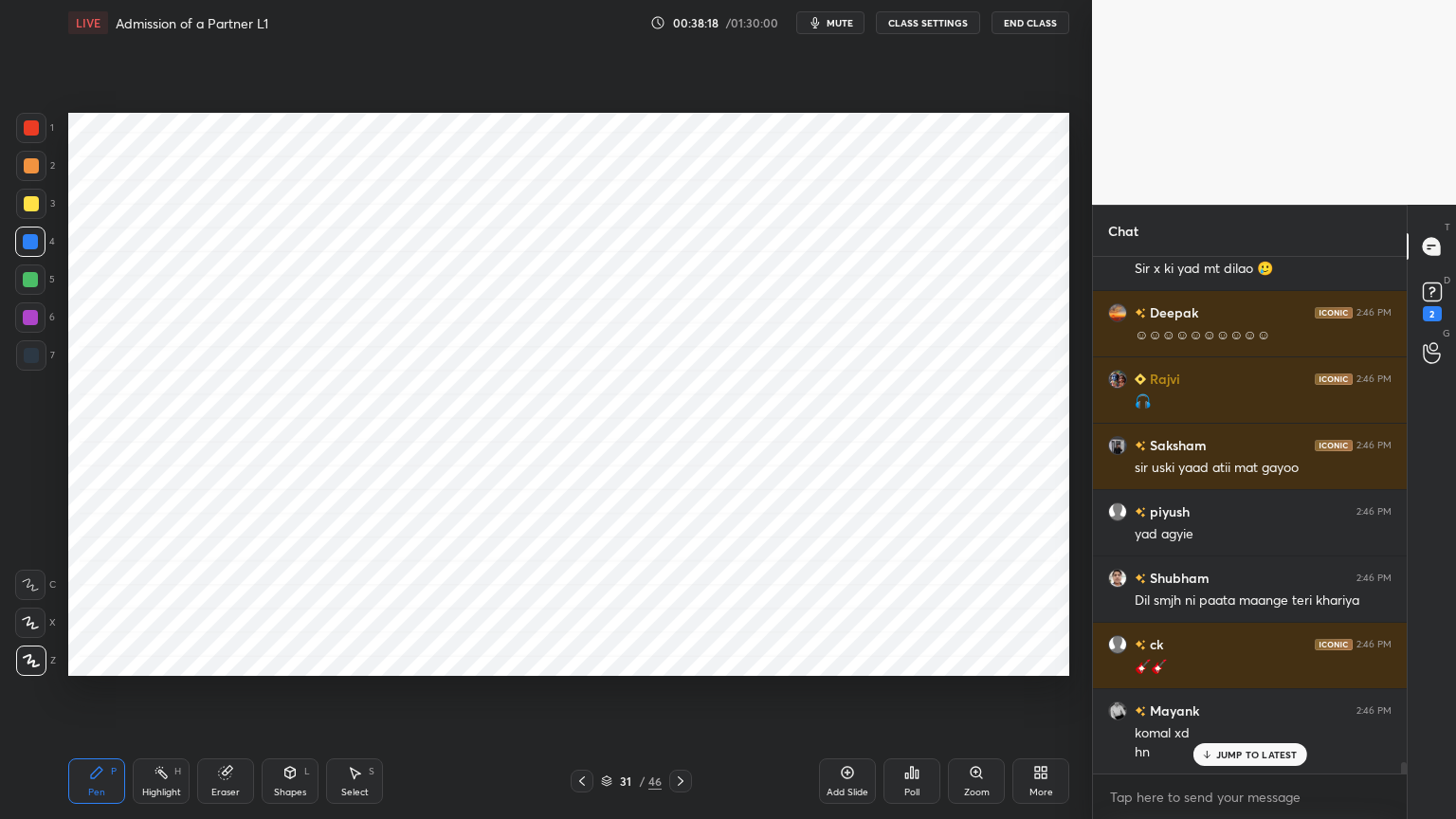 scroll, scrollTop: 22381, scrollLeft: 0, axis: vertical 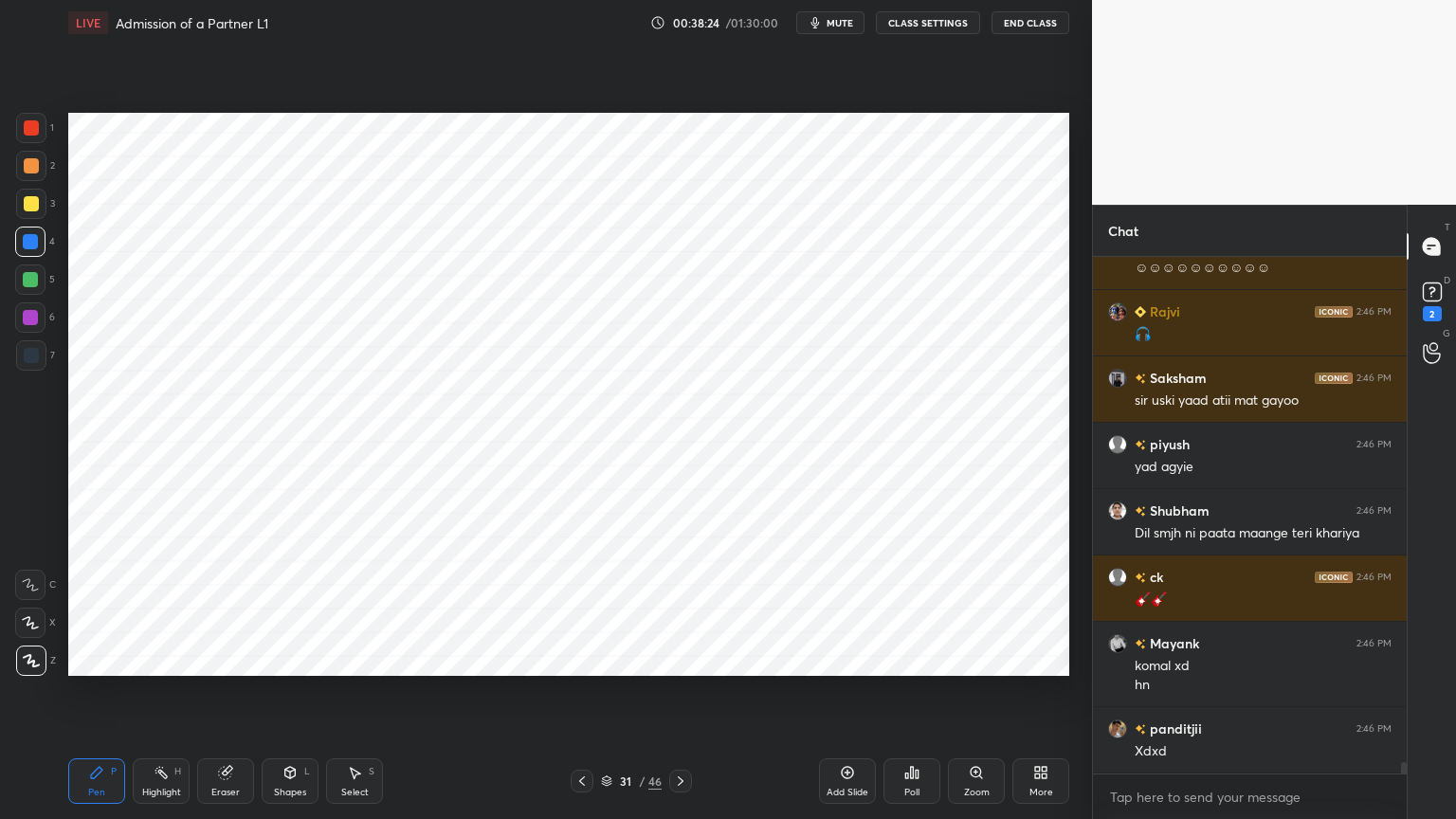 click at bounding box center [31, 355] 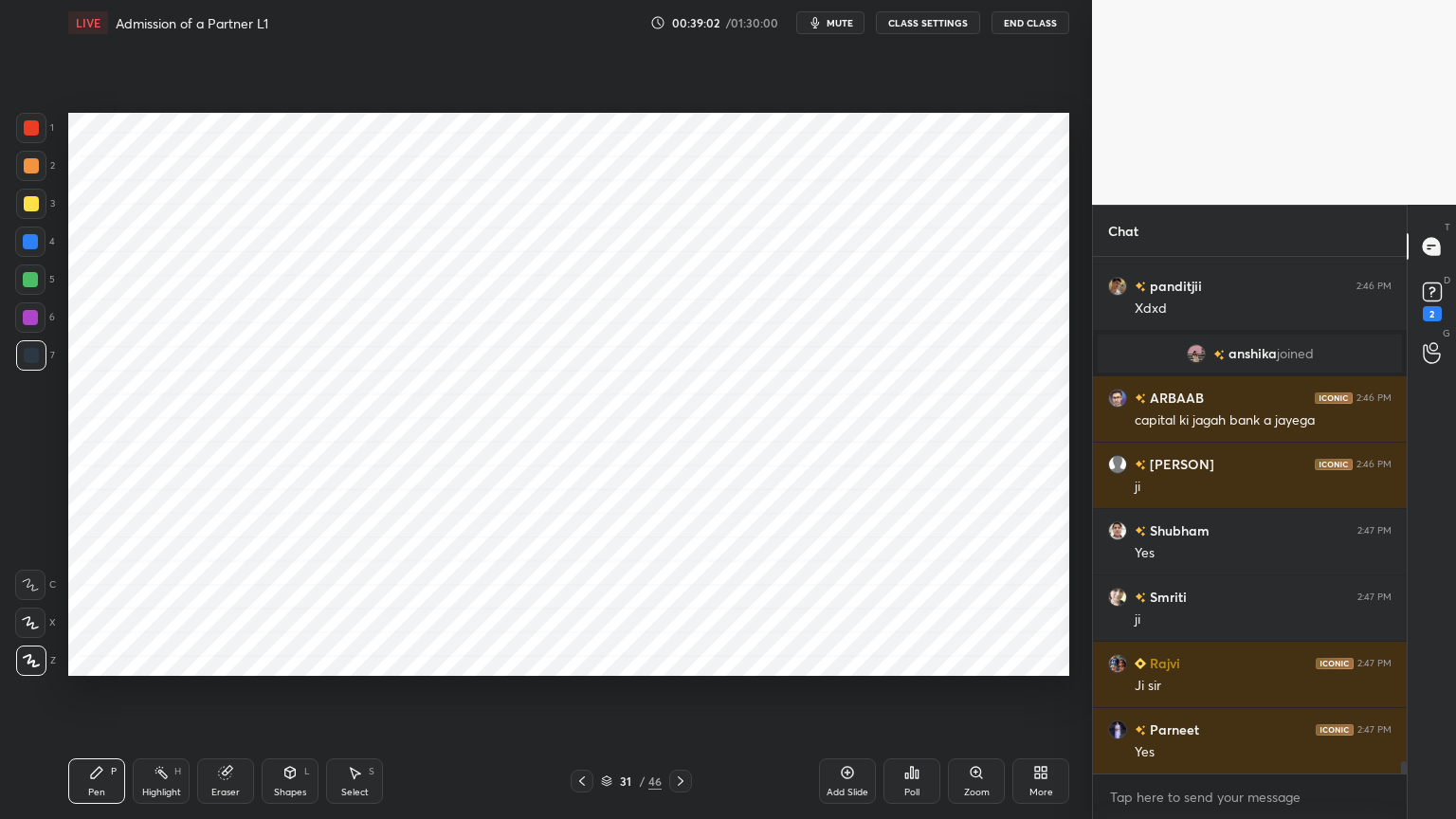scroll, scrollTop: 21938, scrollLeft: 0, axis: vertical 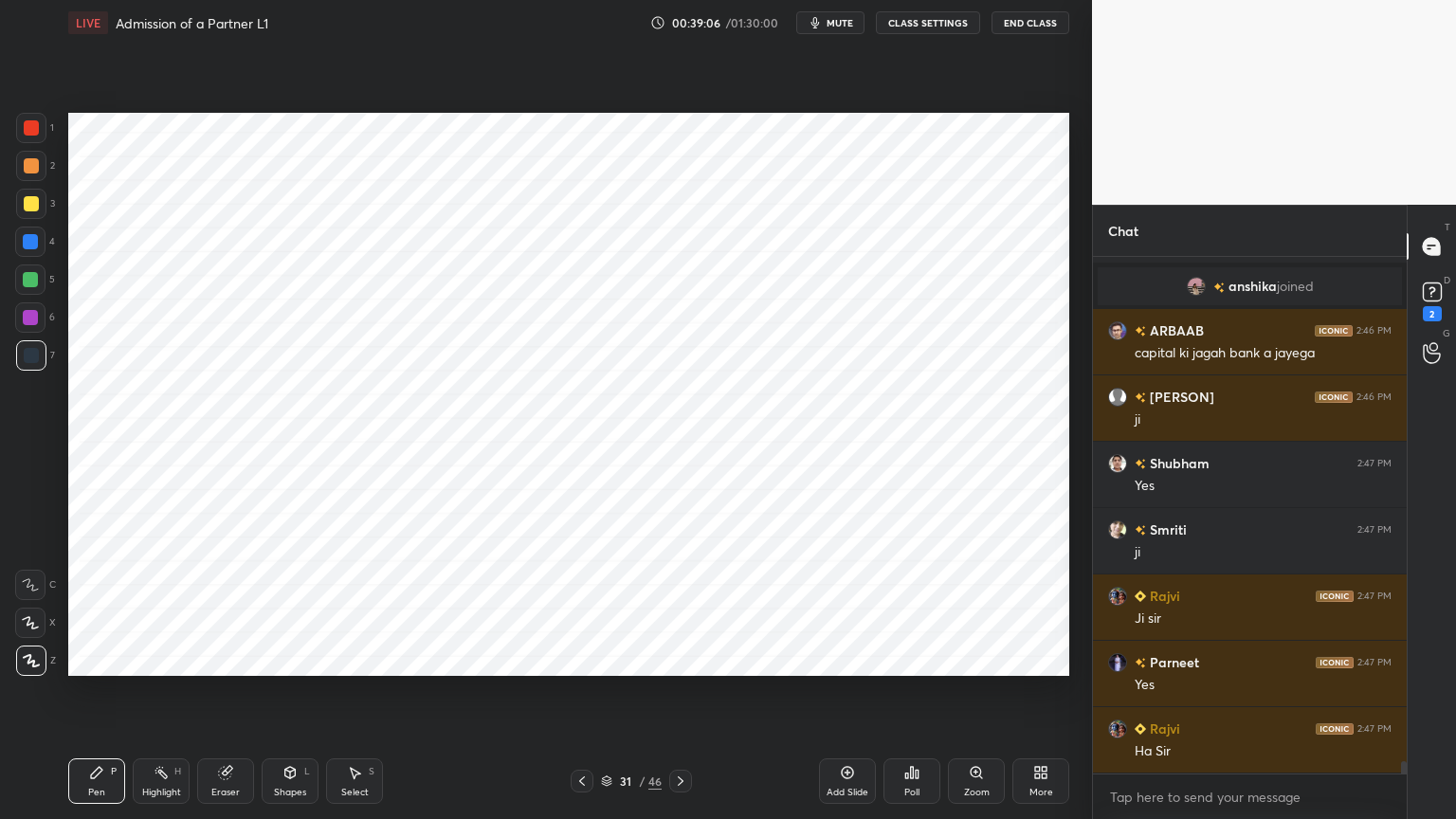 click at bounding box center [30, 318] 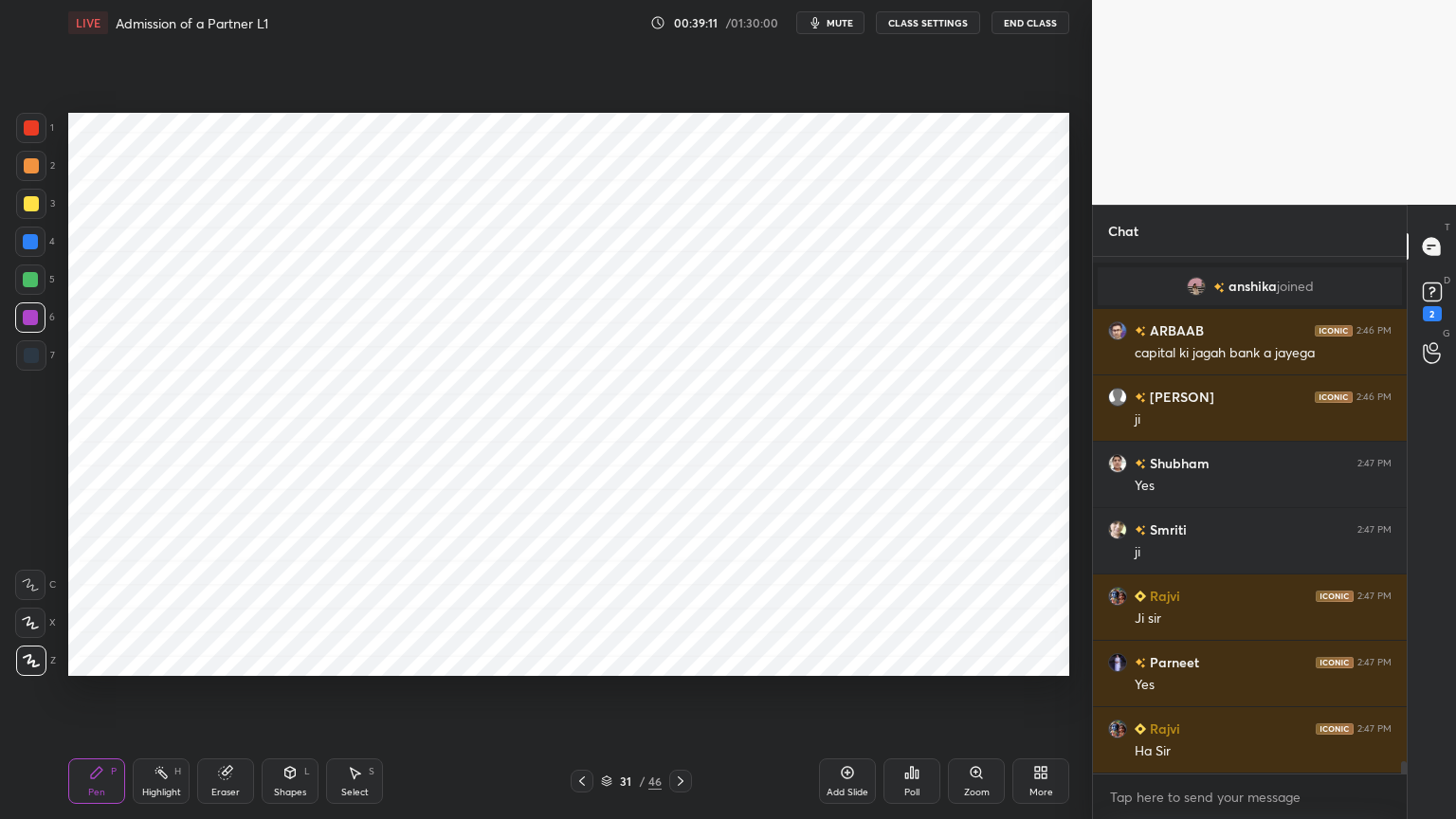 click on "7" at bounding box center (35, 359) 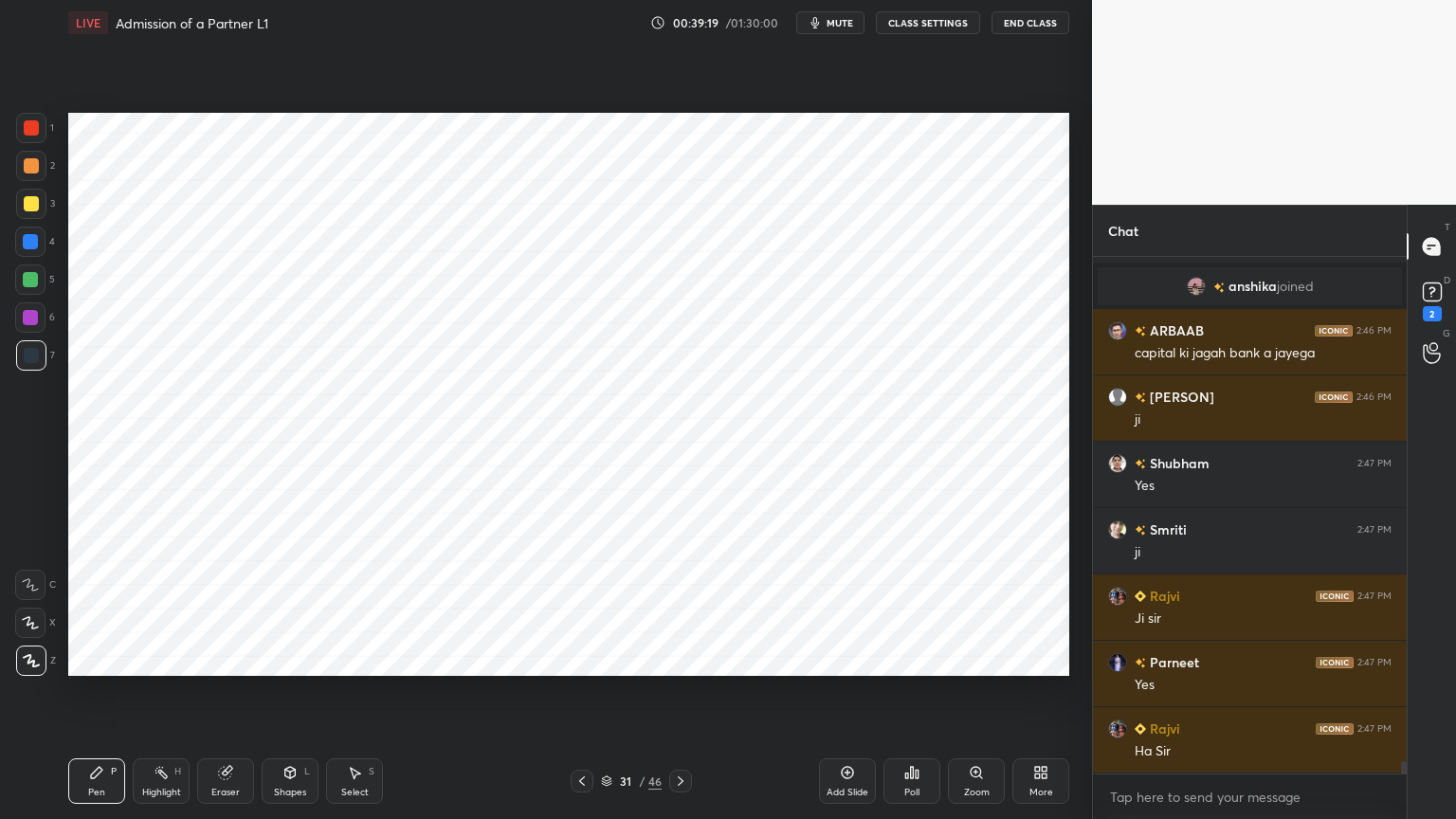 click on "Shapes L" at bounding box center [290, 781] 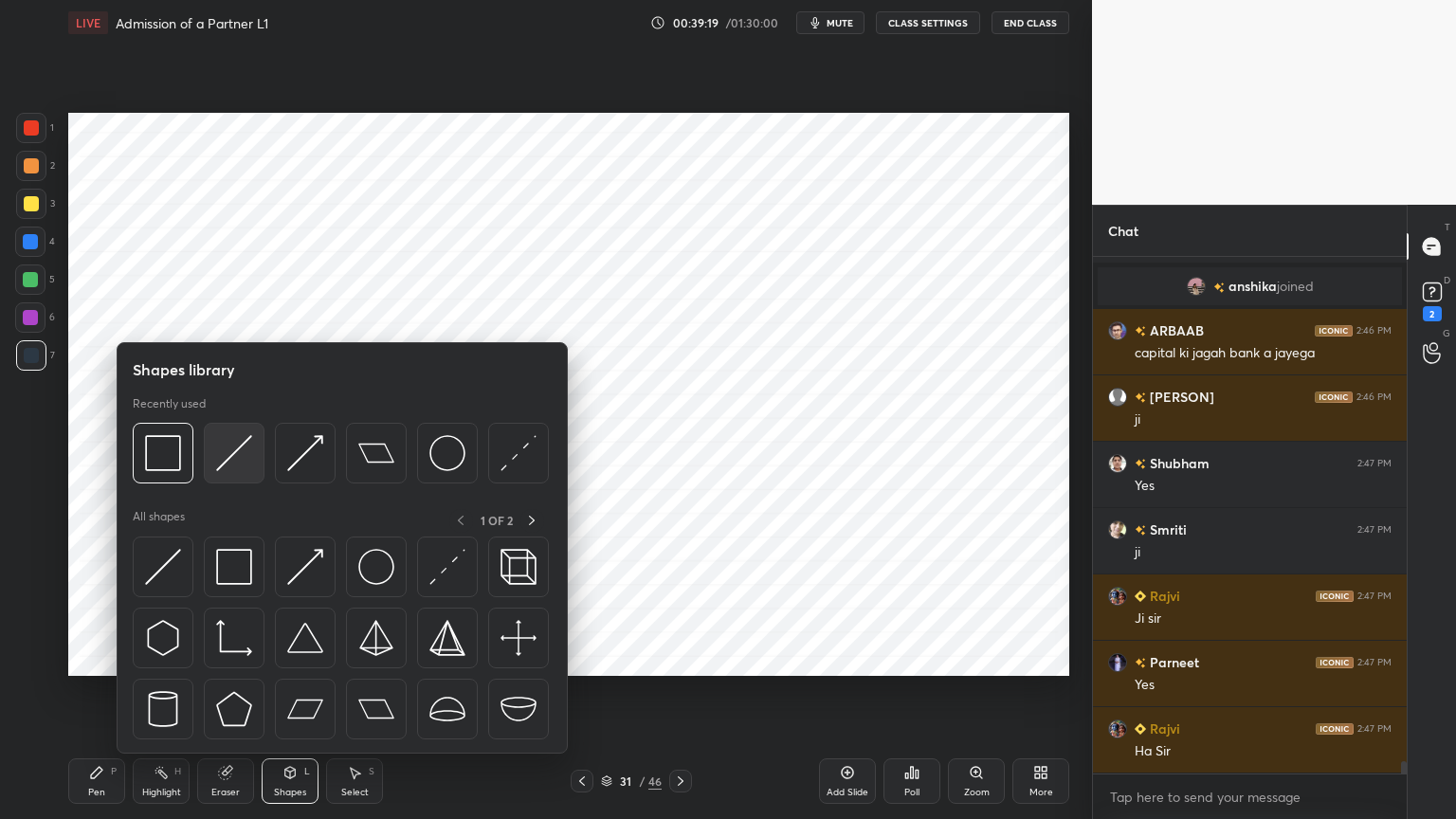 click at bounding box center [234, 453] 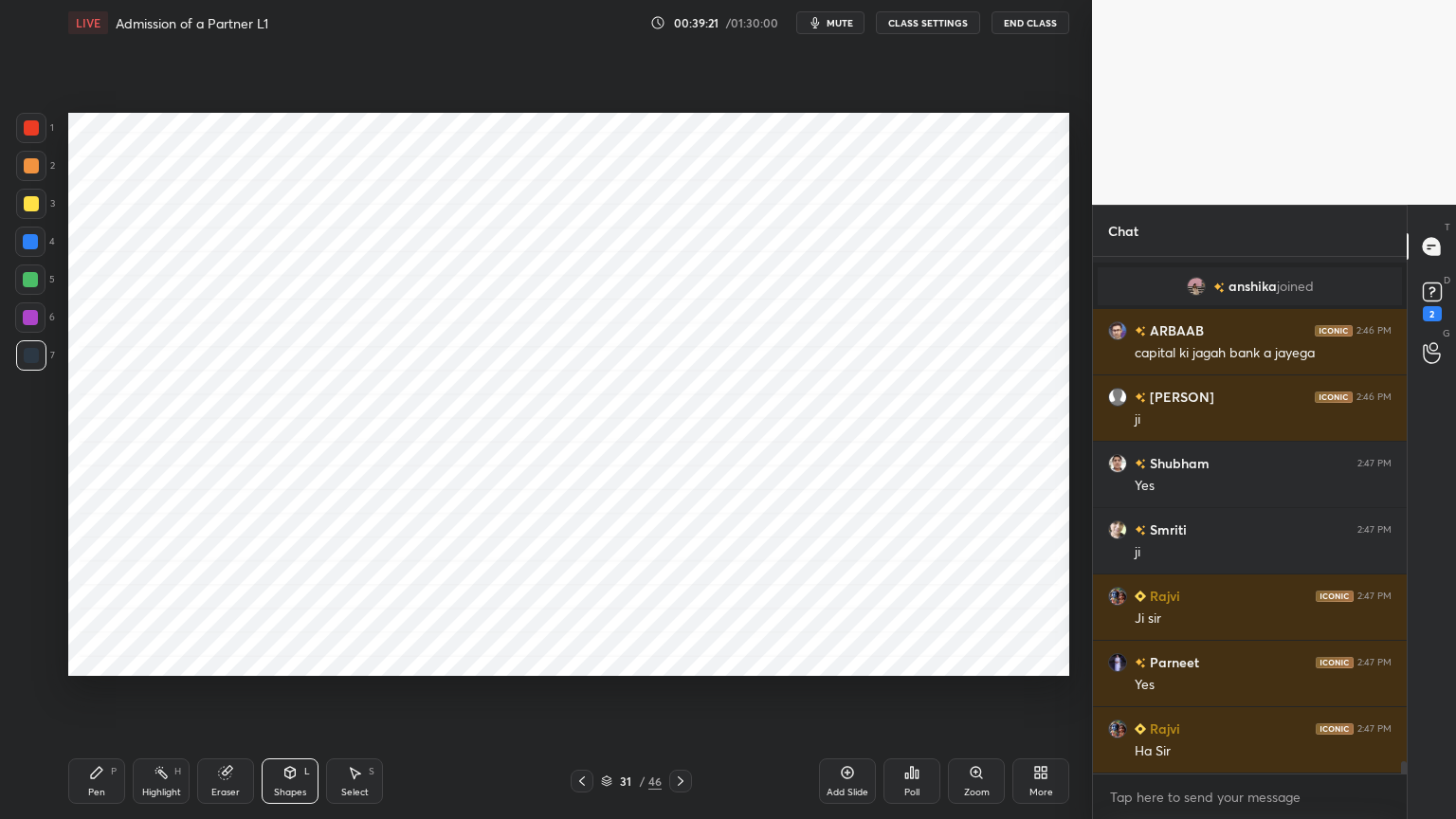 scroll, scrollTop: 21957, scrollLeft: 0, axis: vertical 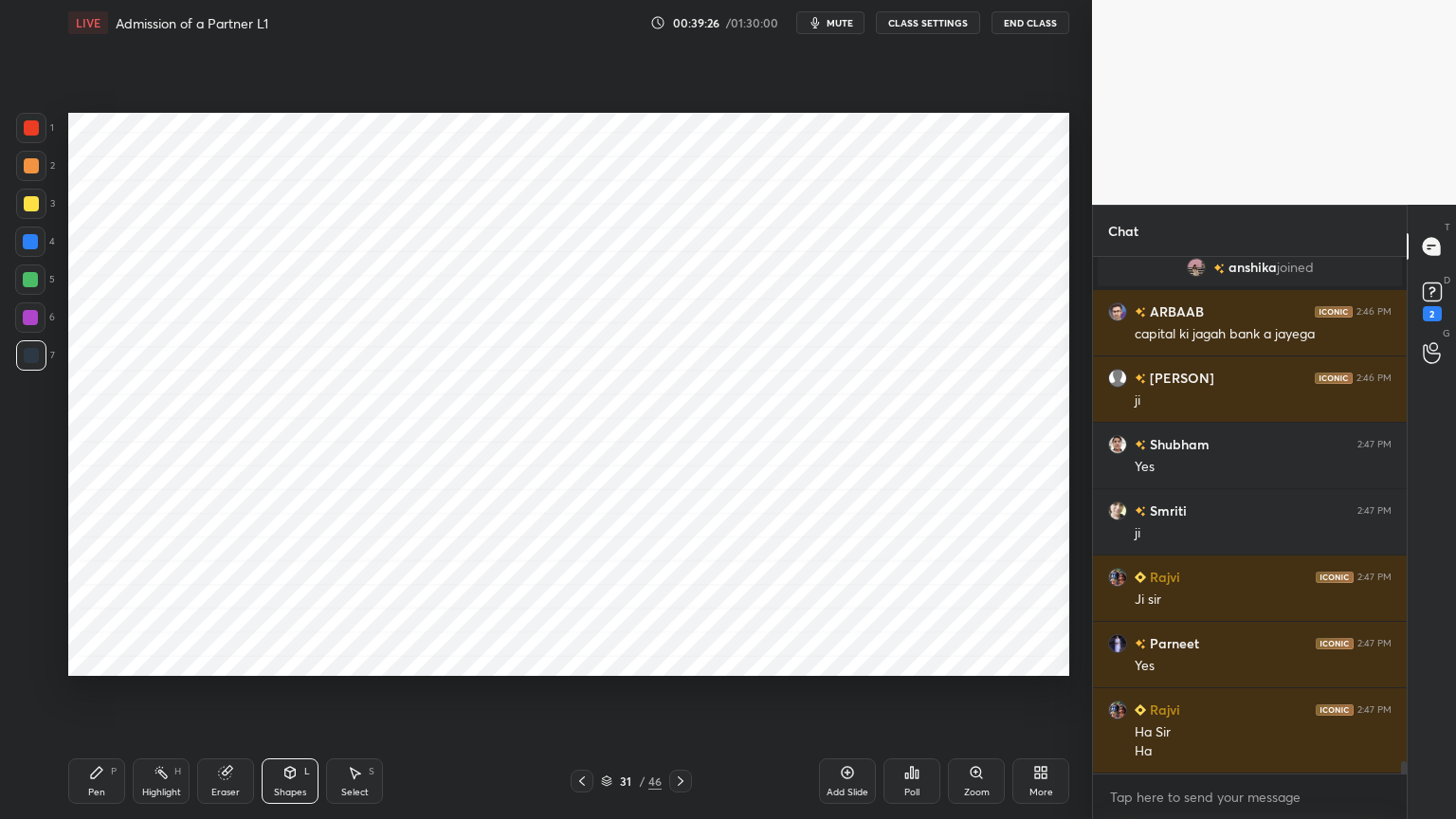 click on "Eraser" at bounding box center (226, 792) 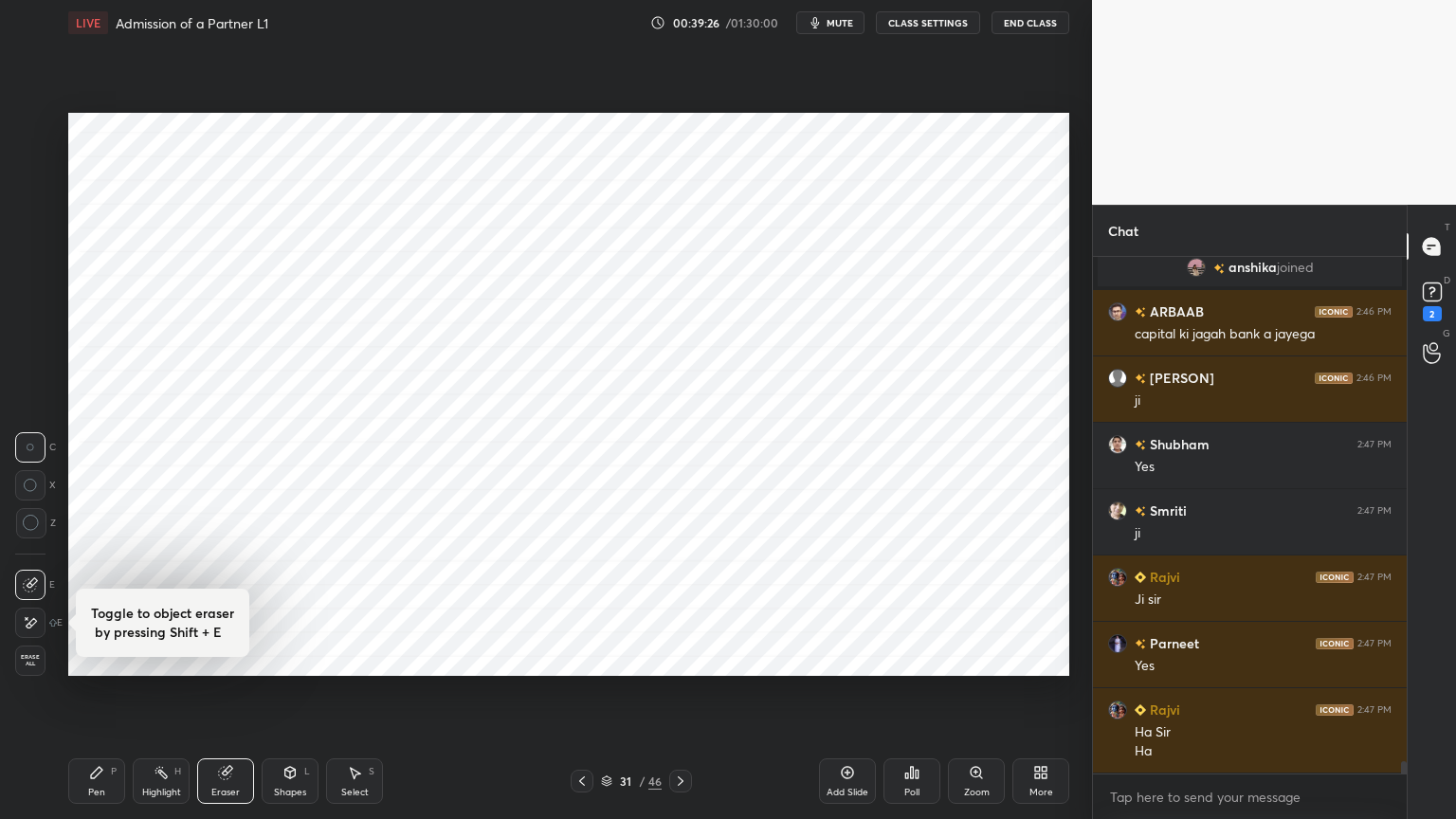 click on "Highlight" at bounding box center [161, 792] 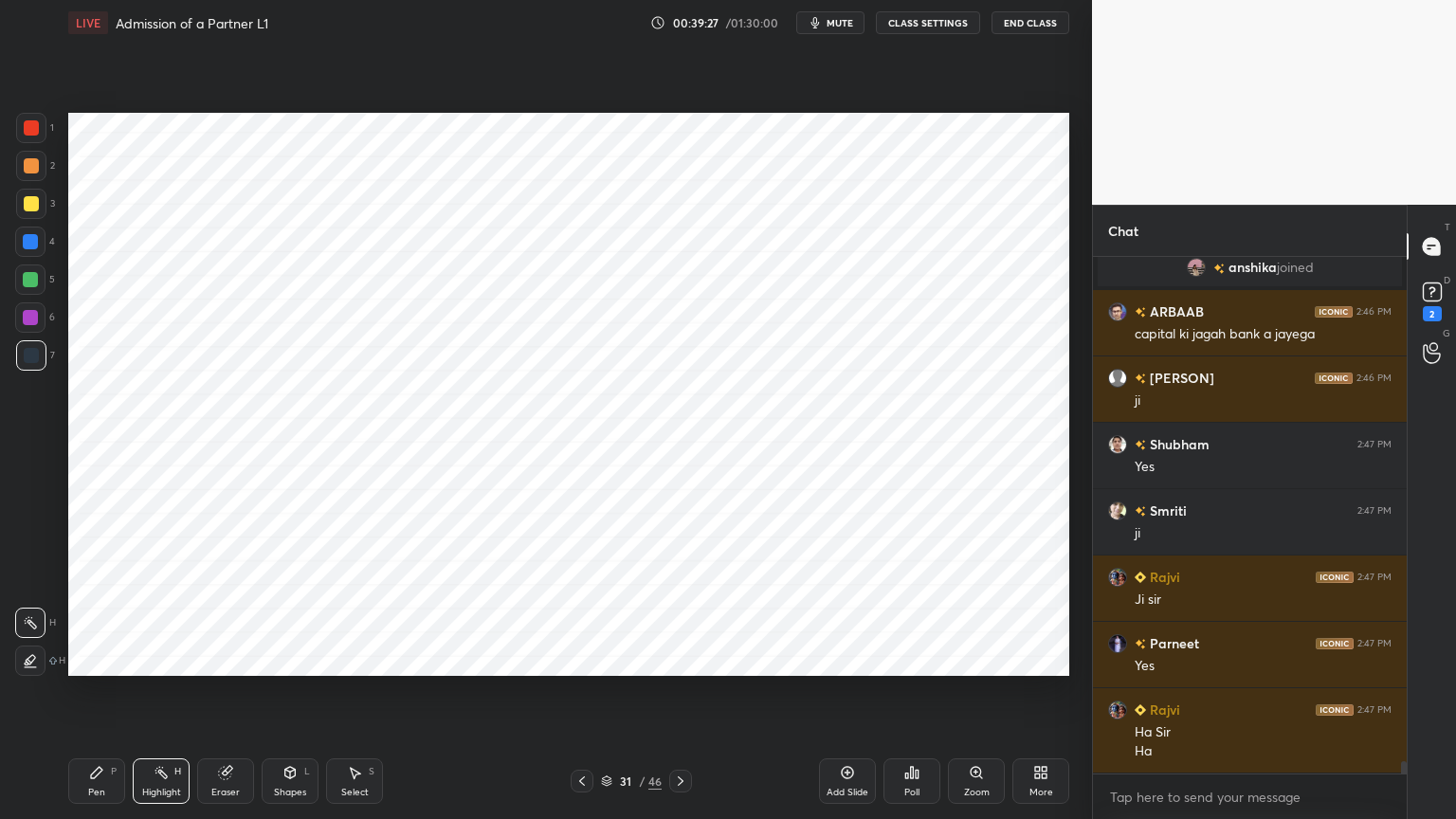 click on "Pen" at bounding box center (97, 792) 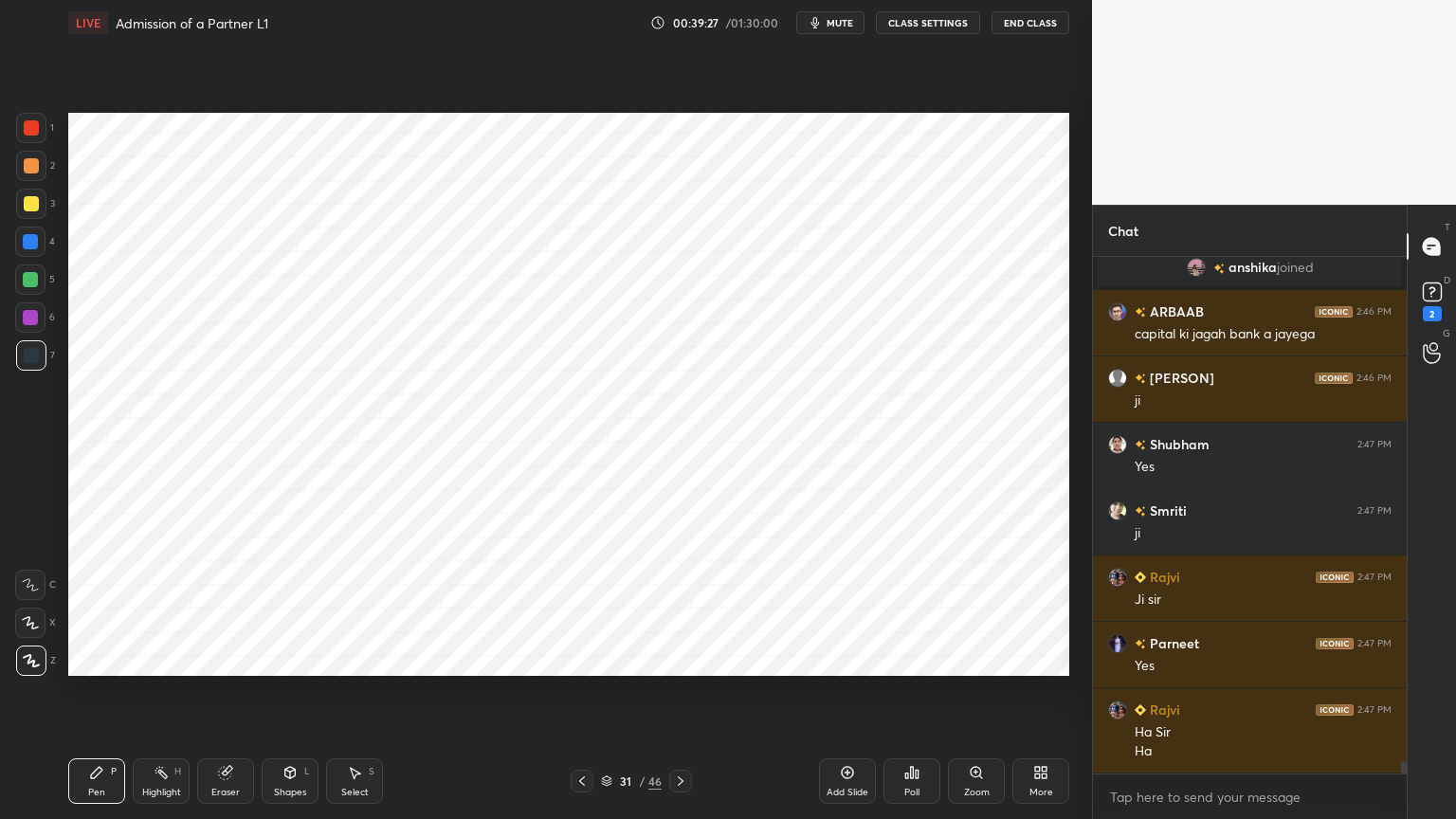 click on "Shapes" at bounding box center [290, 792] 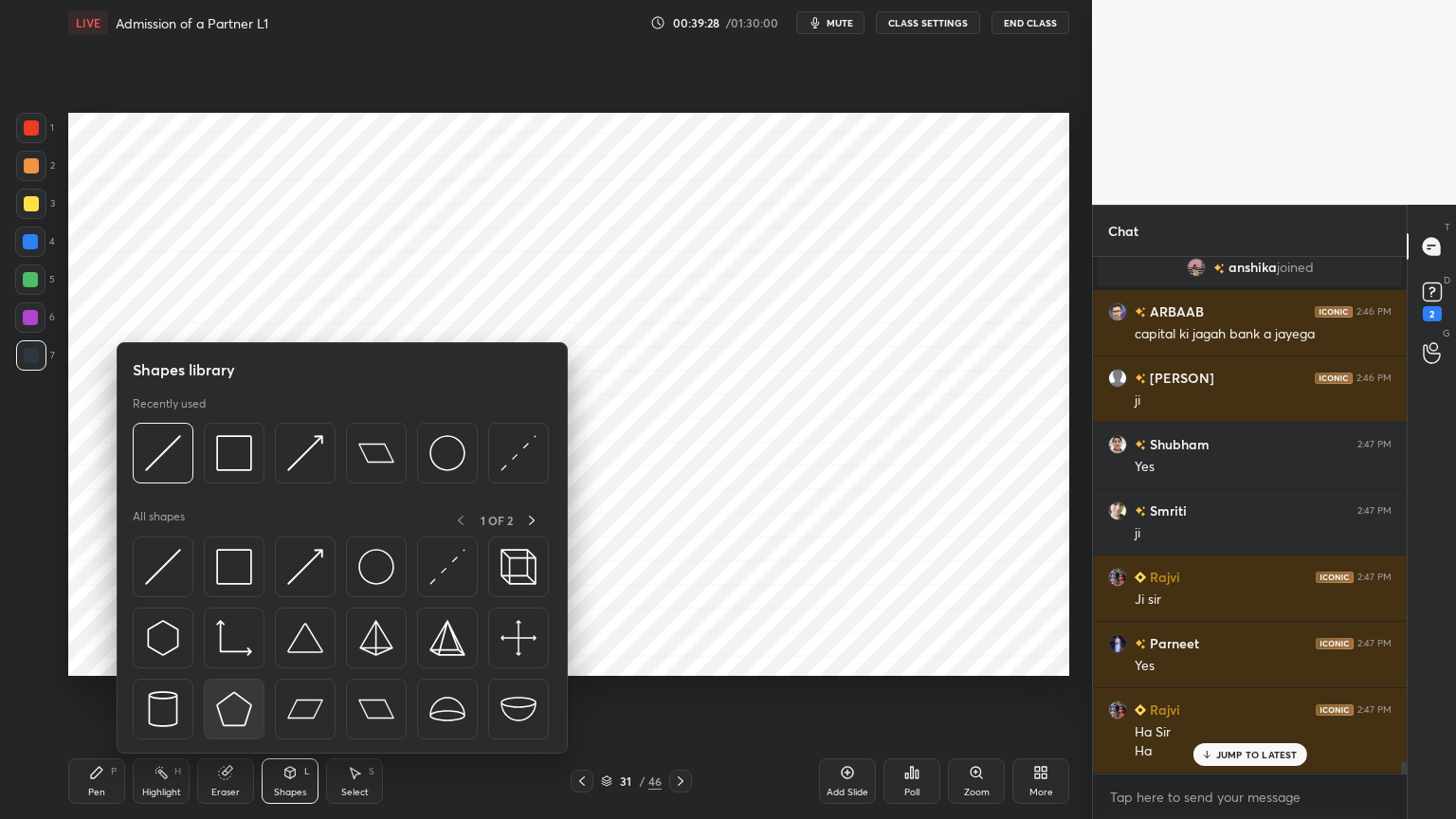 scroll, scrollTop: 22022, scrollLeft: 0, axis: vertical 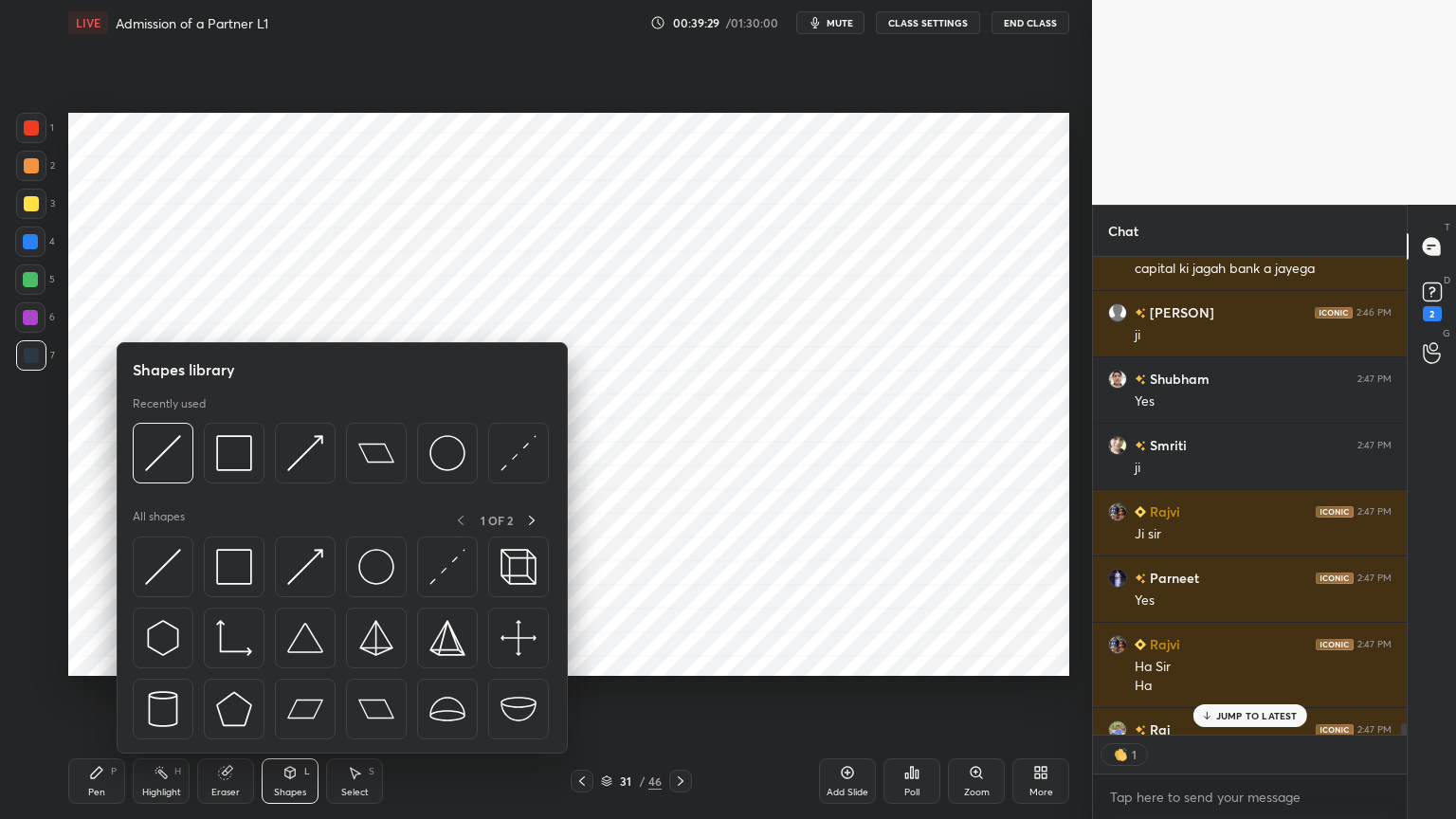 click at bounding box center [30, 242] 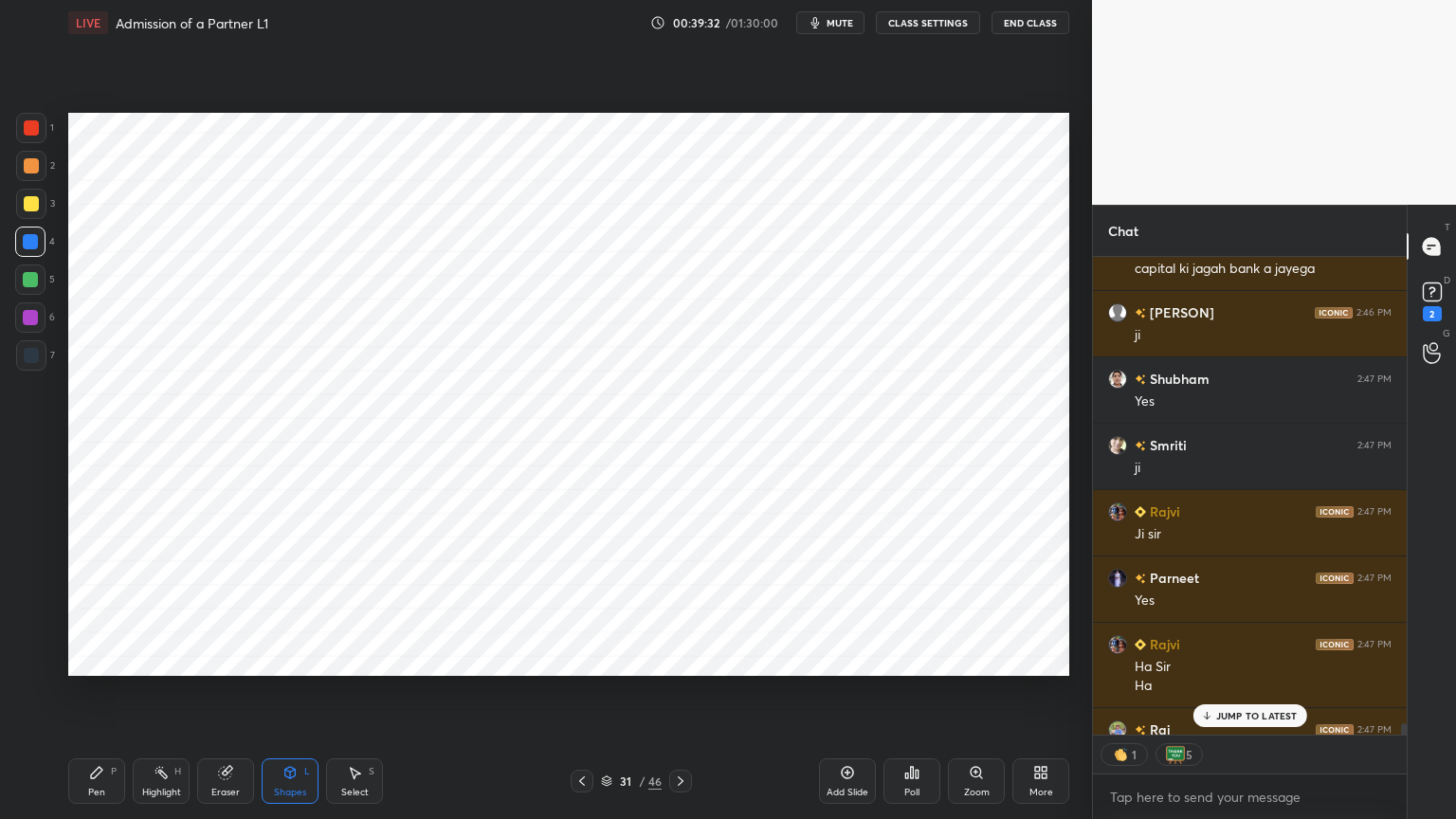 click on "Pen P" at bounding box center [97, 781] 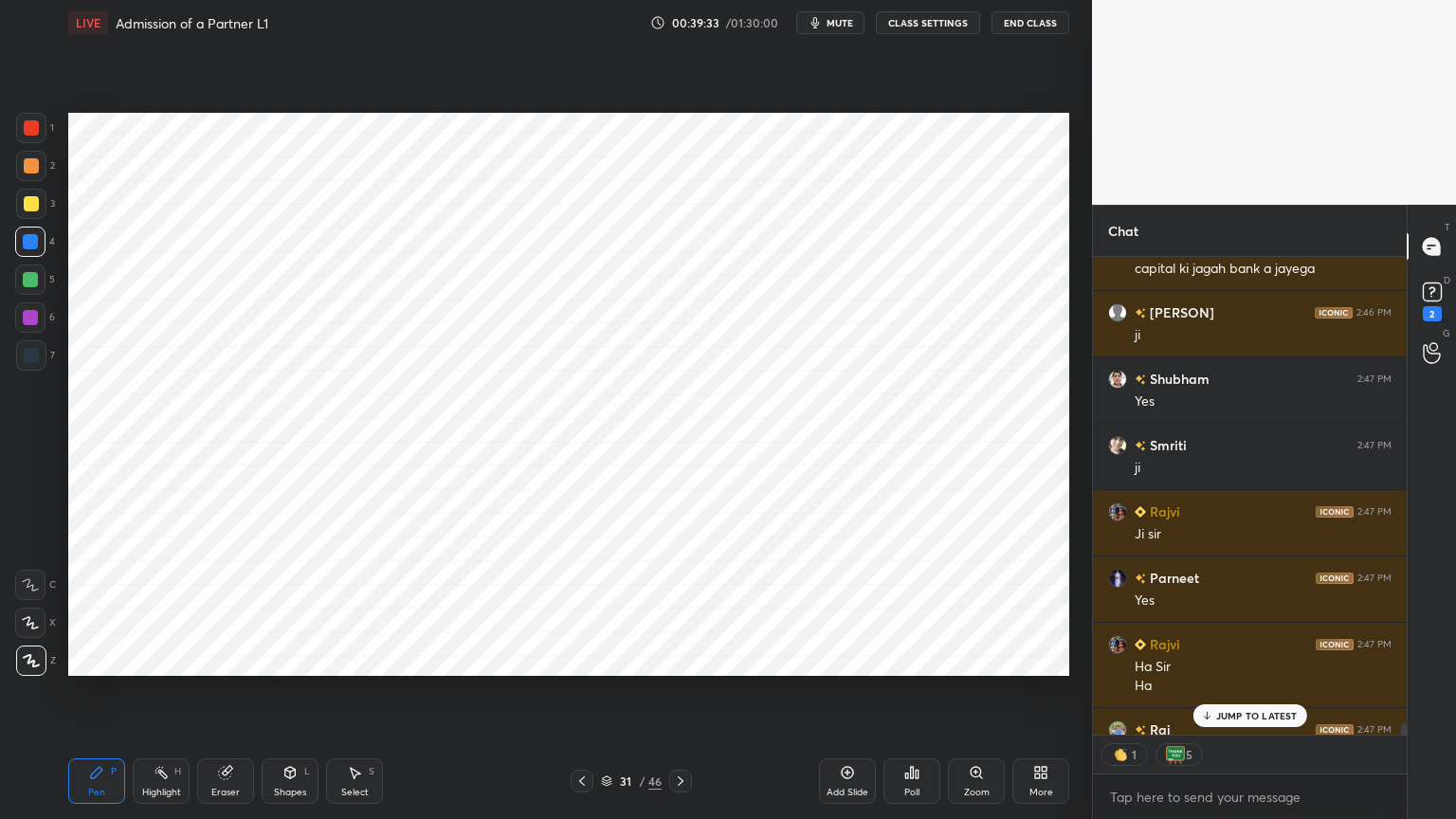 scroll, scrollTop: 22128, scrollLeft: 0, axis: vertical 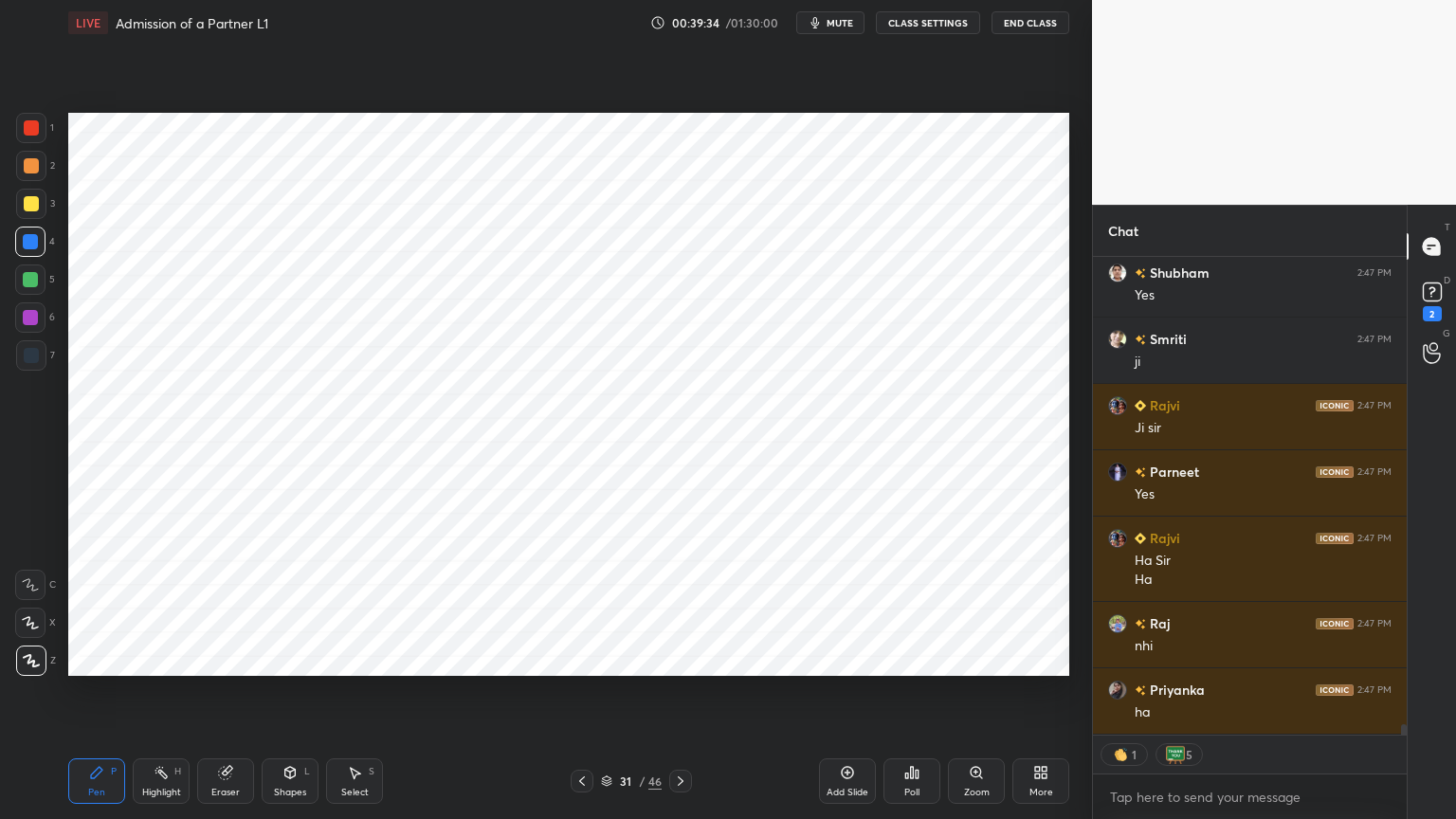 click at bounding box center [30, 318] 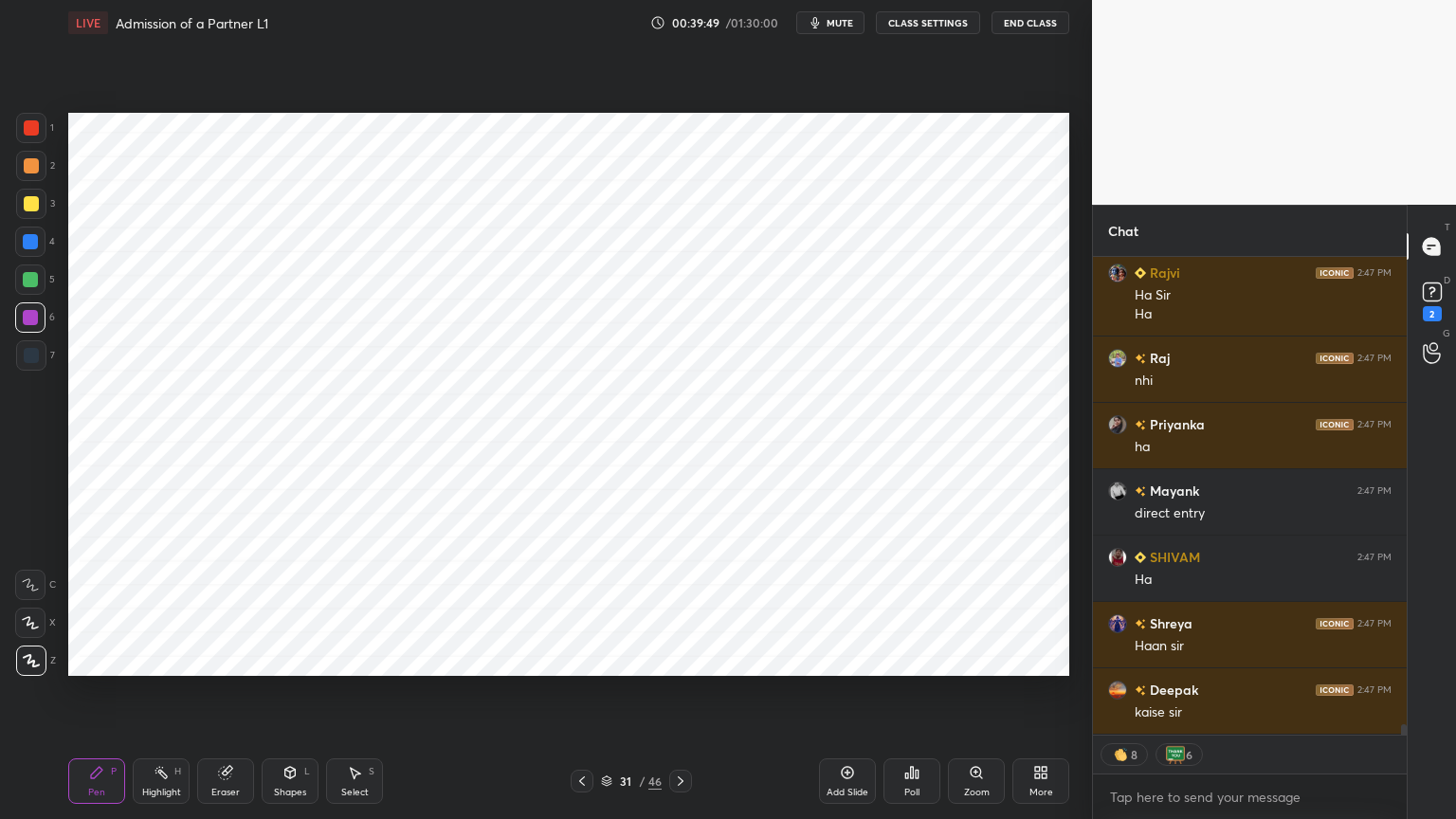 scroll, scrollTop: 22460, scrollLeft: 0, axis: vertical 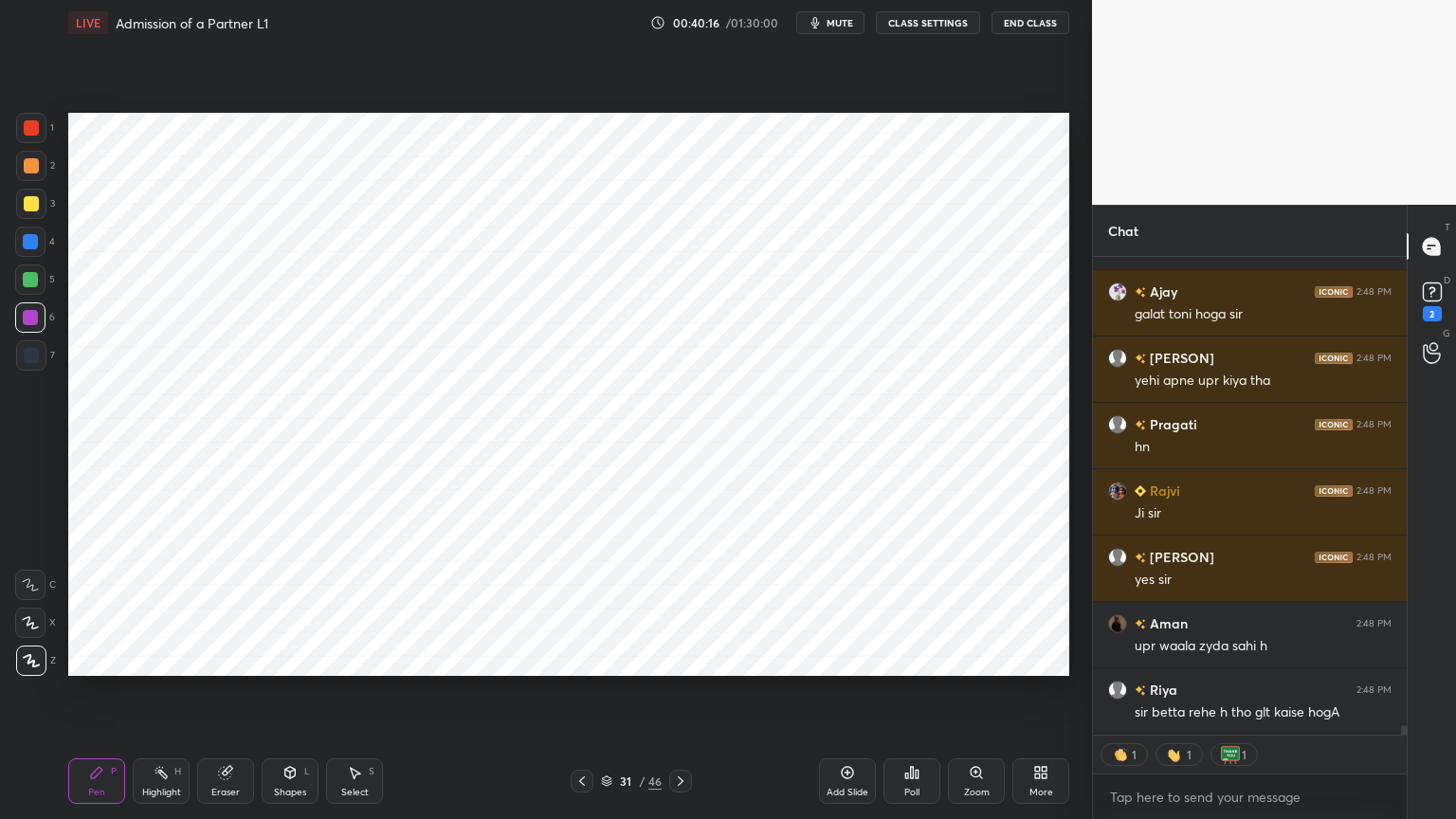 click on "Highlight" at bounding box center (161, 792) 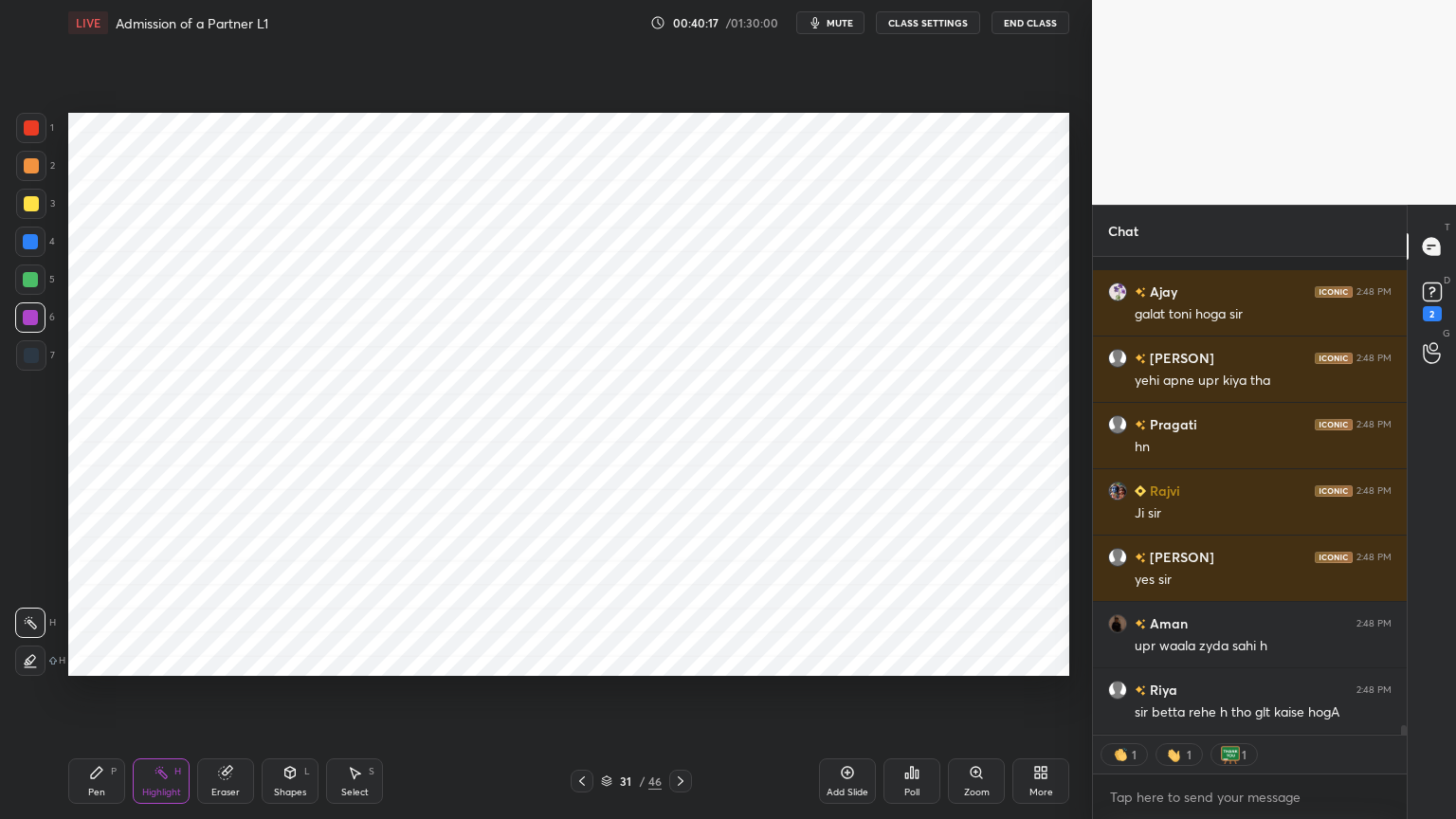 scroll, scrollTop: 23190, scrollLeft: 0, axis: vertical 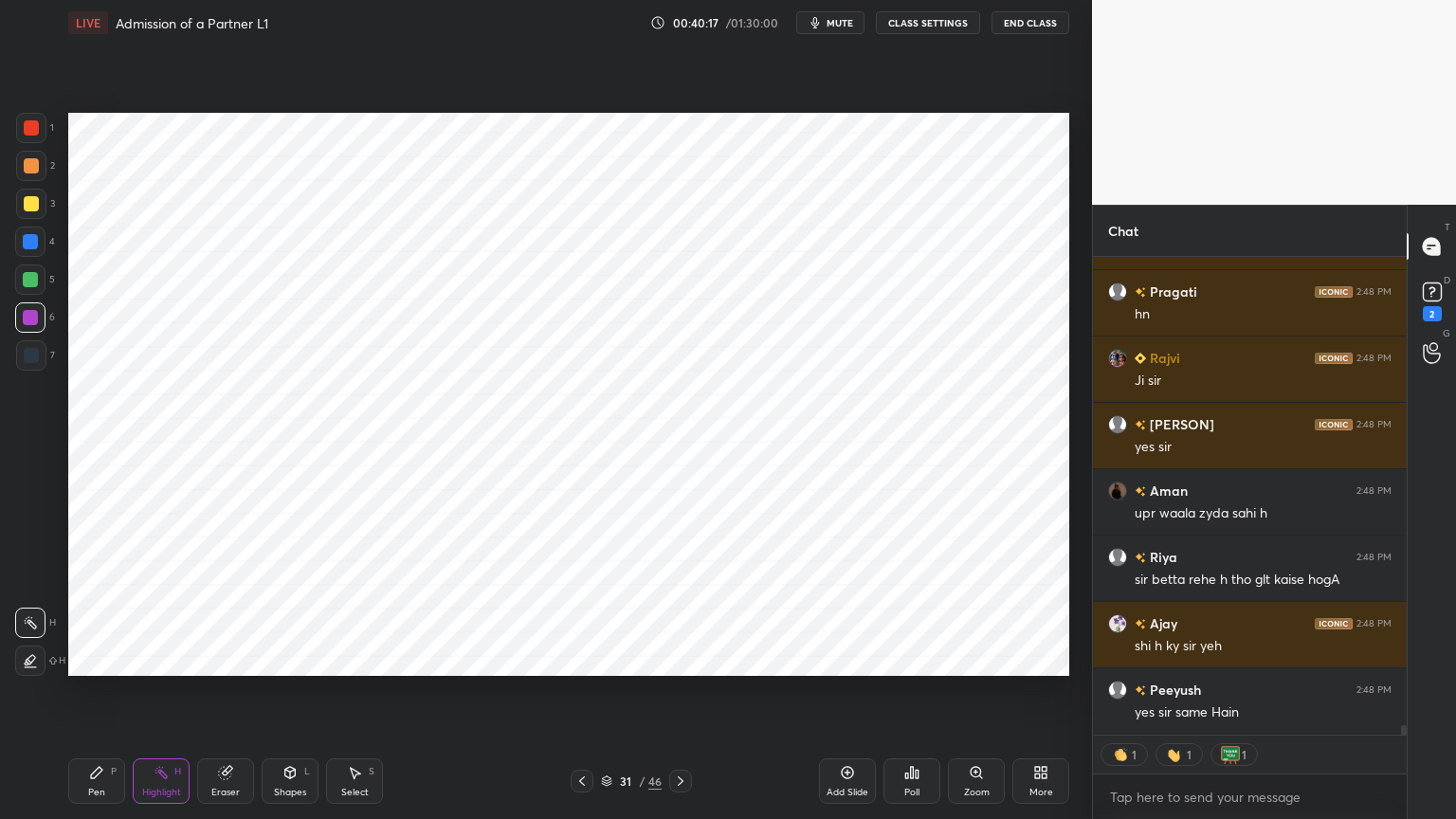 click at bounding box center (30, 280) 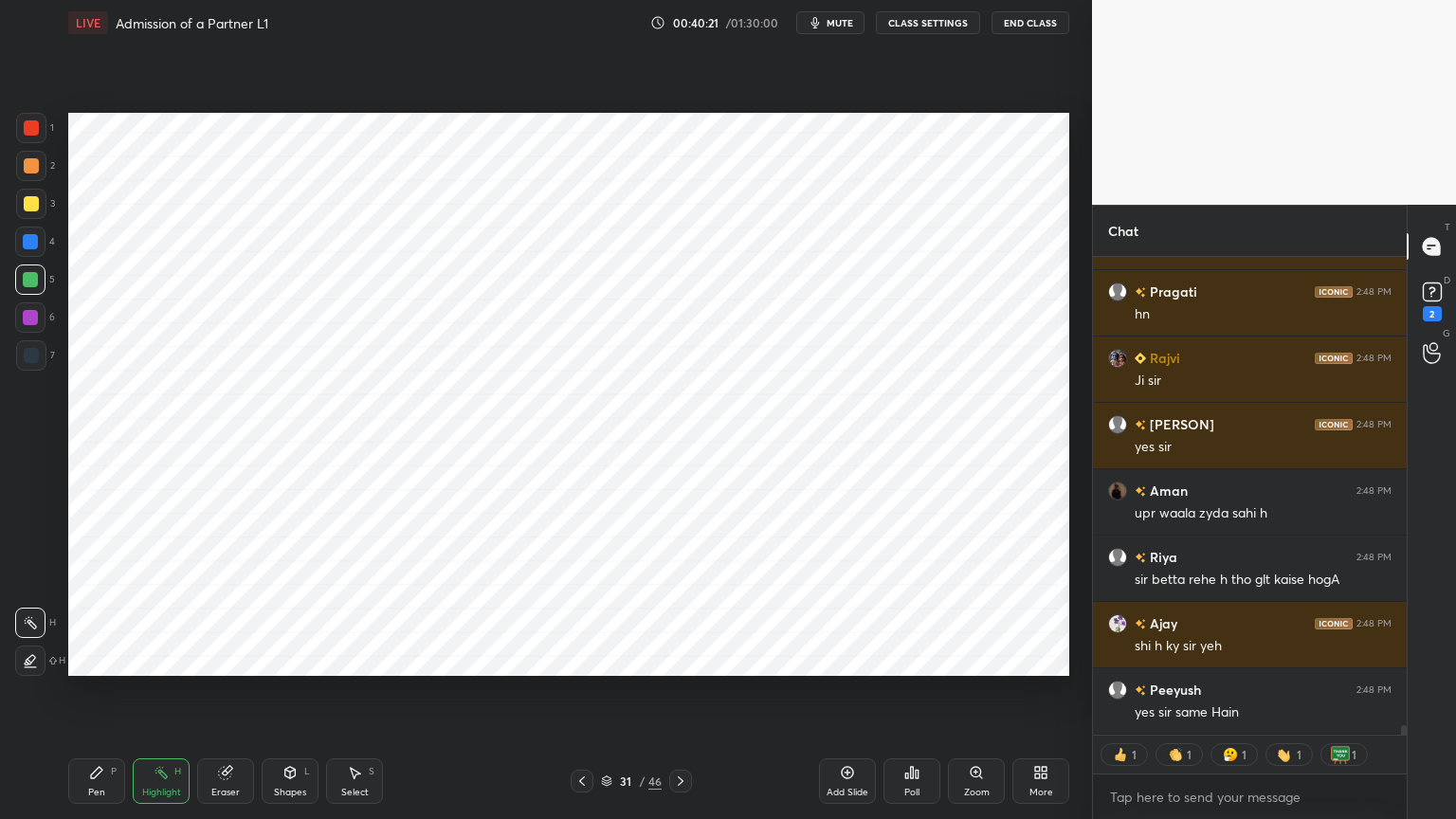 scroll, scrollTop: 23256, scrollLeft: 0, axis: vertical 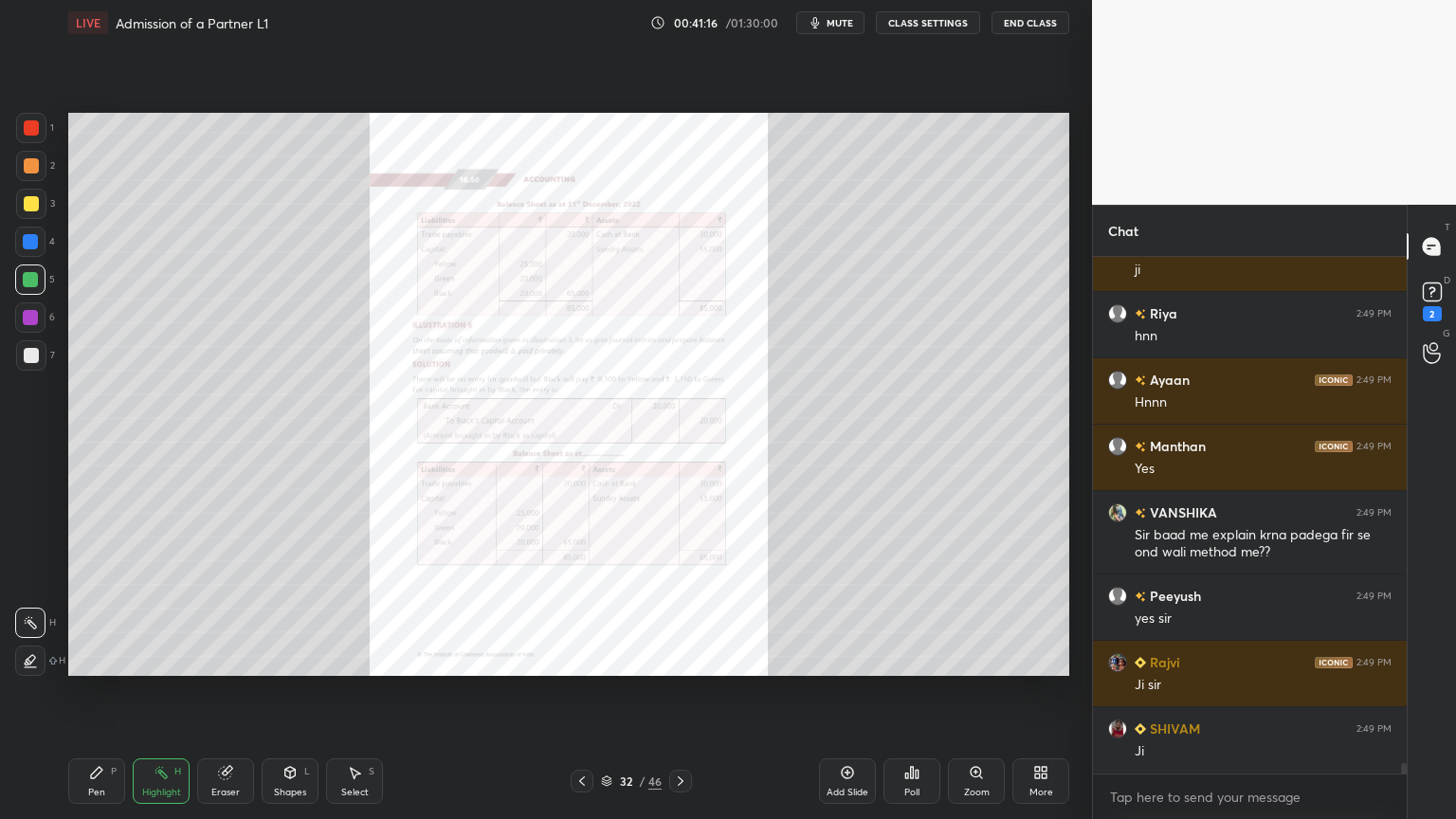 click on "Zoom" at bounding box center (976, 781) 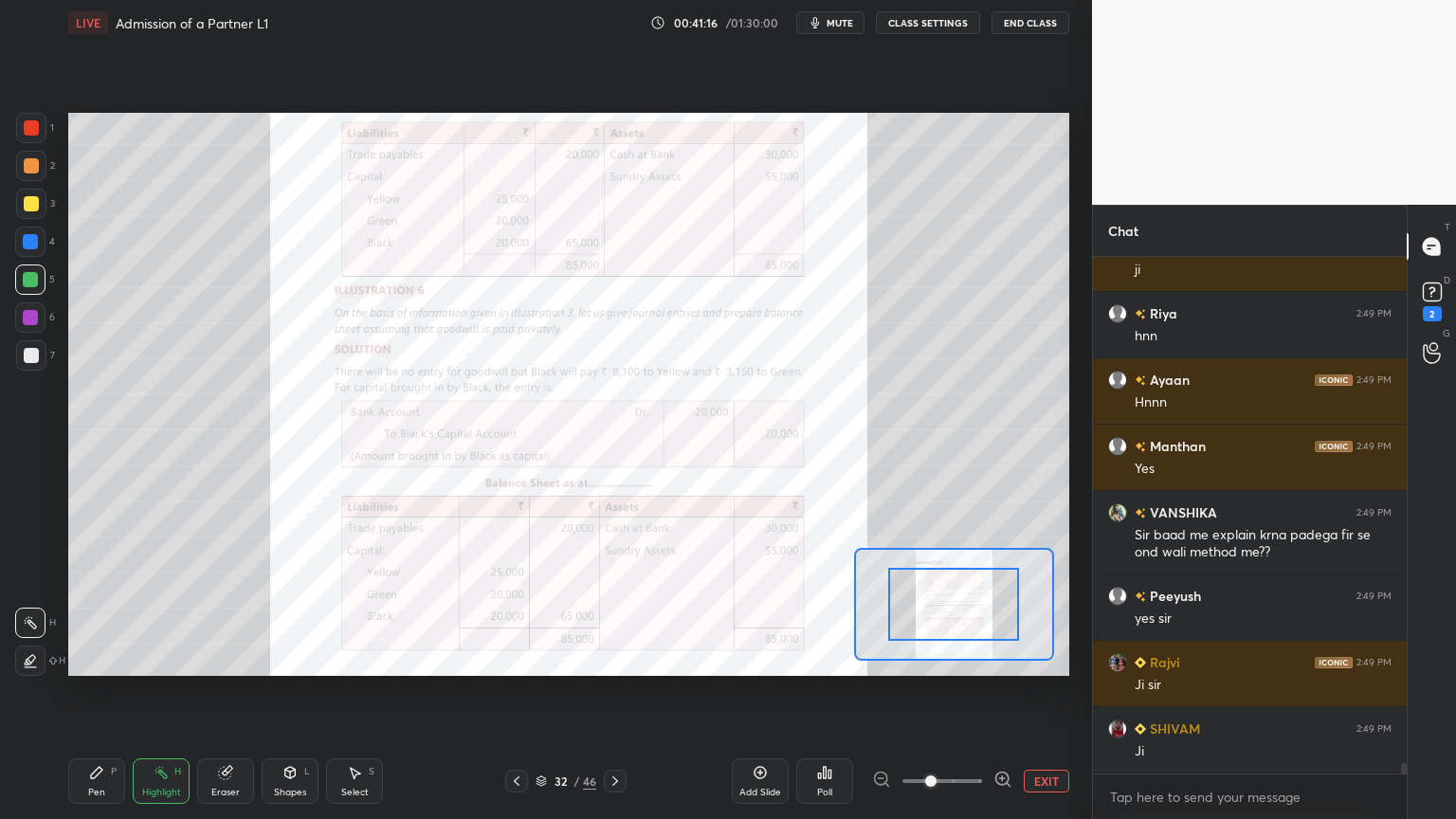 scroll, scrollTop: 24247, scrollLeft: 0, axis: vertical 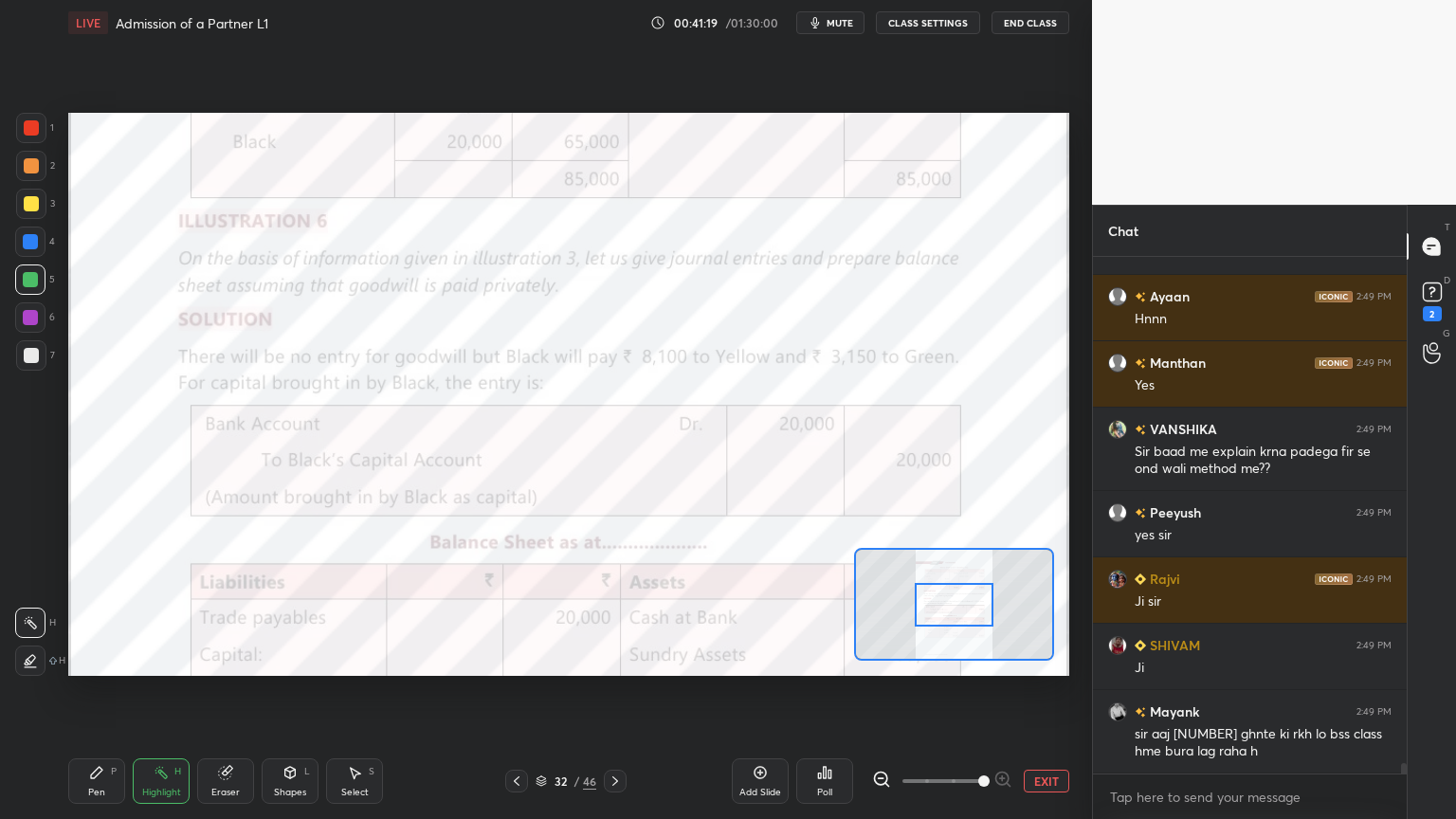 click at bounding box center [31, 128] 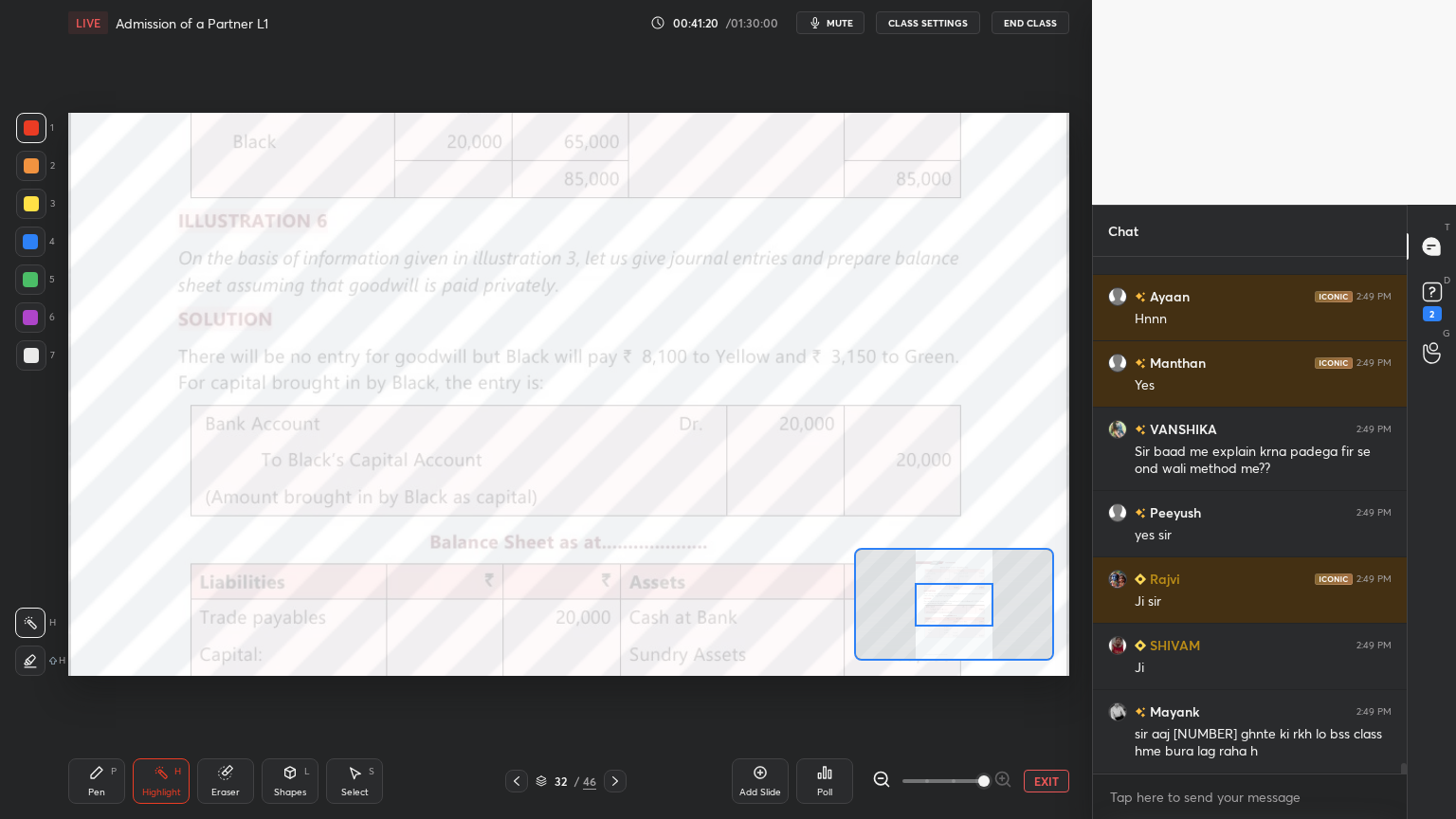 click on "Pen P" at bounding box center [97, 781] 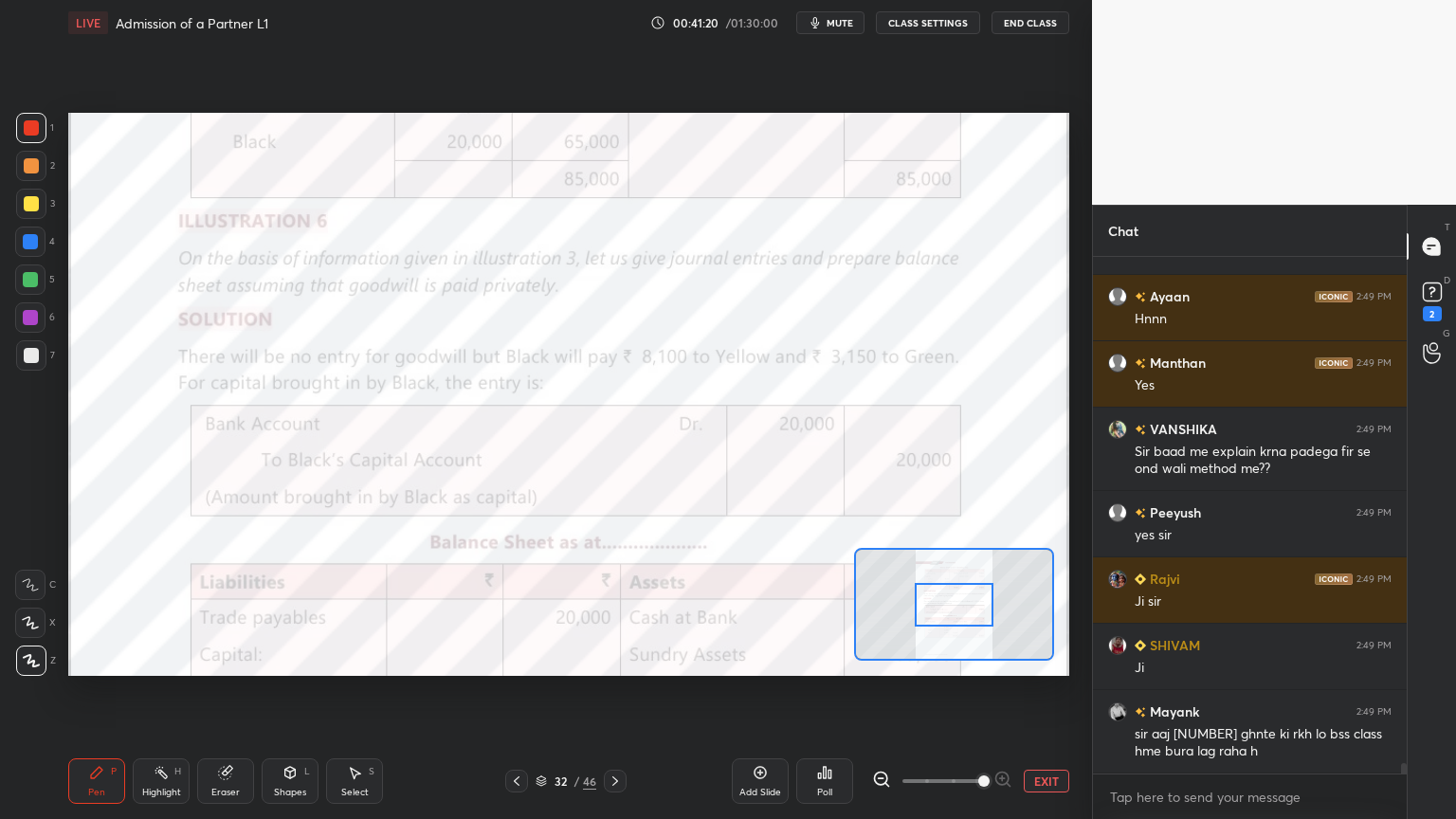 click 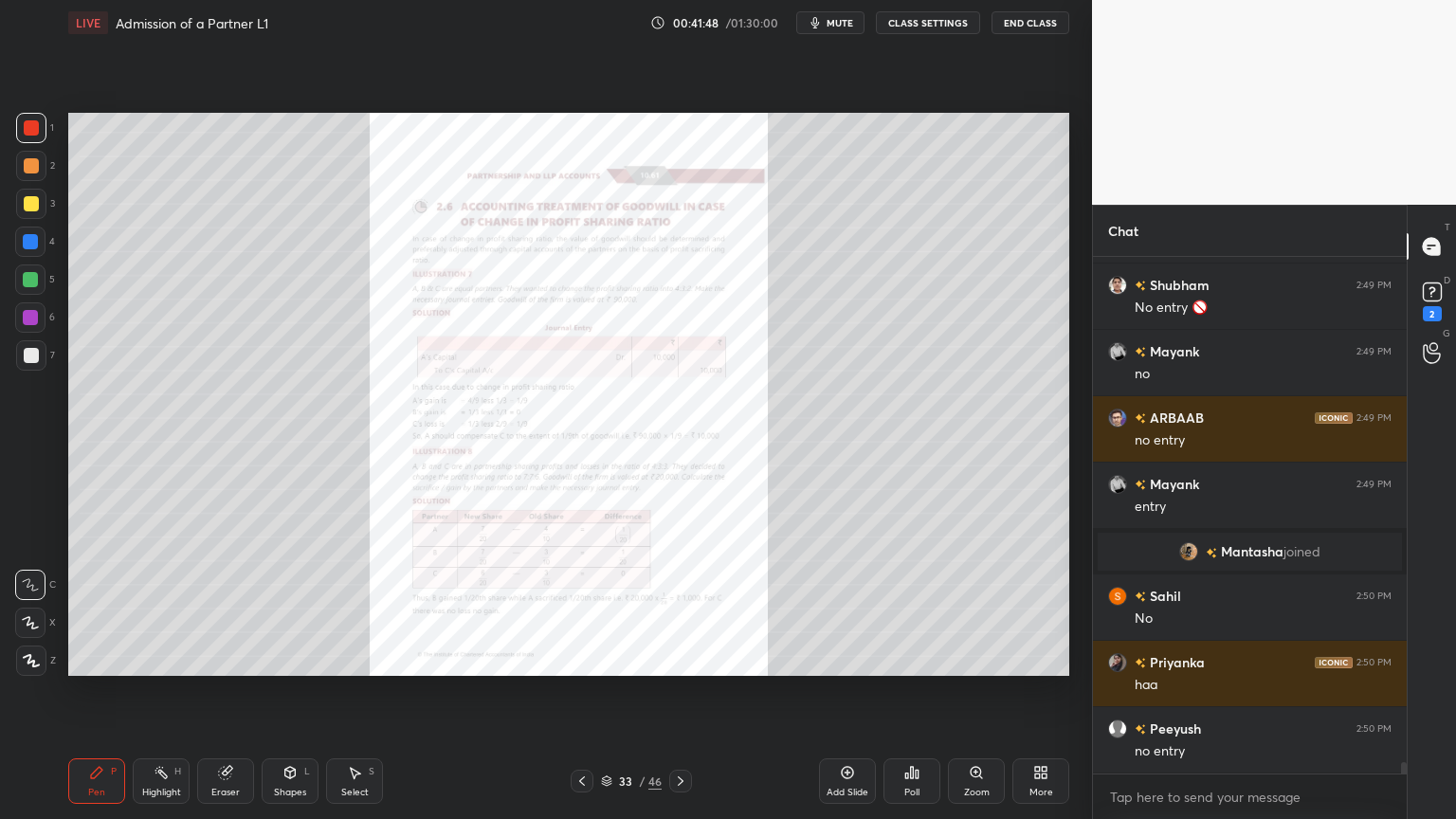 scroll, scrollTop: 23933, scrollLeft: 0, axis: vertical 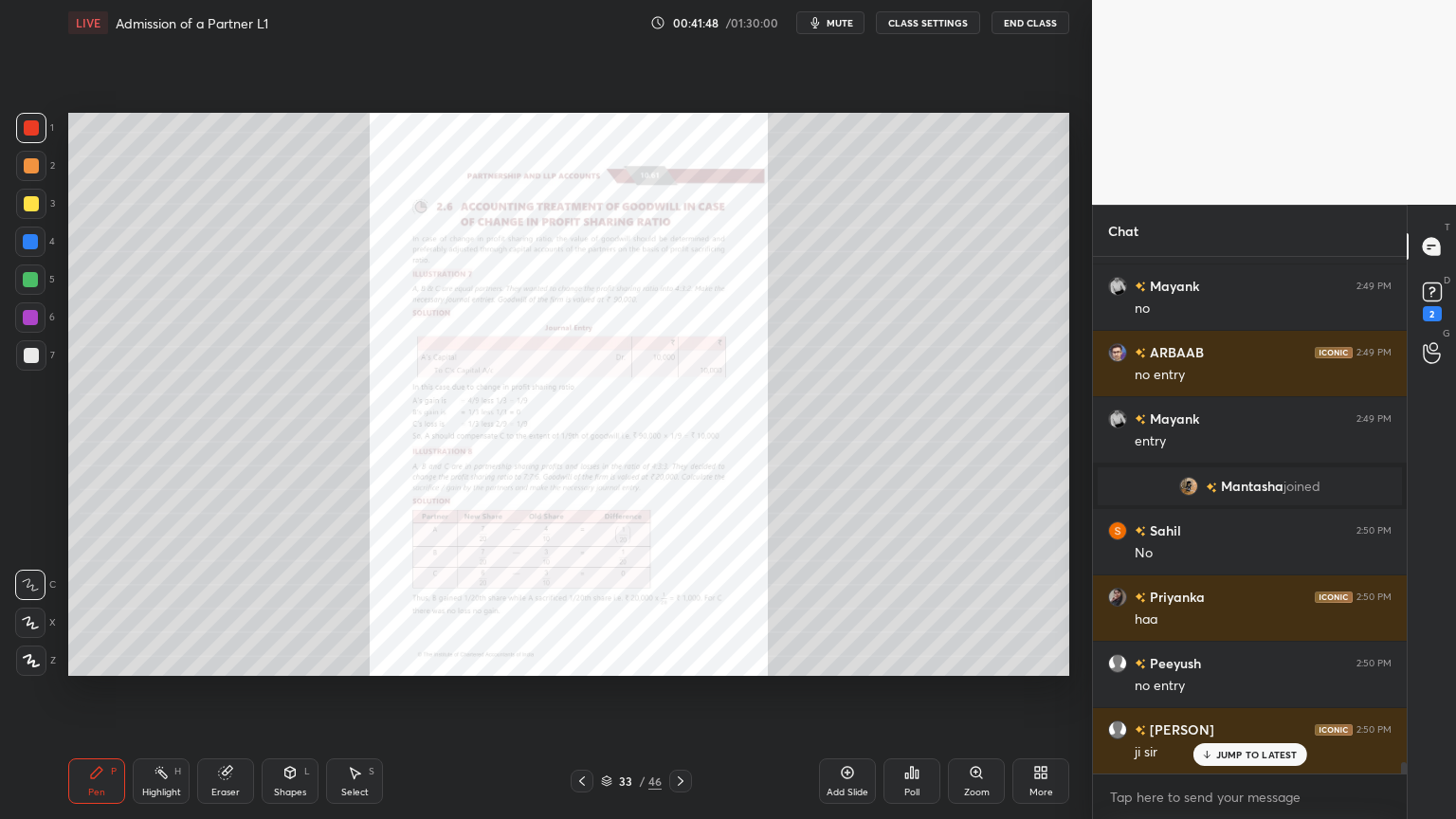 click 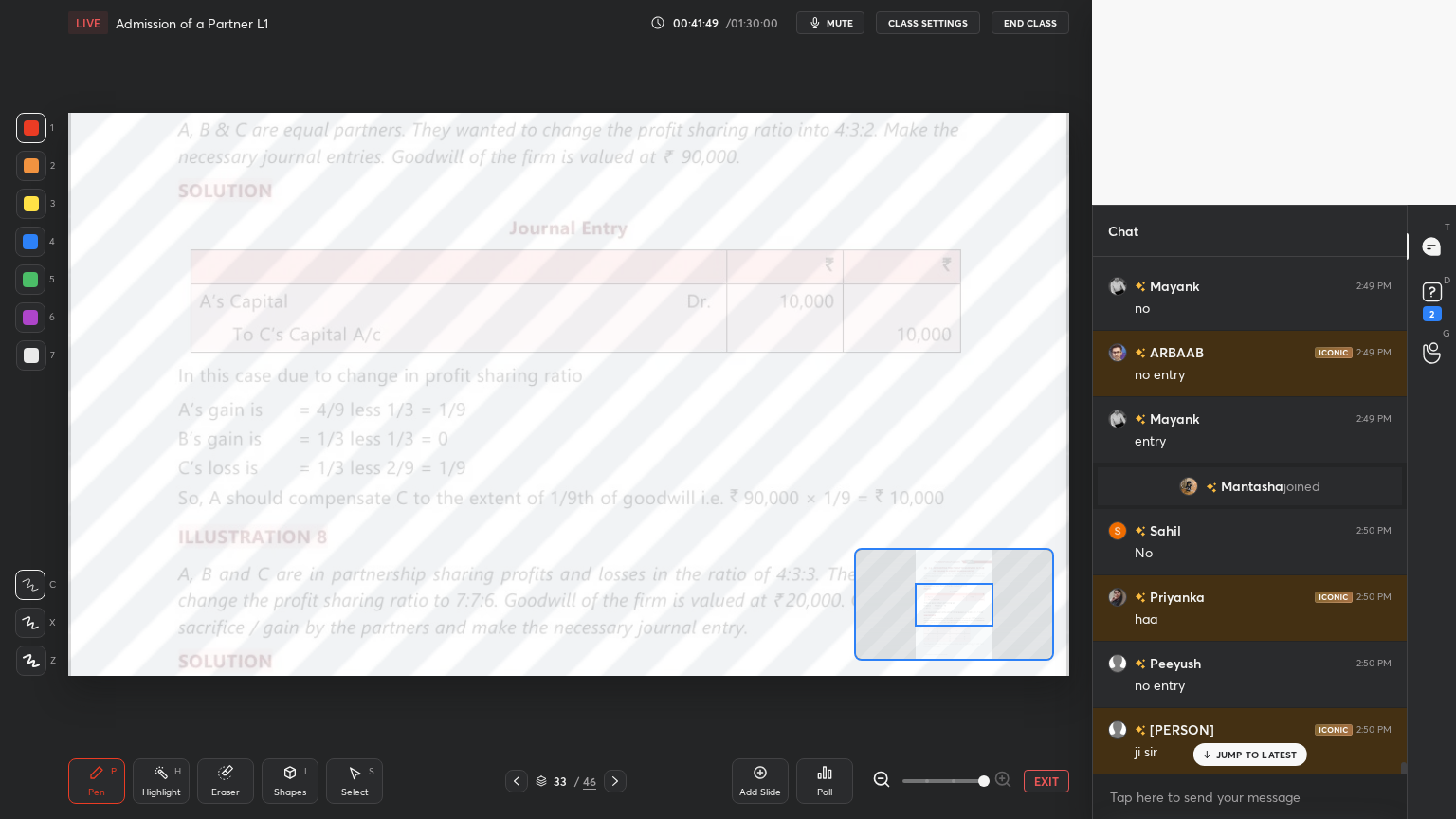 scroll, scrollTop: 24000, scrollLeft: 0, axis: vertical 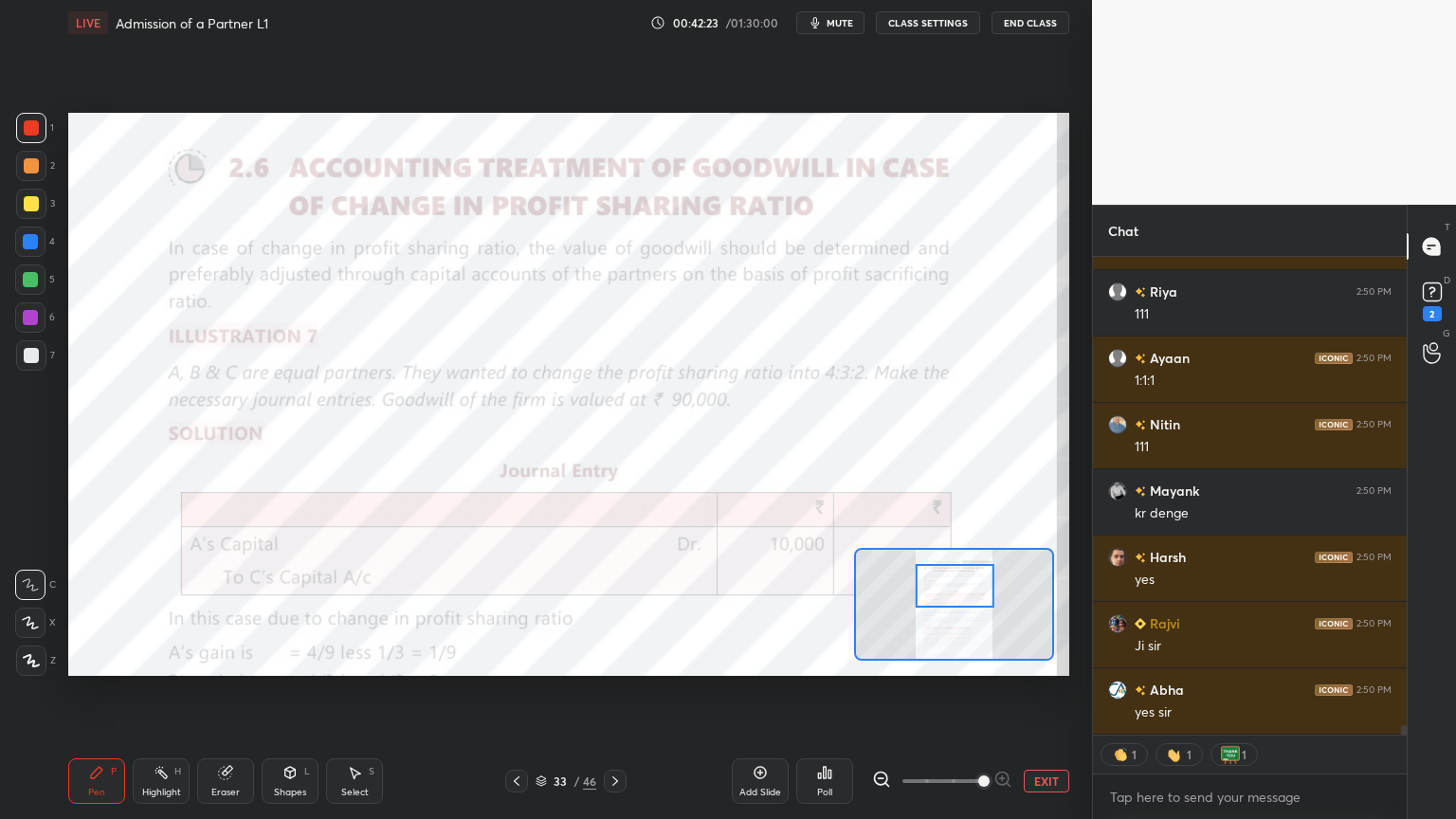 click on "Add Slide" at bounding box center [760, 781] 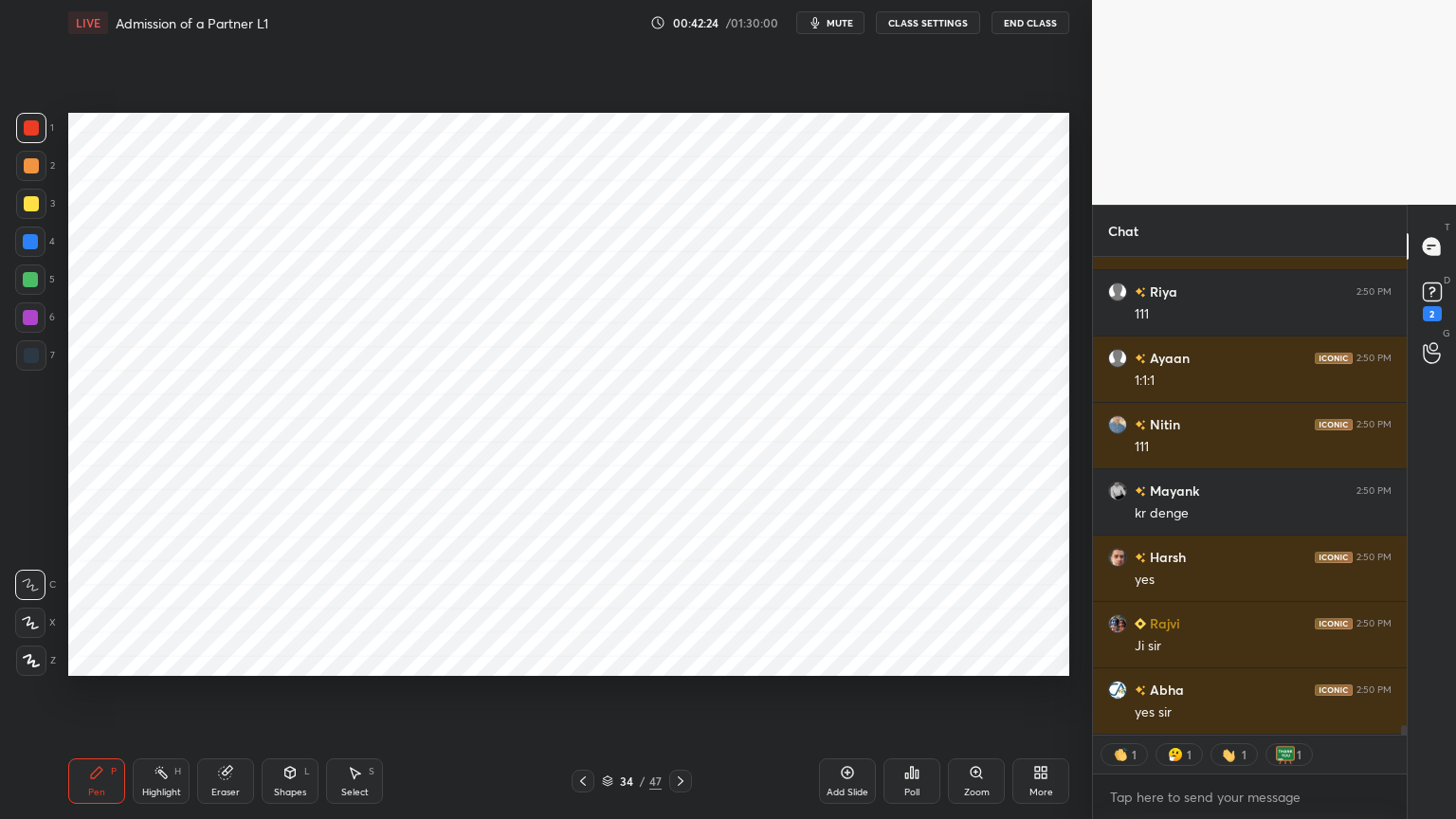 click at bounding box center [30, 242] 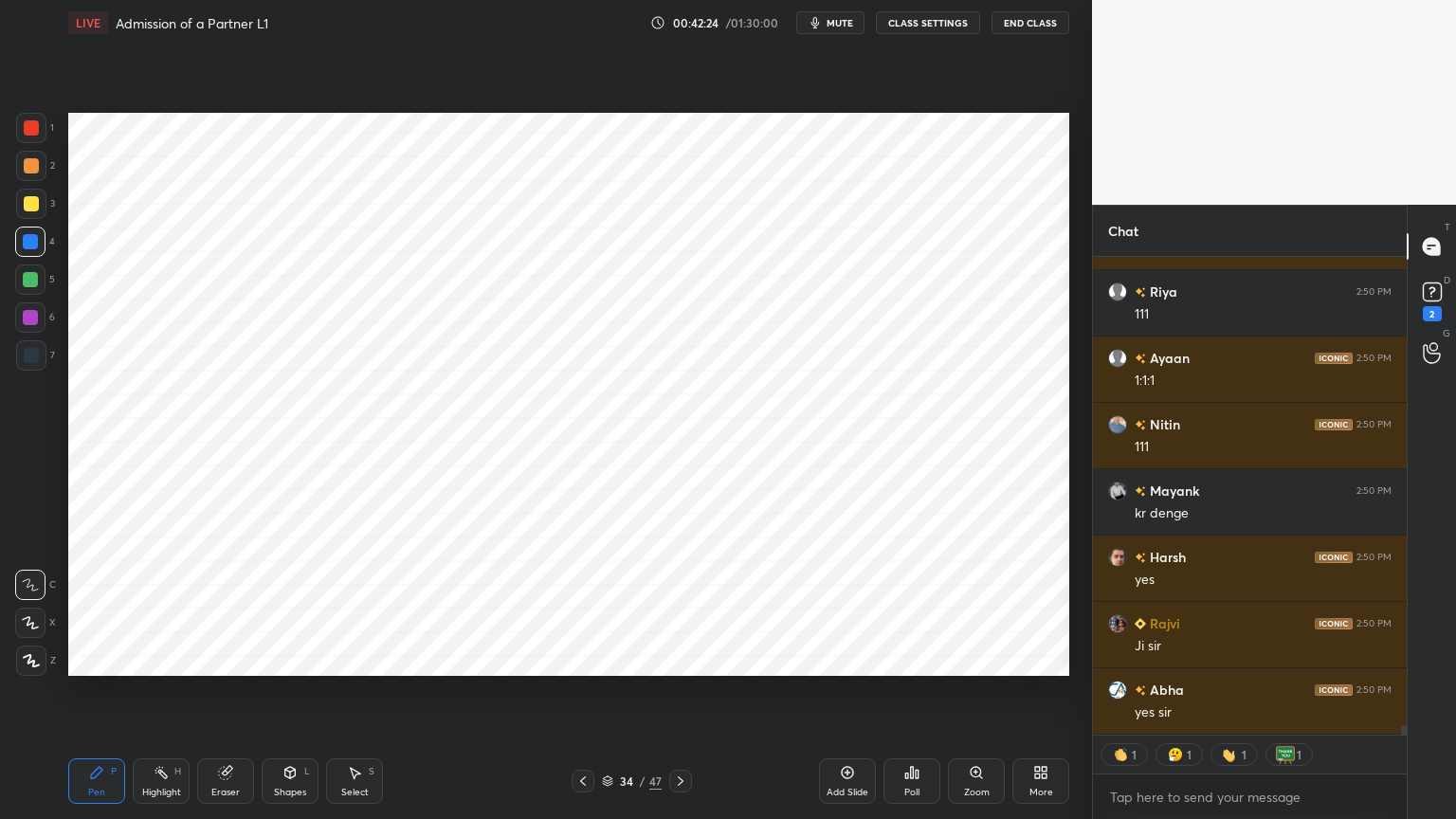 scroll, scrollTop: 24570, scrollLeft: 0, axis: vertical 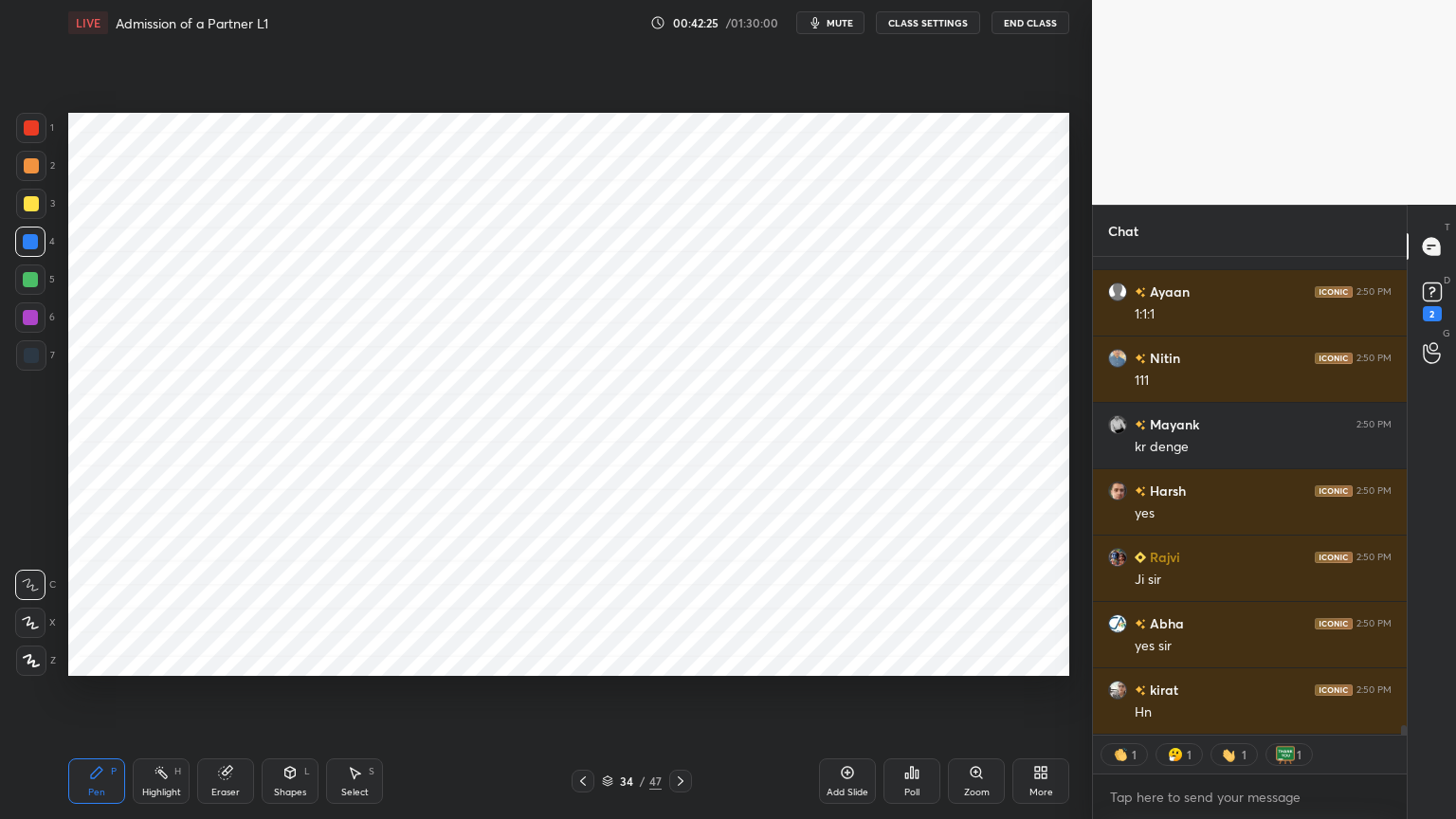 click 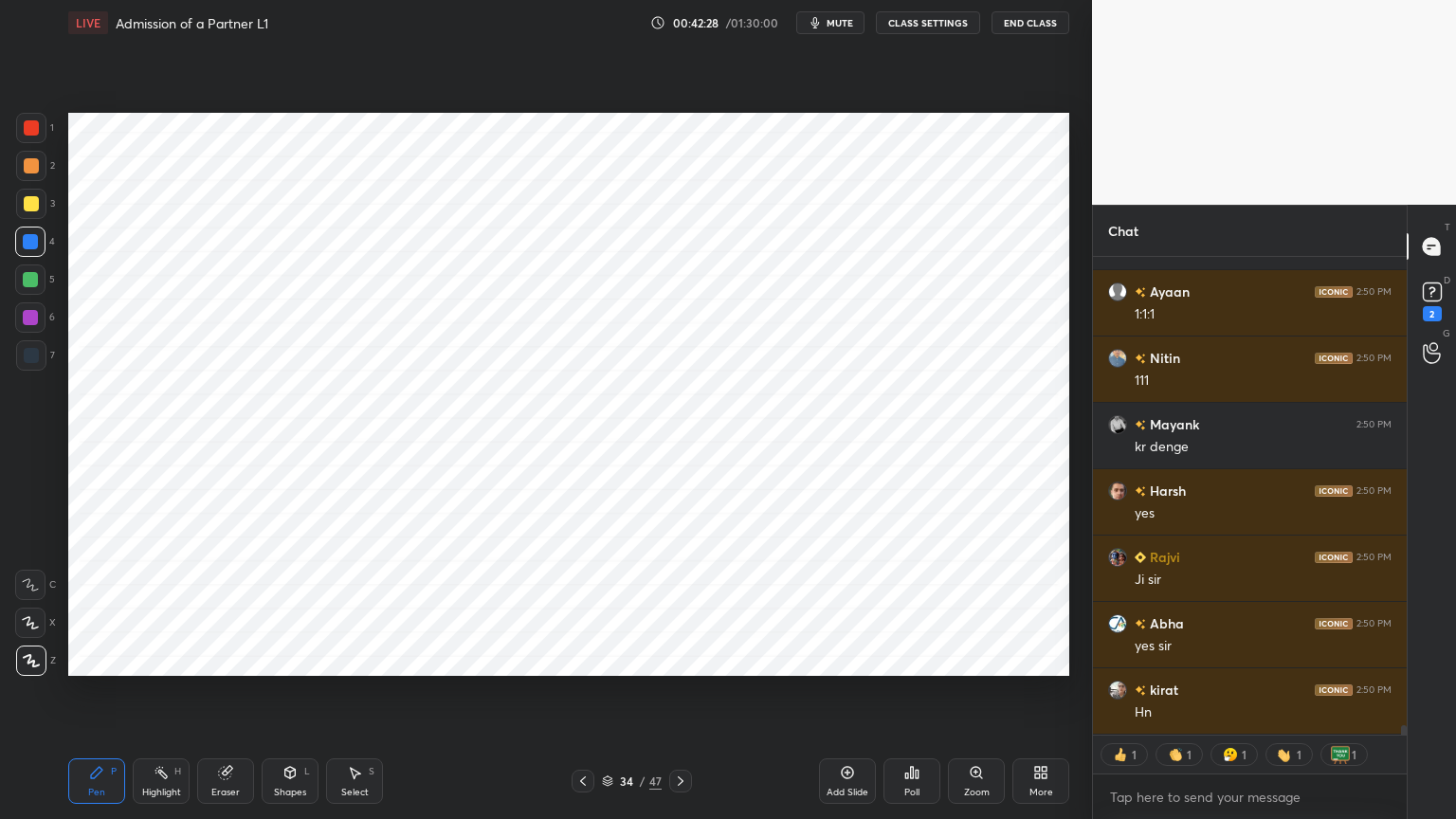 scroll, scrollTop: 24636, scrollLeft: 0, axis: vertical 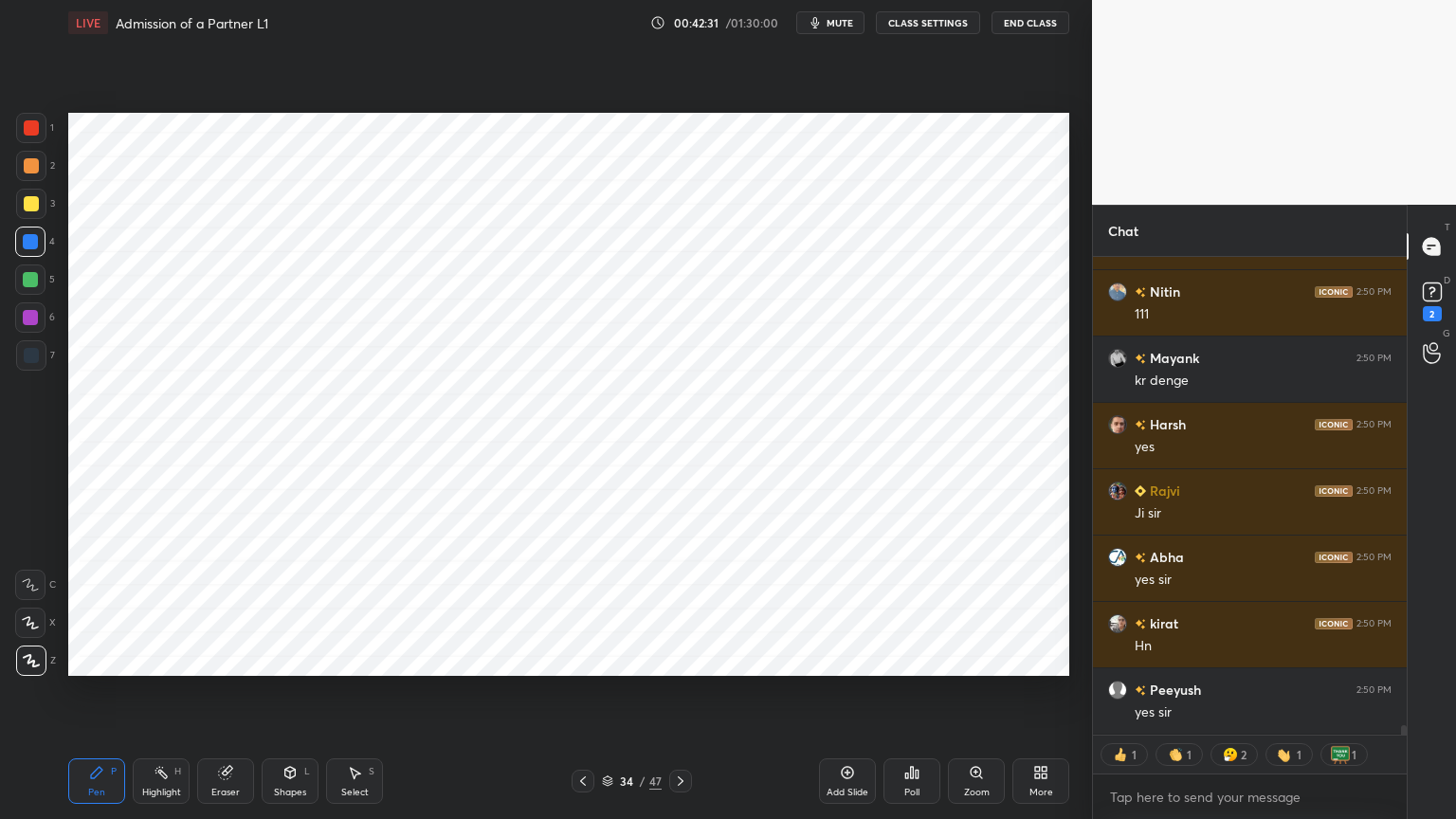 click at bounding box center (31, 355) 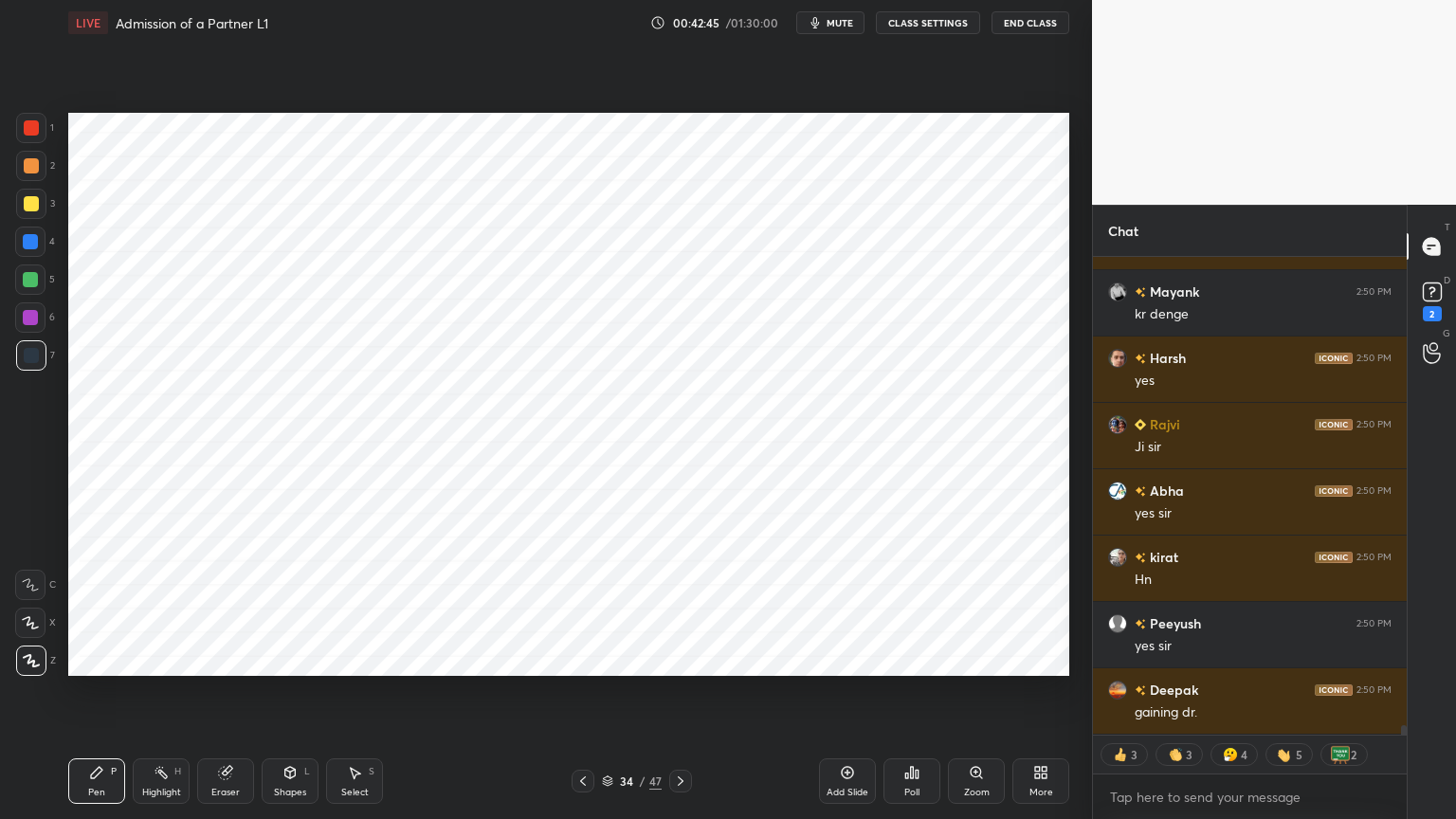 scroll, scrollTop: 24769, scrollLeft: 0, axis: vertical 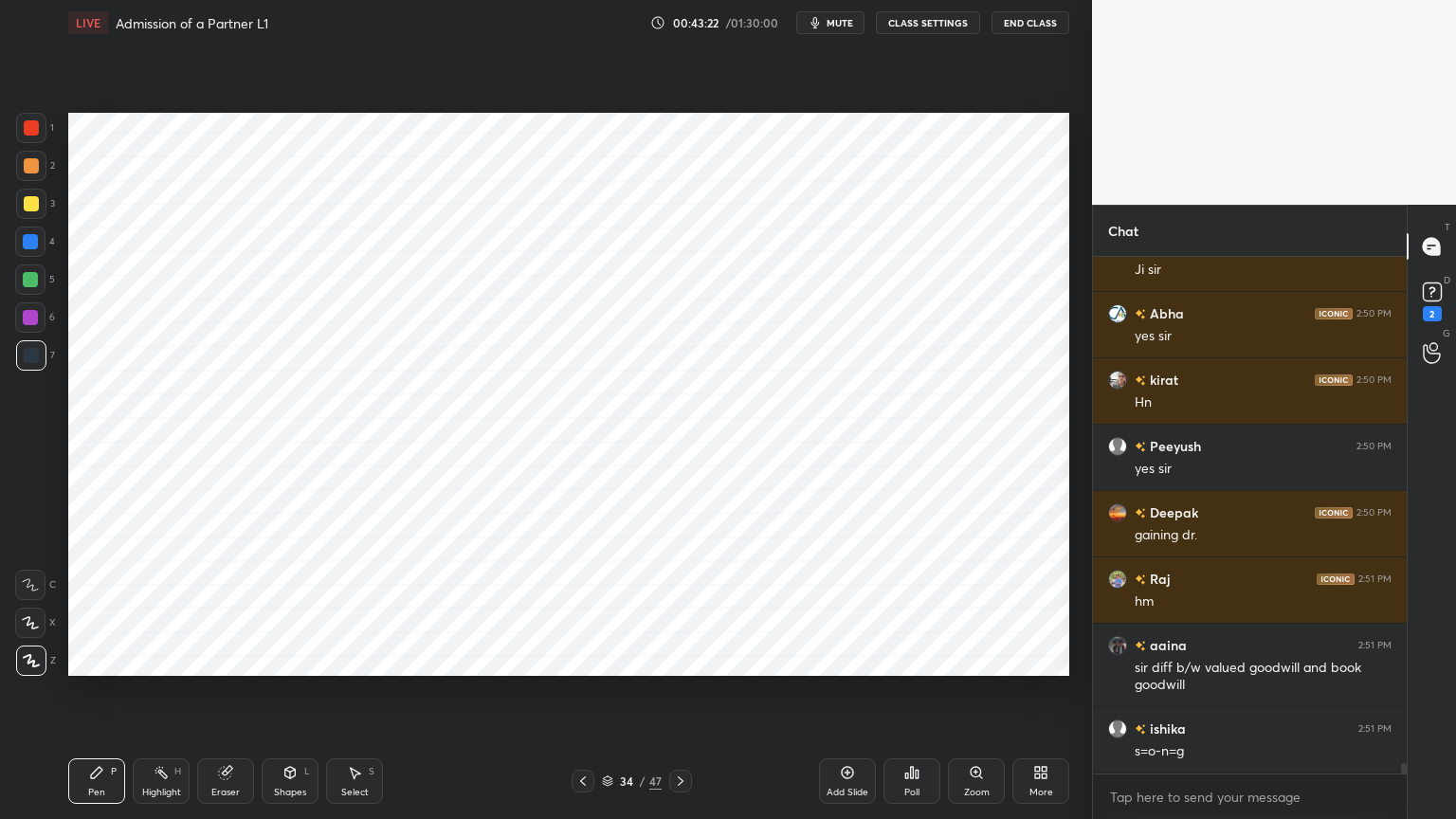 click at bounding box center [30, 242] 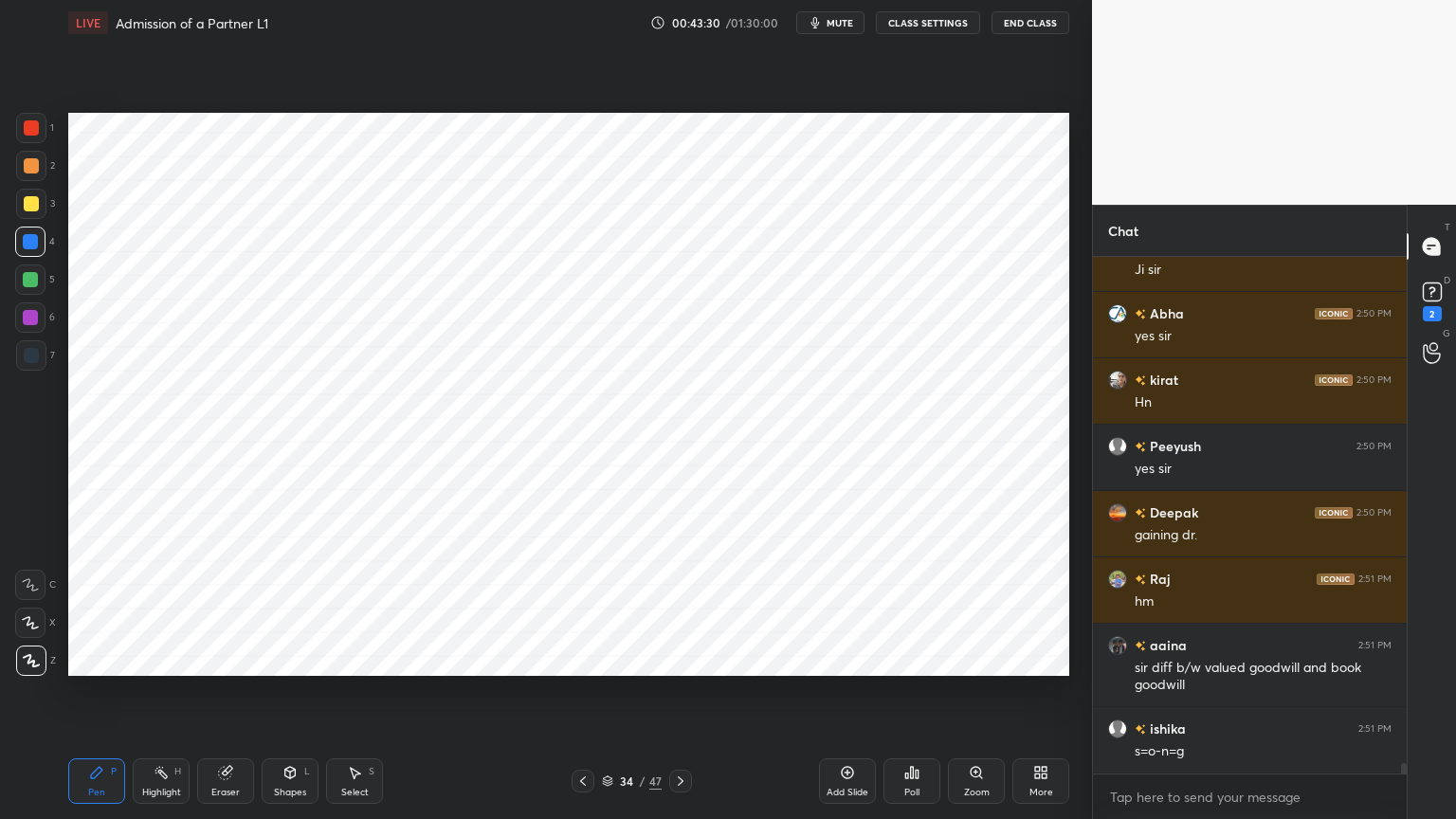 click at bounding box center (31, 355) 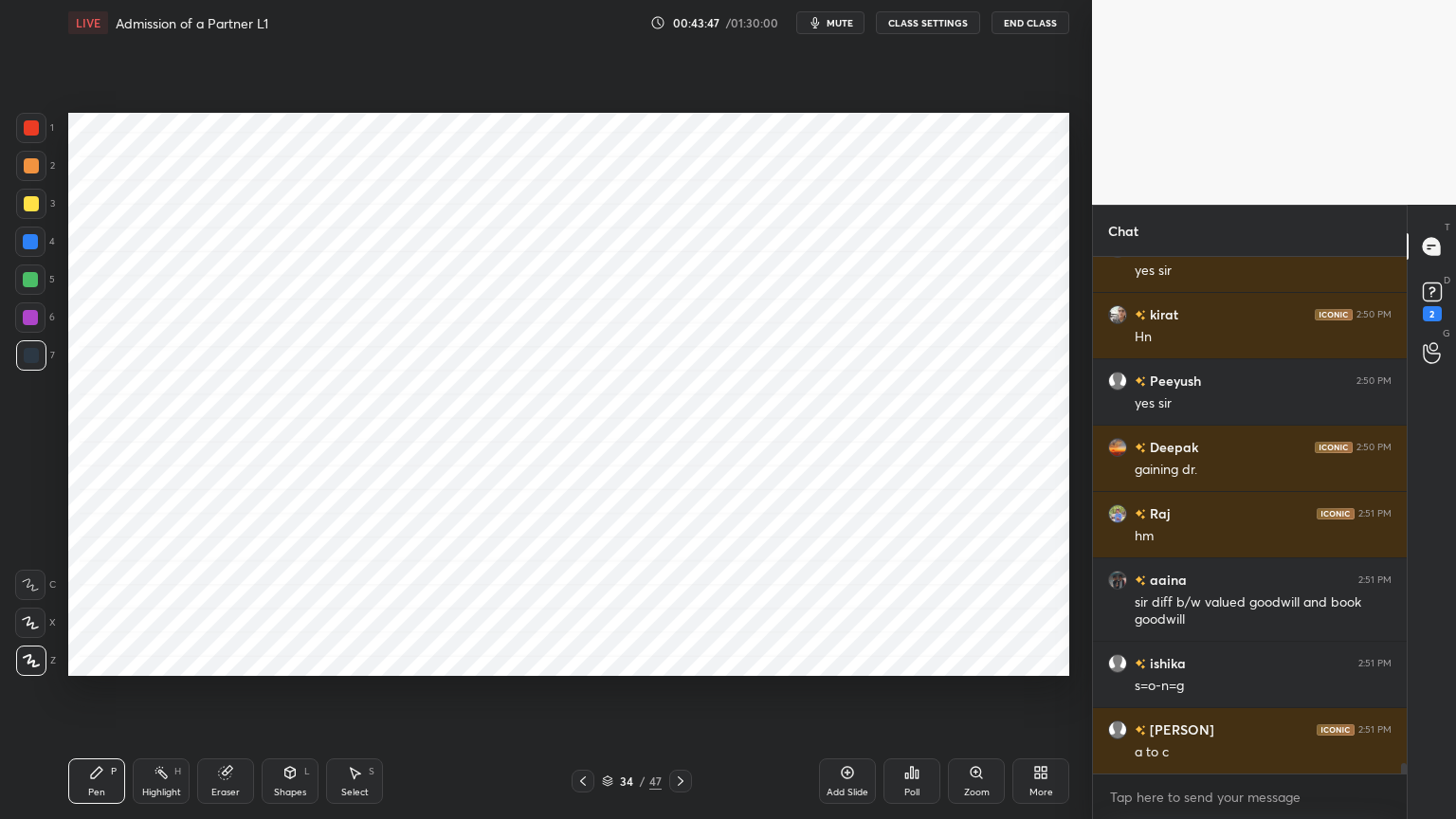 scroll, scrollTop: 25013, scrollLeft: 0, axis: vertical 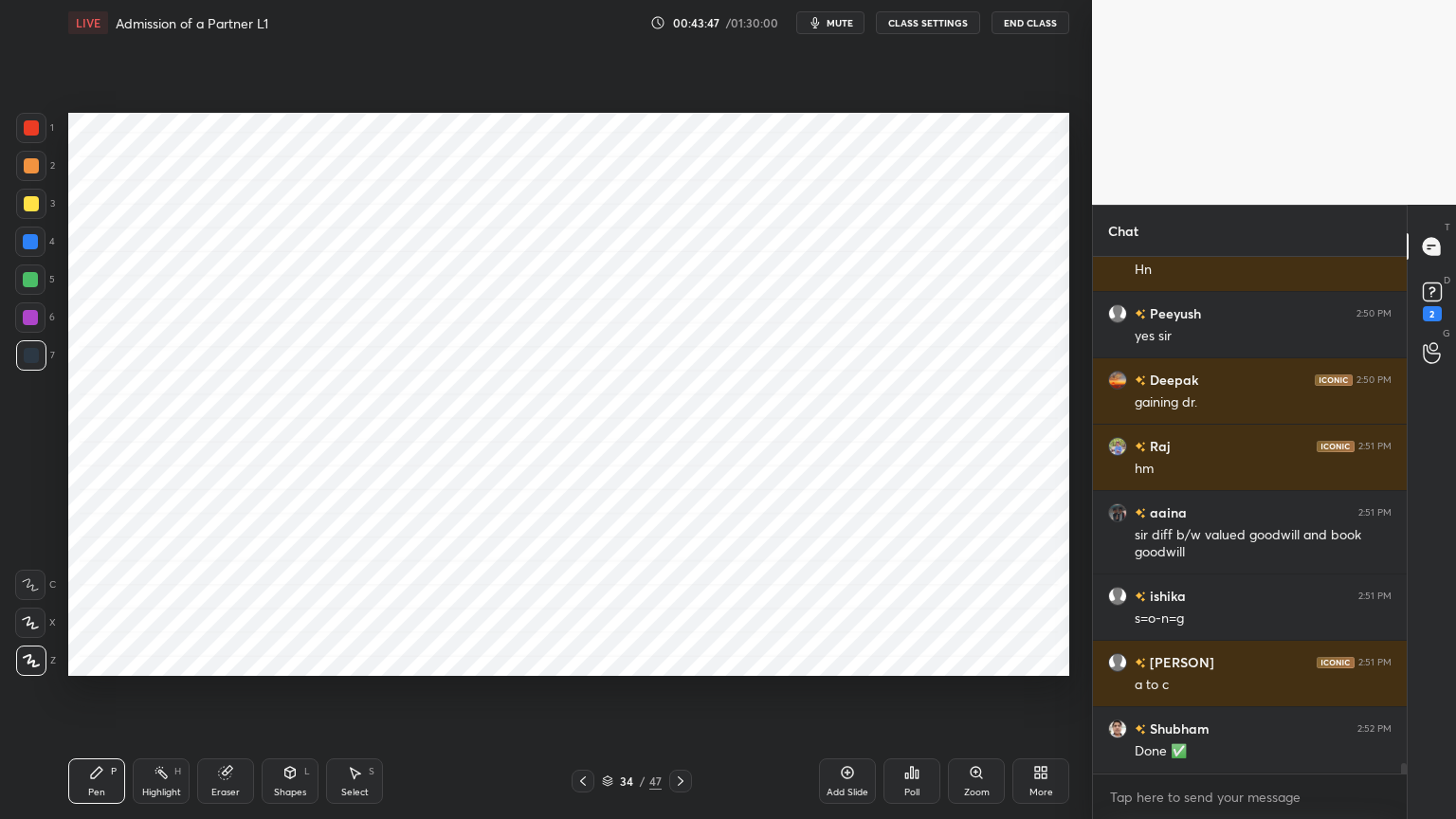 click at bounding box center [31, 128] 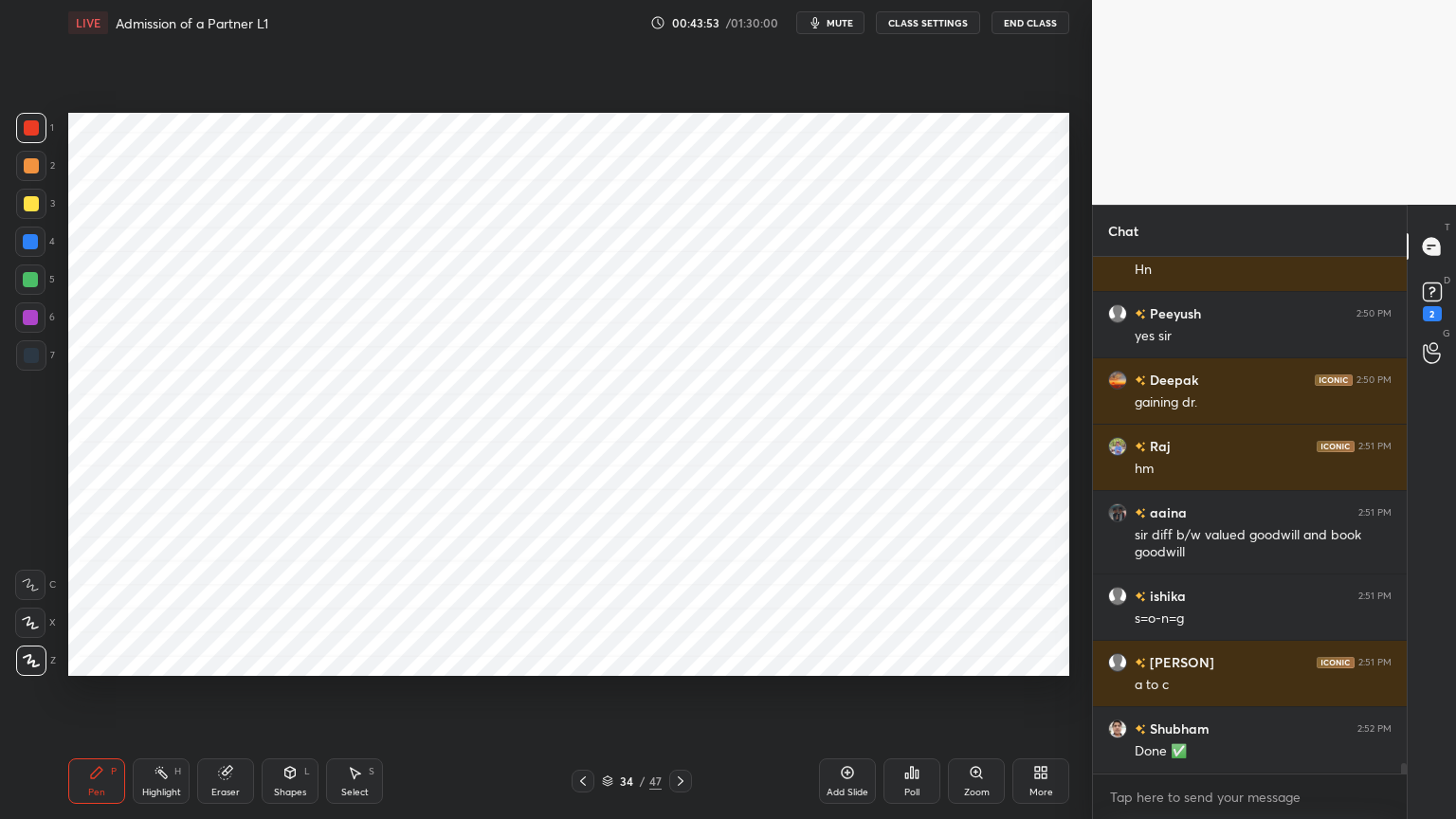 click on "6" at bounding box center (35, 321) 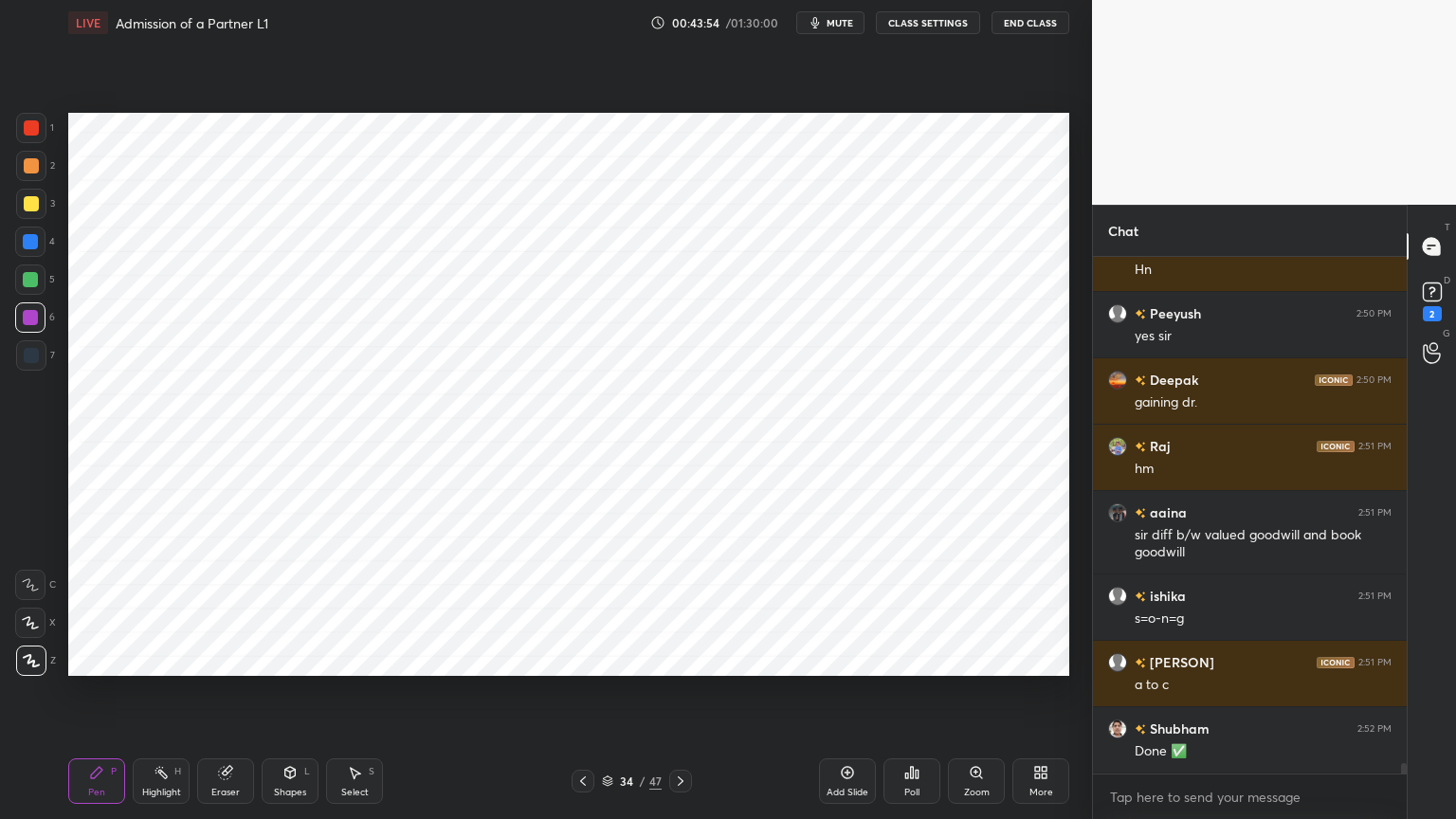 scroll, scrollTop: 25032, scrollLeft: 0, axis: vertical 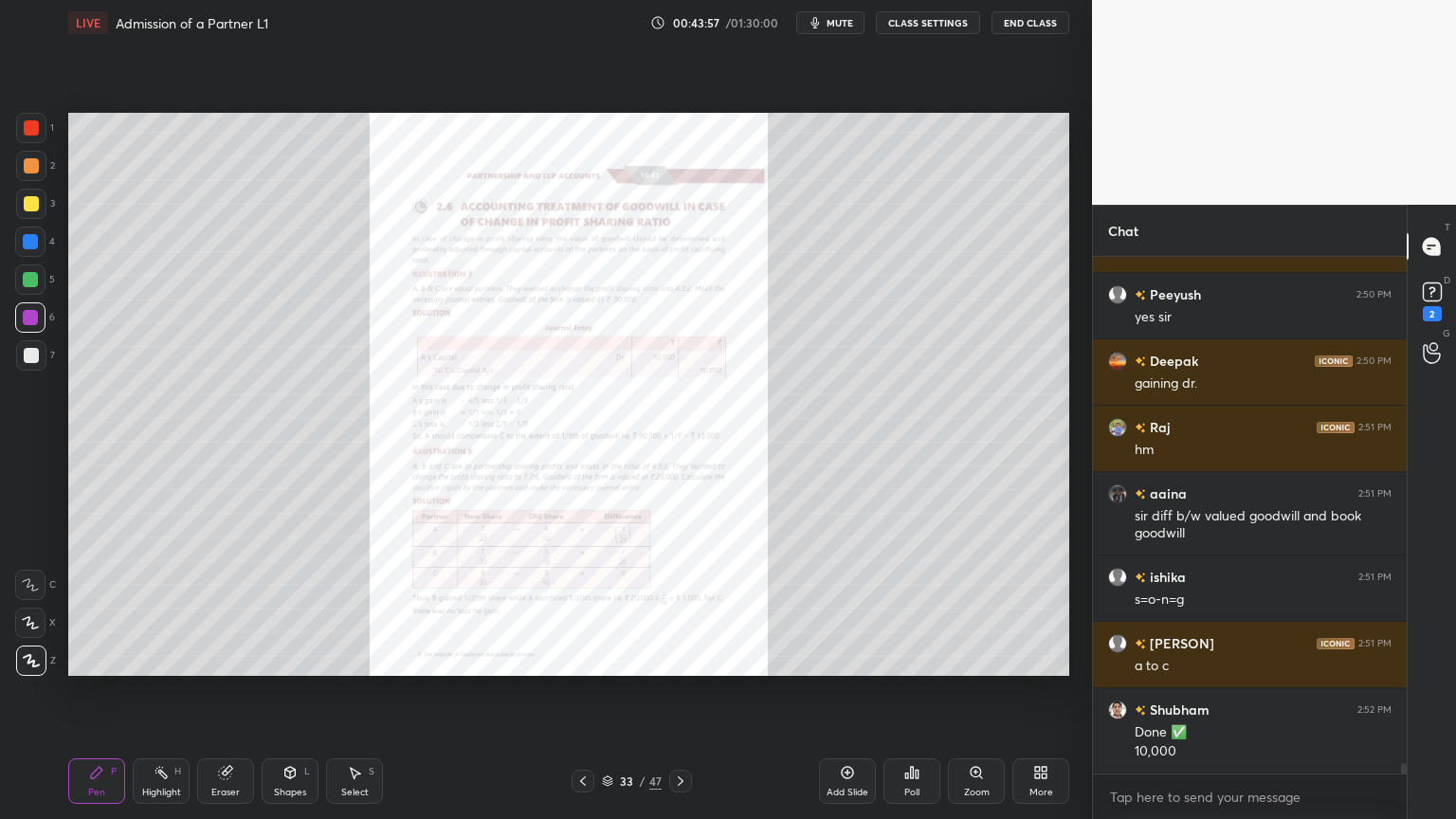 click on "Zoom" at bounding box center [976, 781] 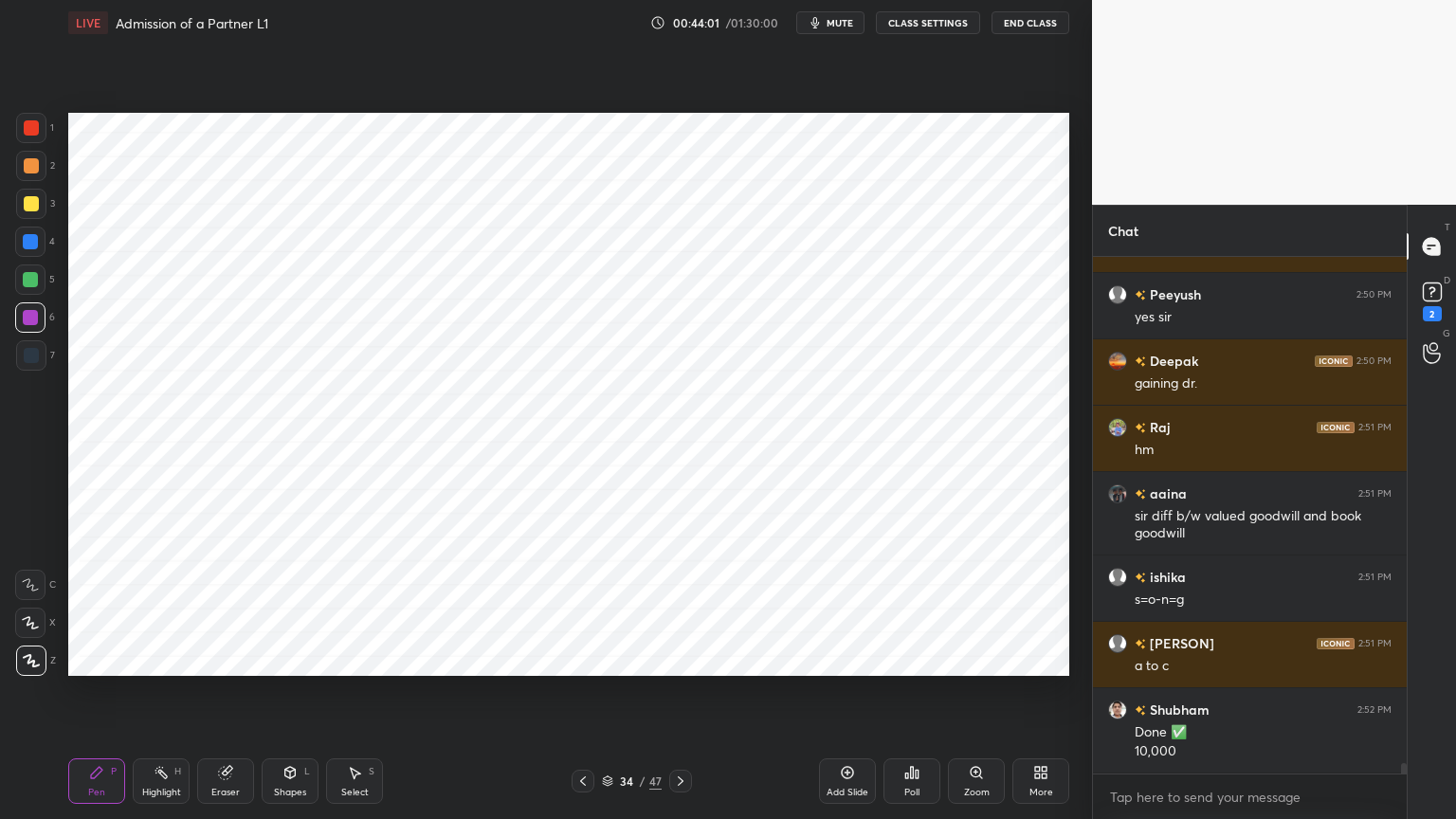 scroll, scrollTop: 25097, scrollLeft: 0, axis: vertical 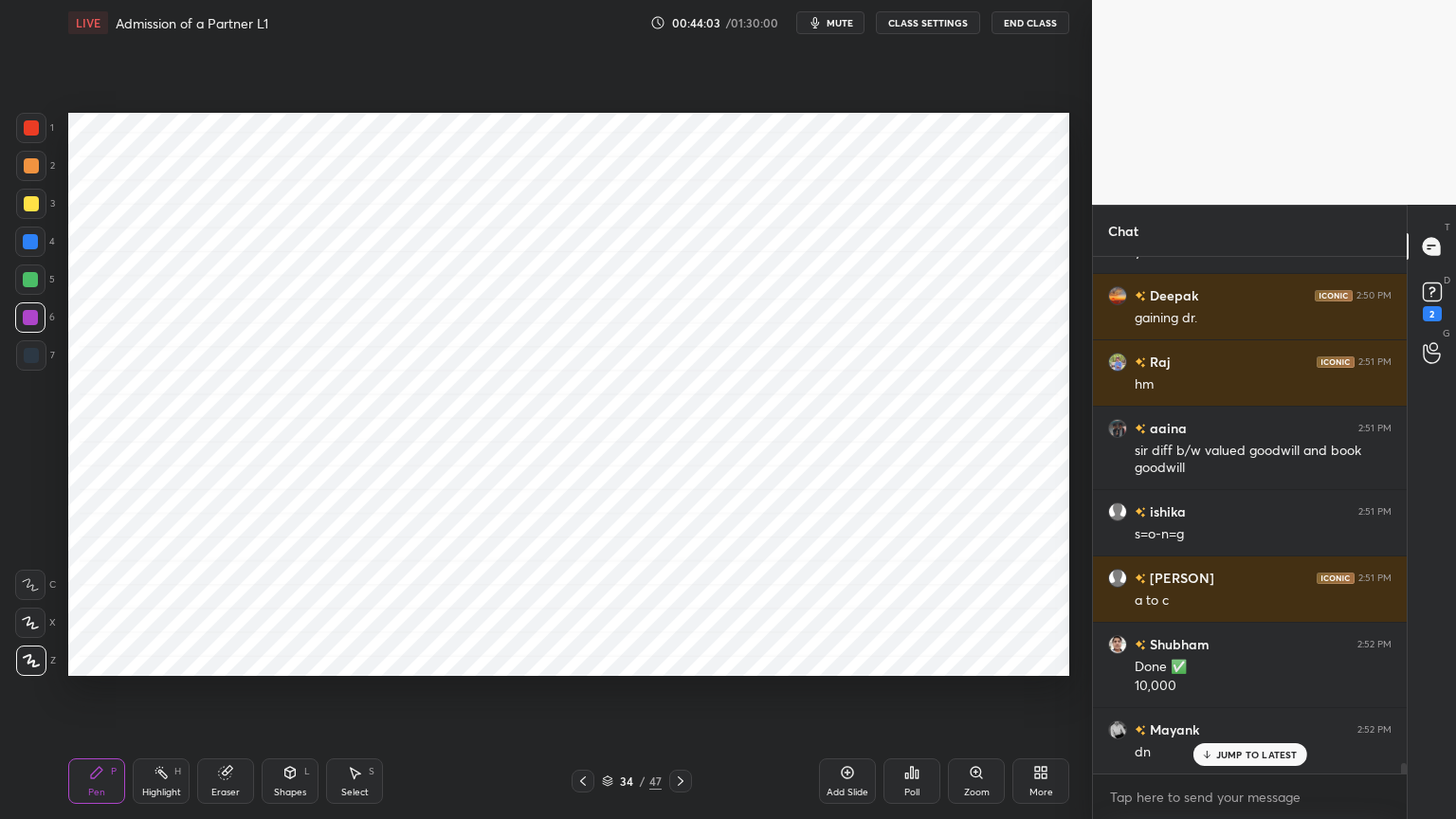 click at bounding box center [31, 355] 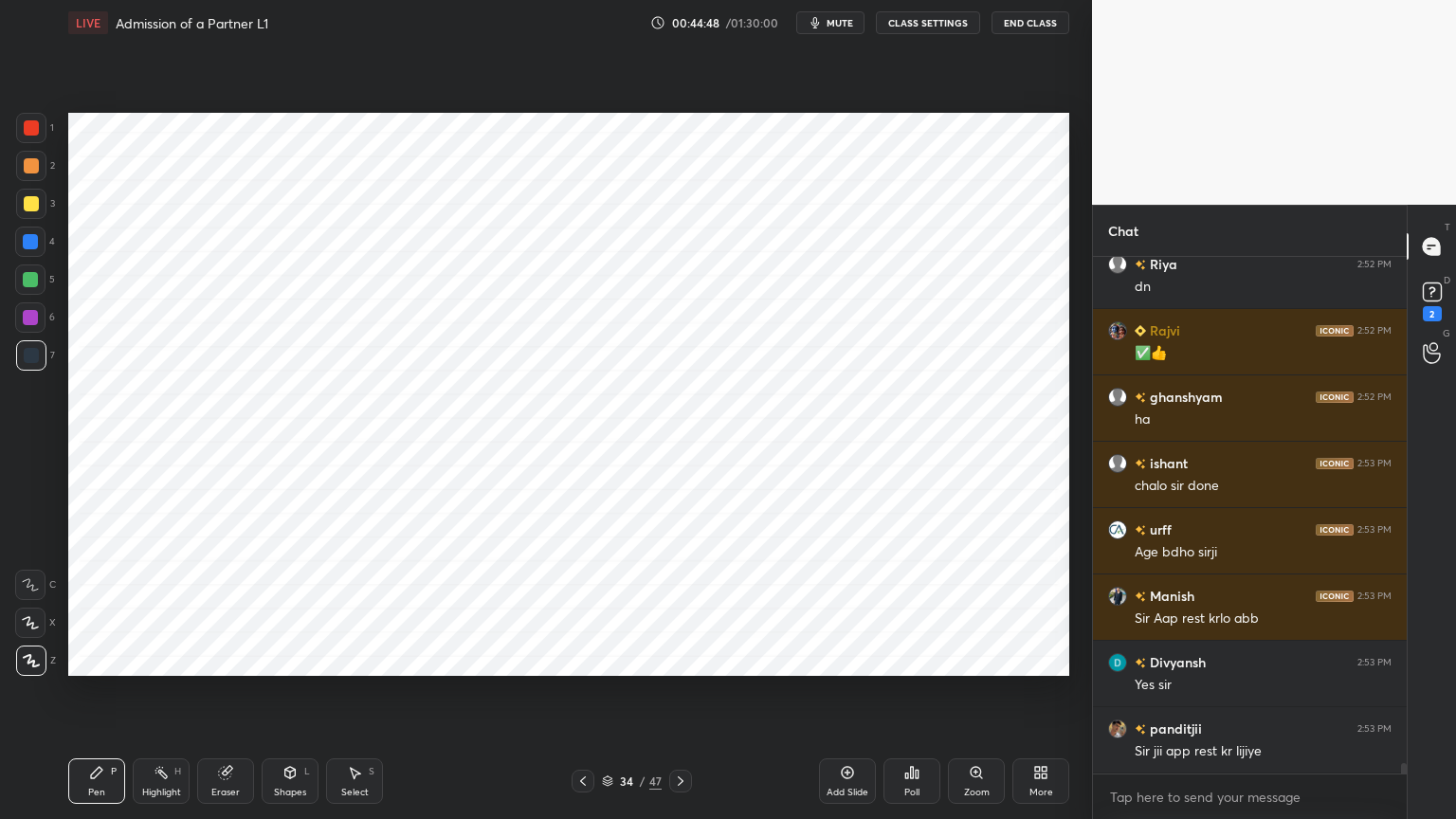 scroll, scrollTop: 26310, scrollLeft: 0, axis: vertical 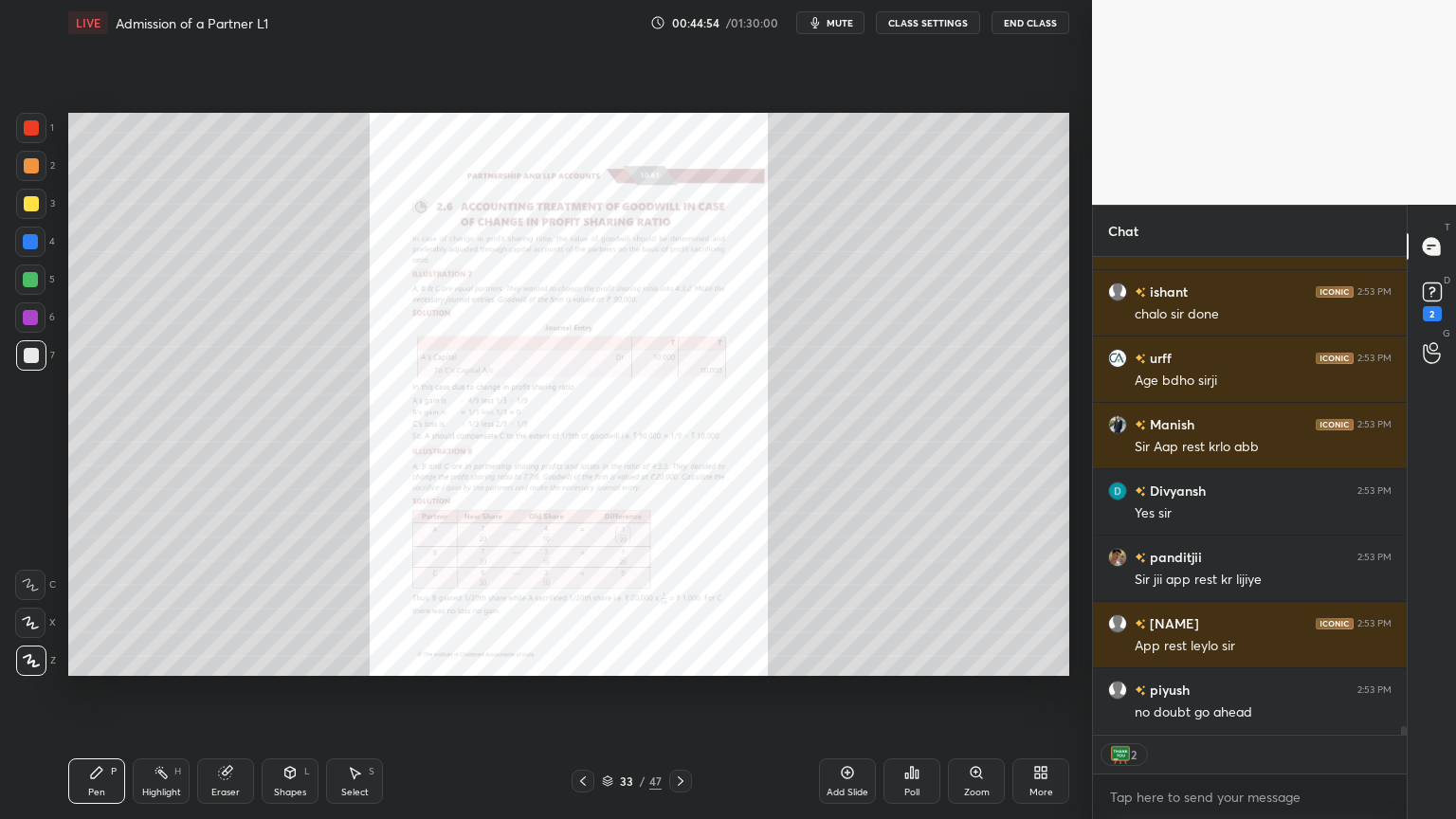 click 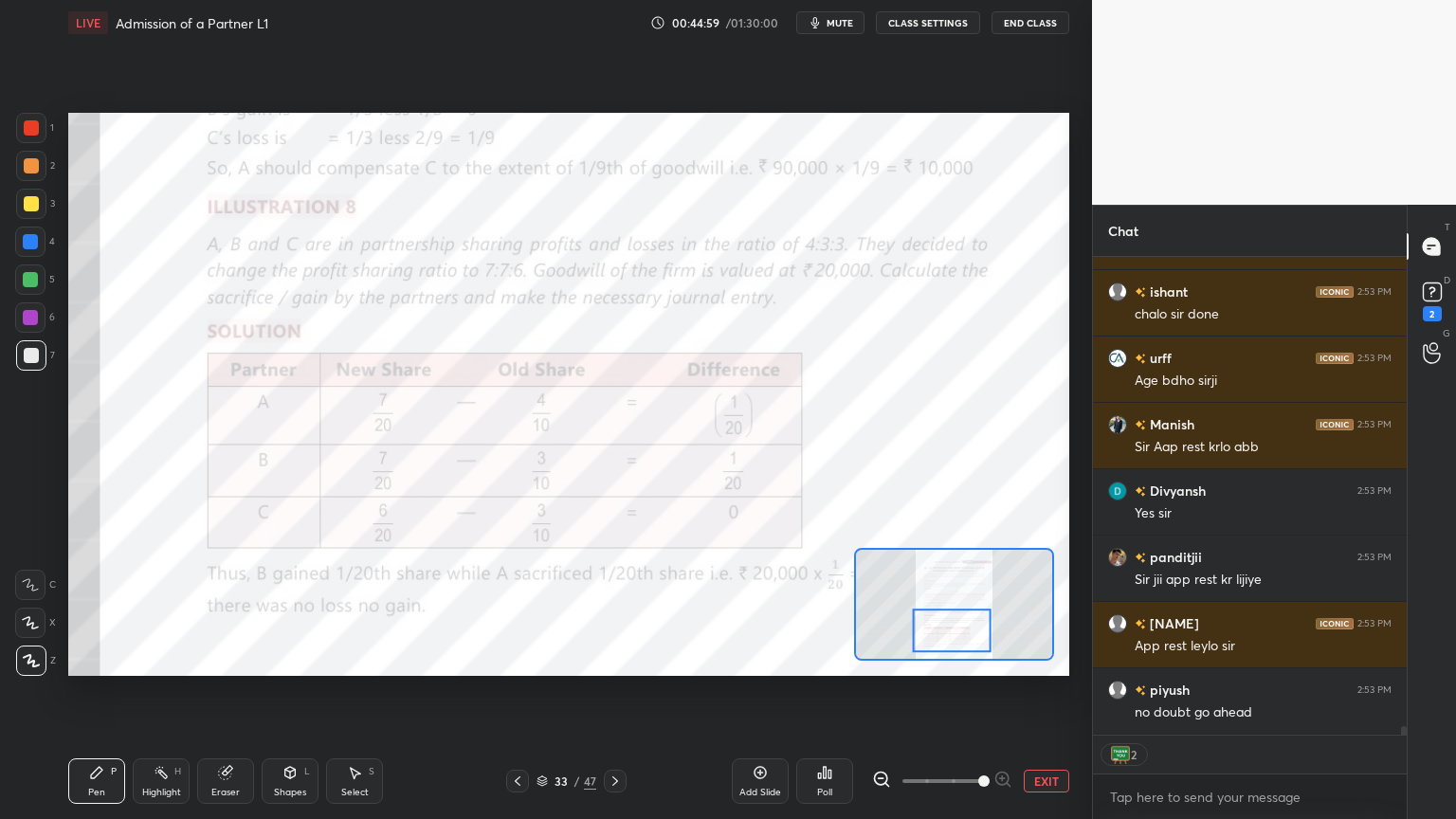 click at bounding box center (30, 585) 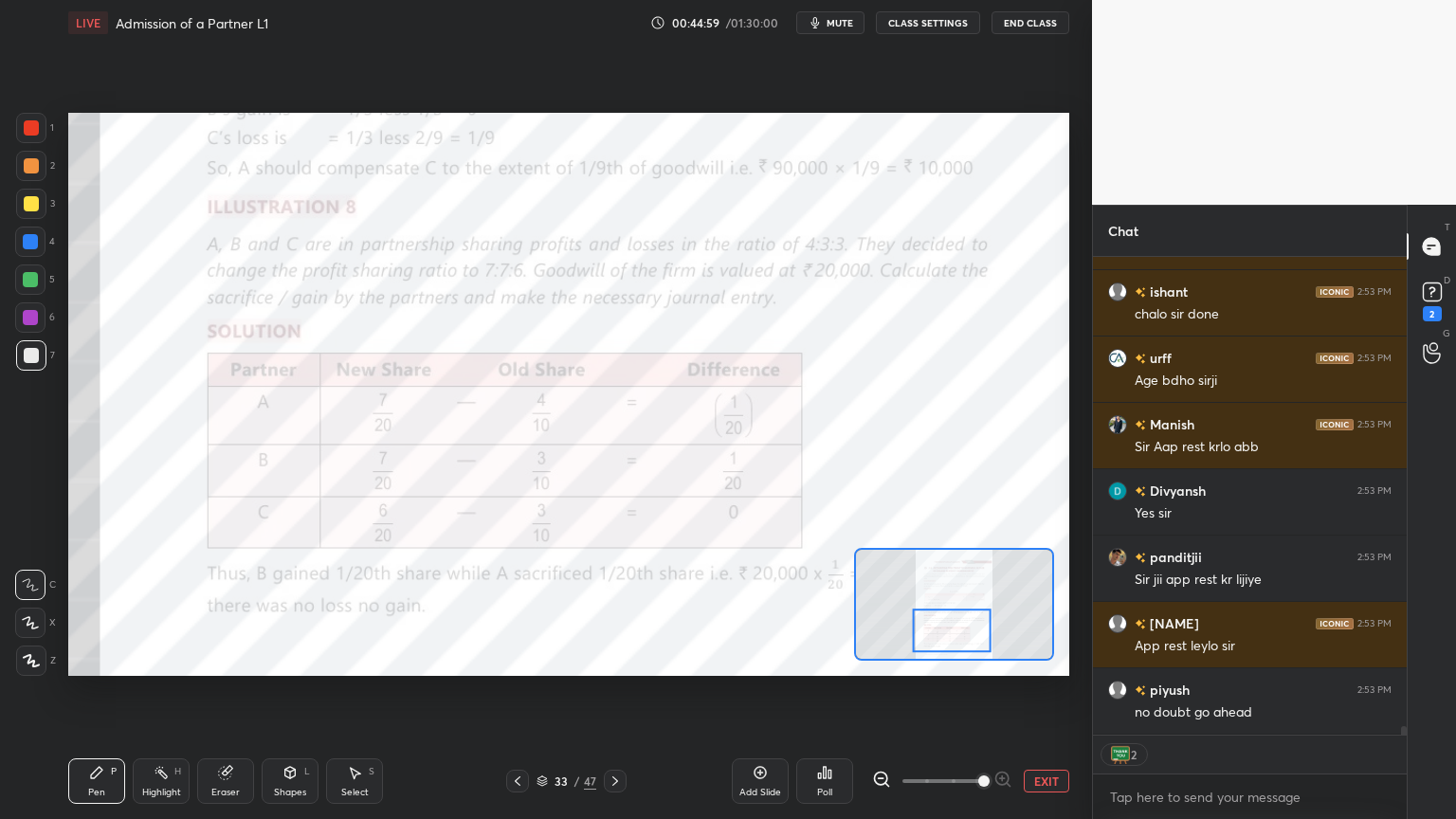scroll, scrollTop: 26483, scrollLeft: 0, axis: vertical 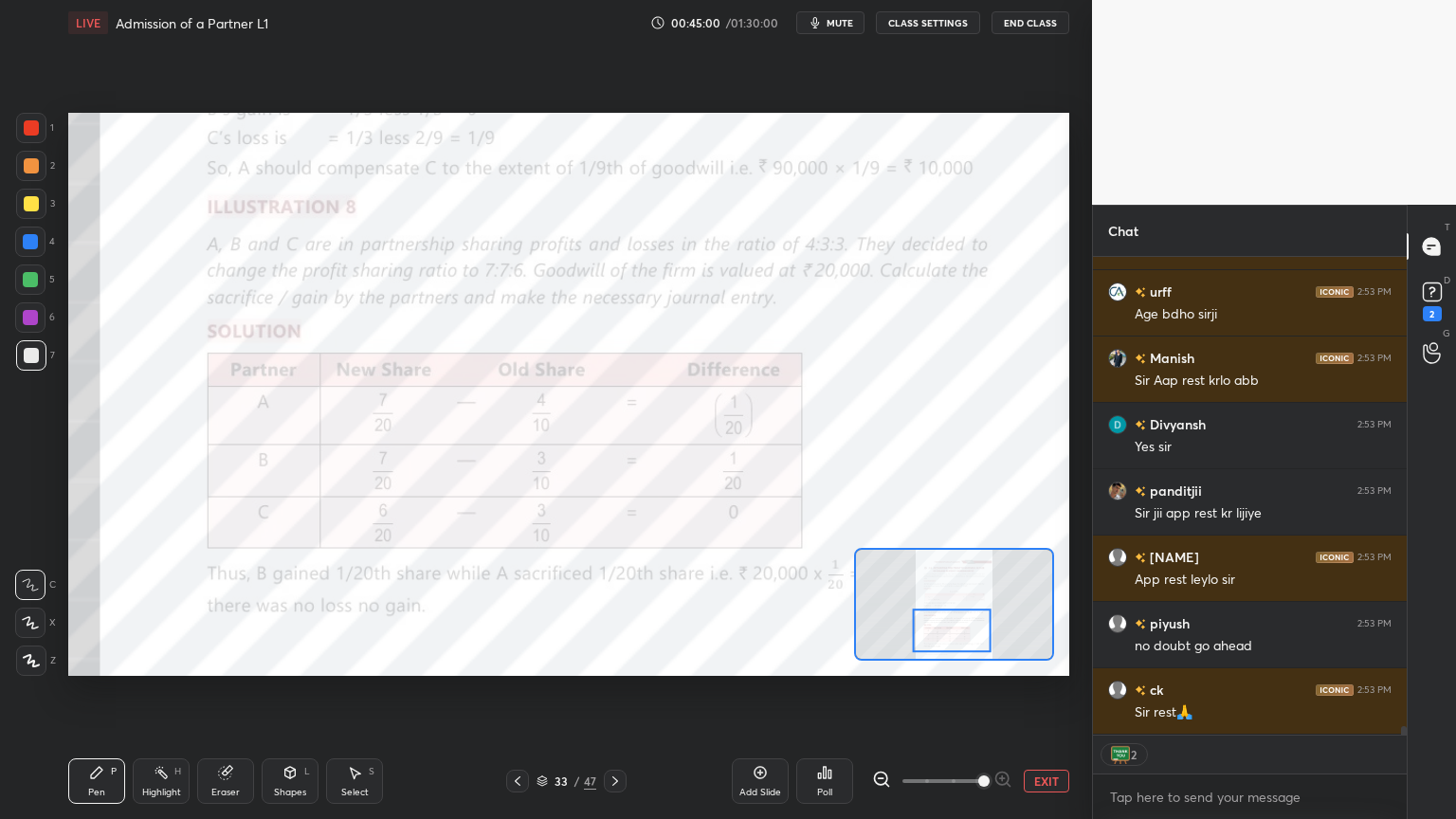 click at bounding box center [31, 128] 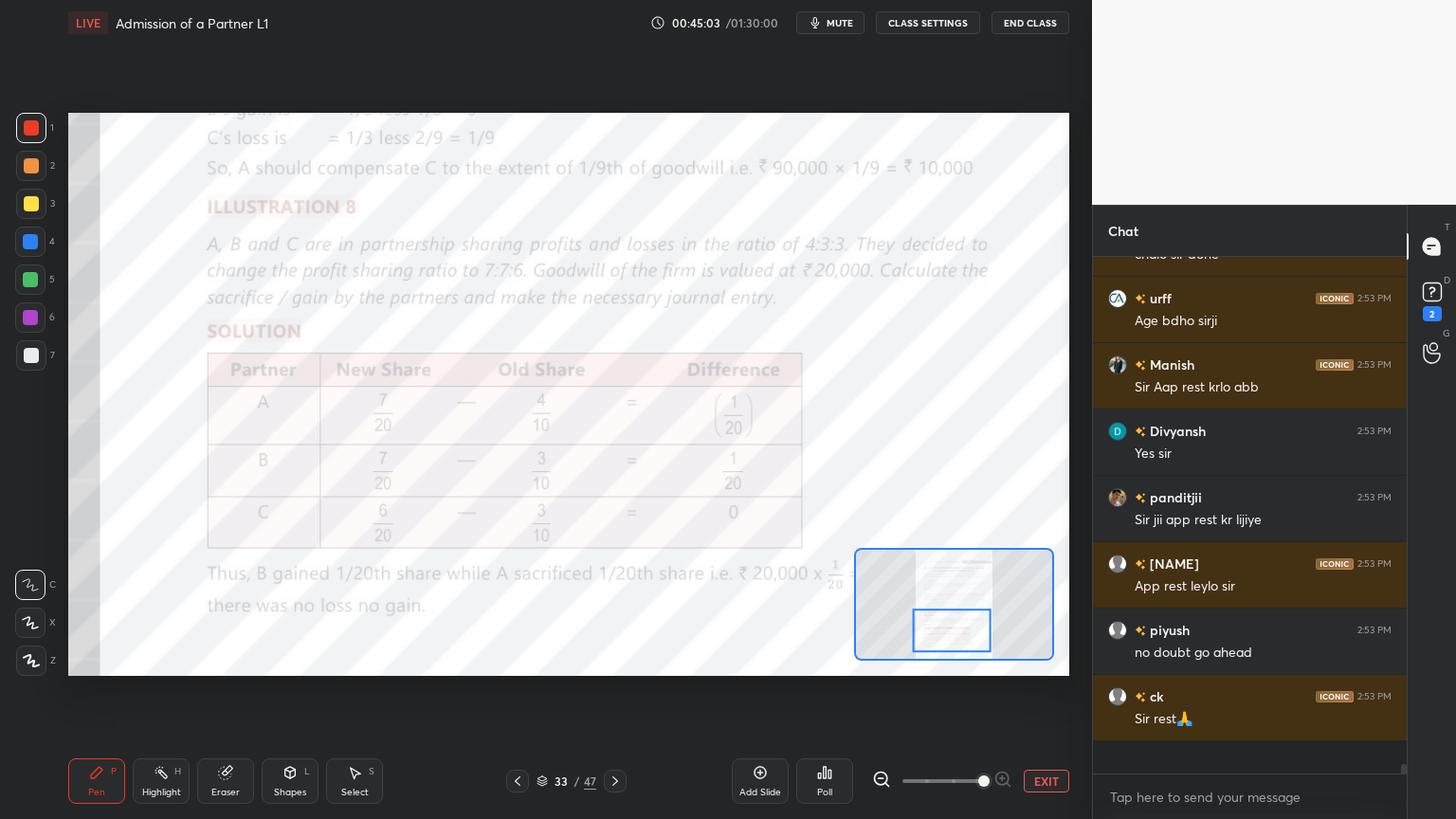 scroll, scrollTop: 6, scrollLeft: 6, axis: both 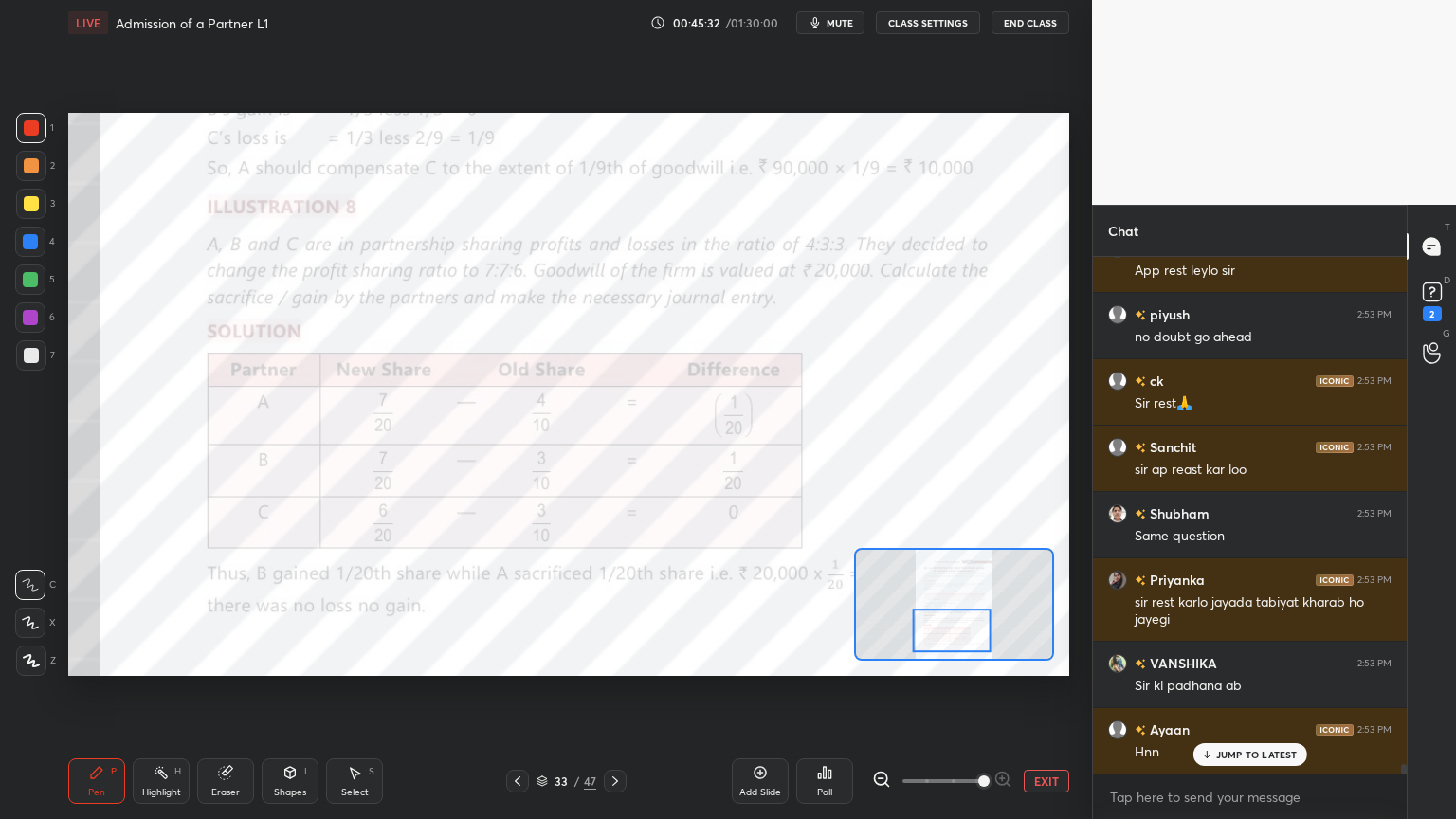 click 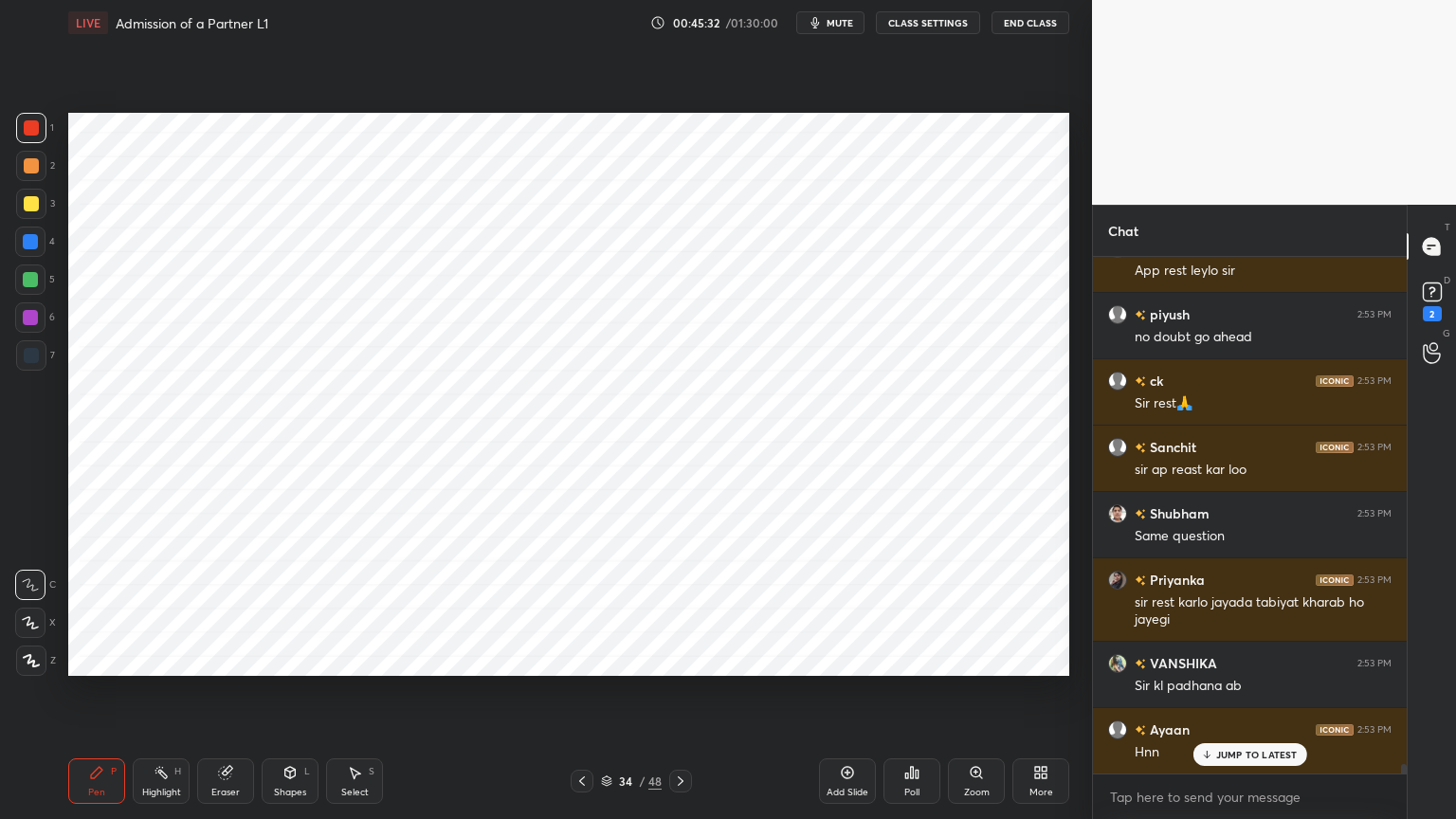 scroll, scrollTop: 26859, scrollLeft: 0, axis: vertical 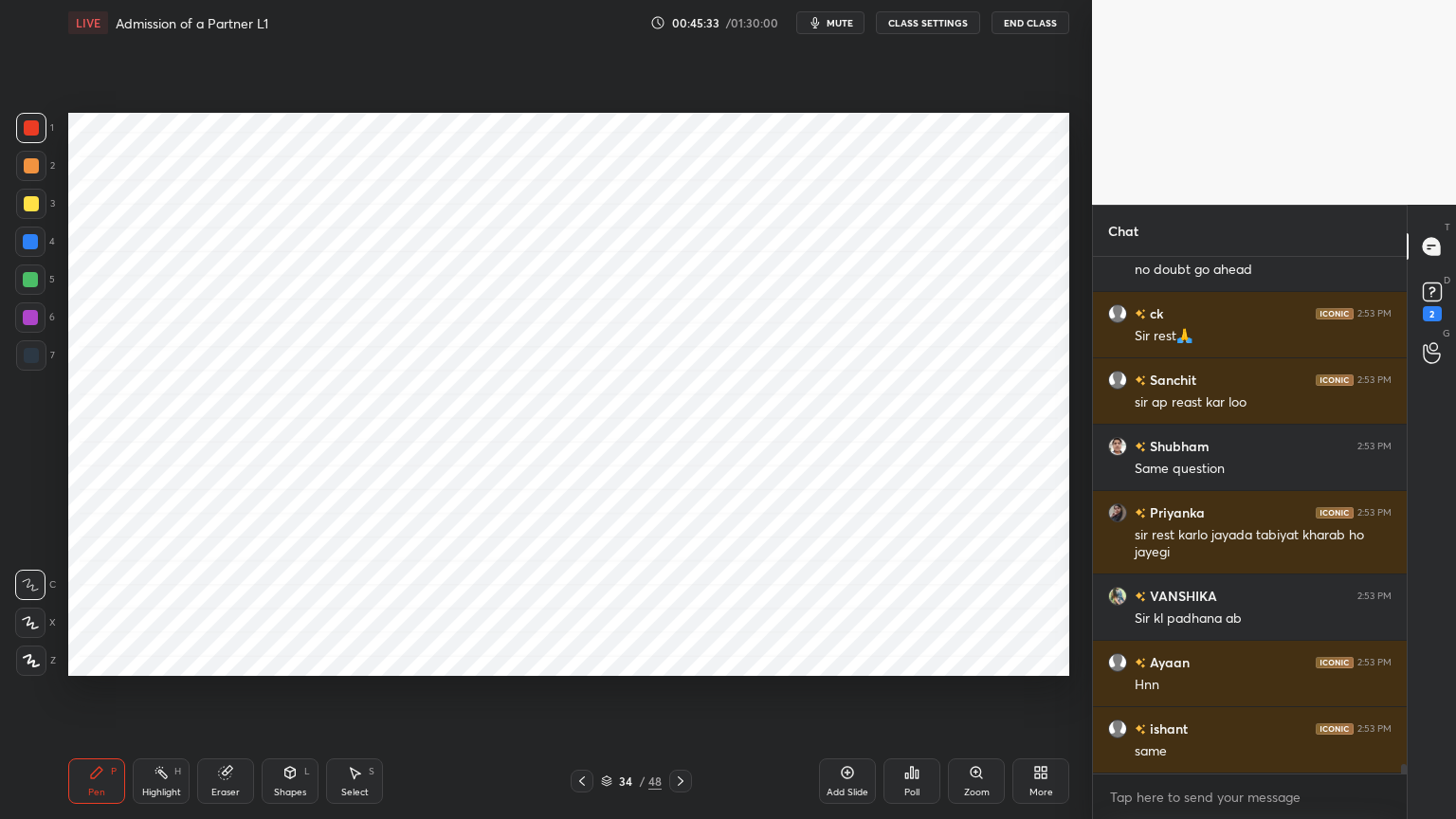 click at bounding box center [30, 242] 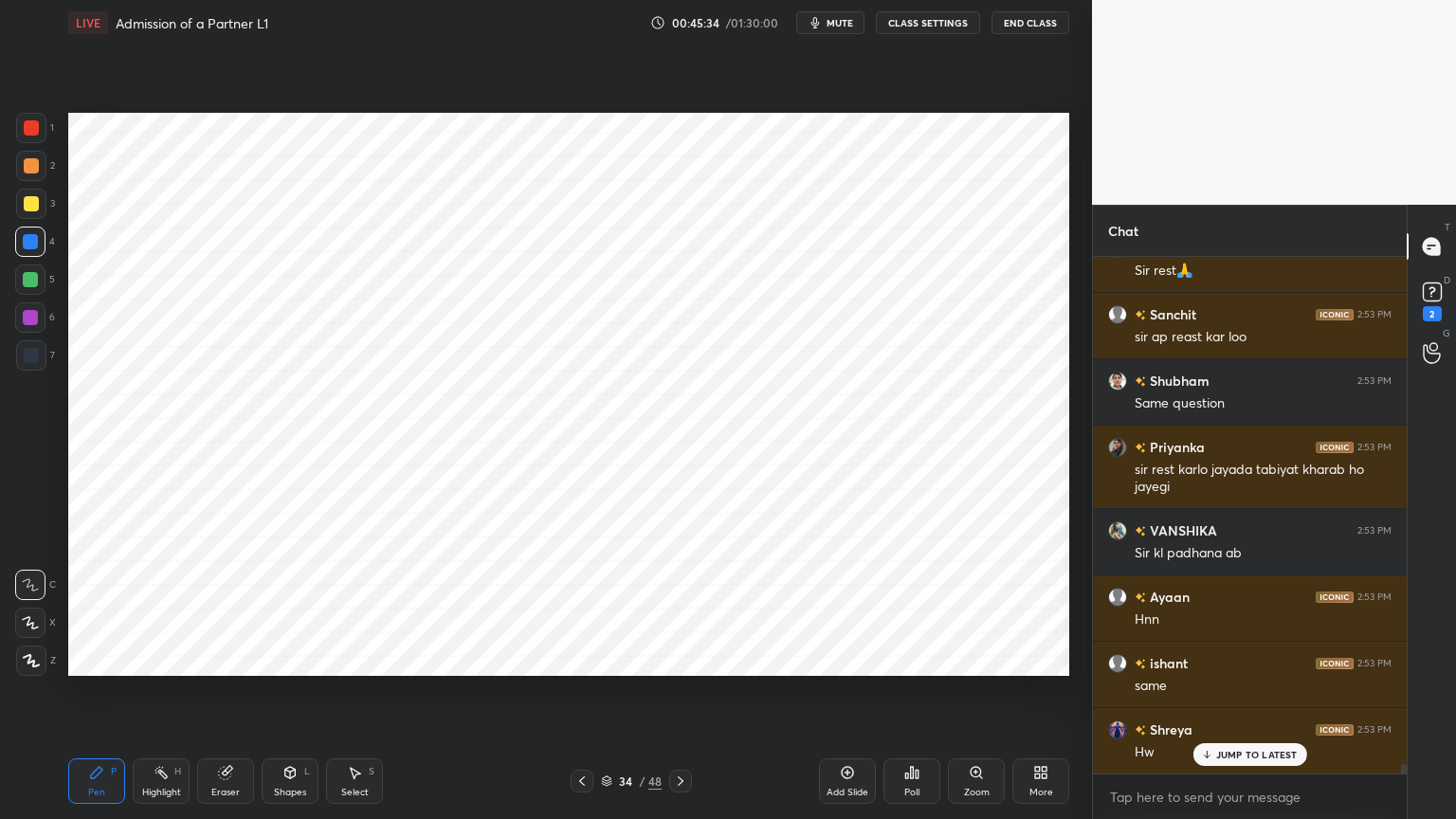 click 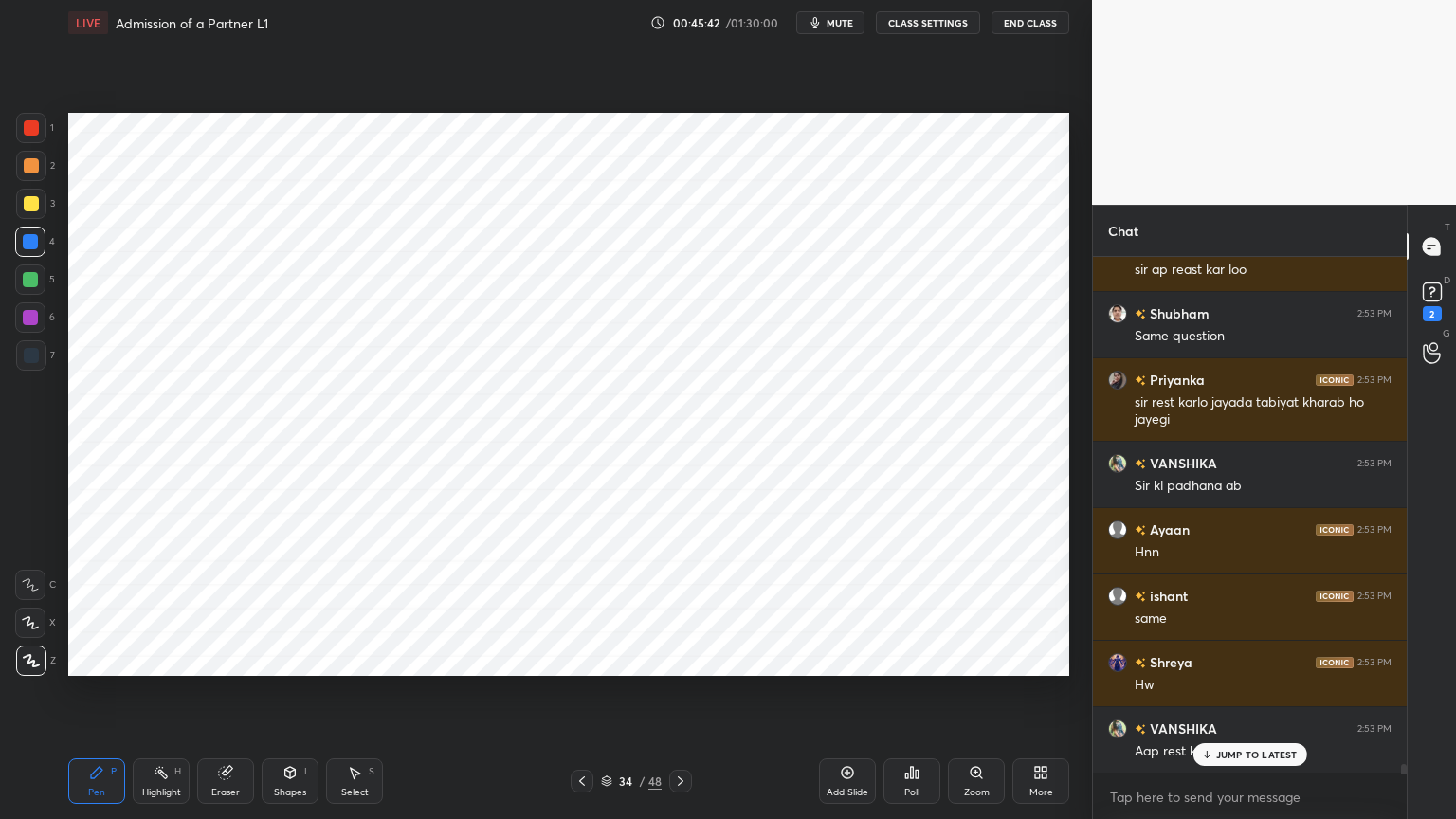 scroll, scrollTop: 27057, scrollLeft: 0, axis: vertical 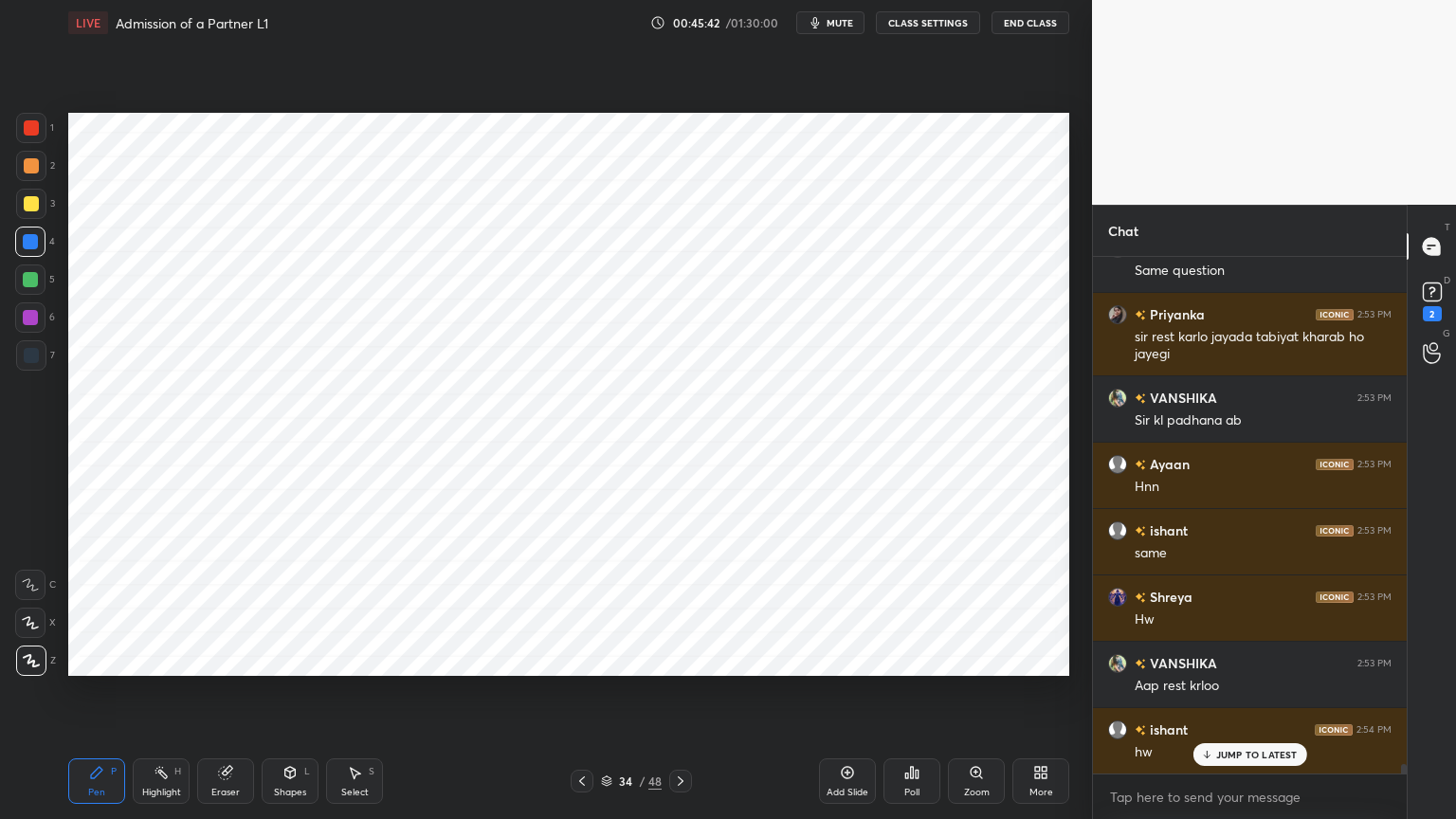 click at bounding box center (31, 355) 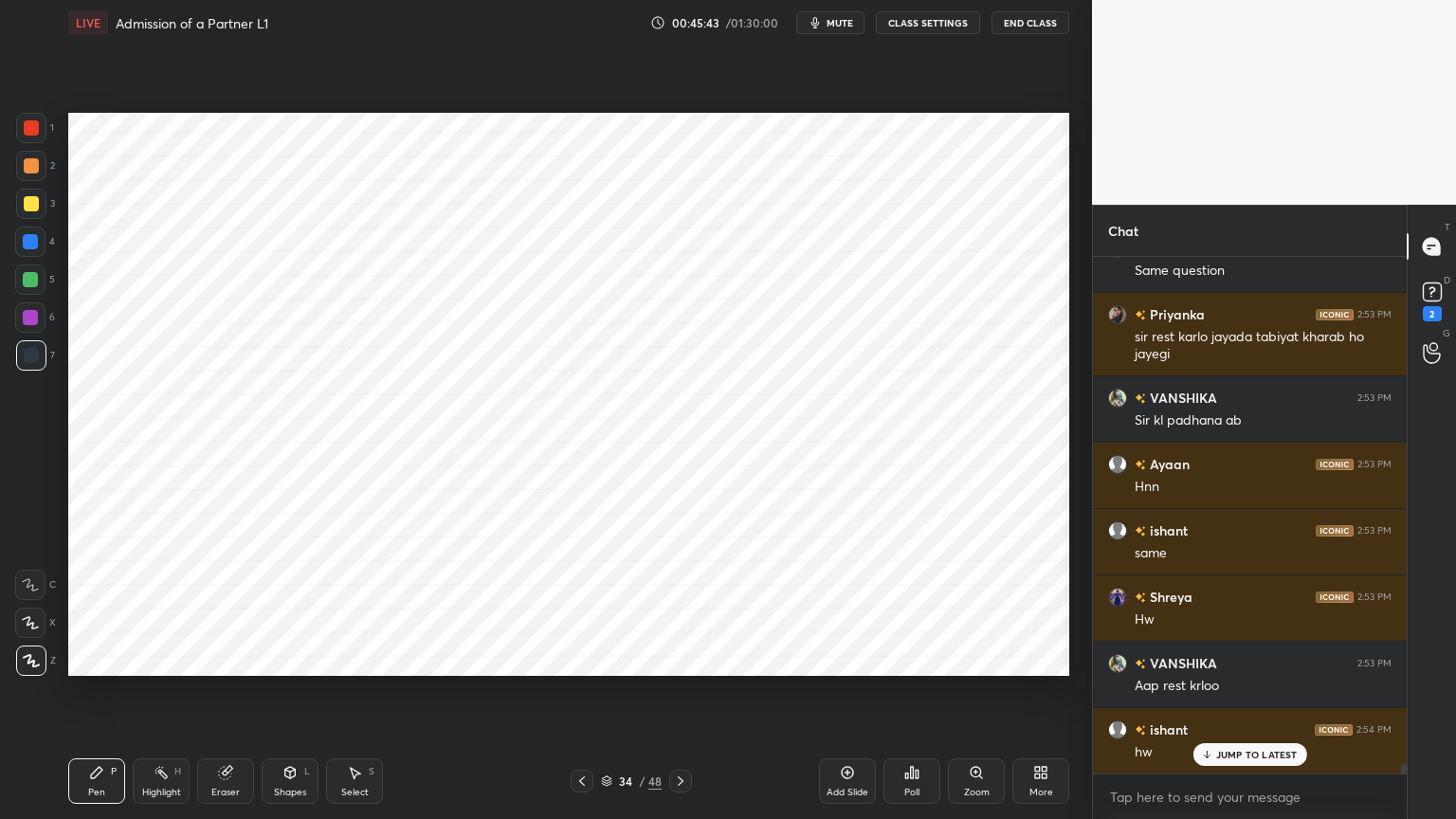 click at bounding box center (30, 242) 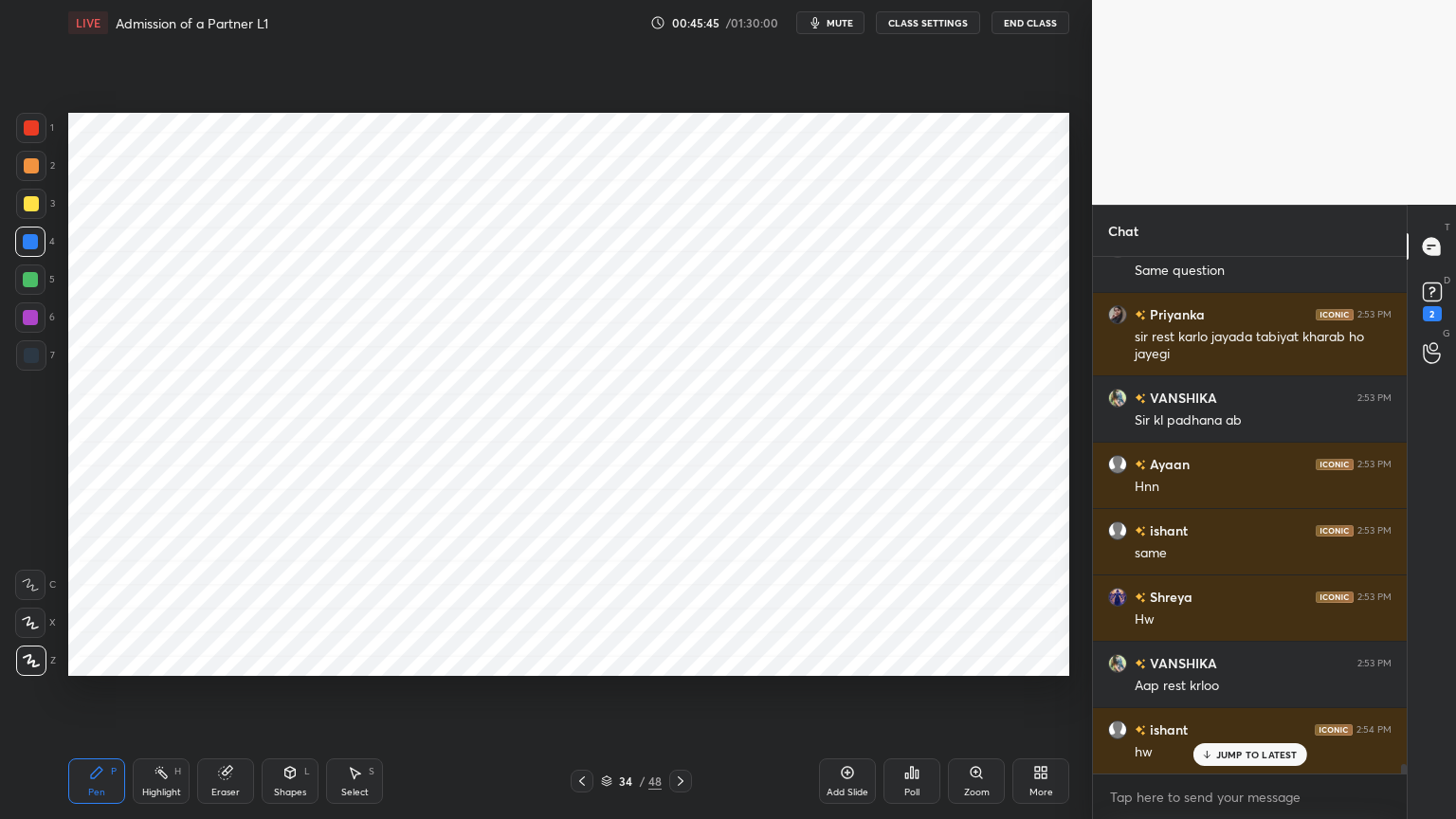 scroll, scrollTop: 27125, scrollLeft: 0, axis: vertical 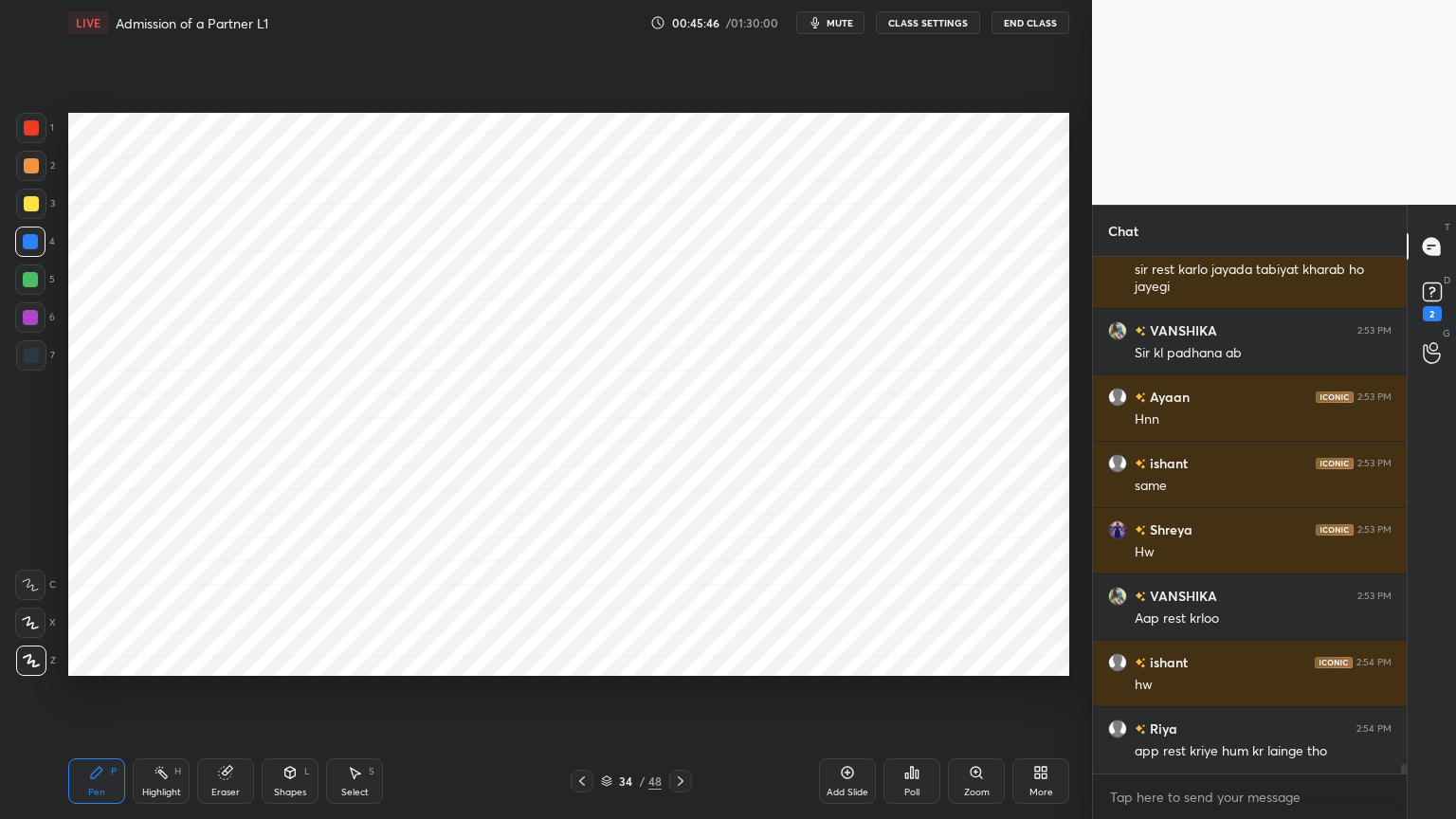 click at bounding box center [31, 355] 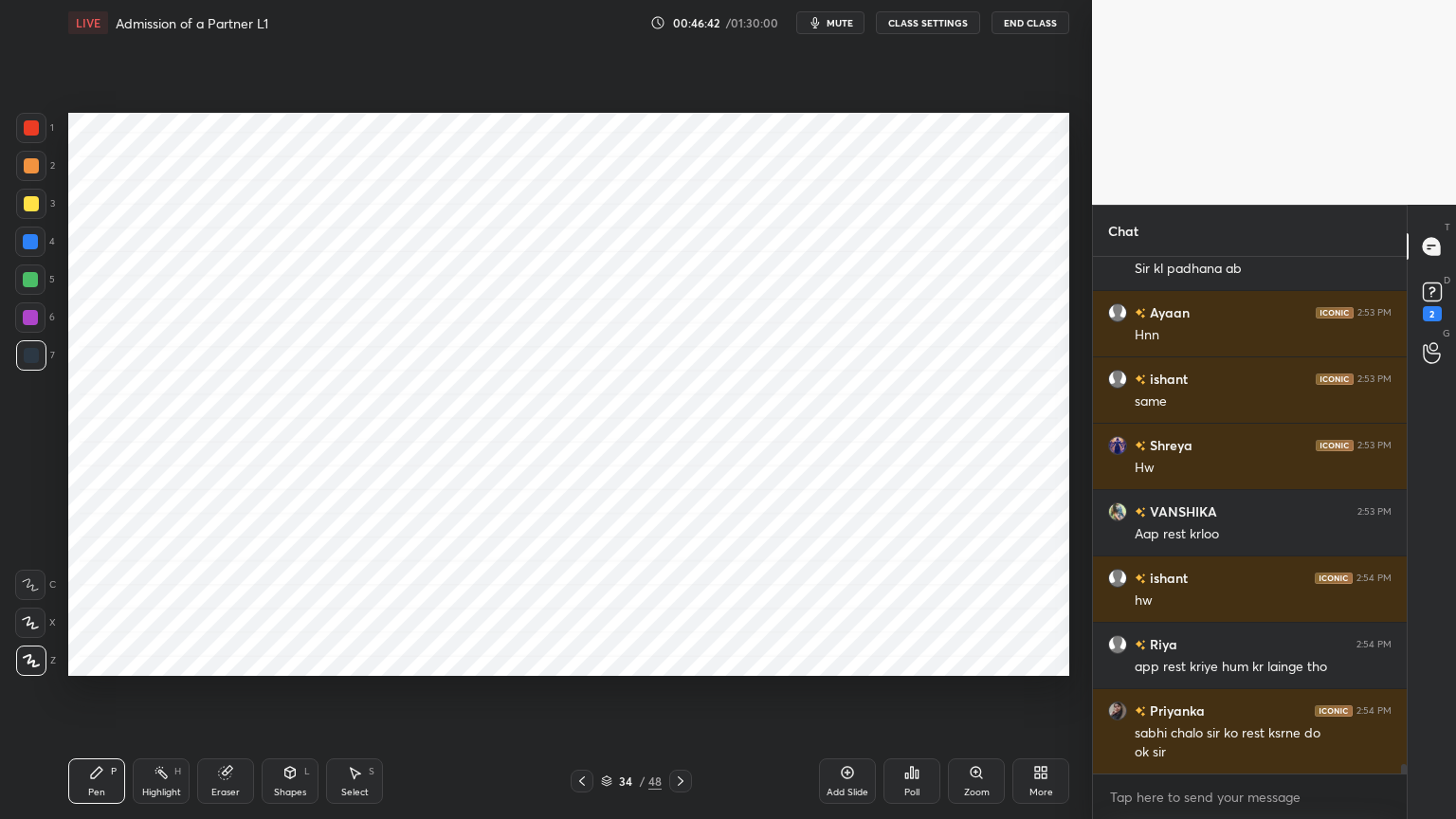 scroll, scrollTop: 27276, scrollLeft: 0, axis: vertical 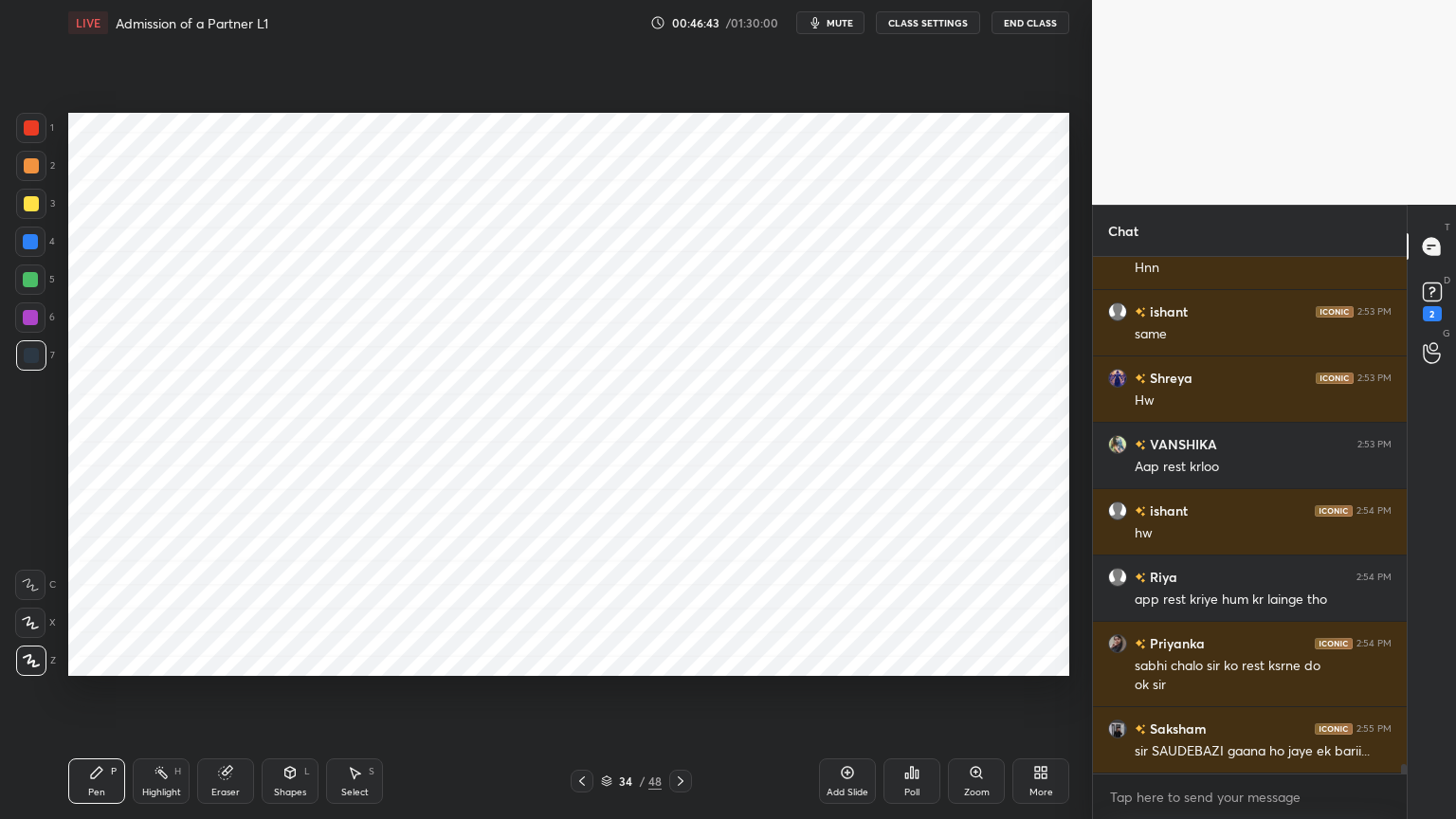 click at bounding box center [30, 242] 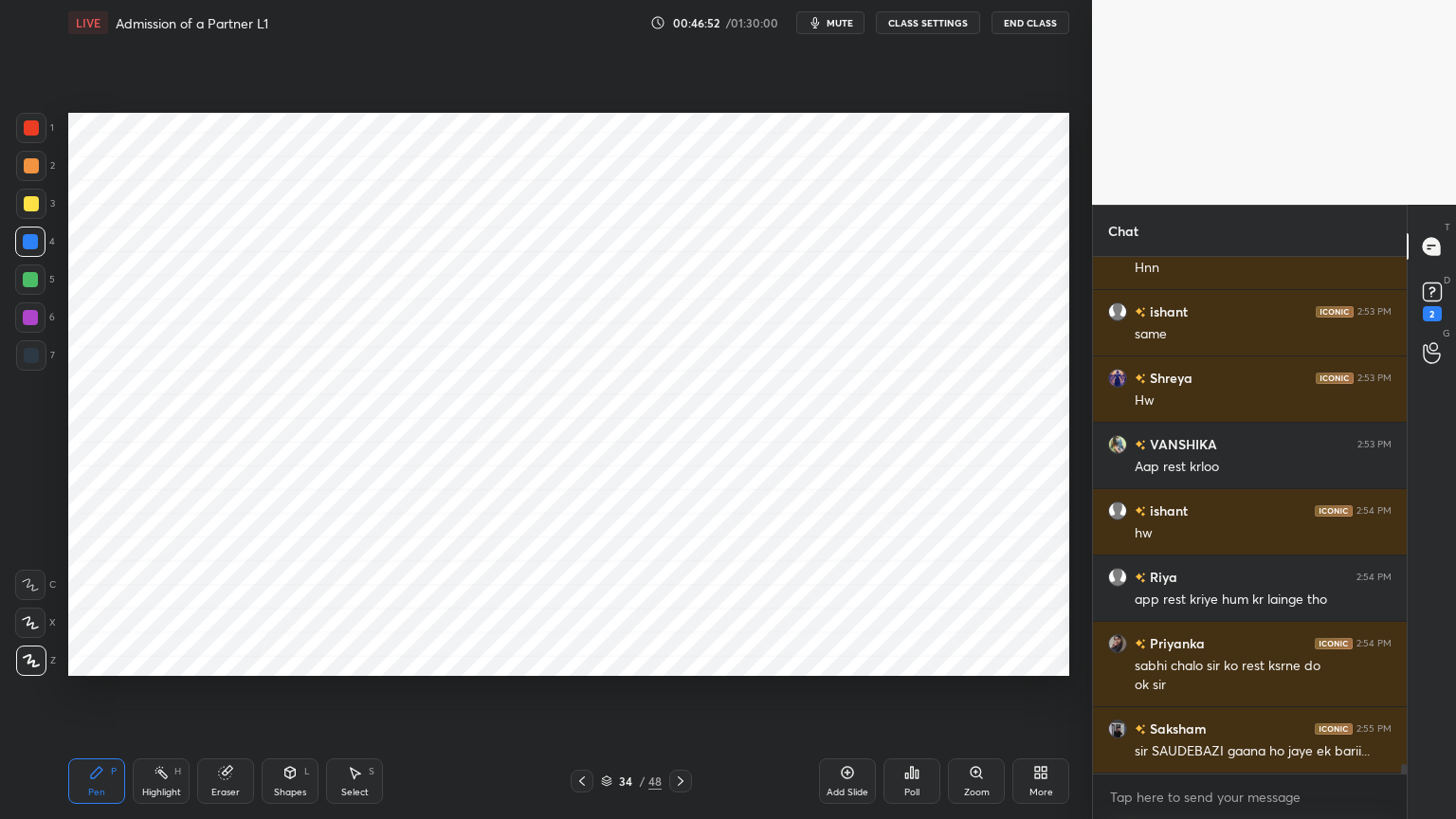 click at bounding box center [31, 355] 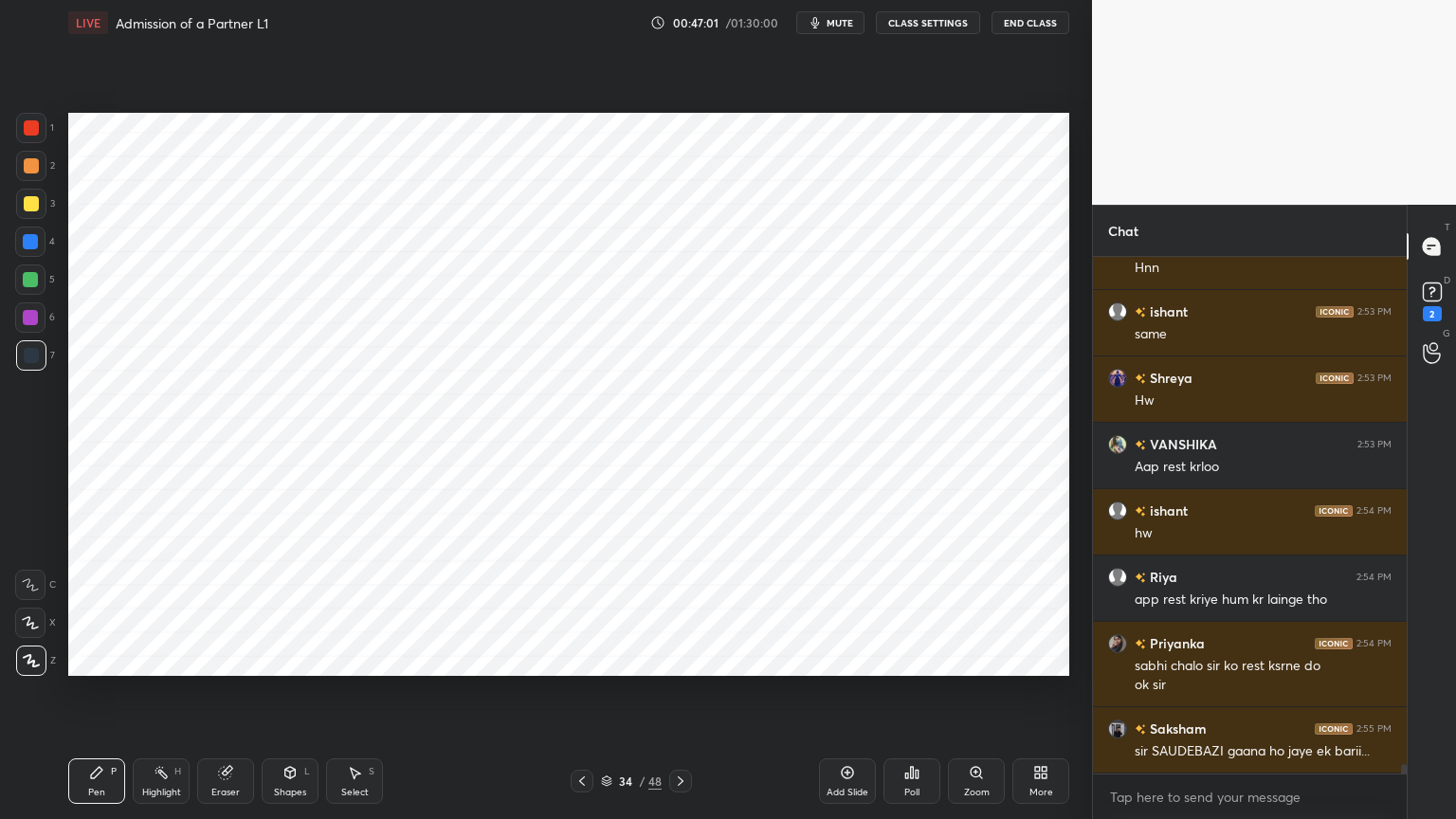 scroll, scrollTop: 27342, scrollLeft: 0, axis: vertical 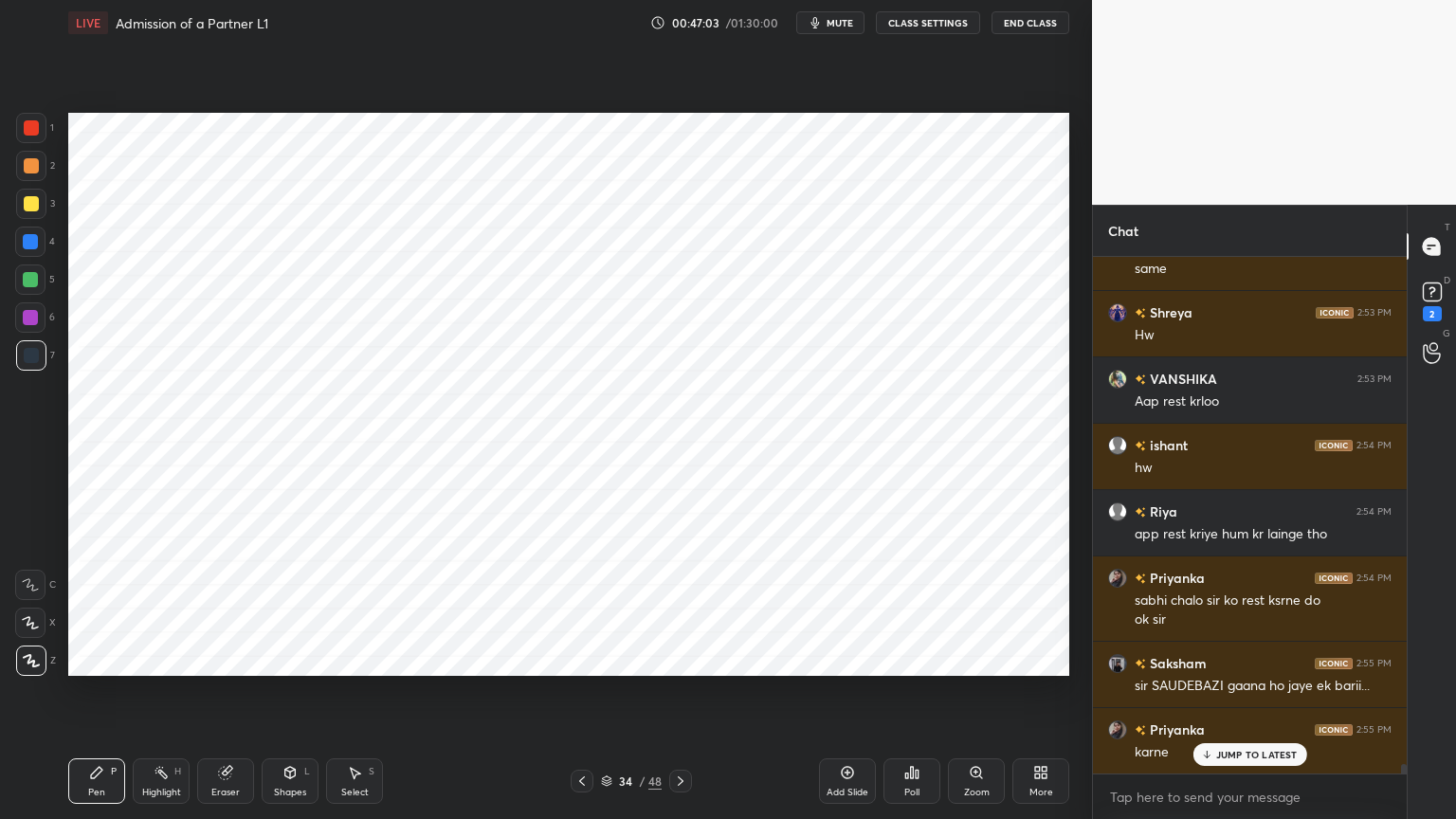 click at bounding box center (31, 128) 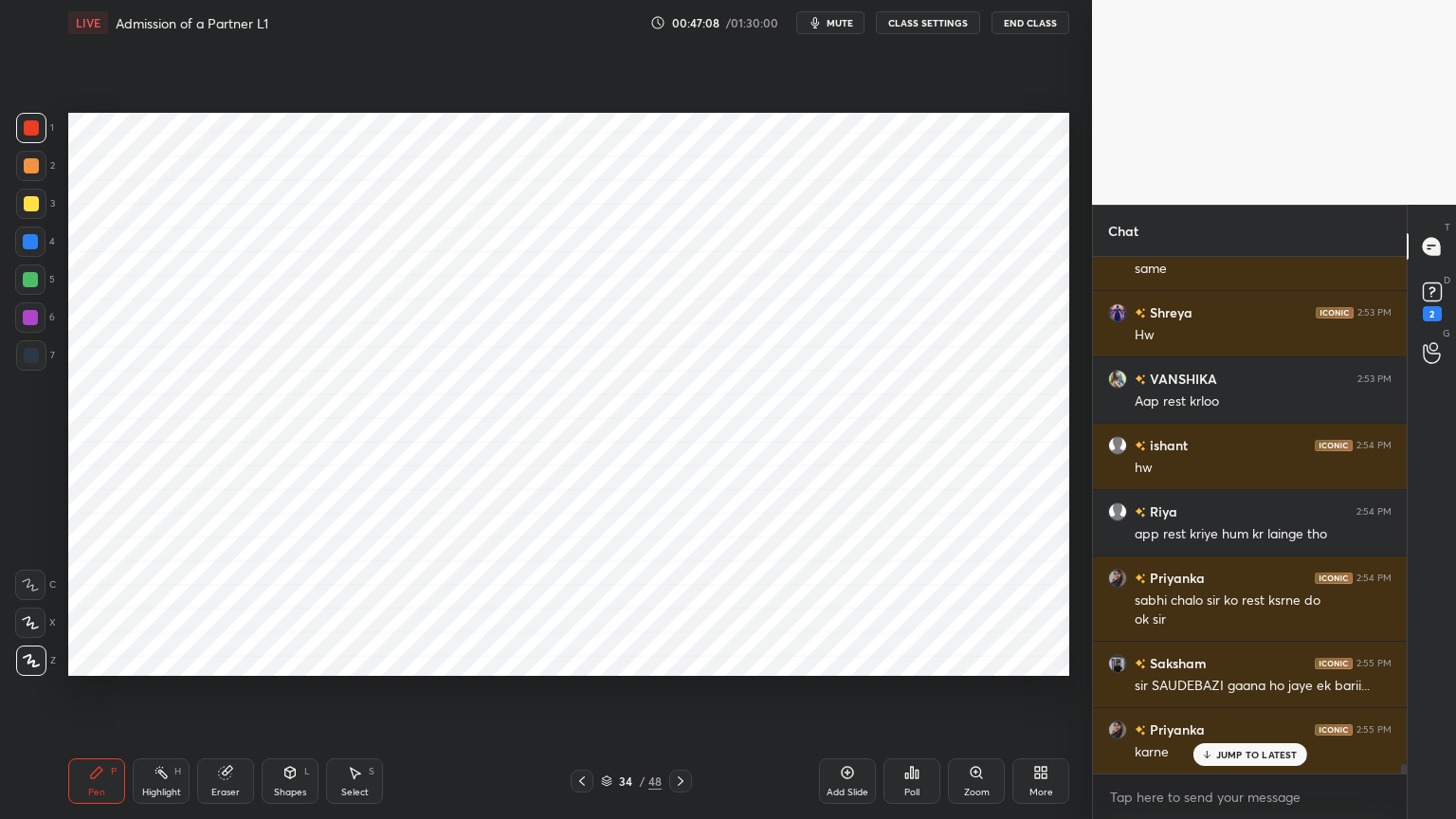 click on "6" at bounding box center (35, 321) 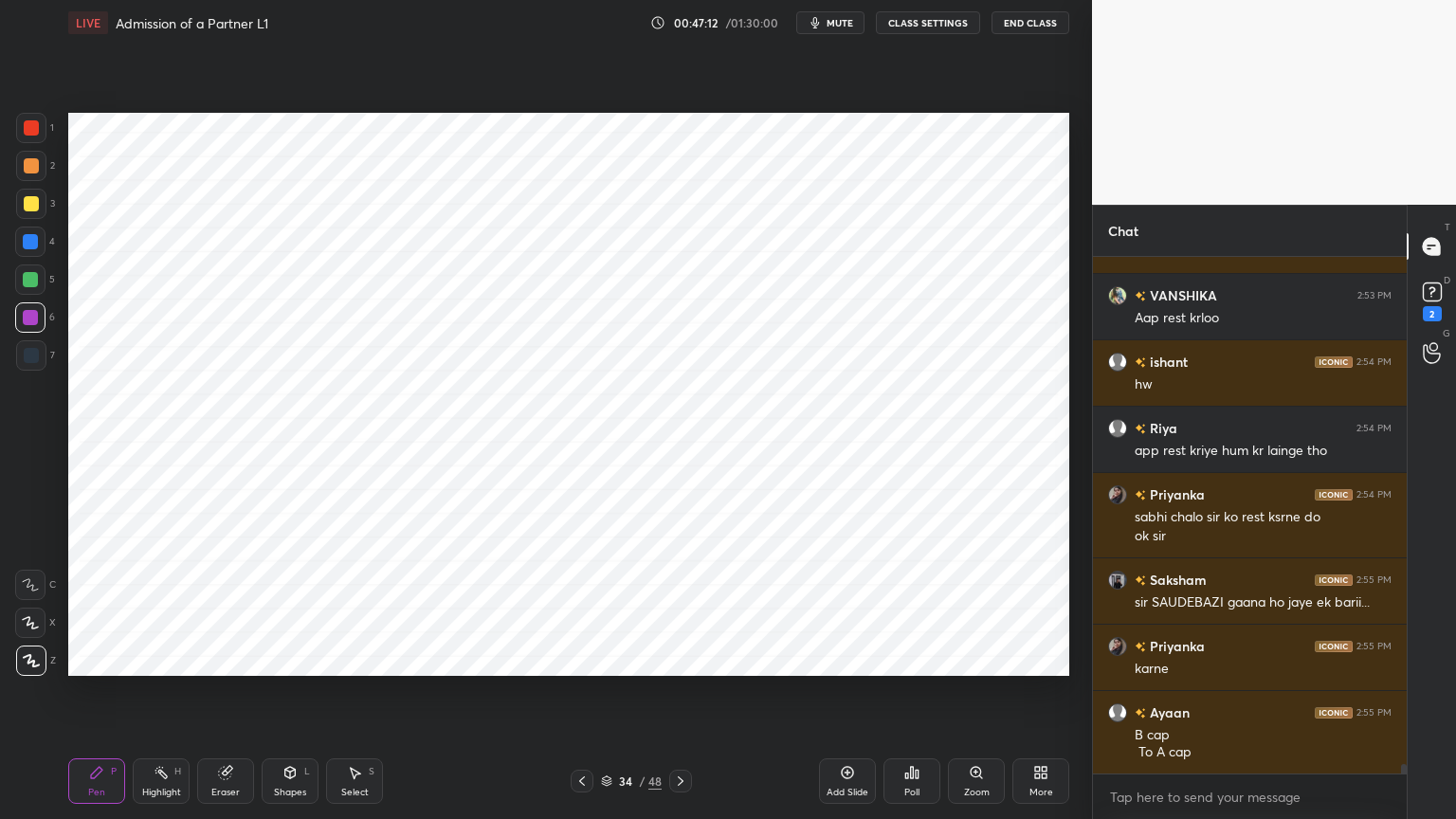scroll, scrollTop: 27492, scrollLeft: 0, axis: vertical 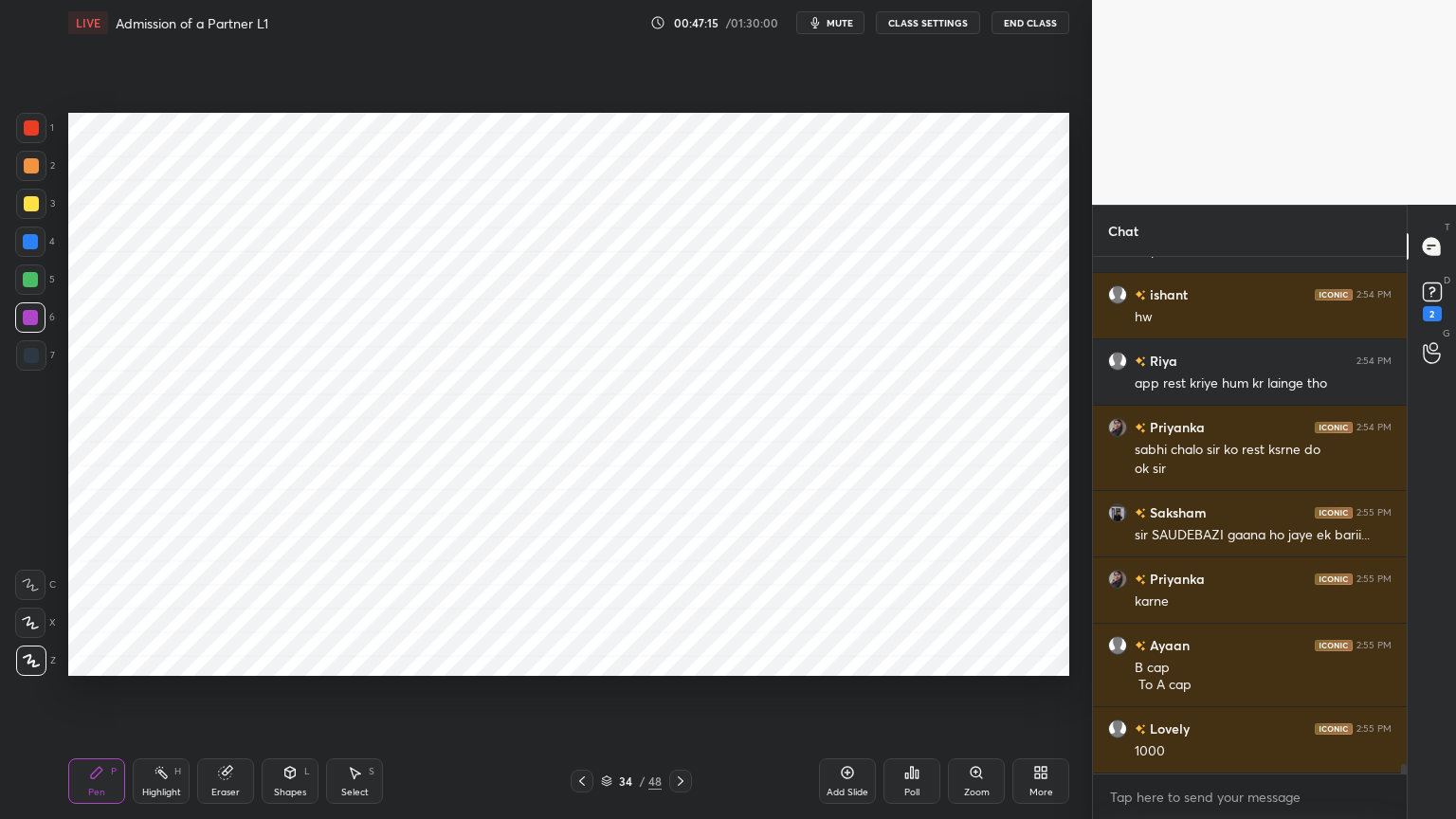 click at bounding box center [31, 355] 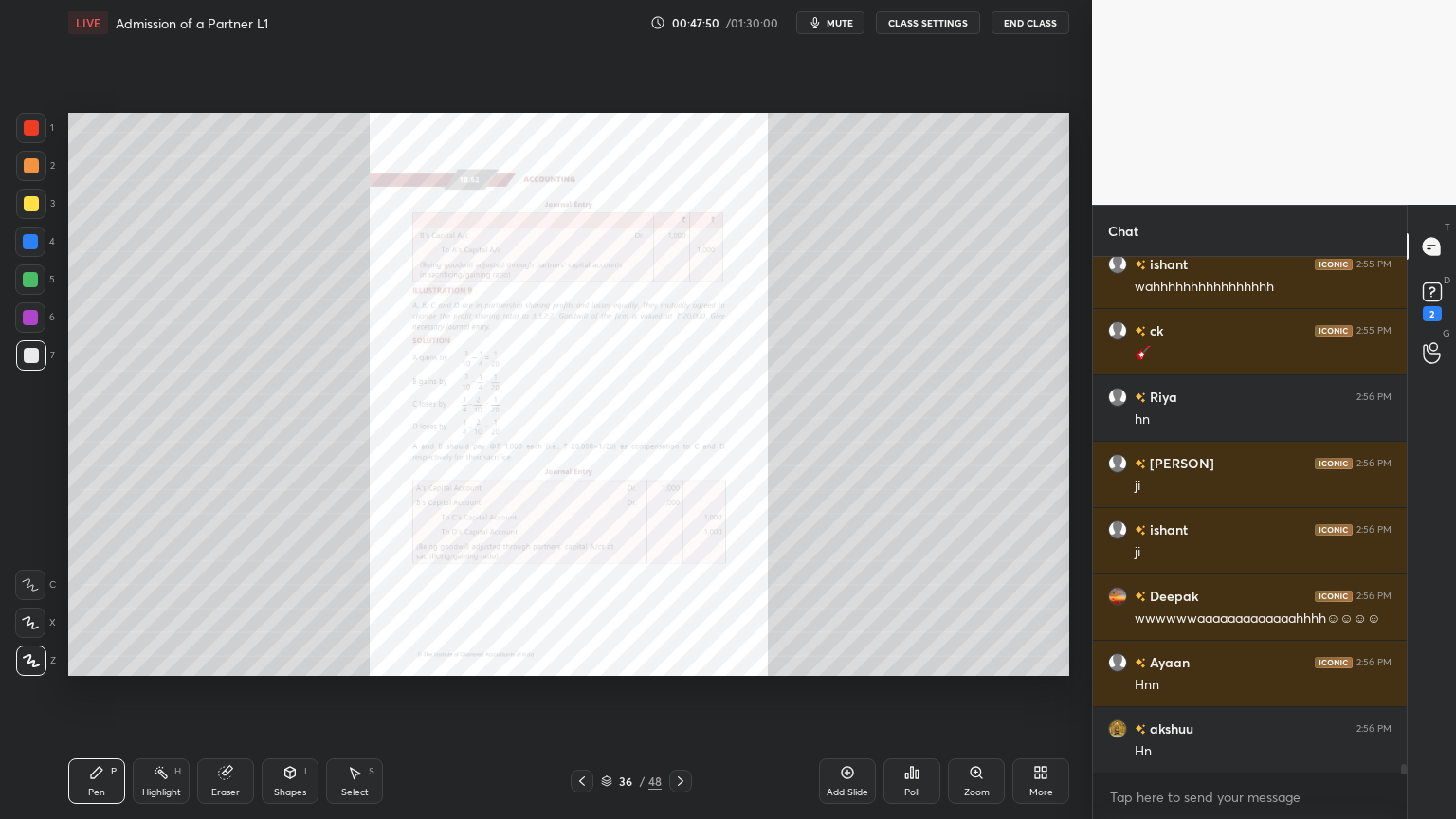 scroll, scrollTop: 28089, scrollLeft: 0, axis: vertical 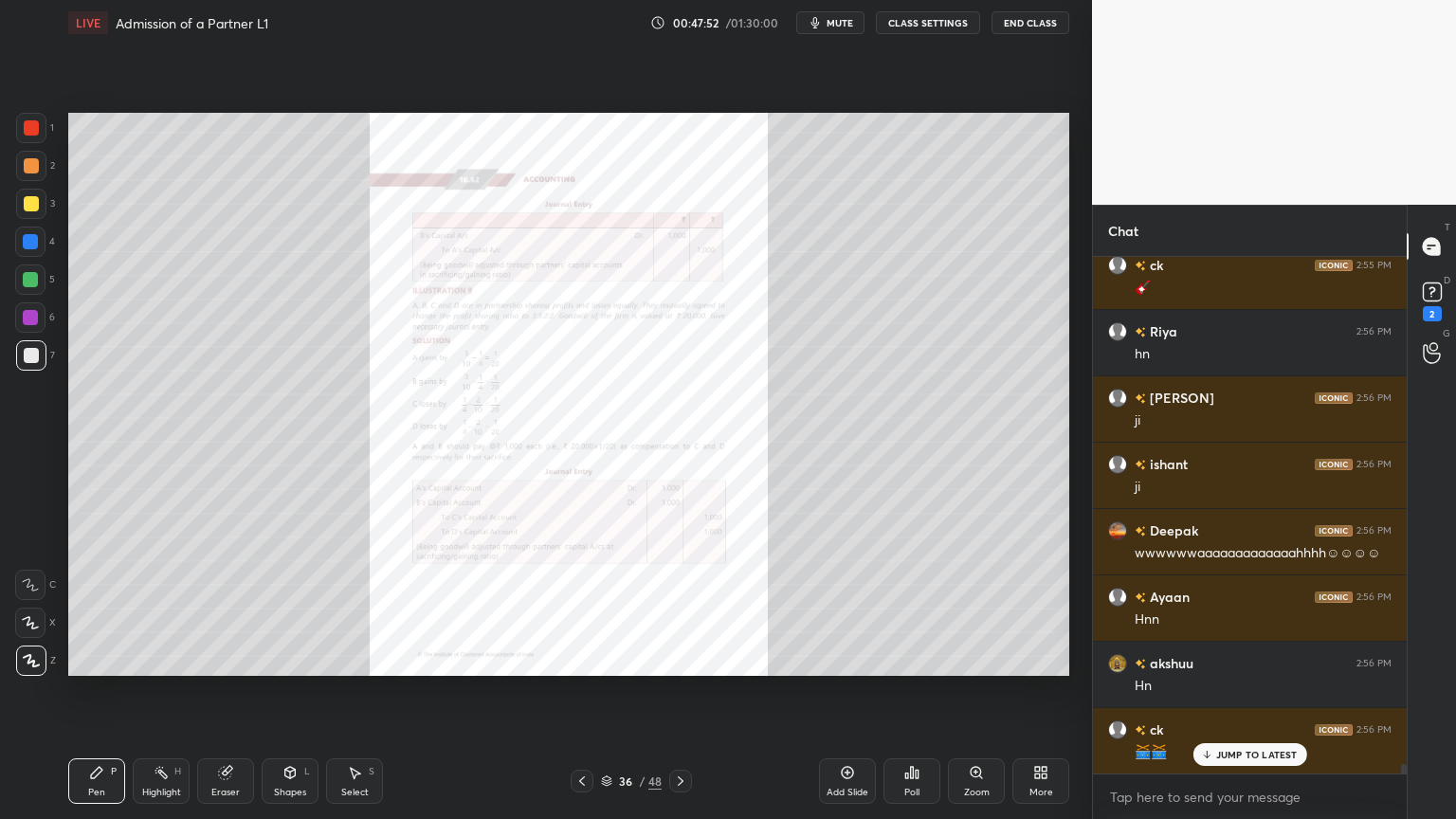 click 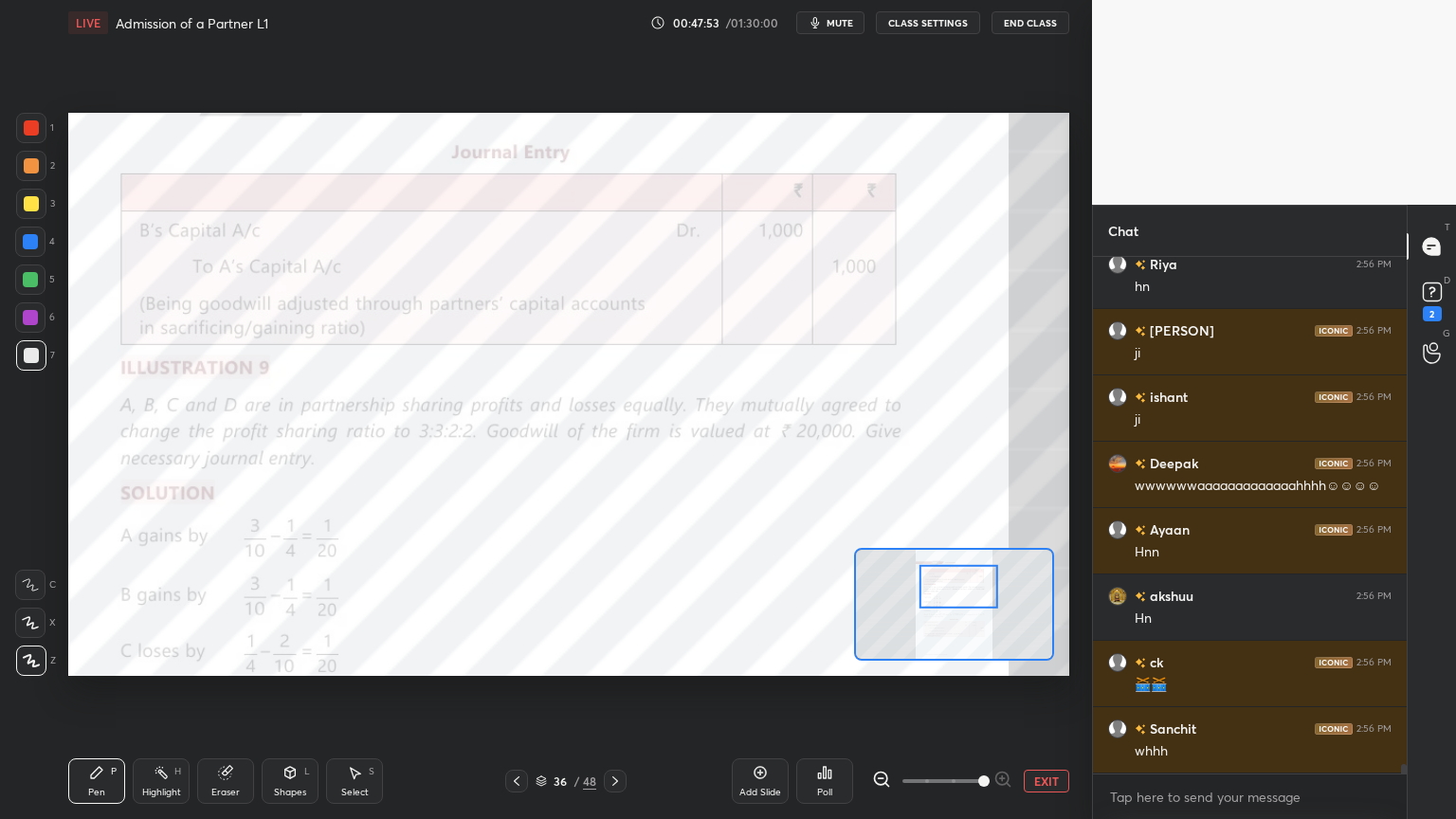 scroll, scrollTop: 28221, scrollLeft: 0, axis: vertical 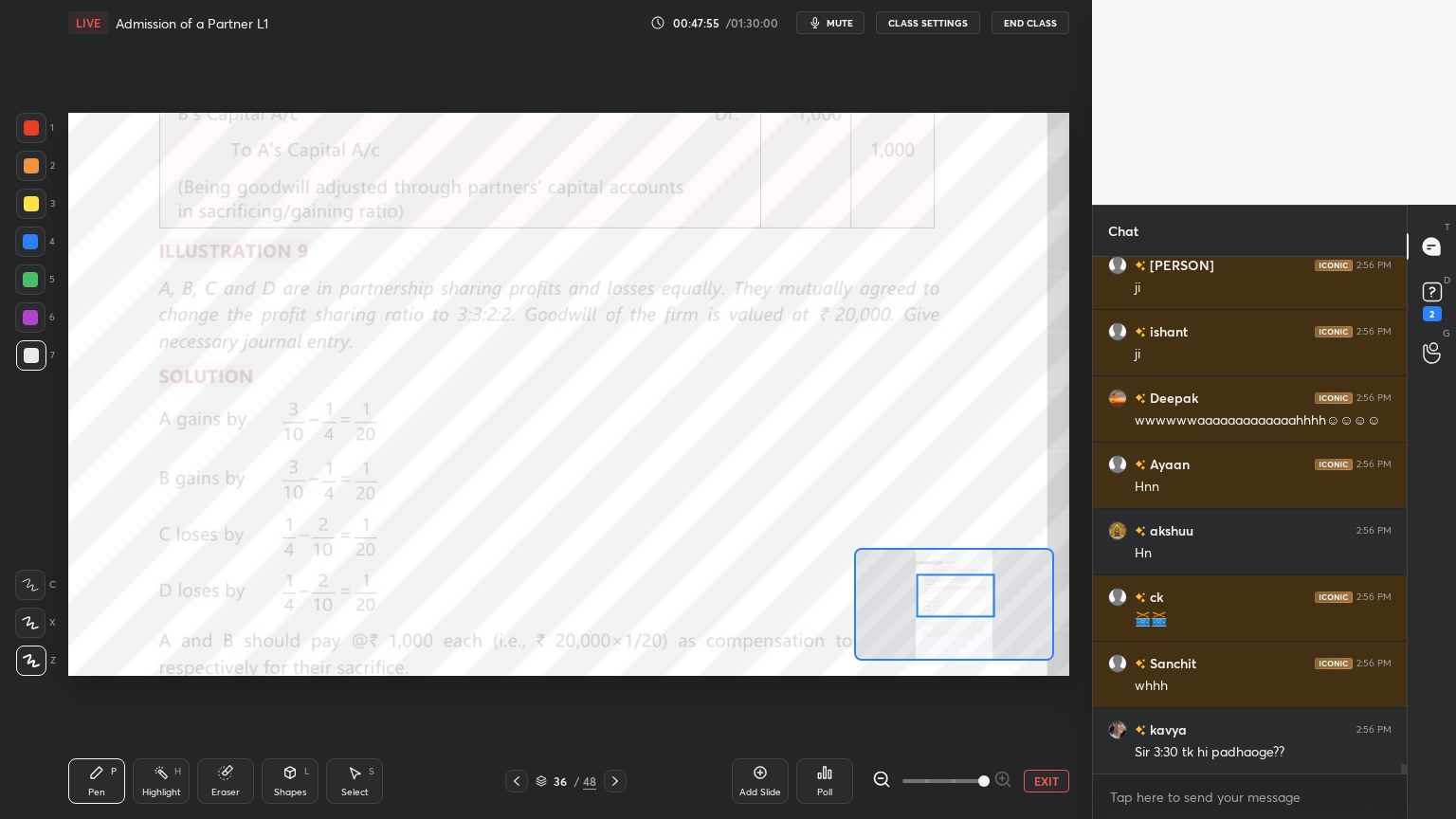 click at bounding box center (30, 585) 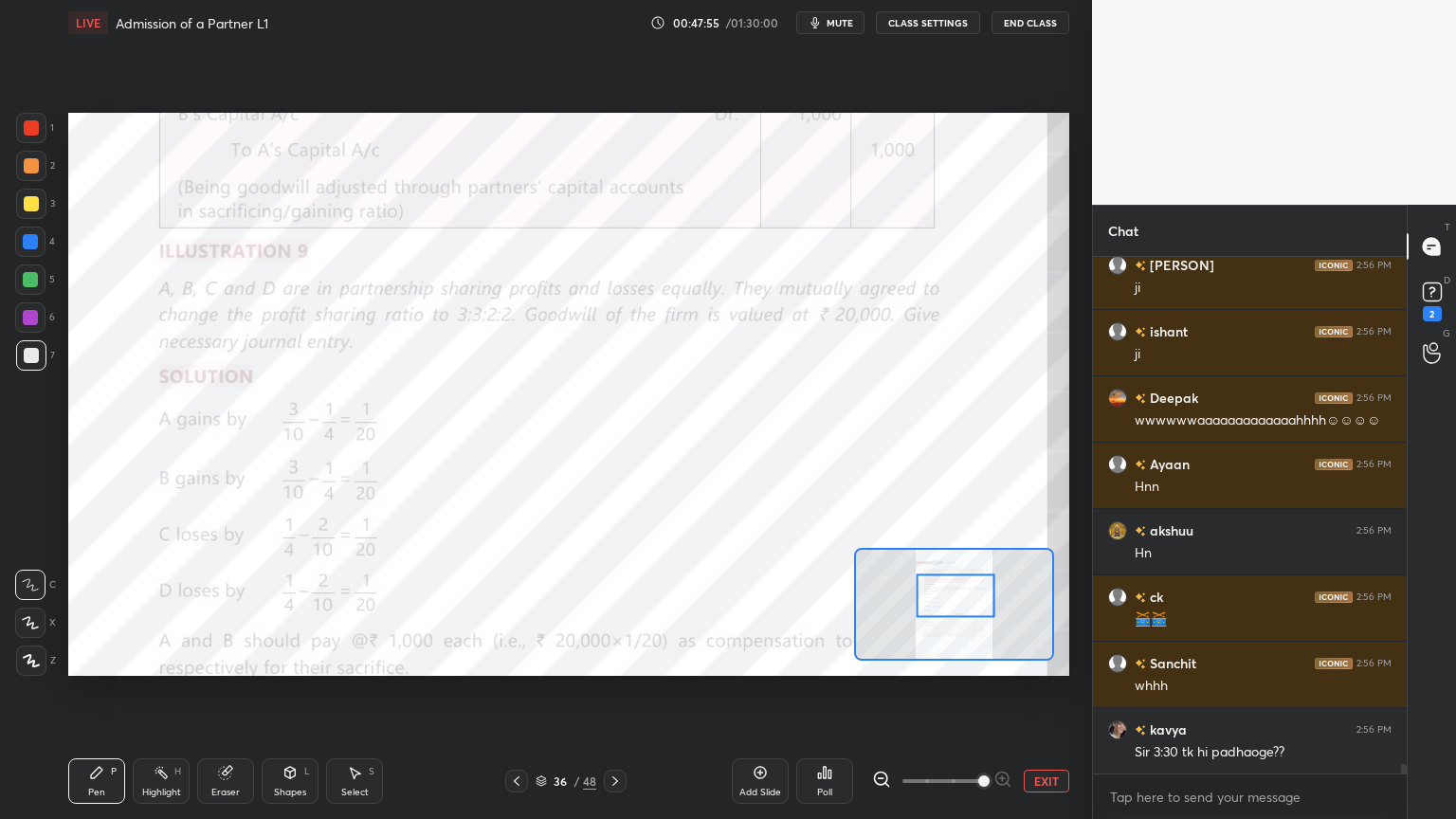 click at bounding box center (31, 128) 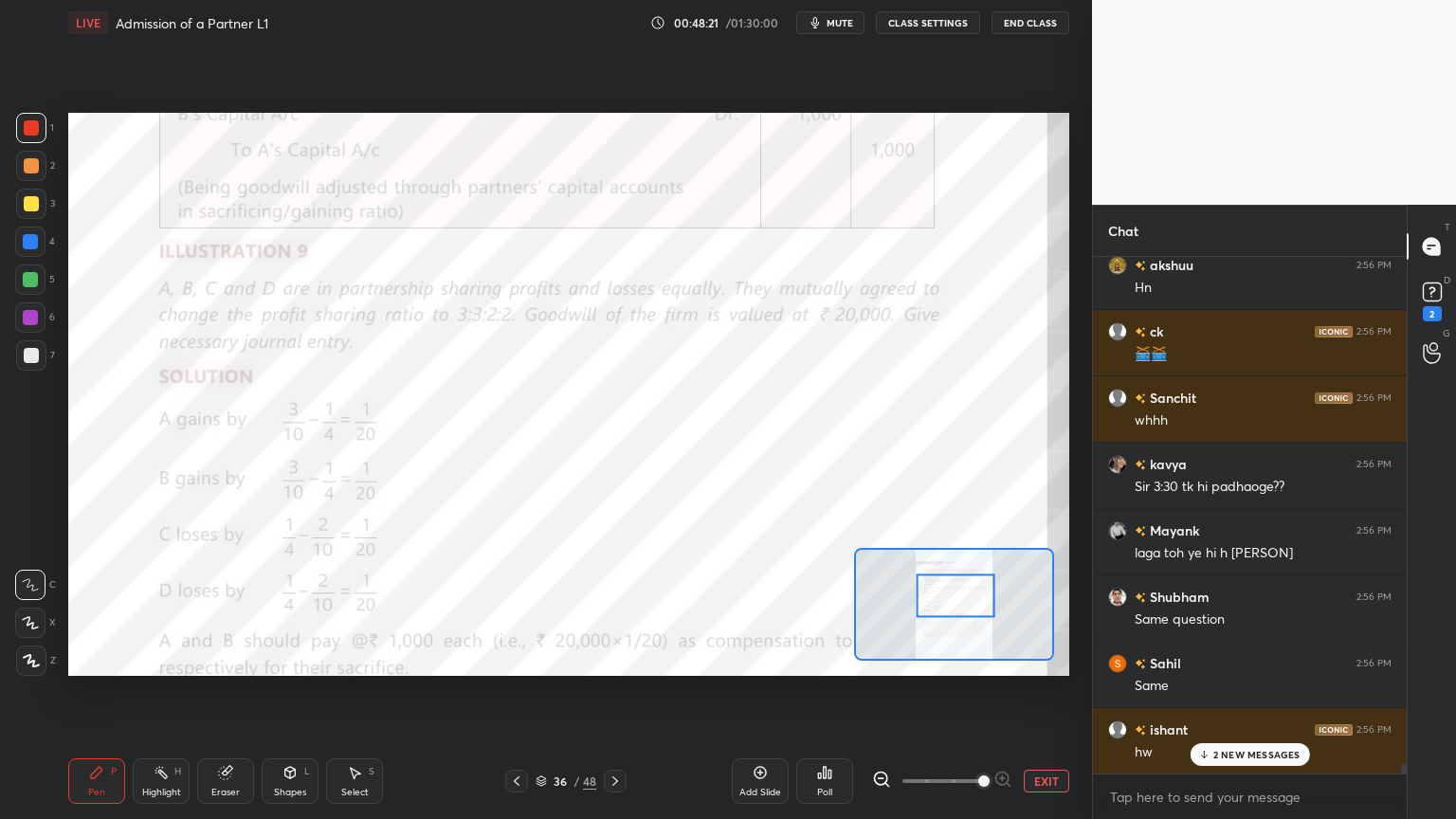 scroll, scrollTop: 28620, scrollLeft: 0, axis: vertical 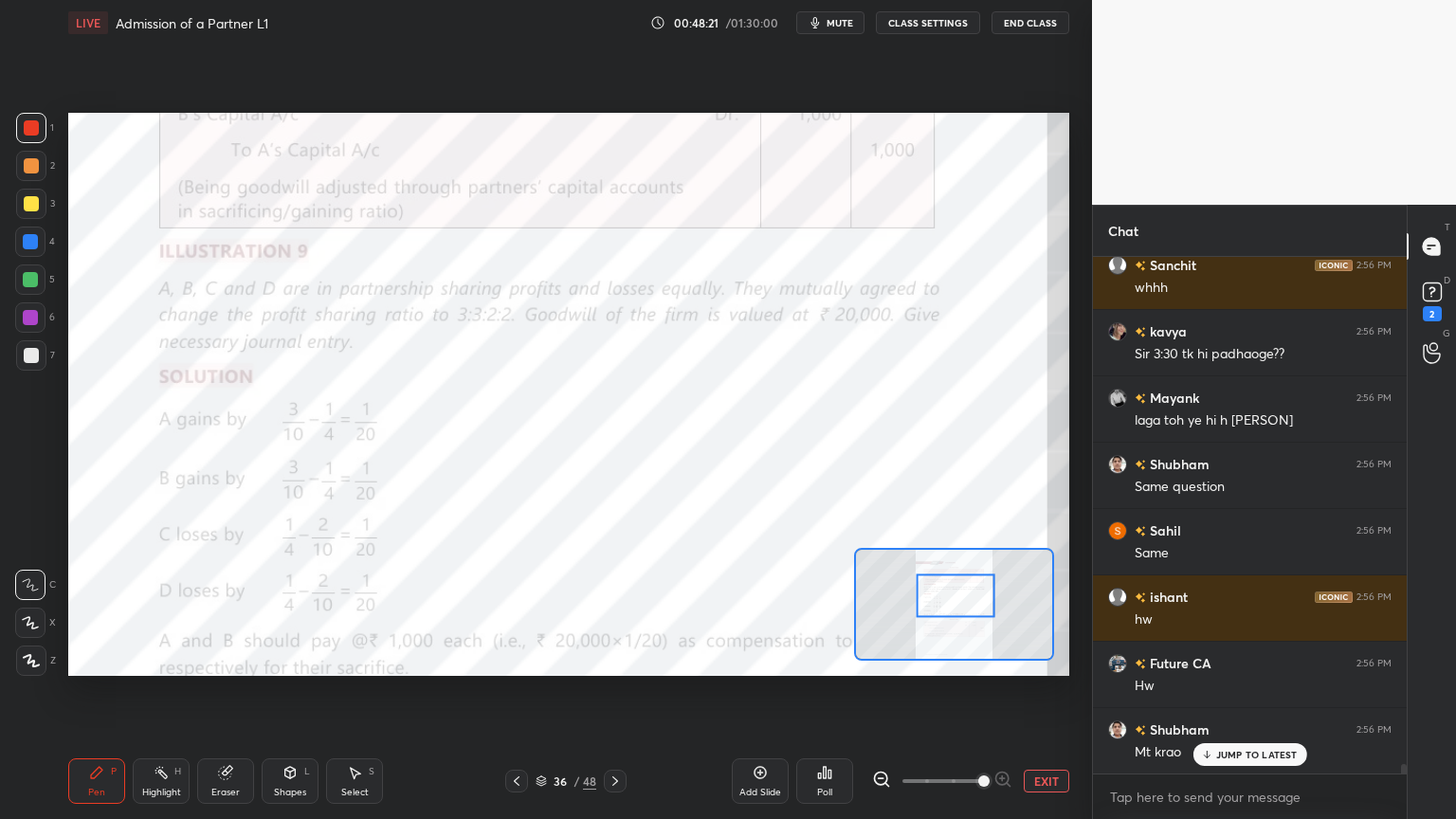 click 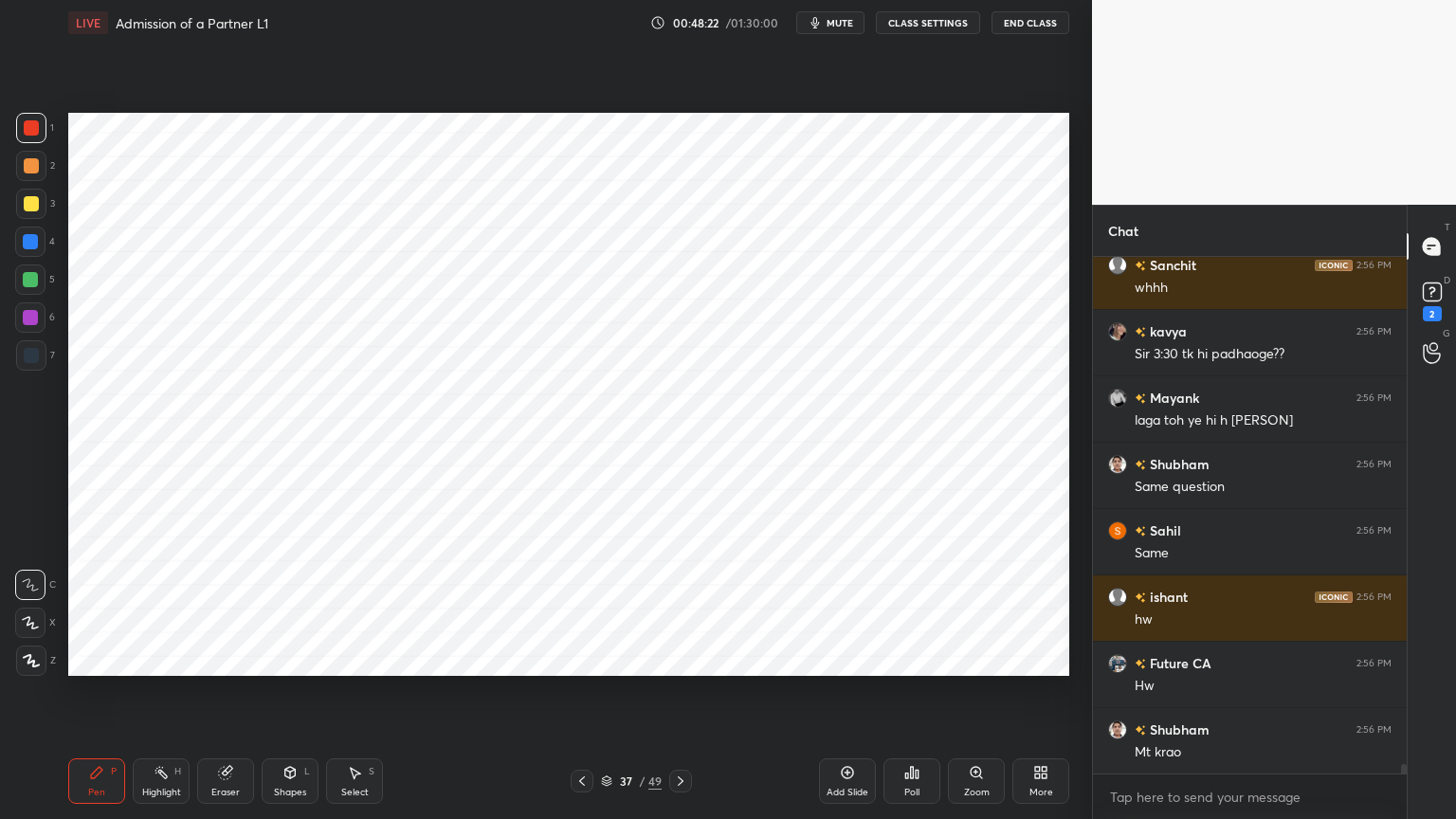 scroll, scrollTop: 28687, scrollLeft: 0, axis: vertical 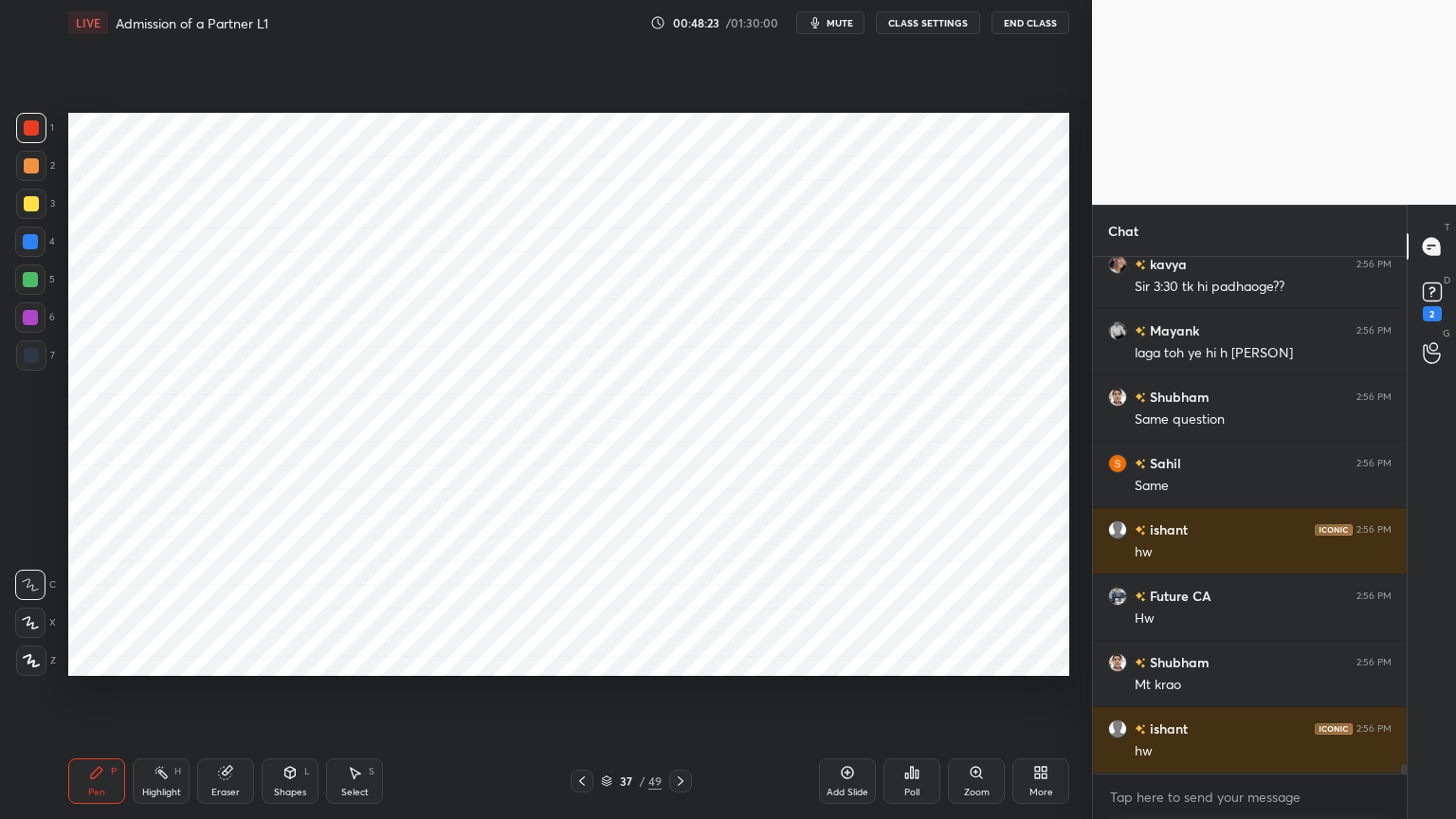 click at bounding box center (30, 242) 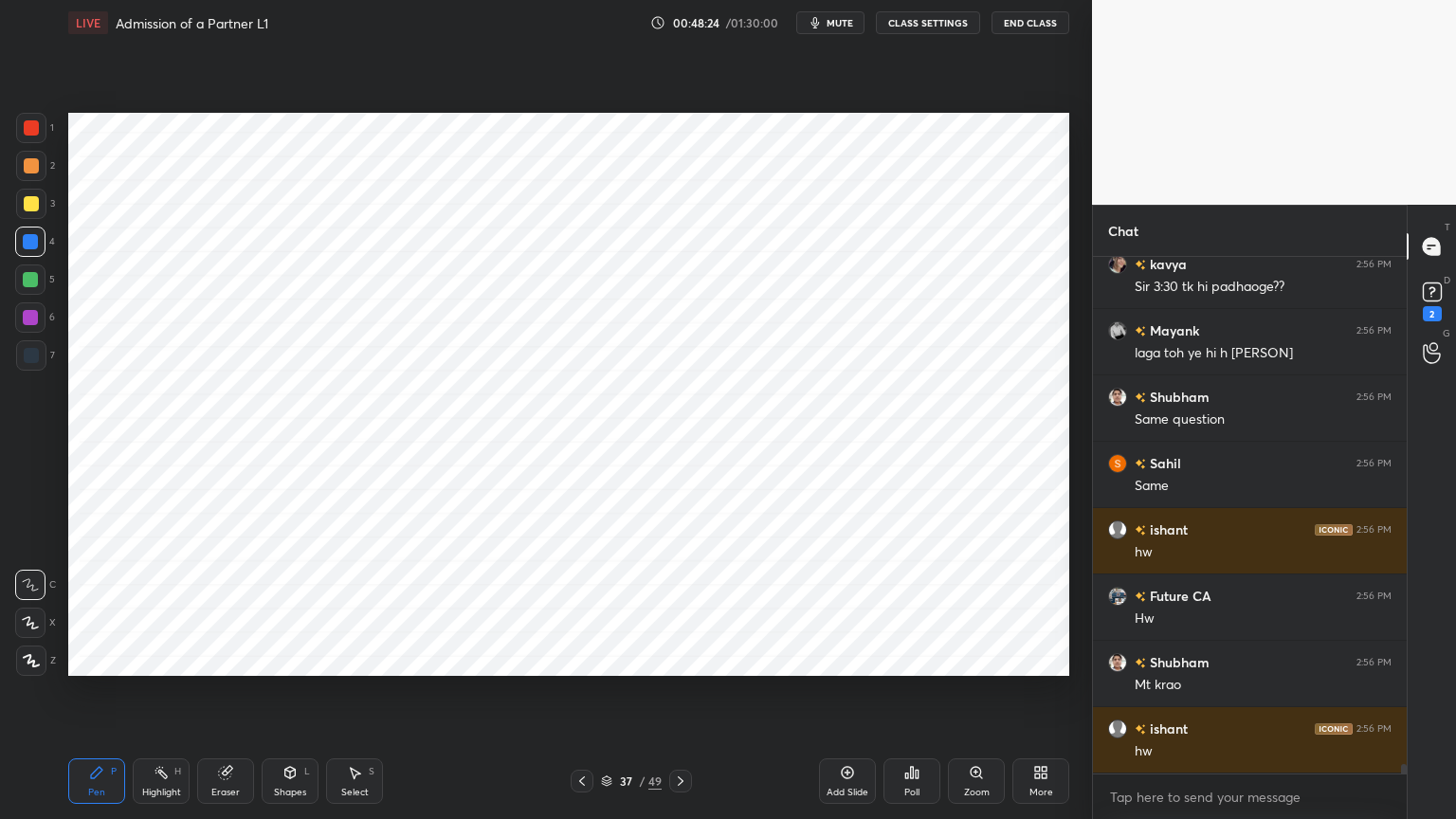 click at bounding box center (31, 661) 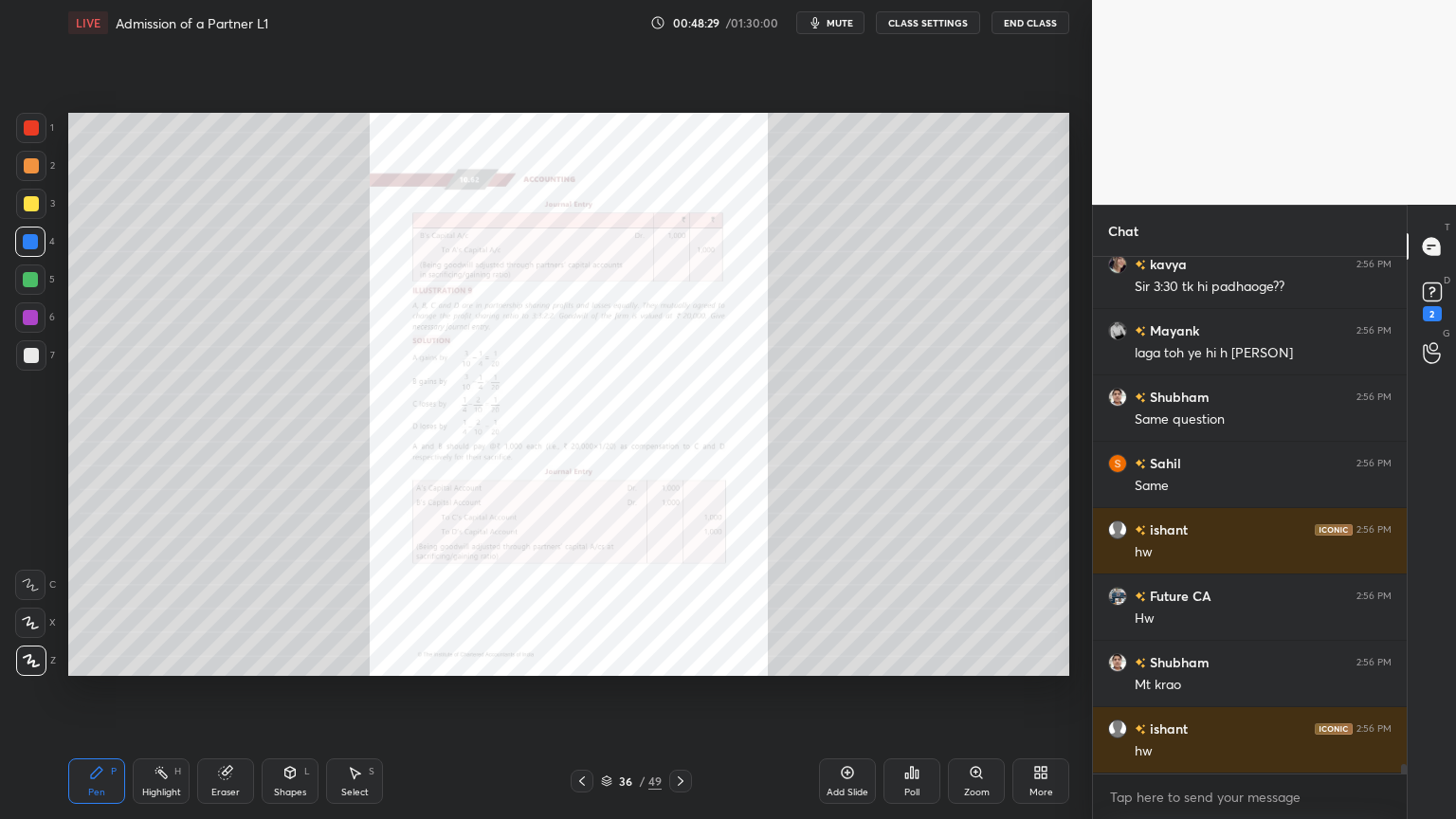 click 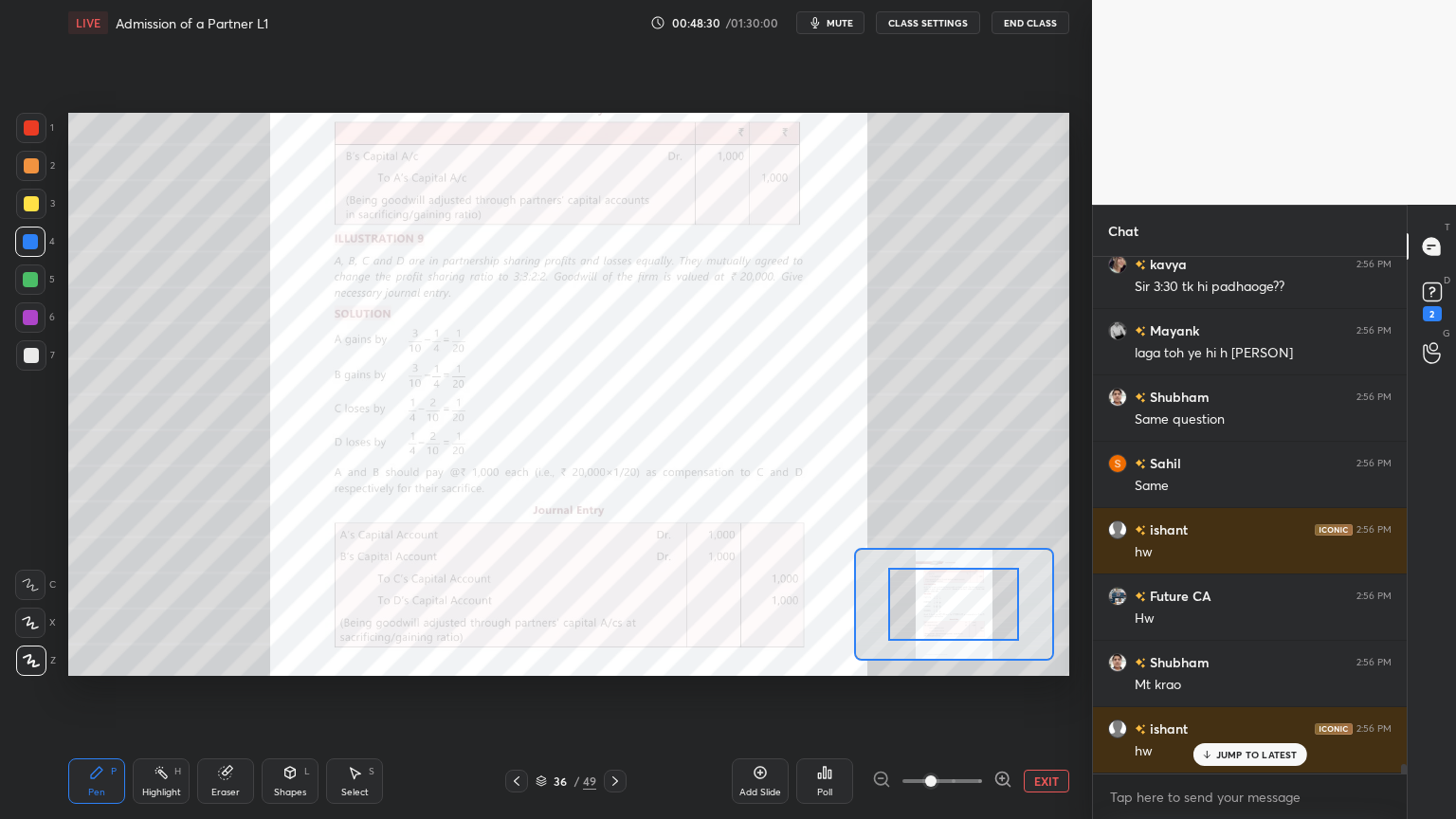 scroll, scrollTop: 28752, scrollLeft: 0, axis: vertical 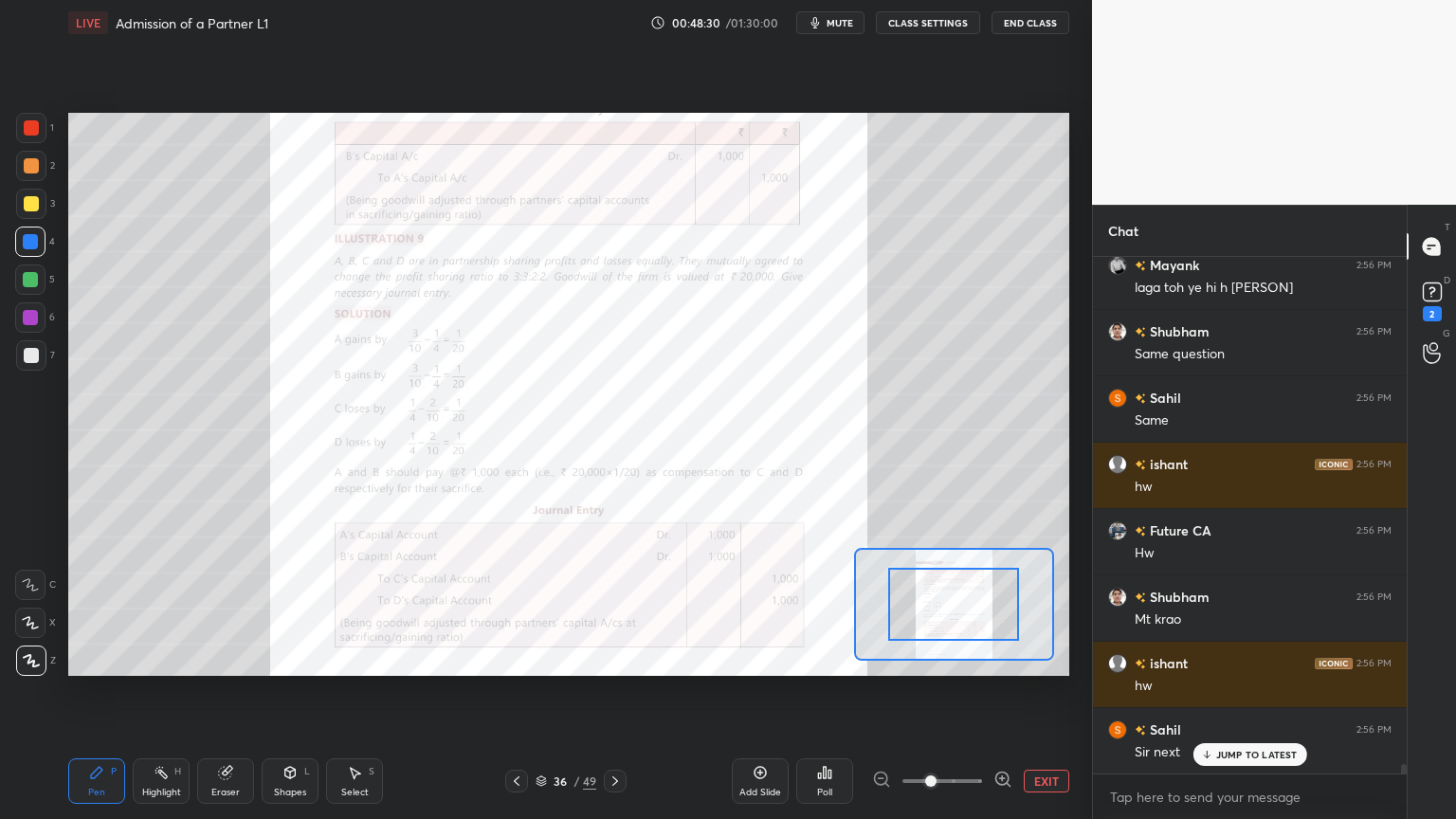 click at bounding box center [931, 781] 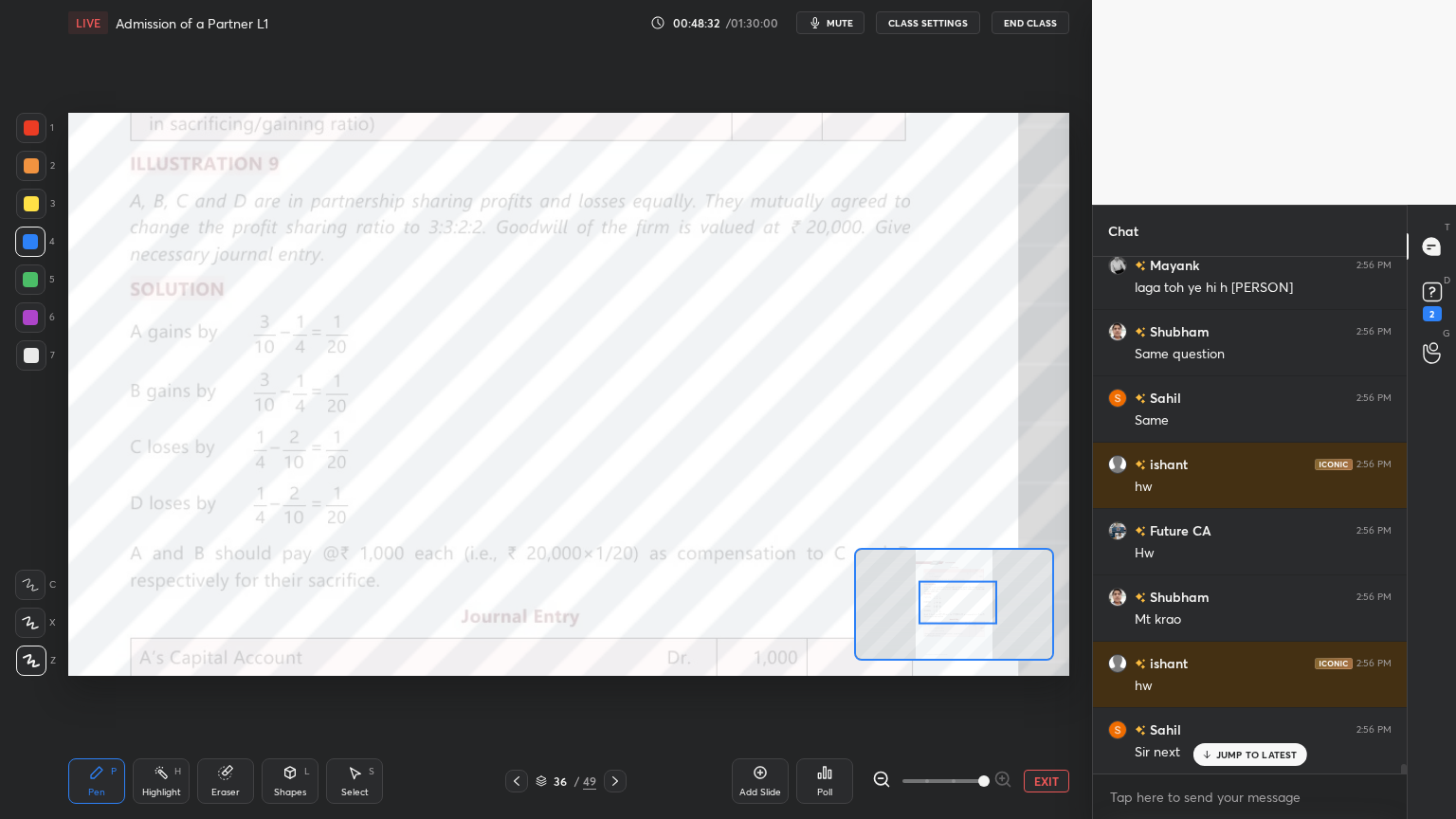 scroll, scrollTop: 28820, scrollLeft: 0, axis: vertical 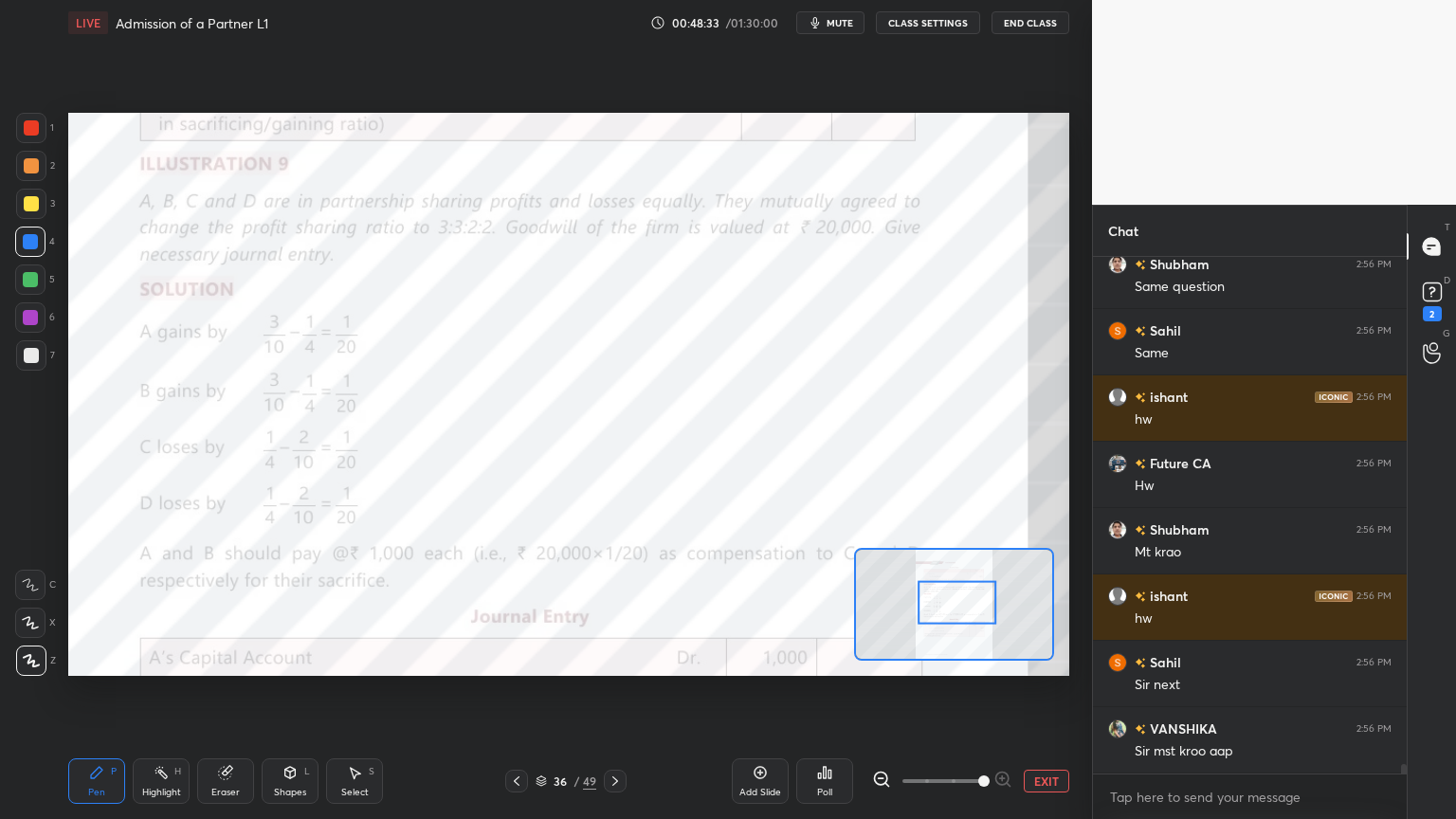 click on "Poll" at bounding box center [825, 781] 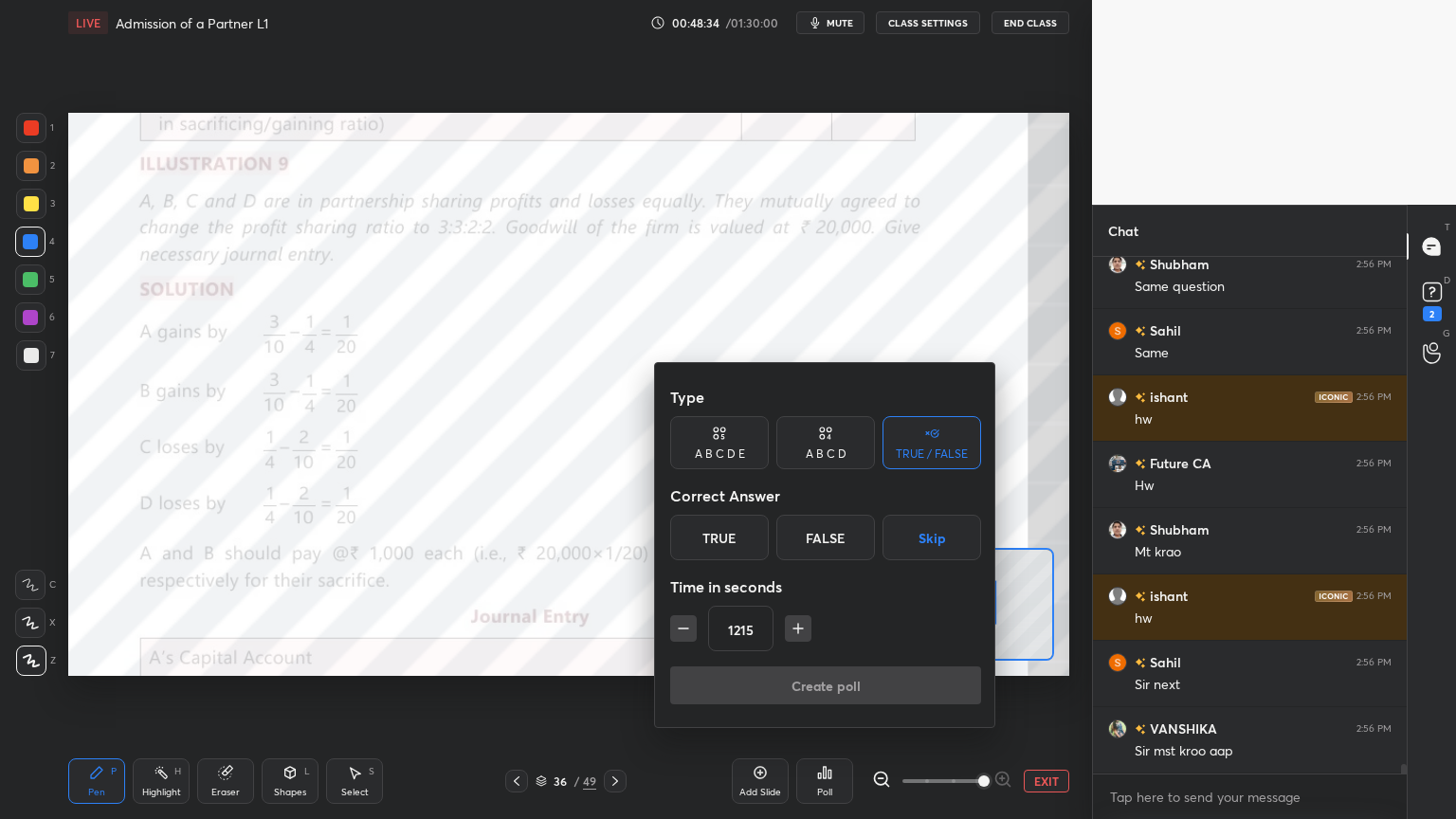 click on "Skip" at bounding box center (932, 537) 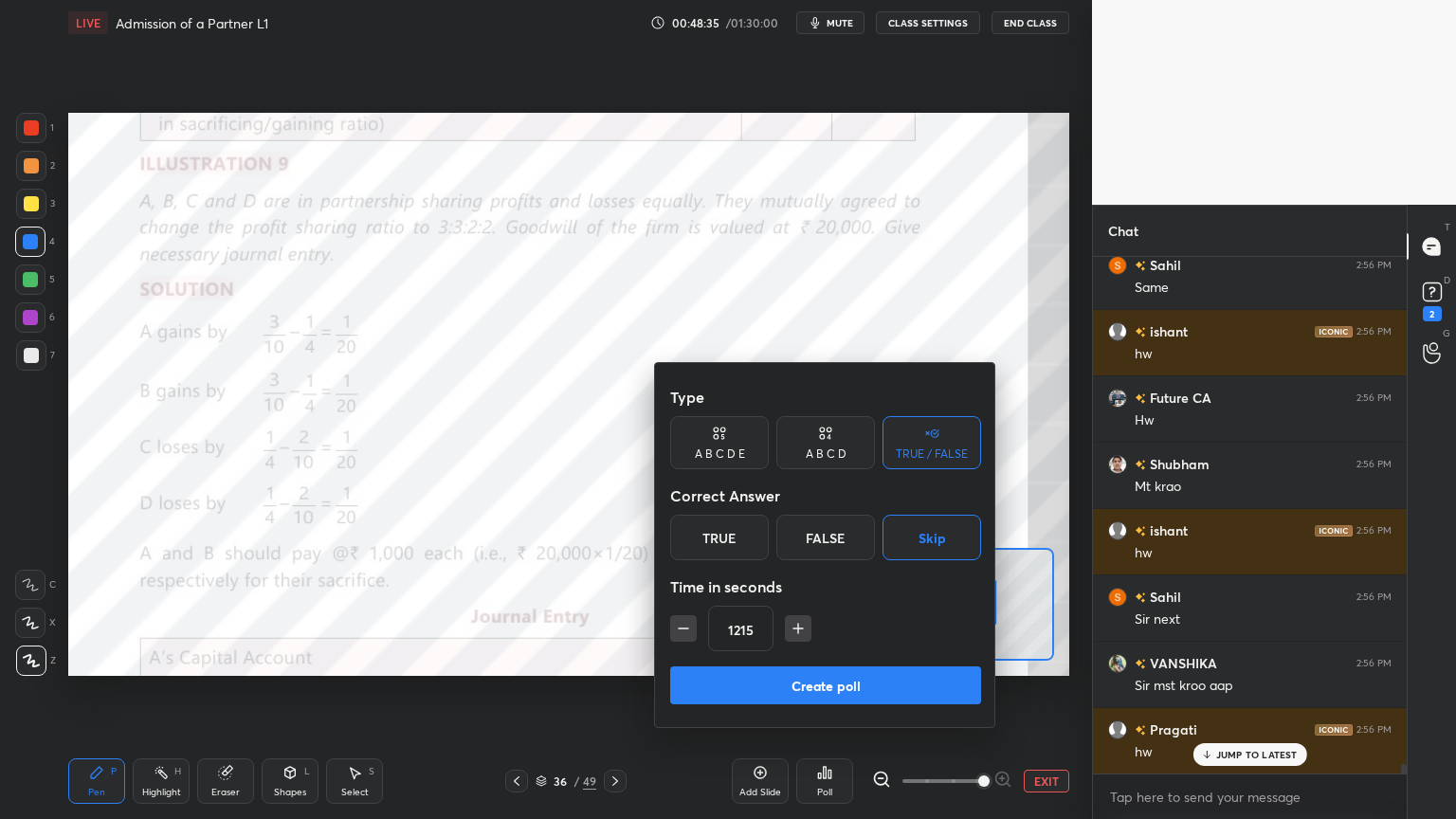 click on "Create poll" at bounding box center (826, 685) 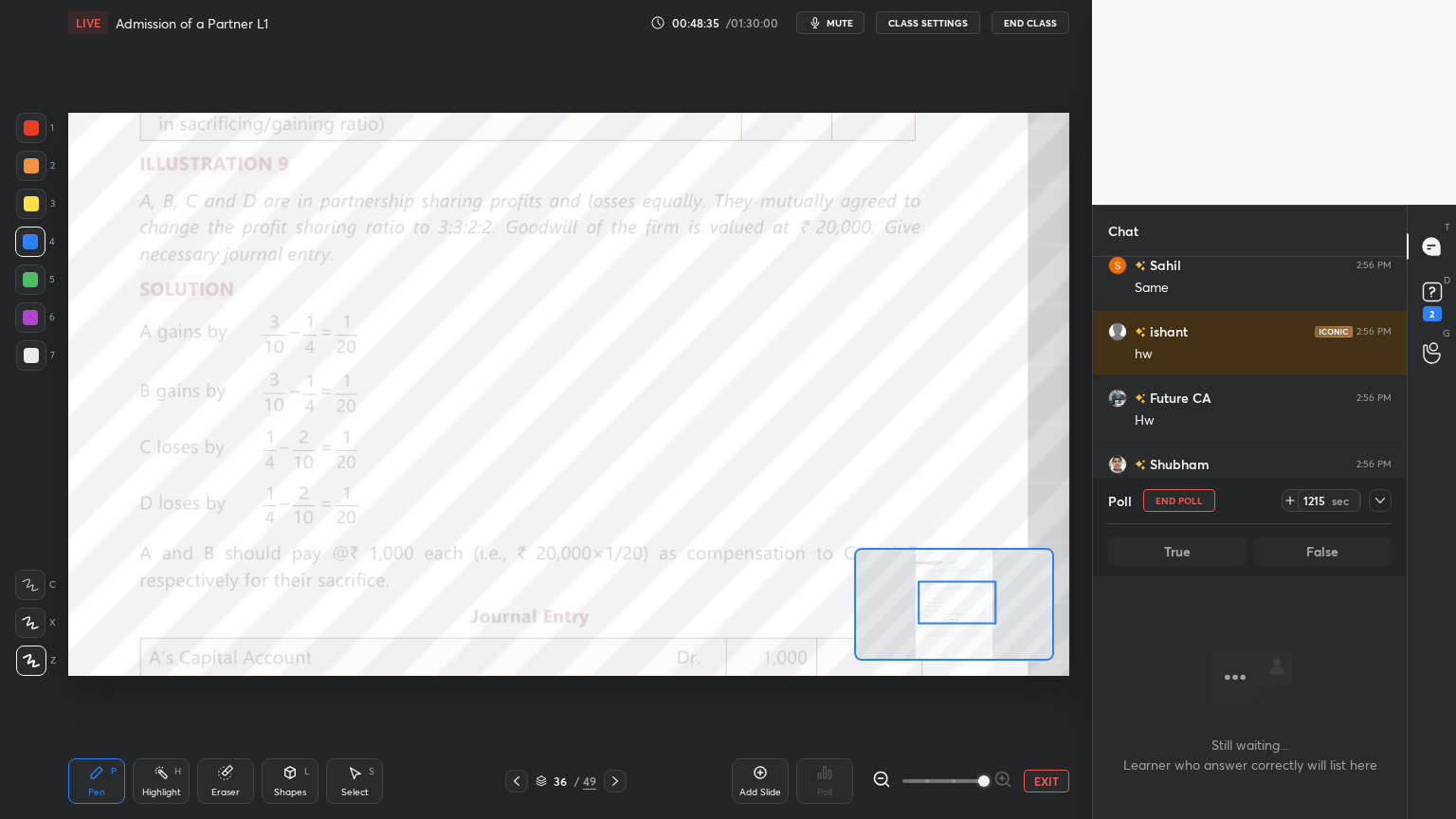 scroll, scrollTop: 422, scrollLeft: 308, axis: both 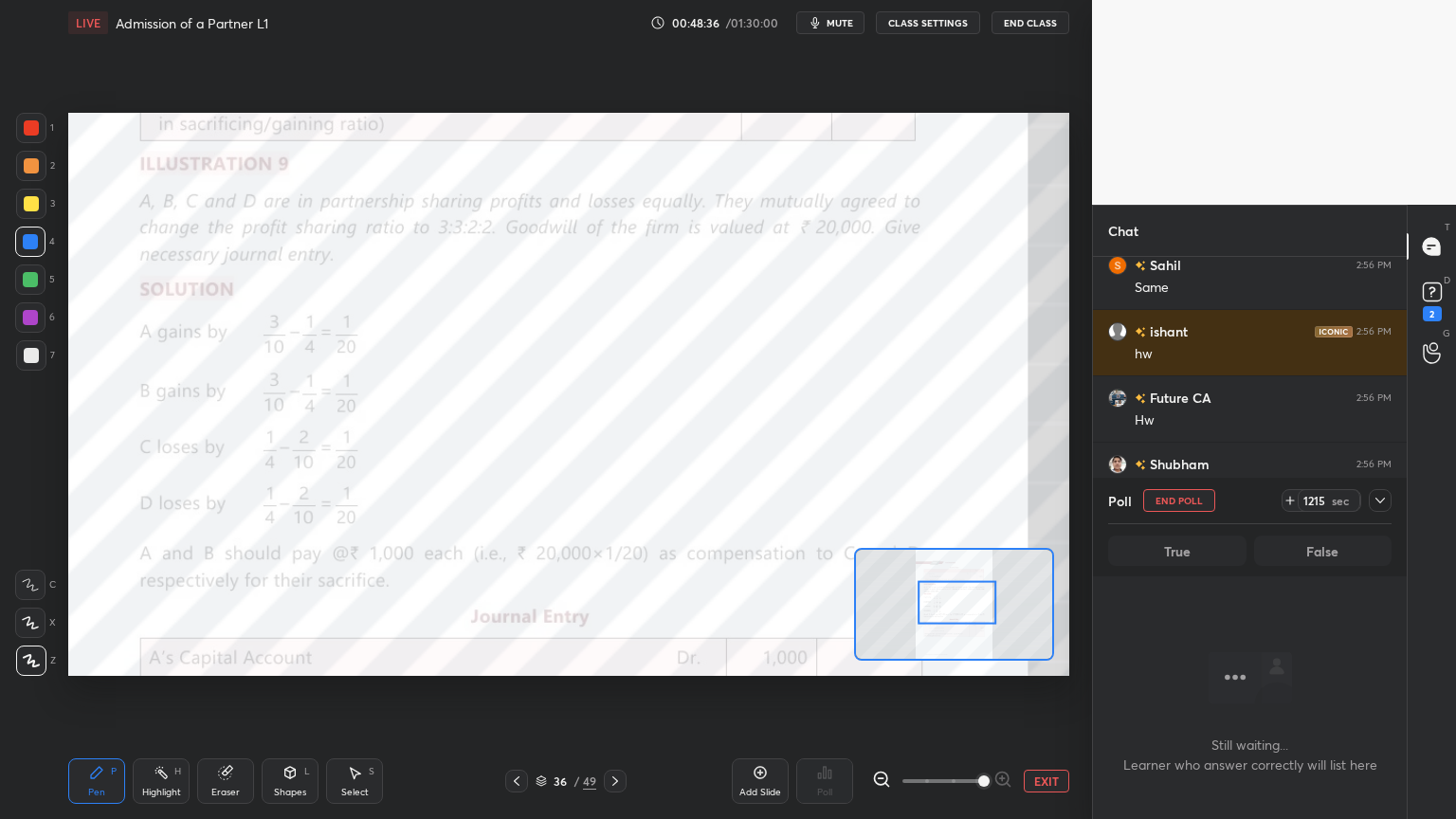click 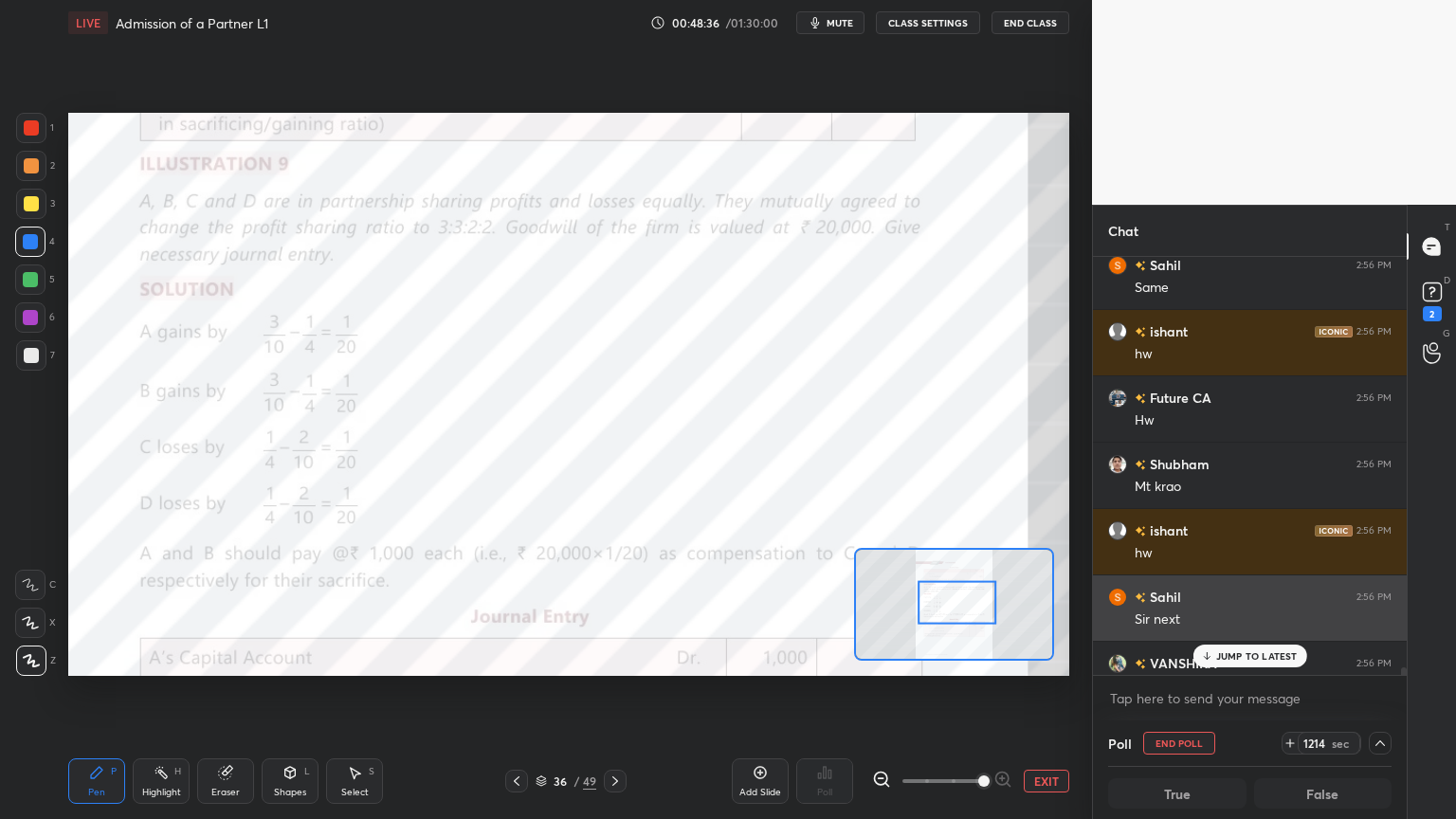 scroll, scrollTop: 28984, scrollLeft: 0, axis: vertical 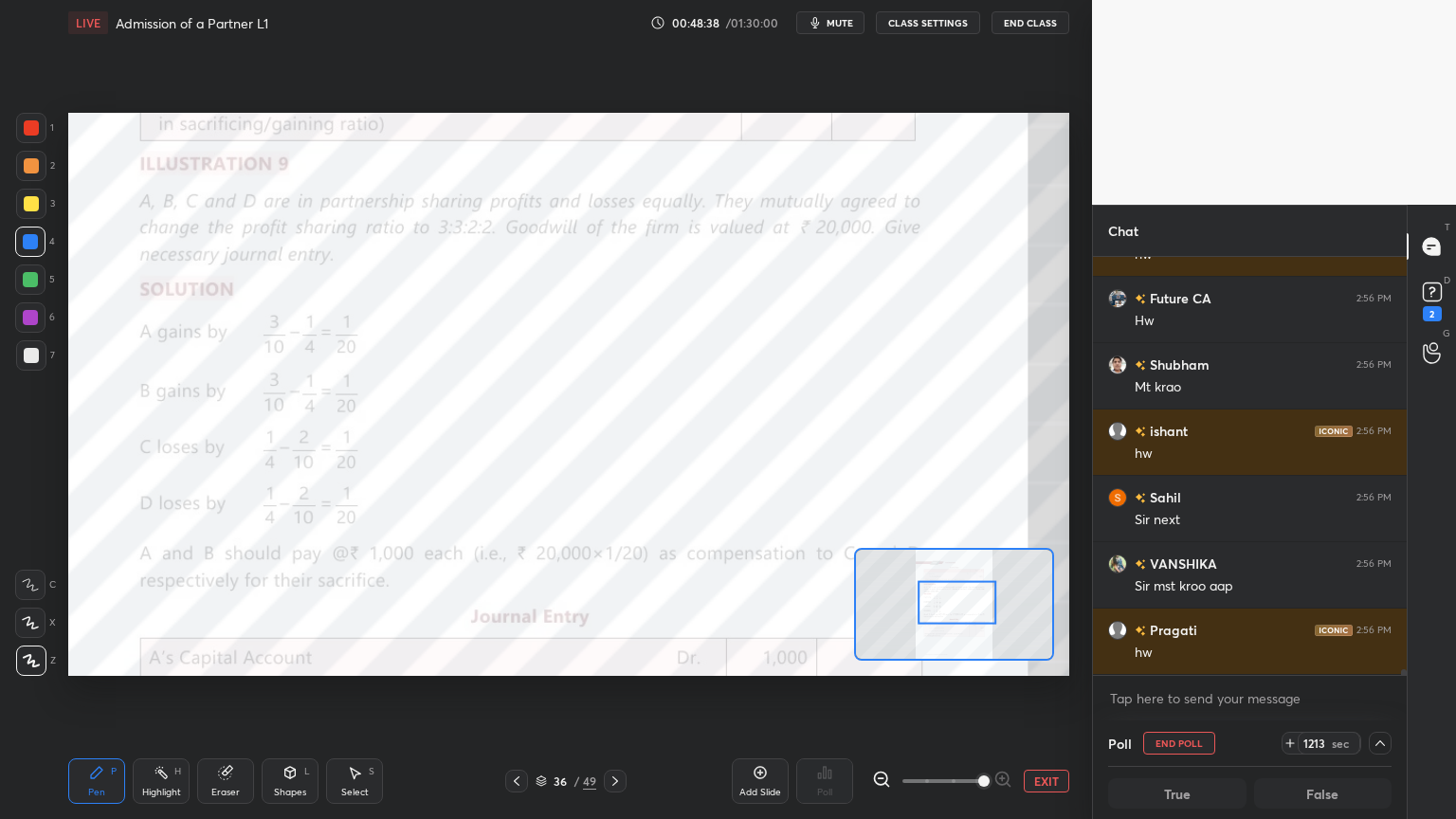 click on "mute" at bounding box center (840, 23) 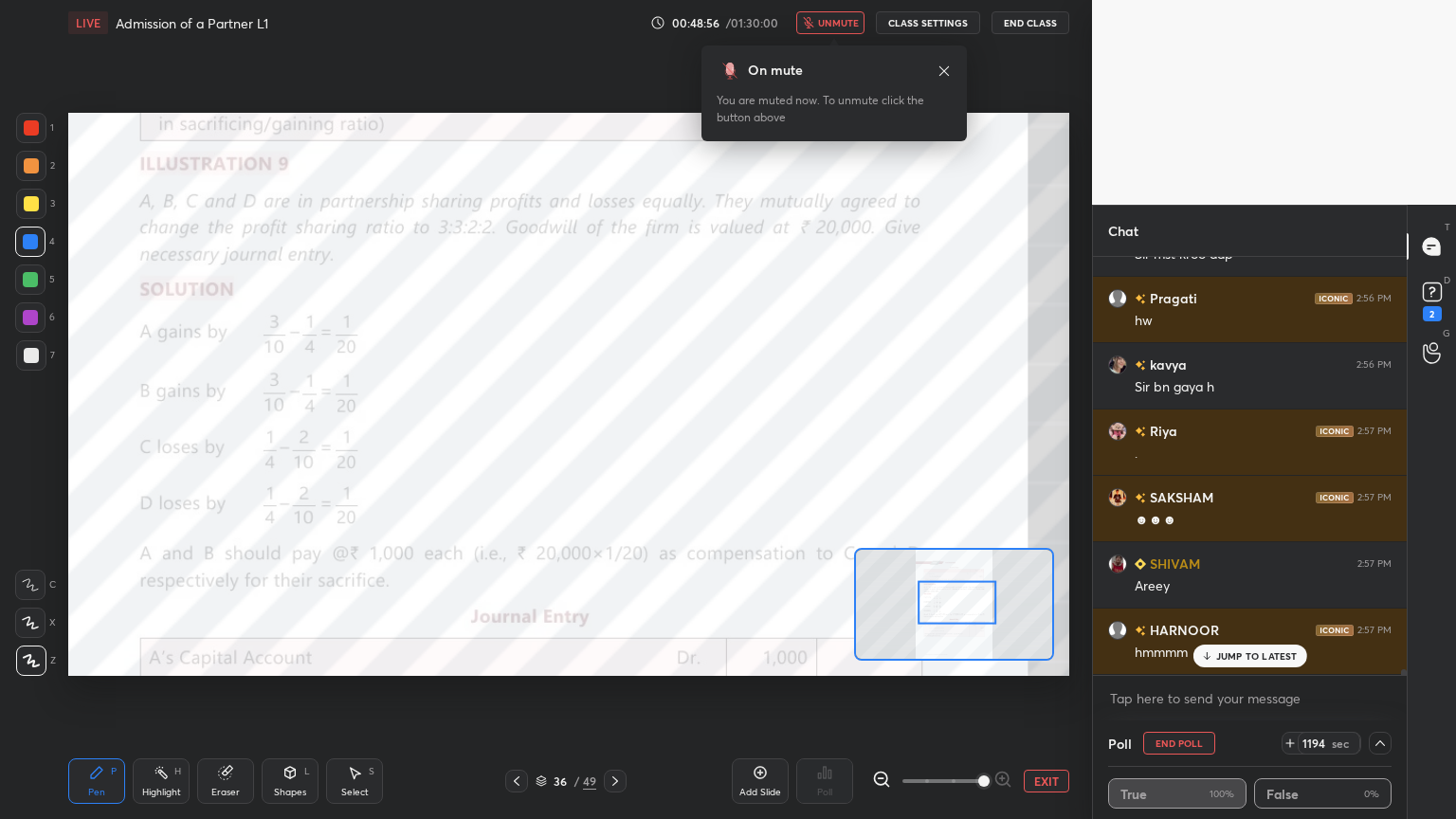 scroll, scrollTop: 29382, scrollLeft: 0, axis: vertical 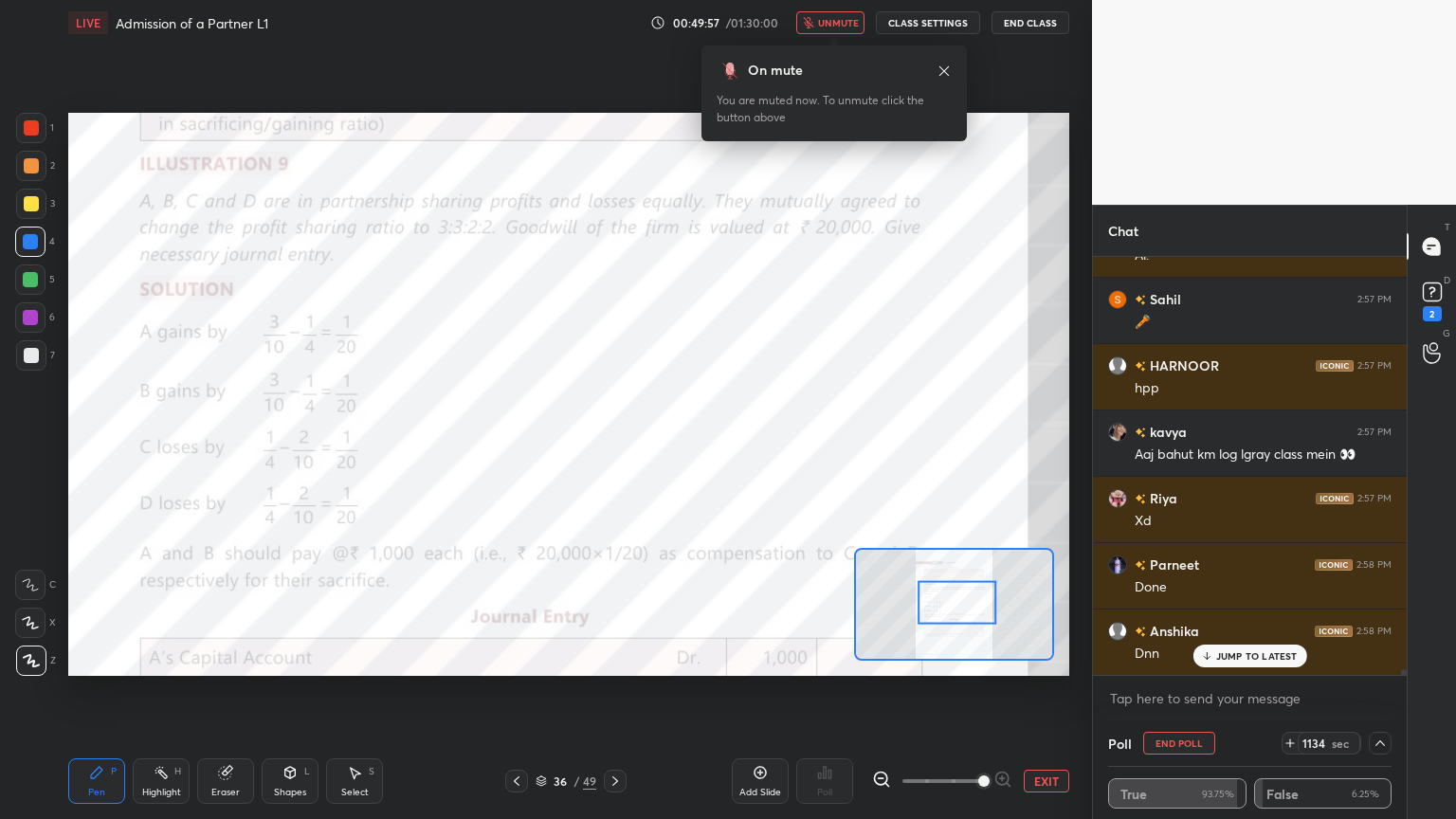 click 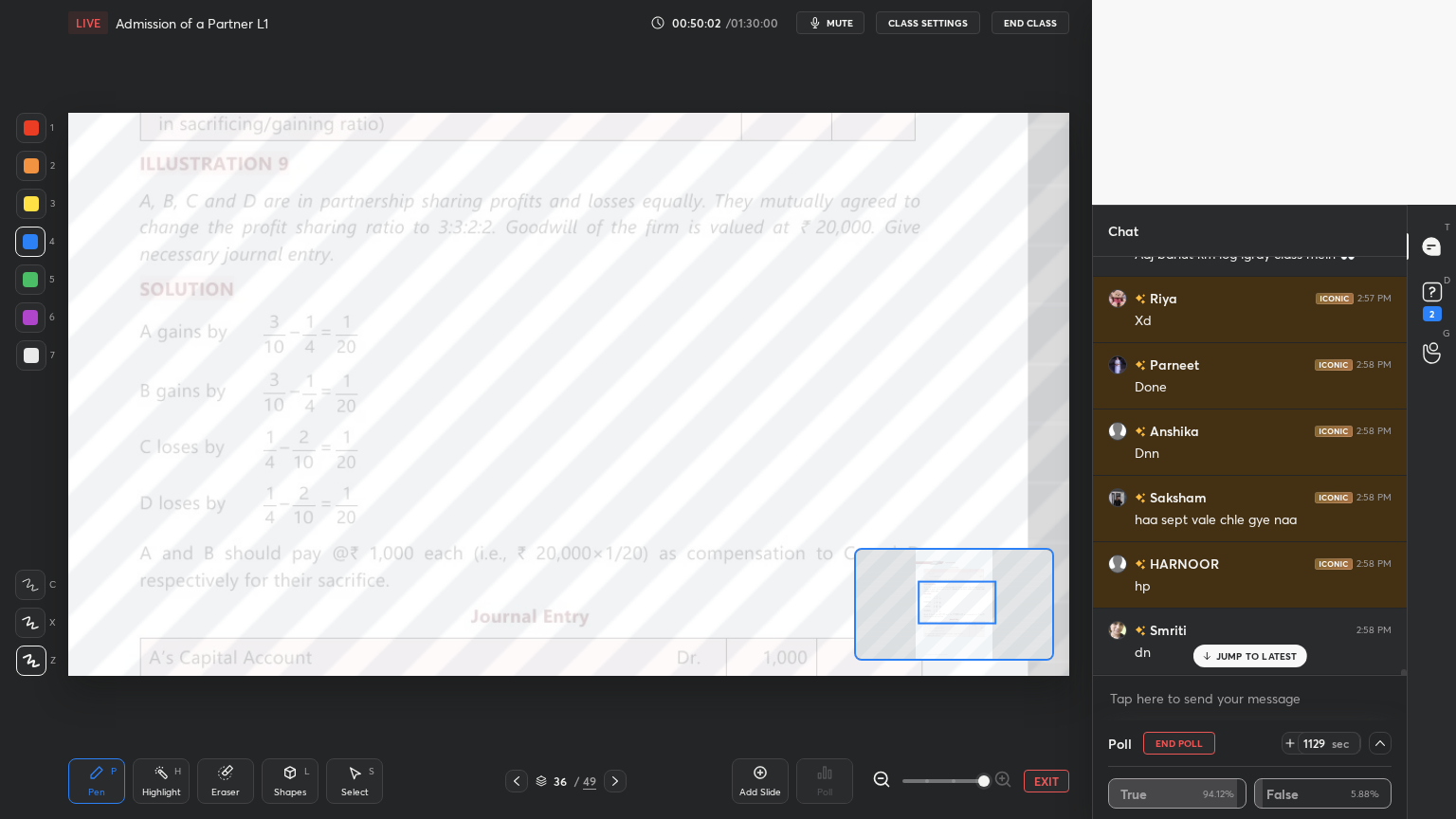 scroll, scrollTop: 30178, scrollLeft: 0, axis: vertical 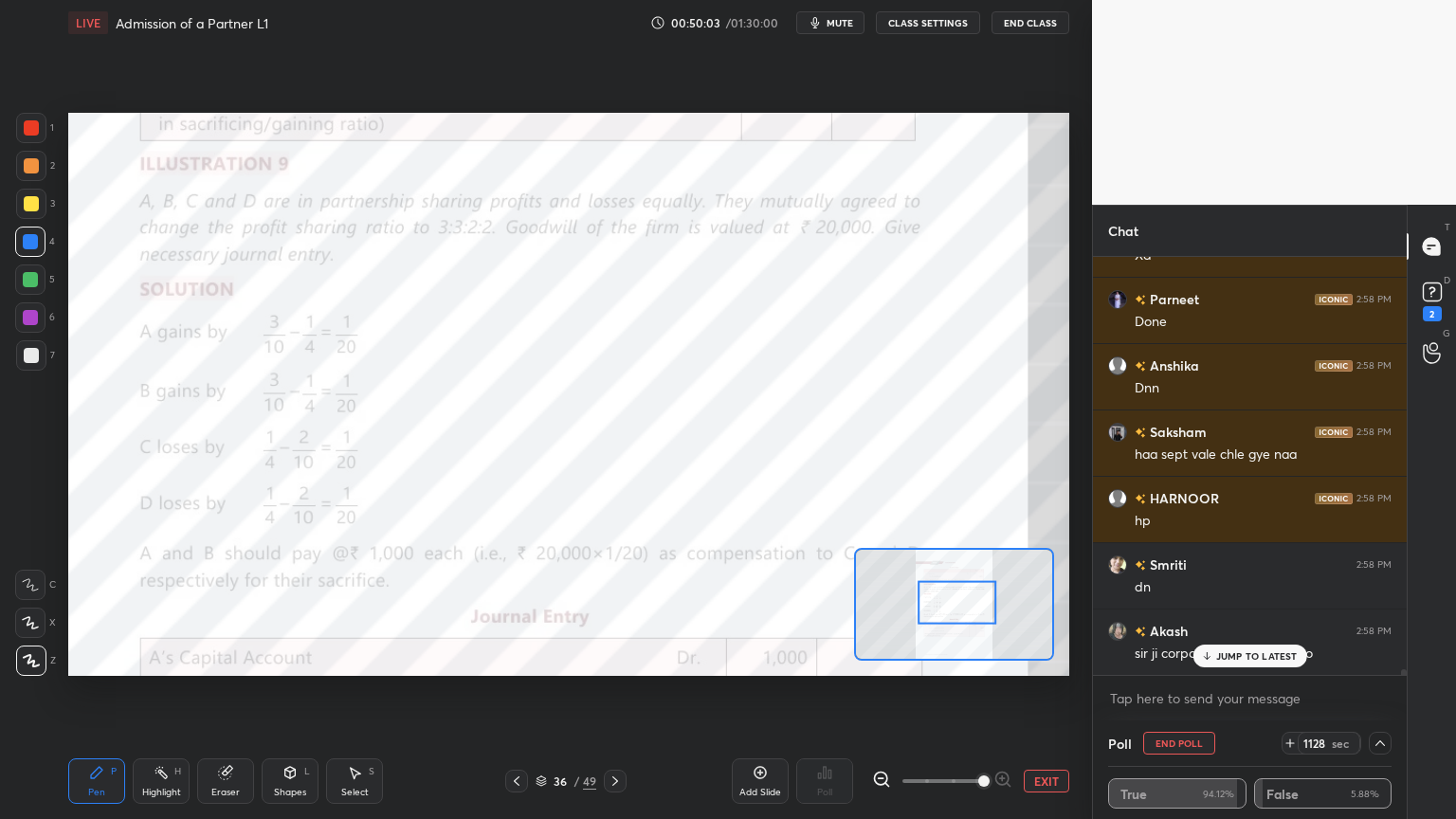 click on "End Poll" at bounding box center [1179, 743] 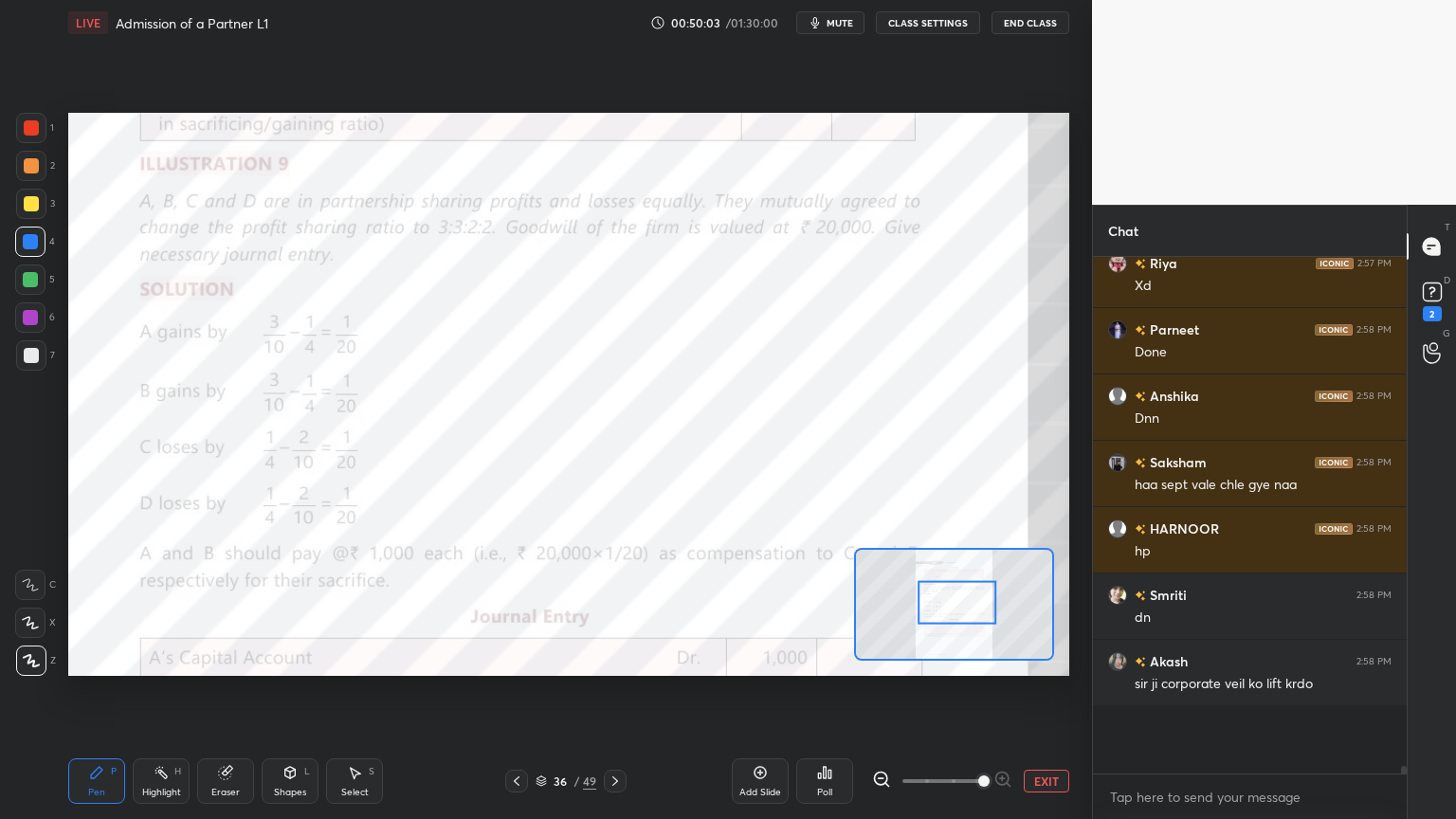 scroll, scrollTop: 7, scrollLeft: 6, axis: both 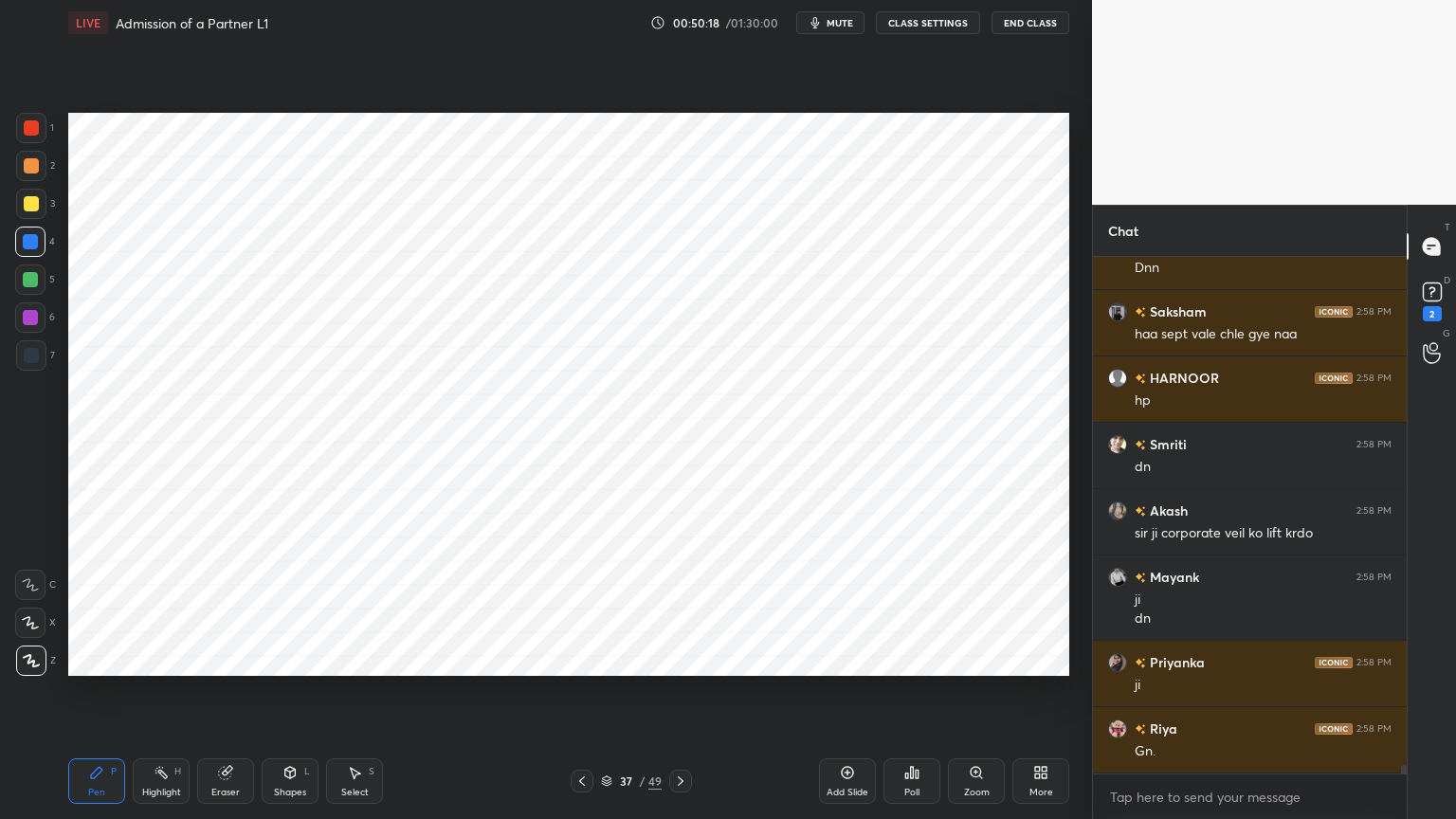 click at bounding box center [31, 355] 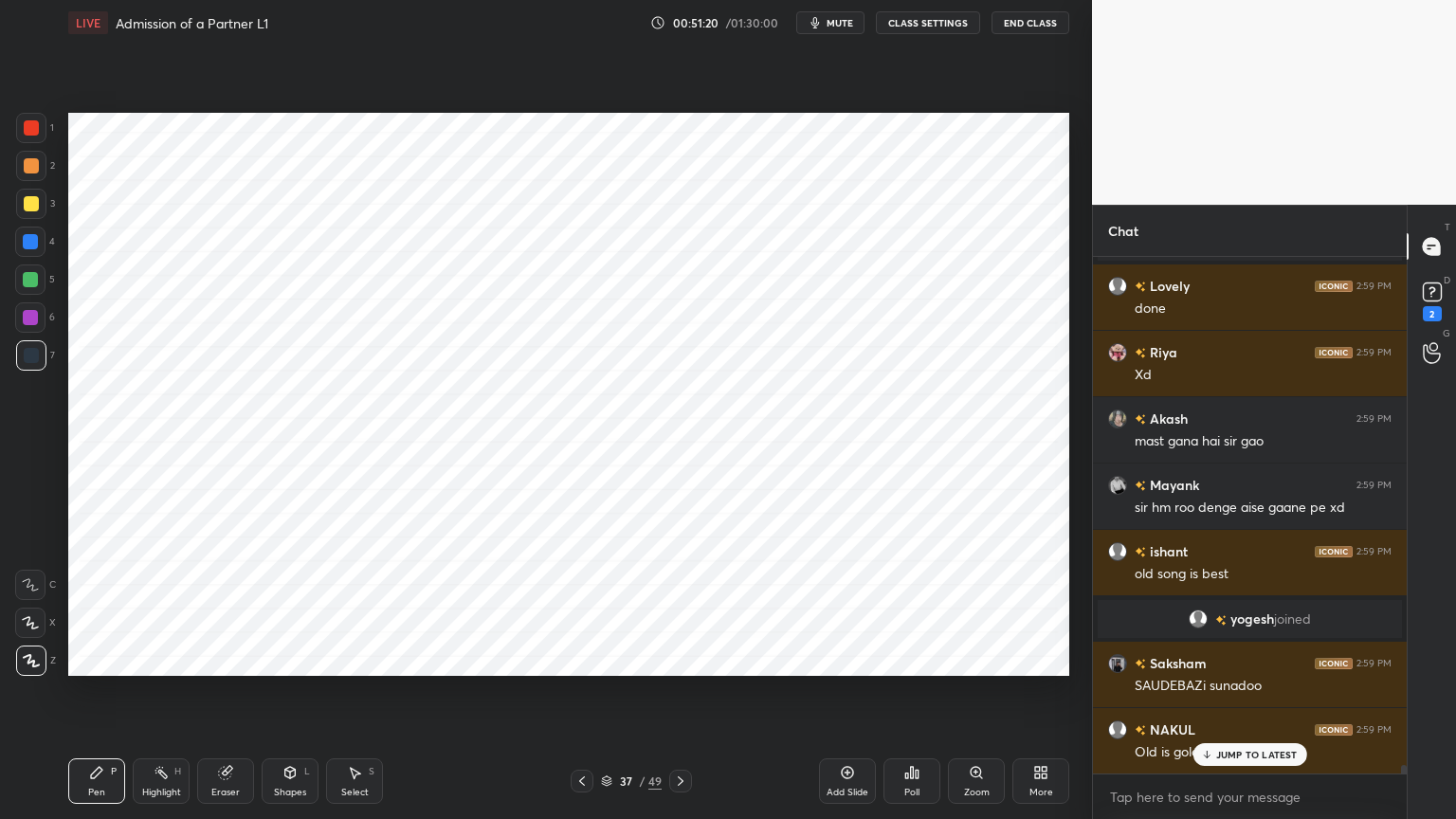 scroll, scrollTop: 29460, scrollLeft: 0, axis: vertical 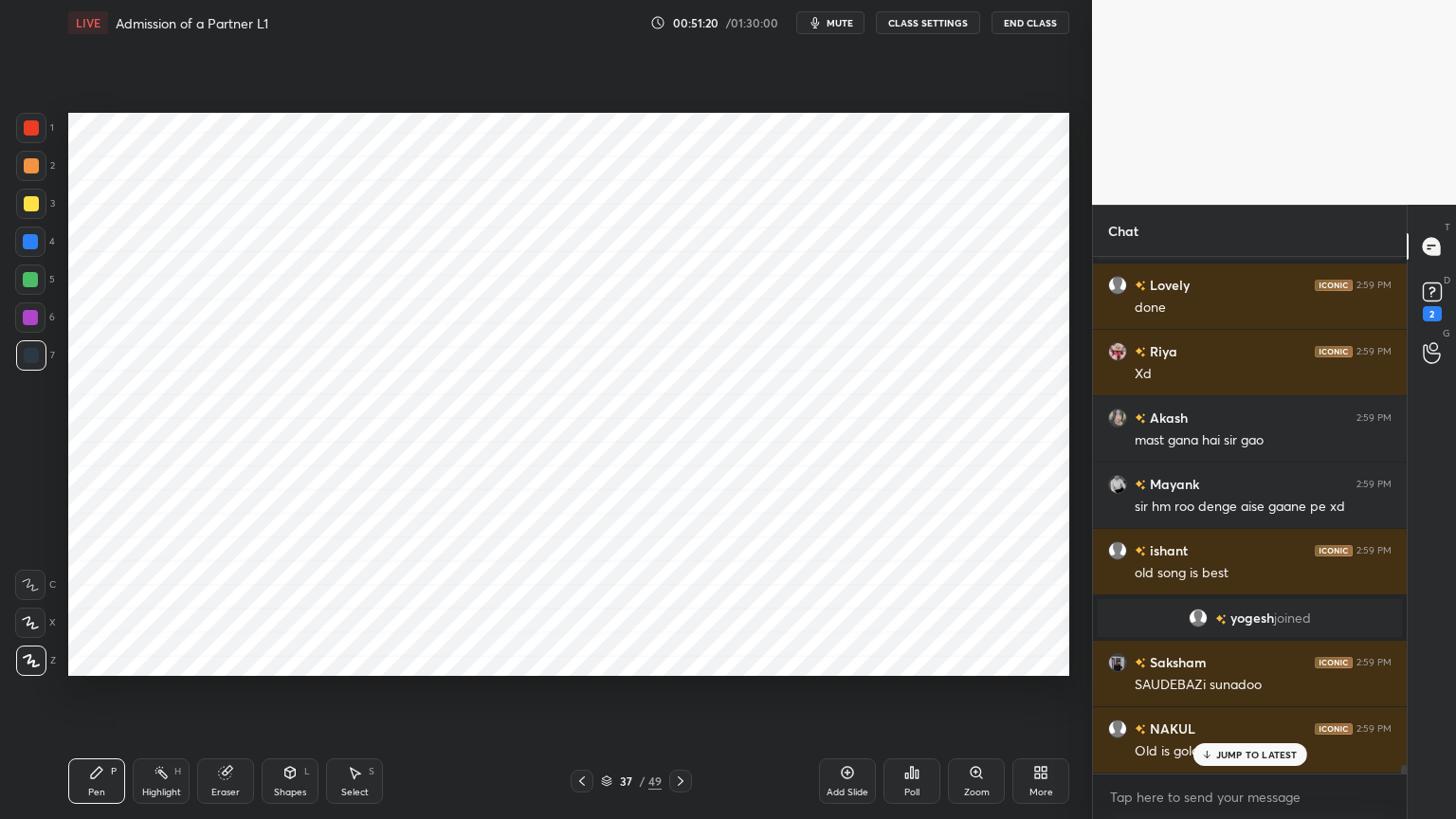 click at bounding box center [30, 242] 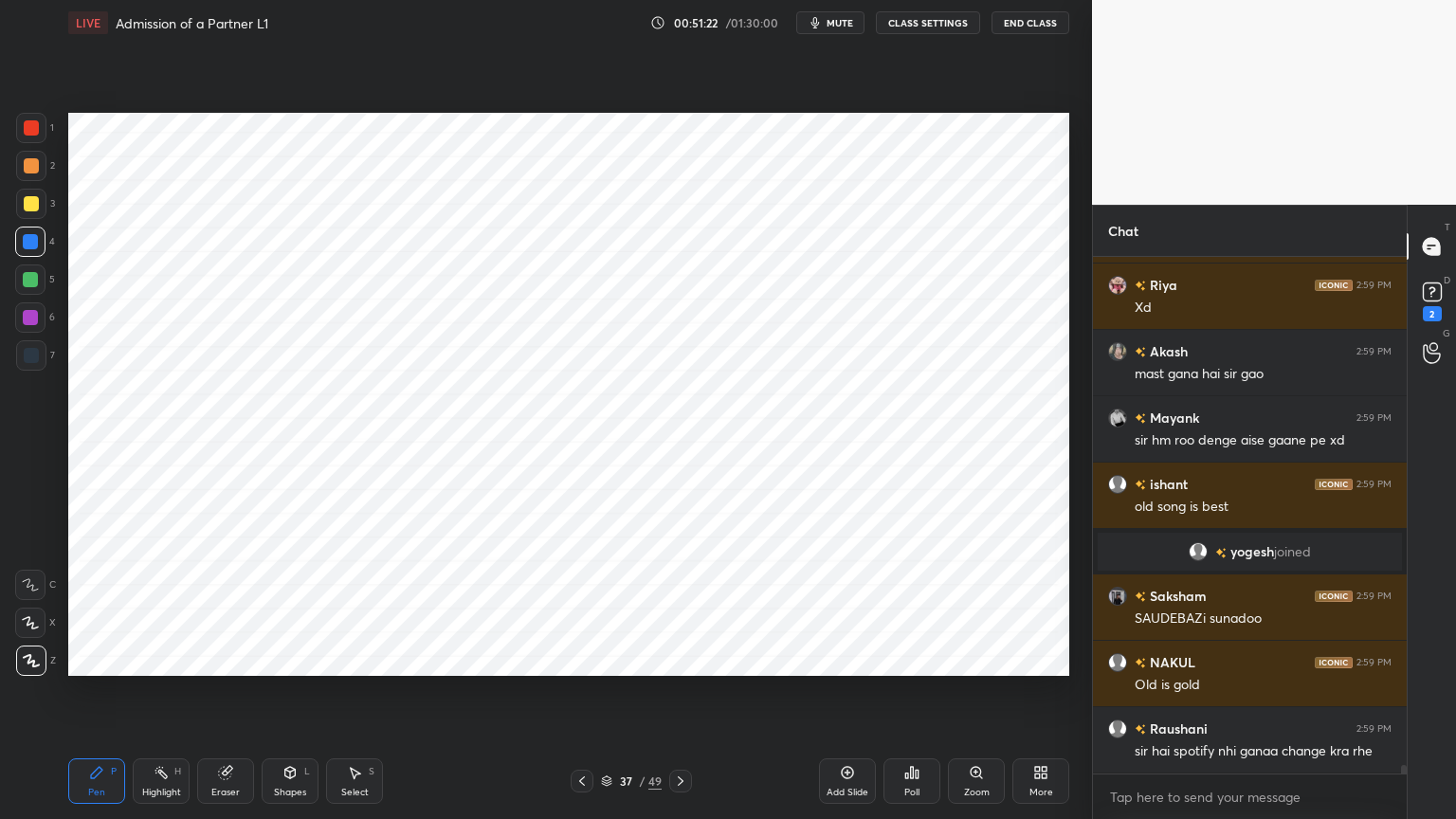 scroll, scrollTop: 29526, scrollLeft: 0, axis: vertical 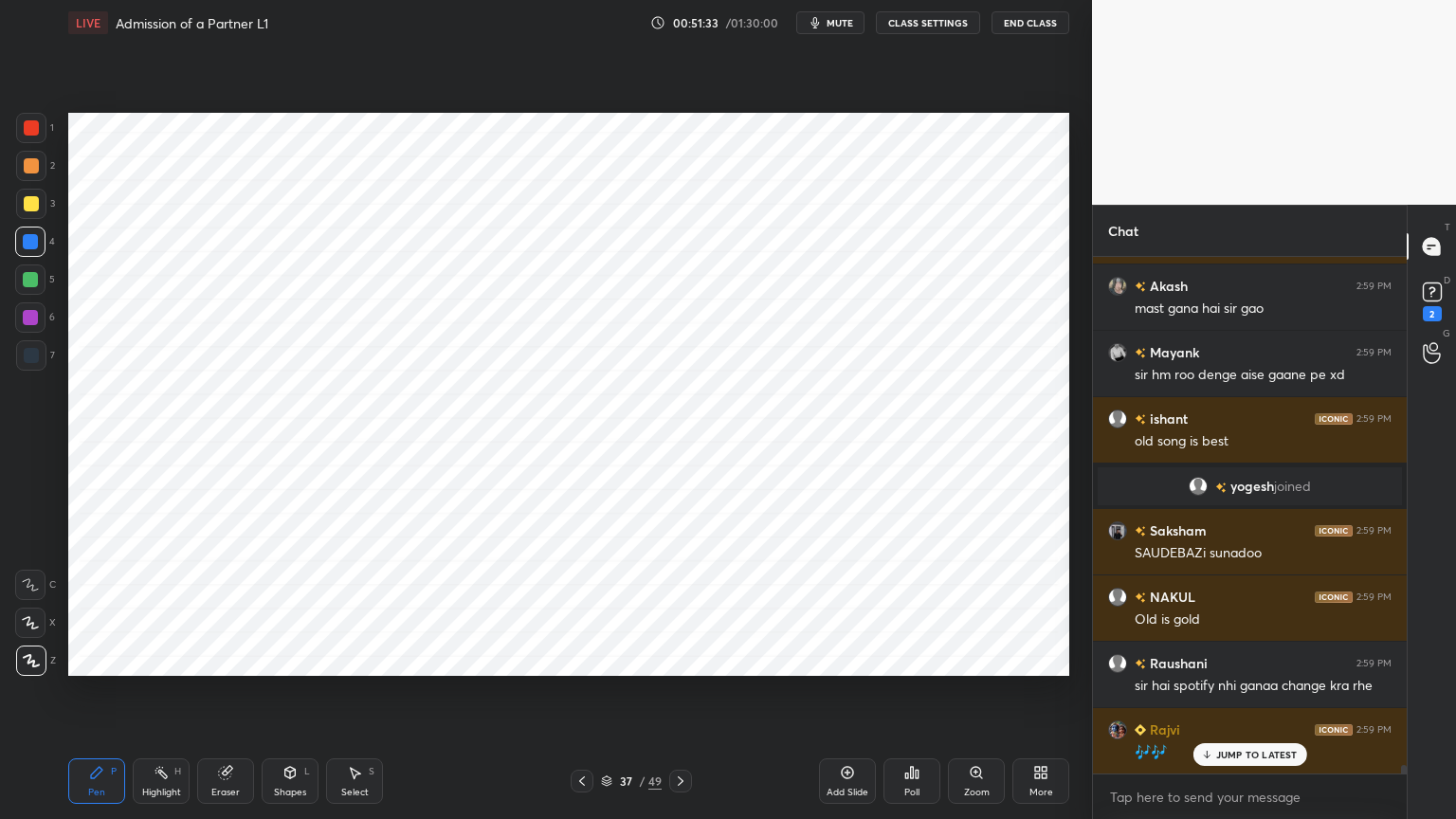 click at bounding box center [31, 355] 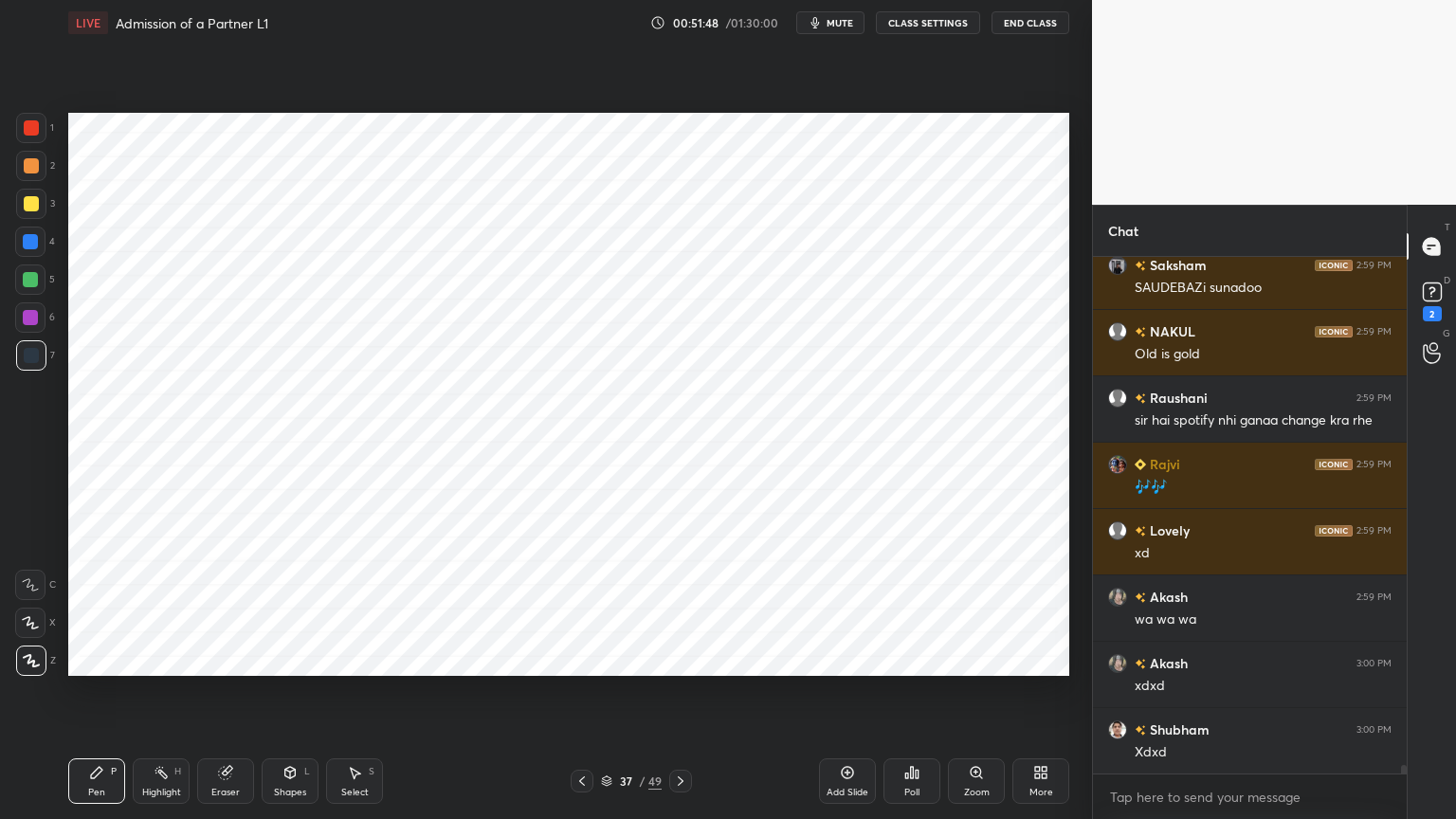 scroll, scrollTop: 29858, scrollLeft: 0, axis: vertical 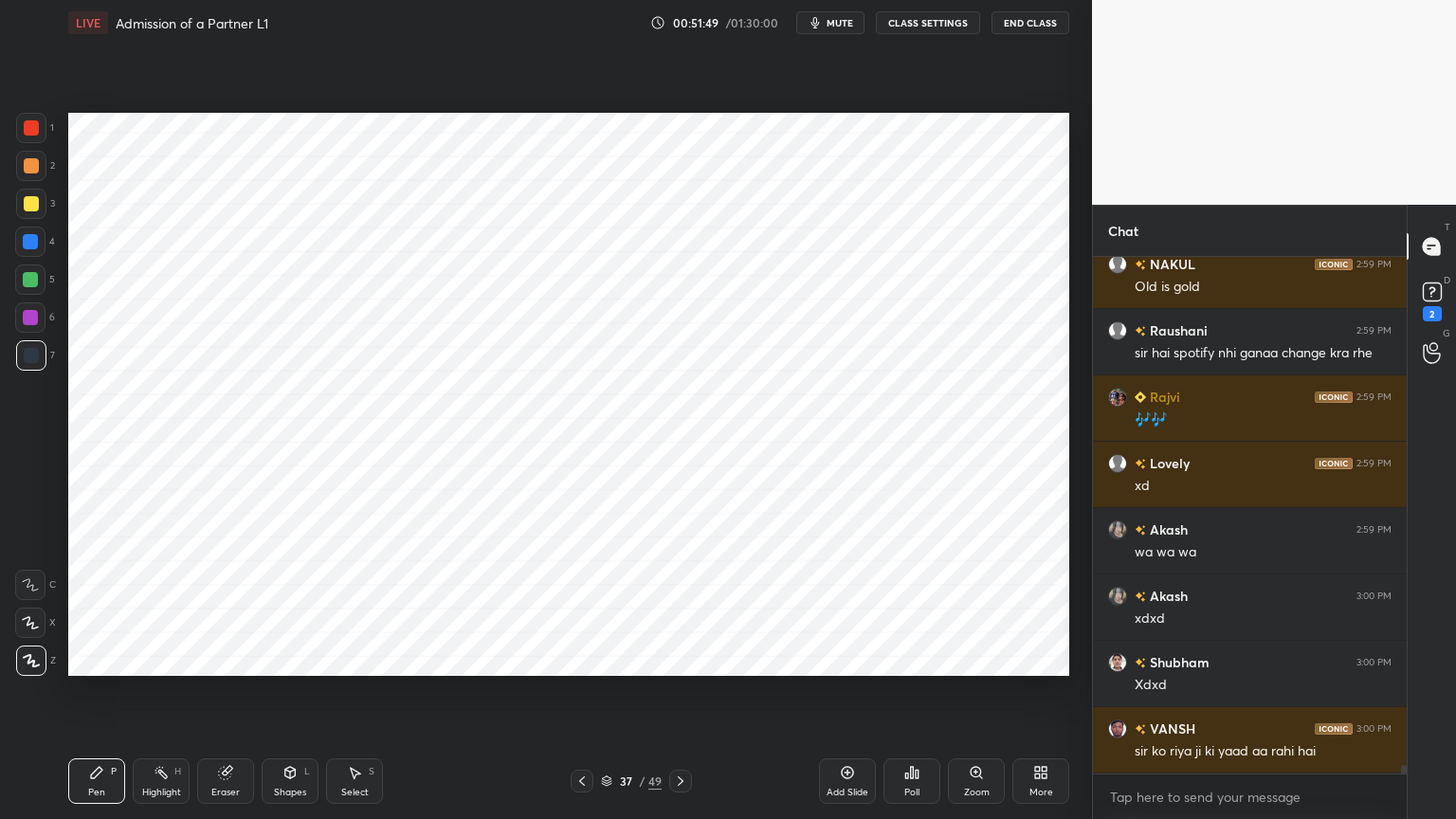 click at bounding box center (31, 128) 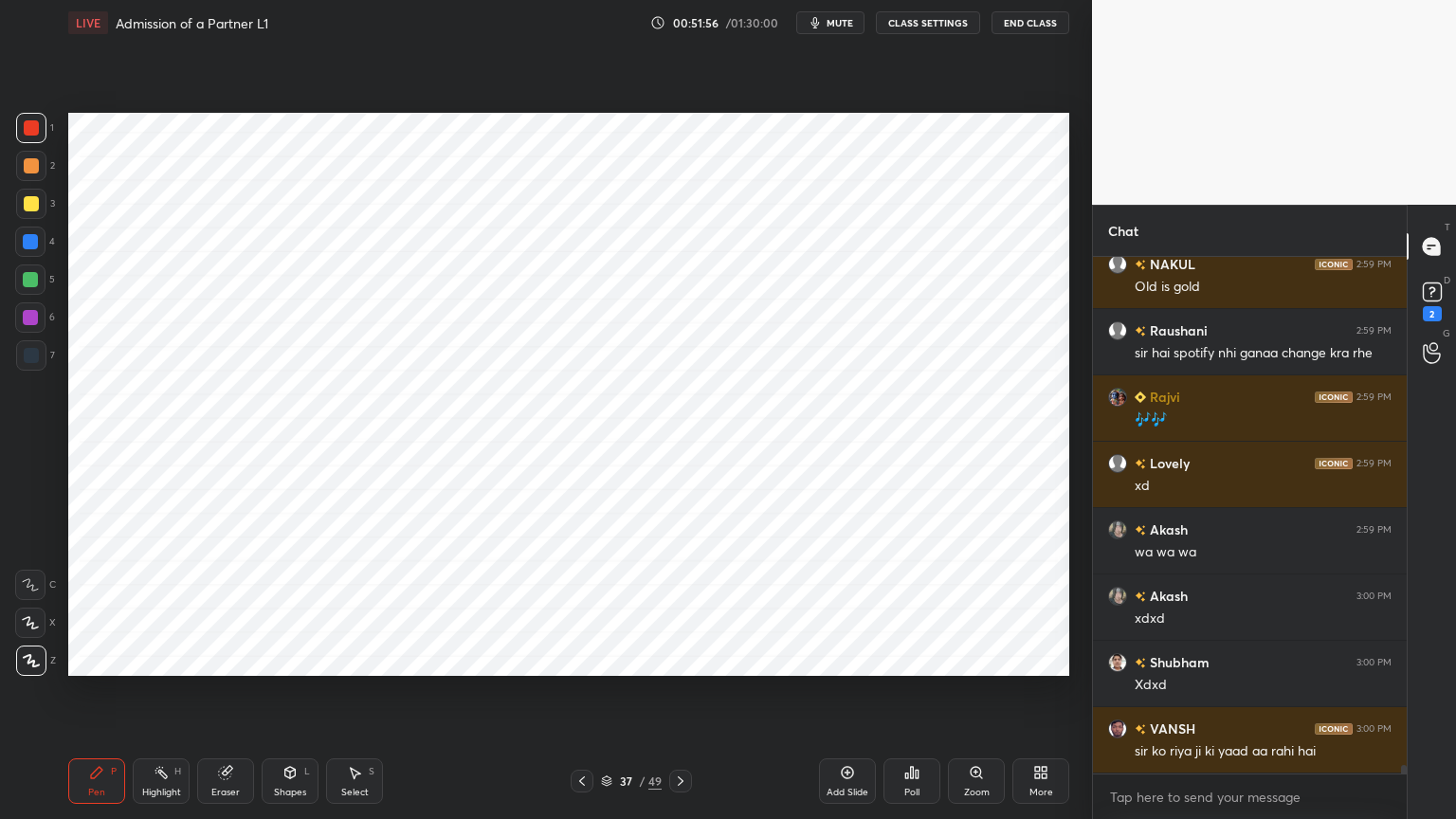 click at bounding box center (30, 318) 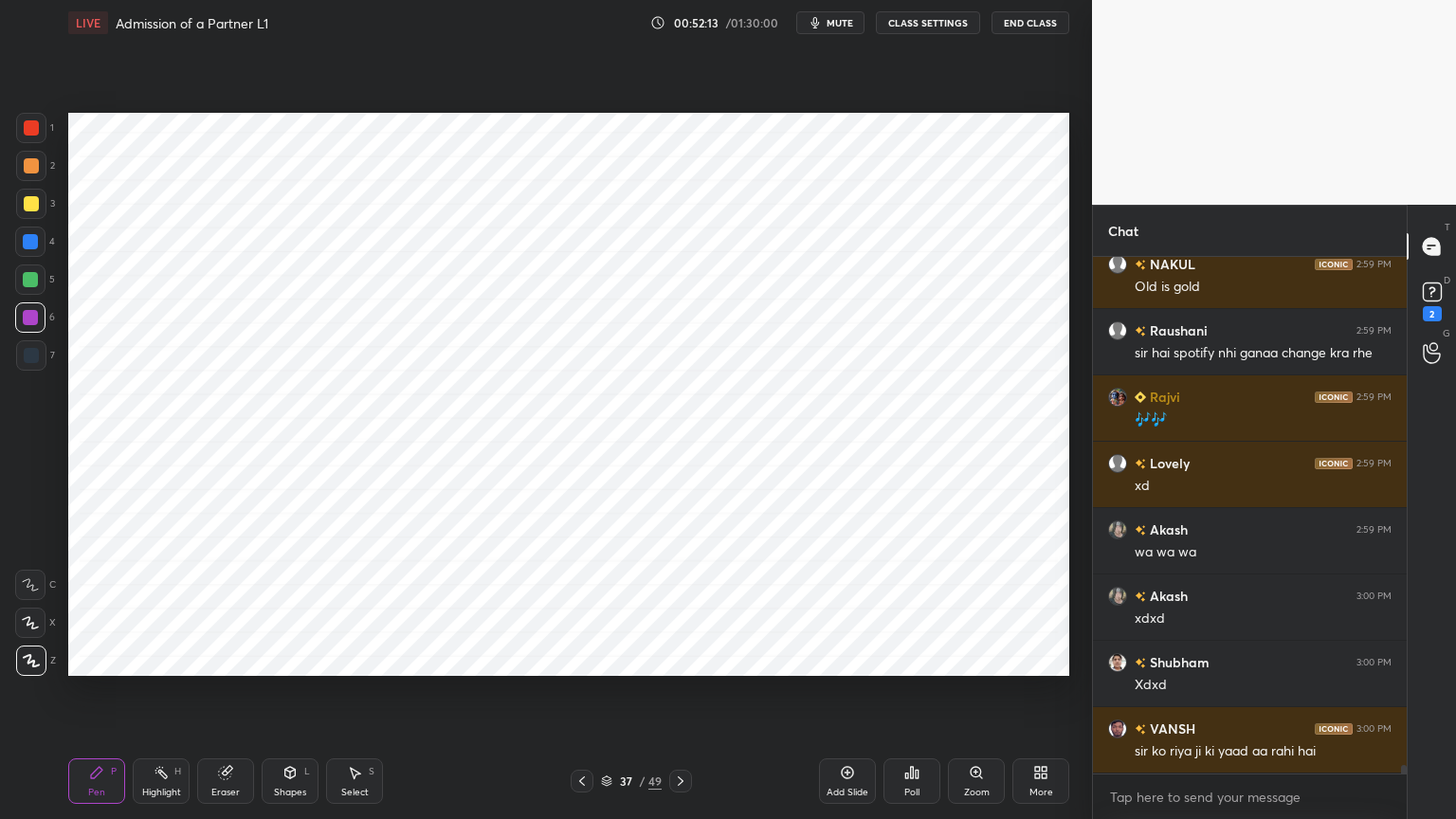 click at bounding box center [31, 355] 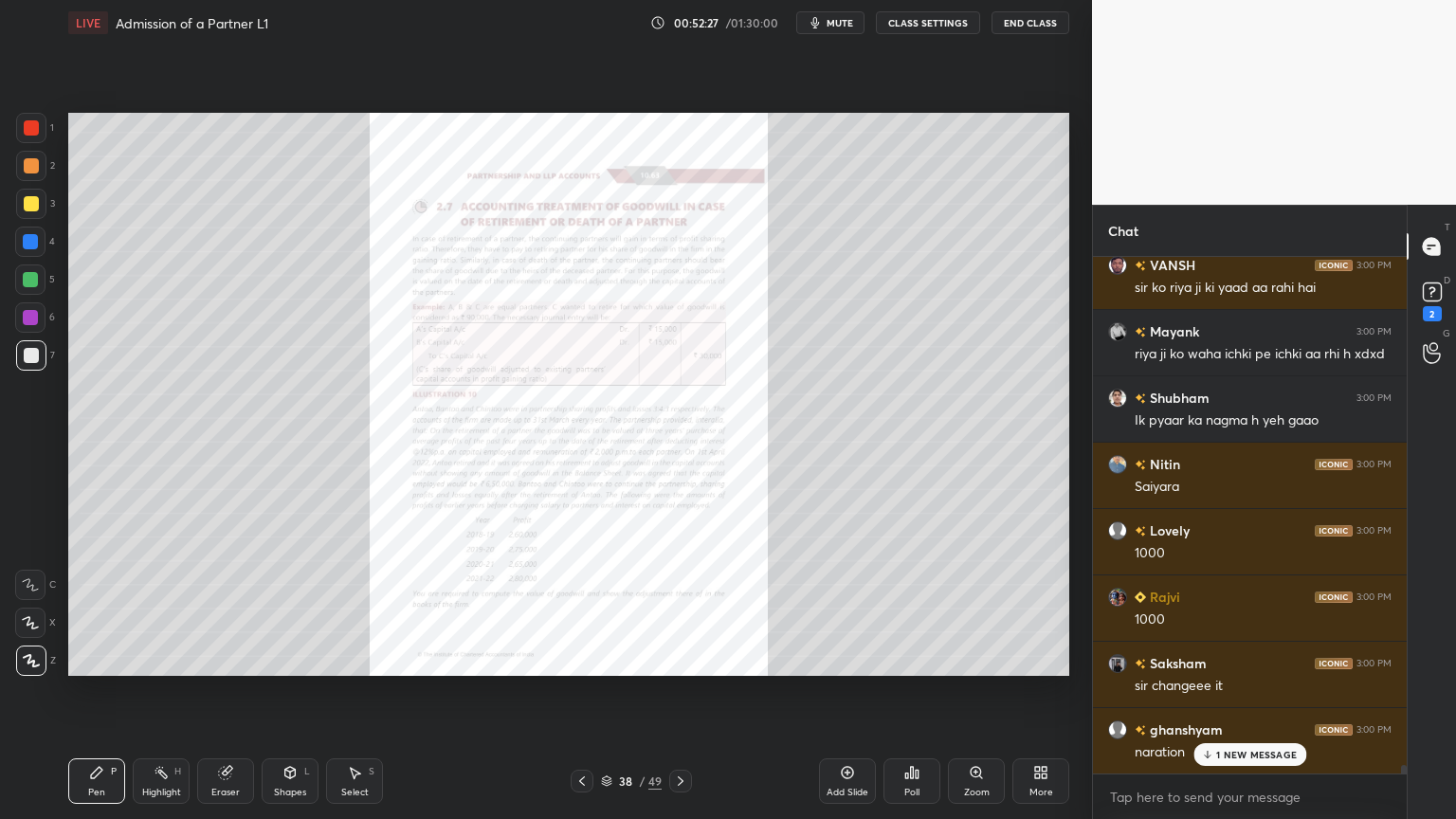 scroll, scrollTop: 30389, scrollLeft: 0, axis: vertical 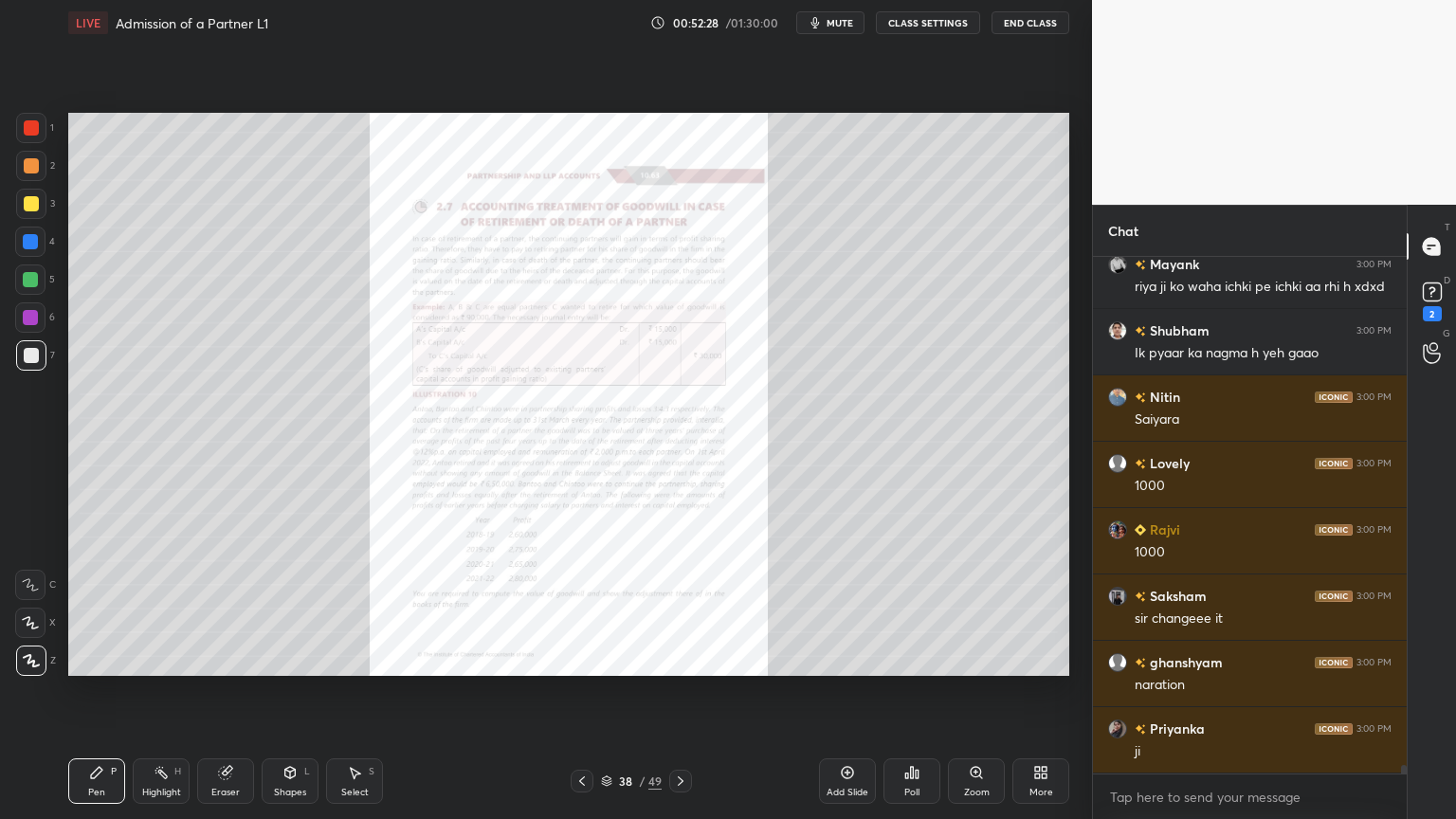 click 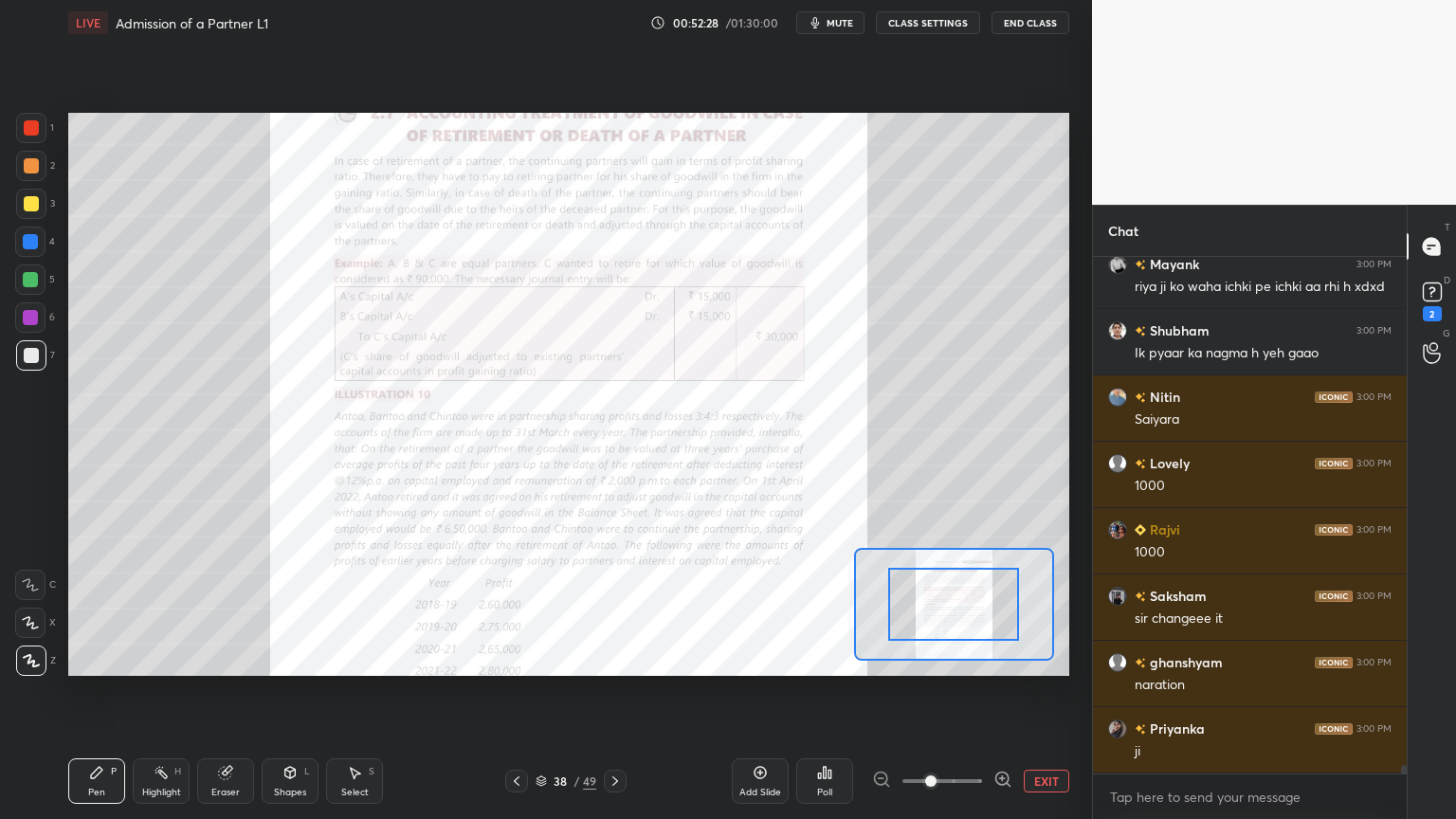 click at bounding box center [931, 781] 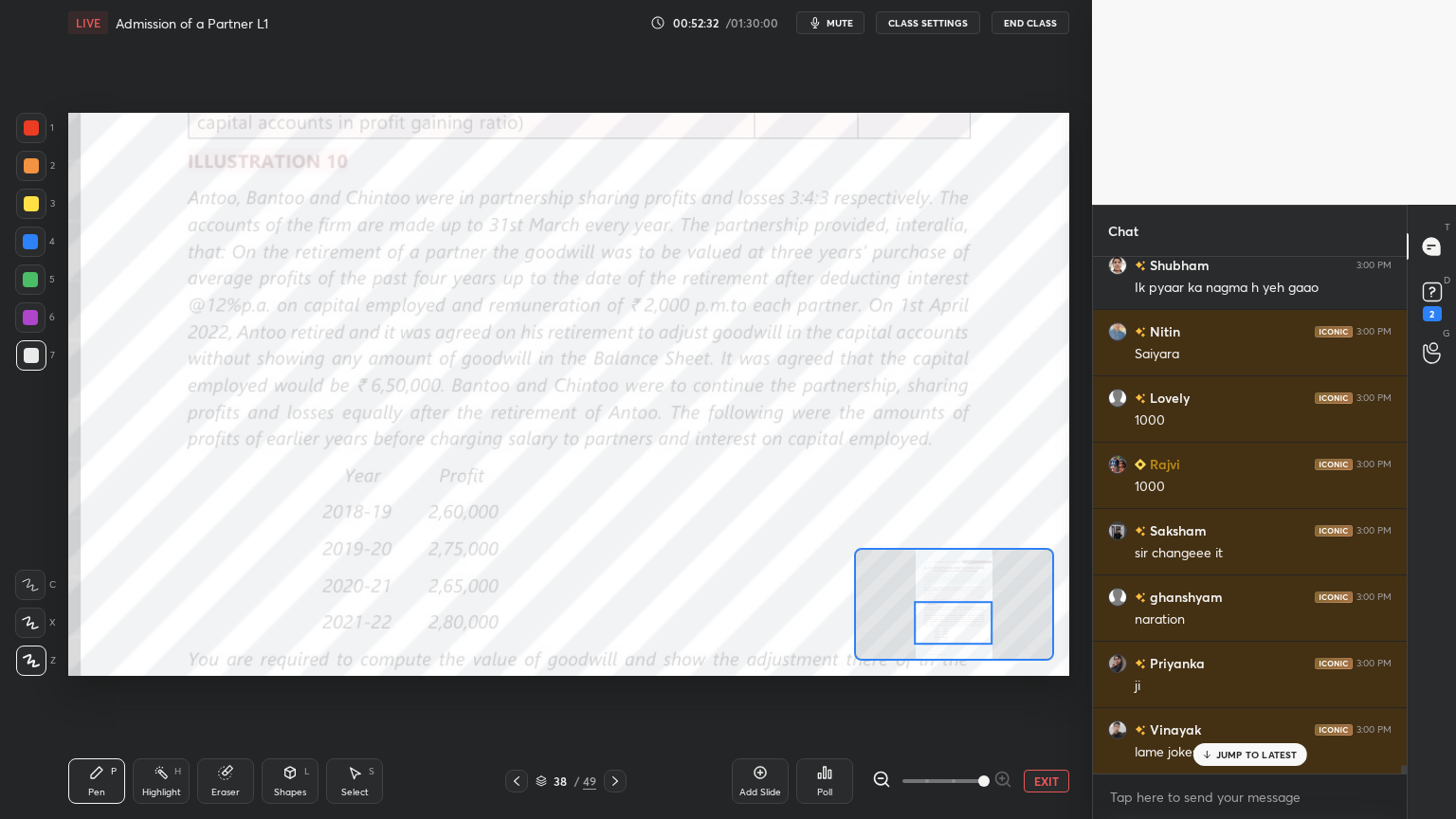 scroll, scrollTop: 30522, scrollLeft: 0, axis: vertical 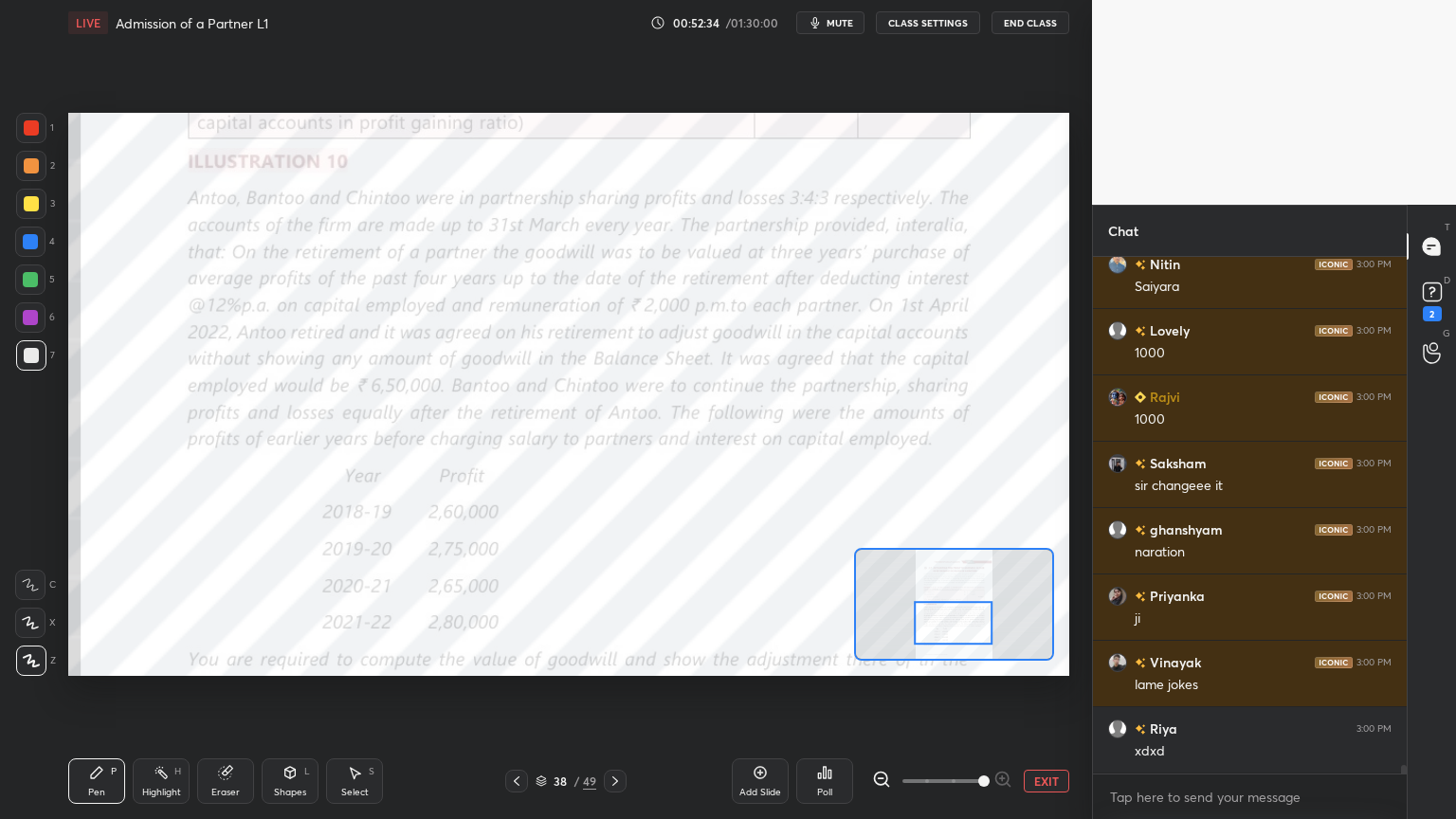click at bounding box center [31, 128] 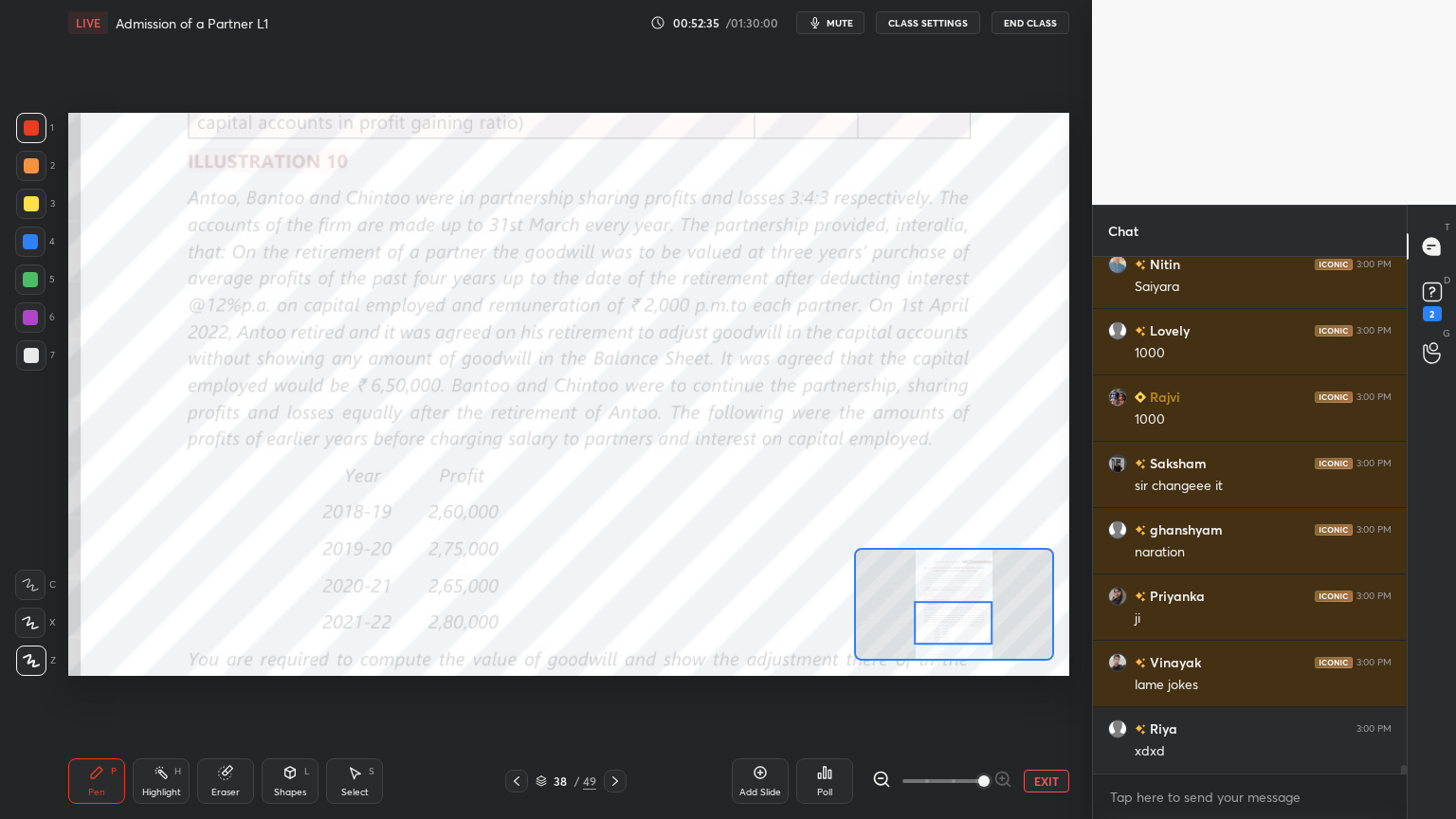 click at bounding box center (30, 585) 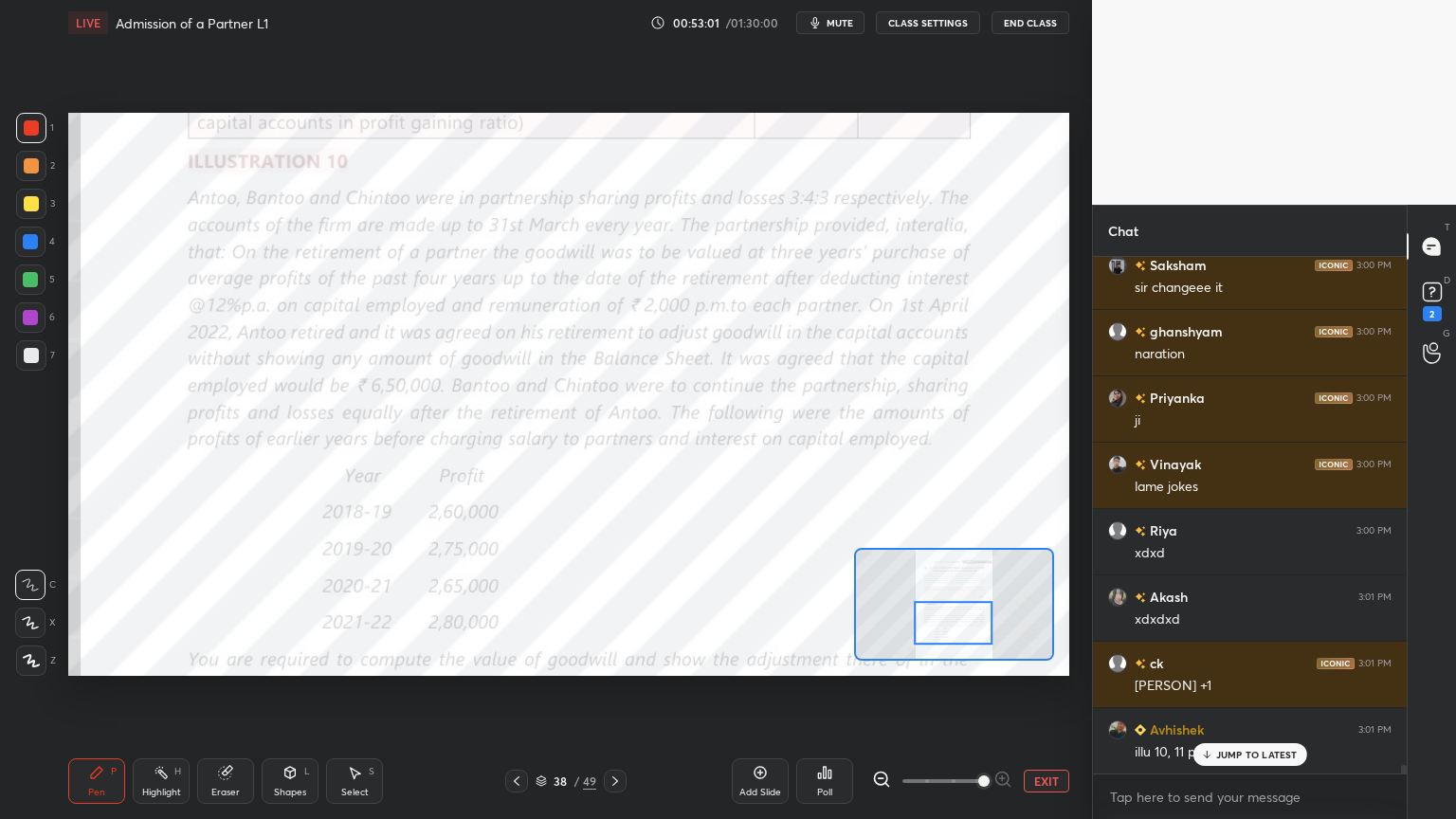 scroll, scrollTop: 30787, scrollLeft: 0, axis: vertical 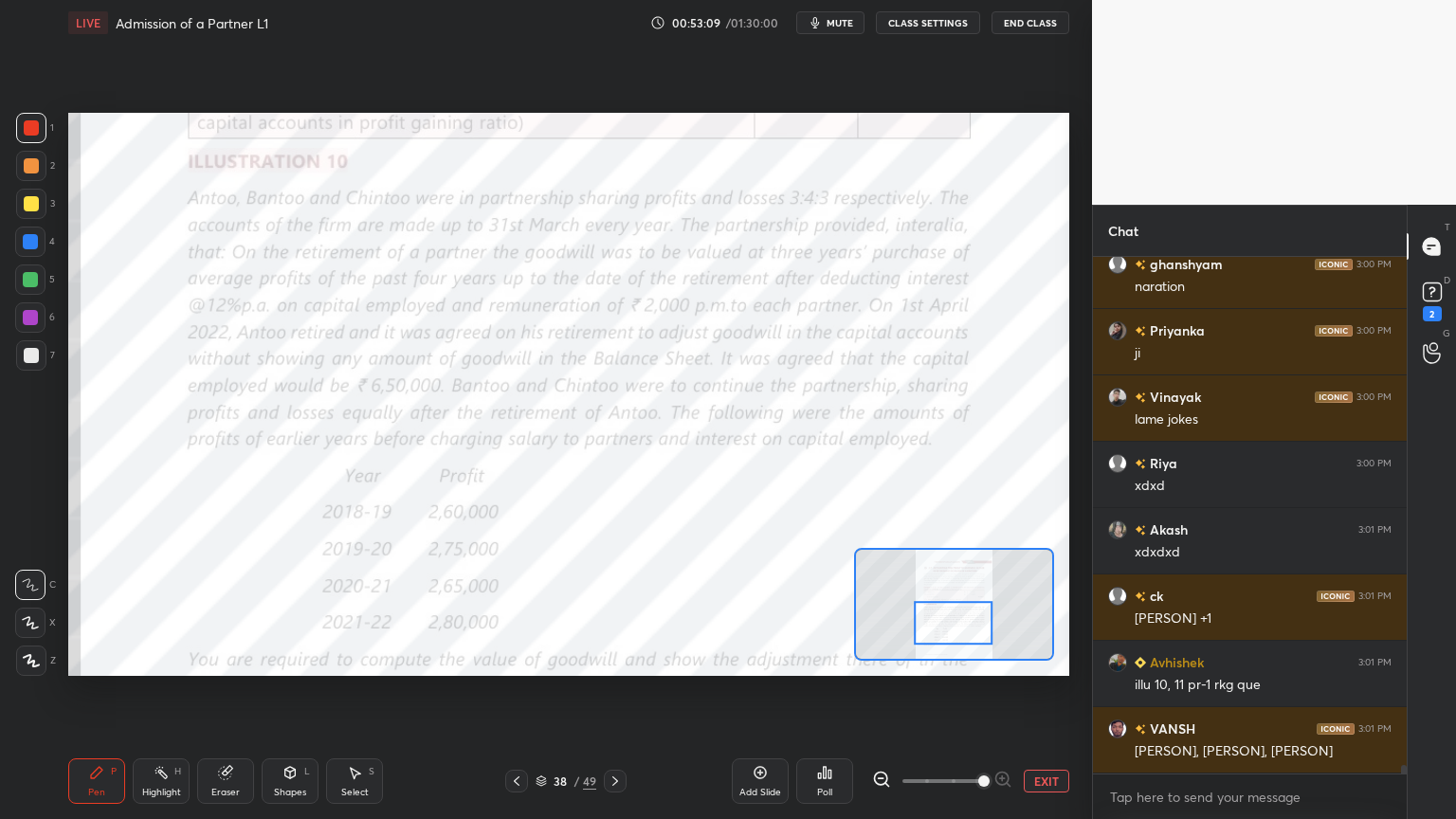 click at bounding box center (30, 318) 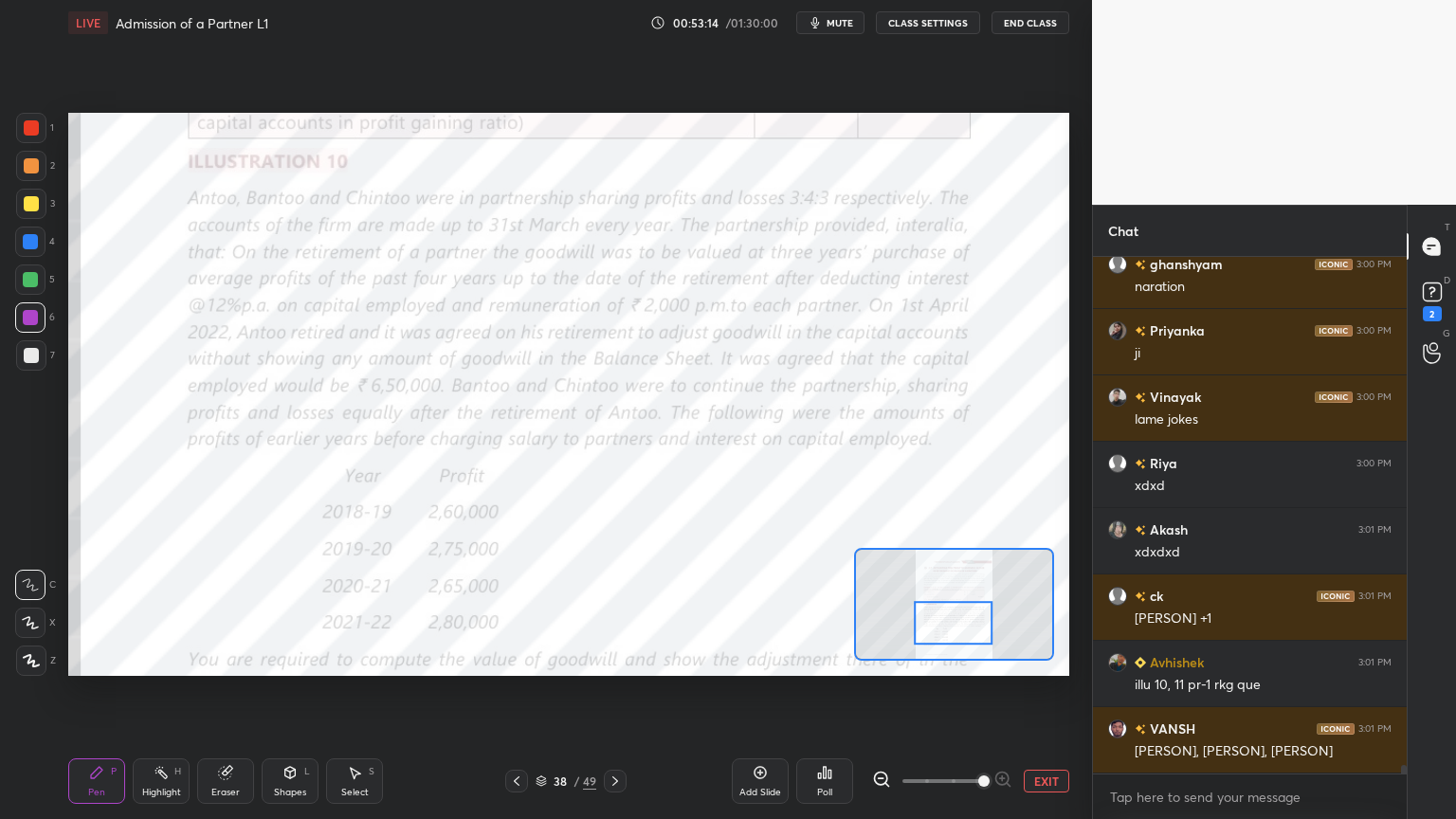 click at bounding box center (31, 166) 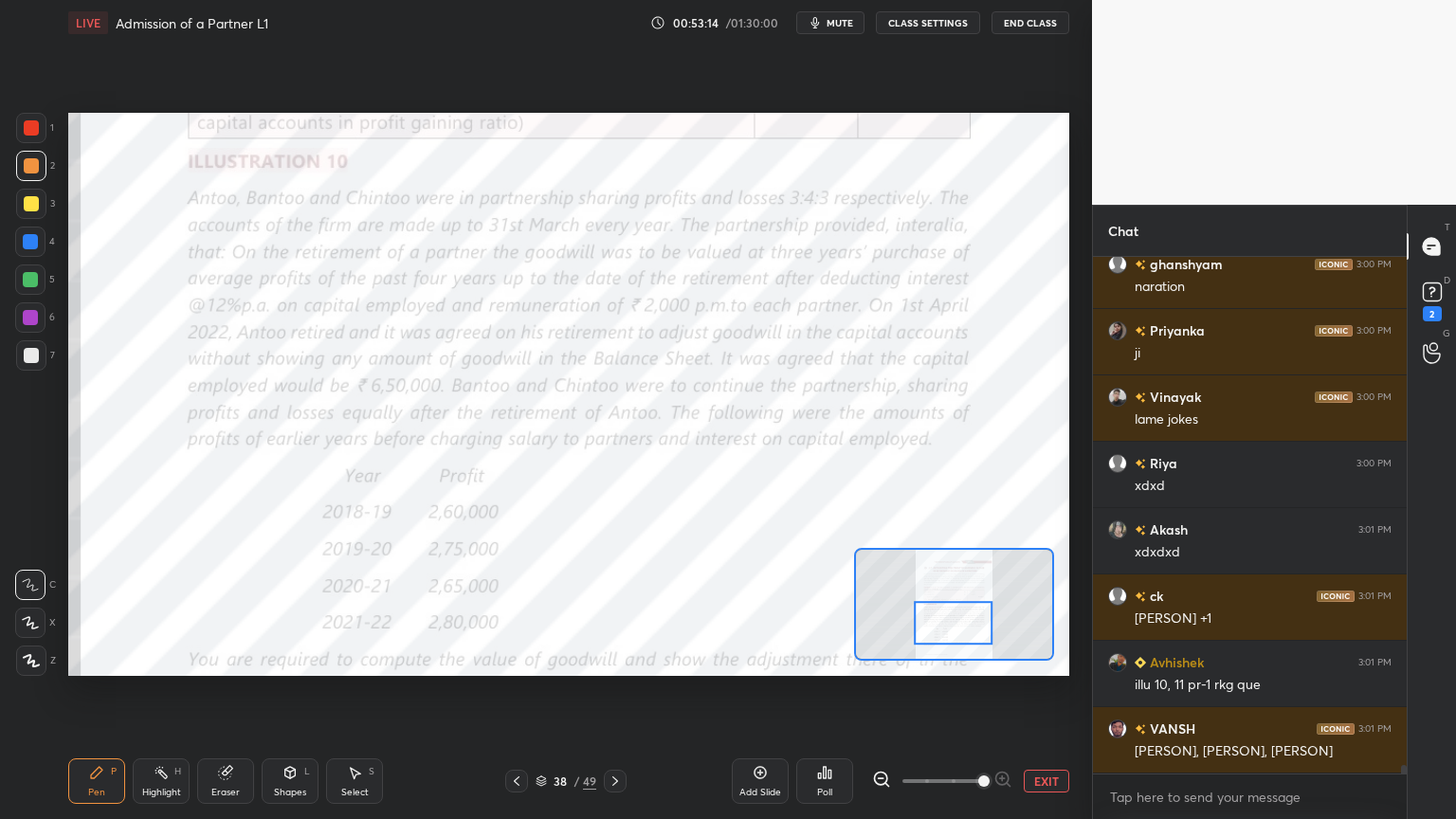 click at bounding box center [31, 128] 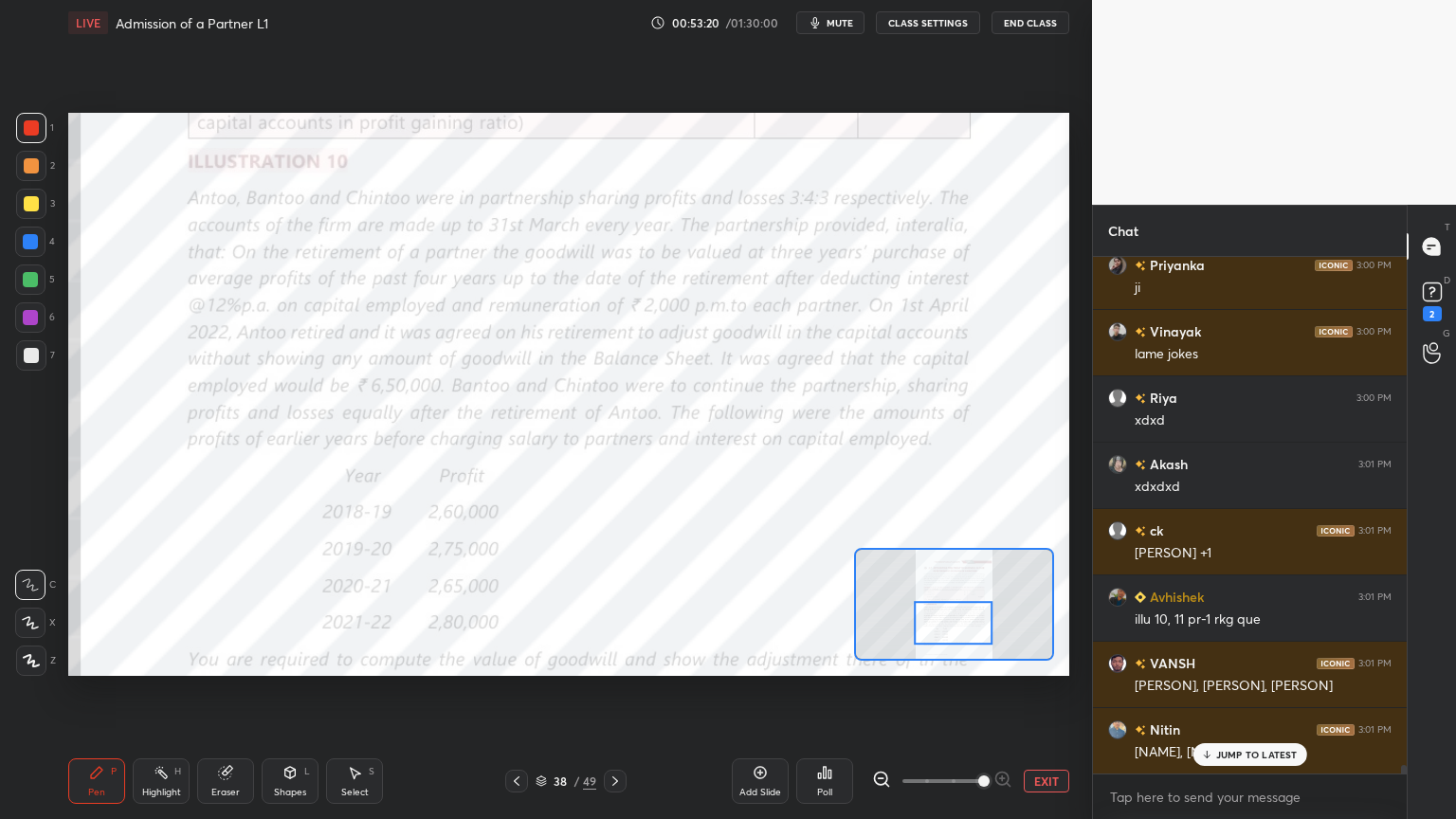 scroll, scrollTop: 30920, scrollLeft: 0, axis: vertical 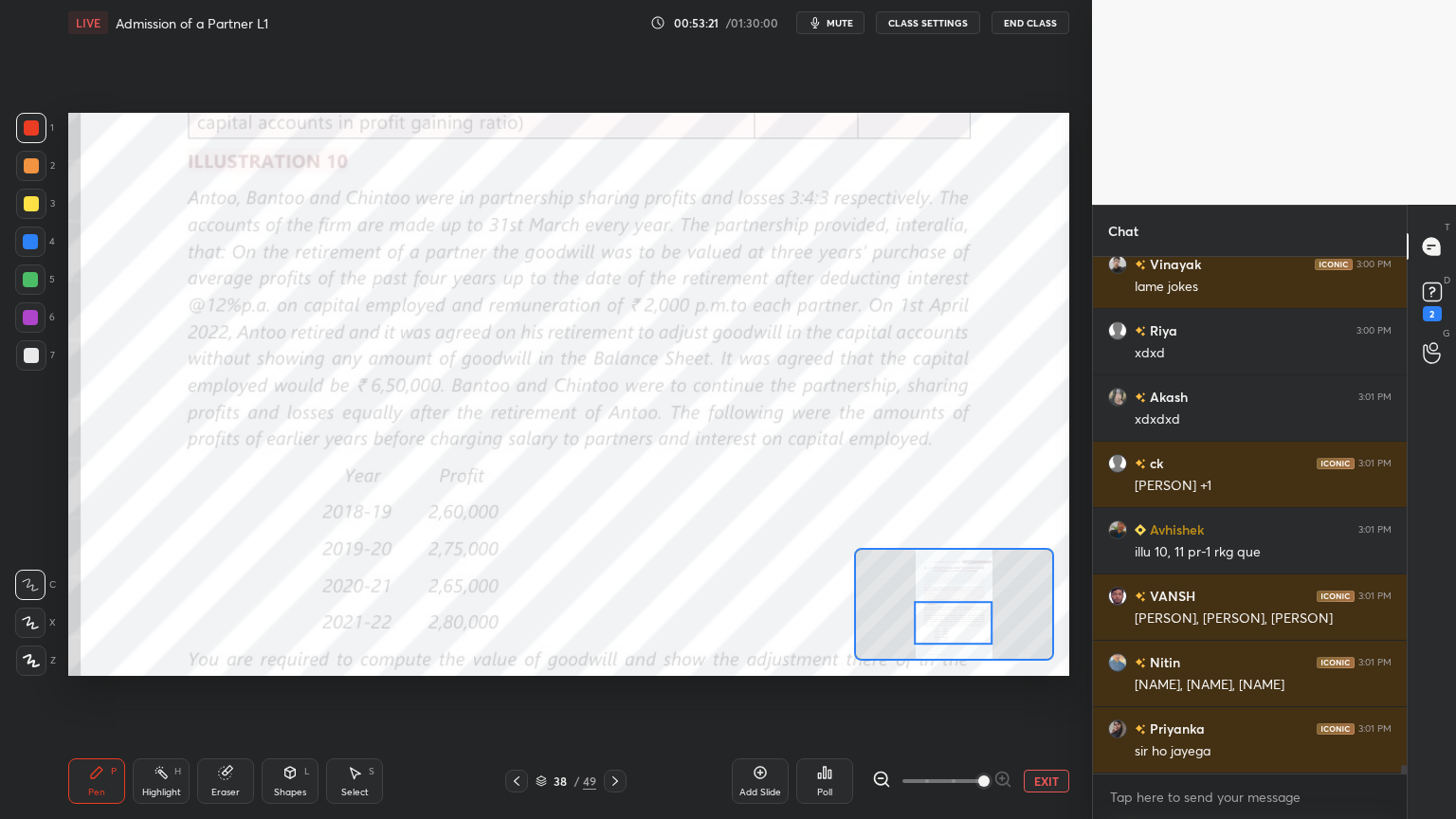 click at bounding box center [31, 166] 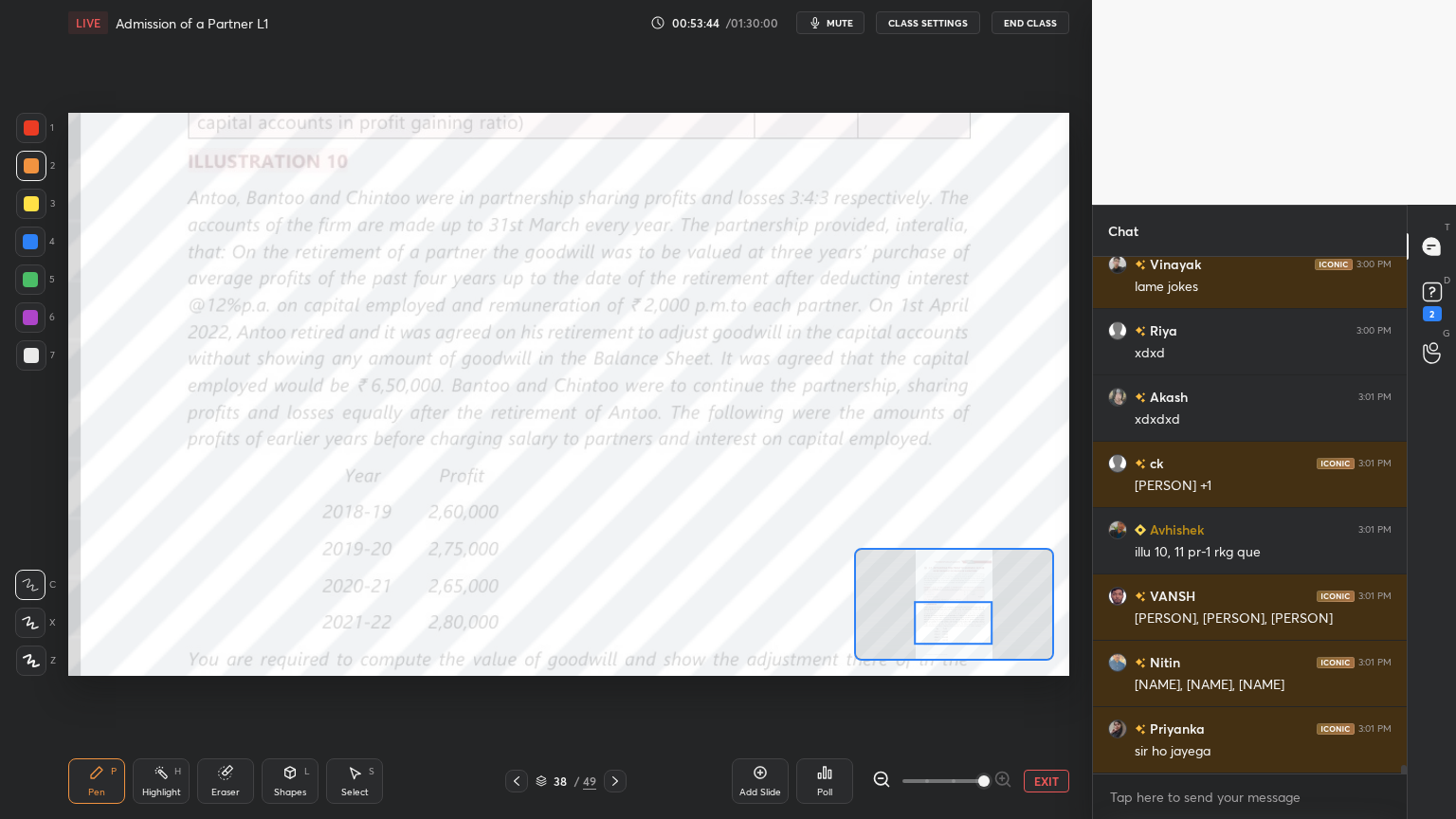 scroll, scrollTop: 30986, scrollLeft: 0, axis: vertical 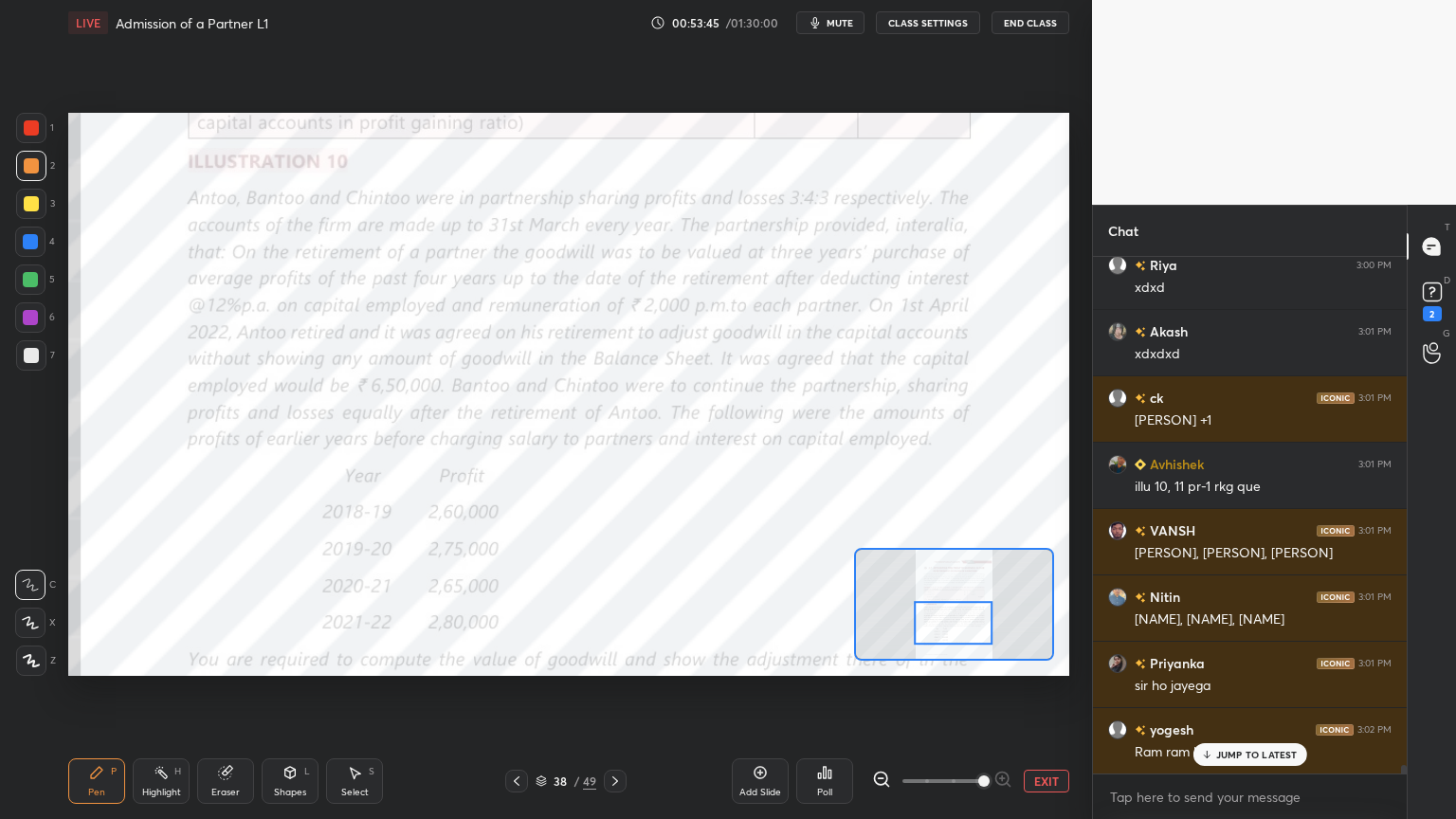 click at bounding box center [31, 128] 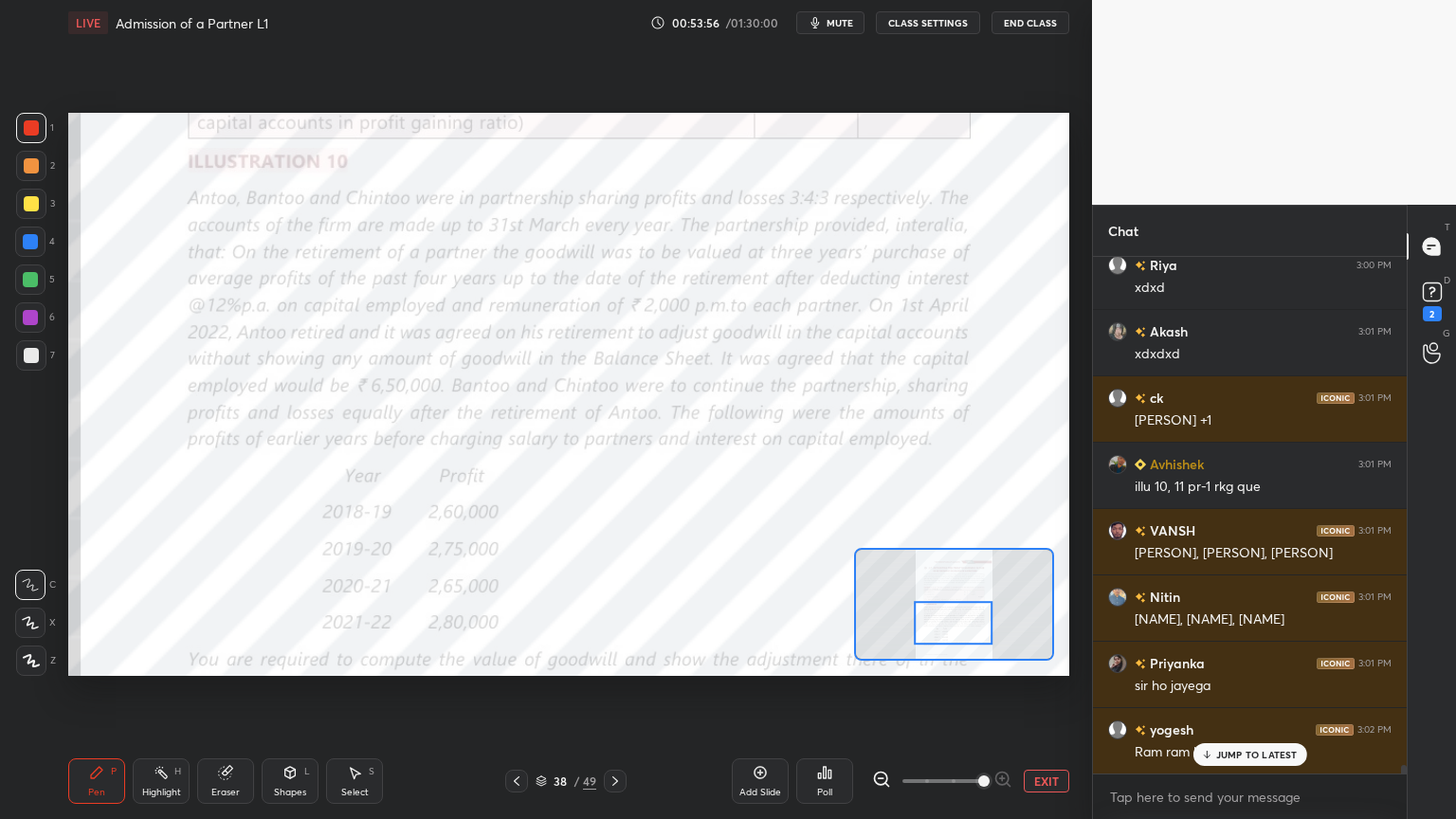 click at bounding box center (30, 318) 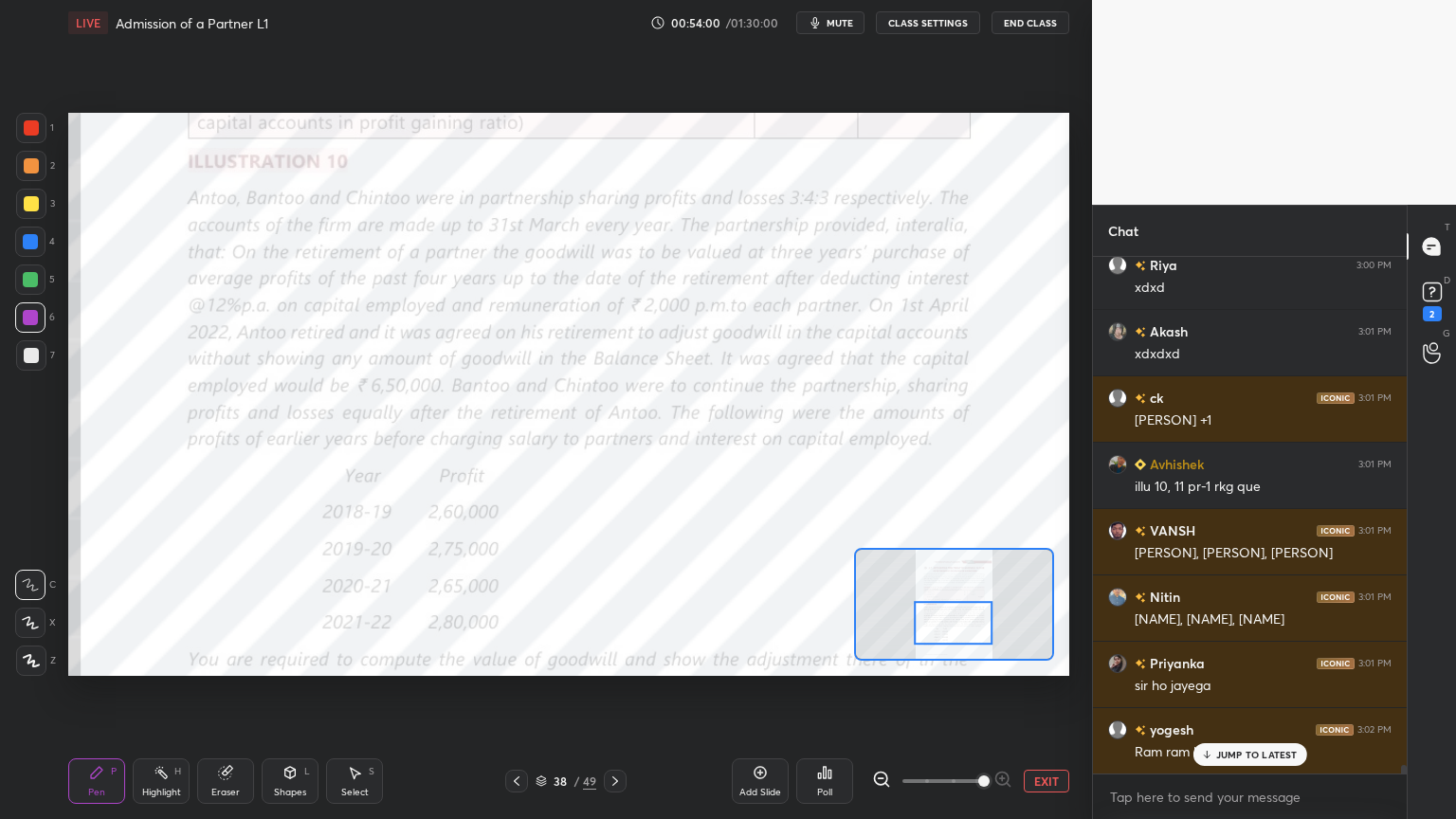click at bounding box center (31, 128) 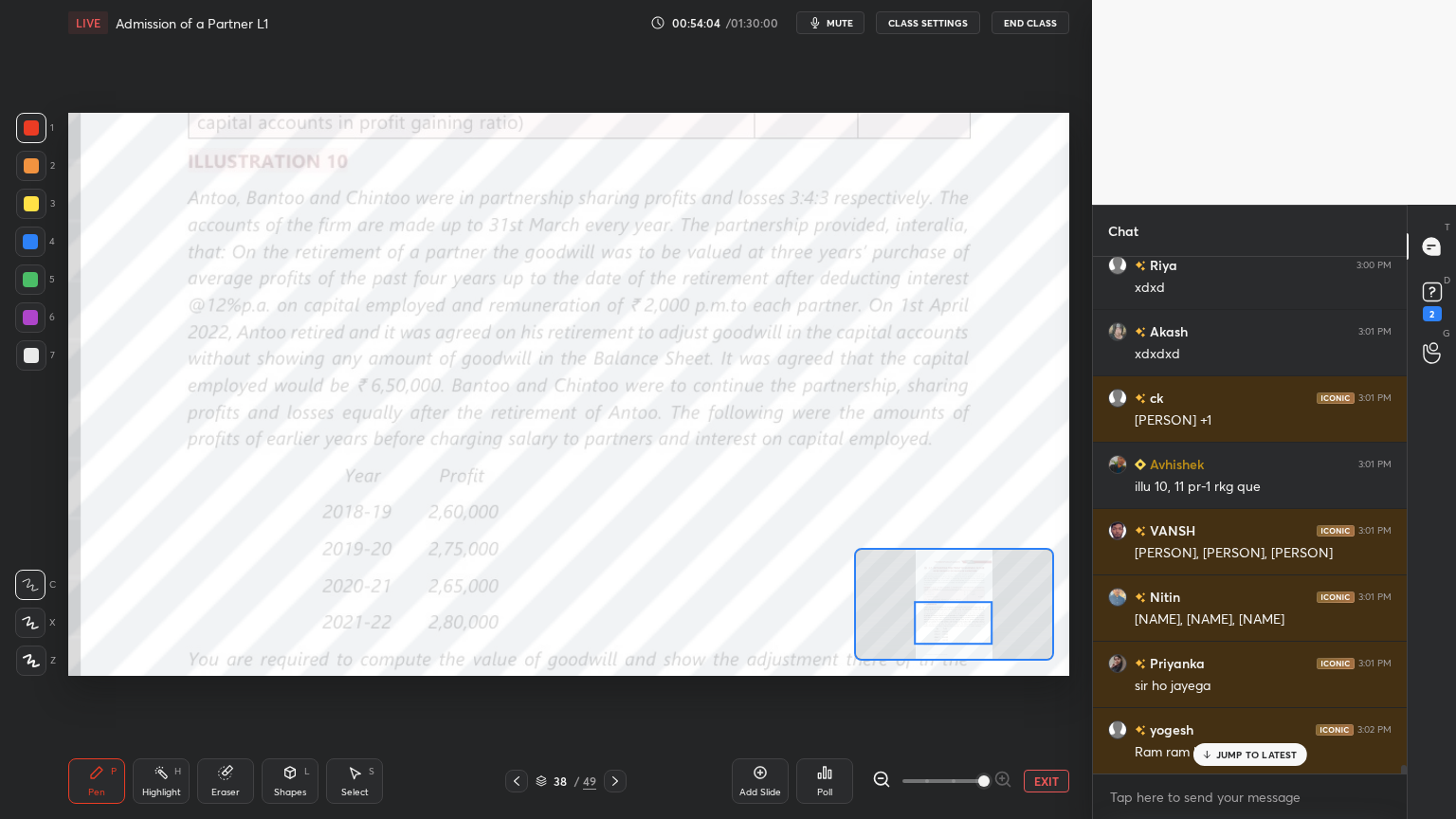 scroll, scrollTop: 31031, scrollLeft: 0, axis: vertical 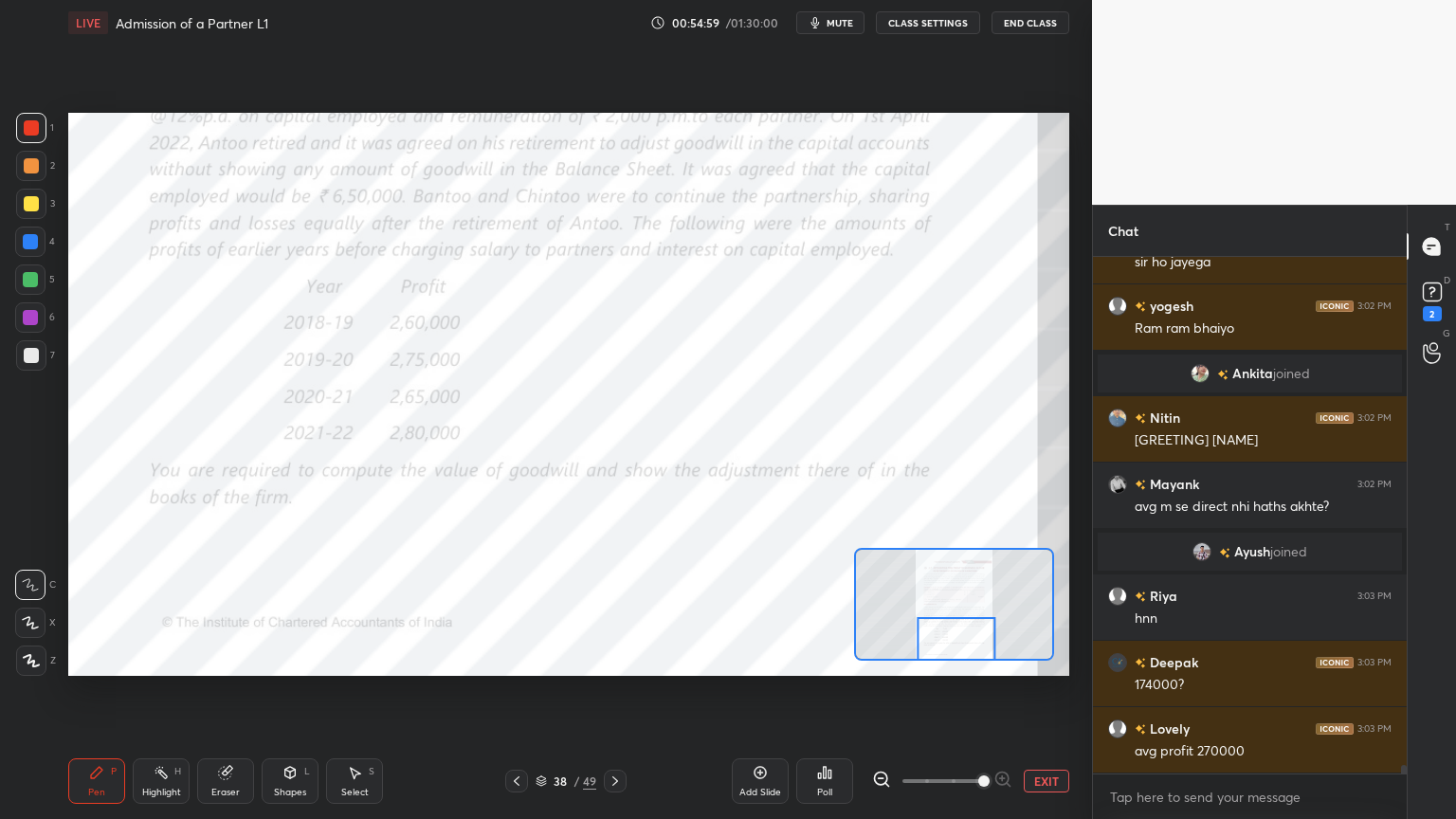 click on "Add Slide" at bounding box center (760, 781) 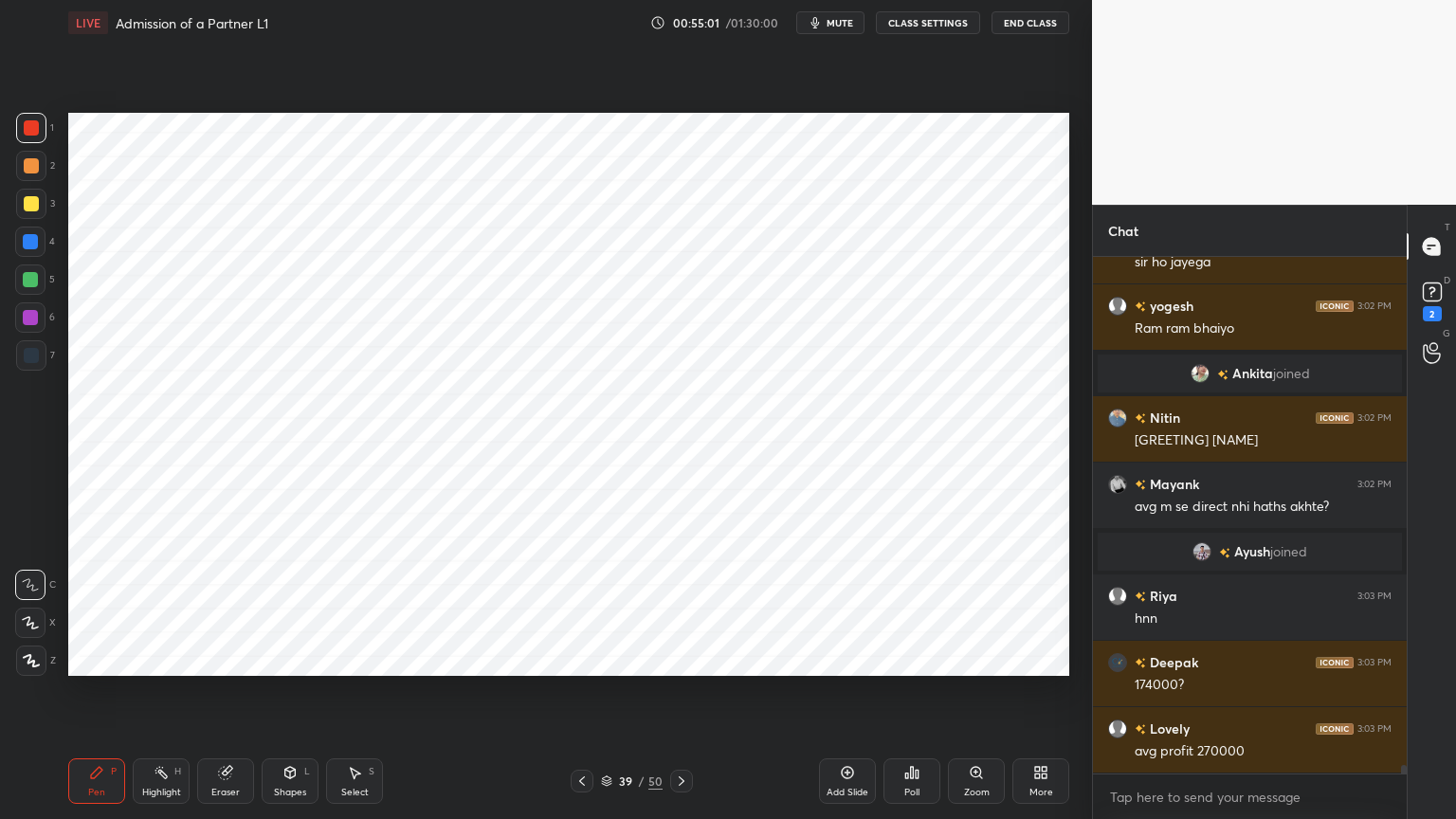 click at bounding box center (30, 242) 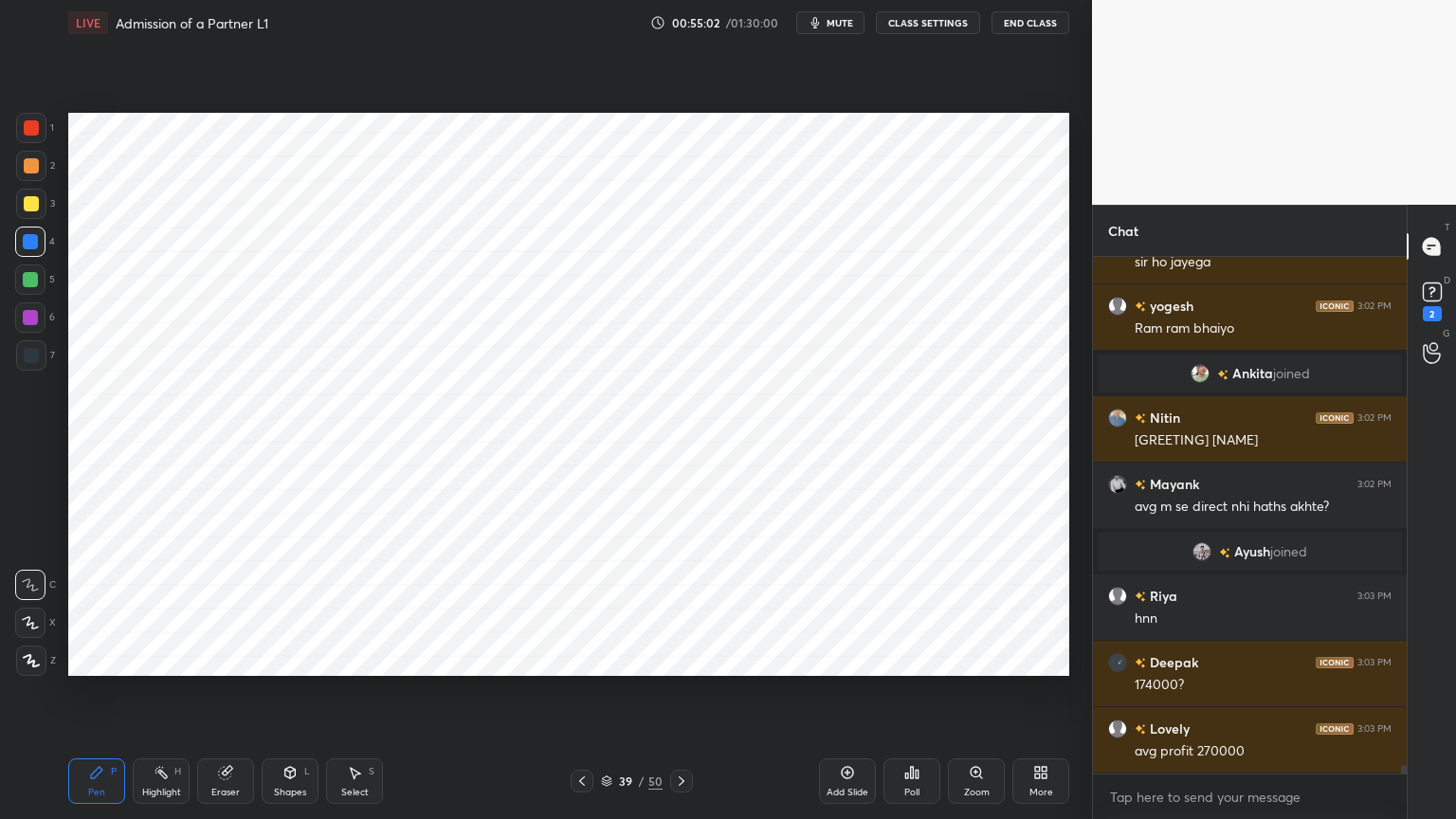 click at bounding box center [31, 661] 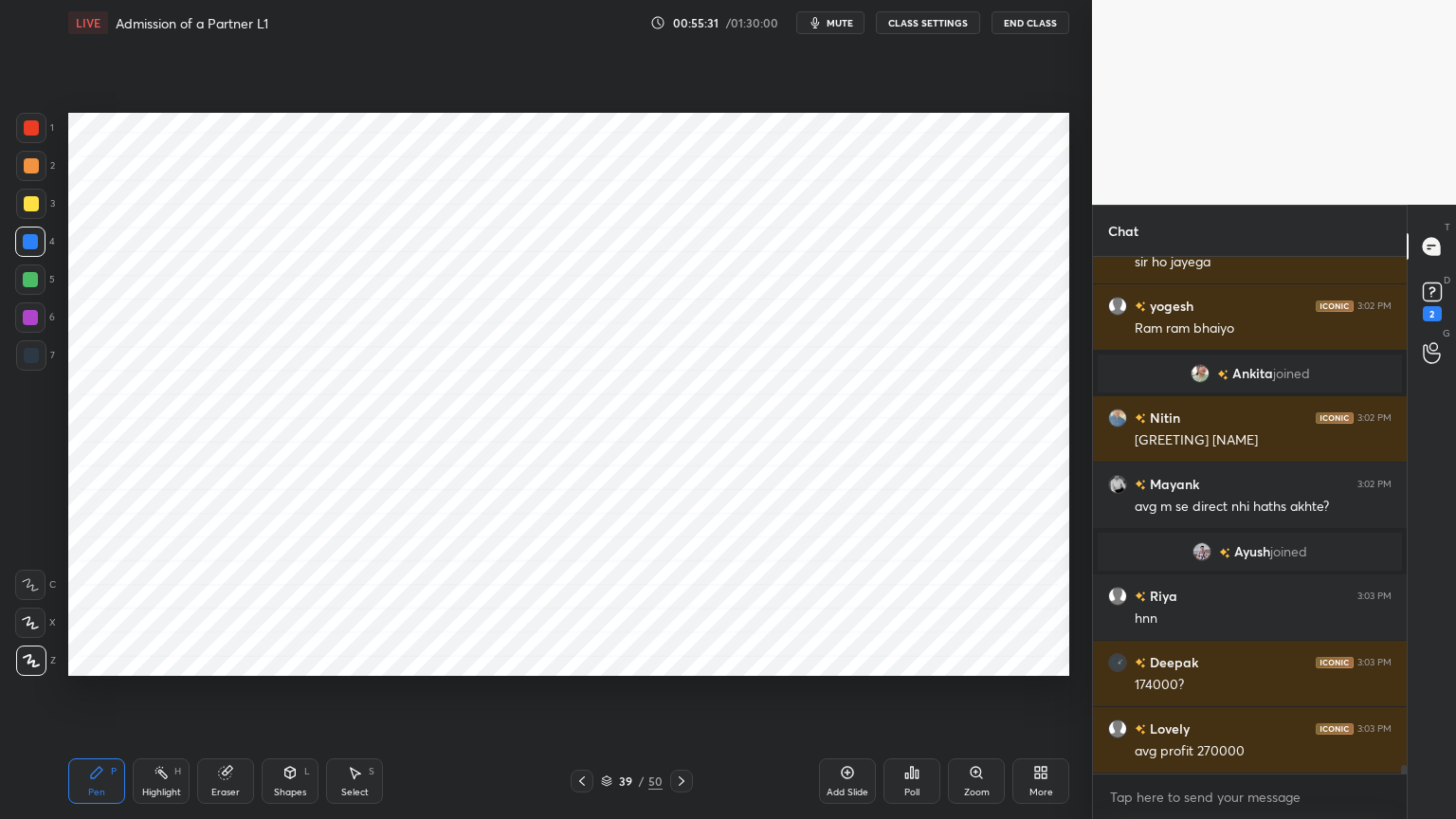 scroll, scrollTop: 31475, scrollLeft: 0, axis: vertical 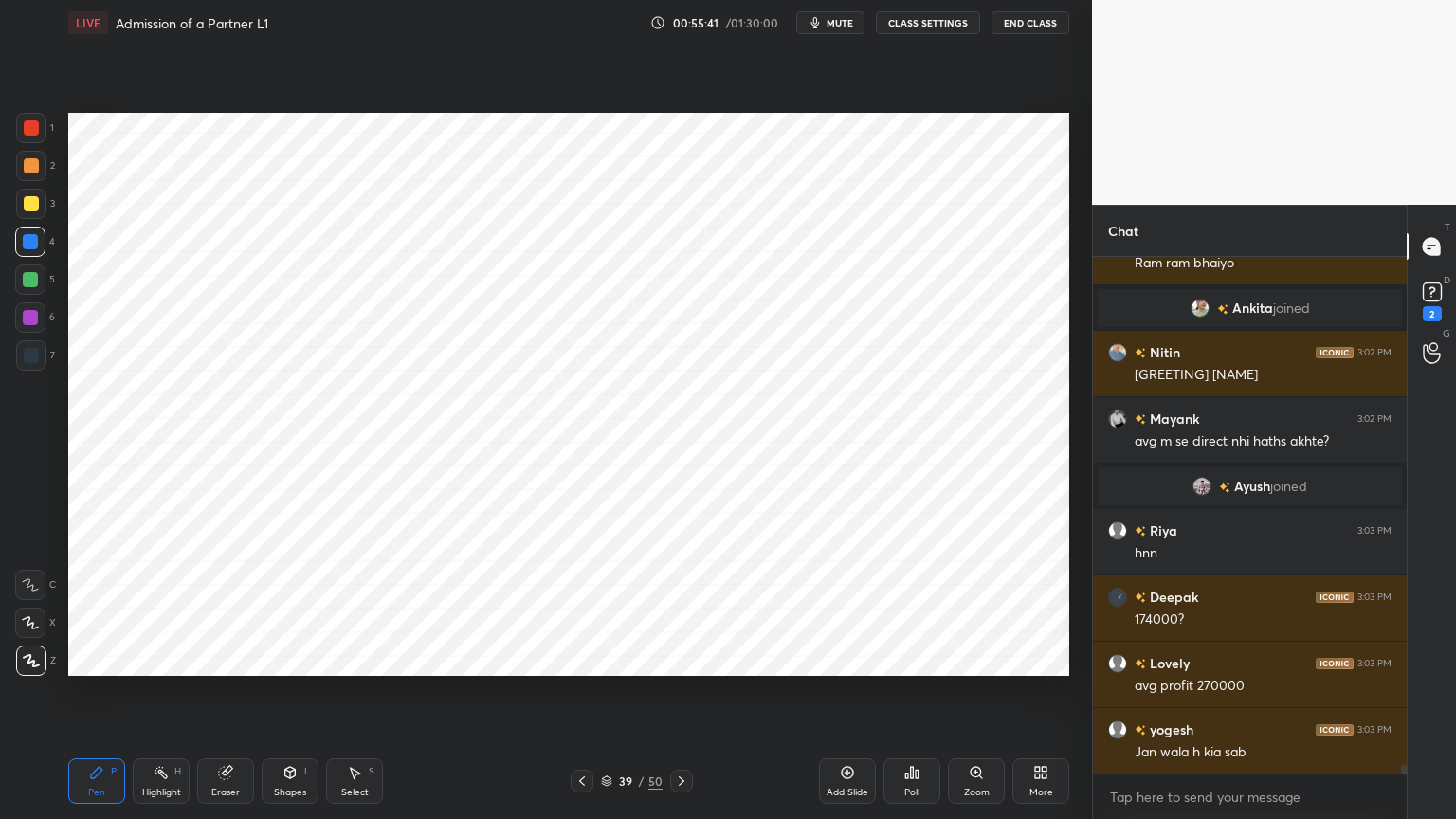 click 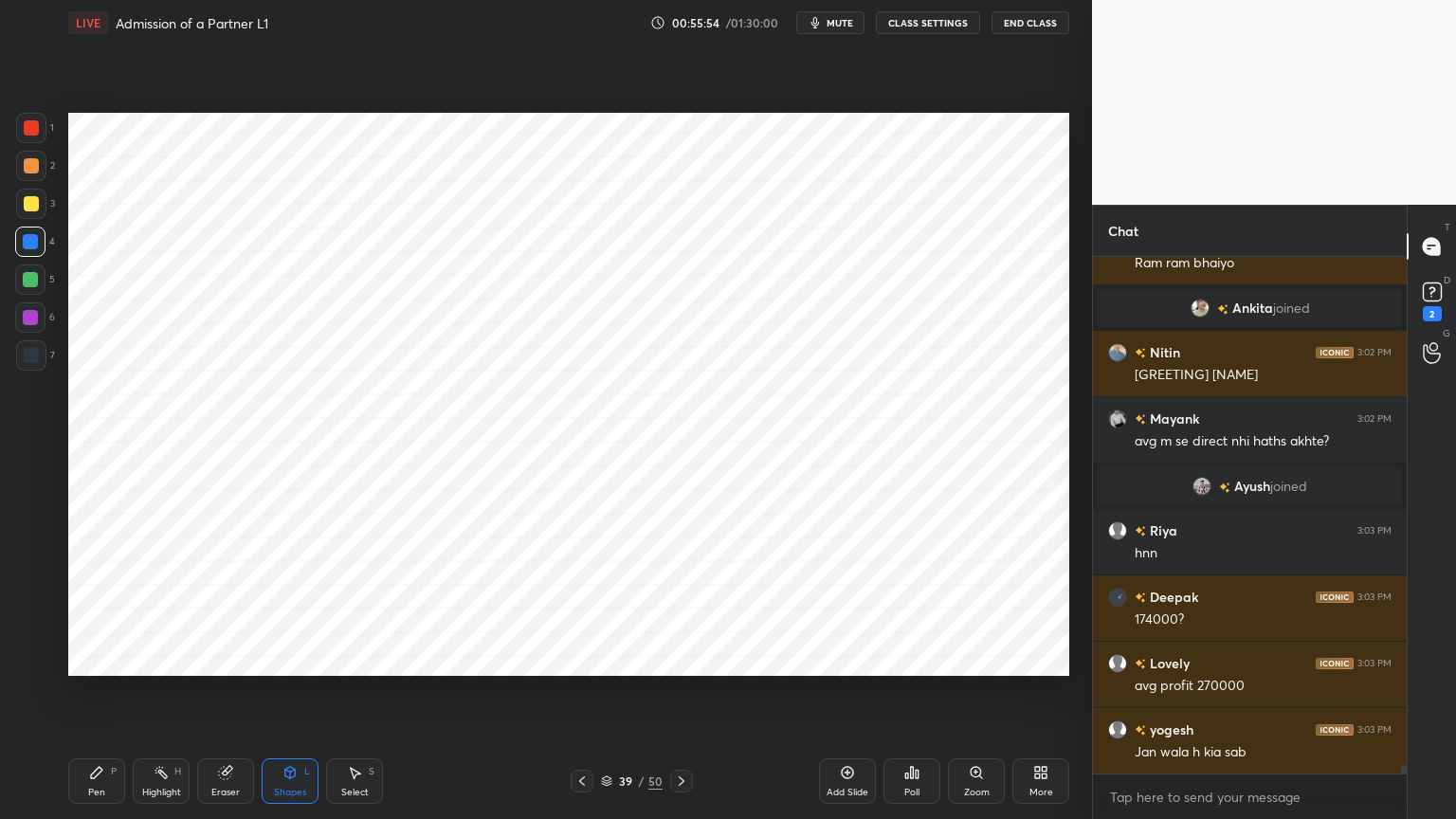 scroll, scrollTop: 31542, scrollLeft: 0, axis: vertical 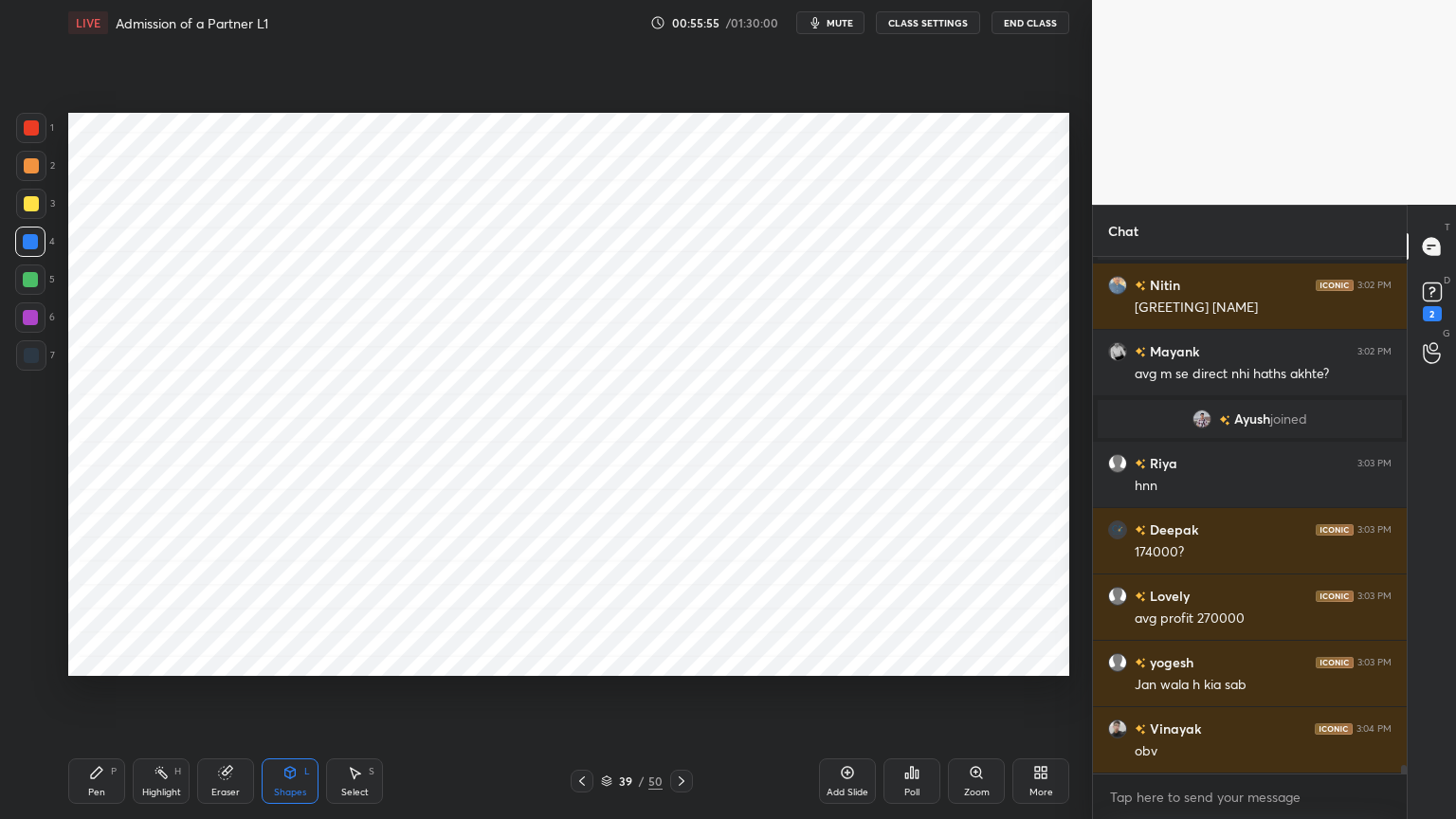 click on "7" at bounding box center (35, 355) 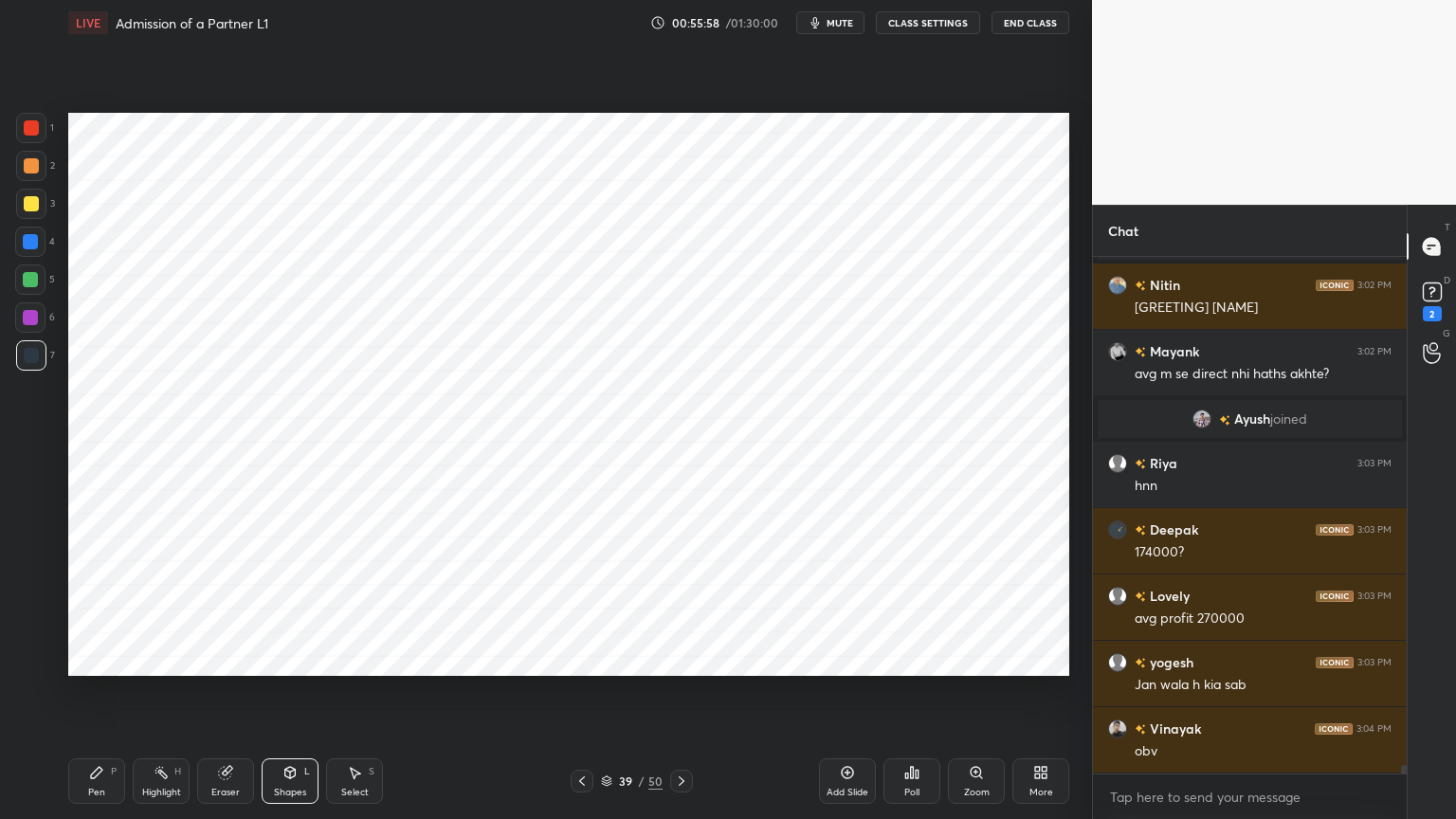 click on "Pen" at bounding box center (97, 792) 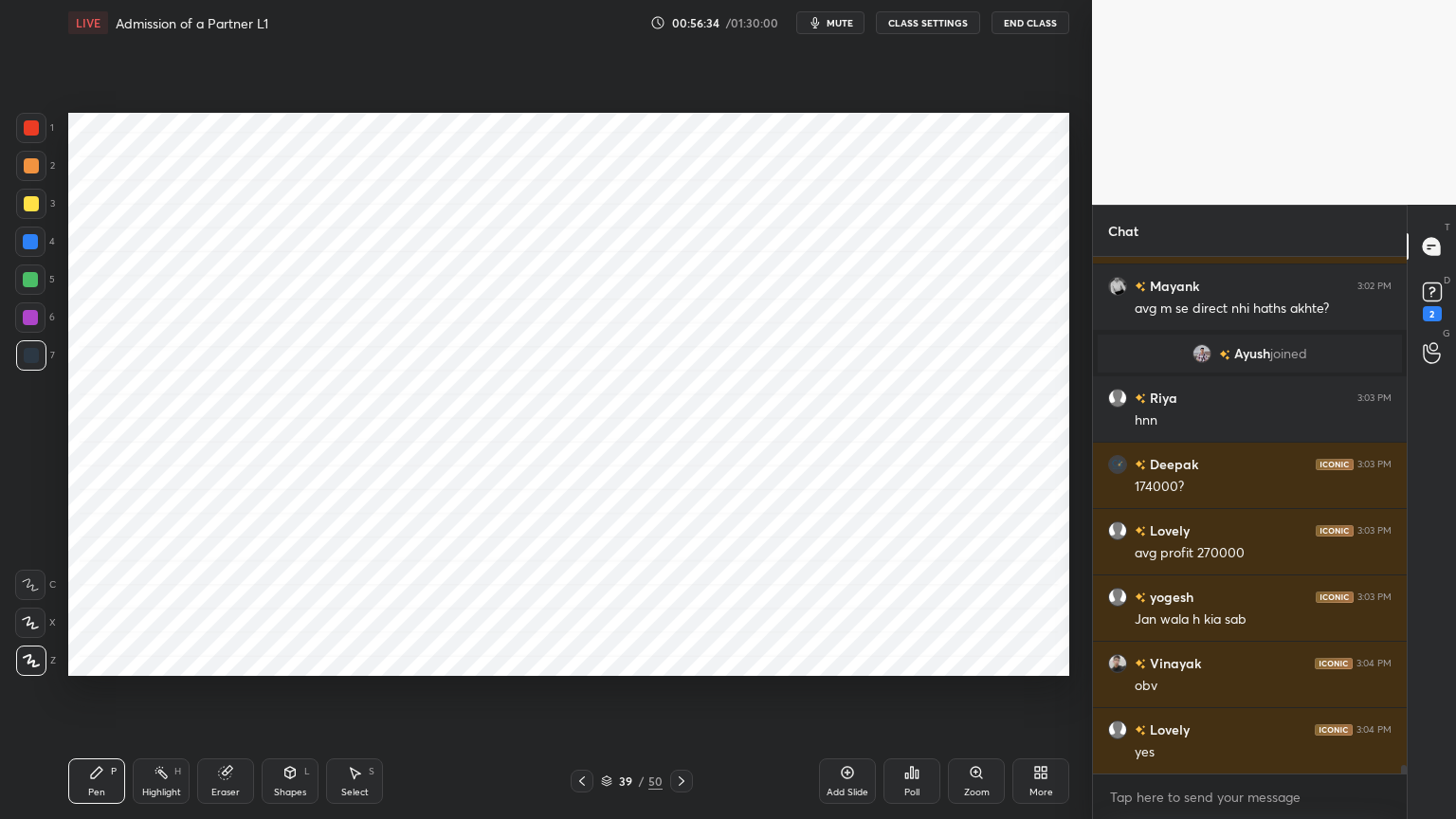 scroll, scrollTop: 31675, scrollLeft: 0, axis: vertical 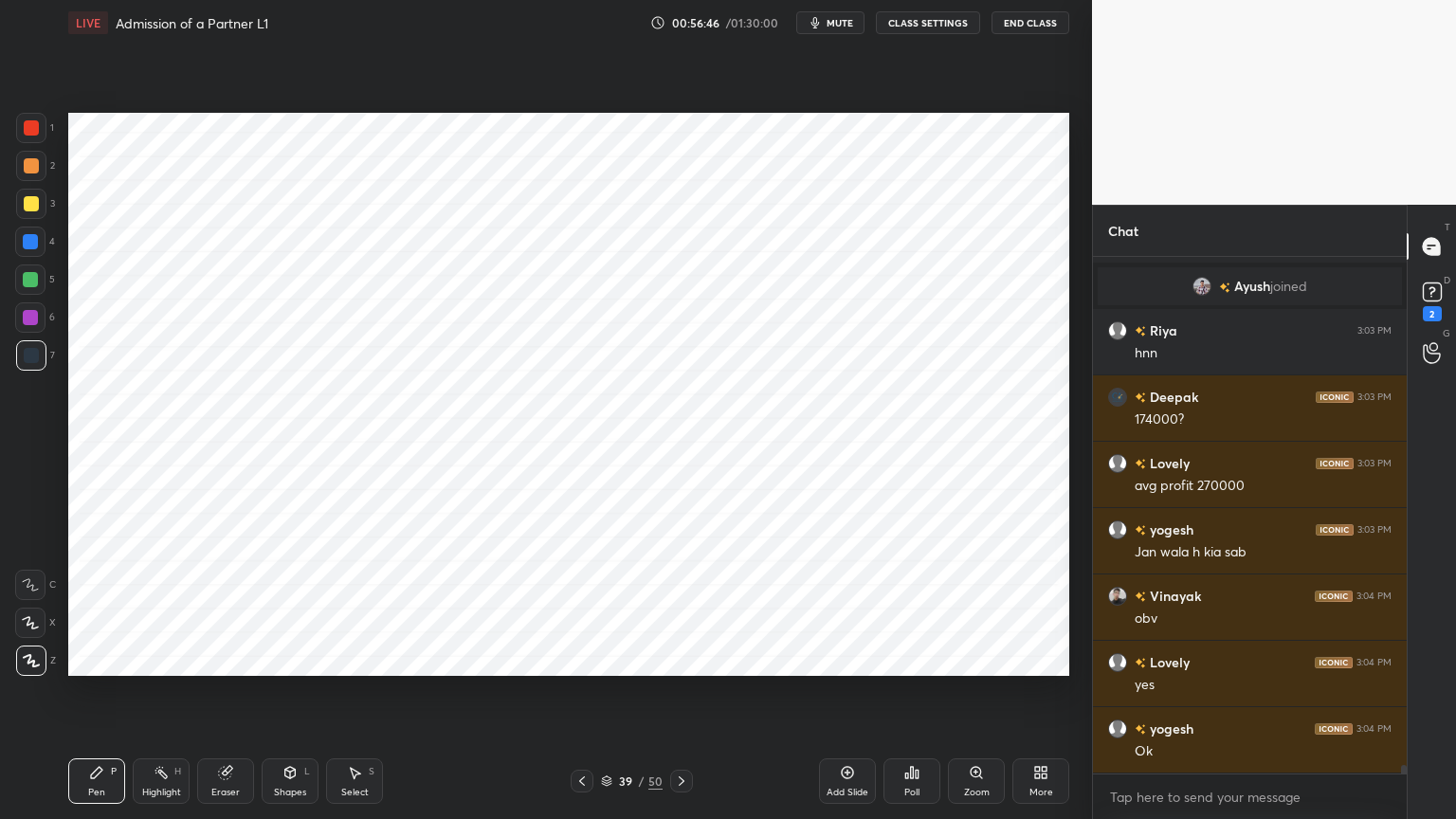 click at bounding box center (30, 318) 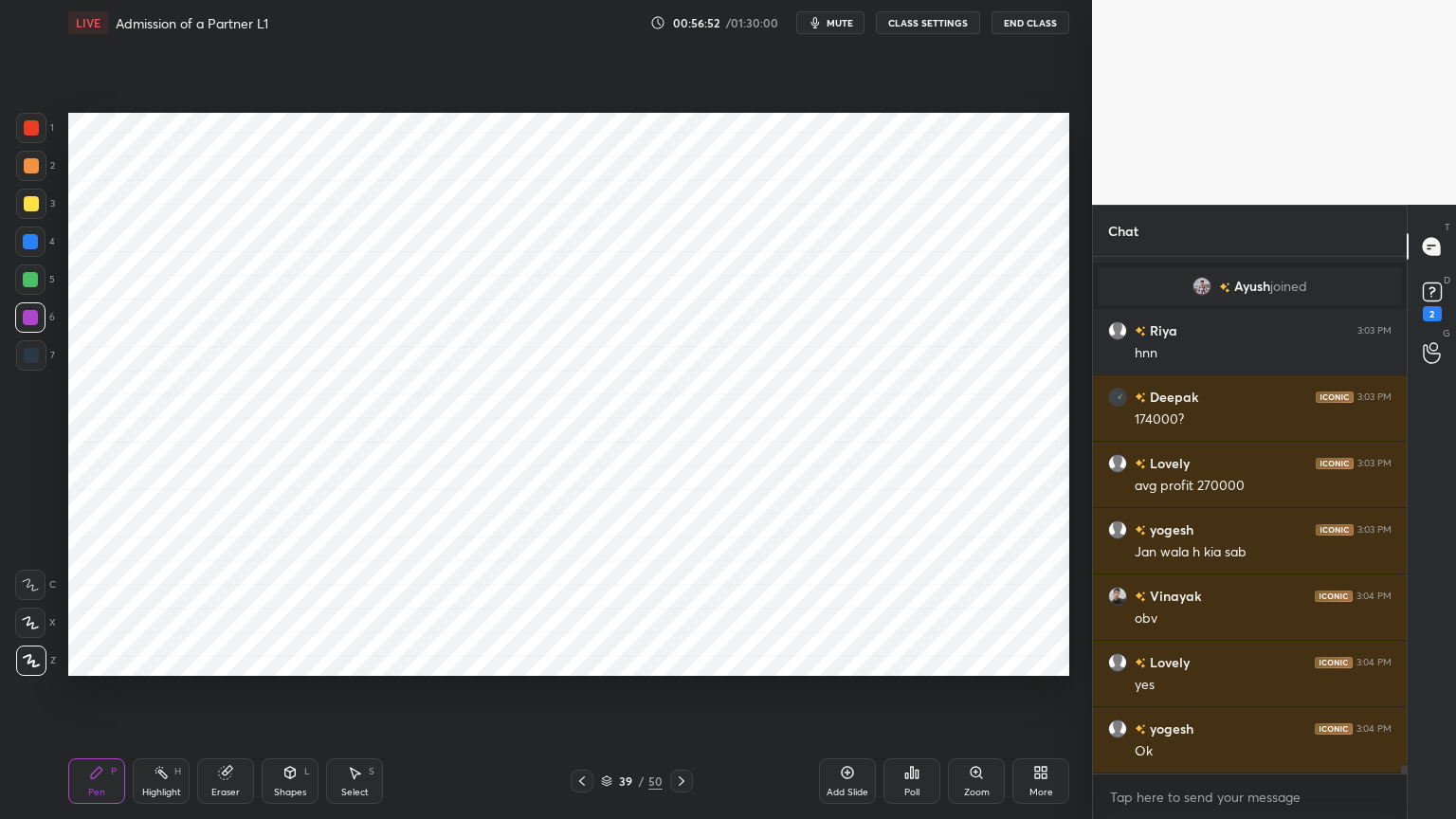 click at bounding box center [31, 355] 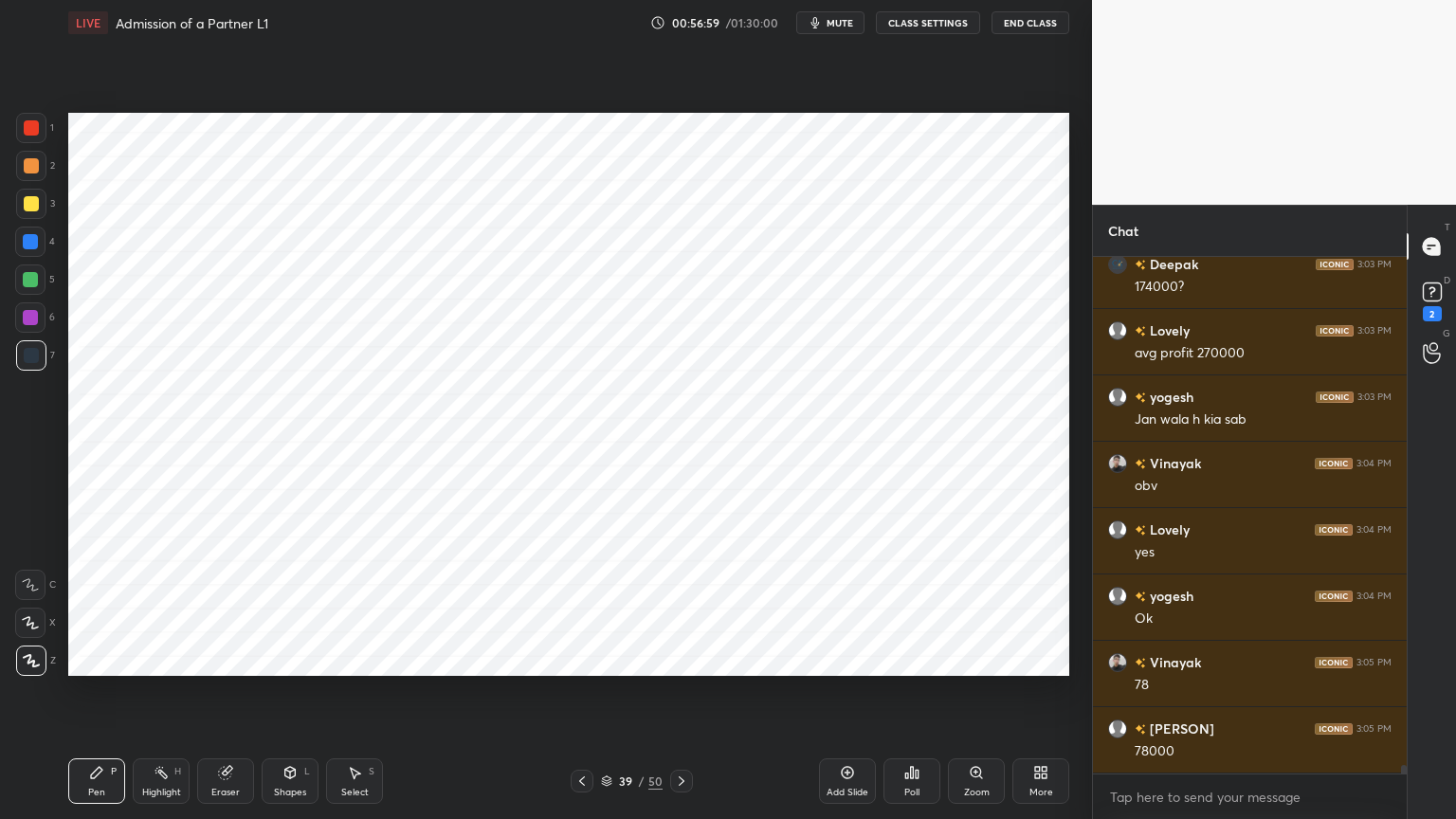 scroll, scrollTop: 31873, scrollLeft: 0, axis: vertical 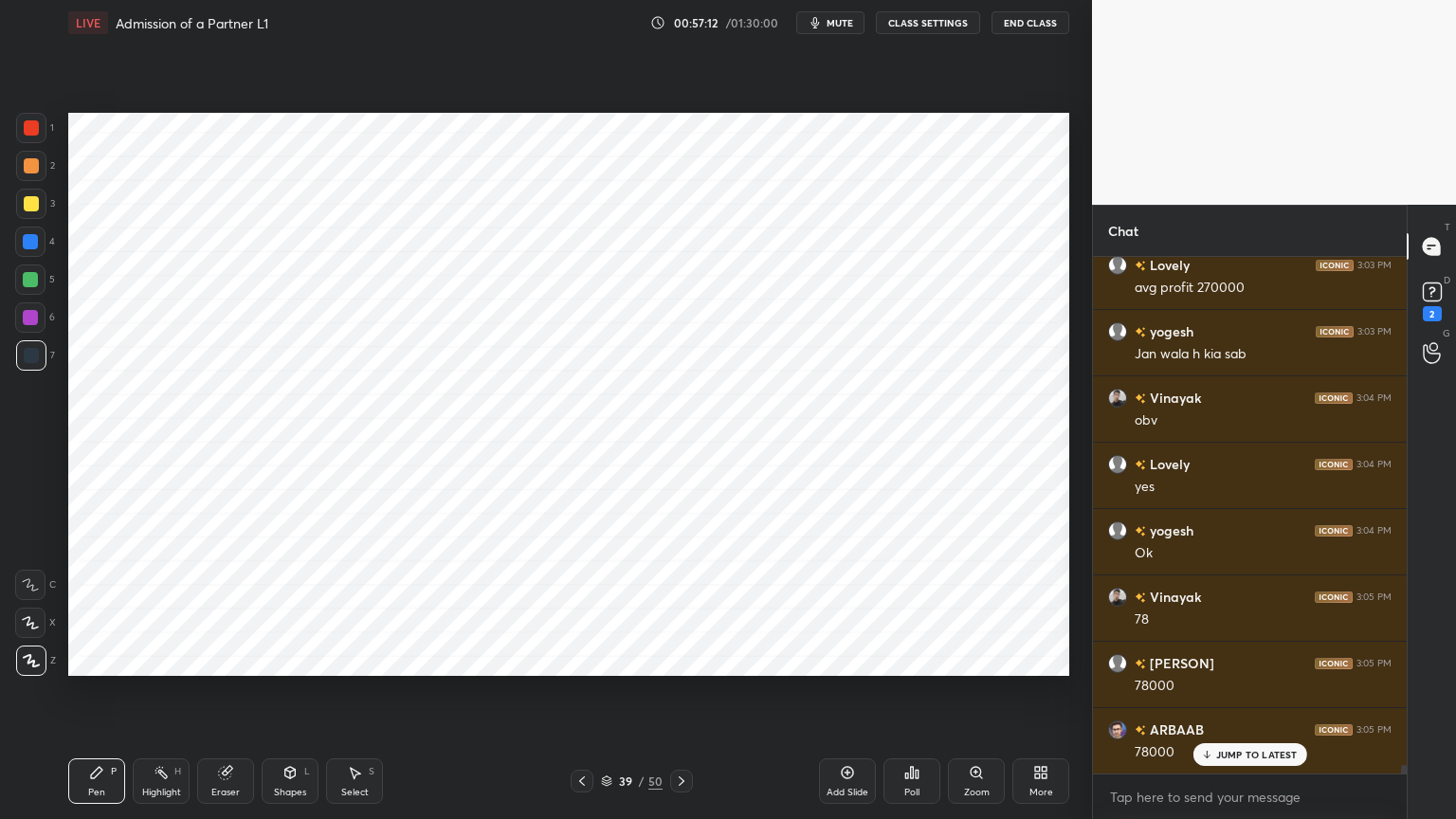 click at bounding box center [30, 318] 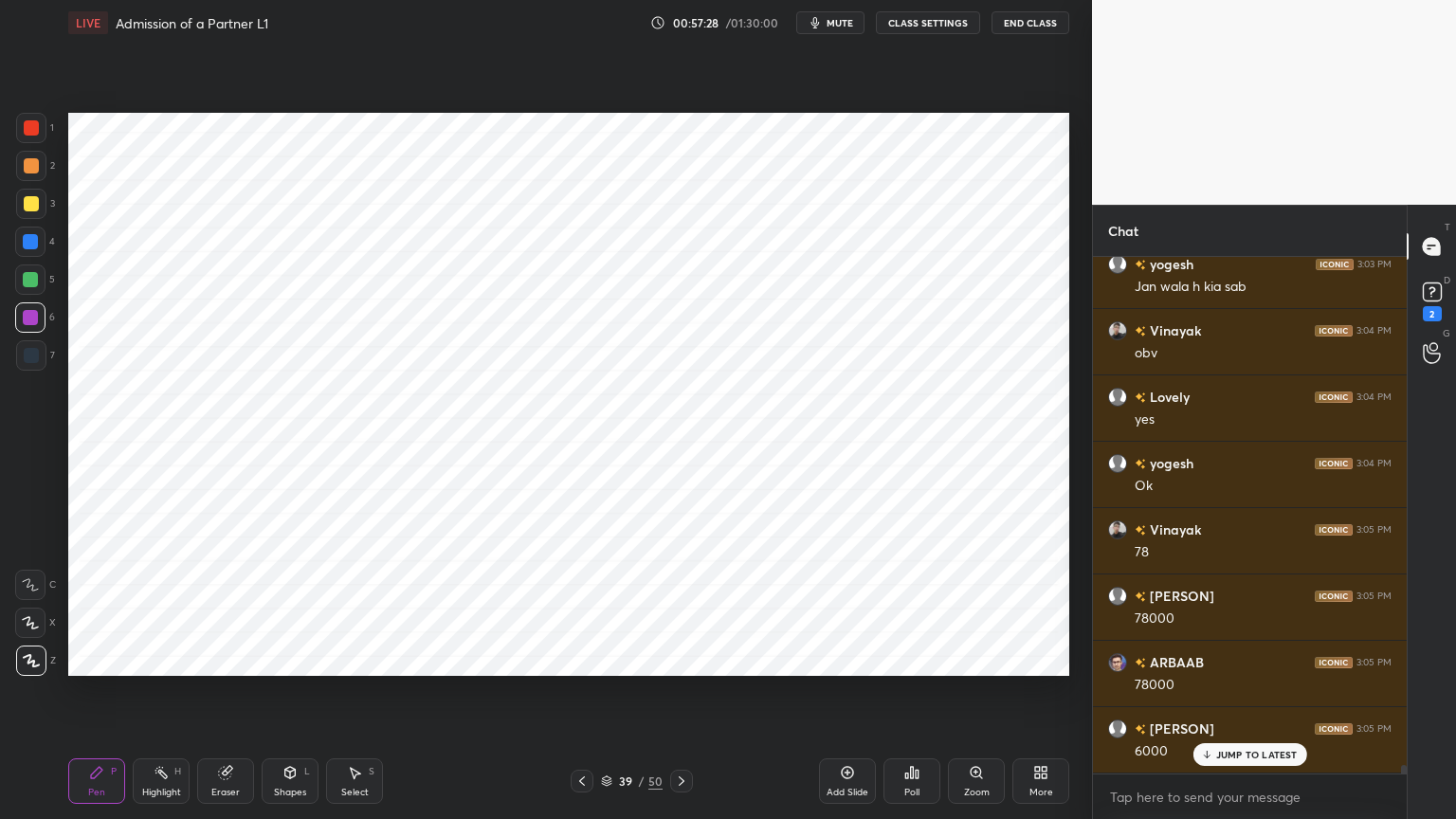 scroll, scrollTop: 32005, scrollLeft: 0, axis: vertical 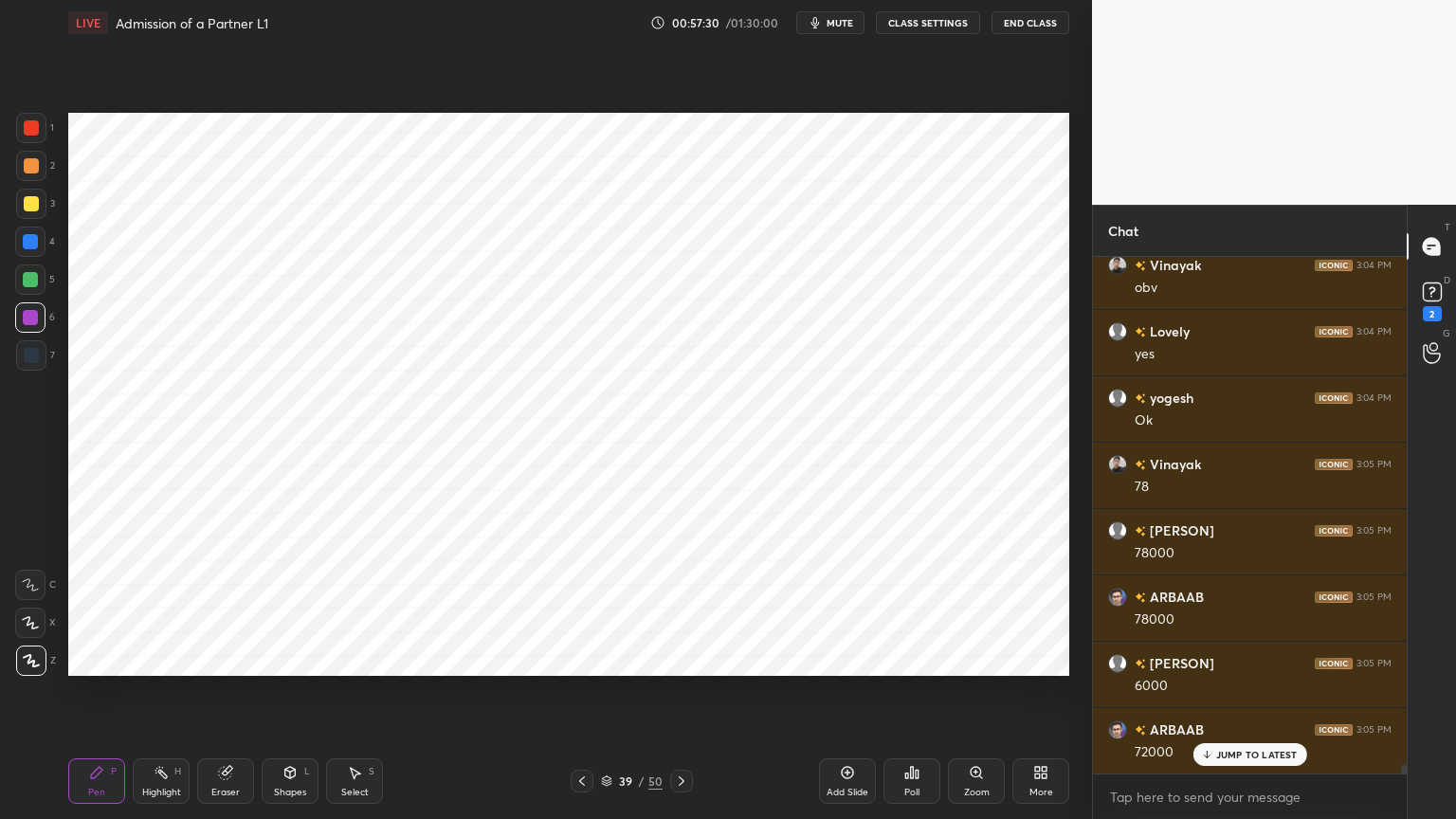 click at bounding box center [31, 355] 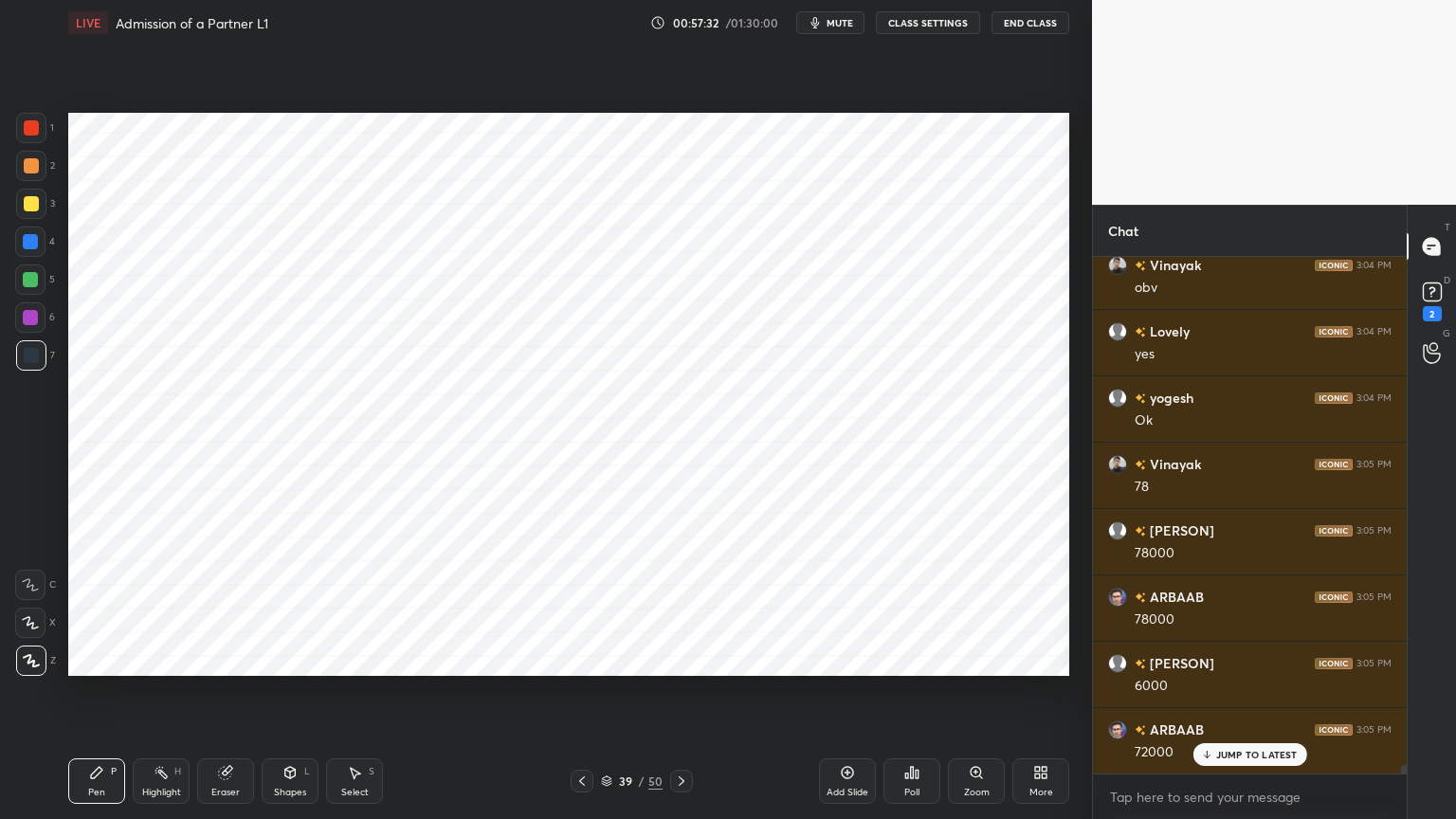 scroll, scrollTop: 32073, scrollLeft: 0, axis: vertical 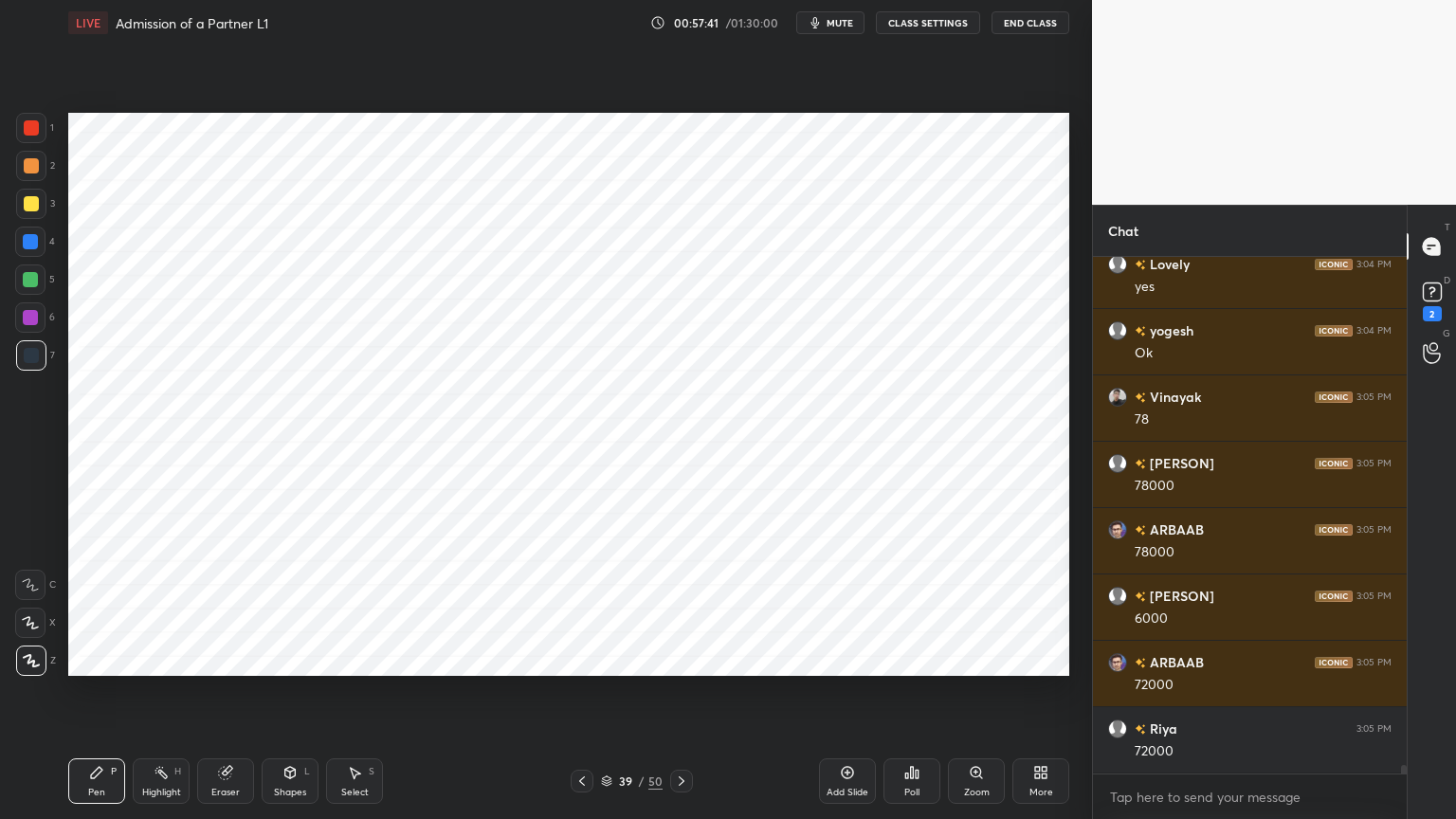 click 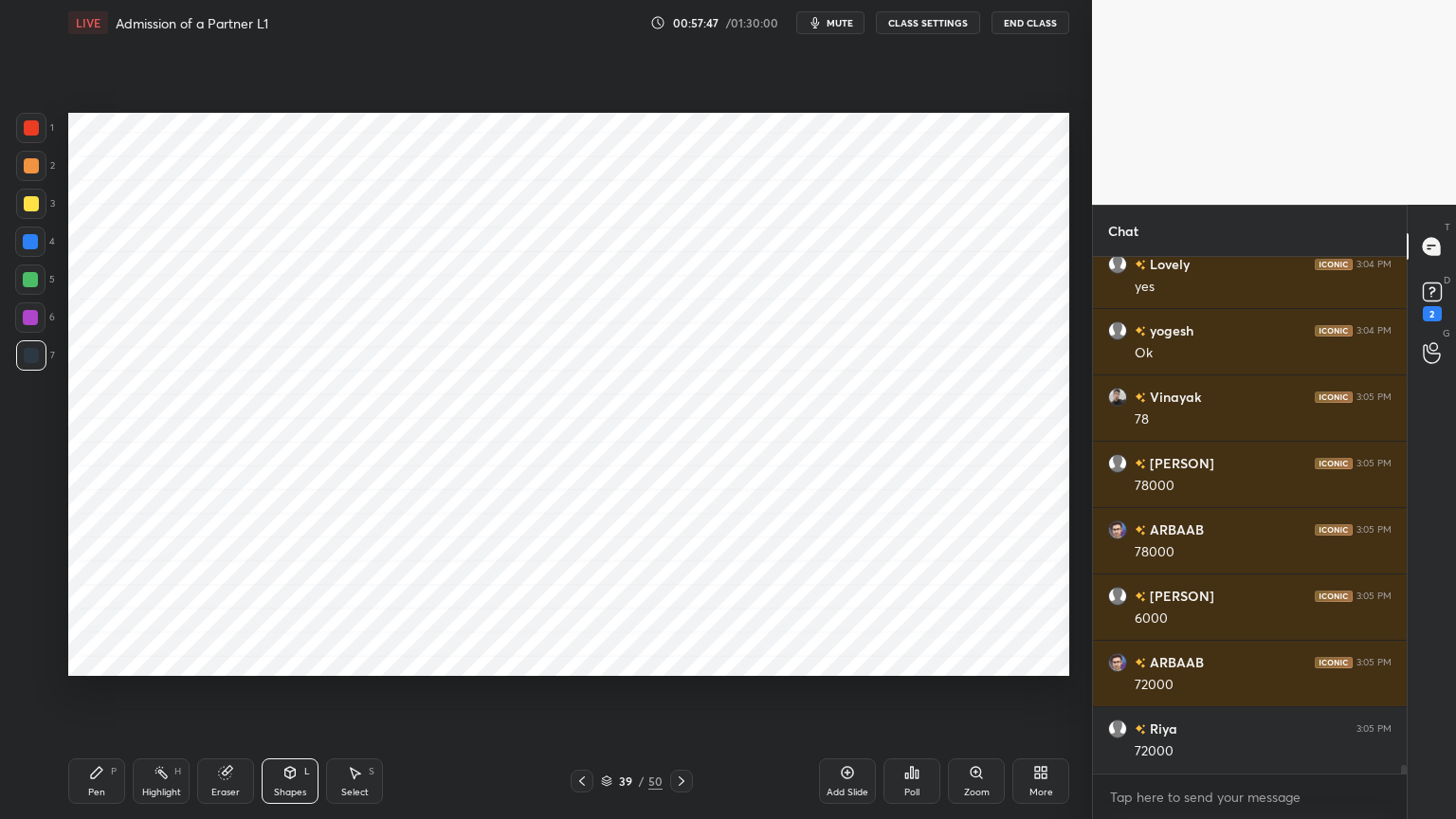 click 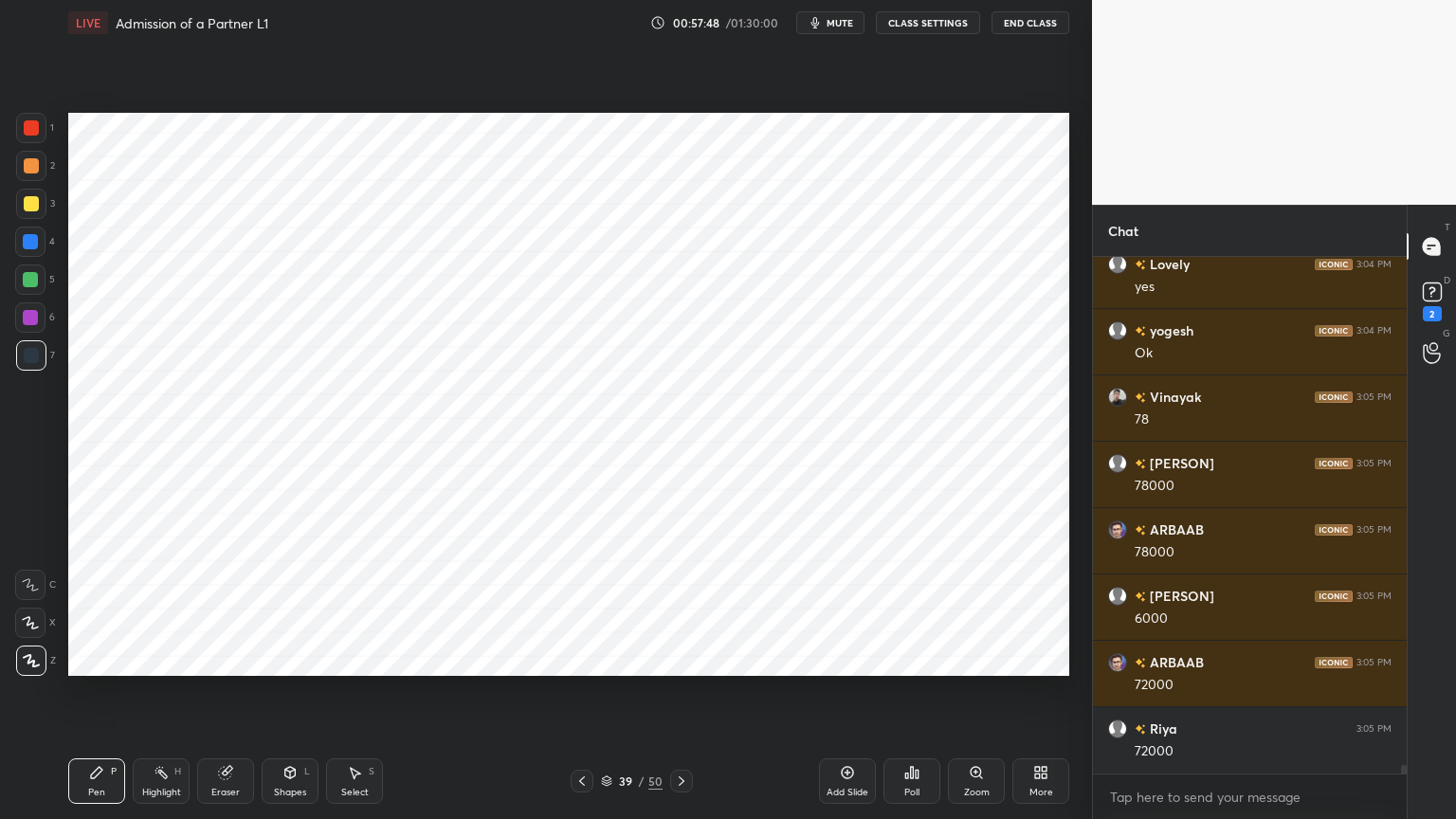 click on "Shapes" at bounding box center (290, 792) 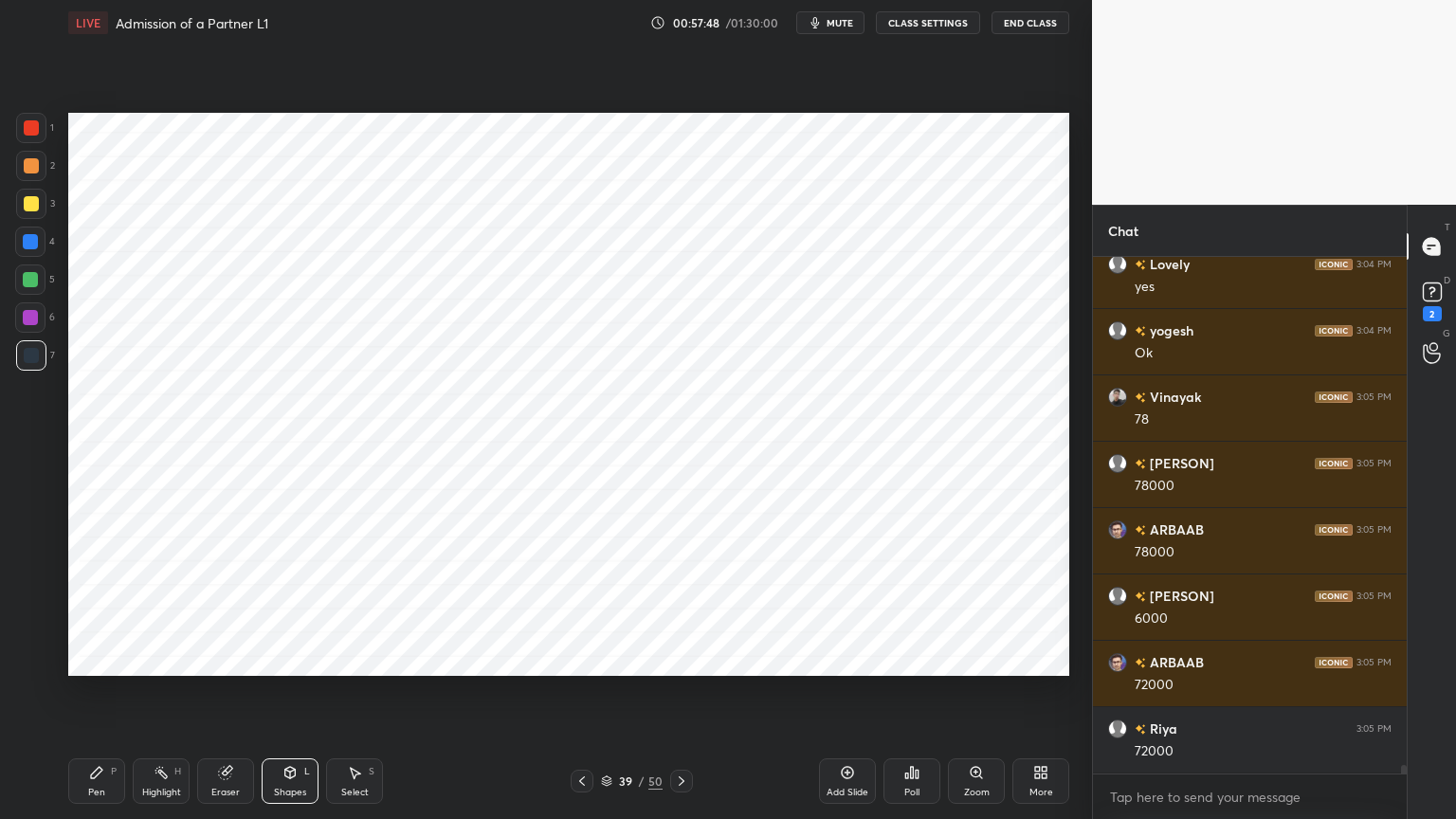 scroll, scrollTop: 32138, scrollLeft: 0, axis: vertical 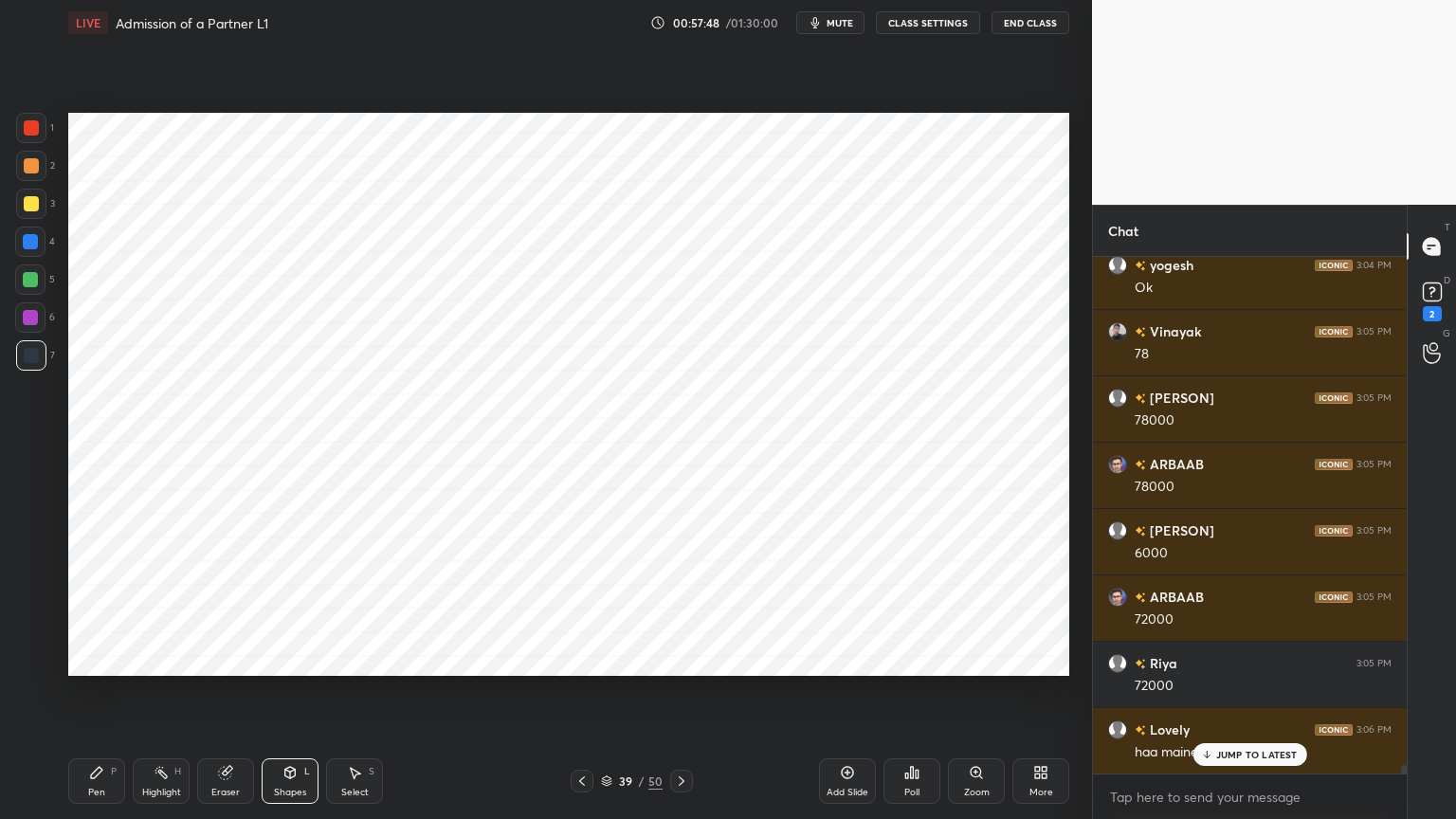 click at bounding box center (30, 242) 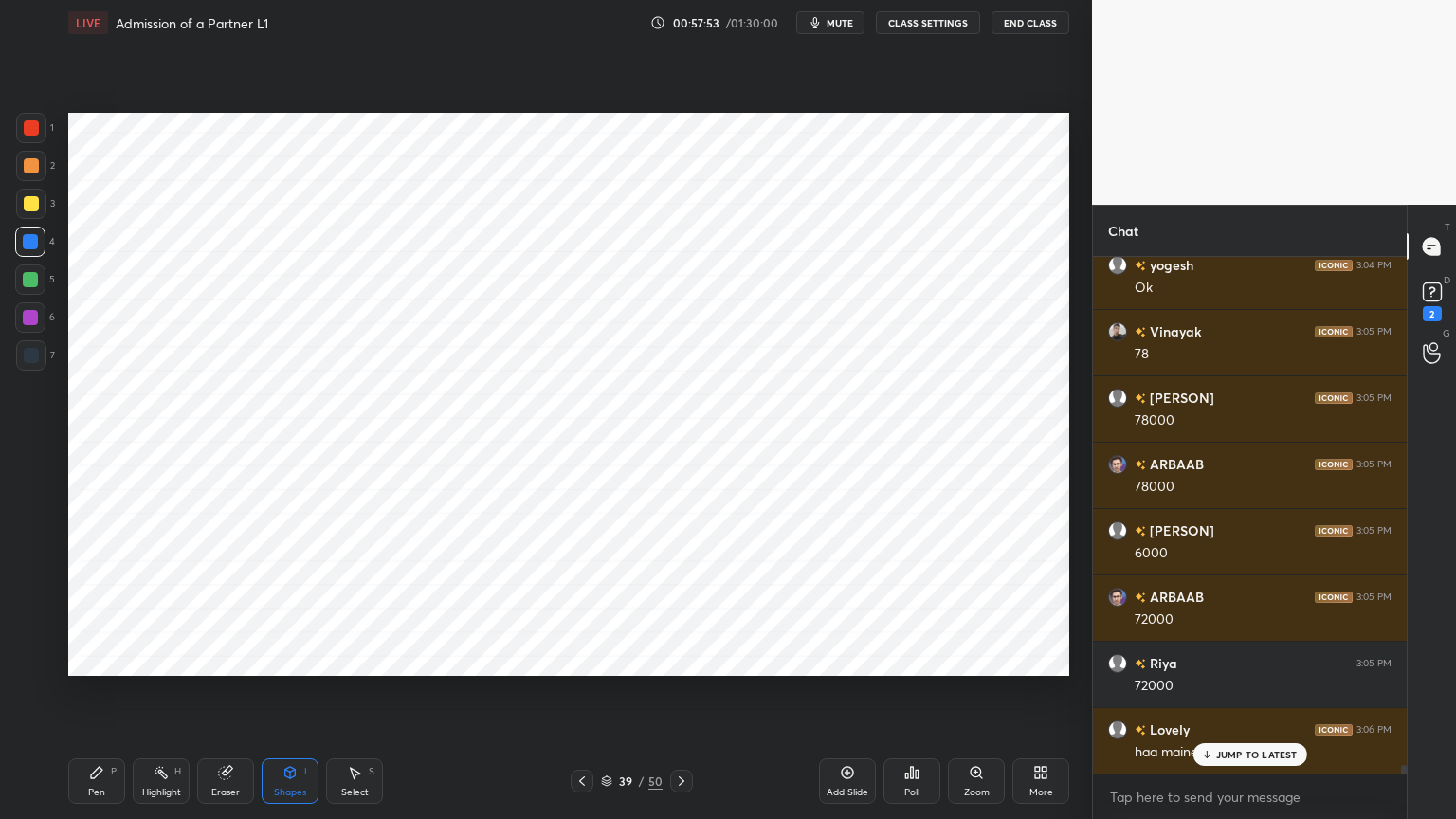 scroll, scrollTop: 32157, scrollLeft: 0, axis: vertical 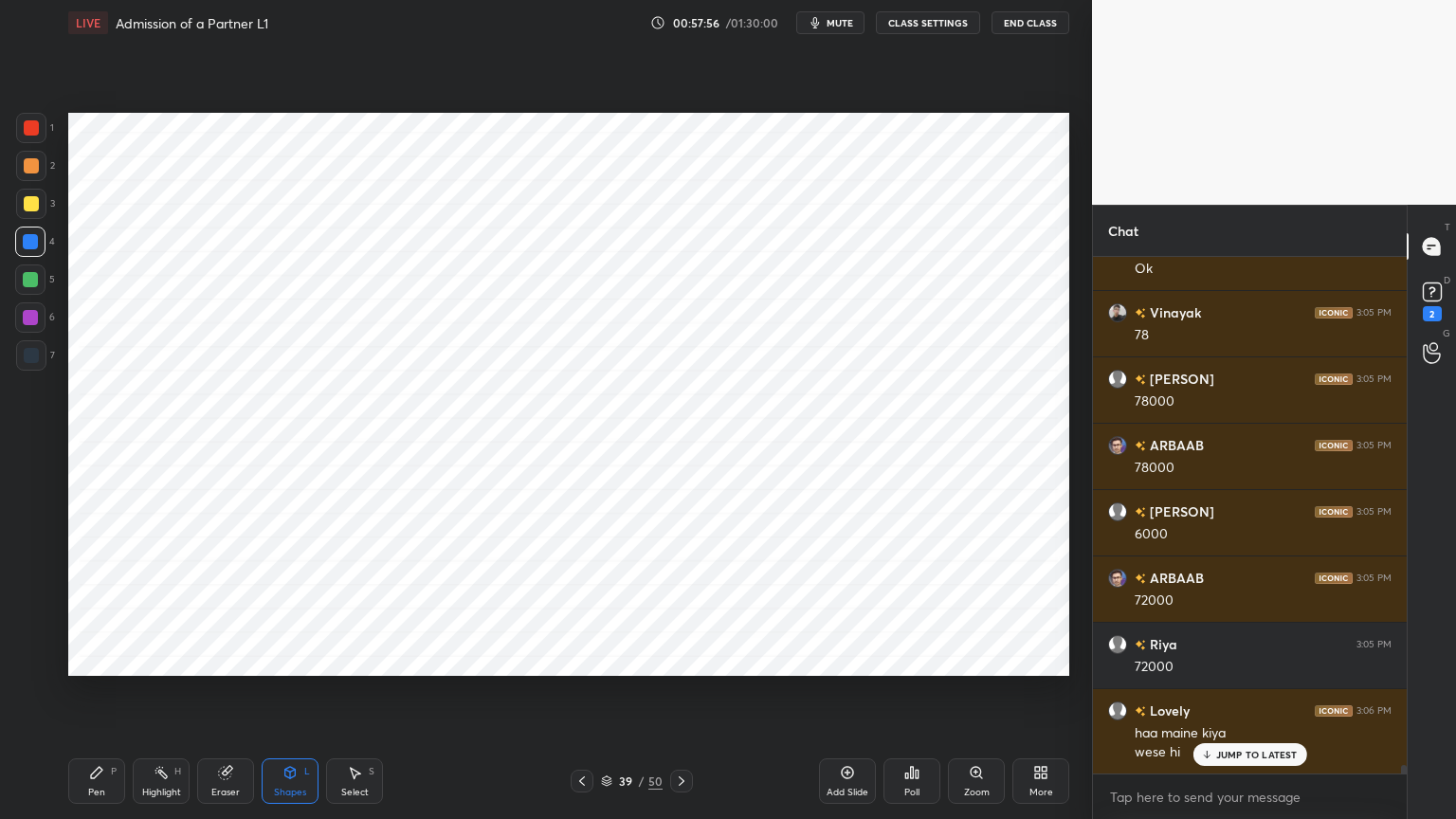 click 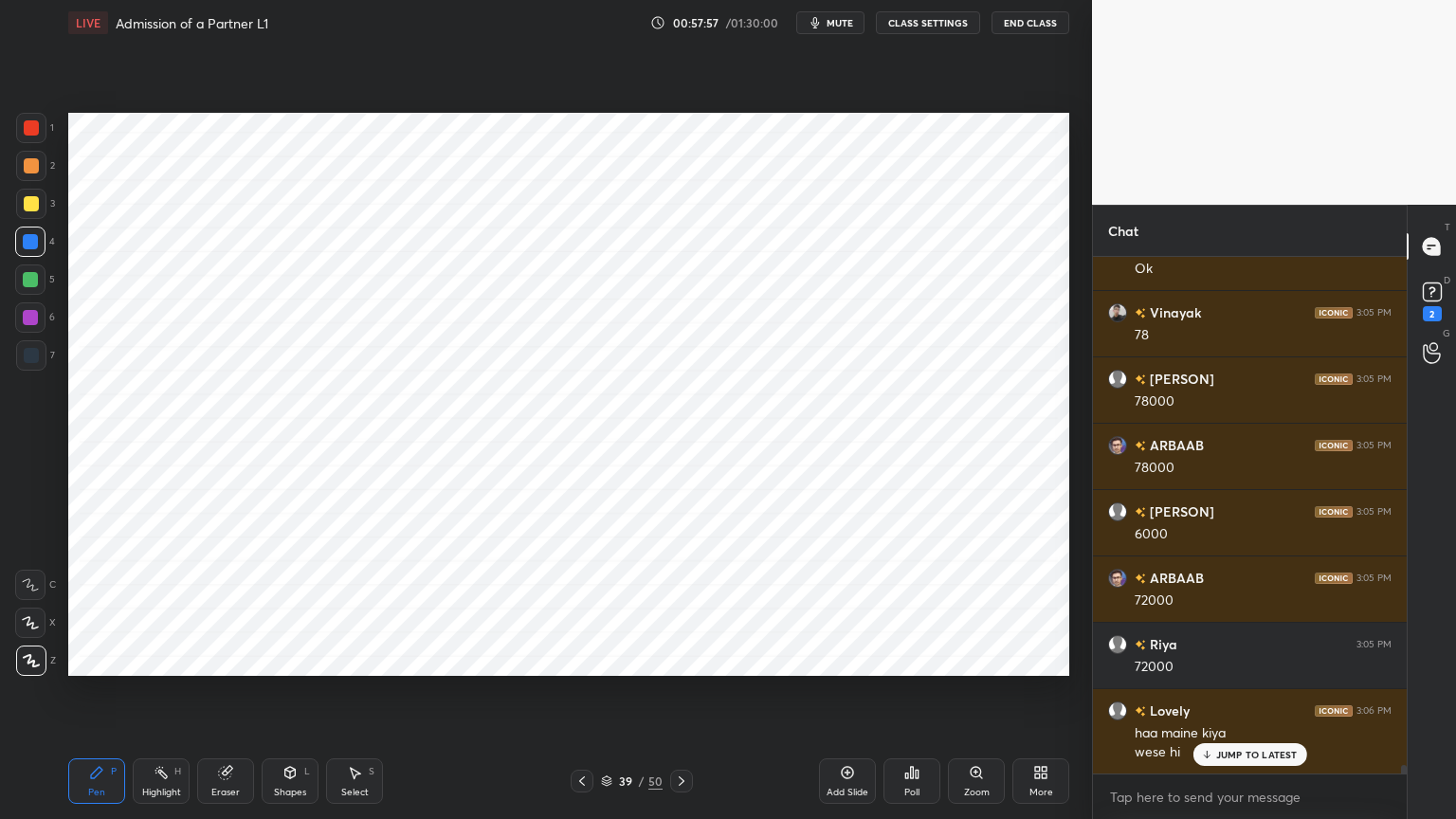 click at bounding box center (31, 355) 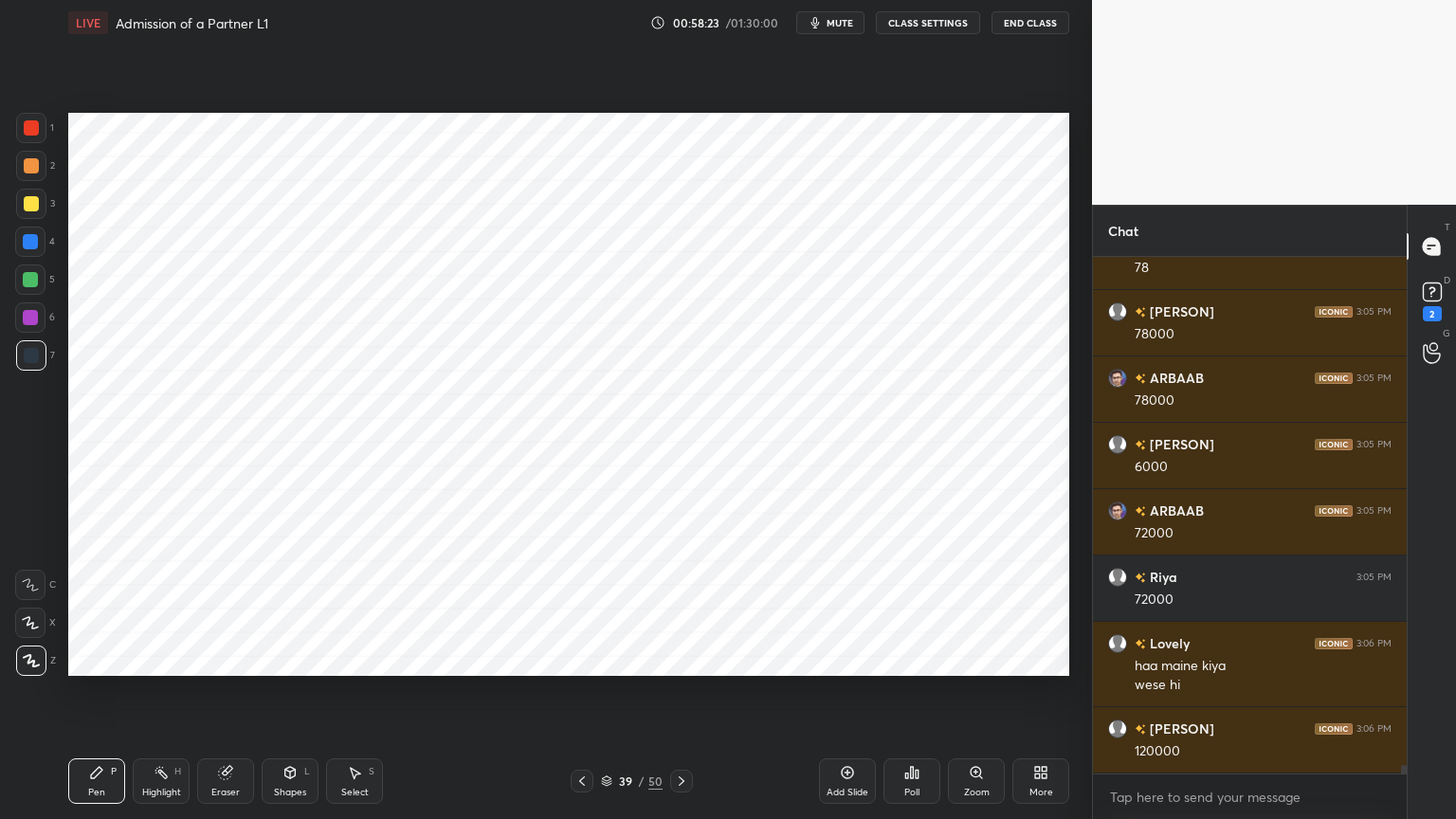 scroll, scrollTop: 32290, scrollLeft: 0, axis: vertical 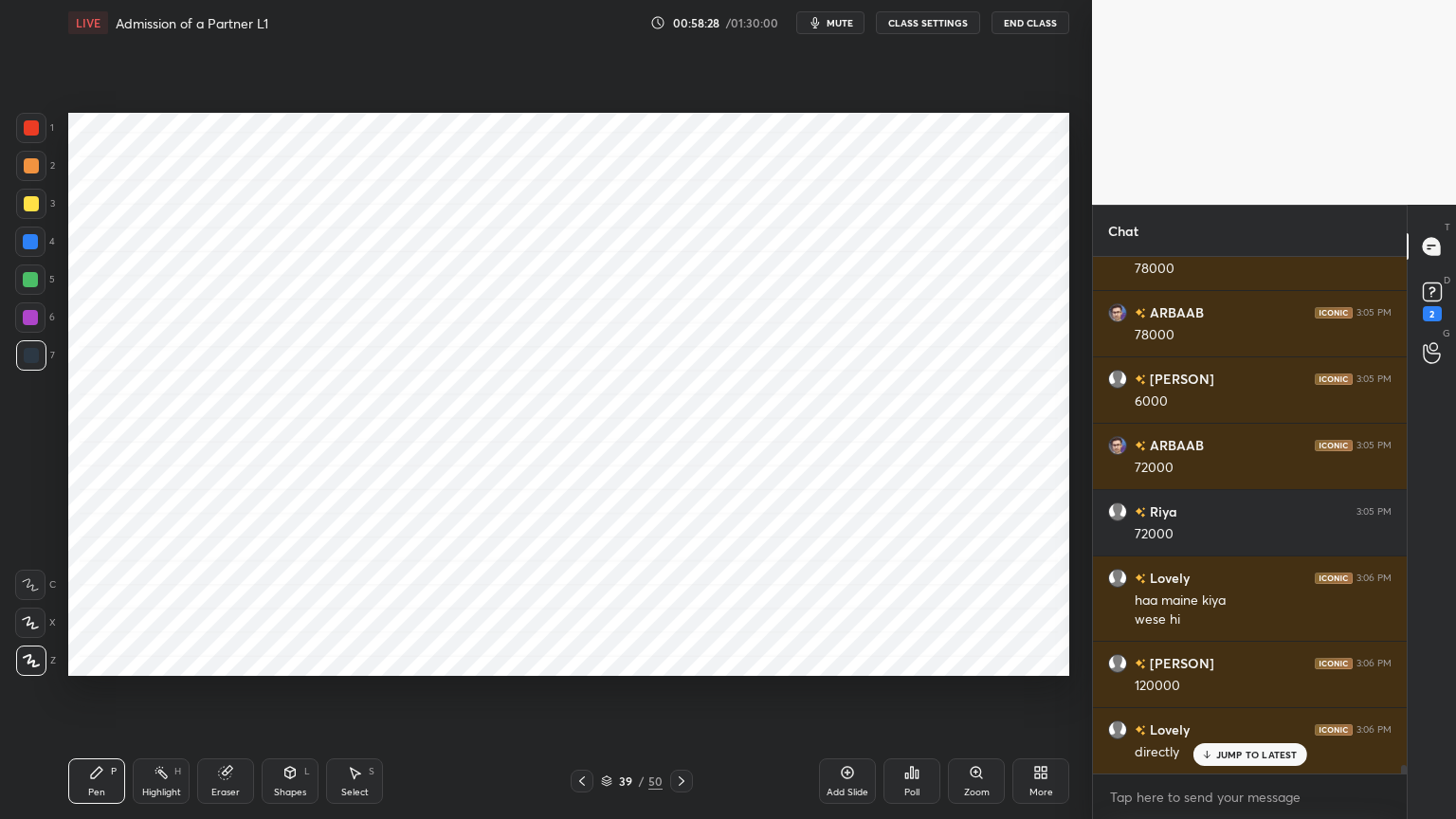 click at bounding box center [30, 242] 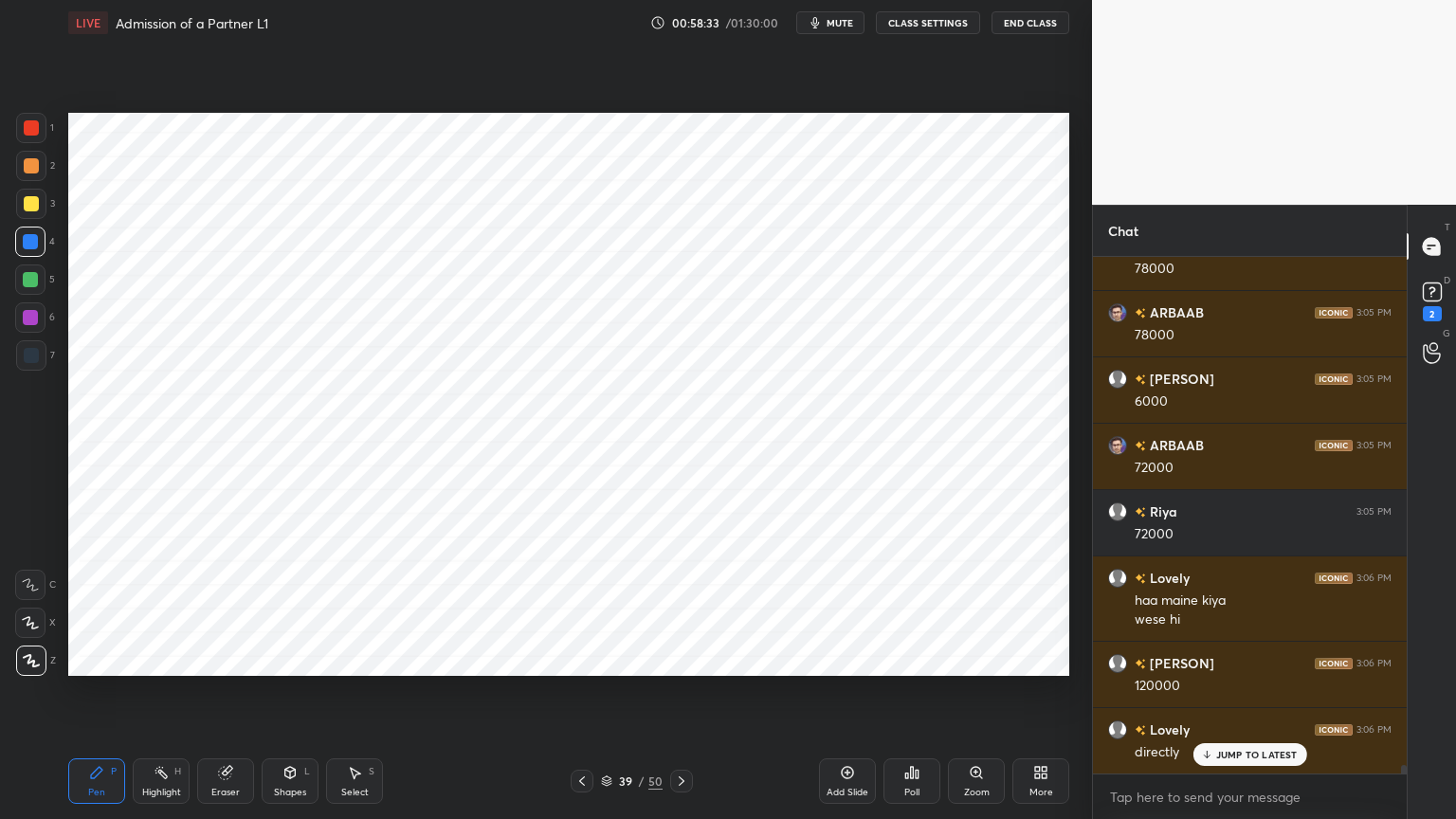 scroll, scrollTop: 32391, scrollLeft: 0, axis: vertical 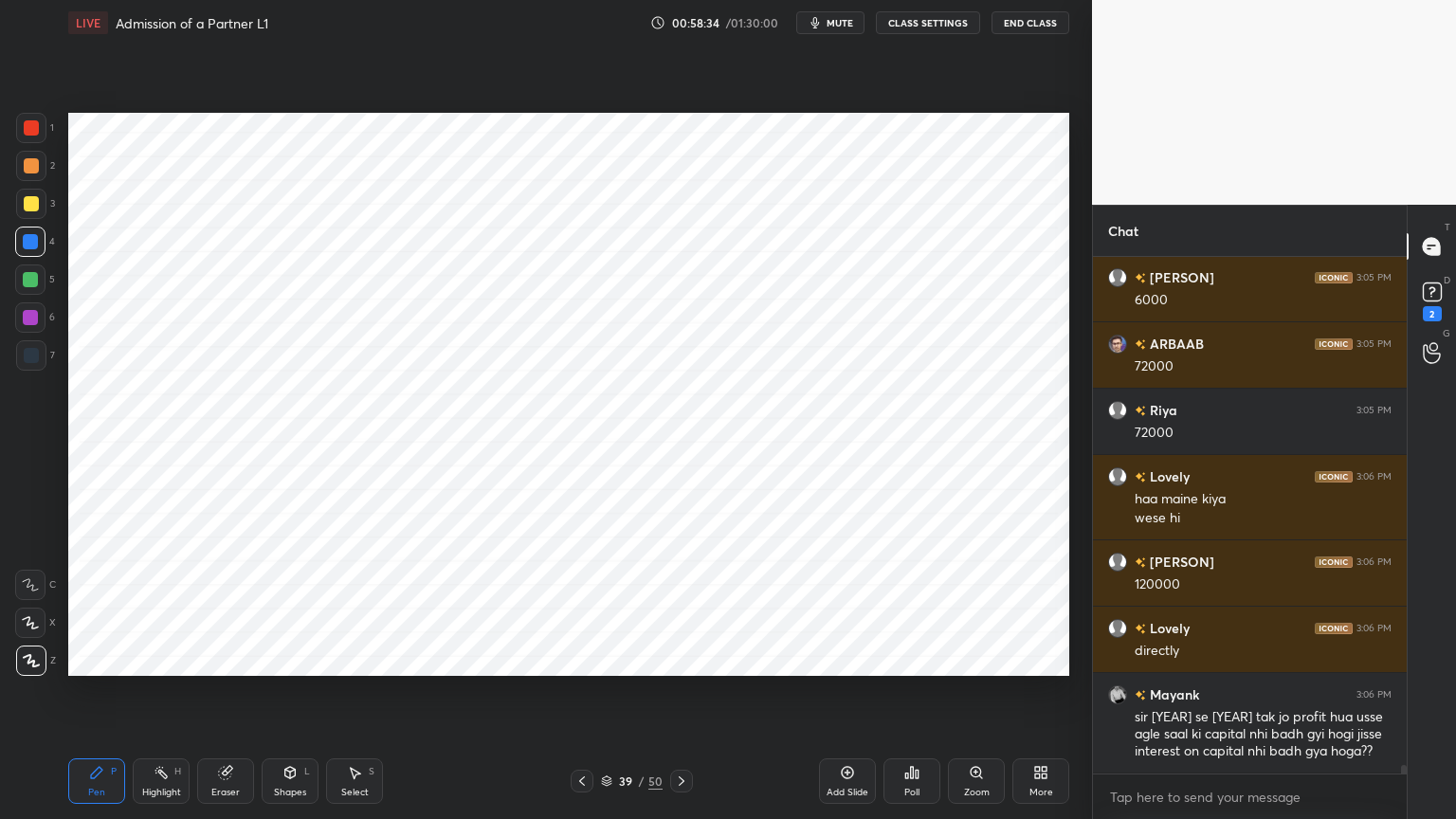click at bounding box center (31, 355) 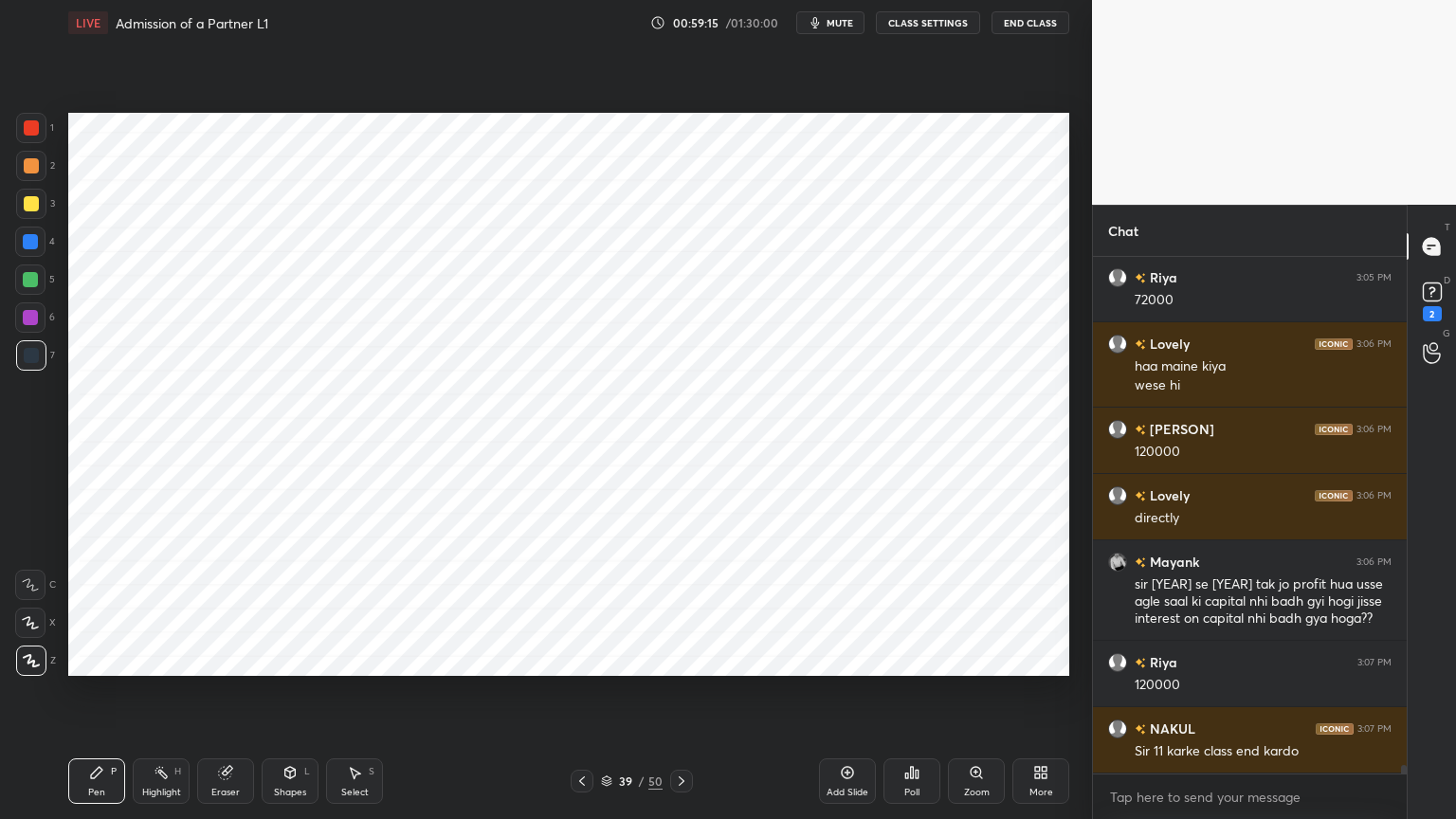 scroll, scrollTop: 32589, scrollLeft: 0, axis: vertical 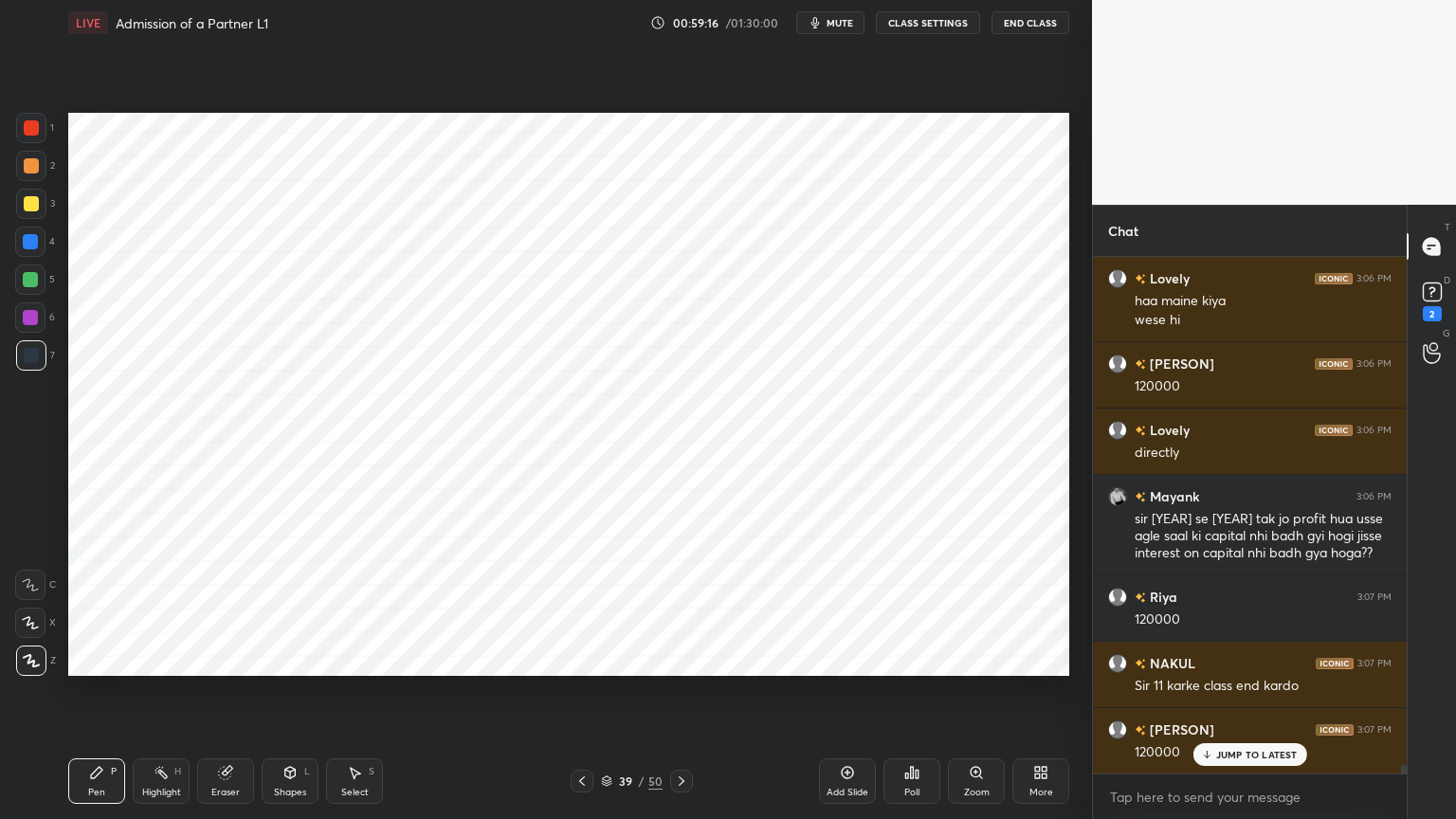 click at bounding box center [30, 242] 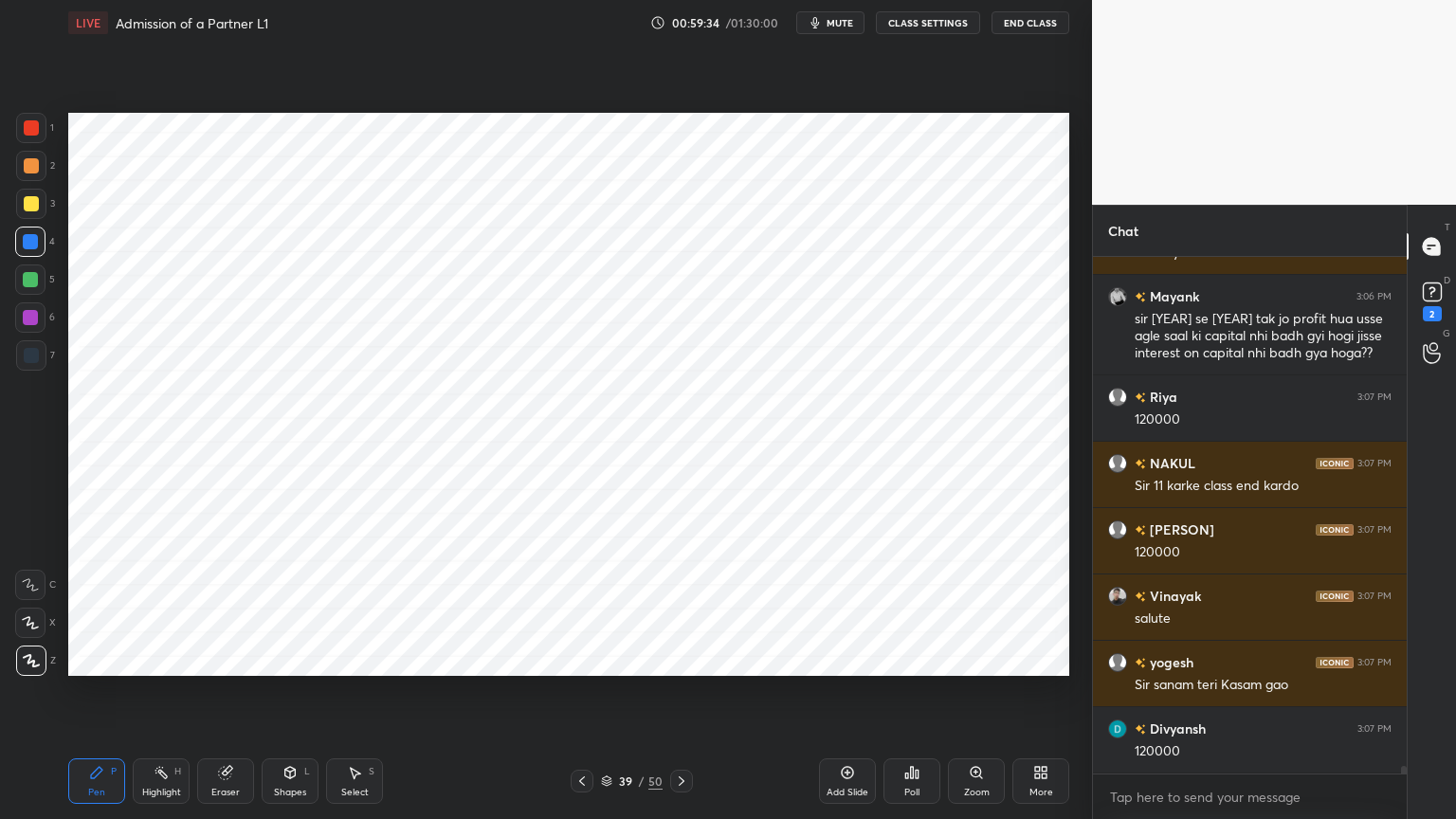 scroll, scrollTop: 32855, scrollLeft: 0, axis: vertical 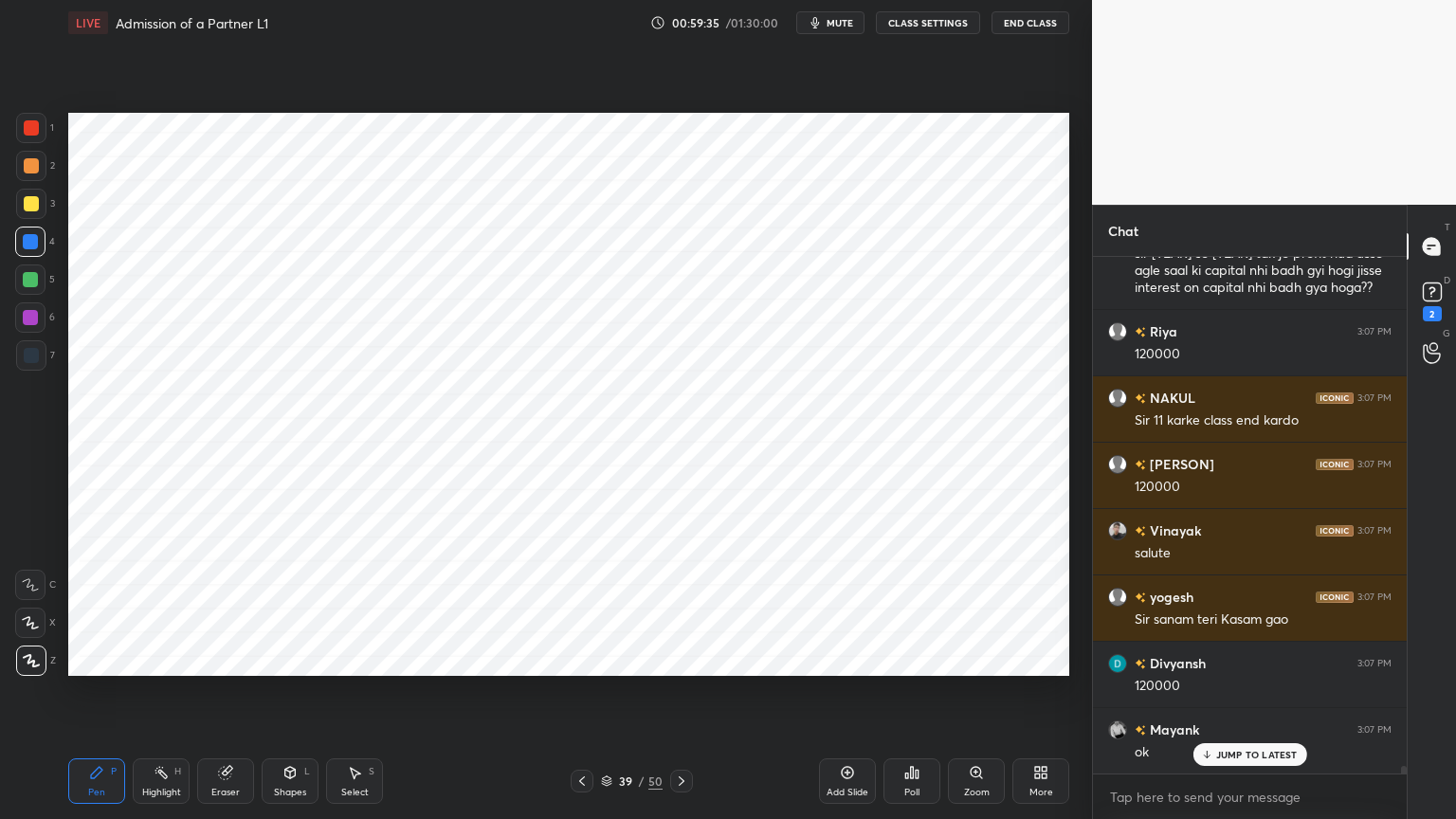 click at bounding box center [31, 355] 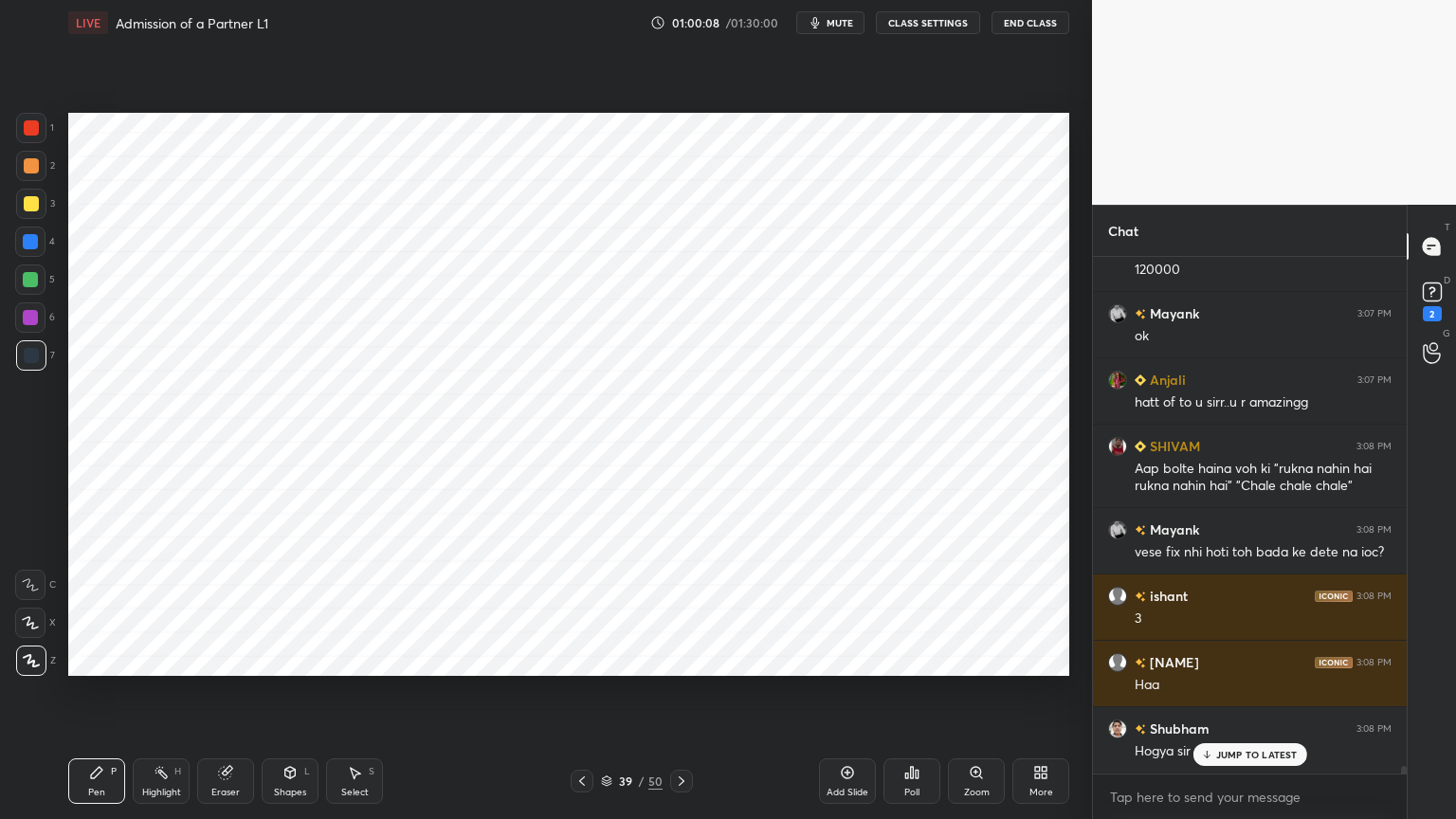 scroll, scrollTop: 33336, scrollLeft: 0, axis: vertical 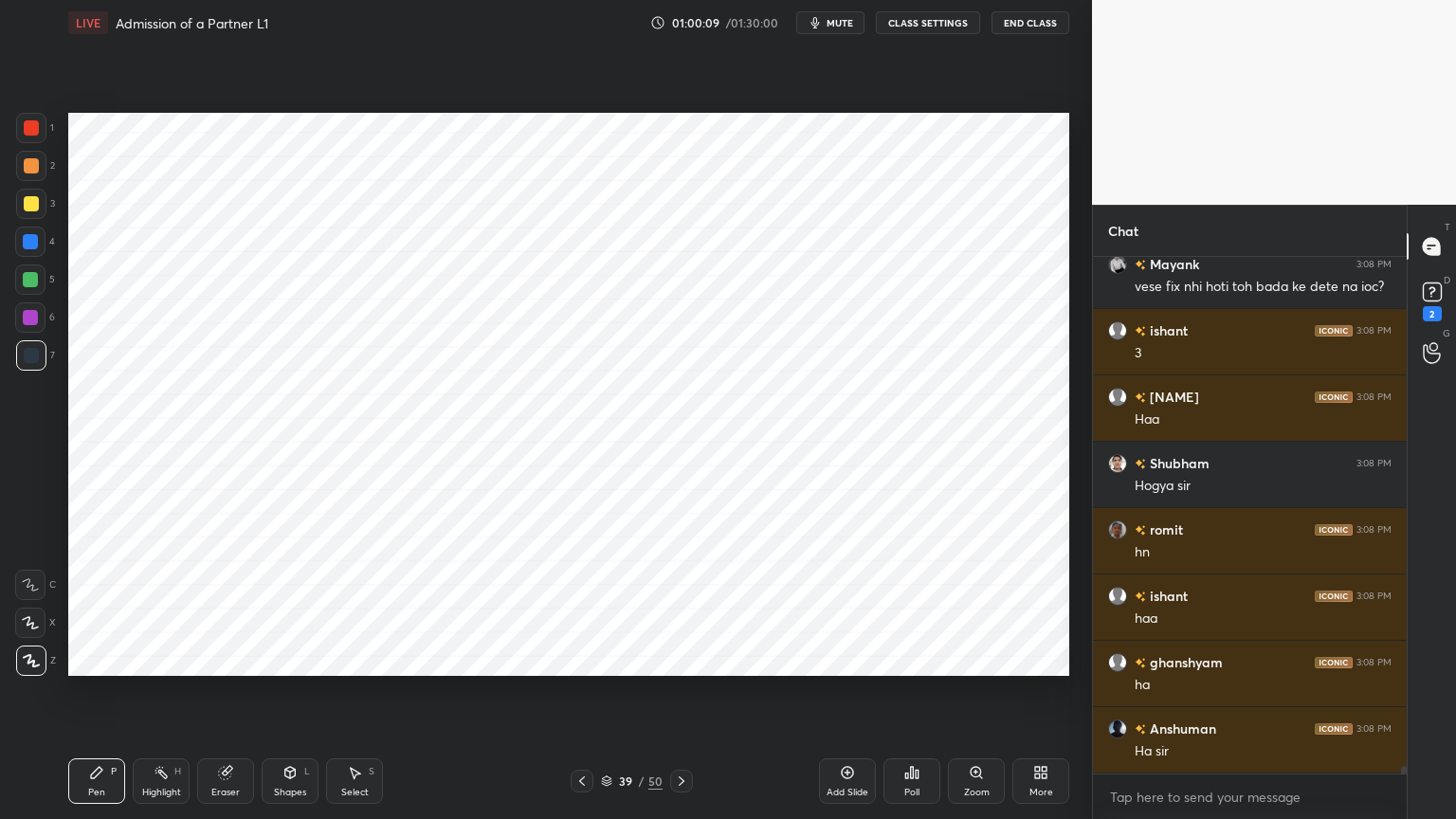 click 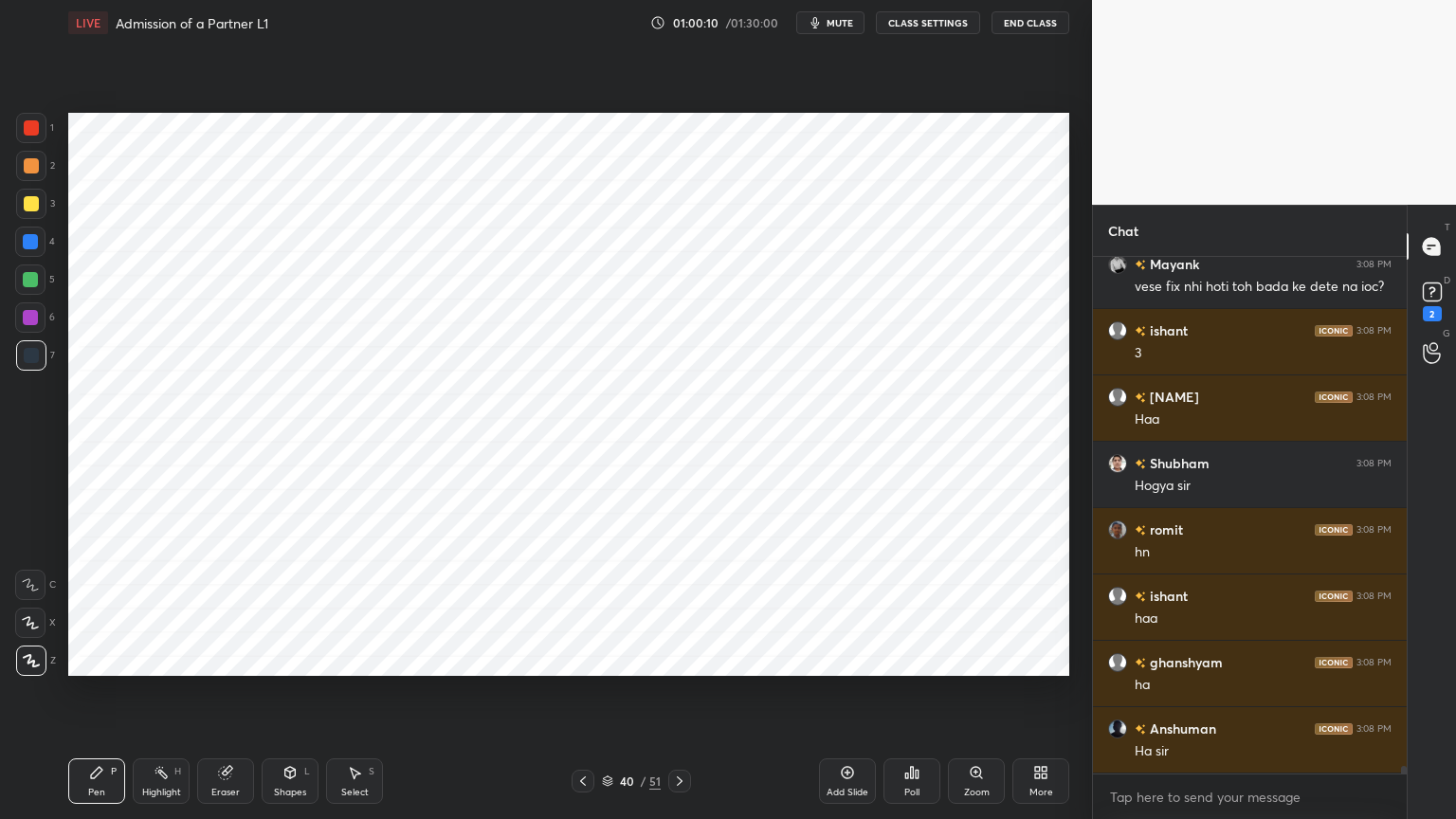 scroll, scrollTop: 33602, scrollLeft: 0, axis: vertical 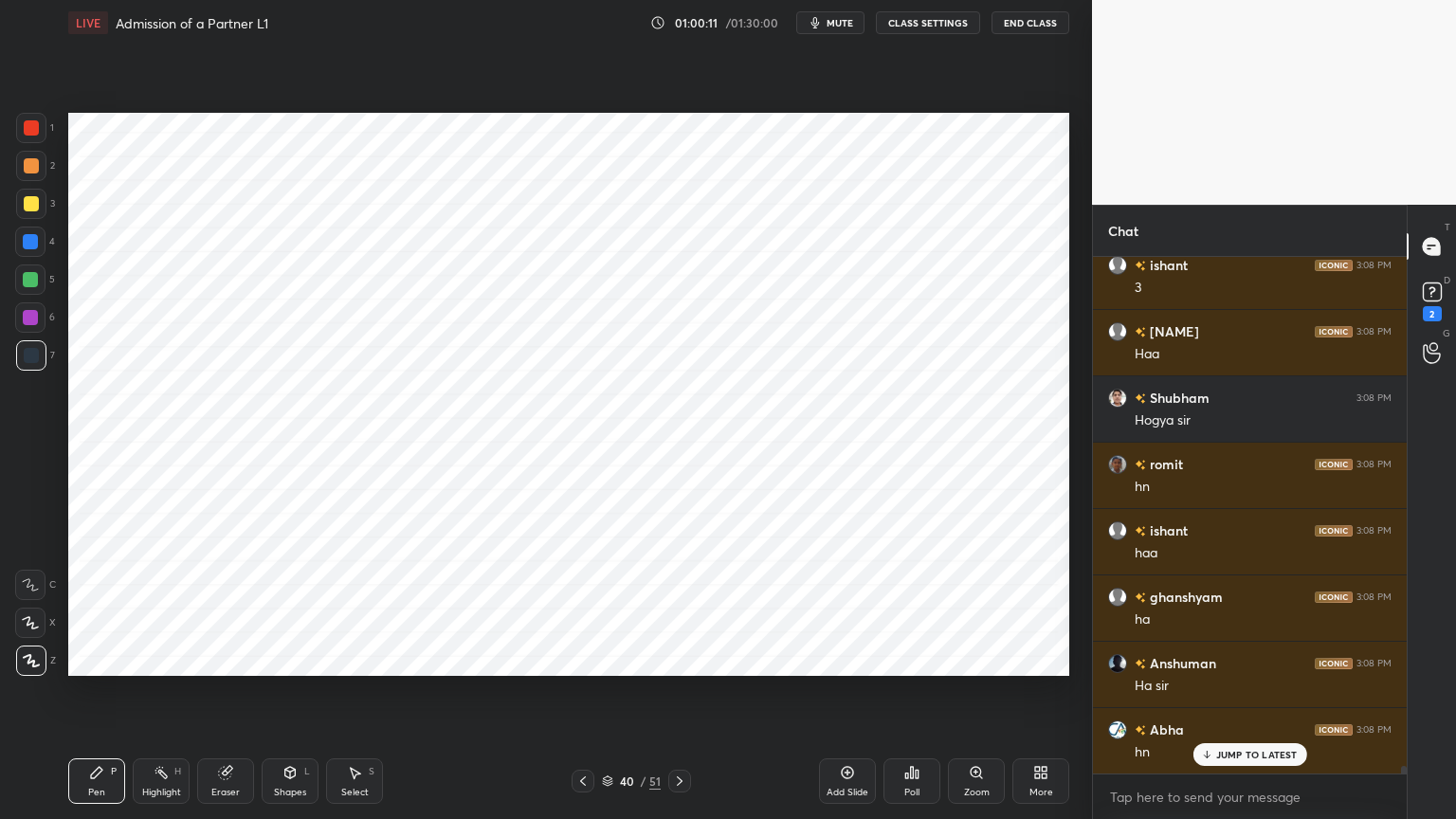 click at bounding box center (30, 242) 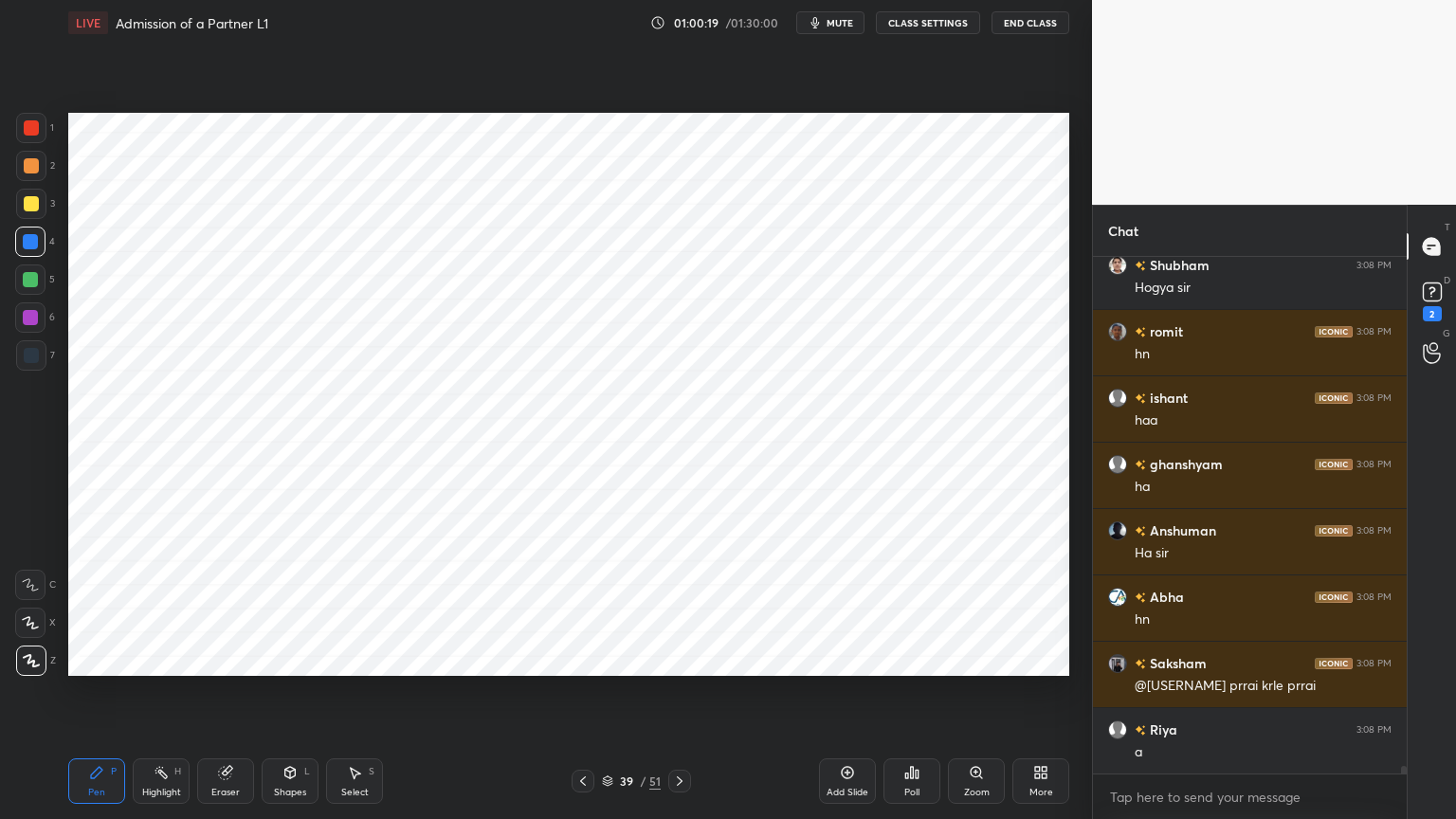 scroll, scrollTop: 33802, scrollLeft: 0, axis: vertical 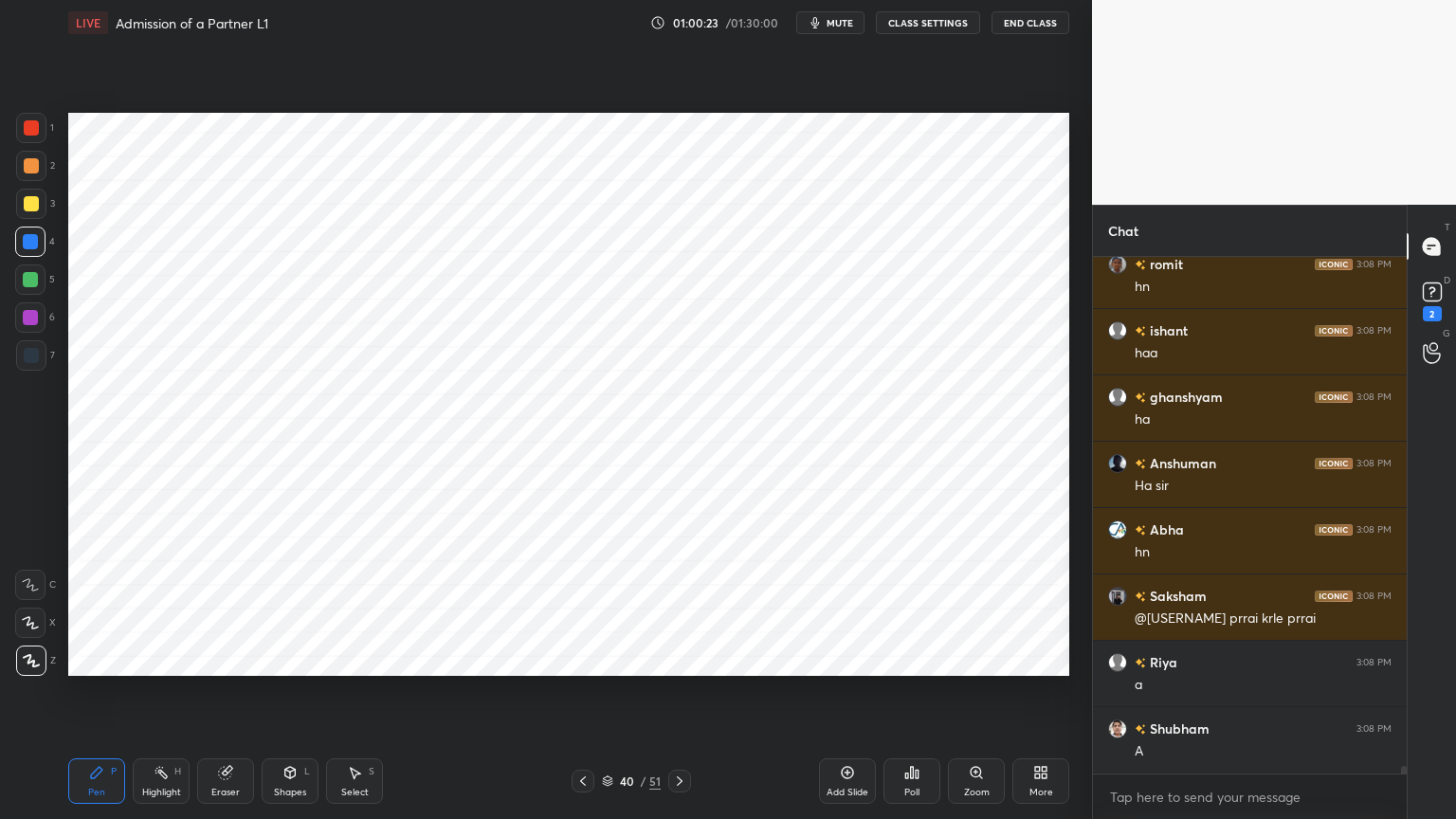 click at bounding box center (31, 355) 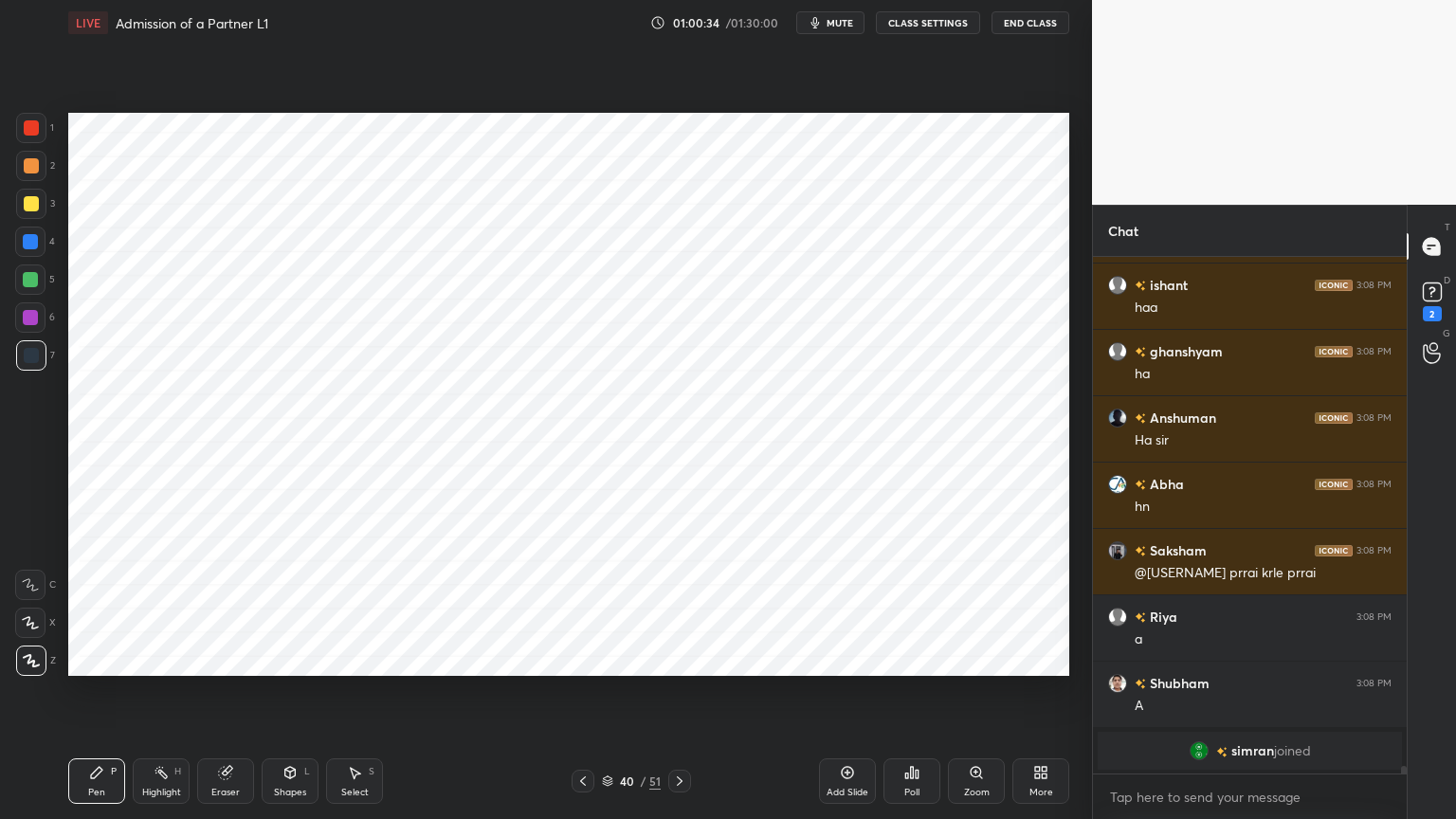 scroll, scrollTop: 32505, scrollLeft: 0, axis: vertical 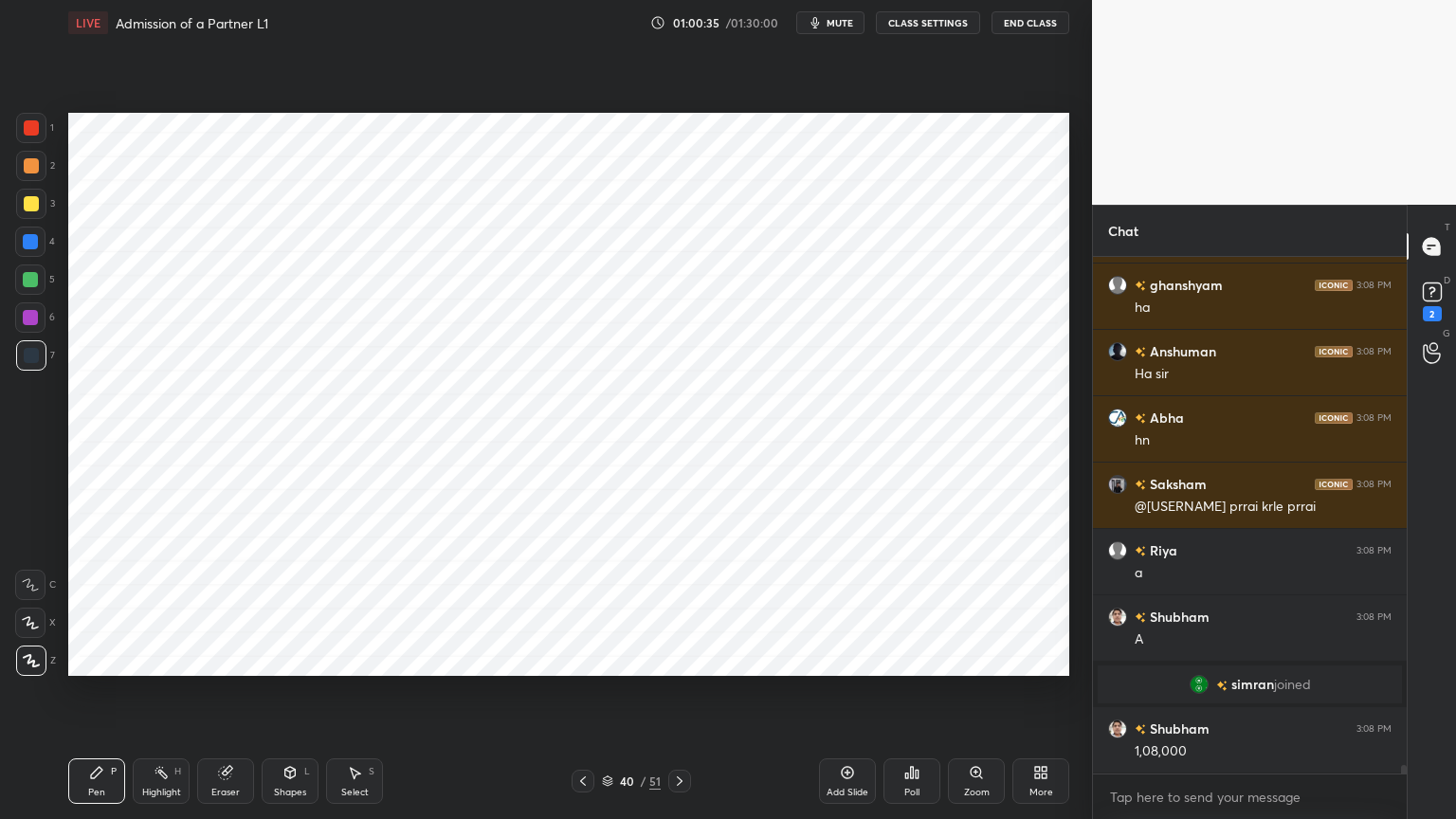 click on "Shapes" at bounding box center [290, 792] 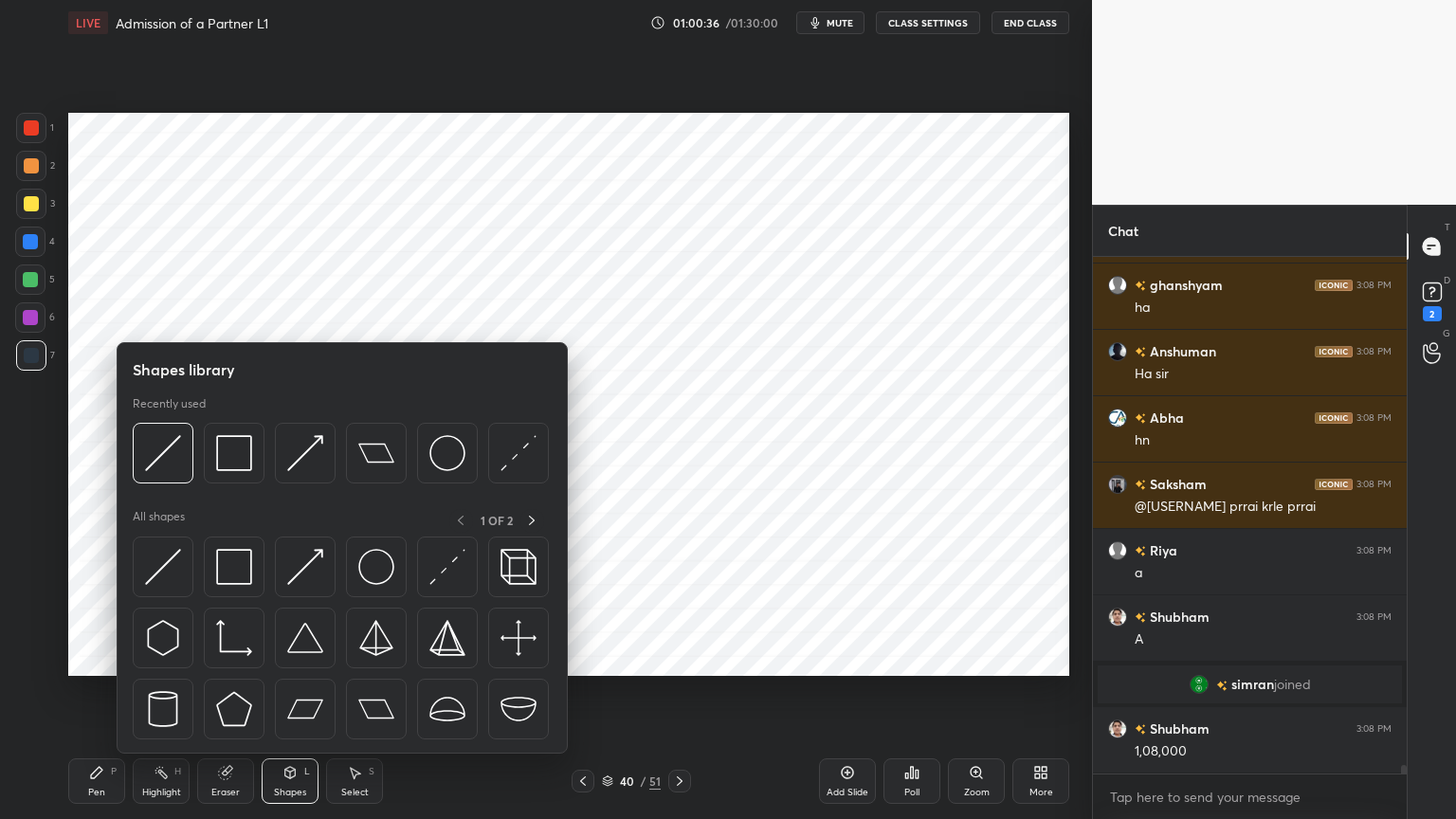 click on "Shapes" at bounding box center (290, 792) 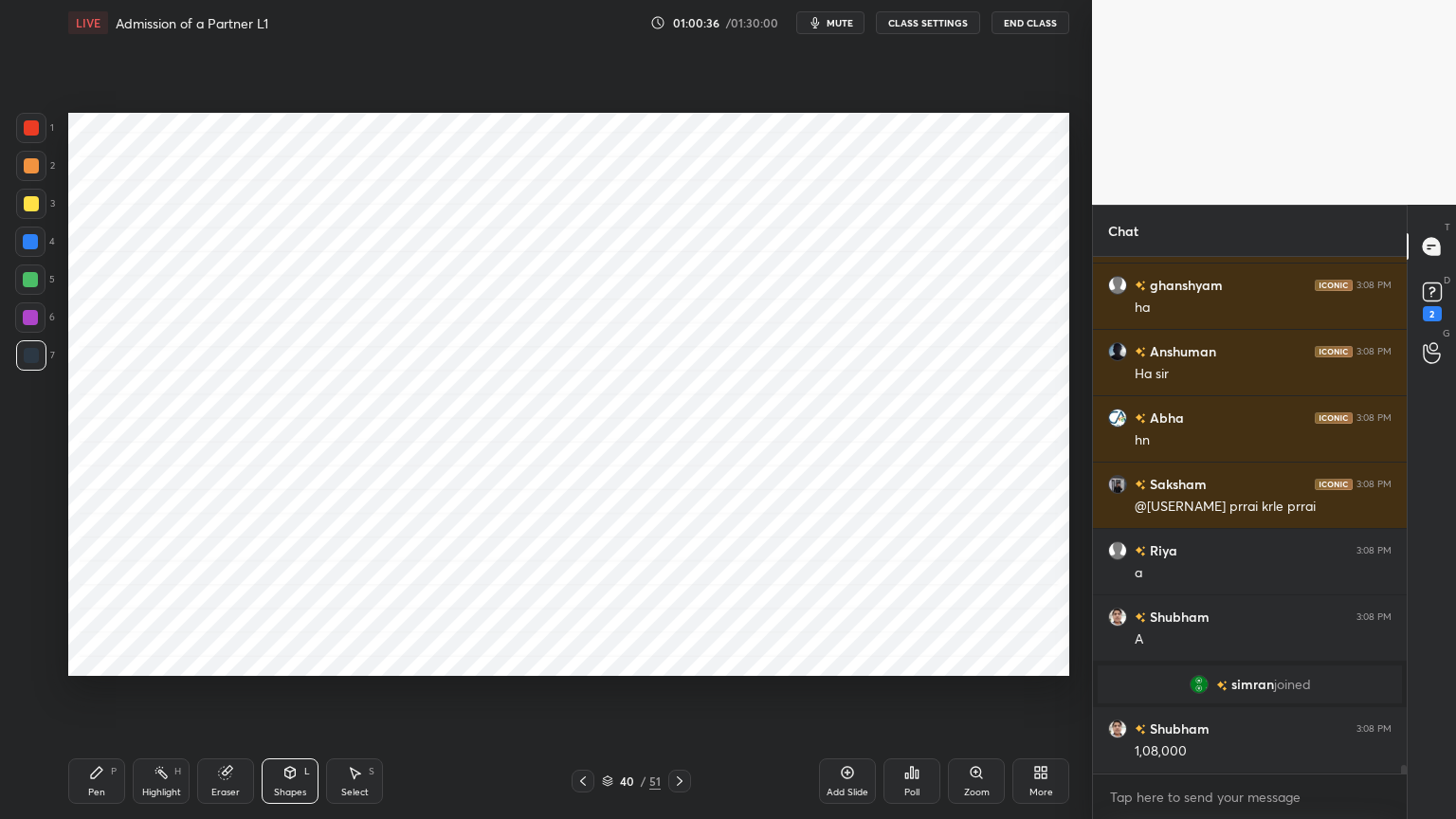 click on "Shapes L" at bounding box center (290, 781) 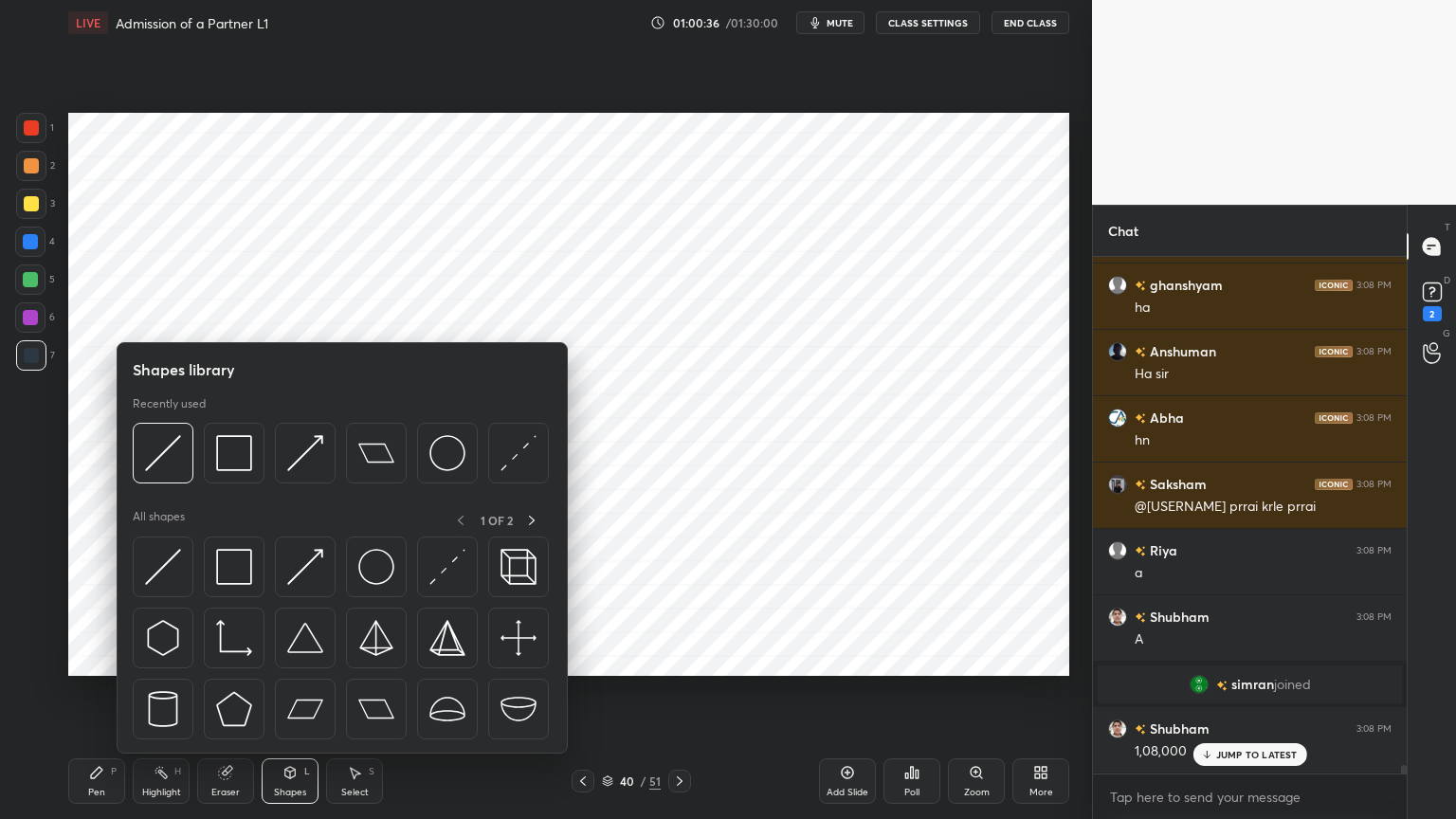 scroll, scrollTop: 32570, scrollLeft: 0, axis: vertical 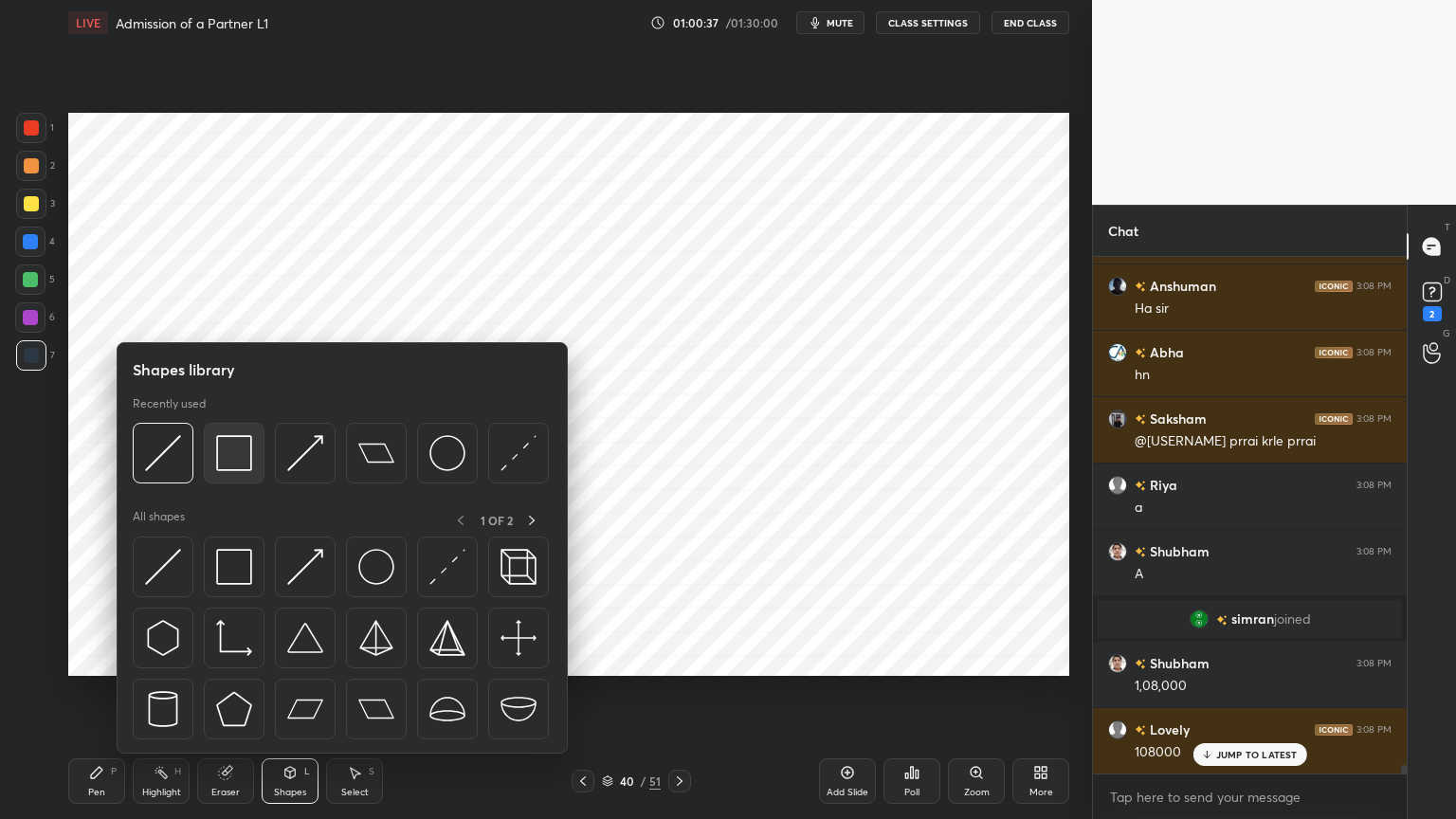 click at bounding box center (234, 453) 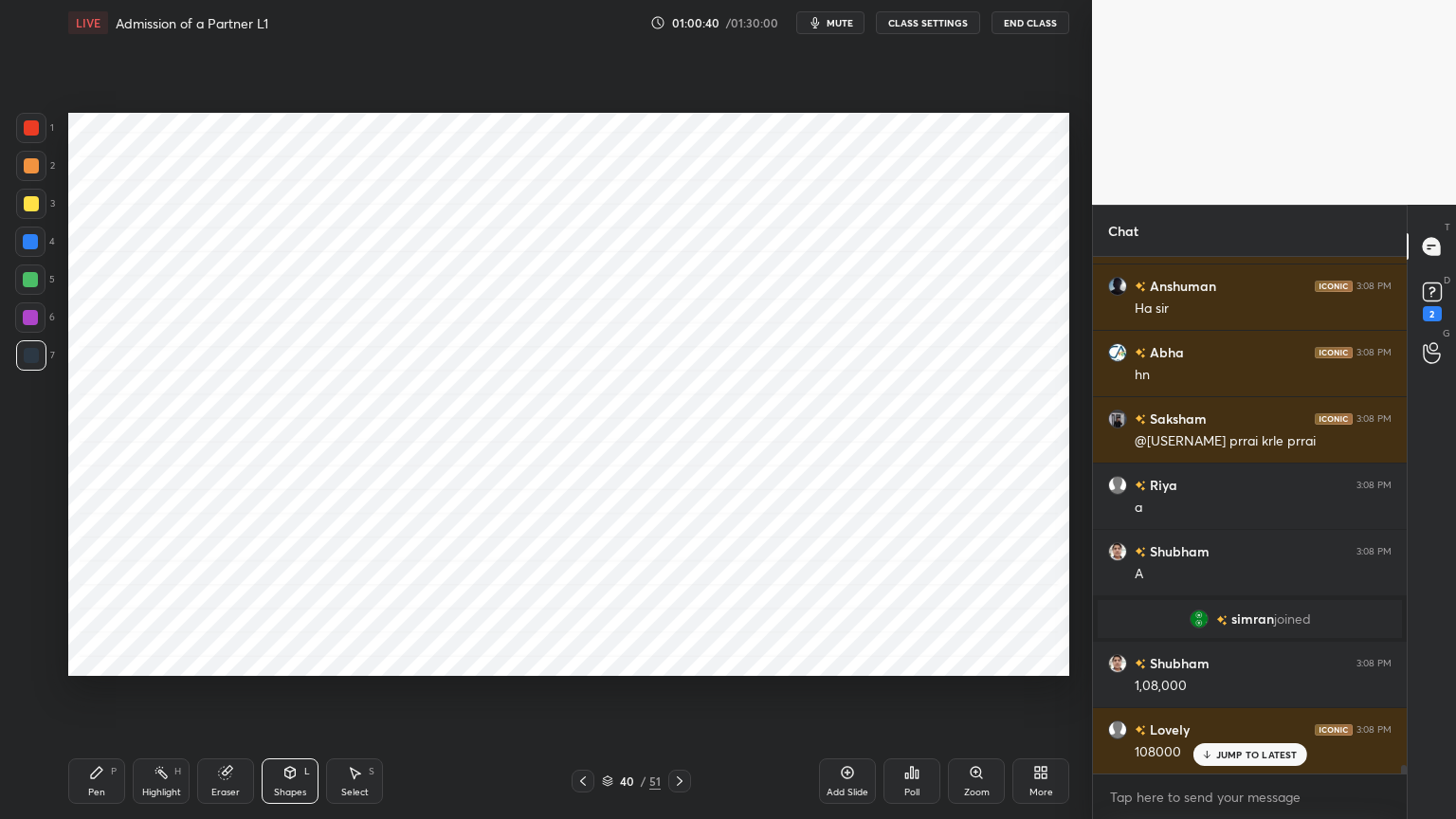 click at bounding box center [30, 242] 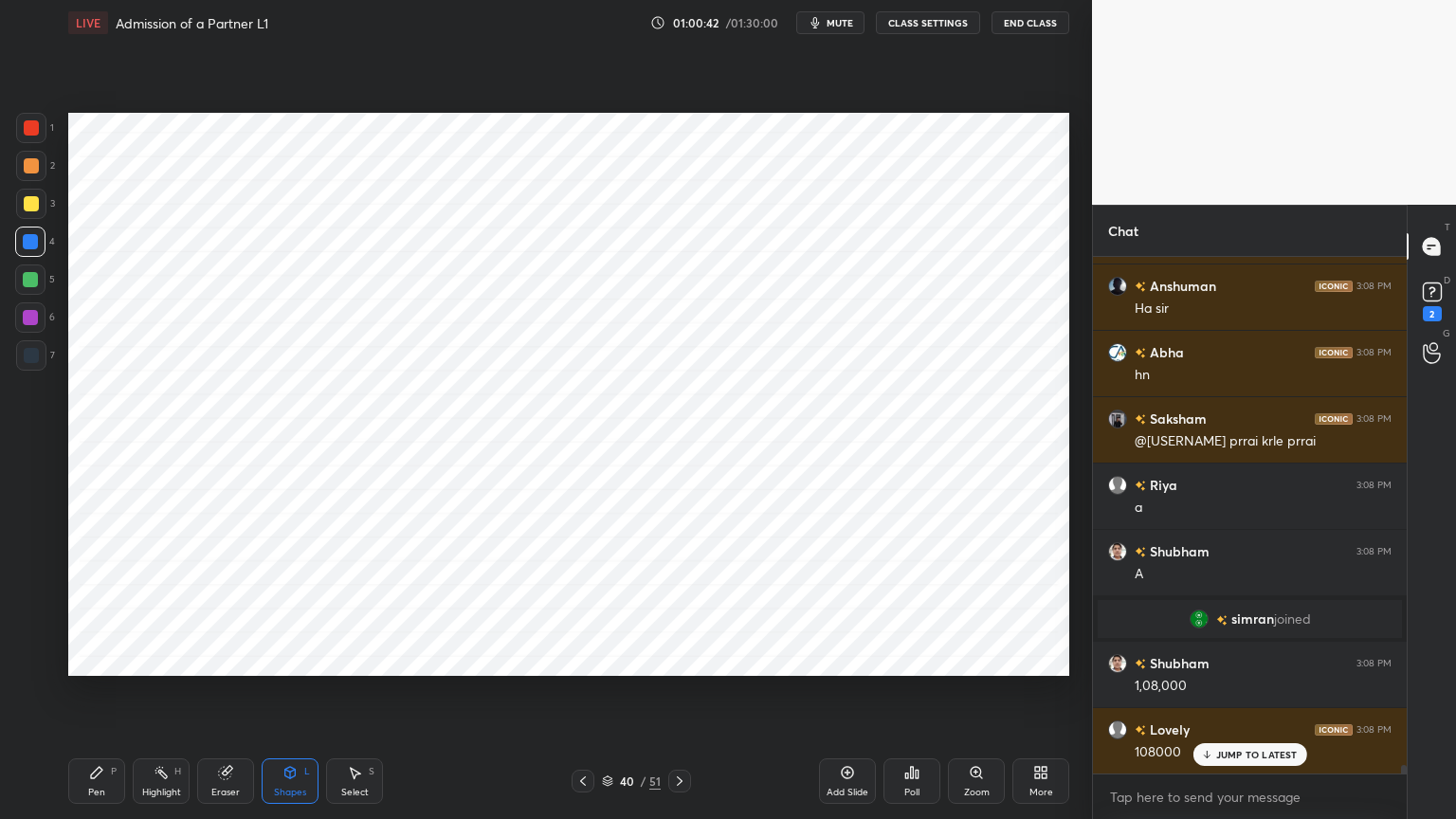 scroll, scrollTop: 32638, scrollLeft: 0, axis: vertical 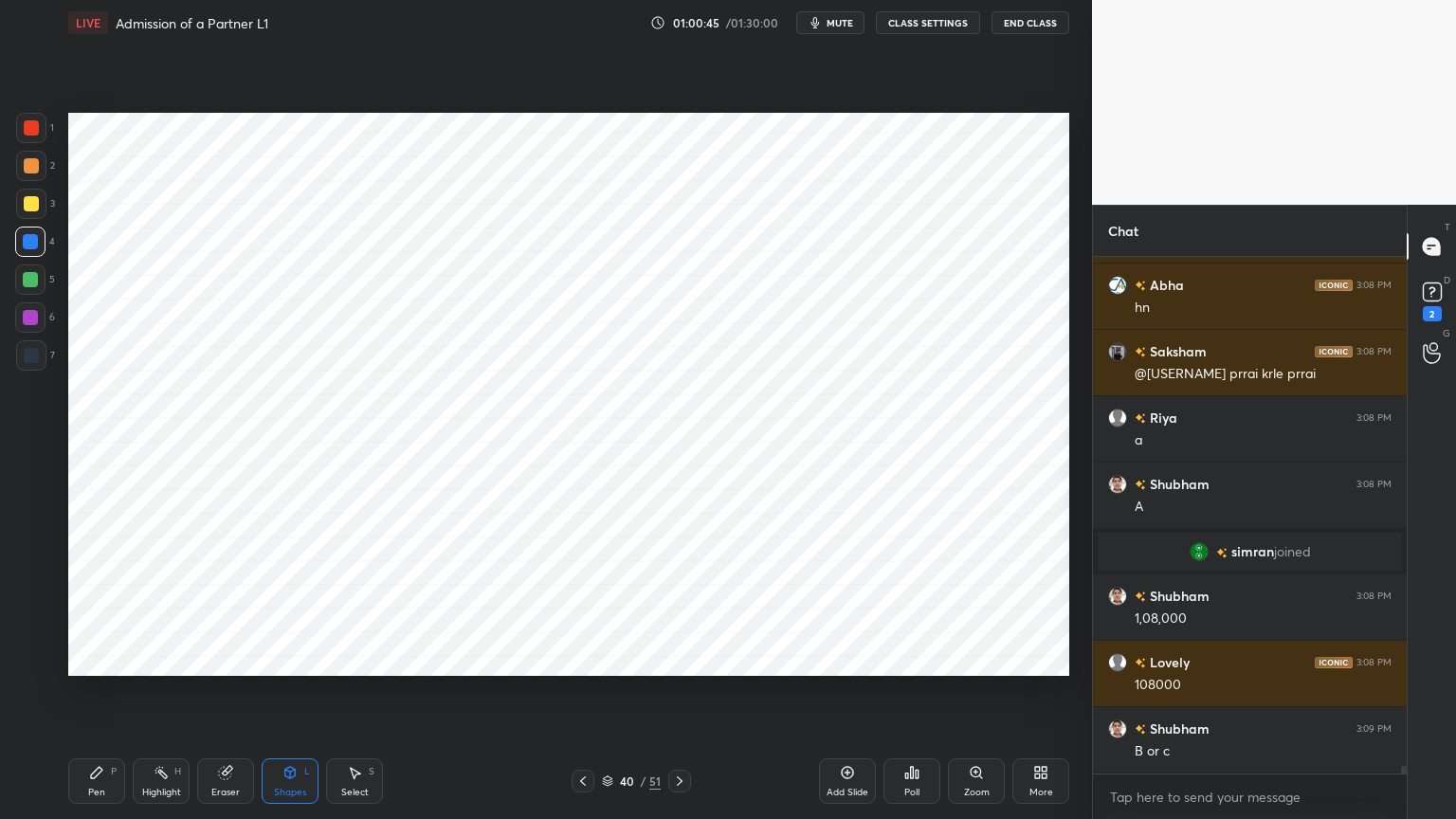 click on "Pen P" at bounding box center (97, 781) 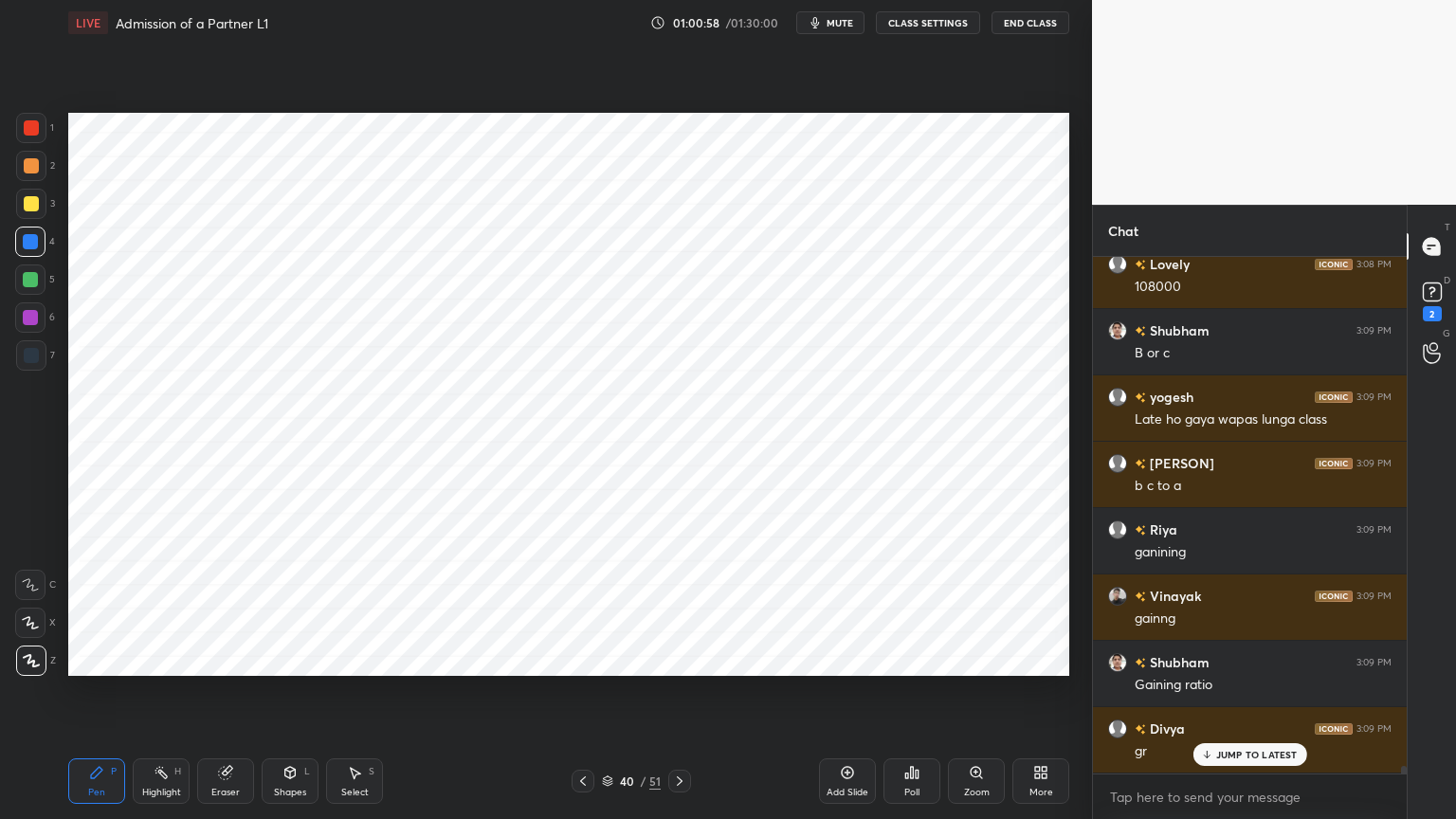 scroll, scrollTop: 33101, scrollLeft: 0, axis: vertical 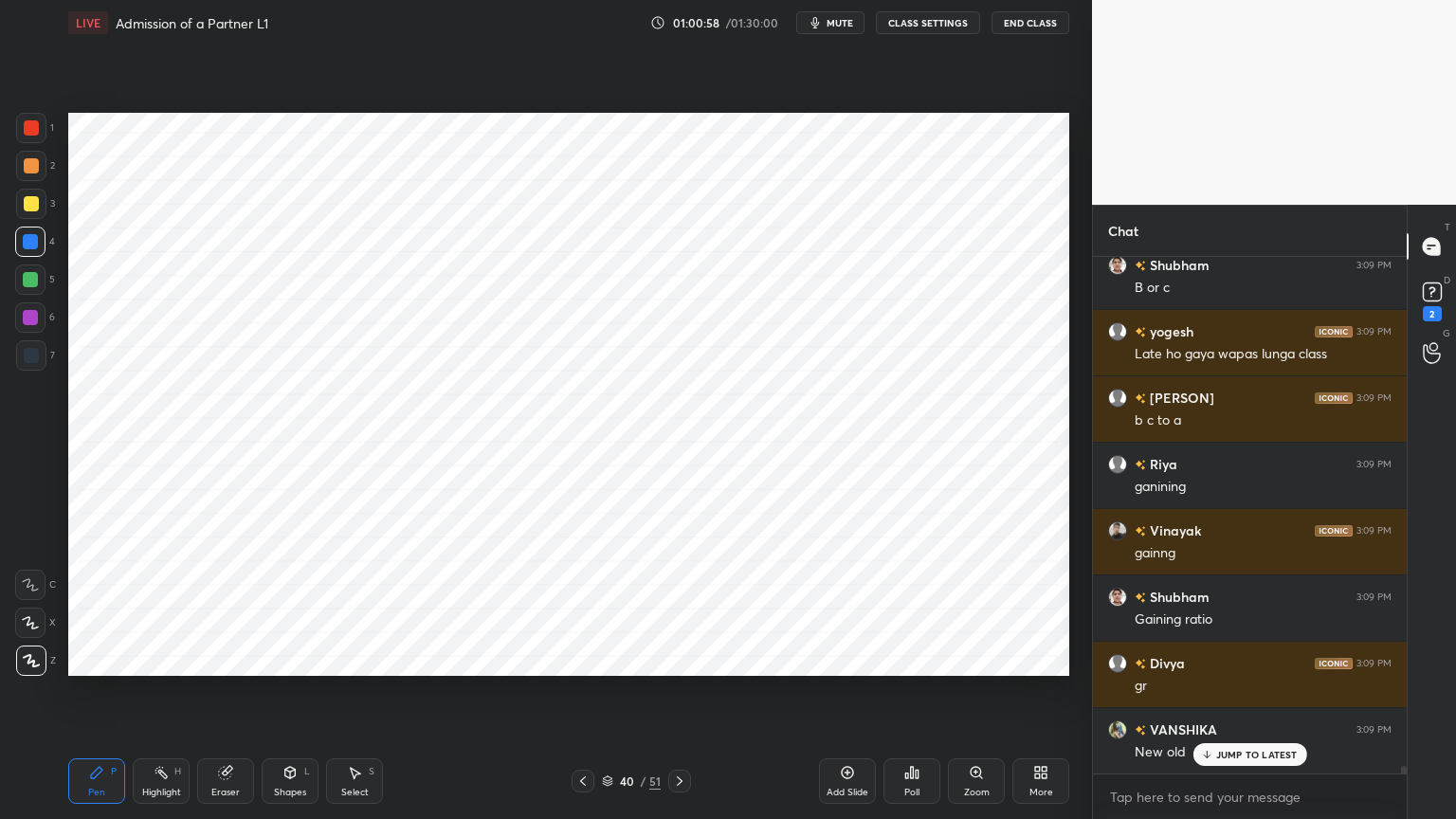 click at bounding box center [31, 355] 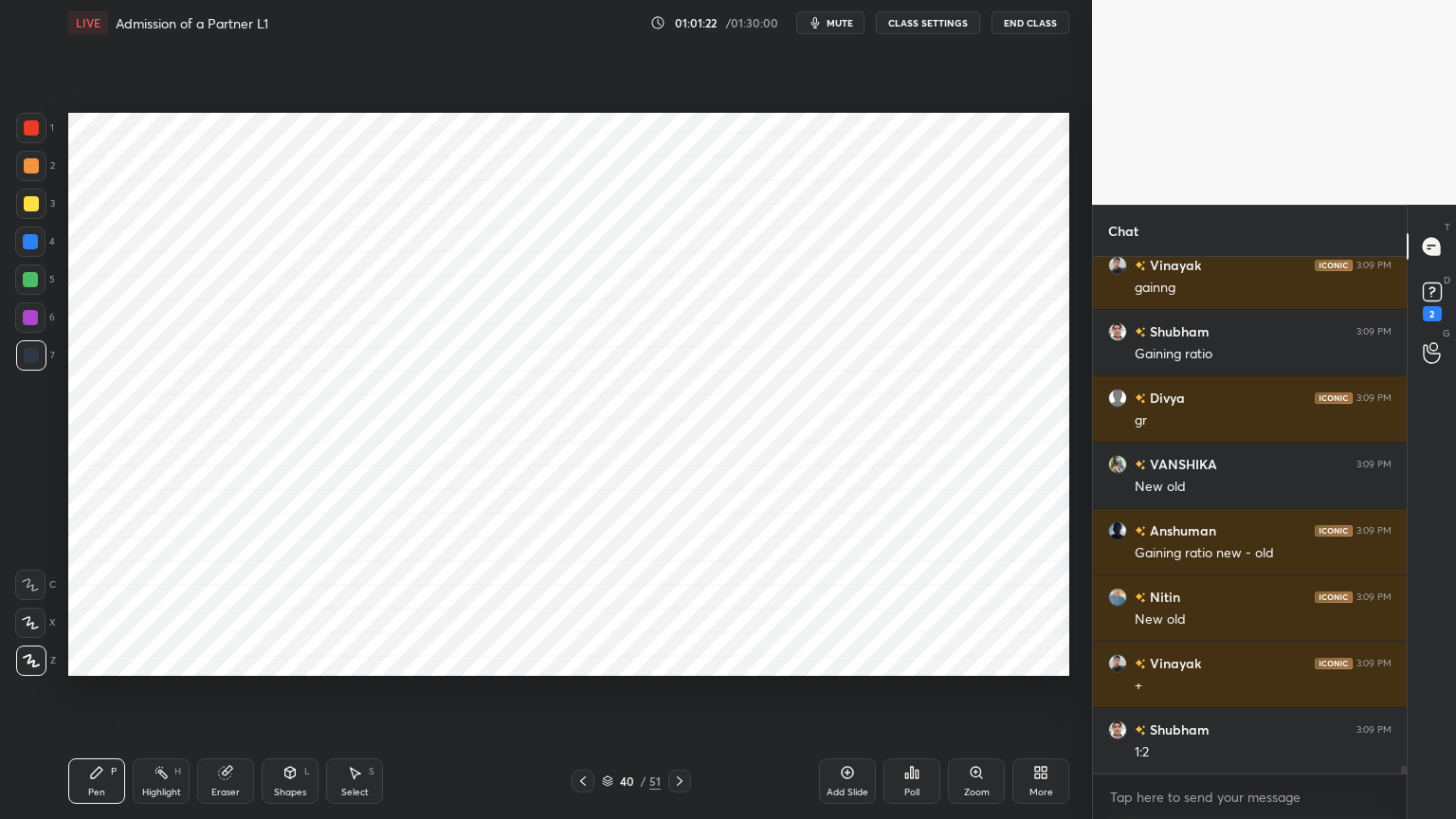 scroll, scrollTop: 33434, scrollLeft: 0, axis: vertical 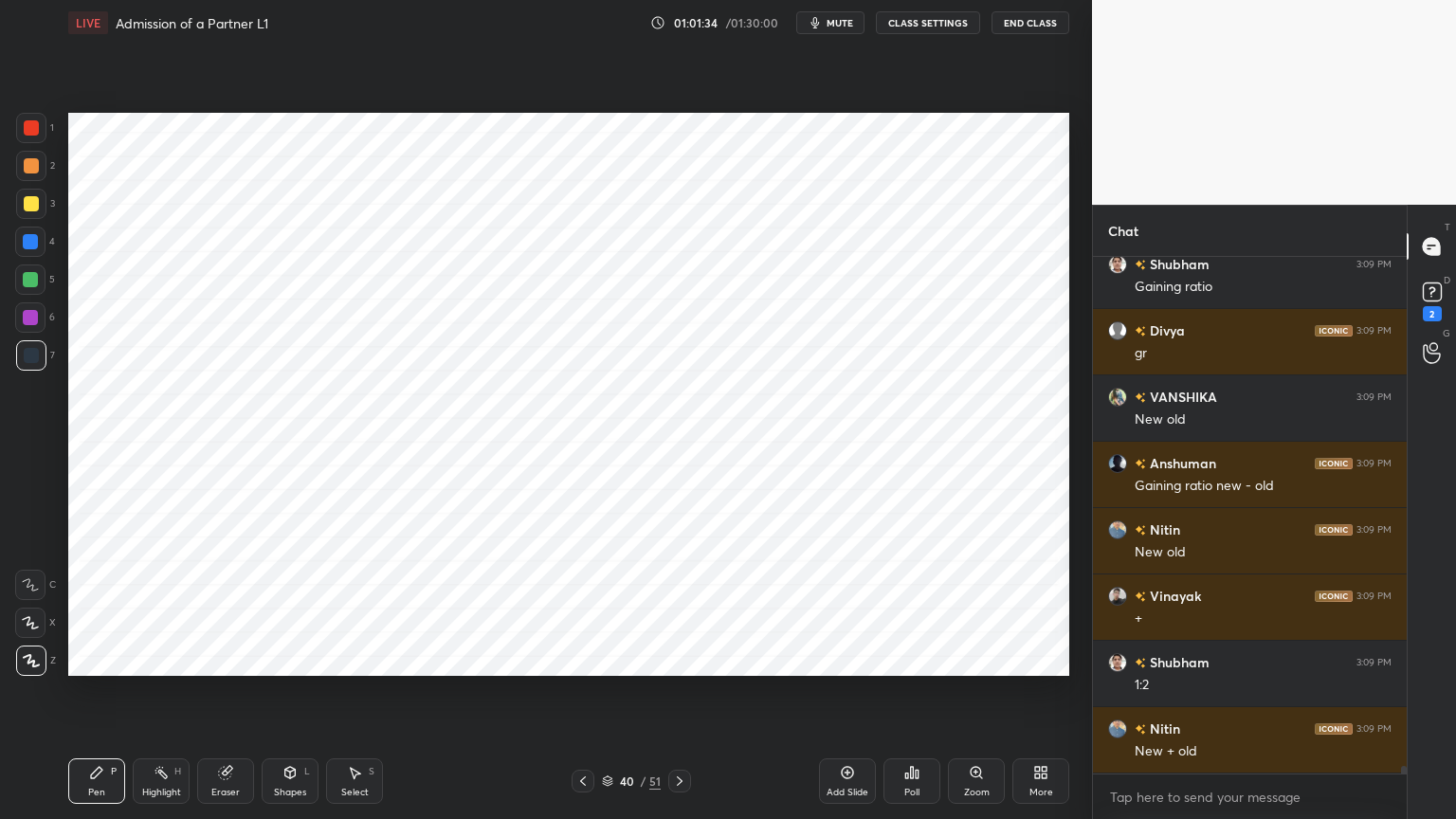 click at bounding box center [30, 242] 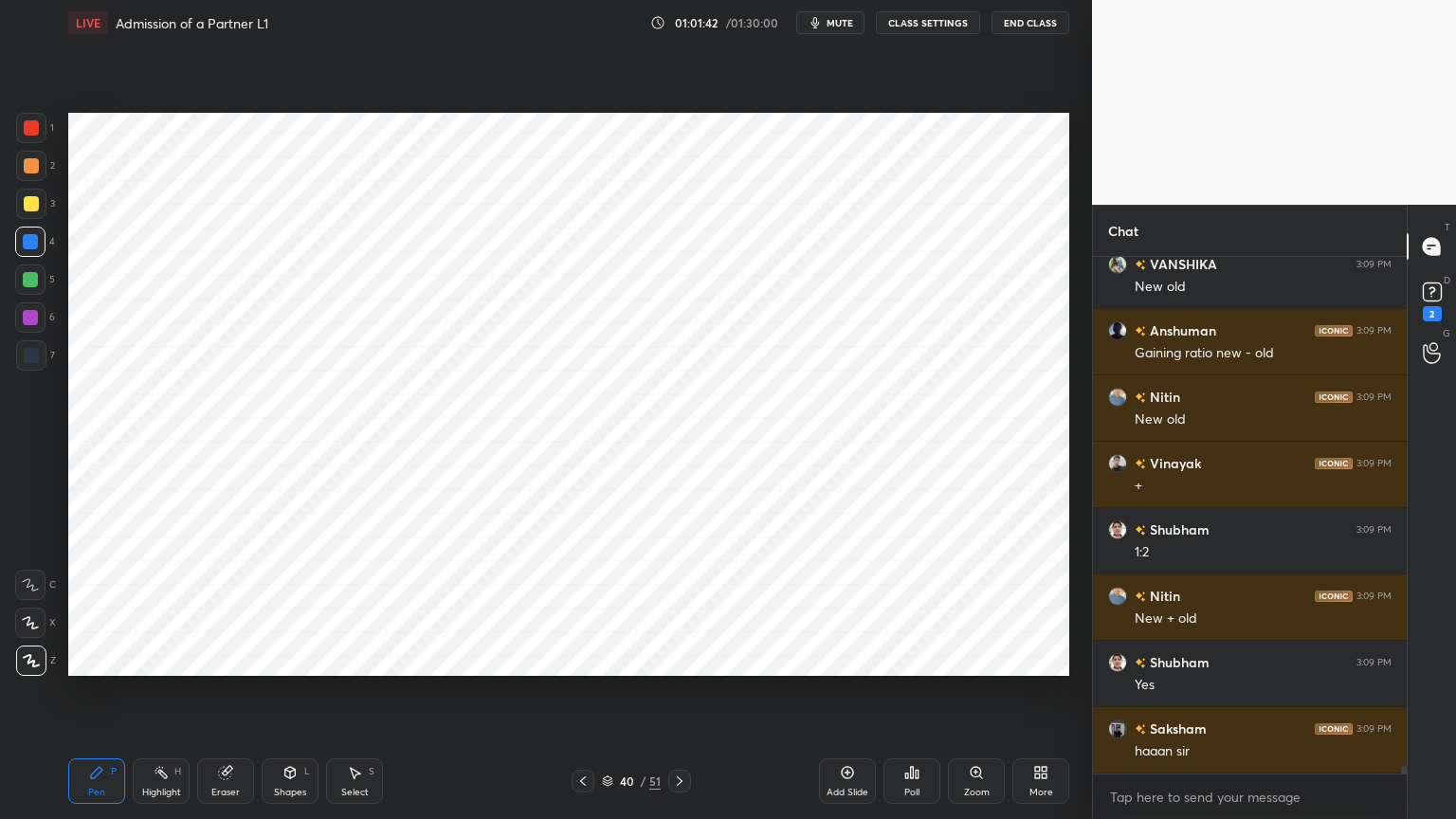 scroll, scrollTop: 33632, scrollLeft: 0, axis: vertical 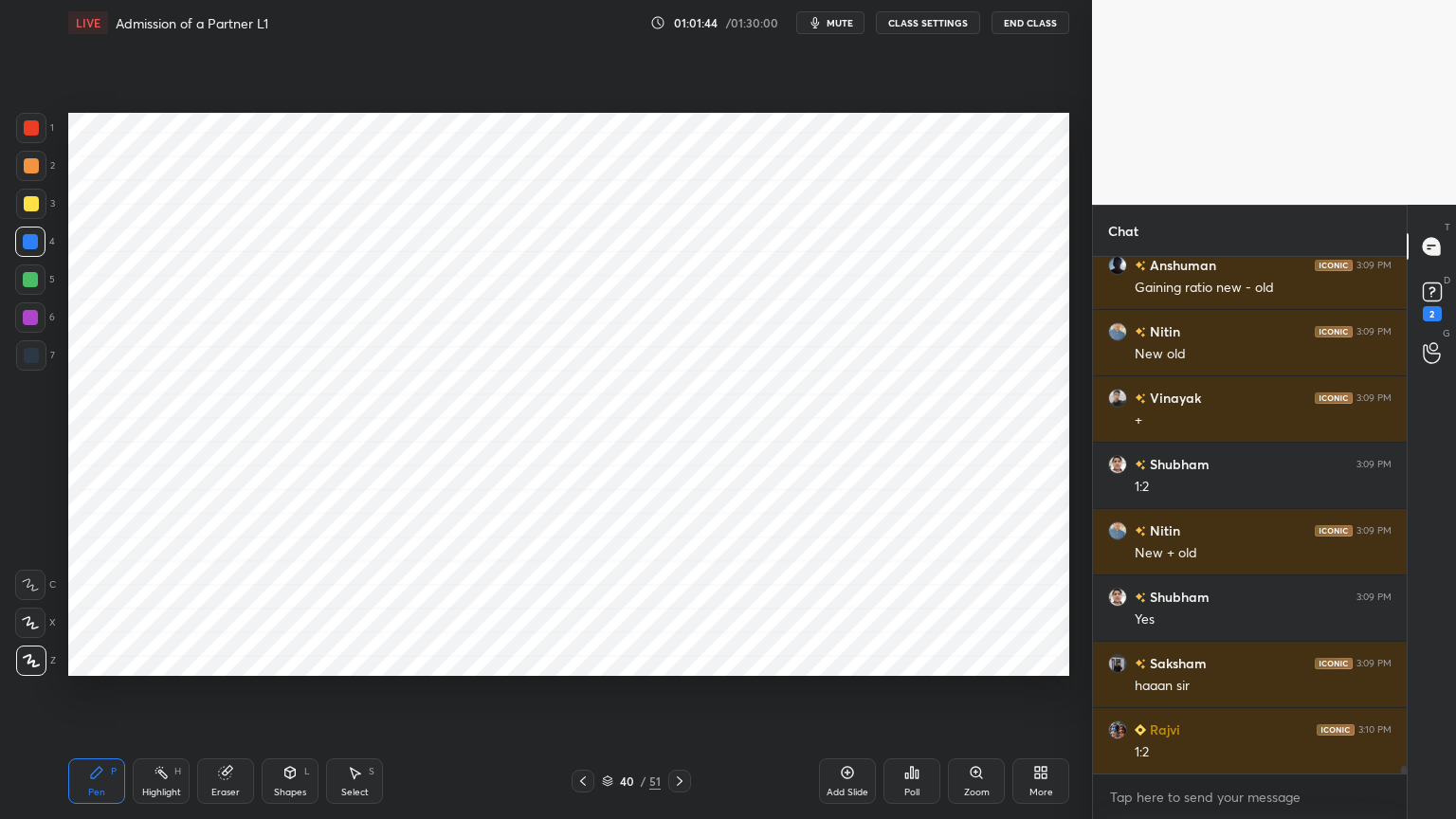 click at bounding box center [31, 355] 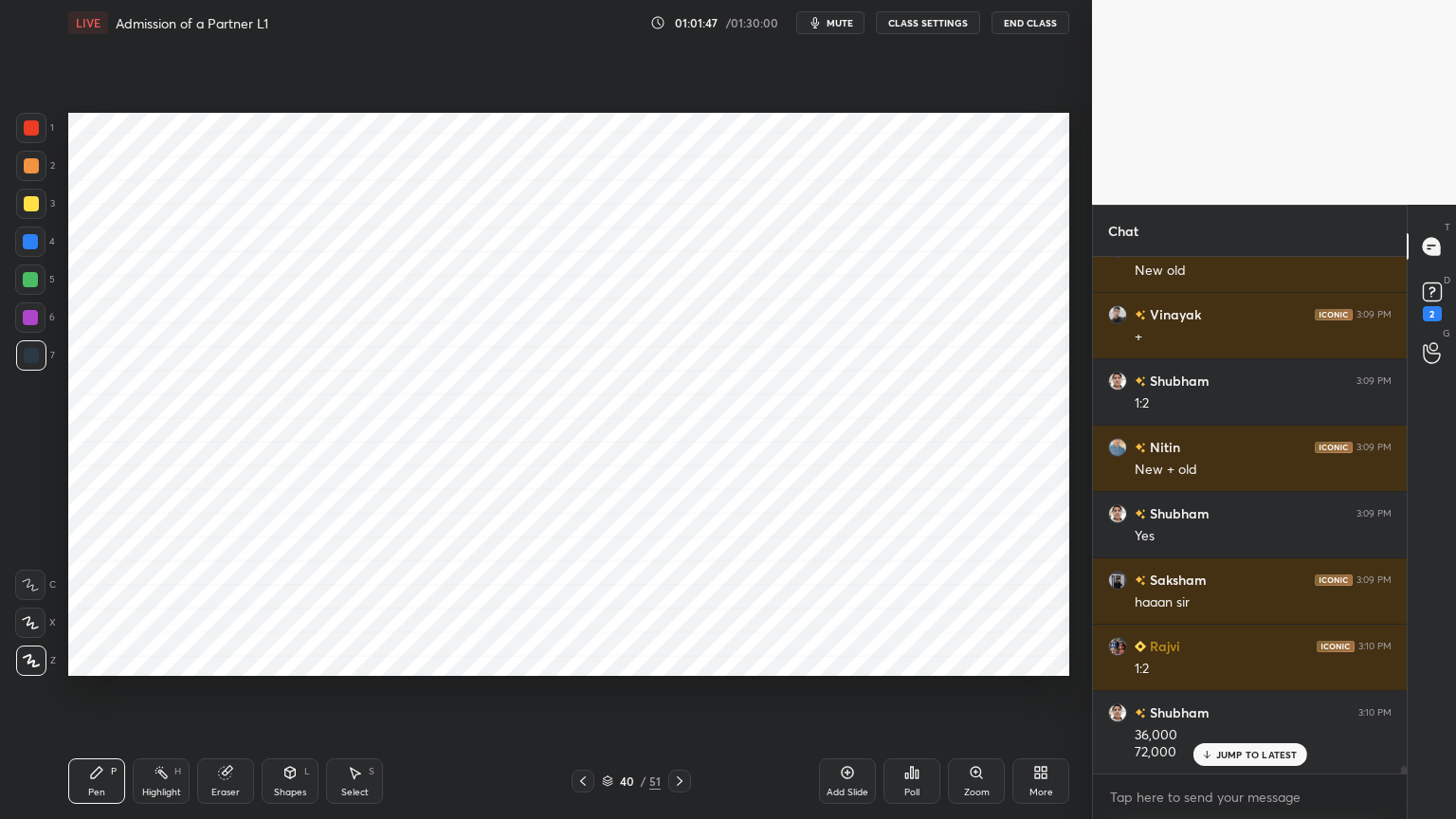 scroll, scrollTop: 33783, scrollLeft: 0, axis: vertical 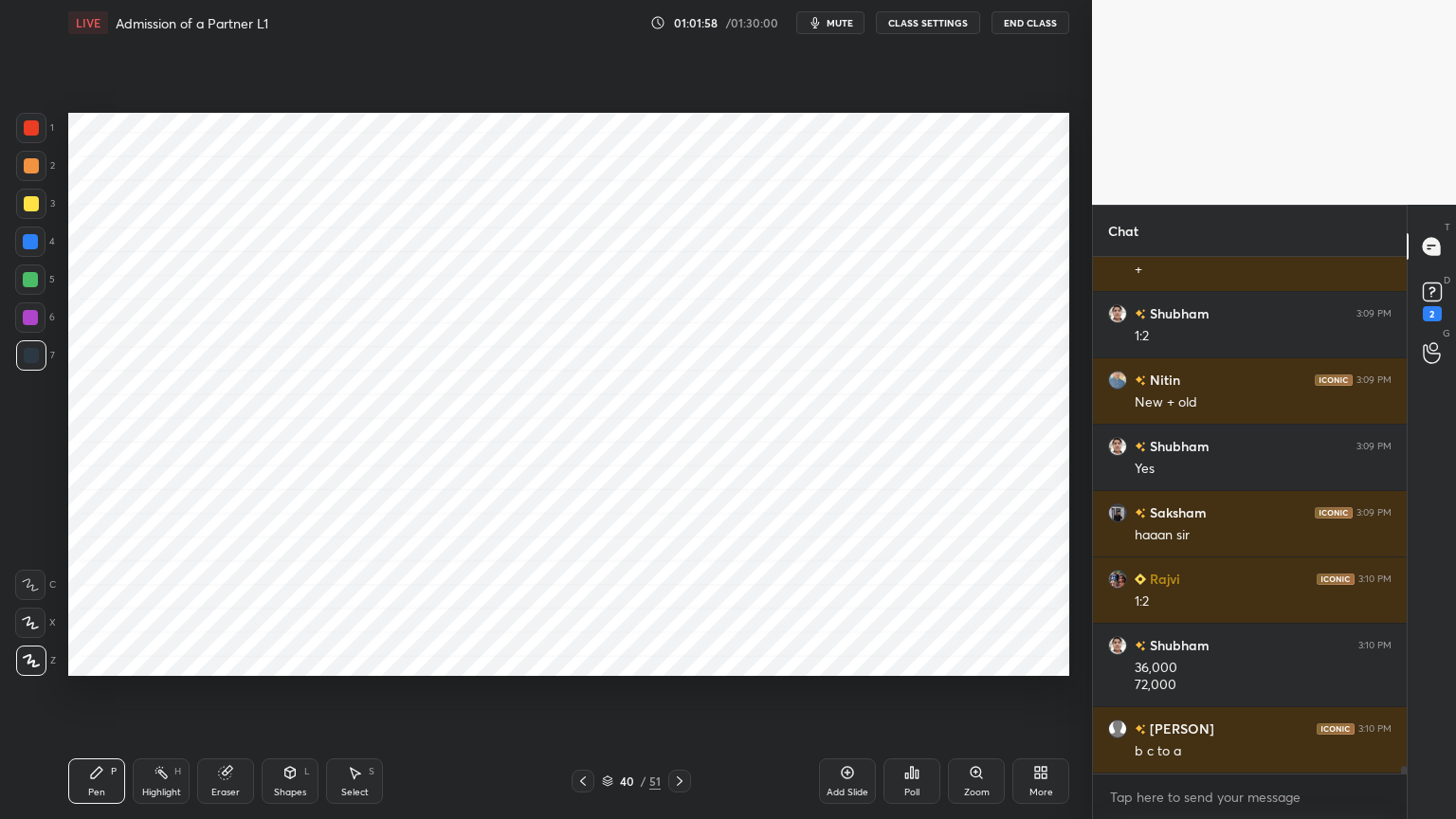 click at bounding box center [31, 128] 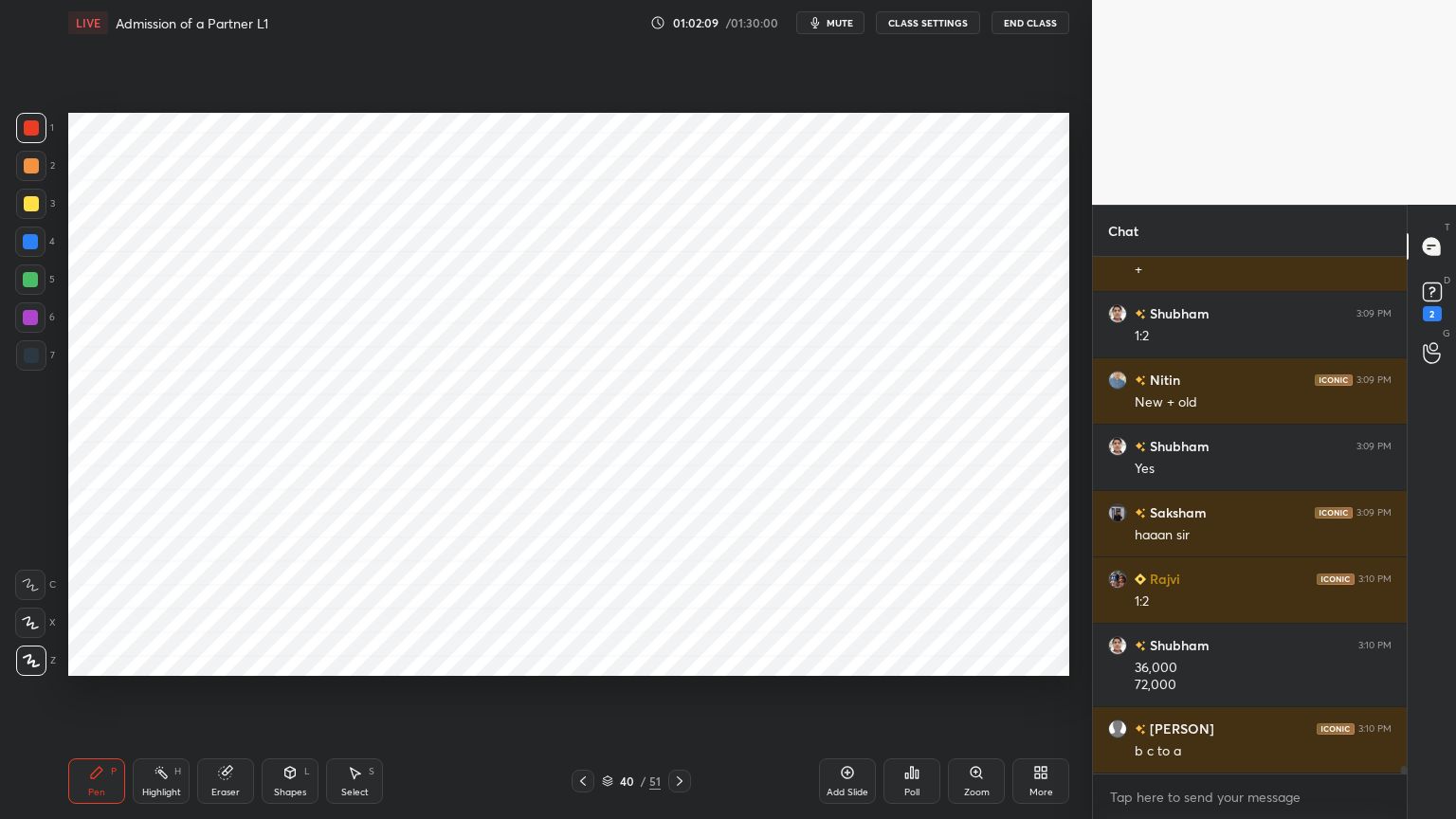 click at bounding box center [31, 355] 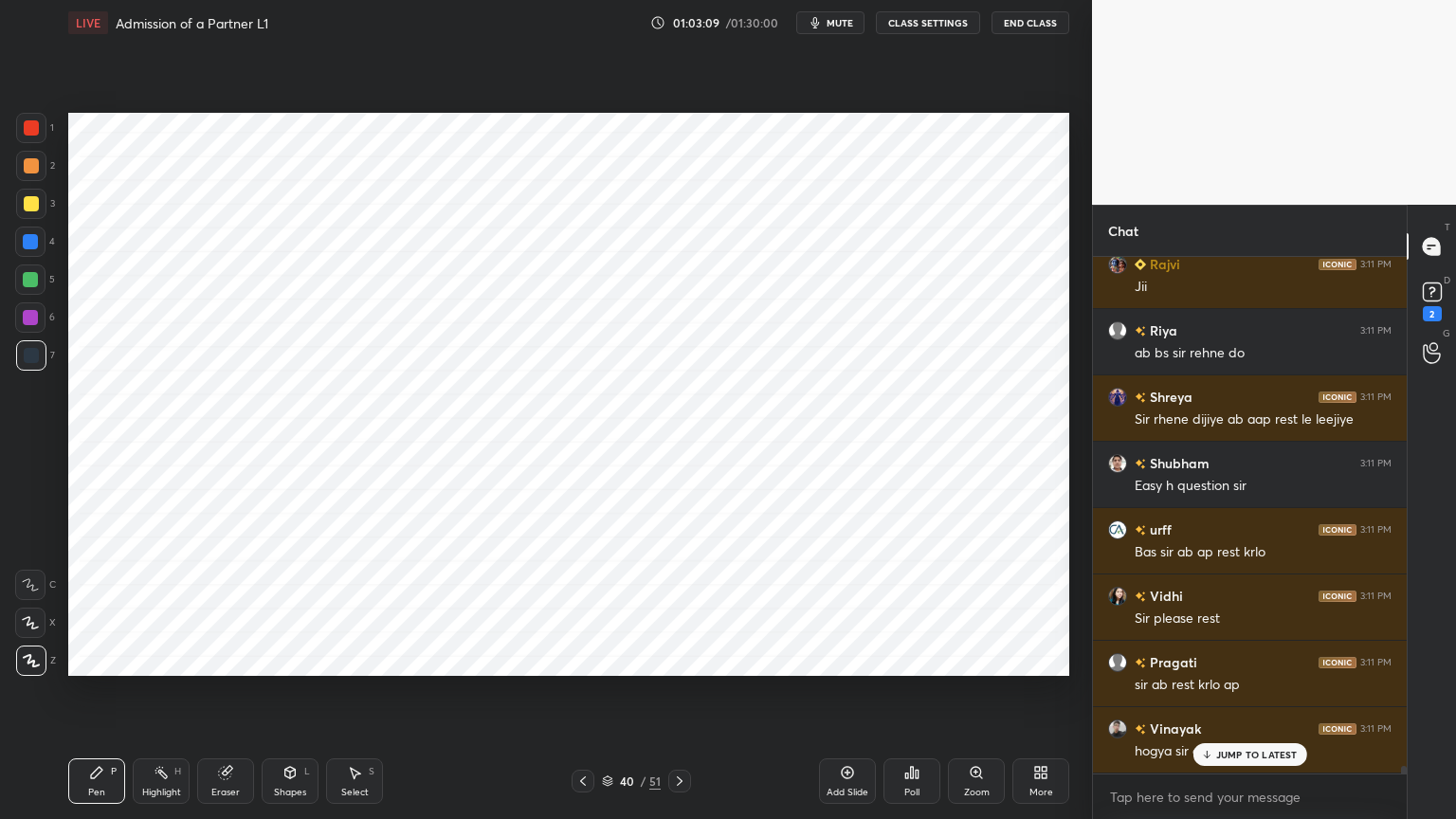 scroll, scrollTop: 34910, scrollLeft: 0, axis: vertical 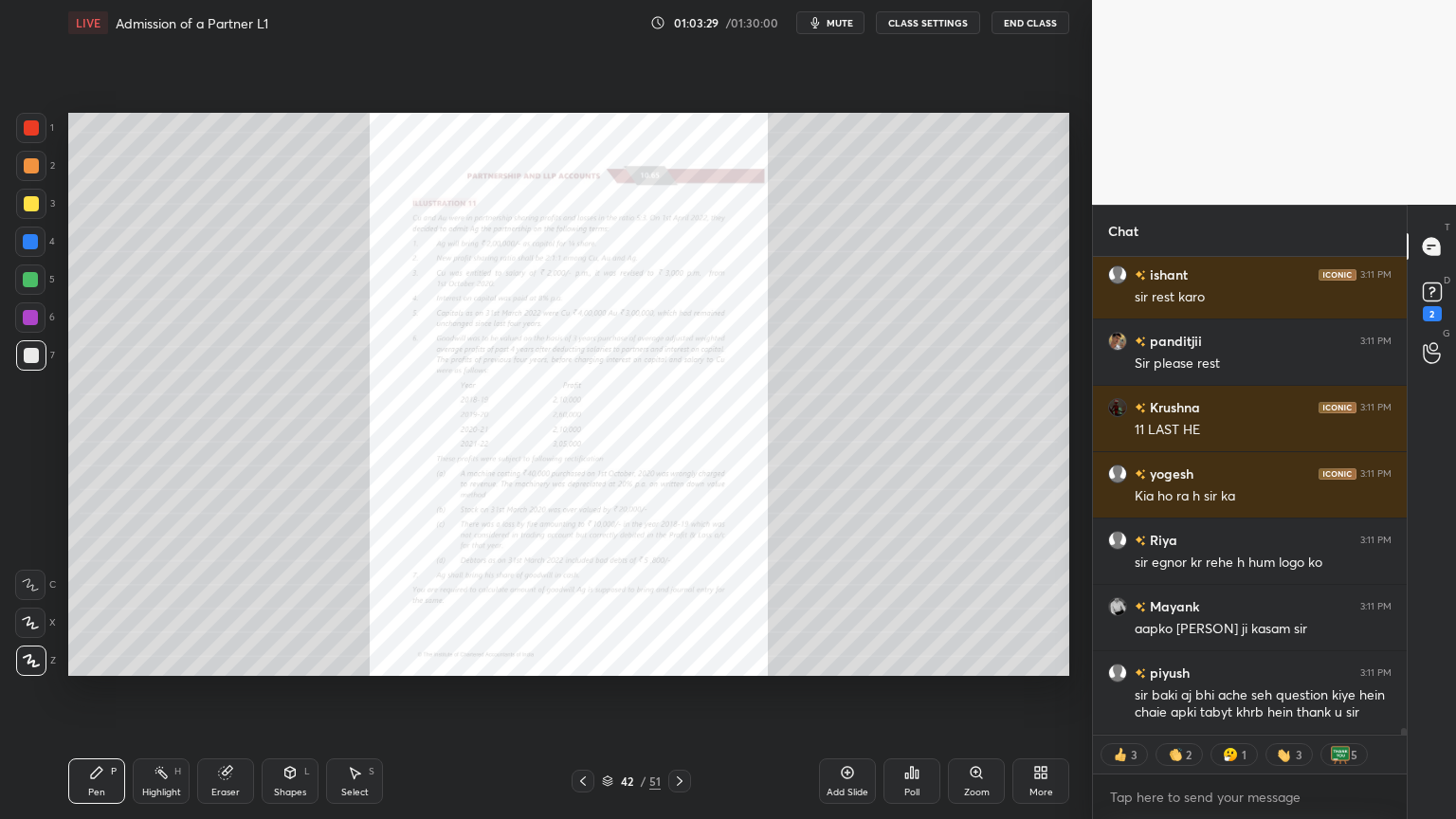 click 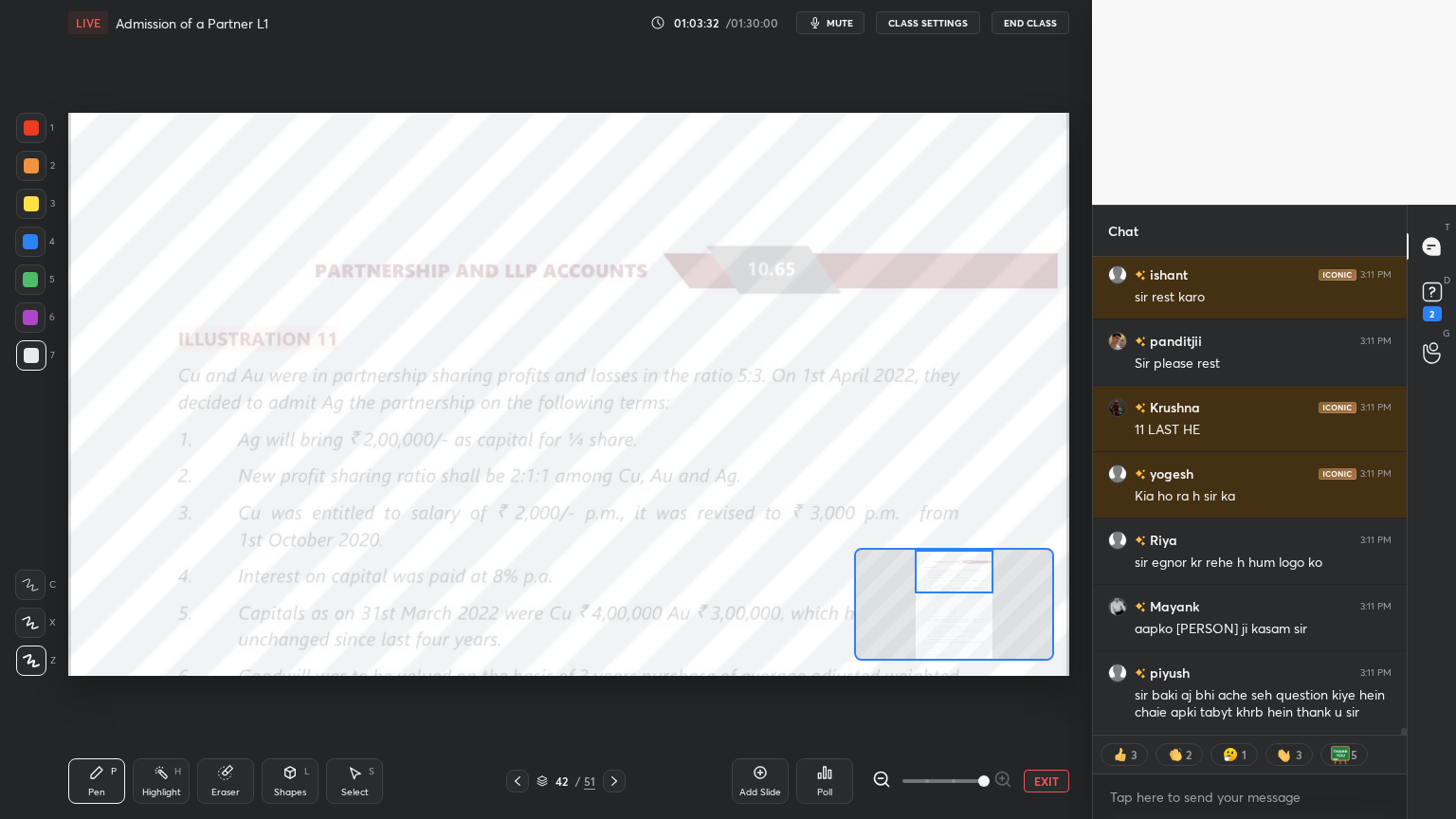 scroll, scrollTop: 6, scrollLeft: 6, axis: both 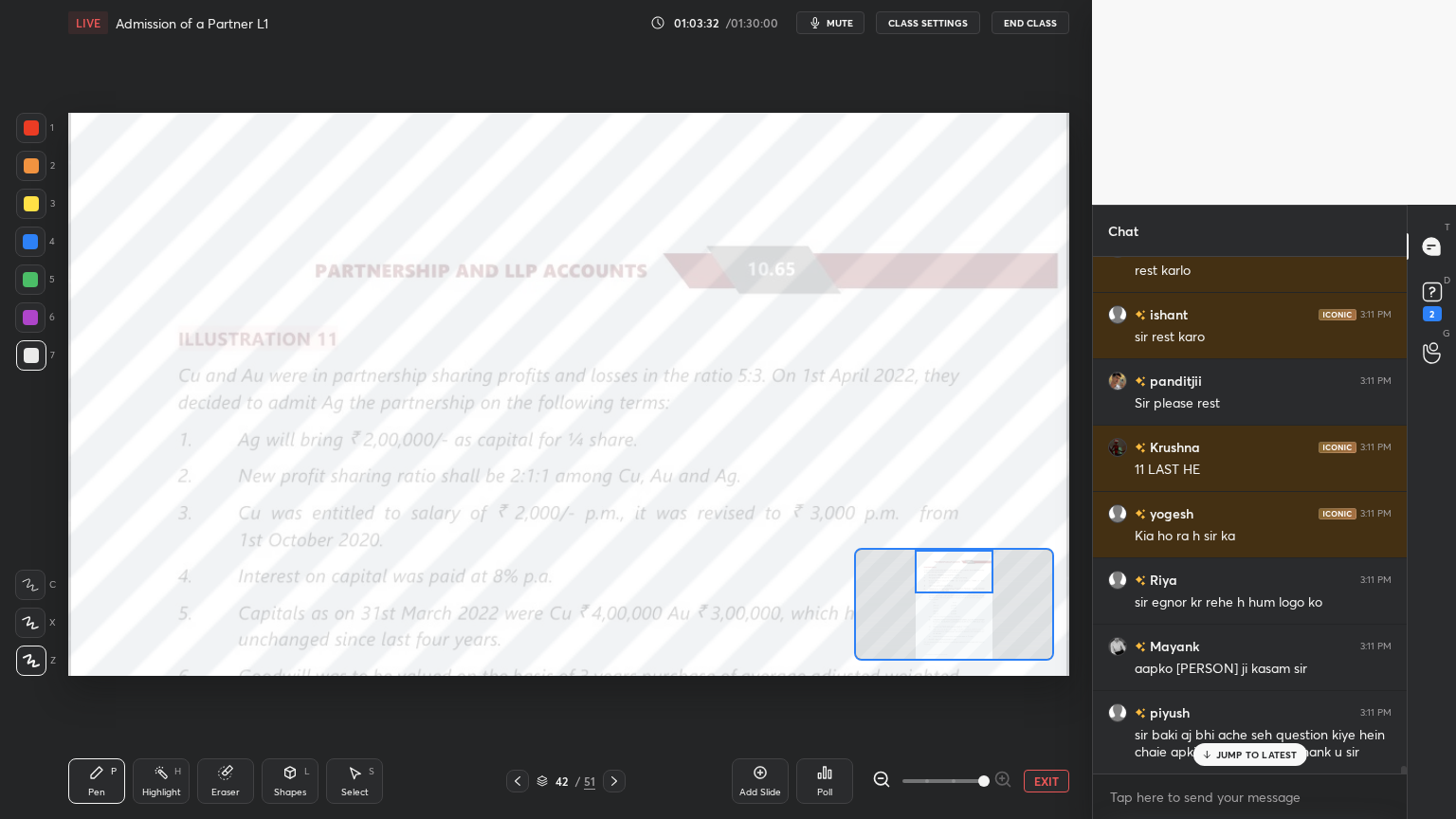 click at bounding box center (30, 585) 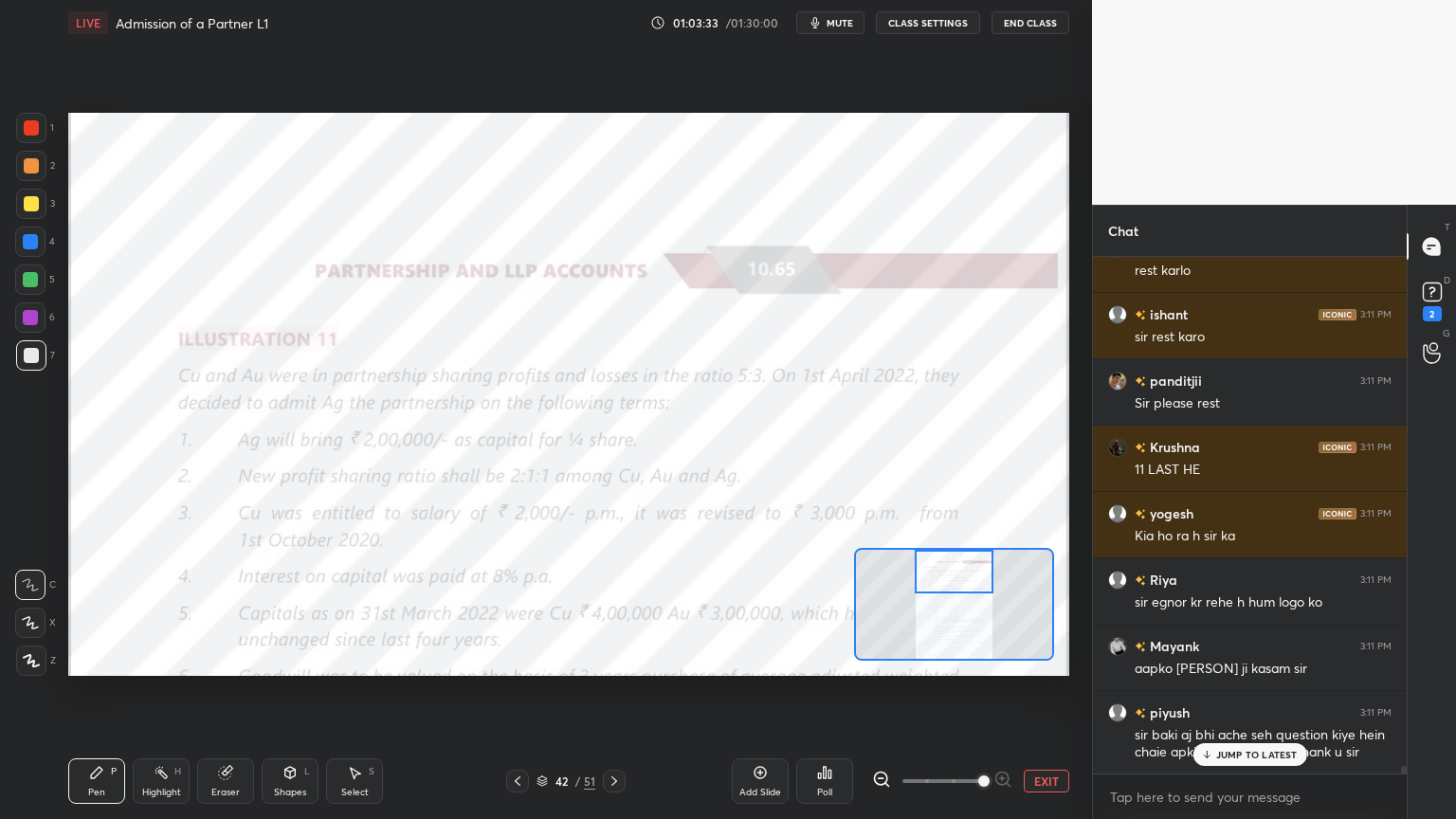click at bounding box center (31, 128) 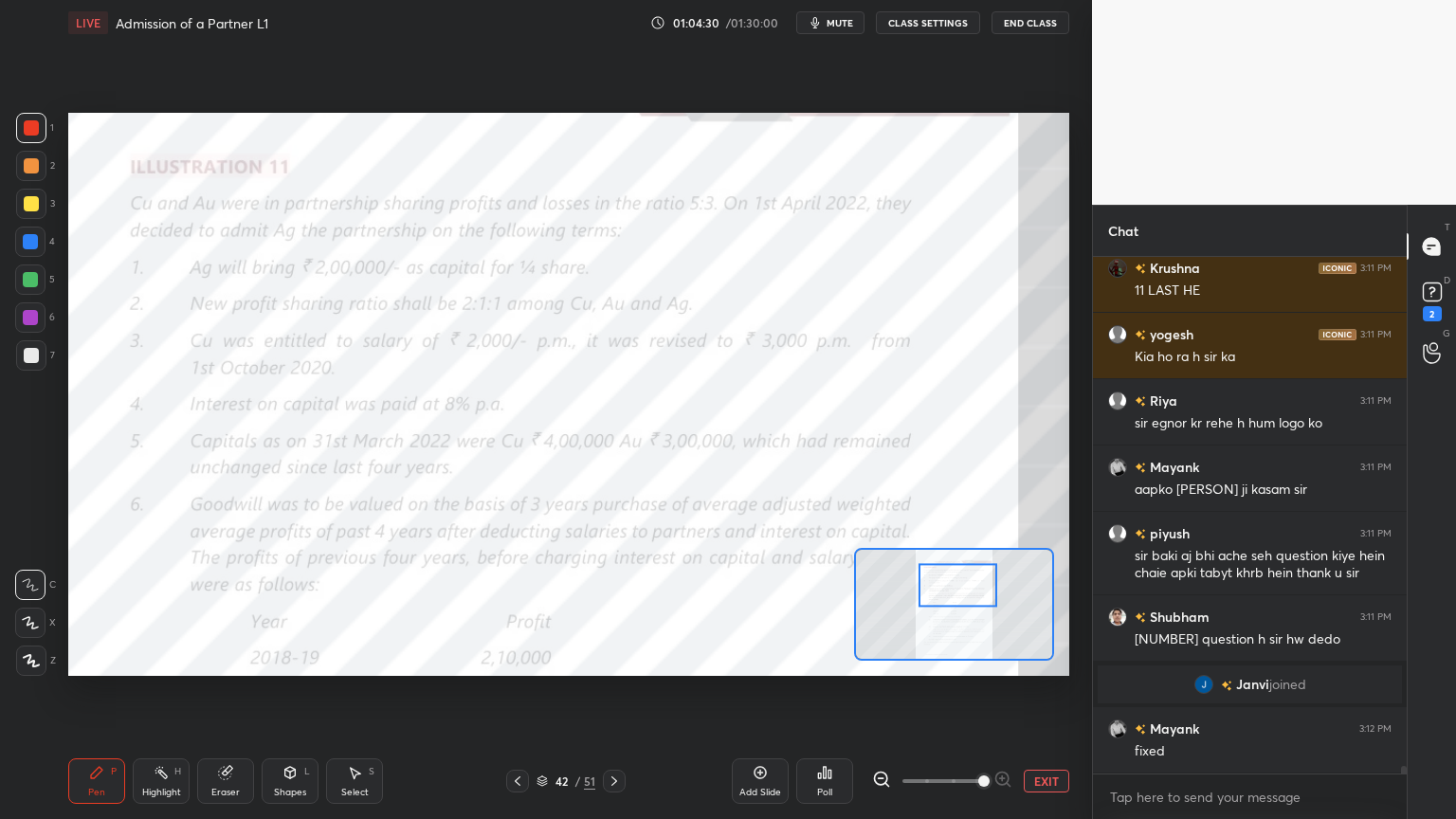scroll, scrollTop: 34723, scrollLeft: 0, axis: vertical 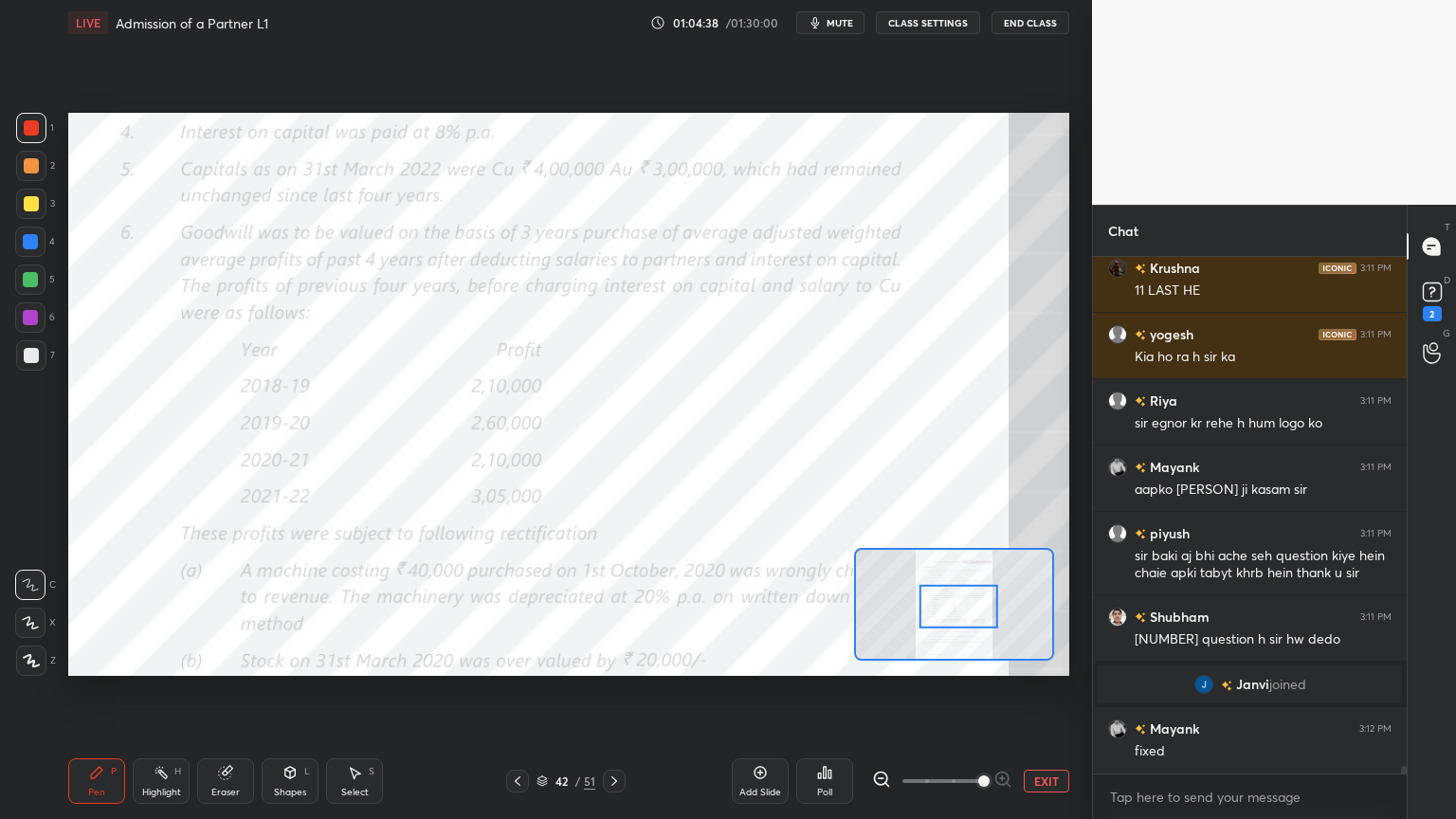 click on "4" at bounding box center (35, 246) 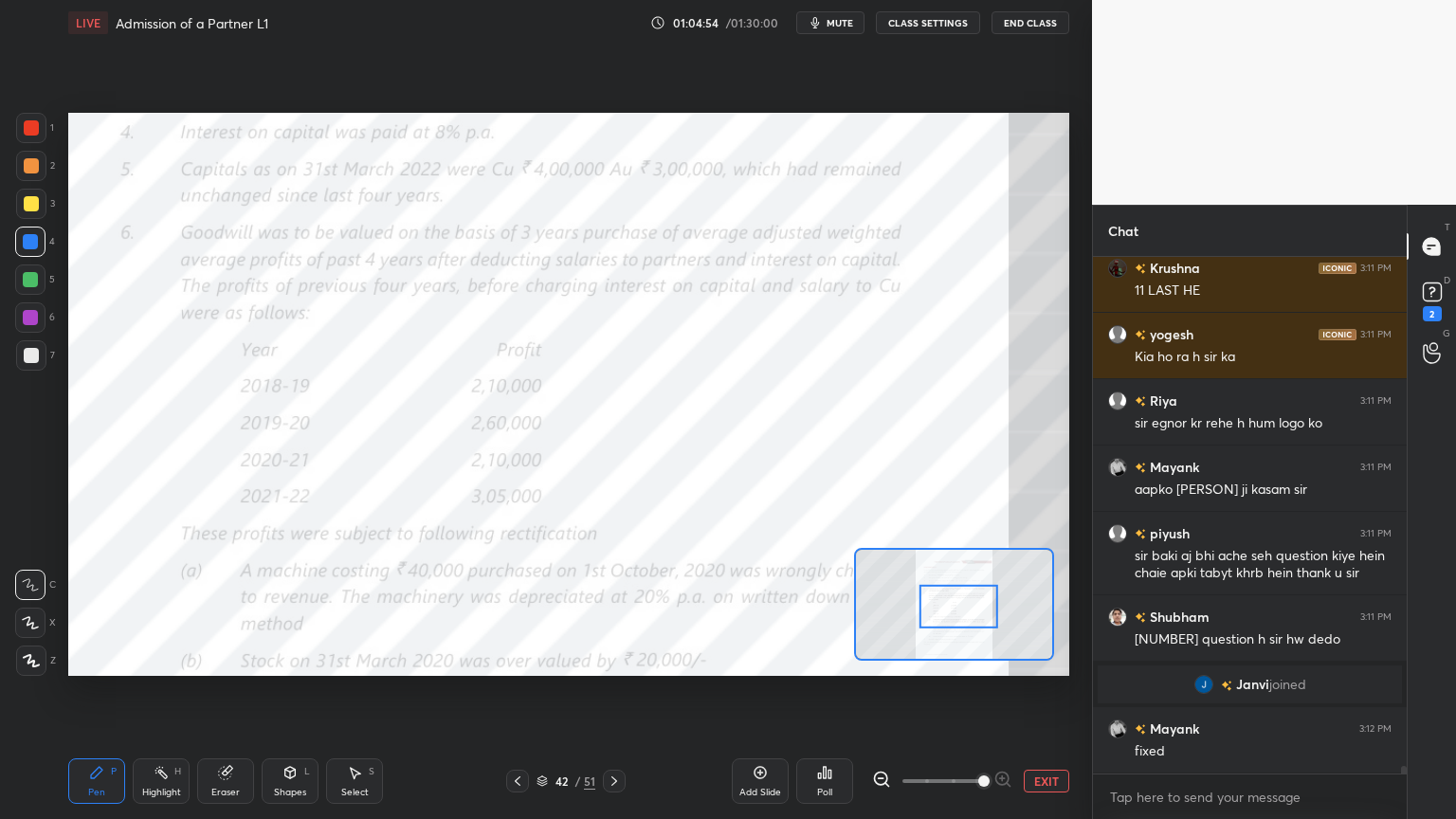 scroll, scrollTop: 34789, scrollLeft: 0, axis: vertical 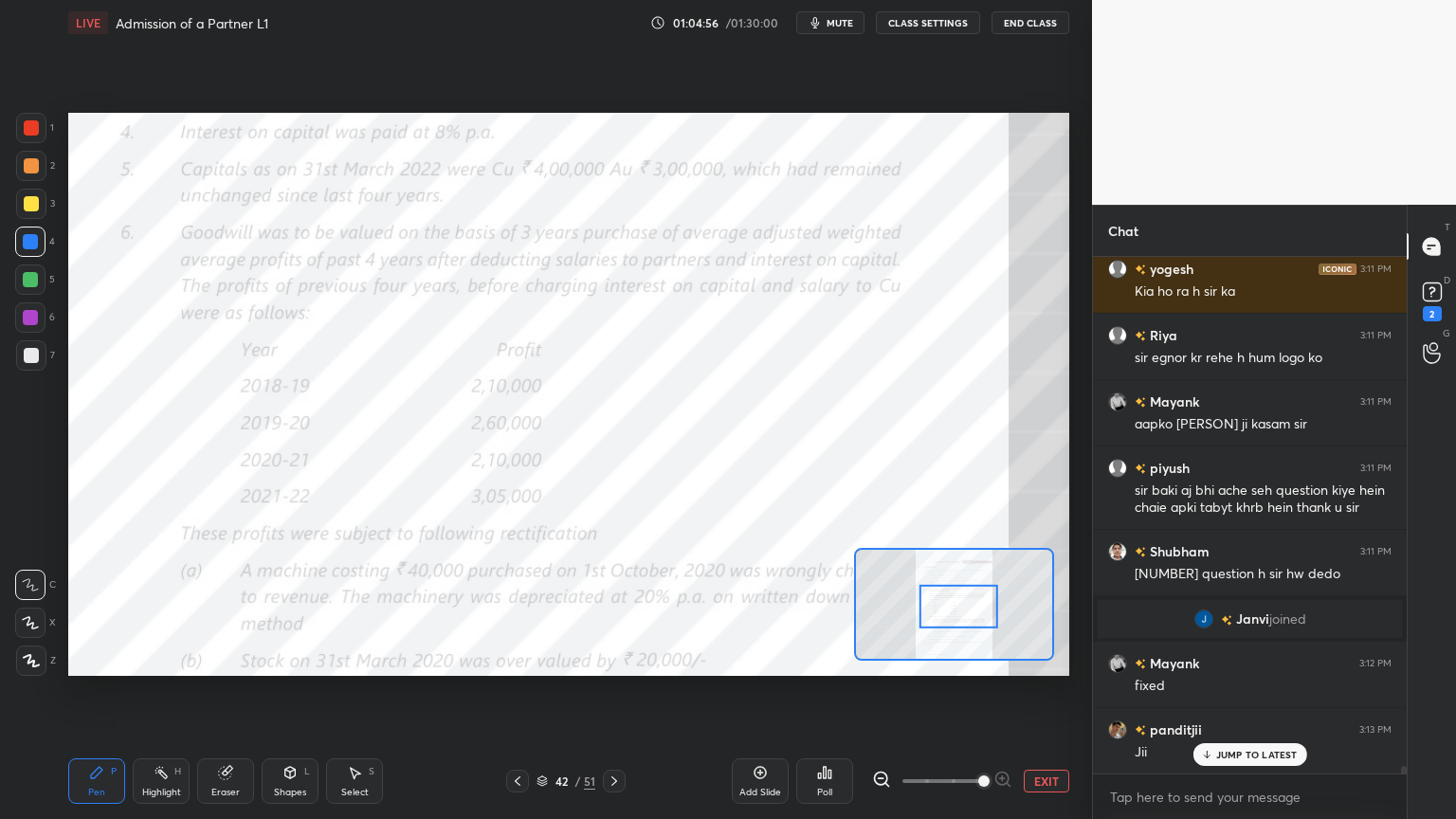 click at bounding box center (30, 318) 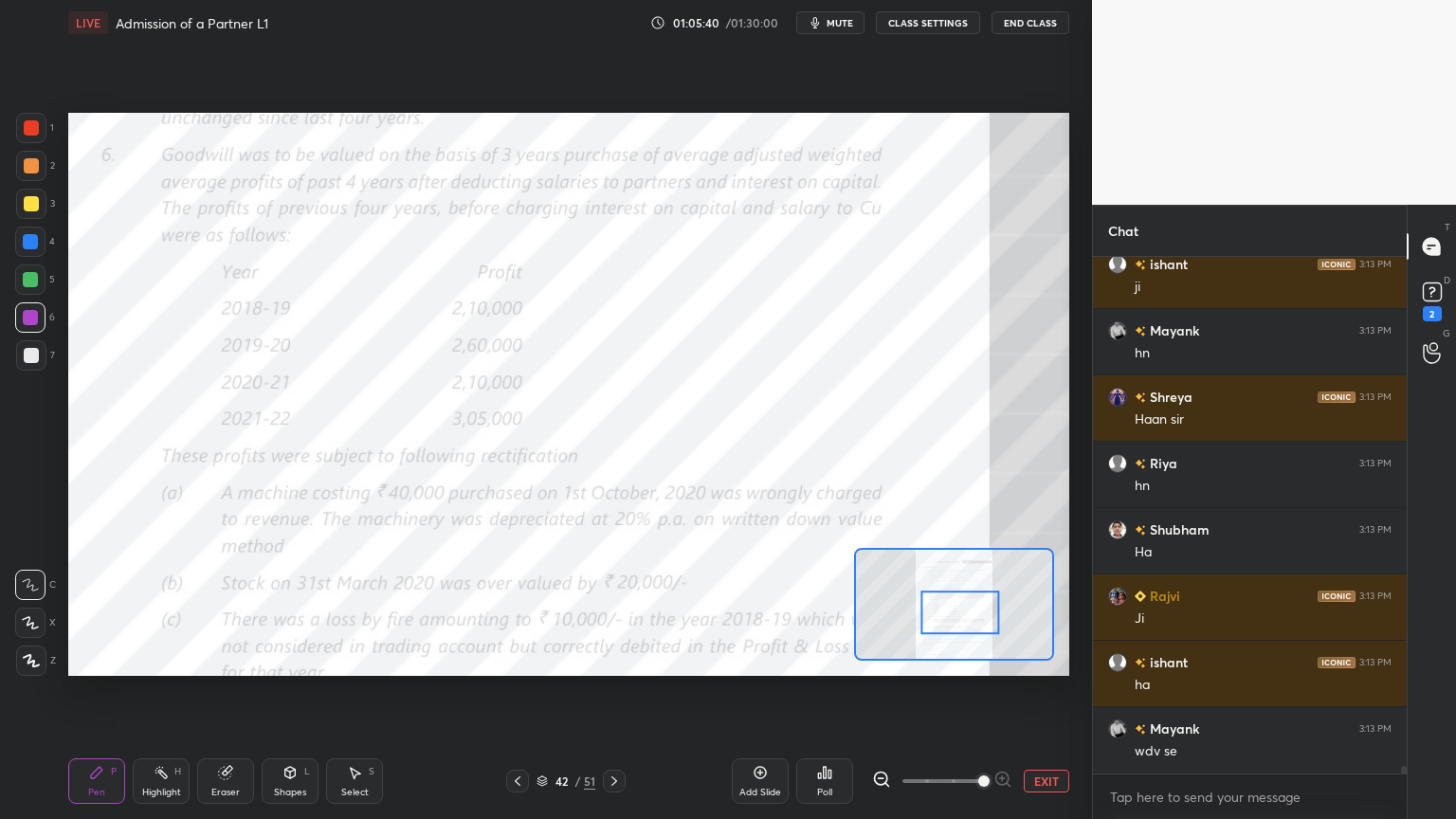 scroll, scrollTop: 35452, scrollLeft: 0, axis: vertical 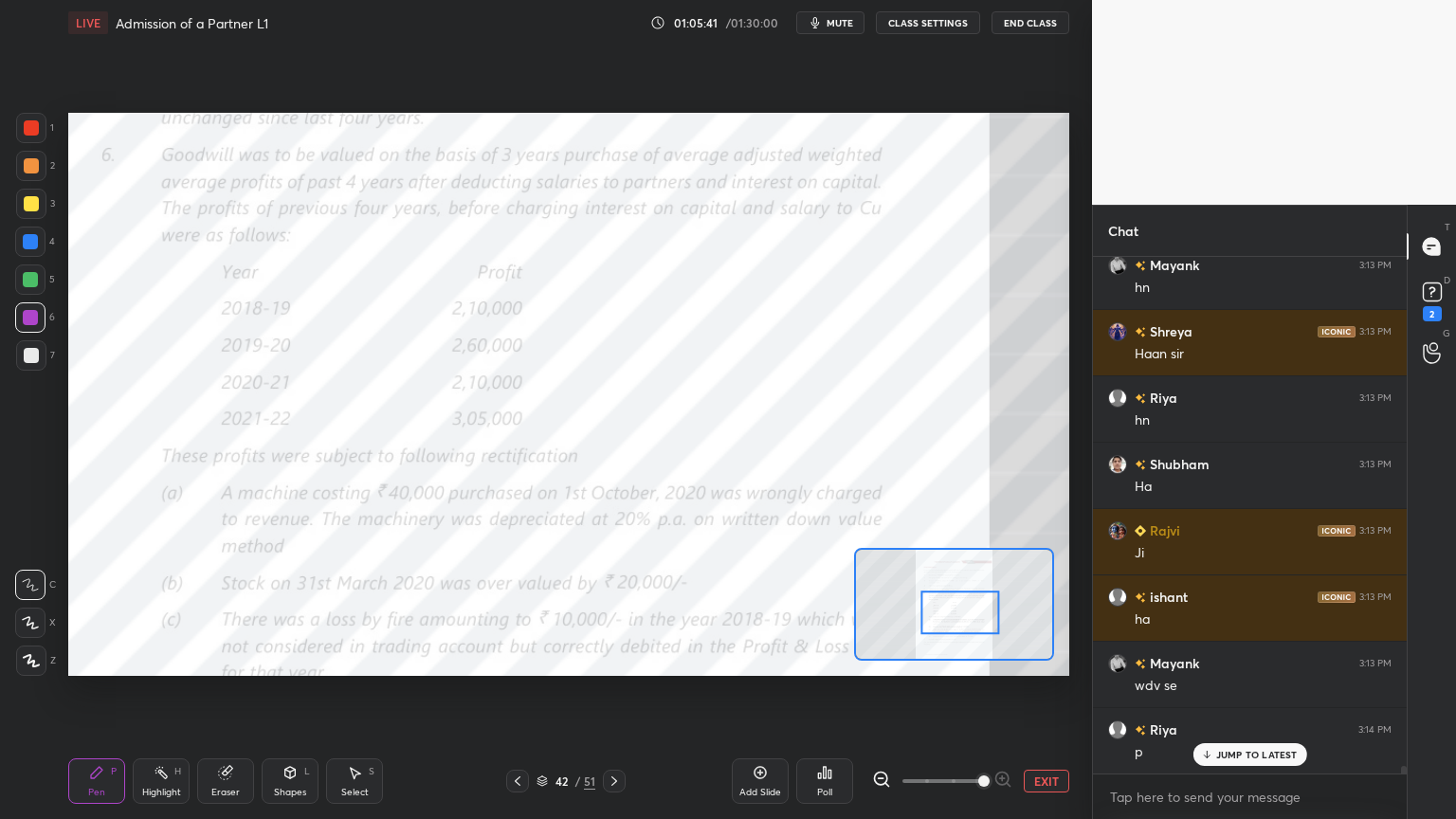click on "1" at bounding box center [35, 132] 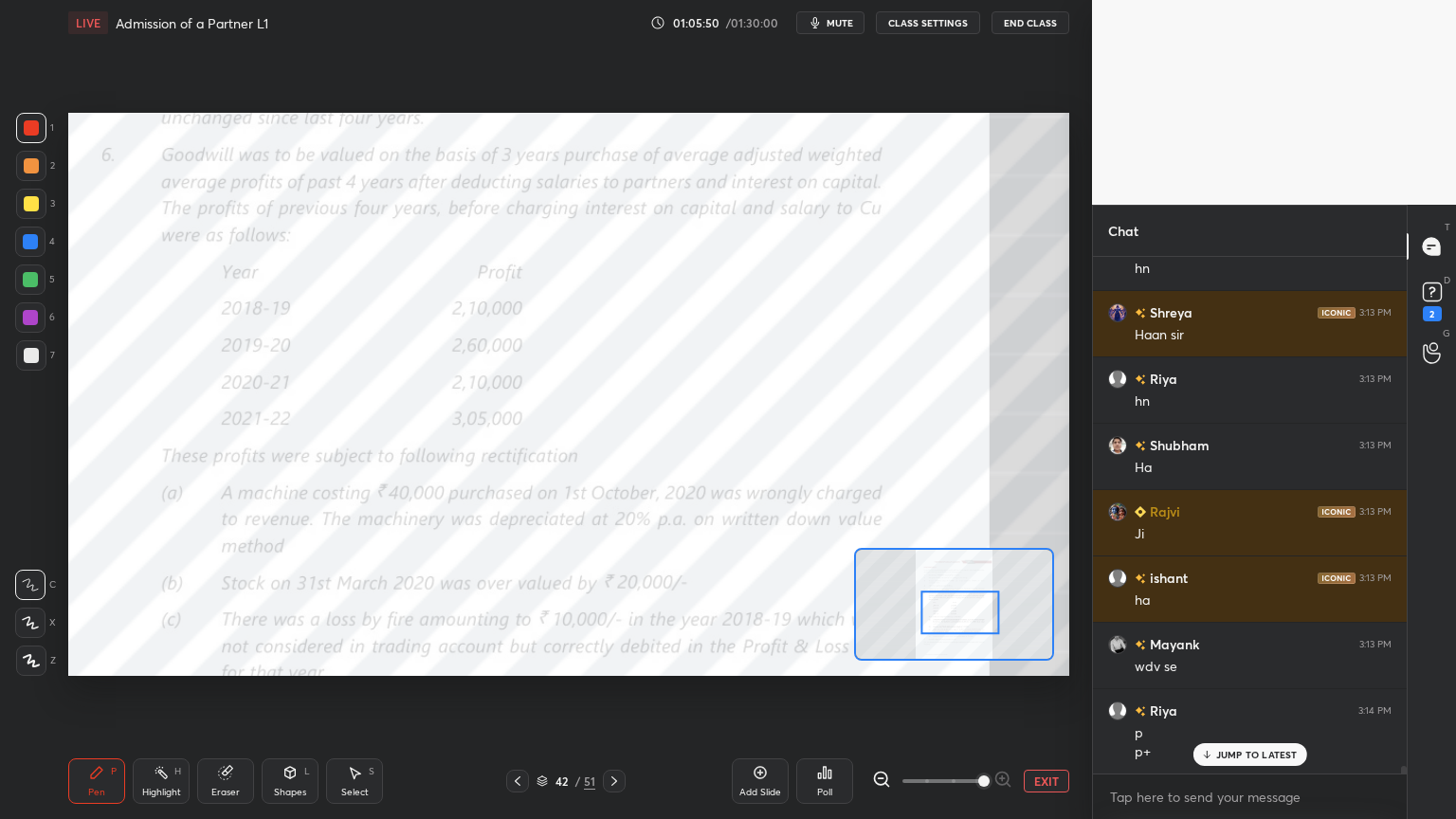 scroll, scrollTop: 35538, scrollLeft: 0, axis: vertical 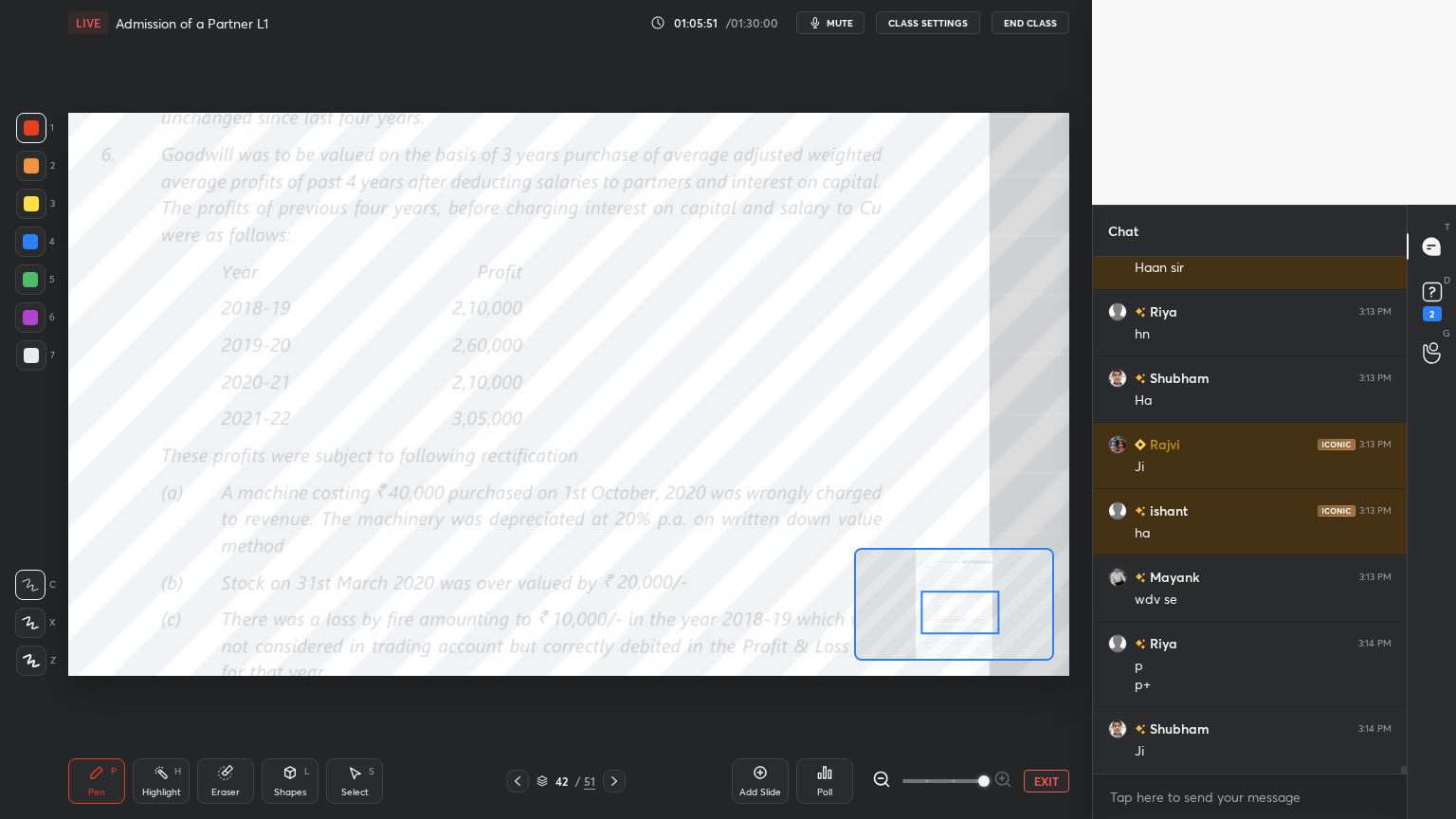 click at bounding box center (30, 318) 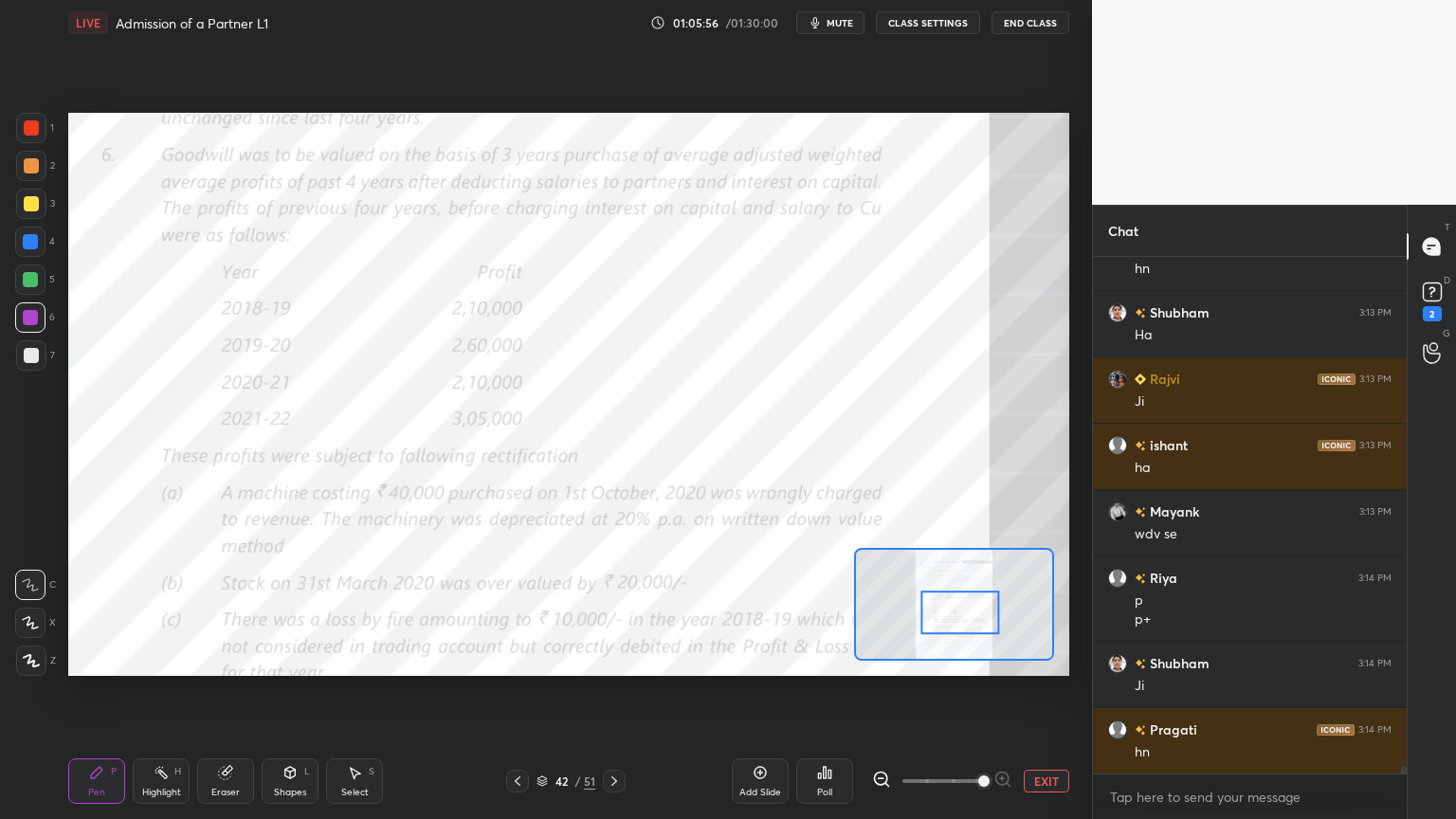 scroll, scrollTop: 35671, scrollLeft: 0, axis: vertical 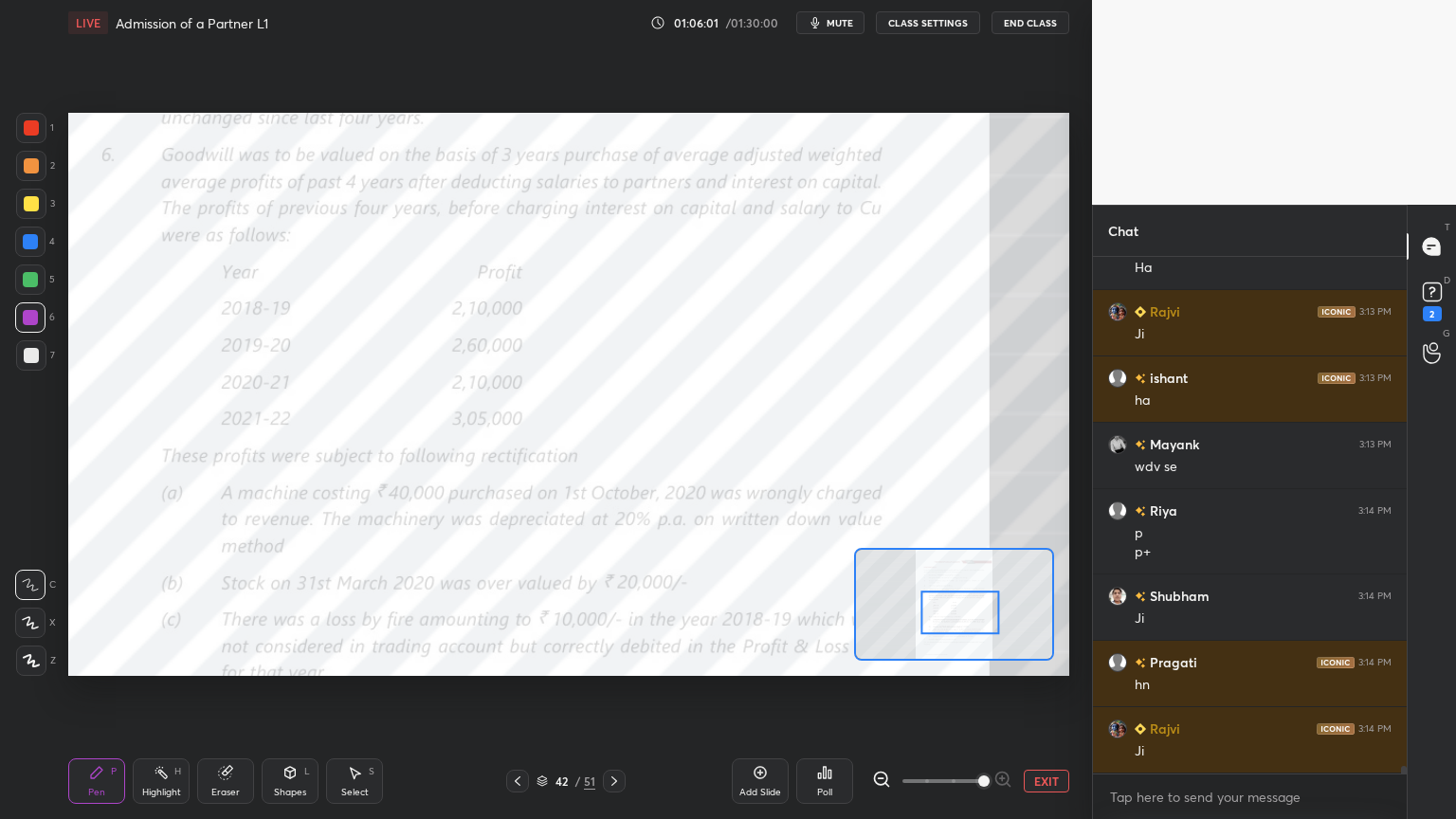 click on "1" at bounding box center [35, 128] 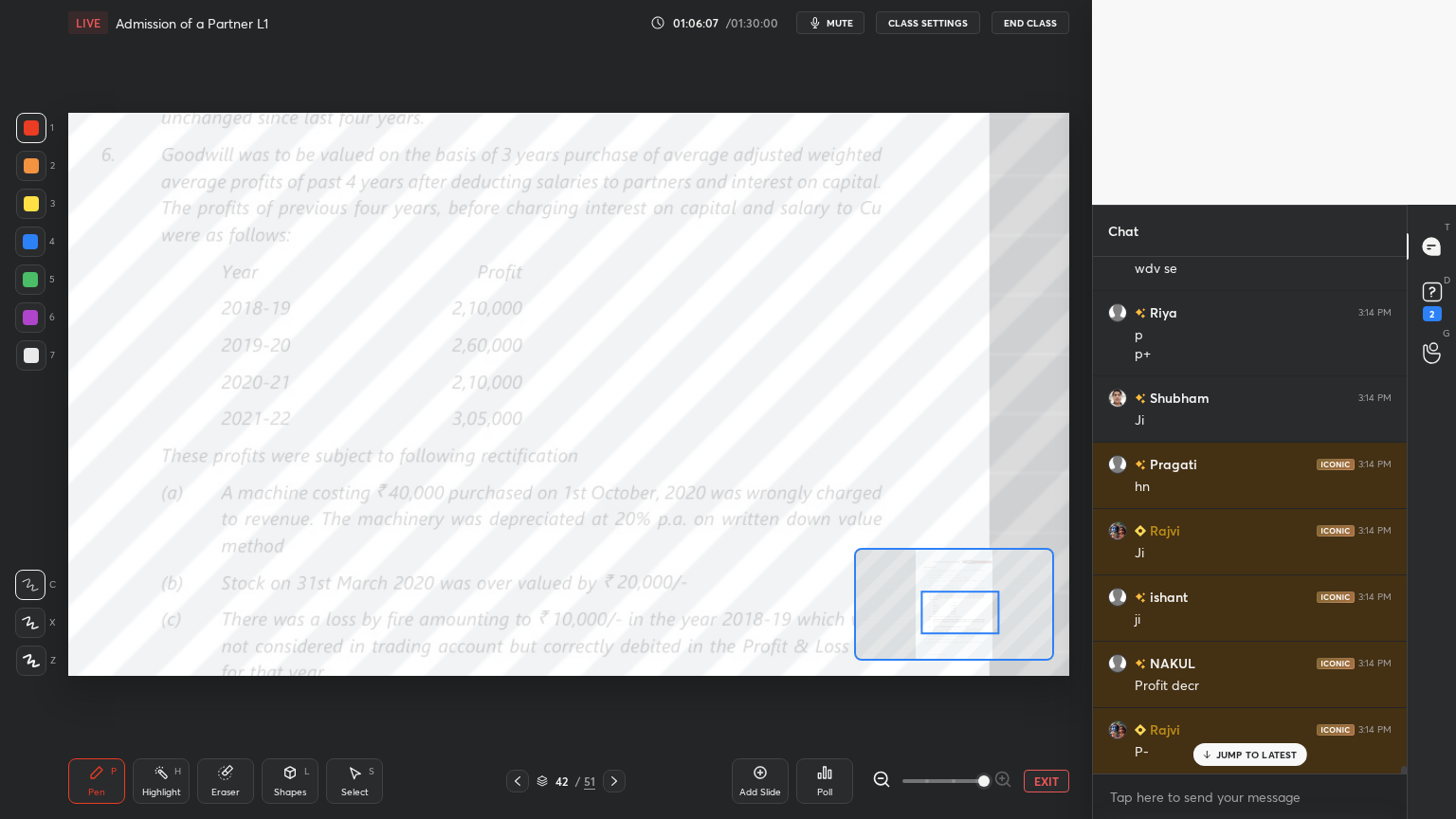scroll, scrollTop: 35936, scrollLeft: 0, axis: vertical 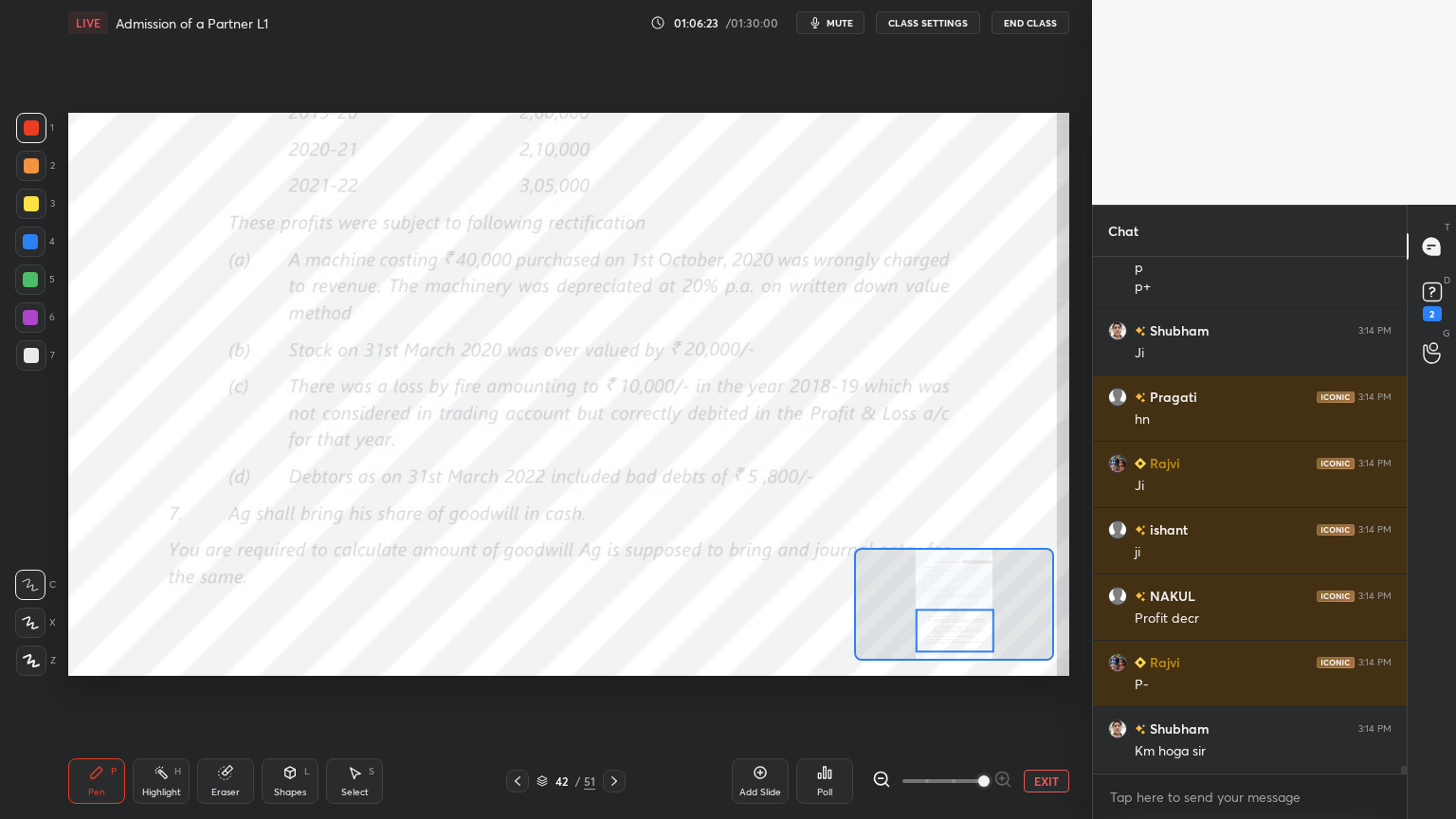 click on "Add Slide" at bounding box center (760, 781) 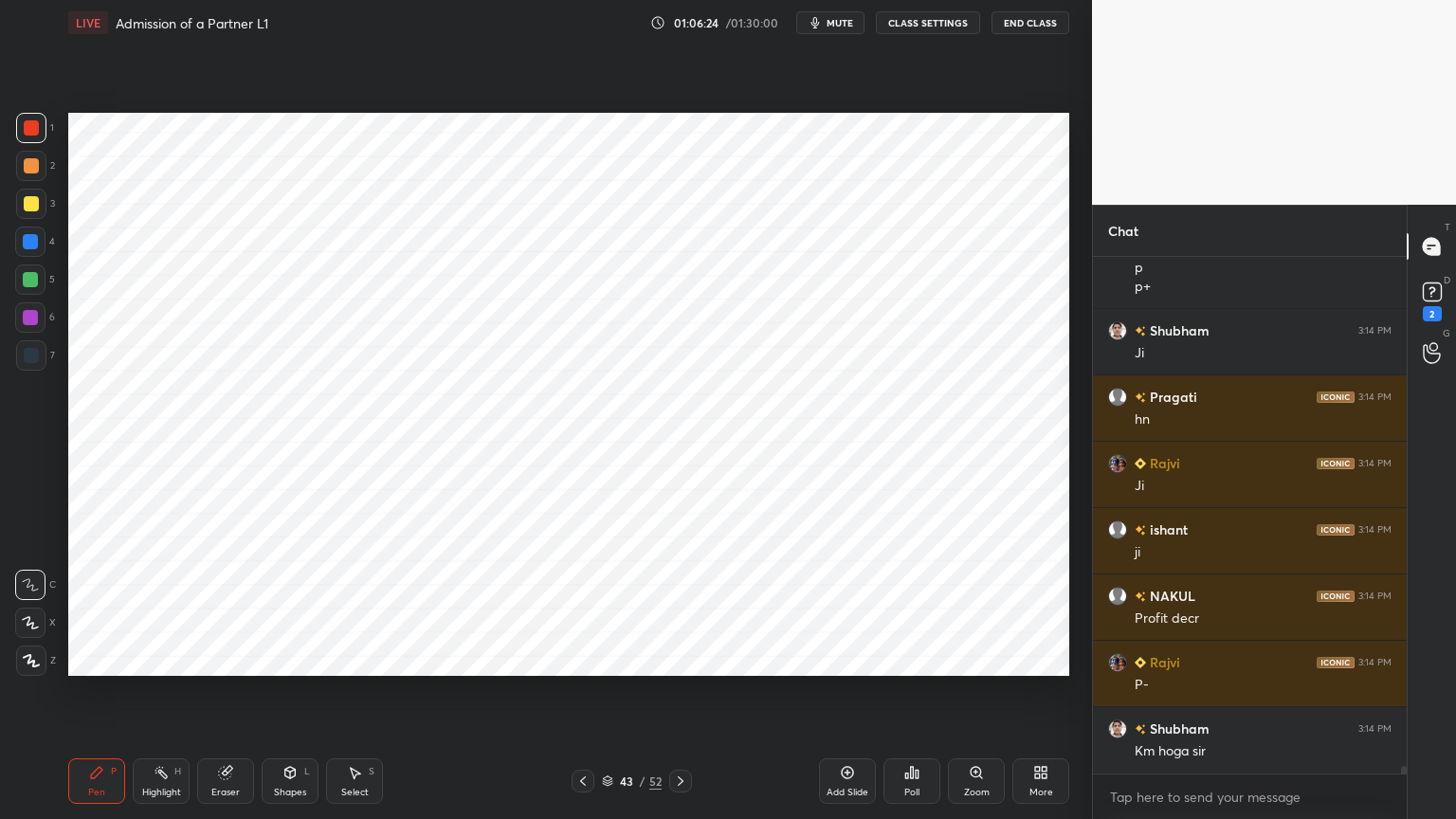 click at bounding box center [30, 242] 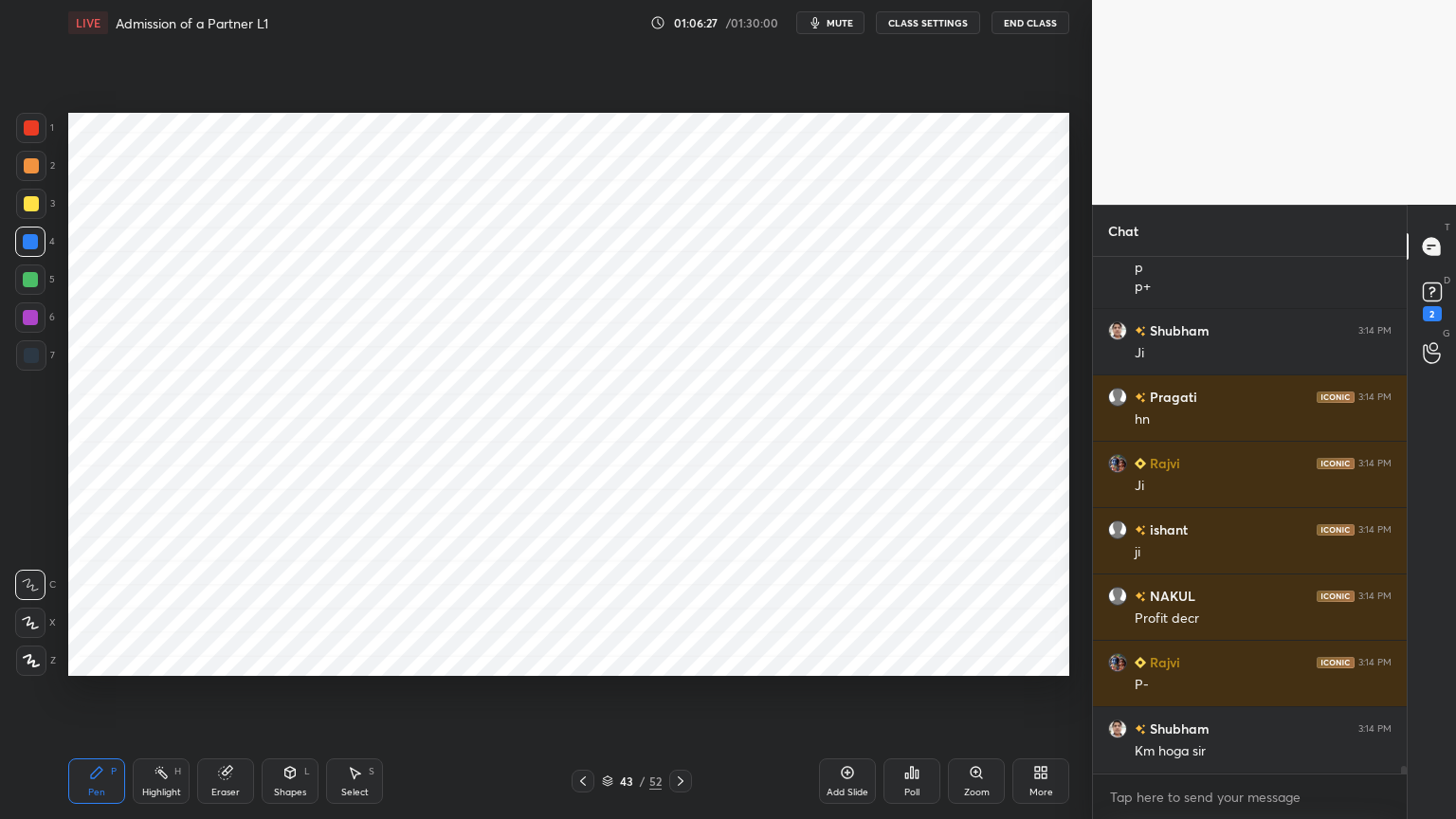 click 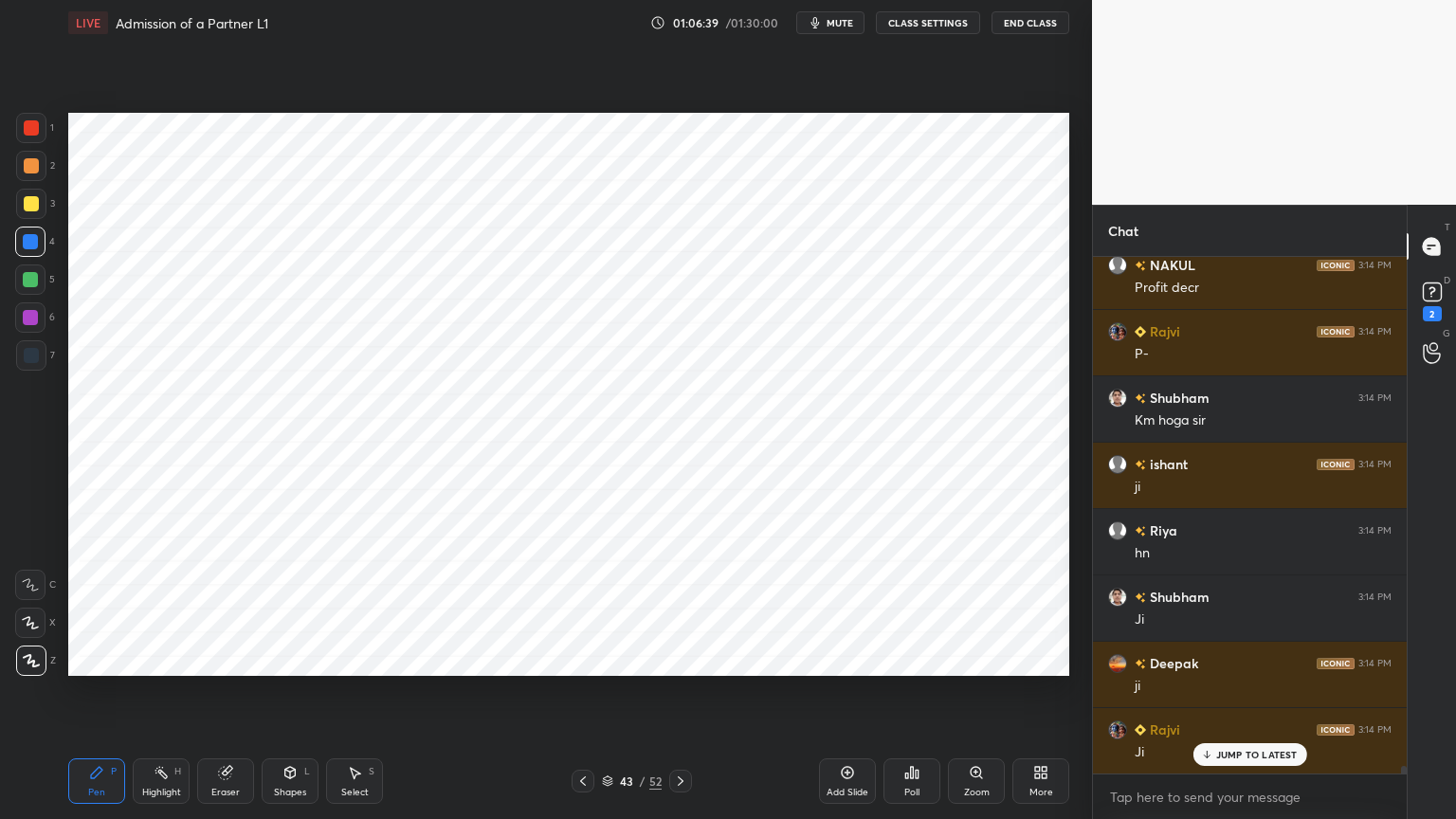scroll, scrollTop: 36335, scrollLeft: 0, axis: vertical 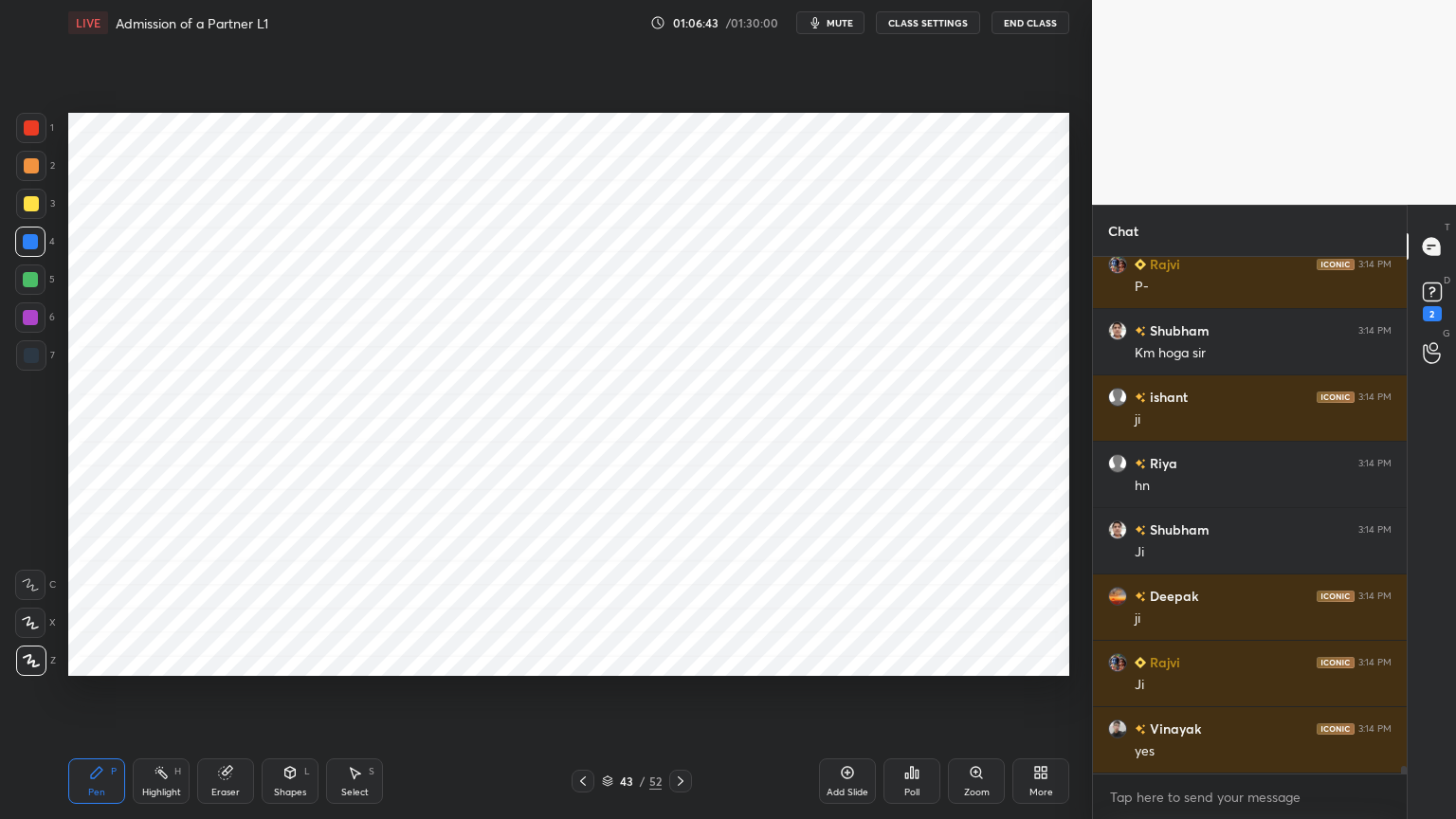 click on "Shapes" at bounding box center [290, 792] 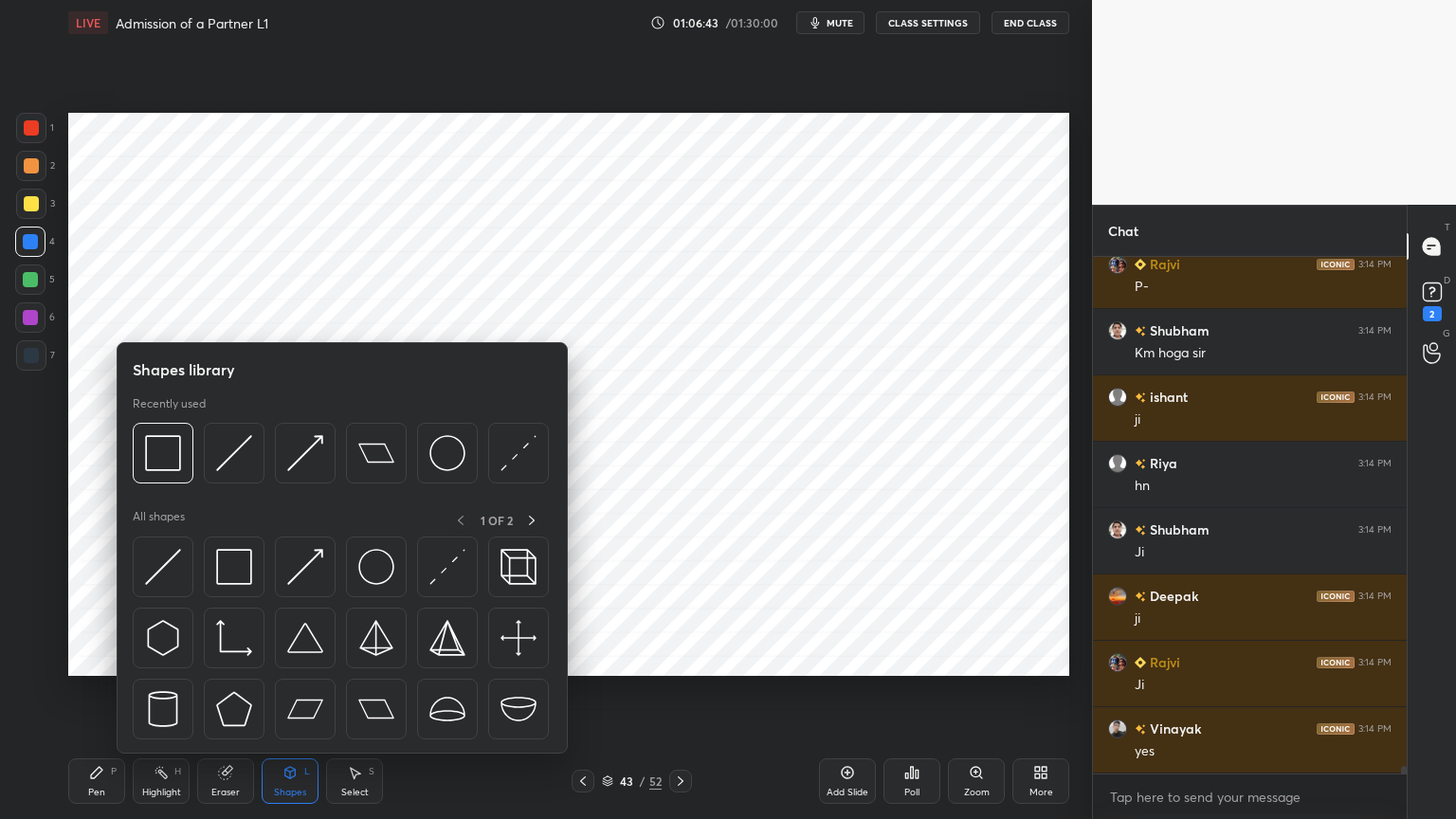 click on "Shapes" at bounding box center [290, 792] 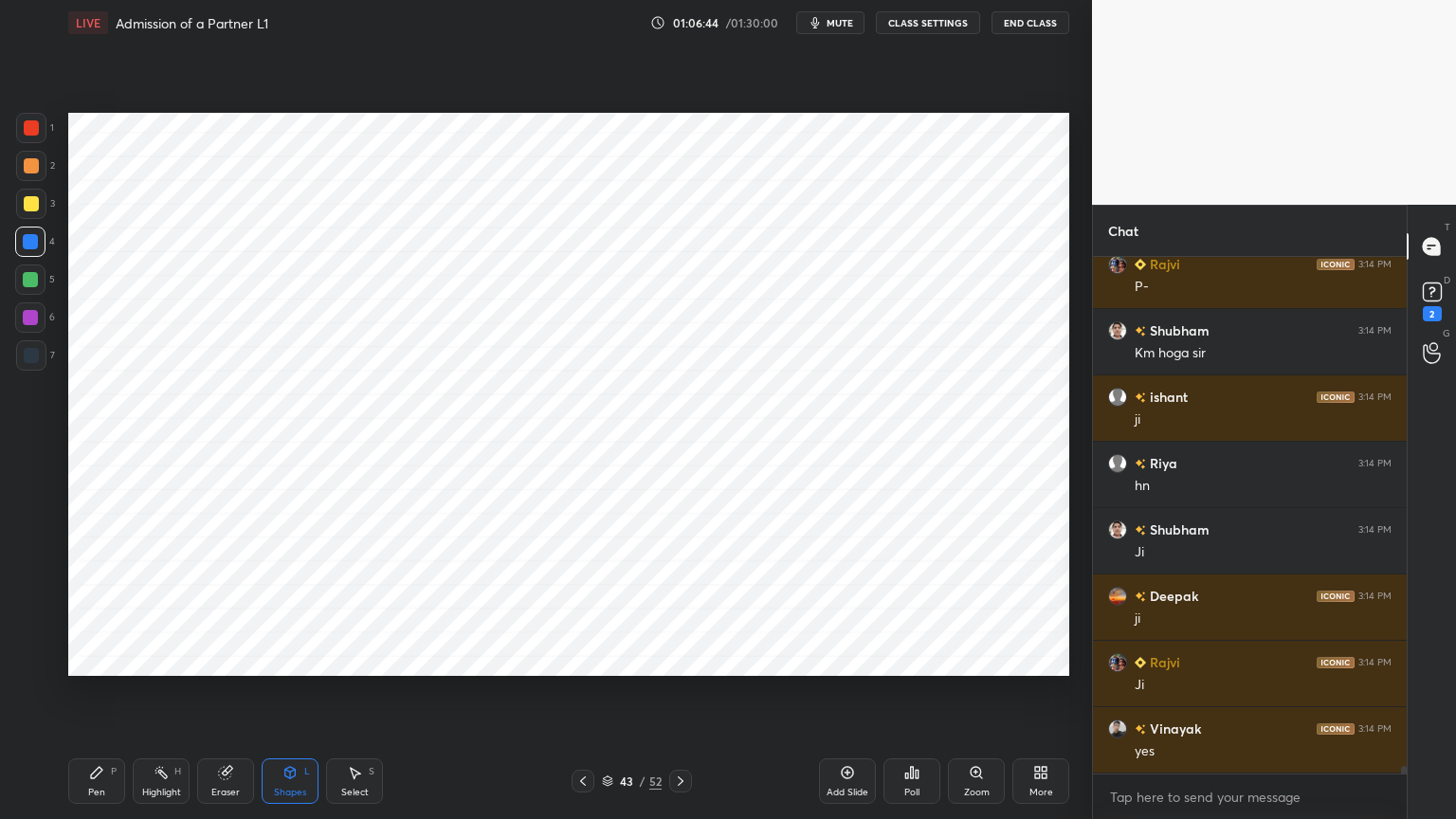 click on "Shapes L" at bounding box center (290, 781) 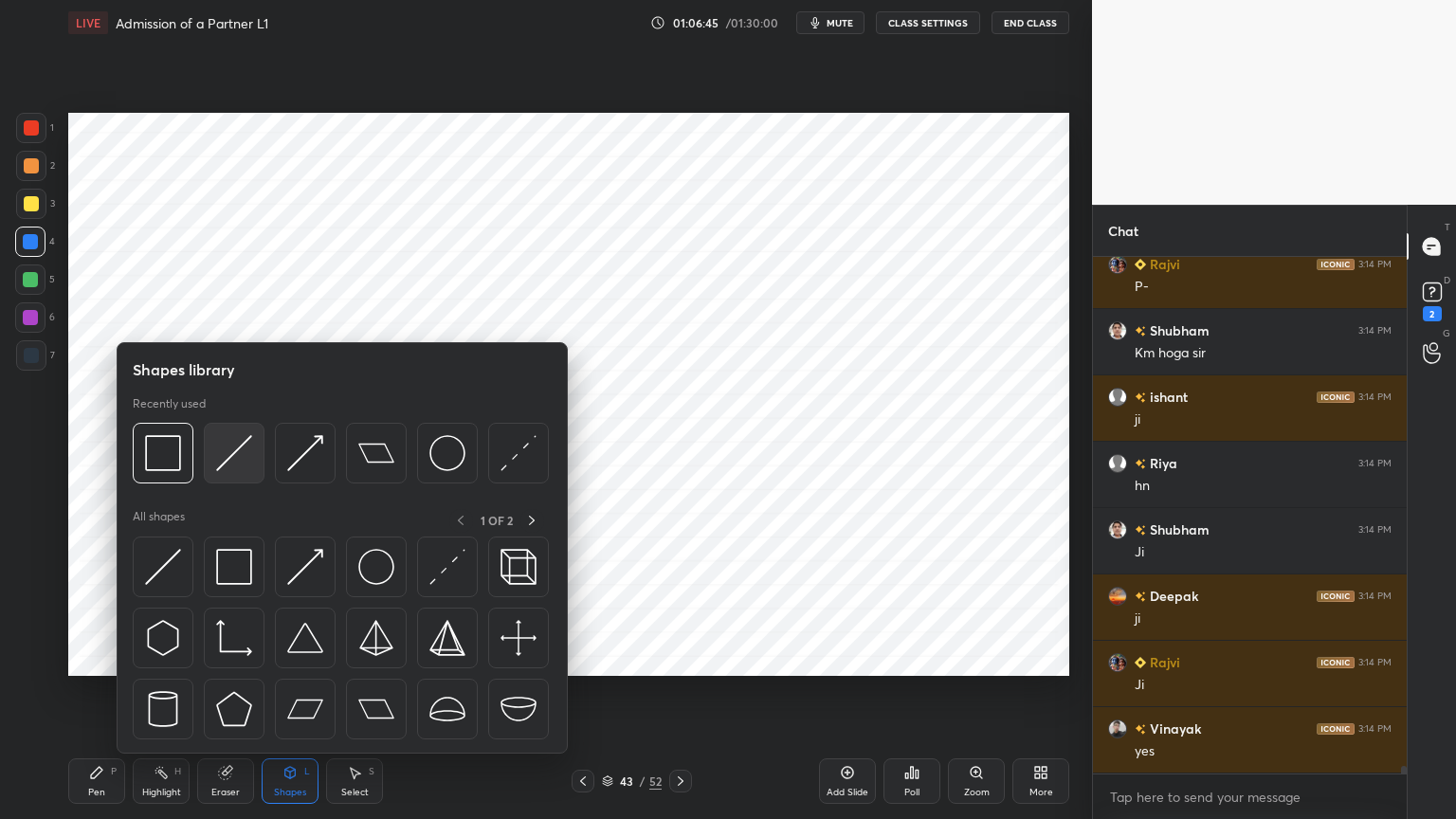scroll, scrollTop: 36418, scrollLeft: 0, axis: vertical 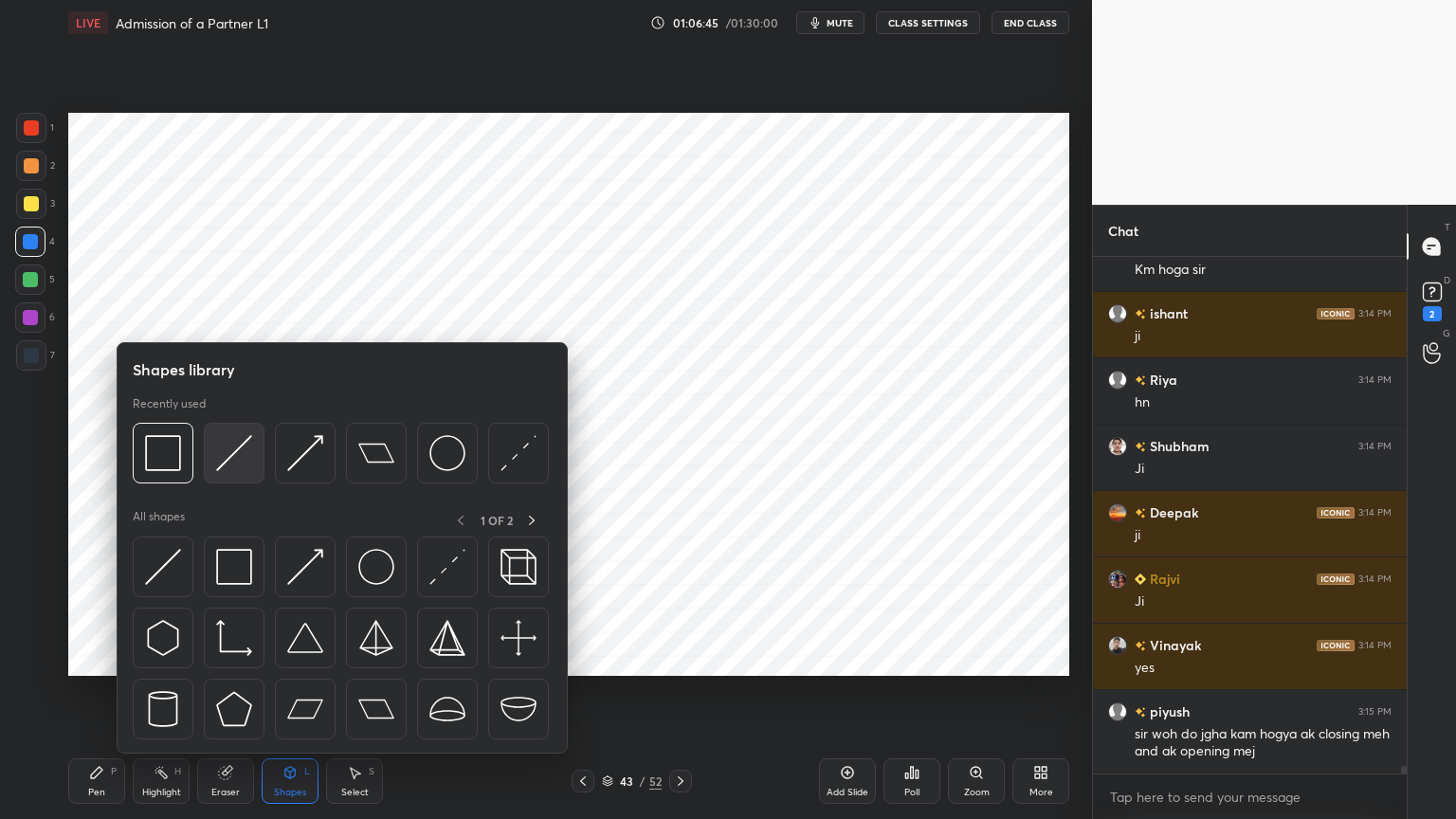click at bounding box center (234, 453) 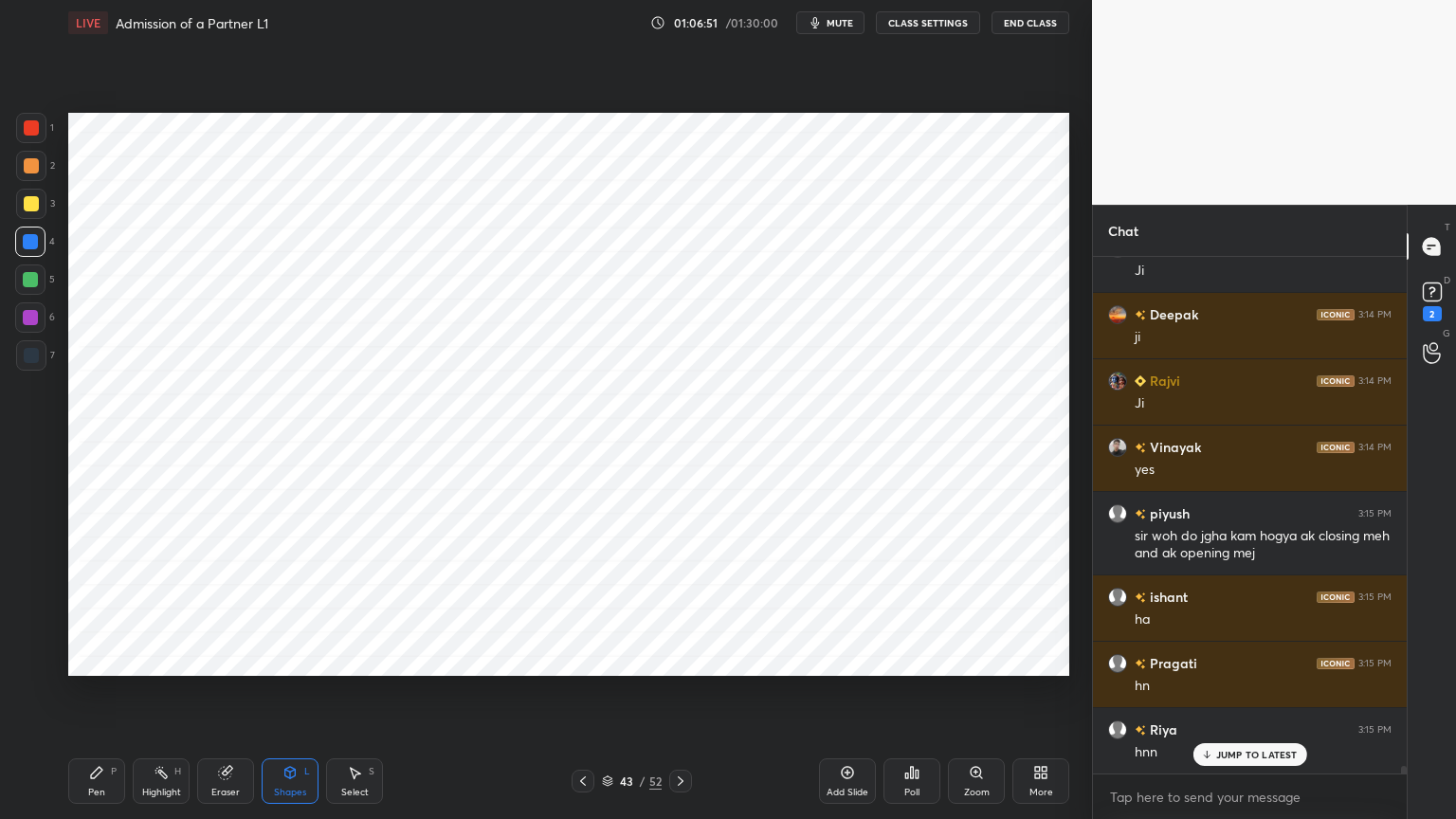 scroll, scrollTop: 36683, scrollLeft: 0, axis: vertical 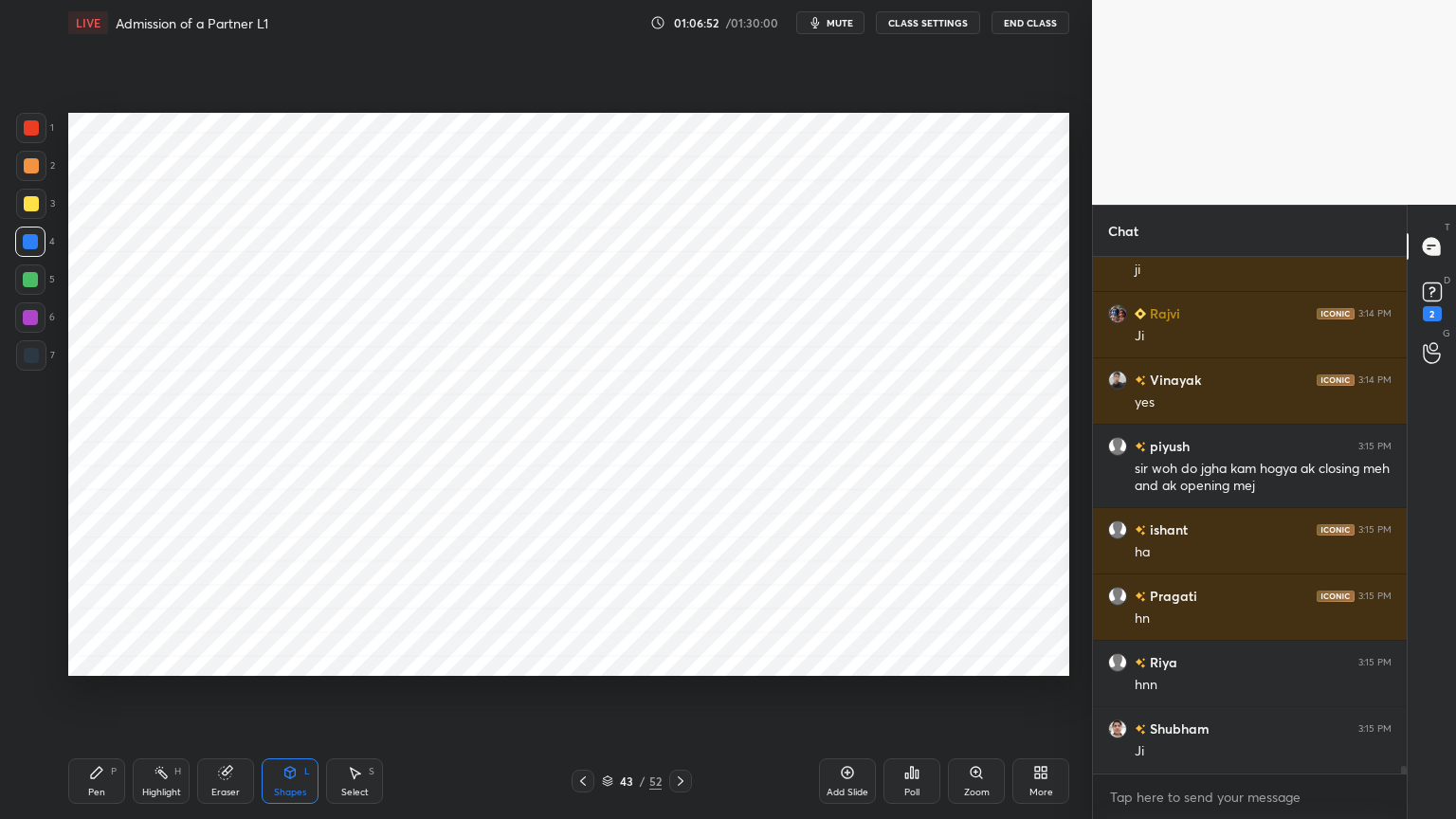 click on "Pen P" at bounding box center (97, 781) 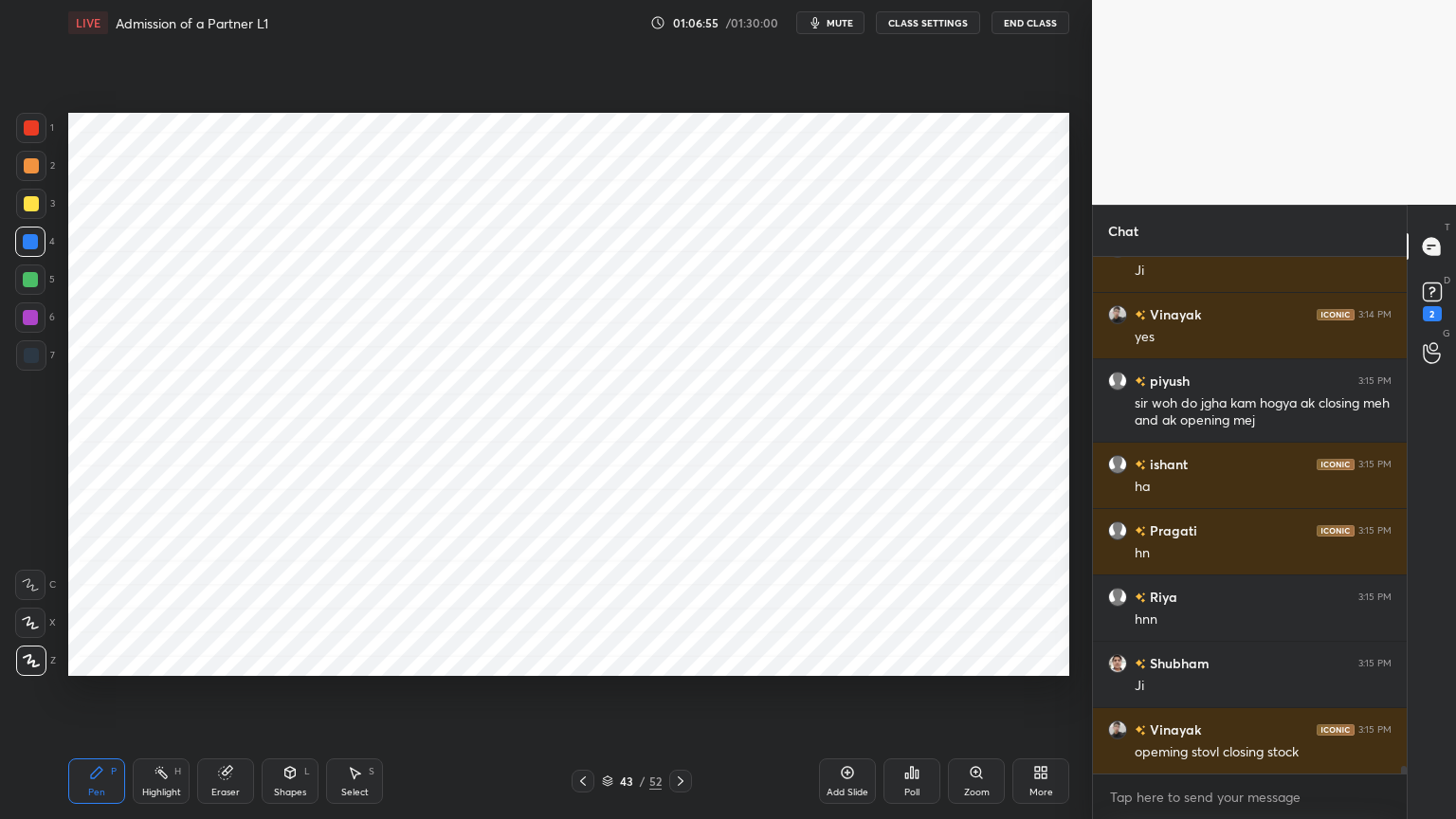 scroll, scrollTop: 36816, scrollLeft: 0, axis: vertical 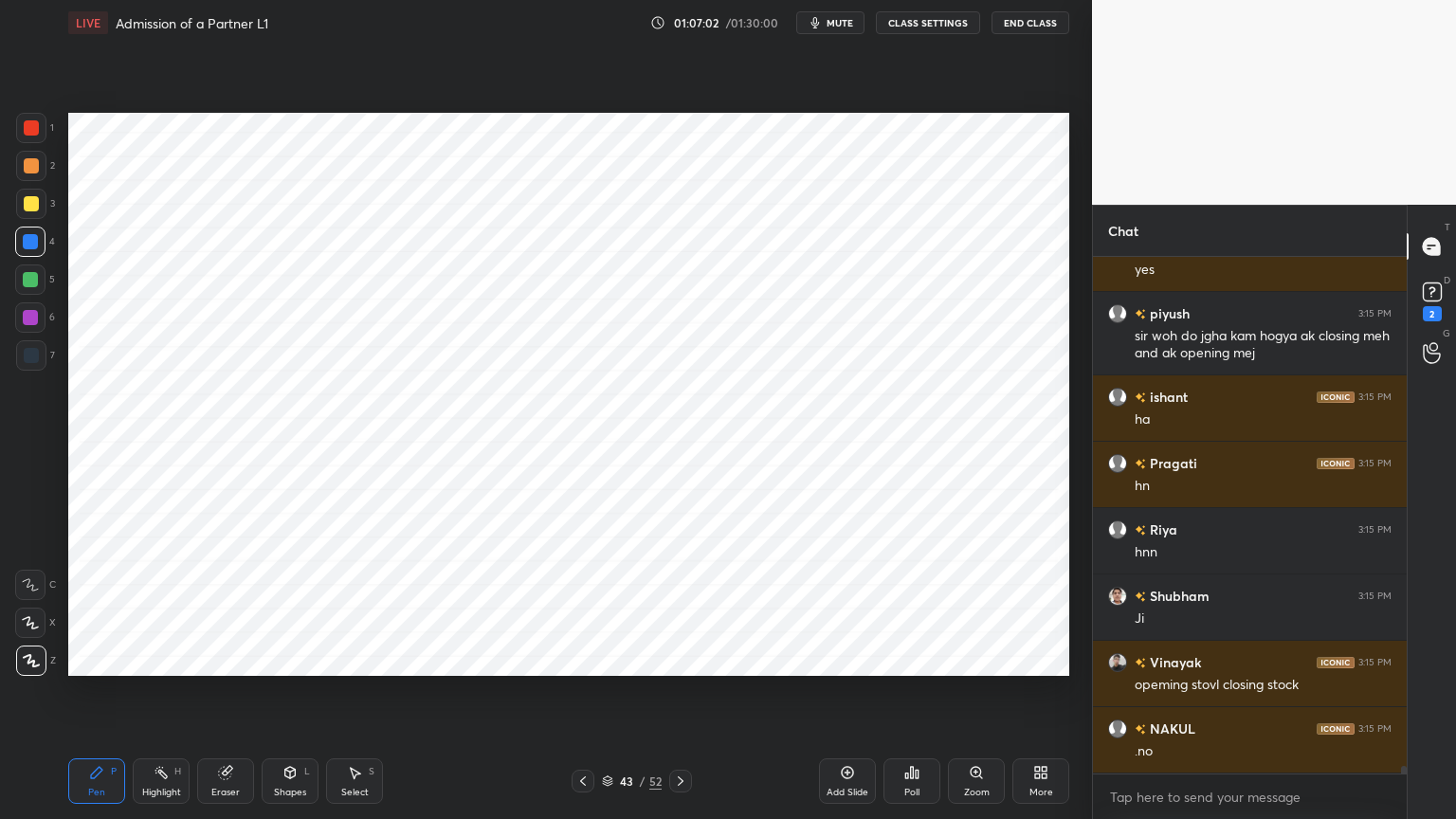 click at bounding box center [31, 355] 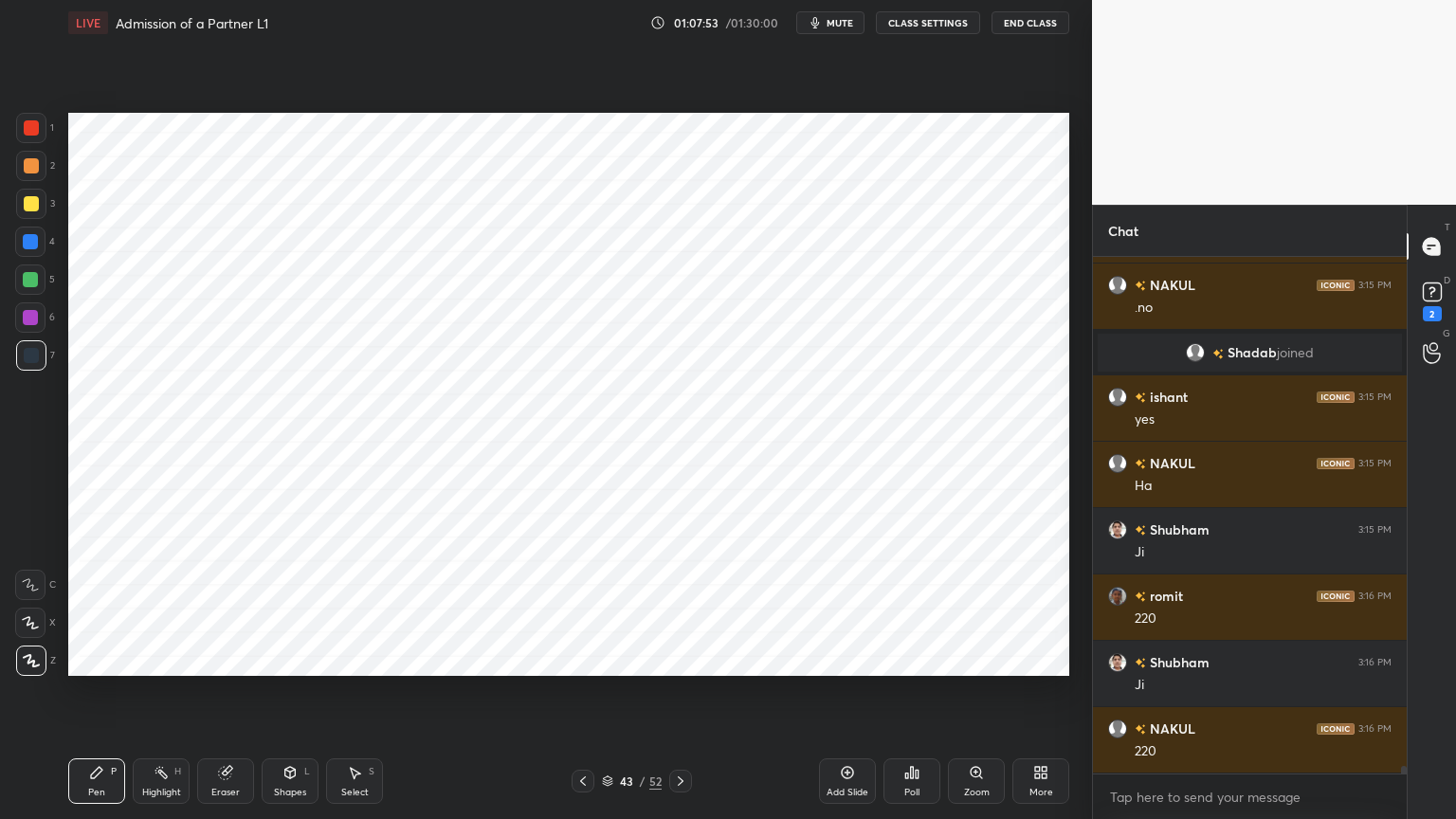 scroll, scrollTop: 36722, scrollLeft: 0, axis: vertical 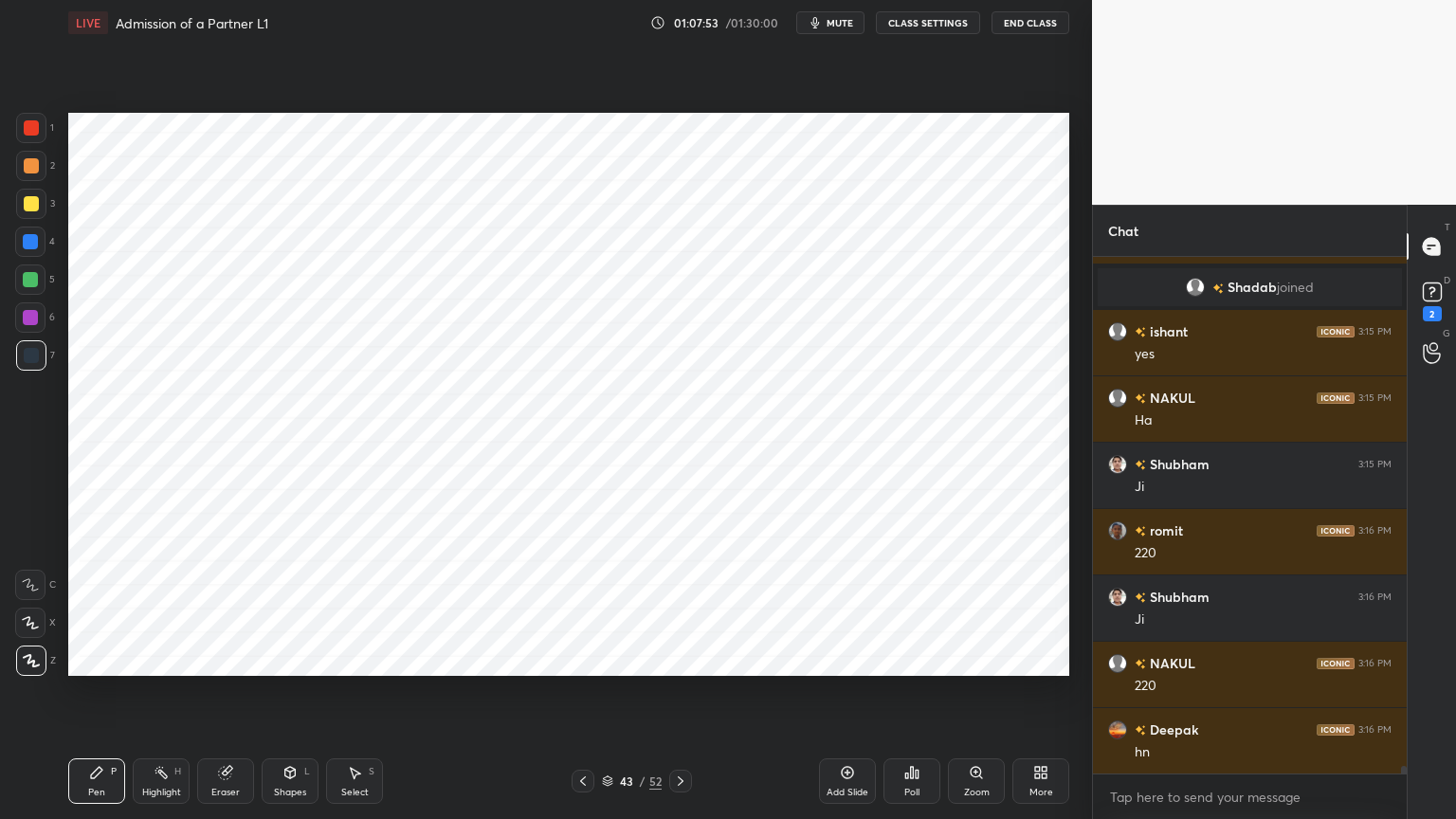 click at bounding box center (30, 242) 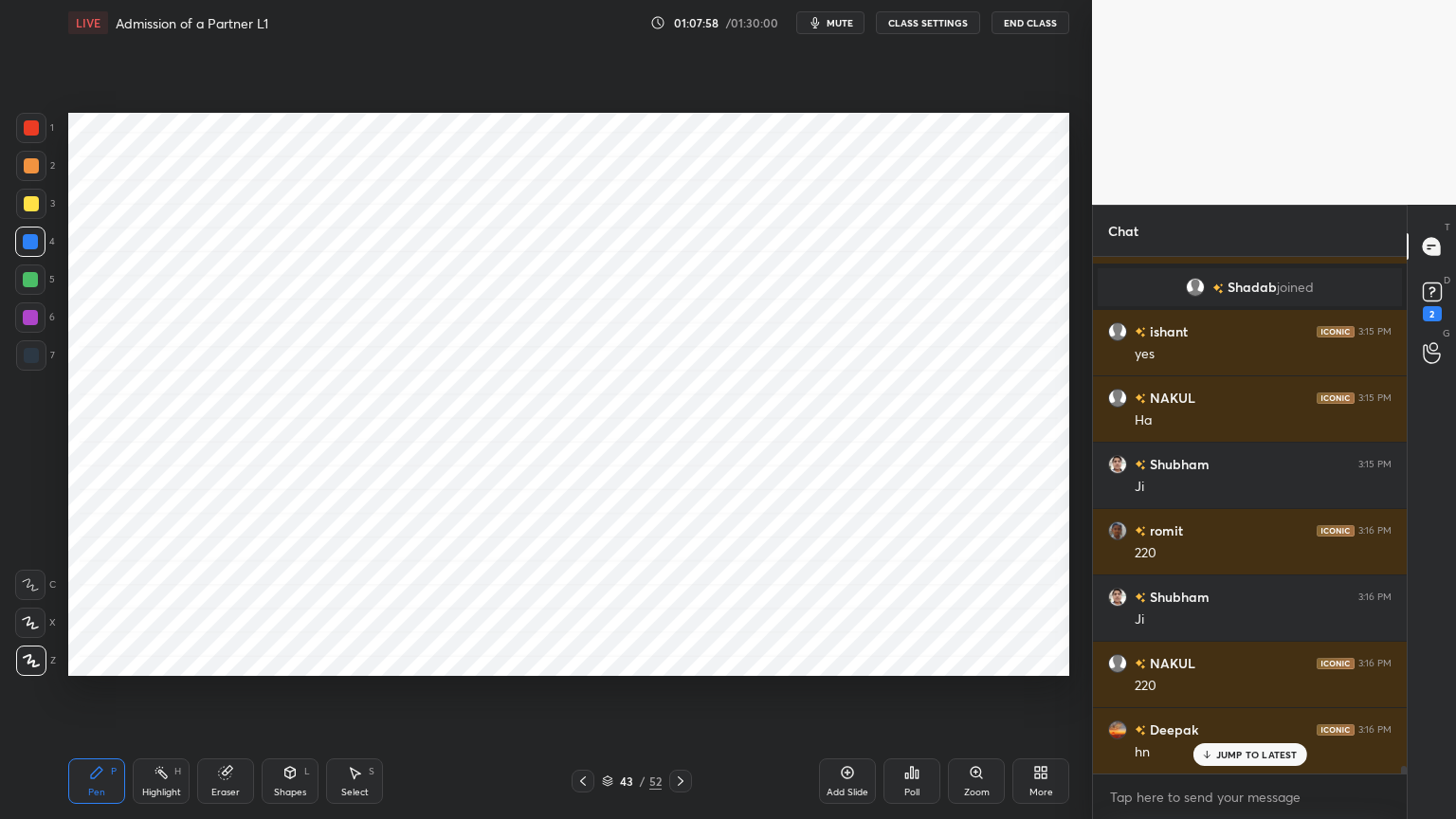 scroll, scrollTop: 36790, scrollLeft: 0, axis: vertical 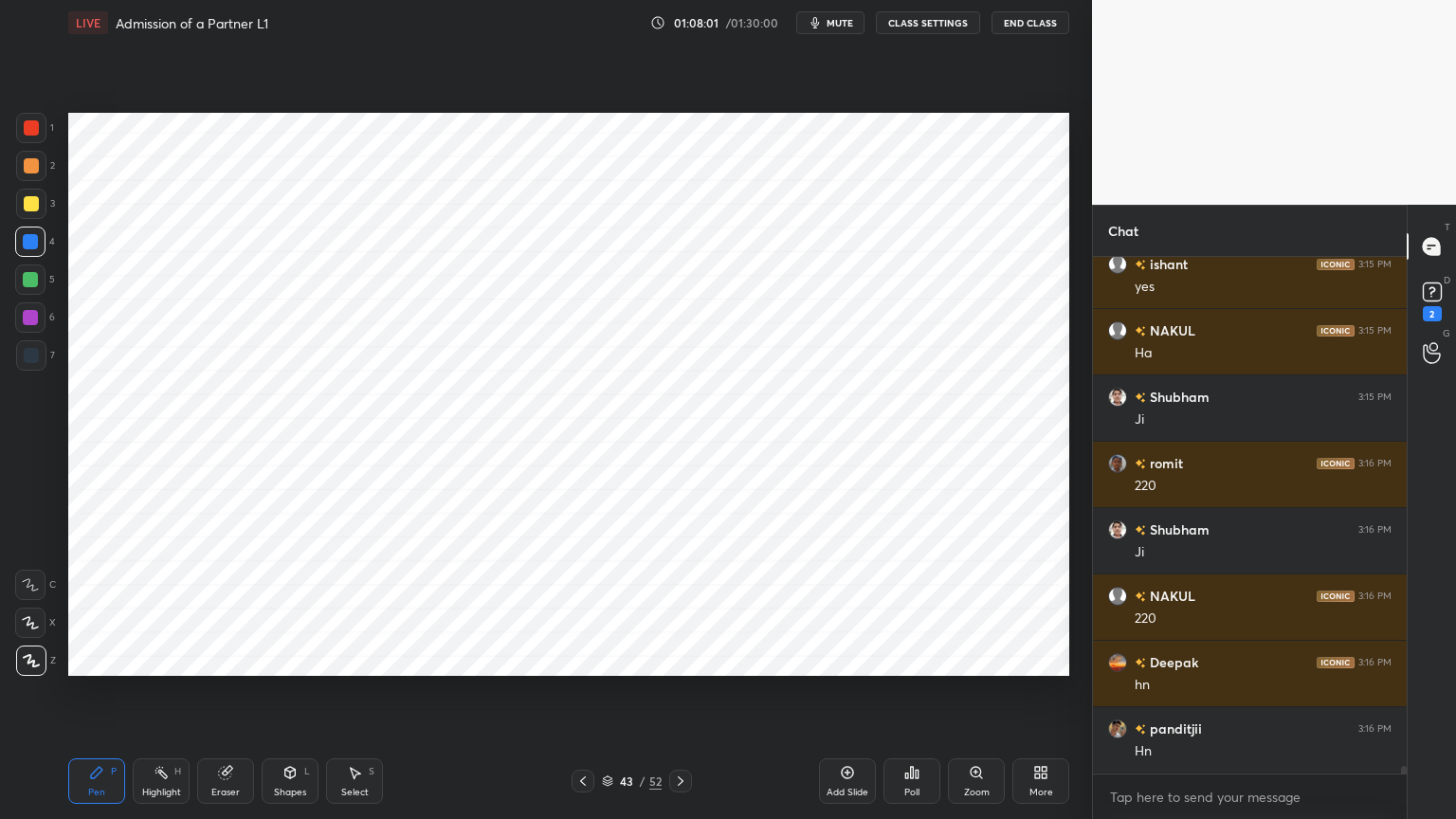 click on "Shapes L" at bounding box center (290, 781) 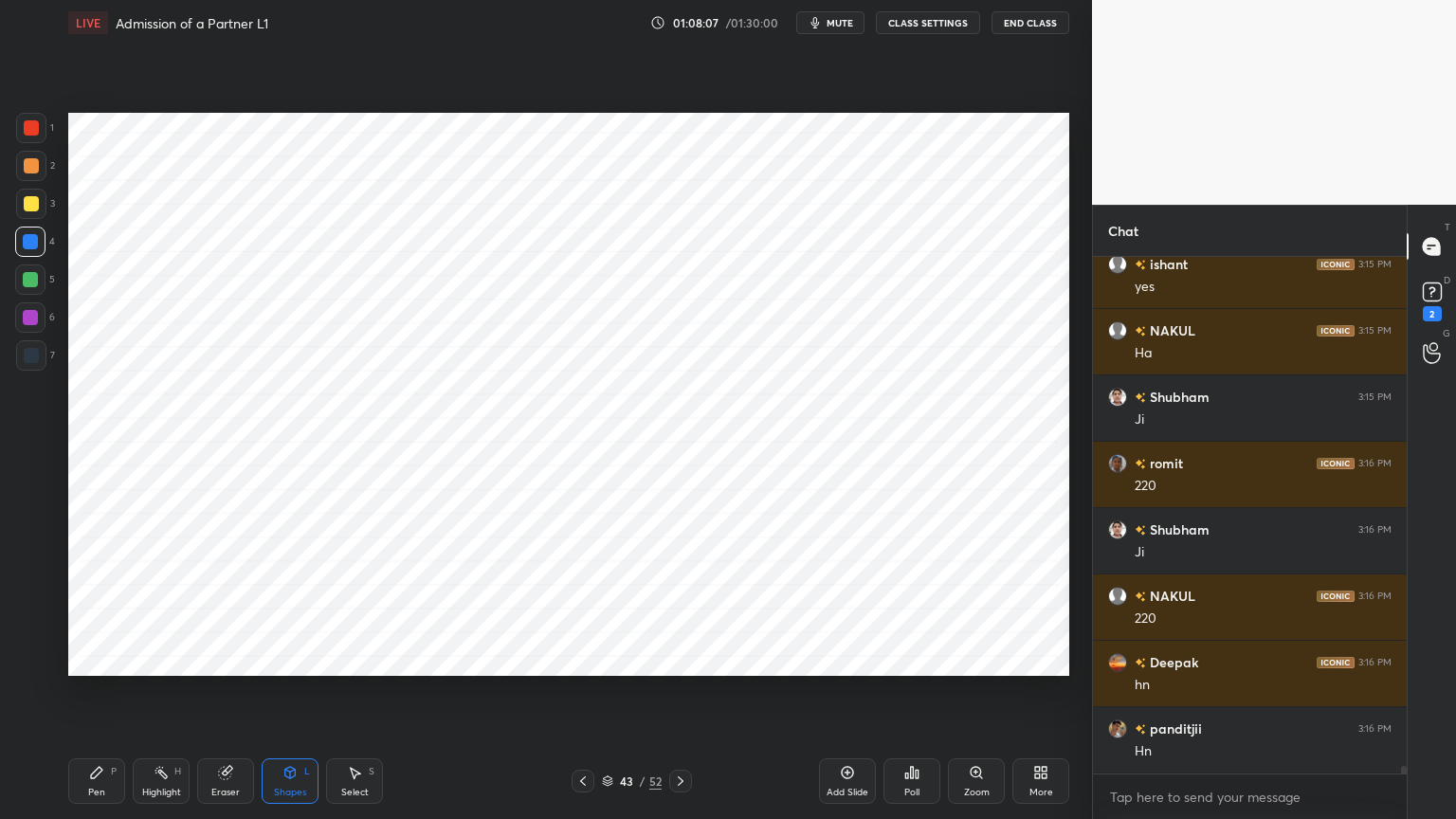 click 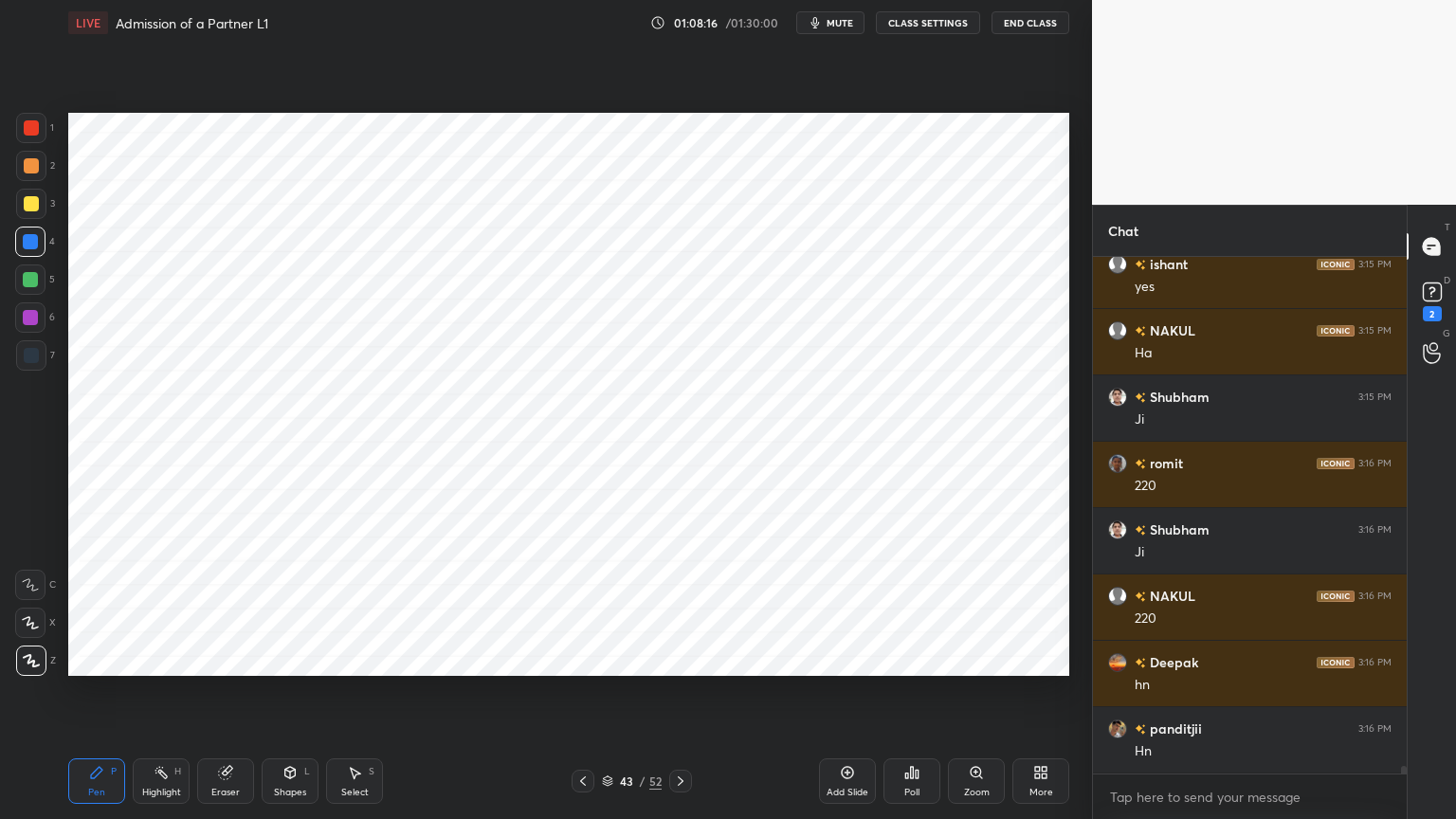 click at bounding box center (31, 355) 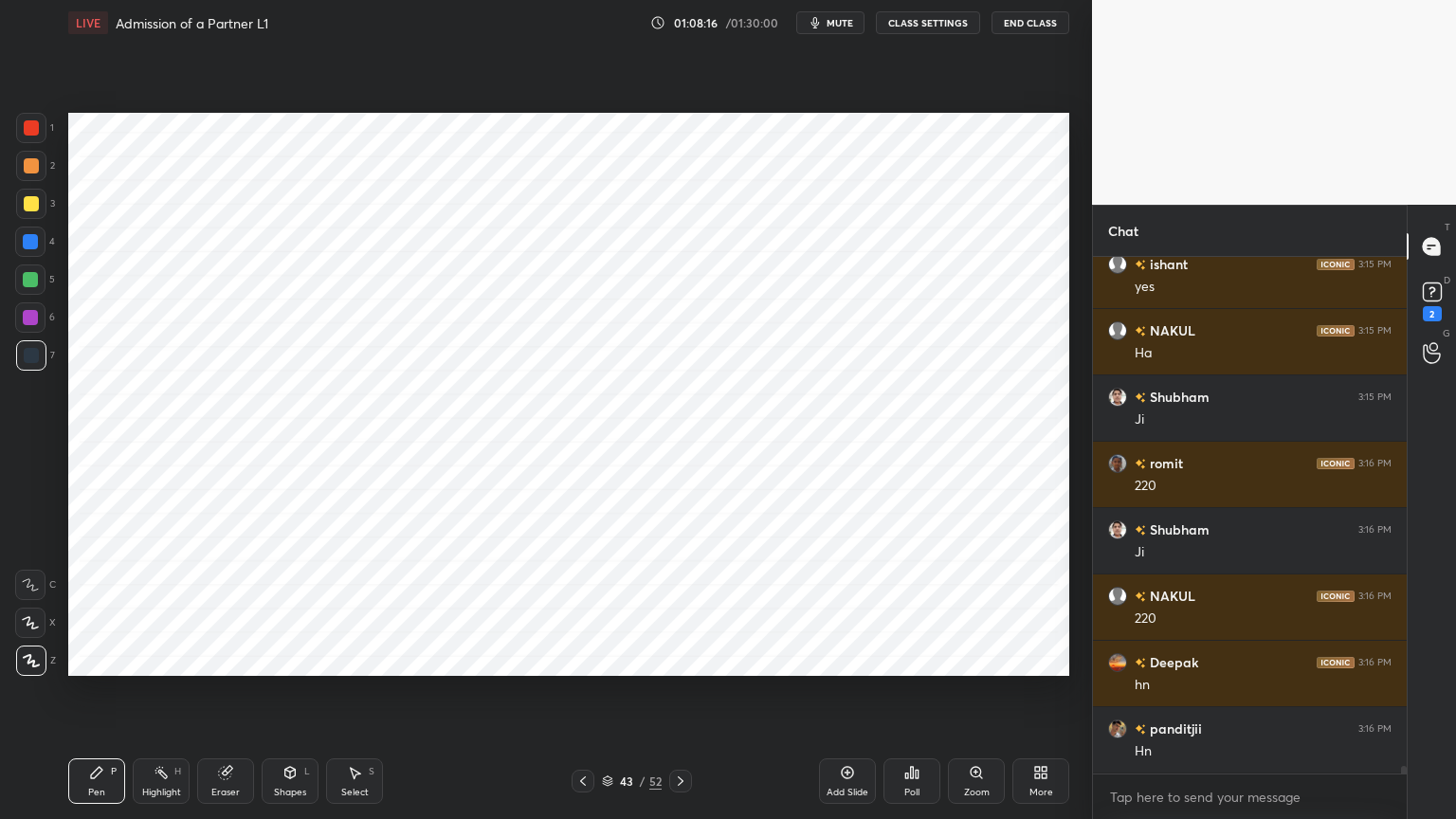 click on "Highlight" at bounding box center (161, 792) 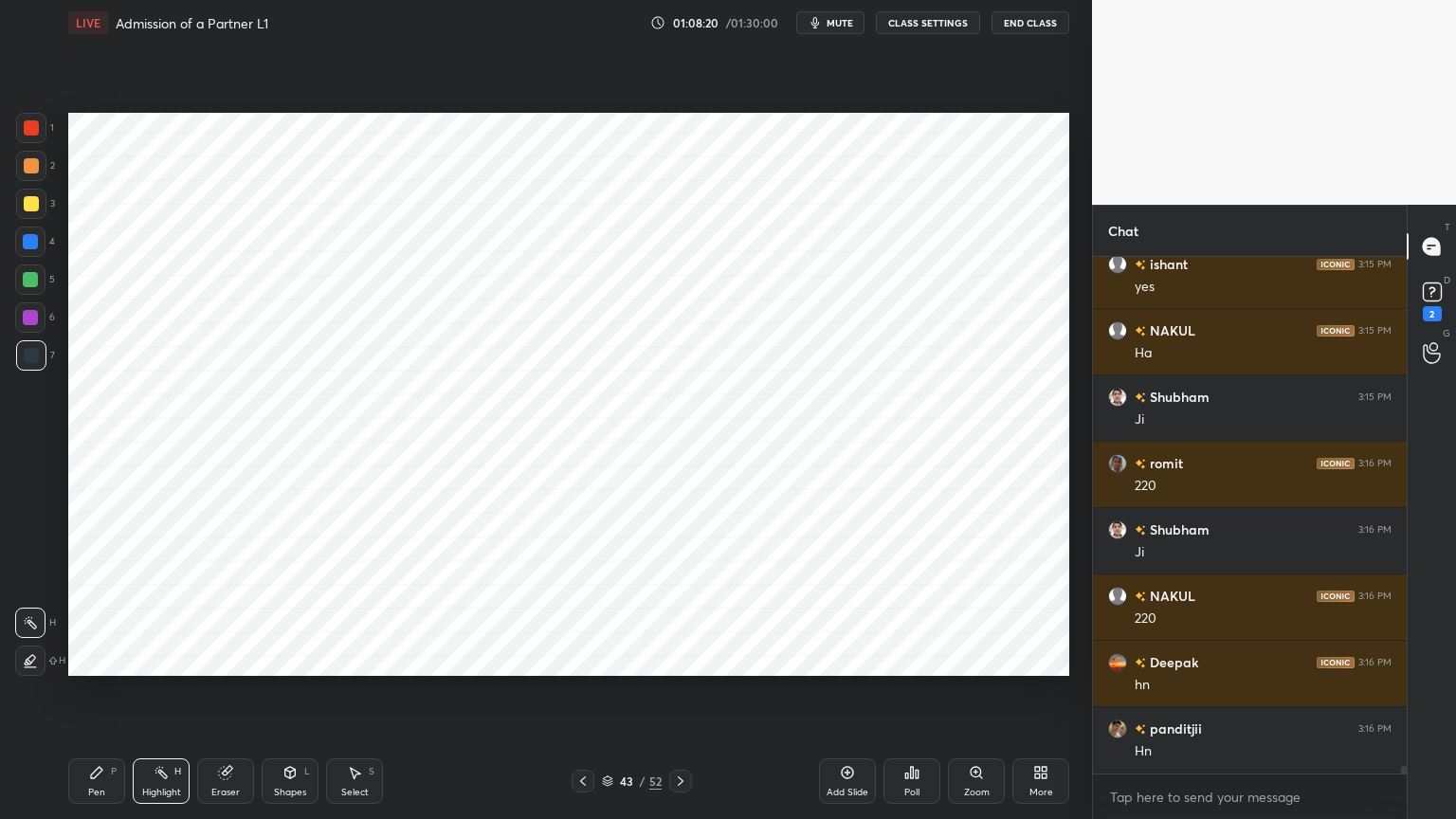 click on "P" at bounding box center [114, 772] 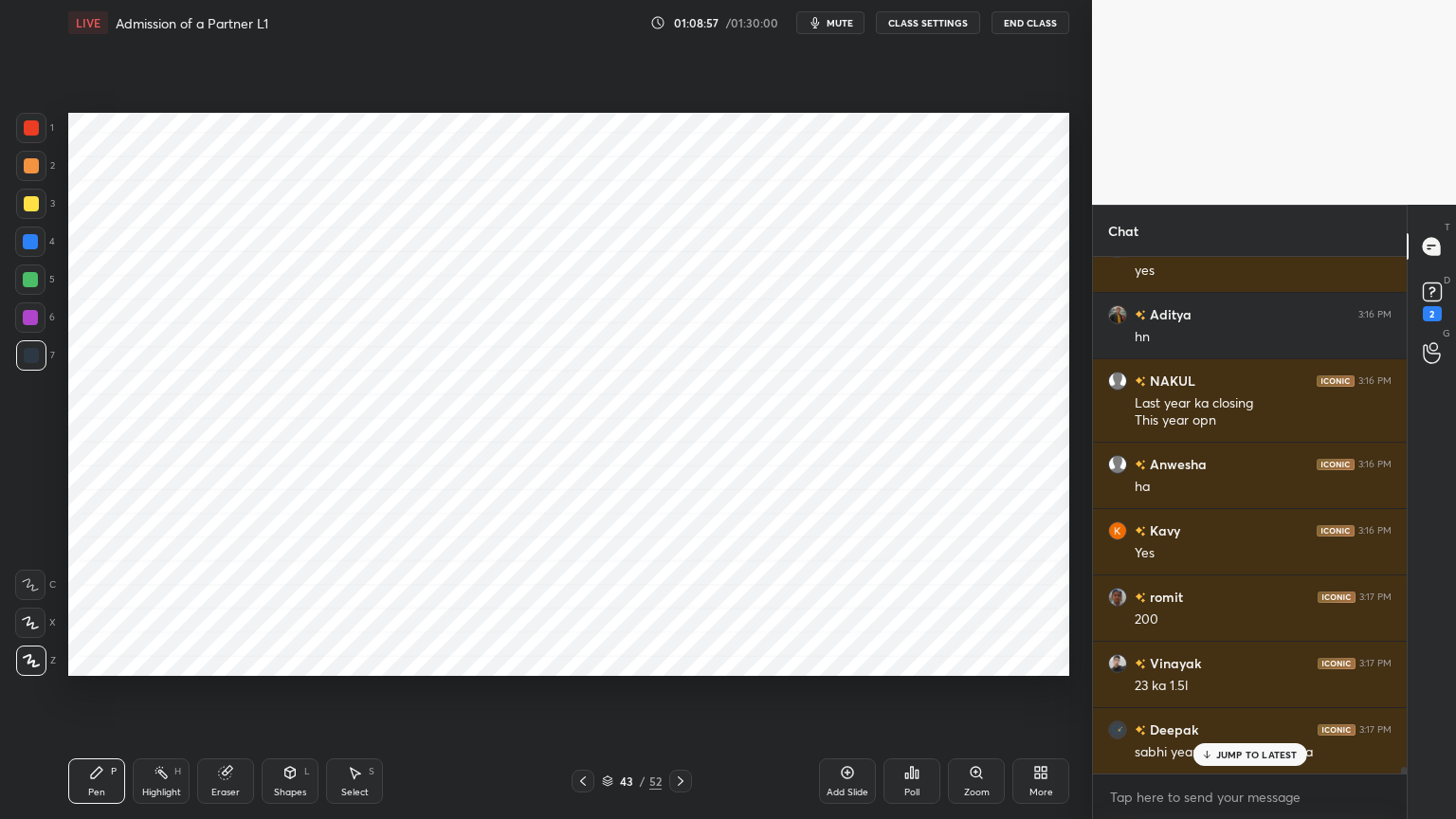 scroll, scrollTop: 37802, scrollLeft: 0, axis: vertical 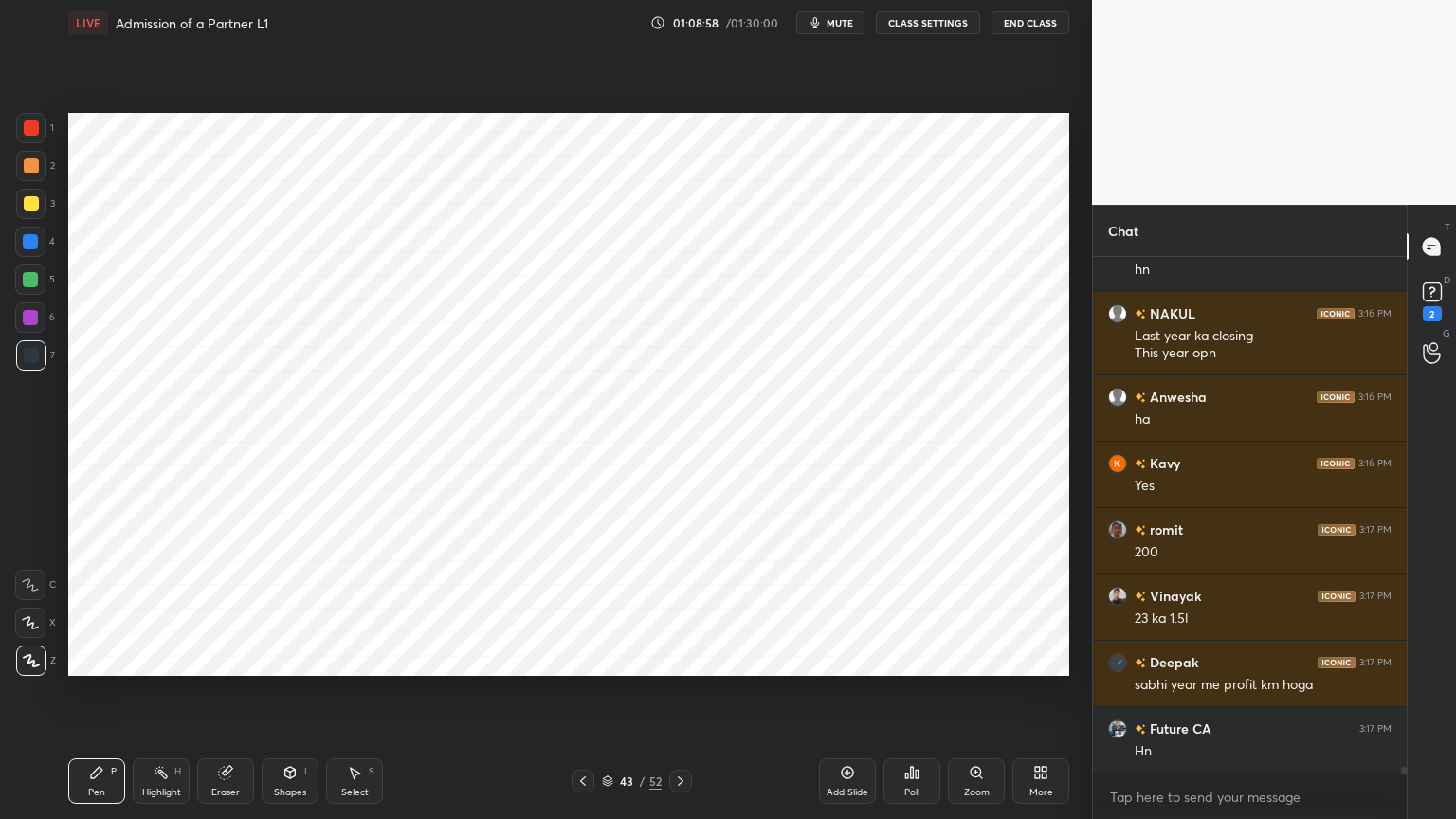 click on "Highlight H" at bounding box center [161, 781] 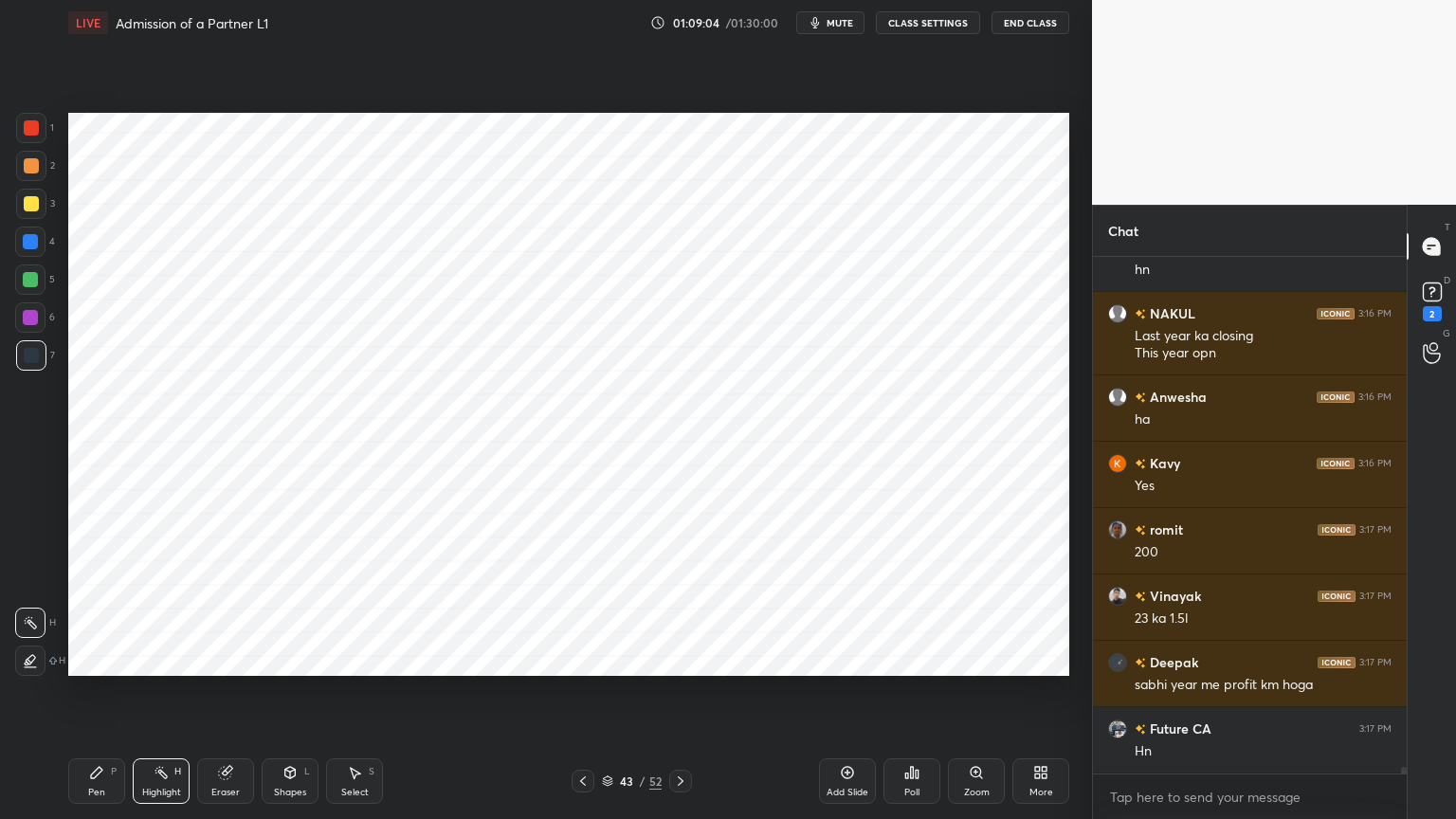 click on "Pen P" at bounding box center [97, 781] 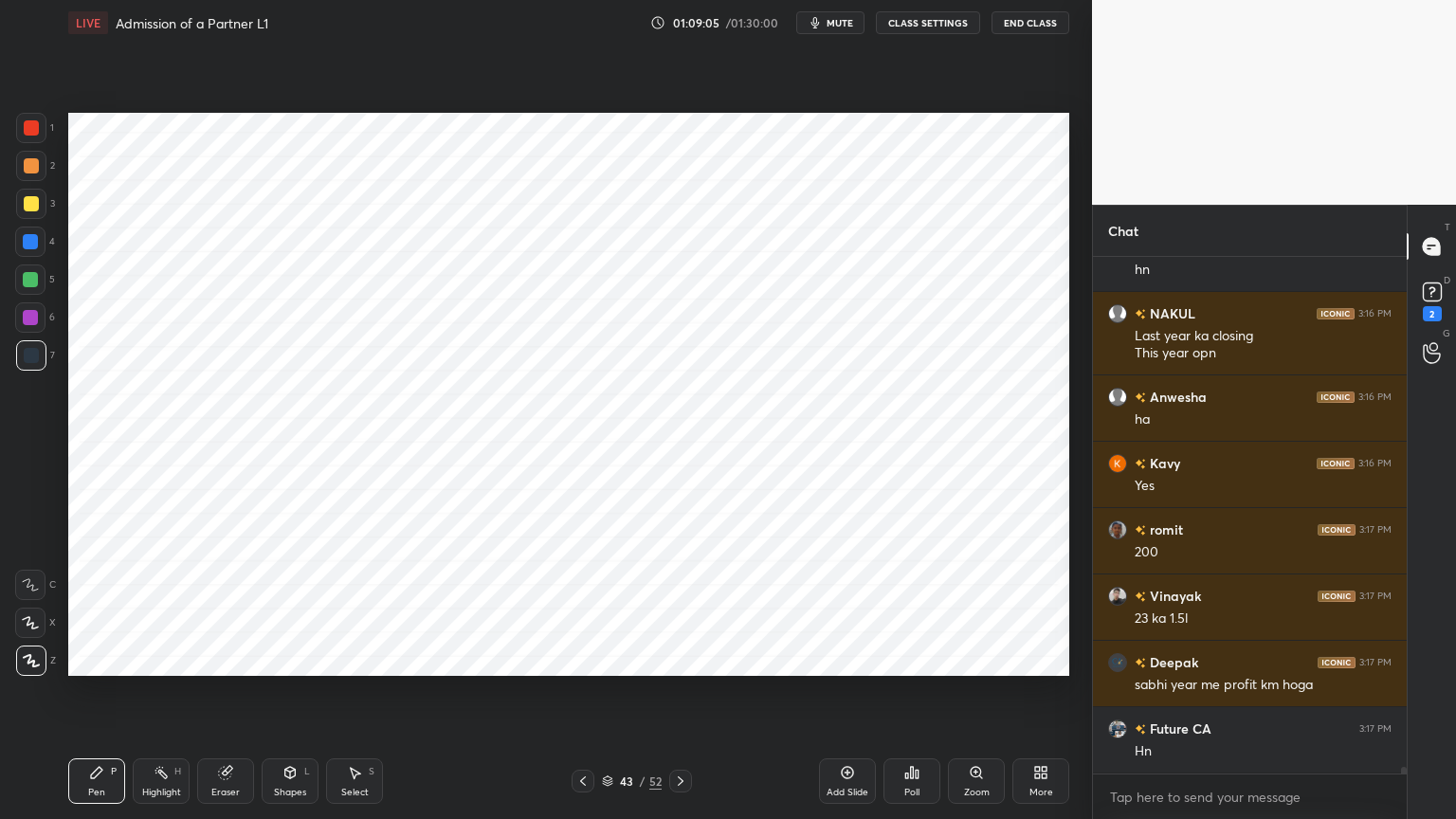 click at bounding box center [30, 242] 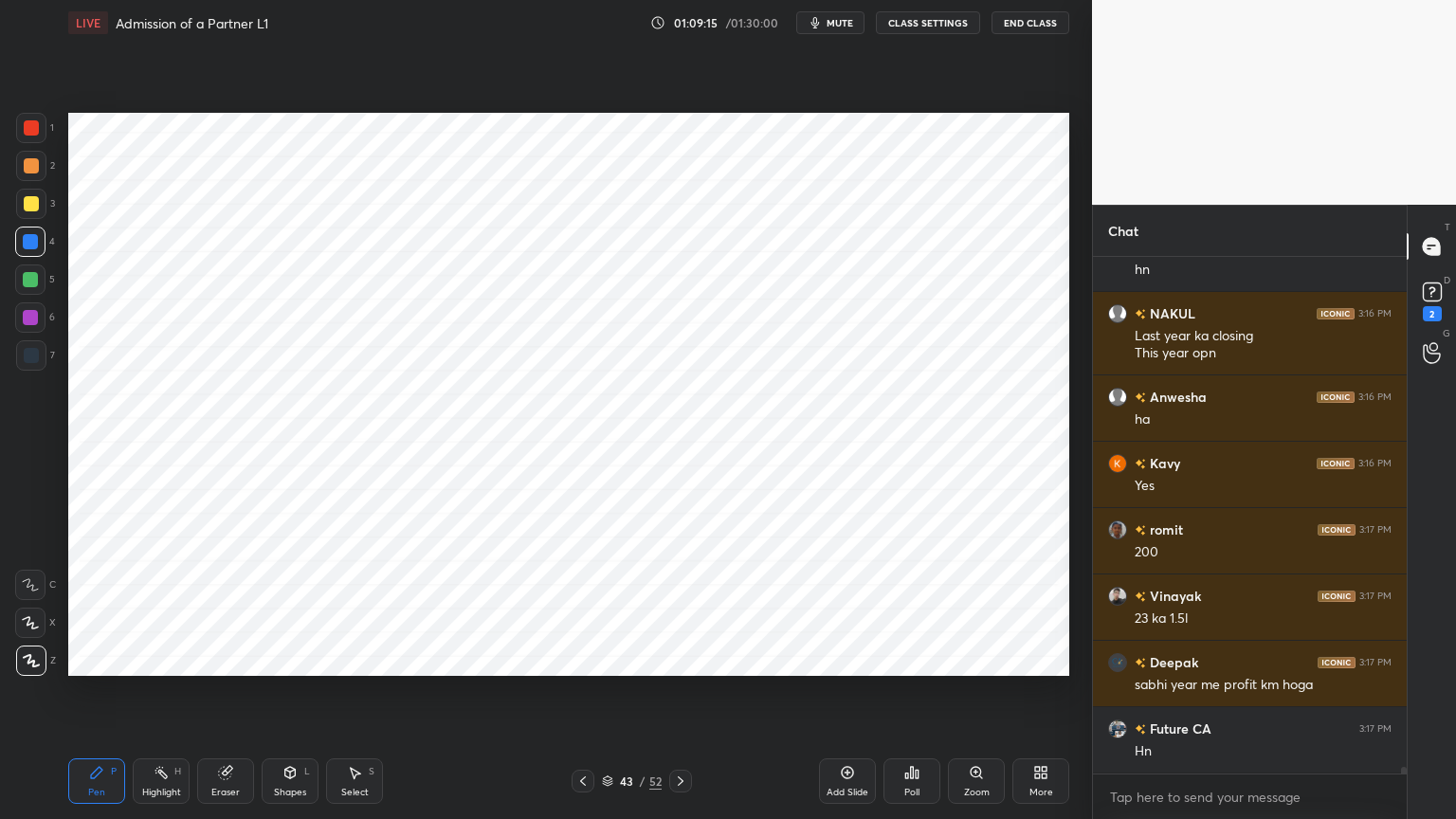 click at bounding box center [31, 128] 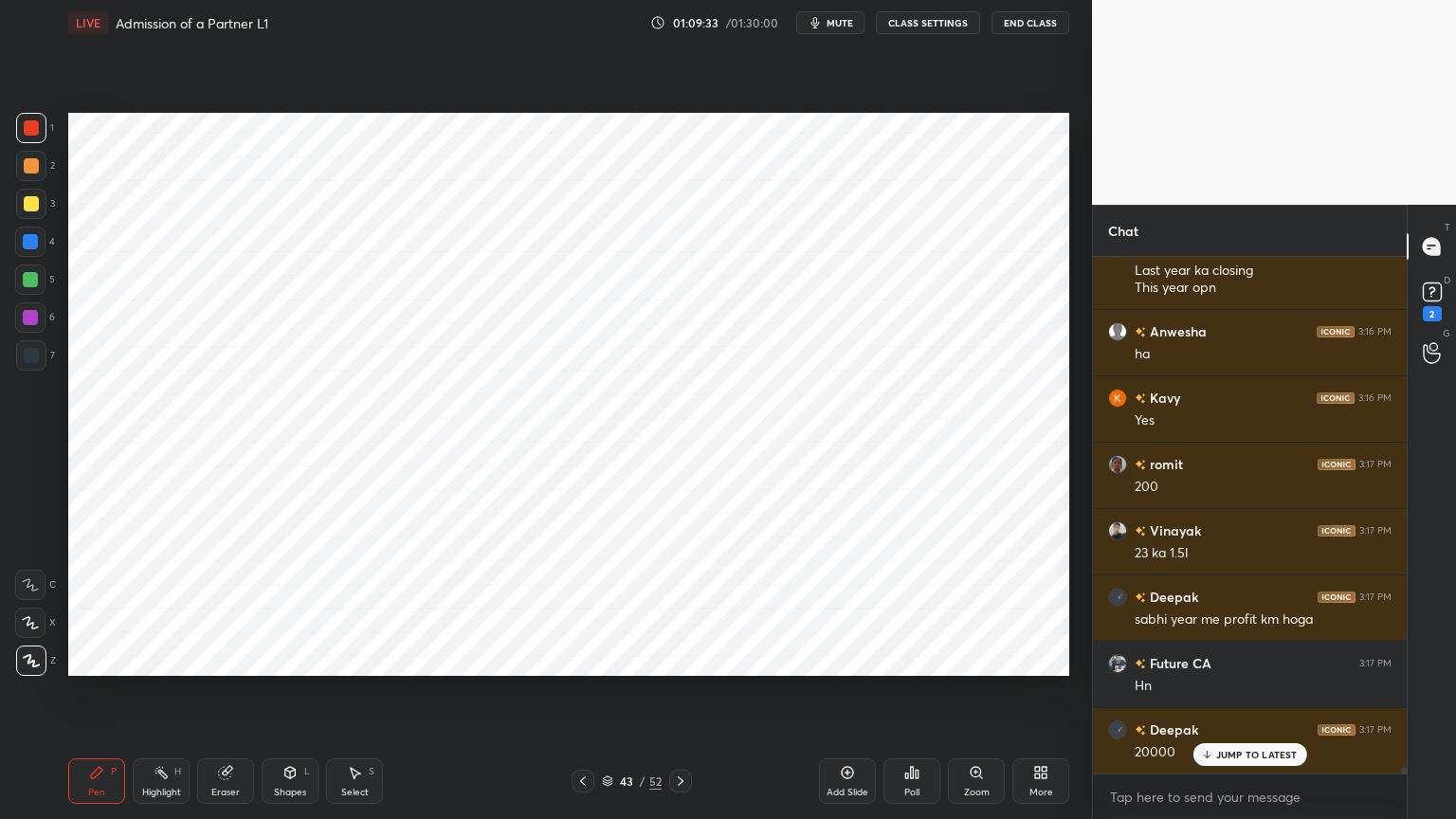 scroll, scrollTop: 37935, scrollLeft: 0, axis: vertical 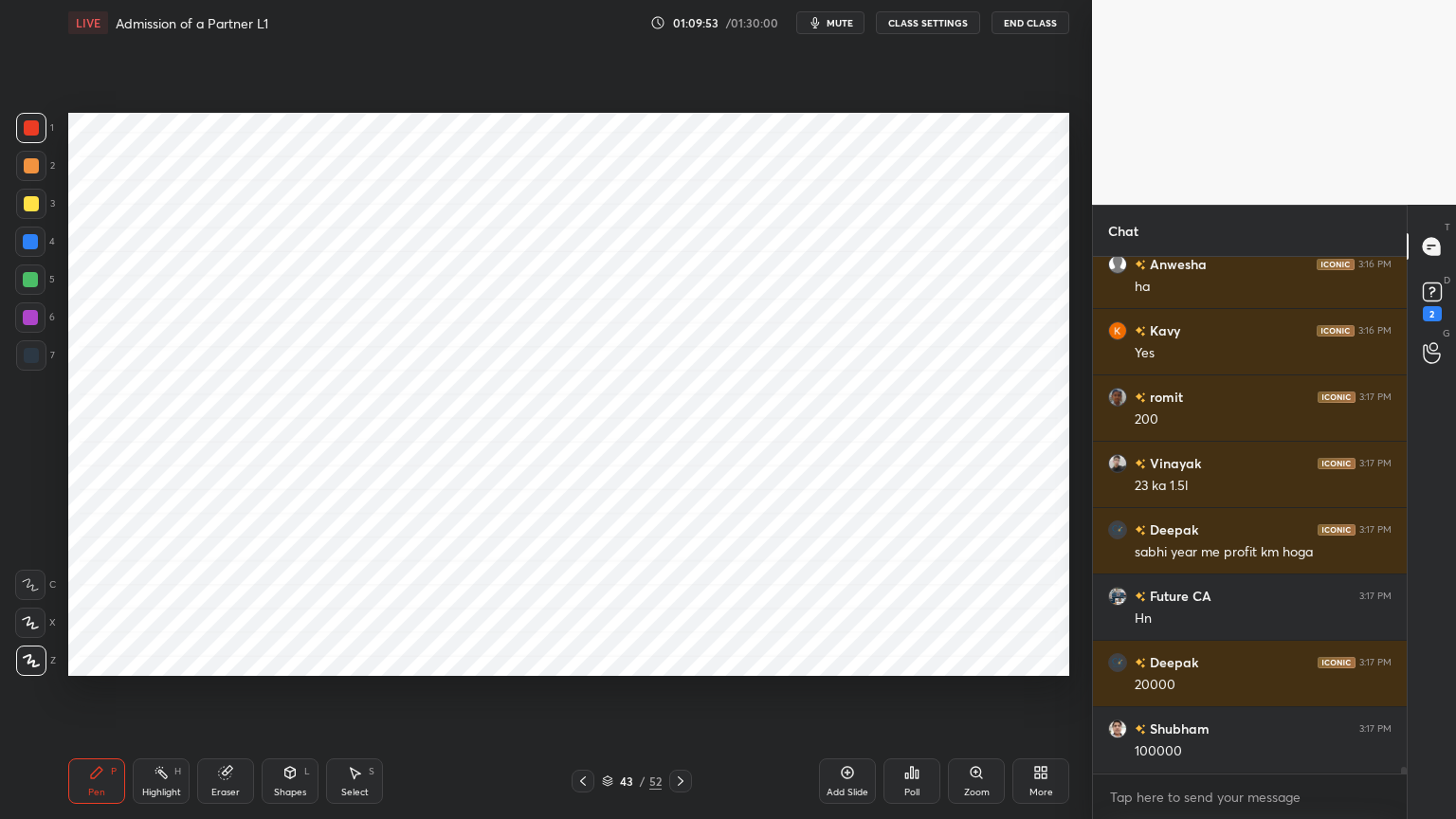 click on "Highlight H" at bounding box center (161, 781) 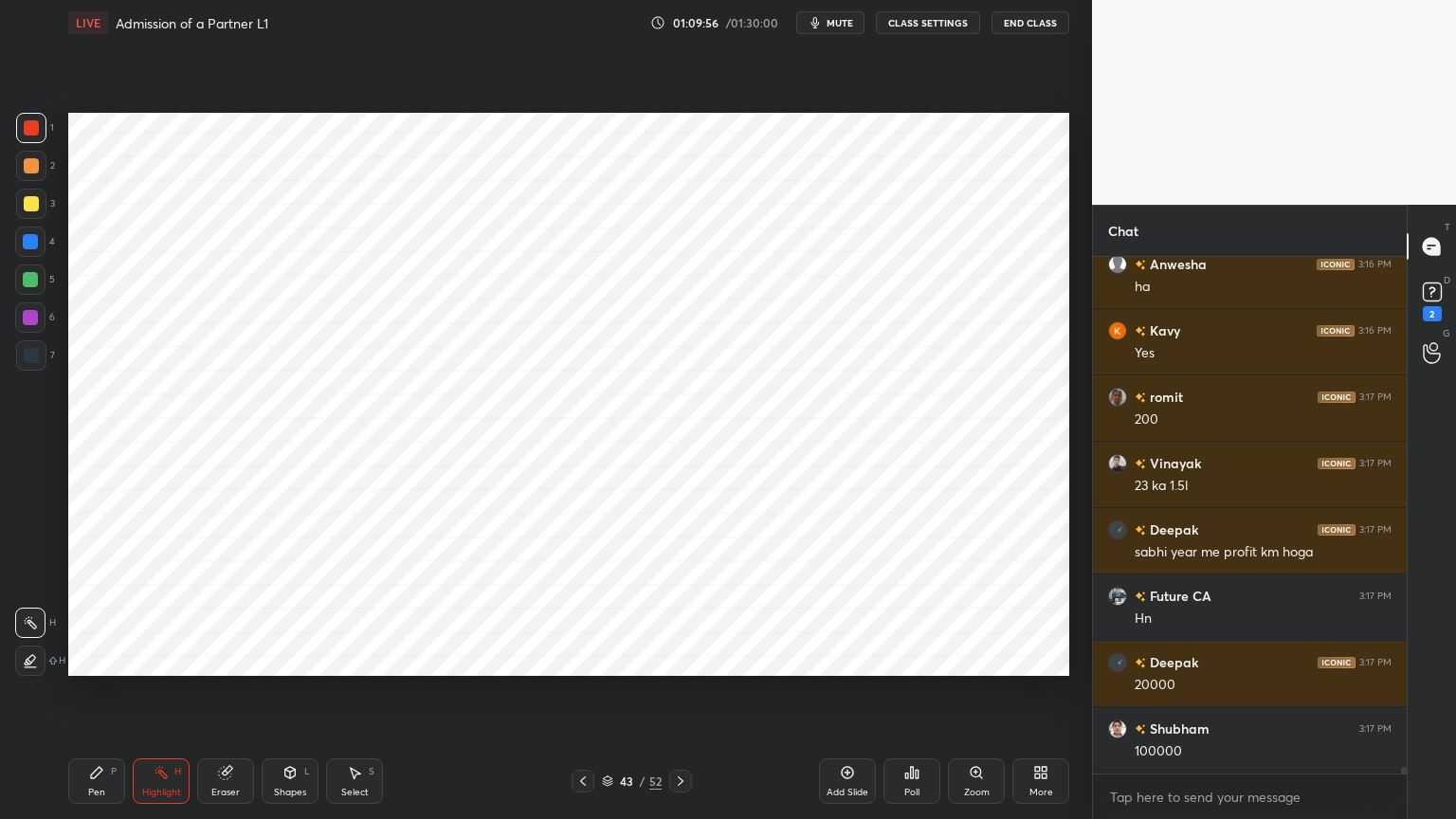 scroll, scrollTop: 38000, scrollLeft: 0, axis: vertical 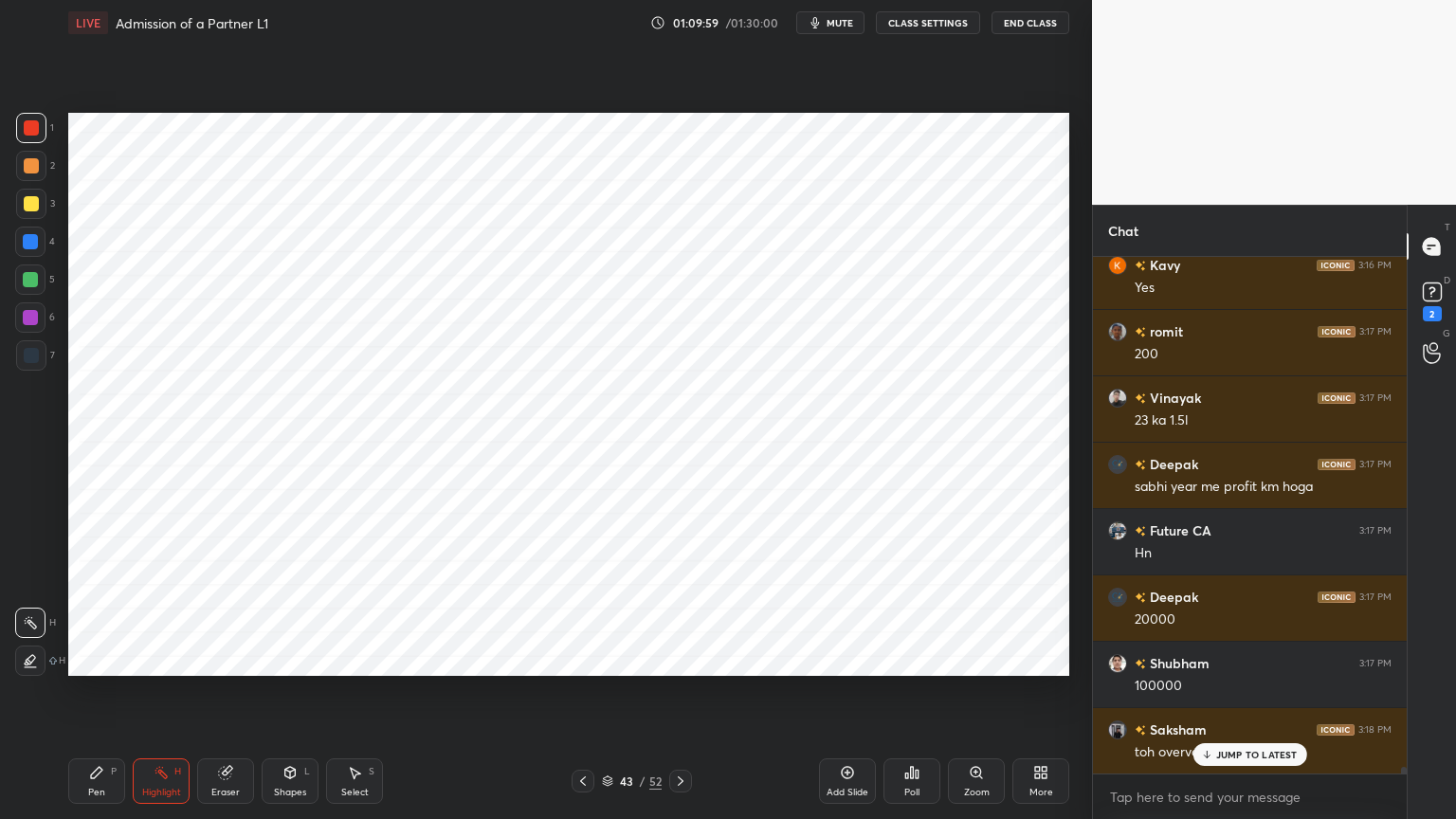 click on "Admission of a Partner L1 • L23 of Accounting for CA Foundation By CA [PERSON] [PERSON] Pen P Highlight H Eraser Shapes L Select S [NUMBER] / [NUMBER] Add Slide Poll Zoom More" at bounding box center (538, 410) 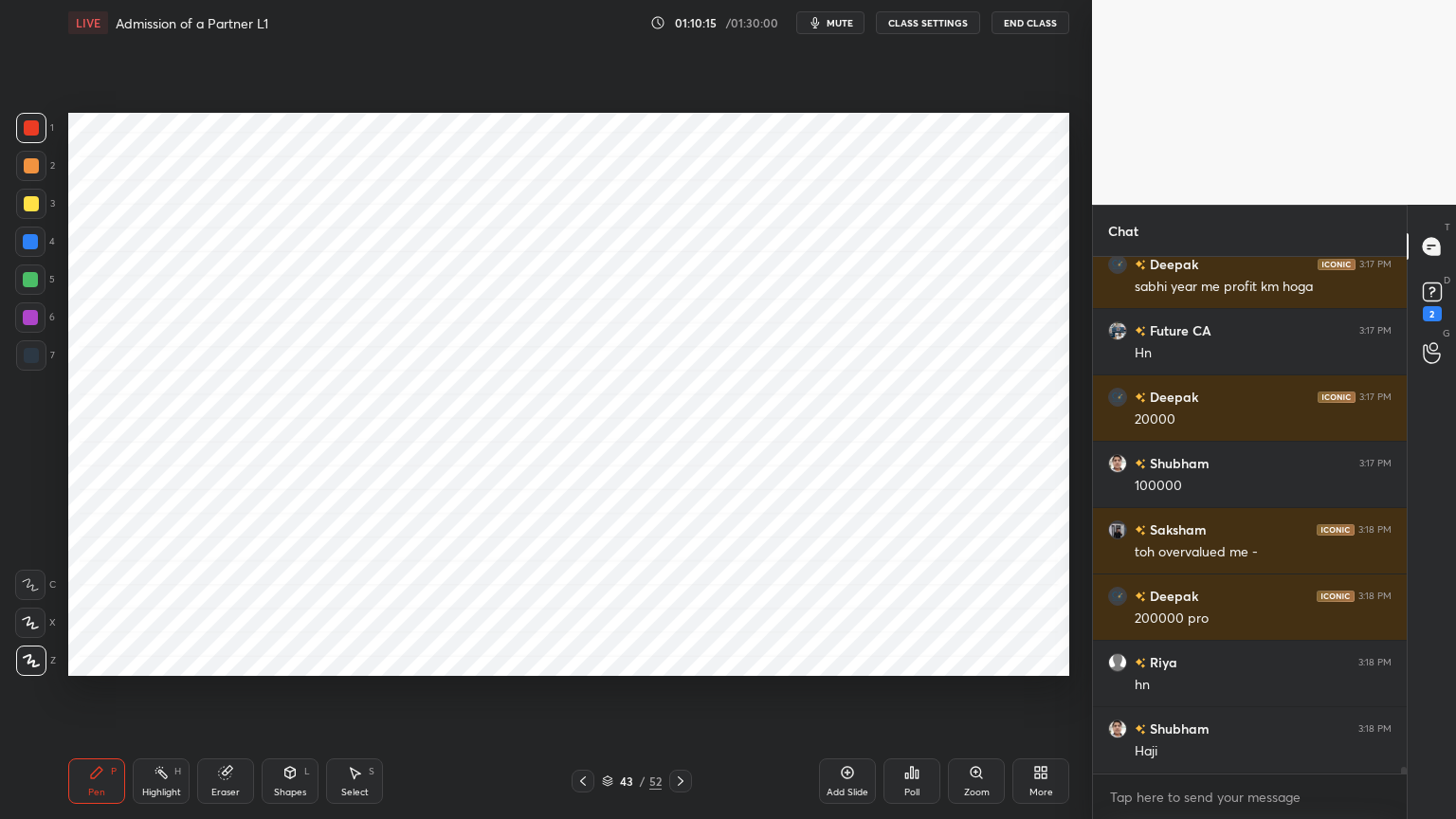 scroll, scrollTop: 38266, scrollLeft: 0, axis: vertical 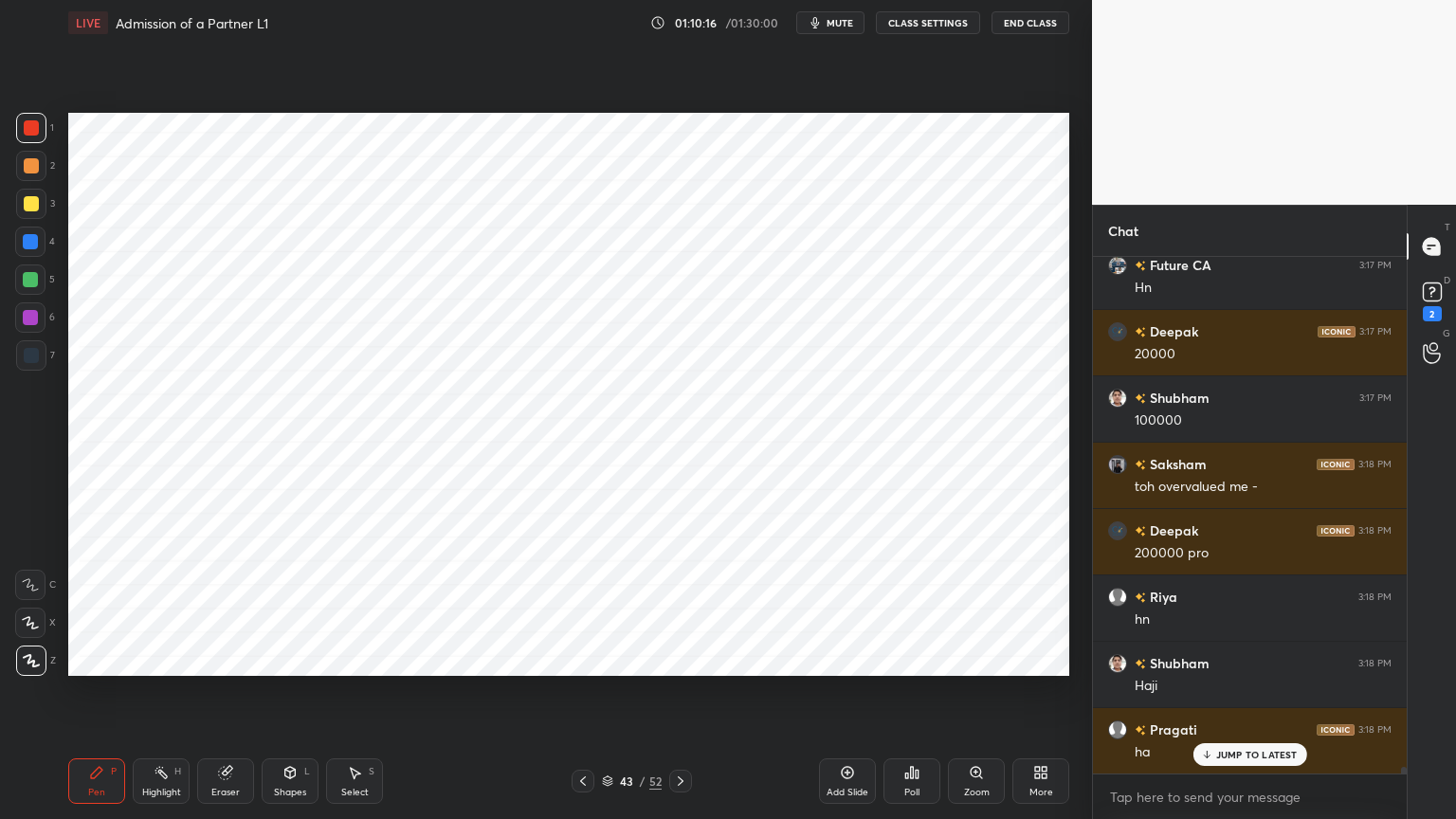 click at bounding box center [30, 318] 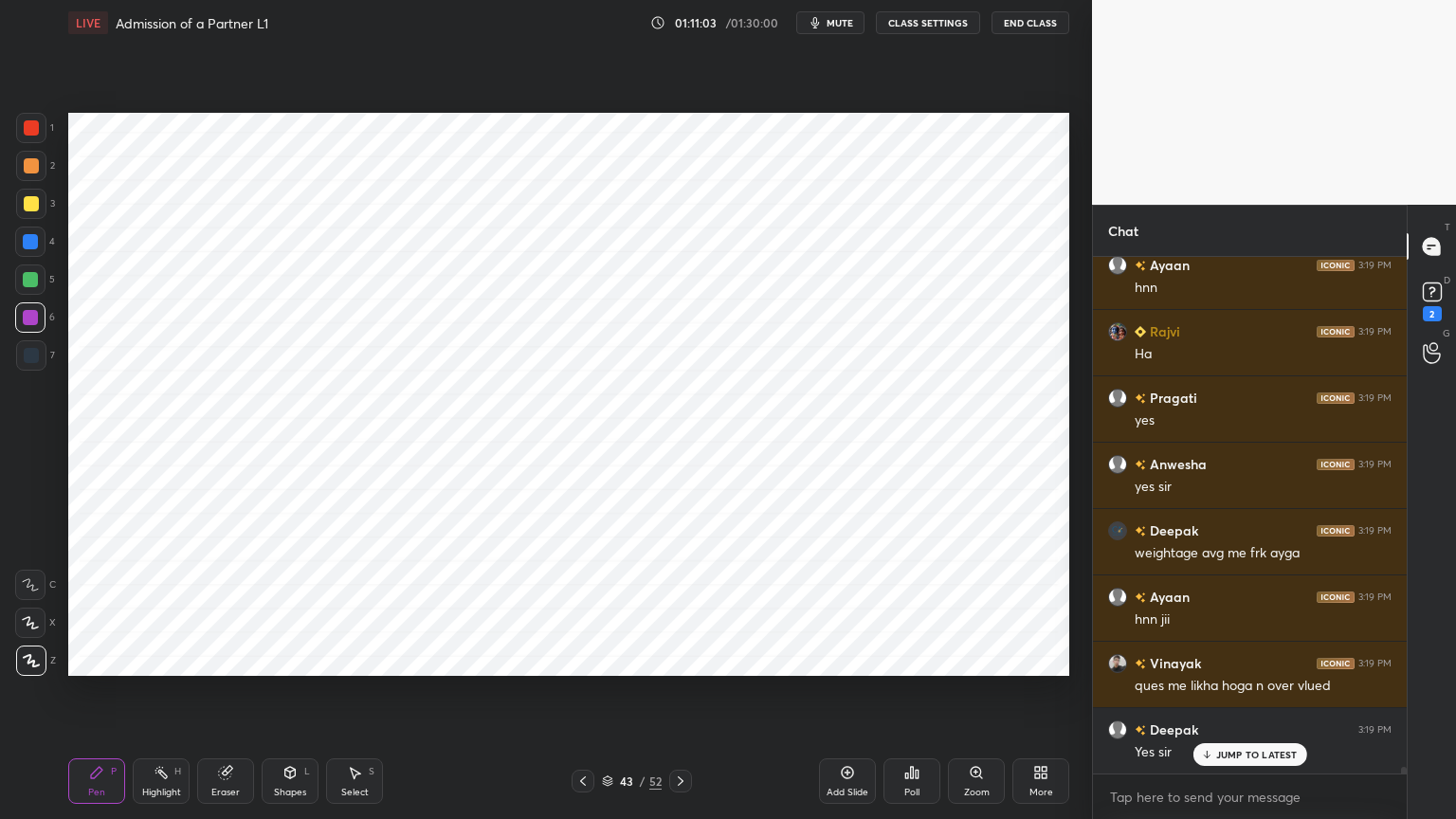 scroll, scrollTop: 39430, scrollLeft: 0, axis: vertical 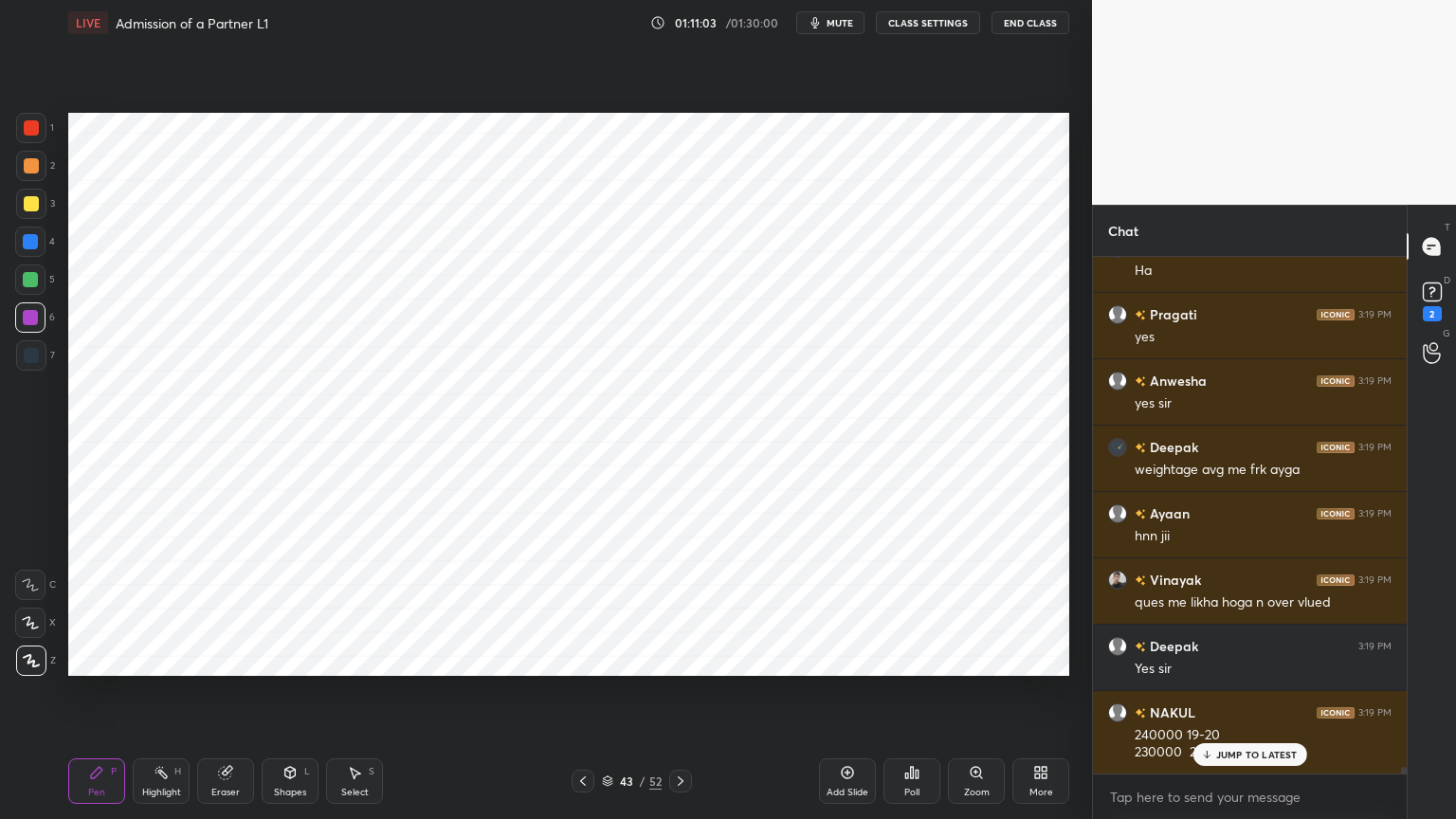 click 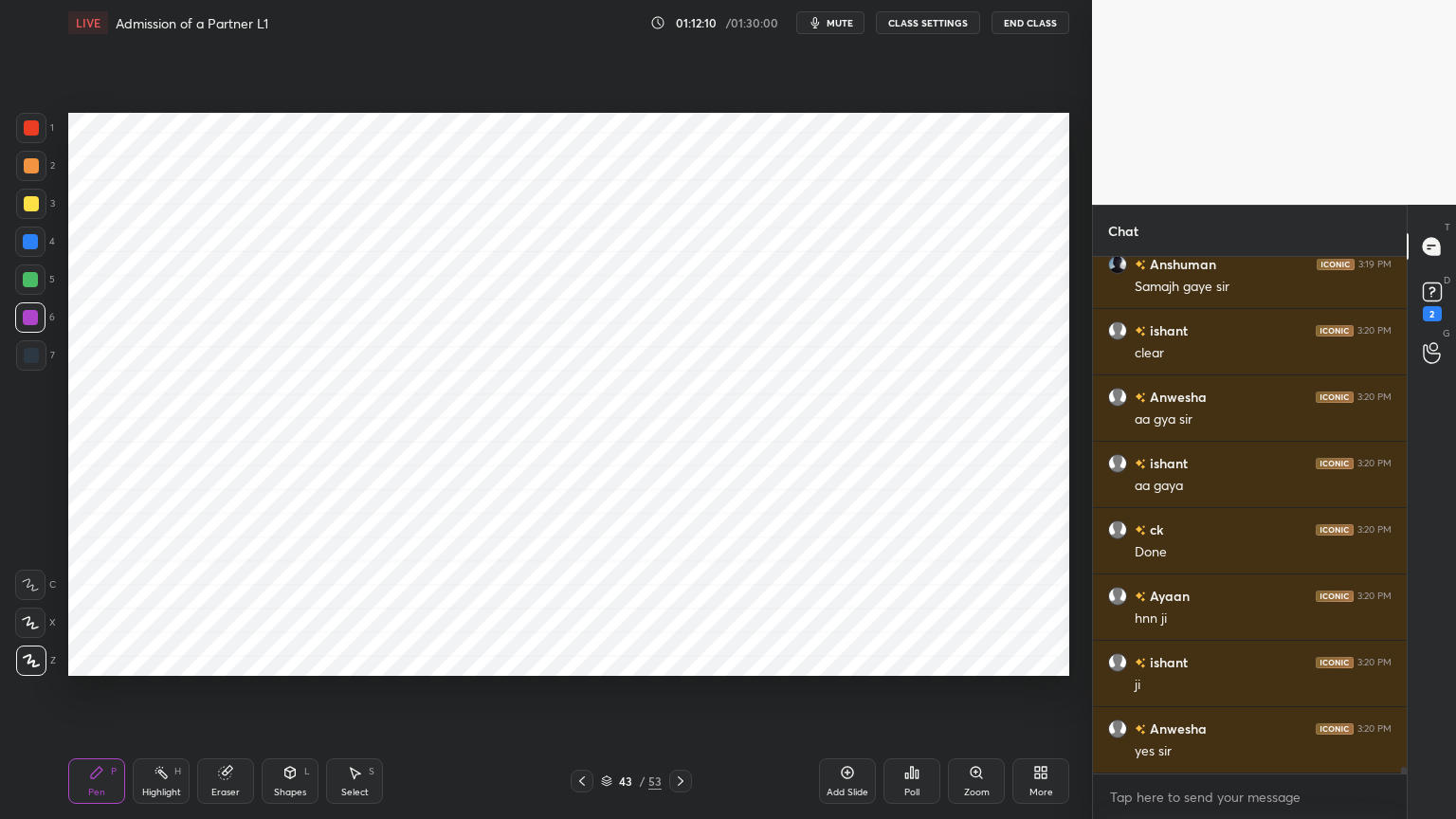 scroll, scrollTop: 40093, scrollLeft: 0, axis: vertical 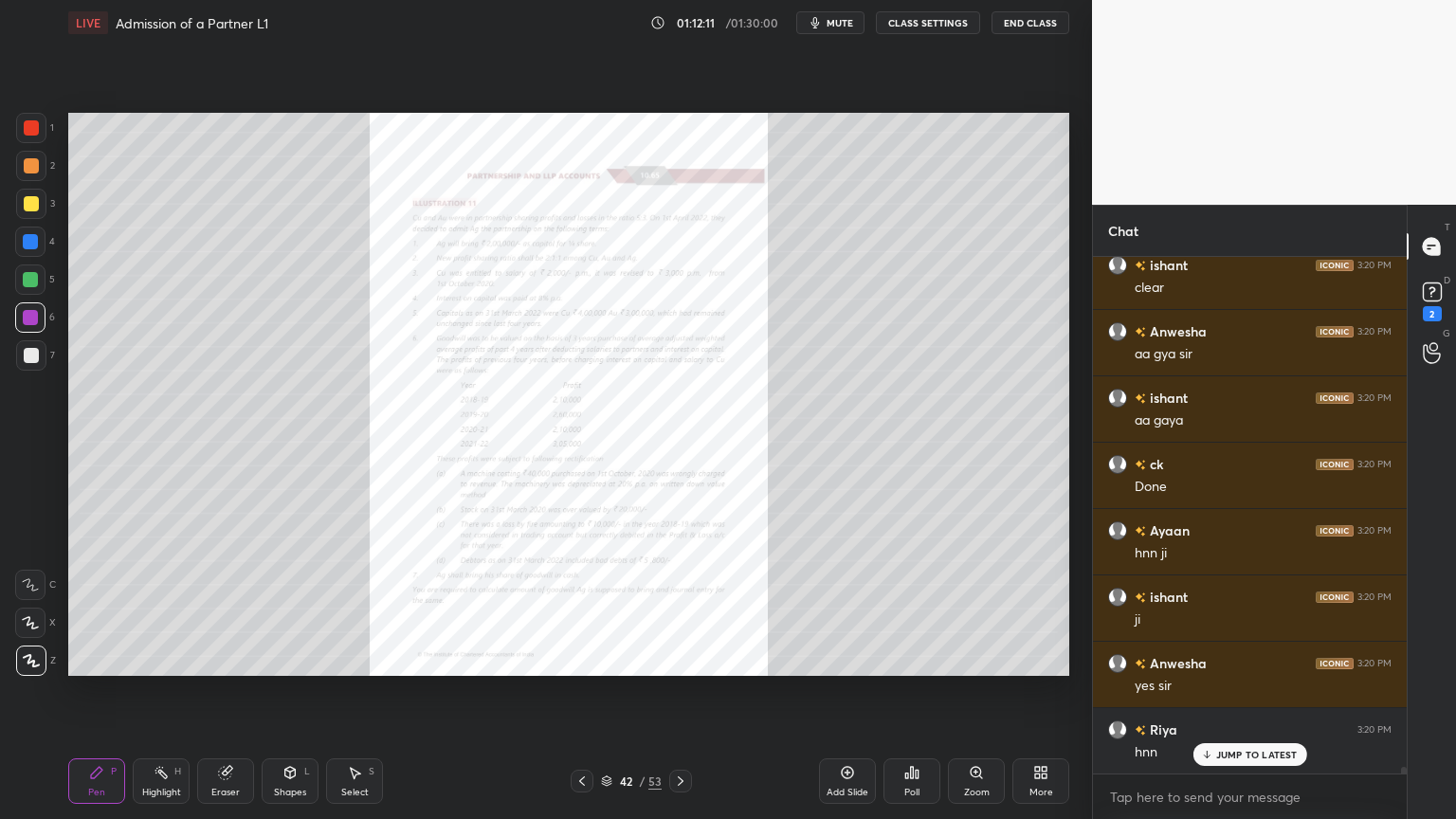 click 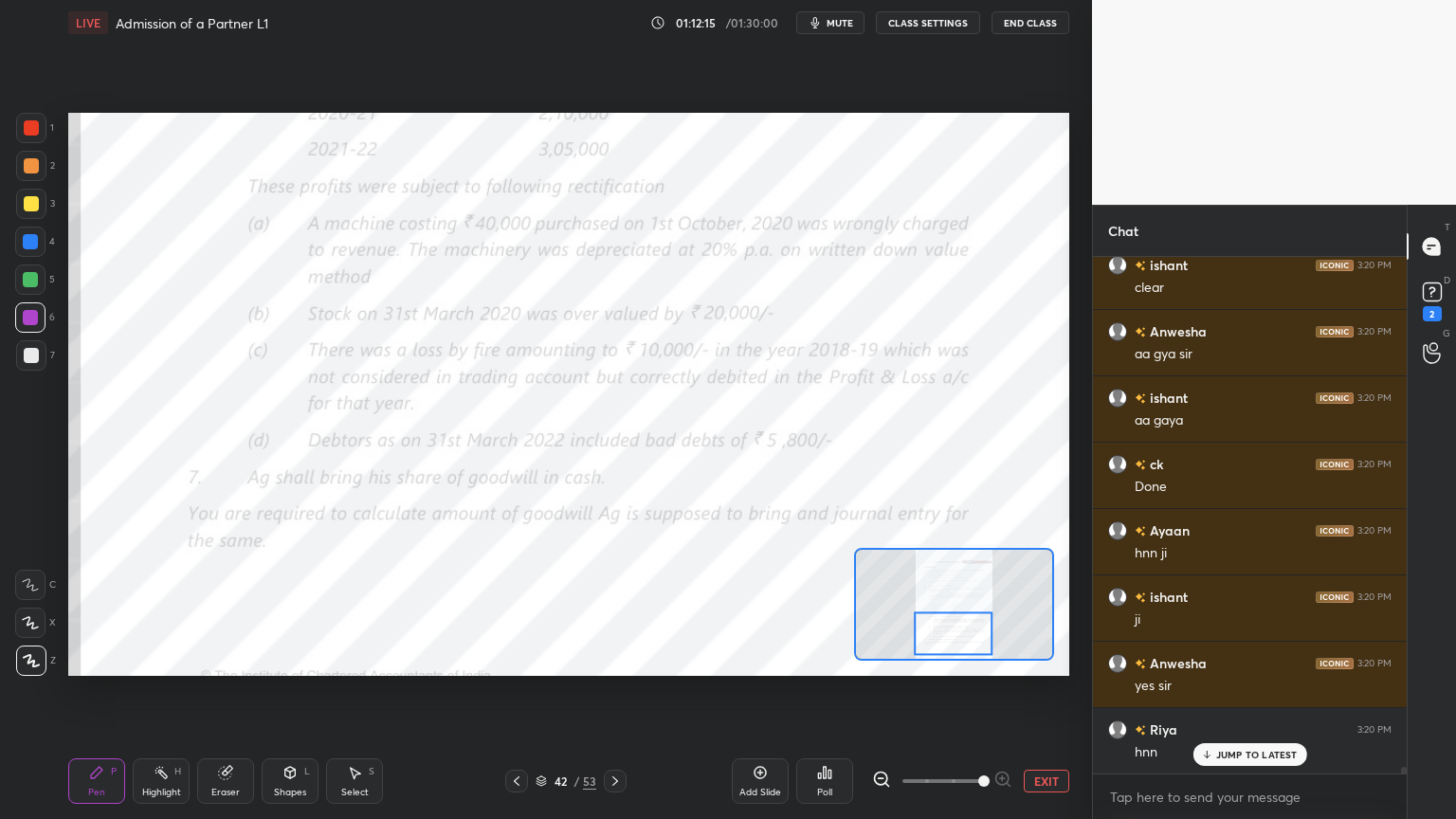 click at bounding box center [30, 280] 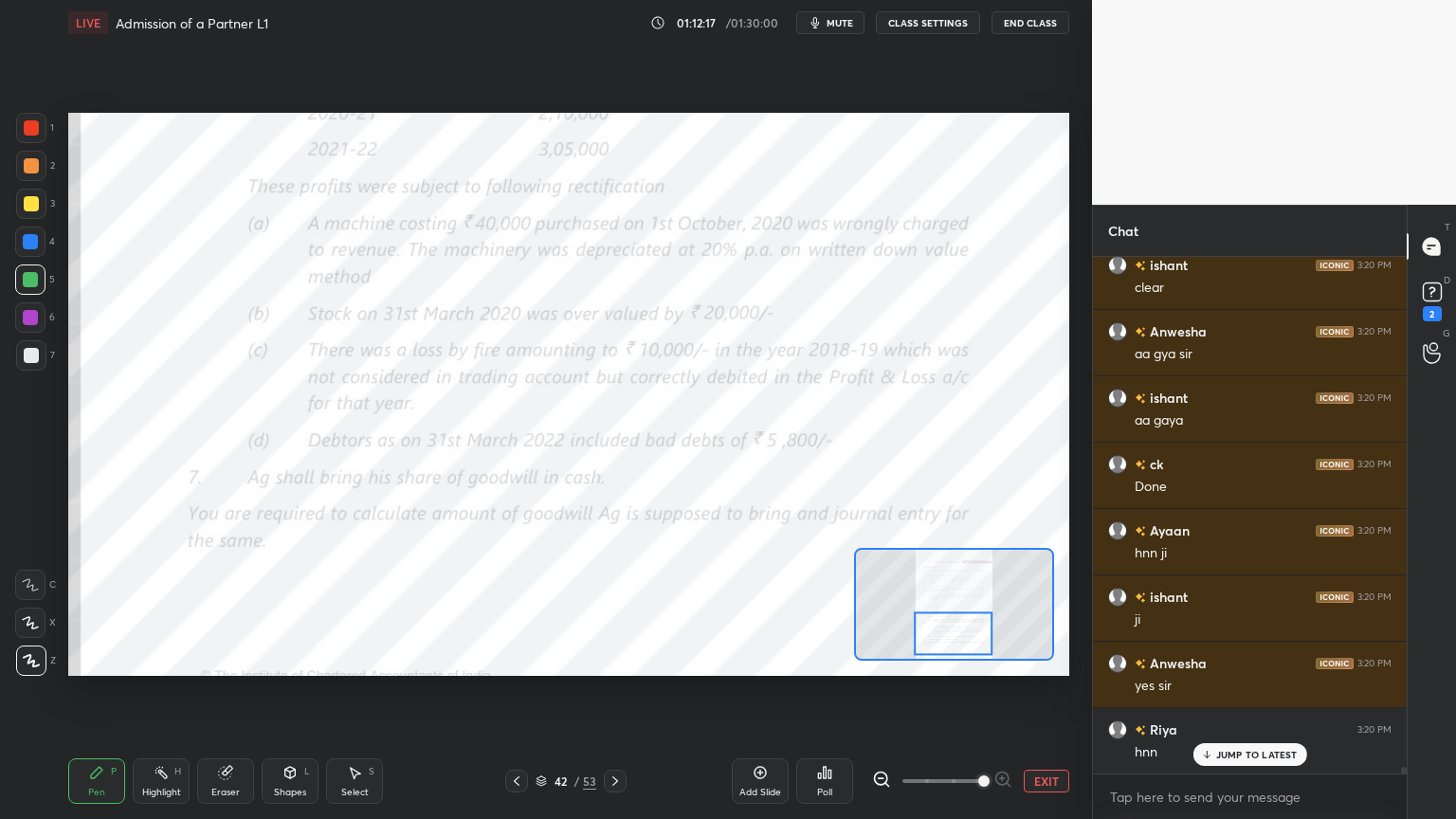 click at bounding box center (30, 585) 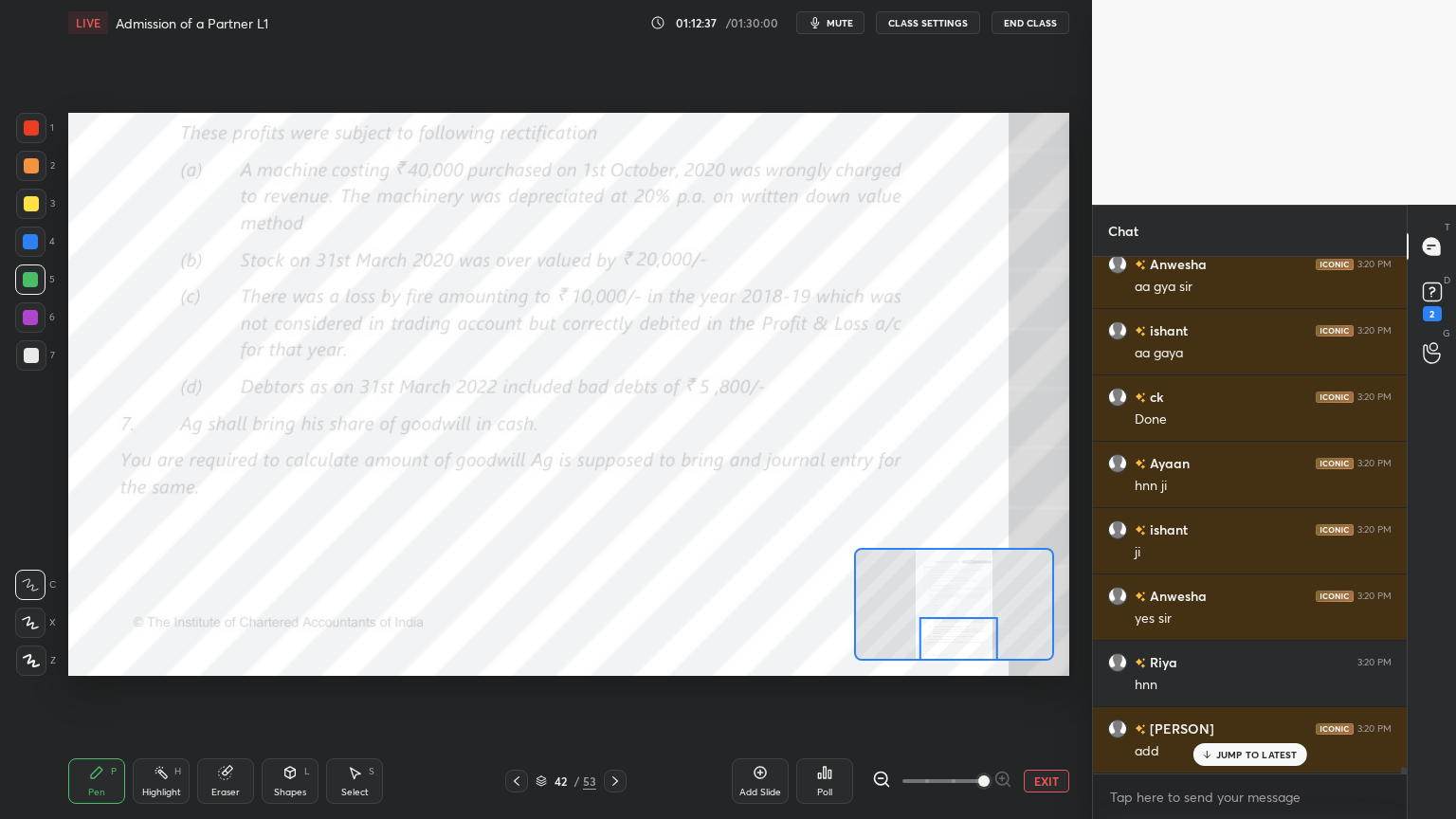 scroll, scrollTop: 40226, scrollLeft: 0, axis: vertical 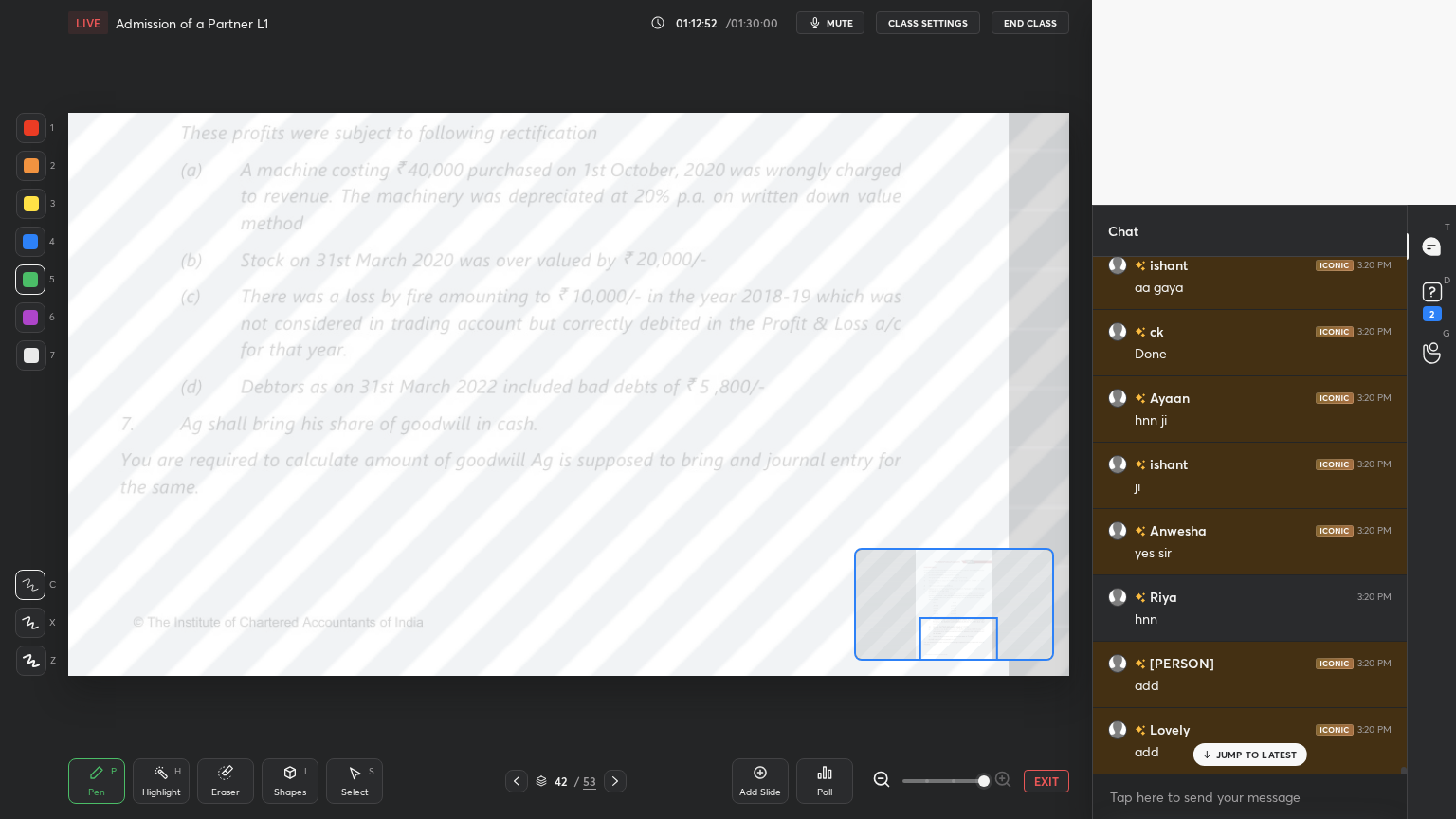 click at bounding box center [30, 242] 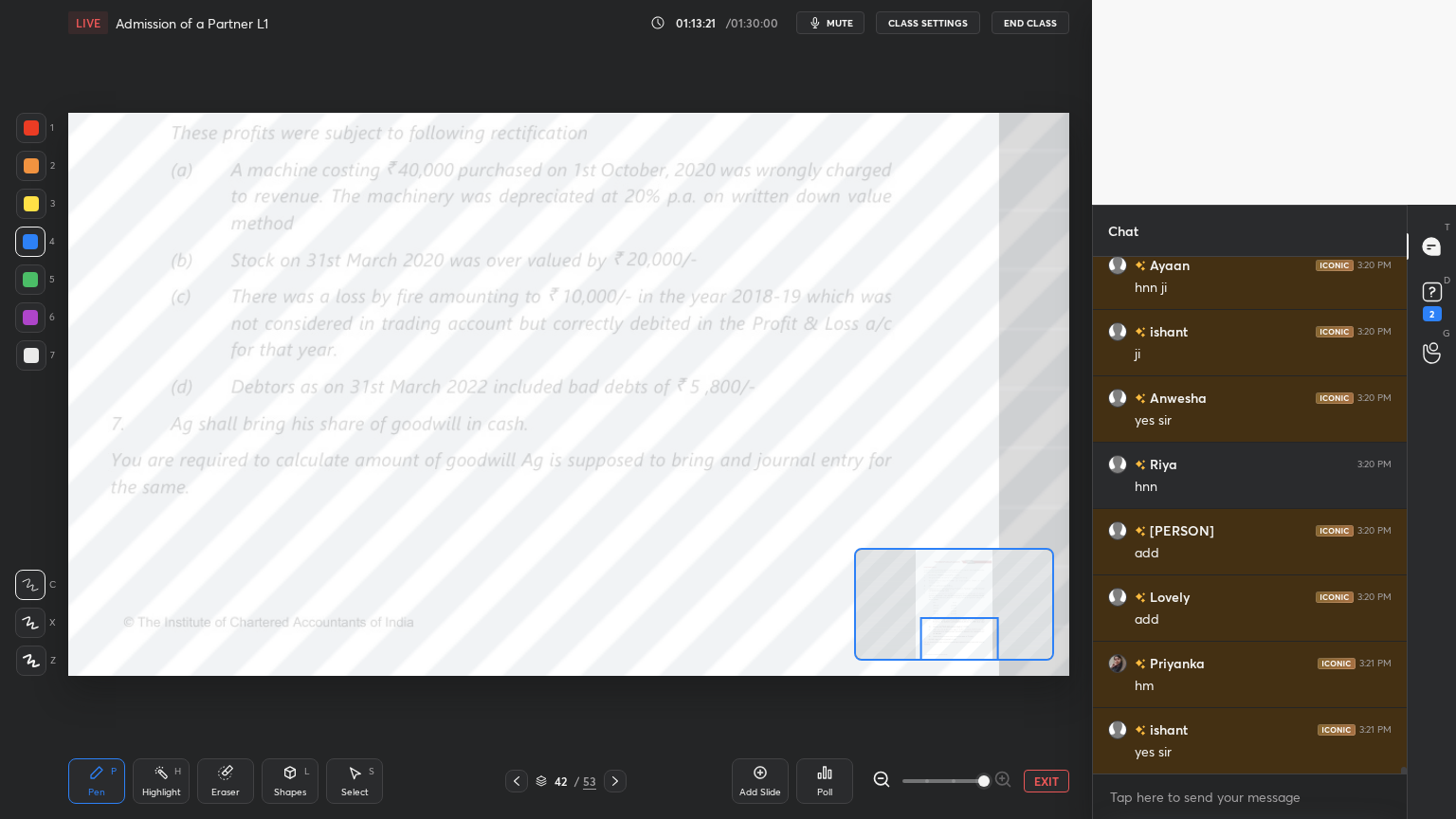 scroll, scrollTop: 40426, scrollLeft: 0, axis: vertical 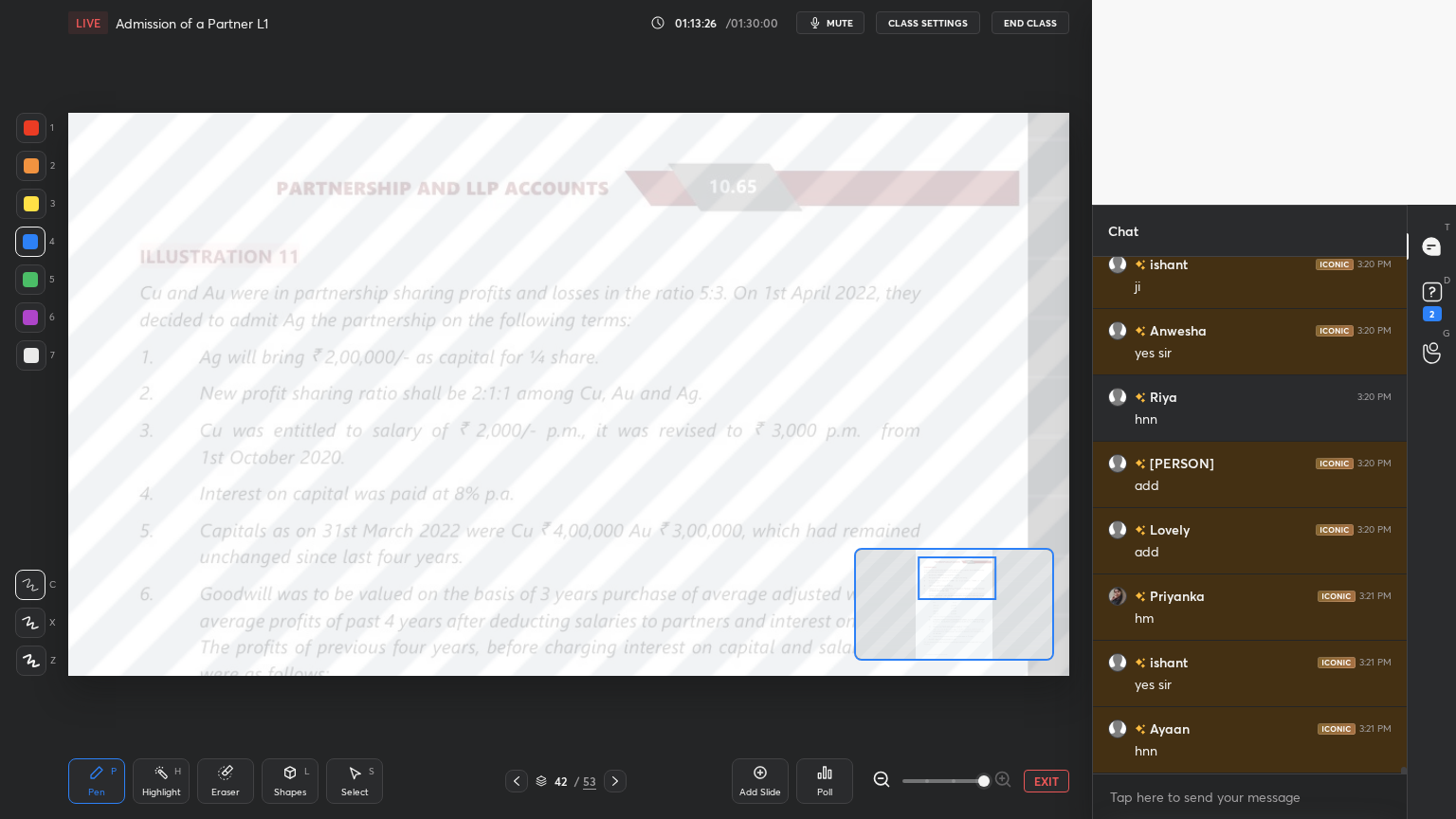 click on "Add Slide" at bounding box center [760, 781] 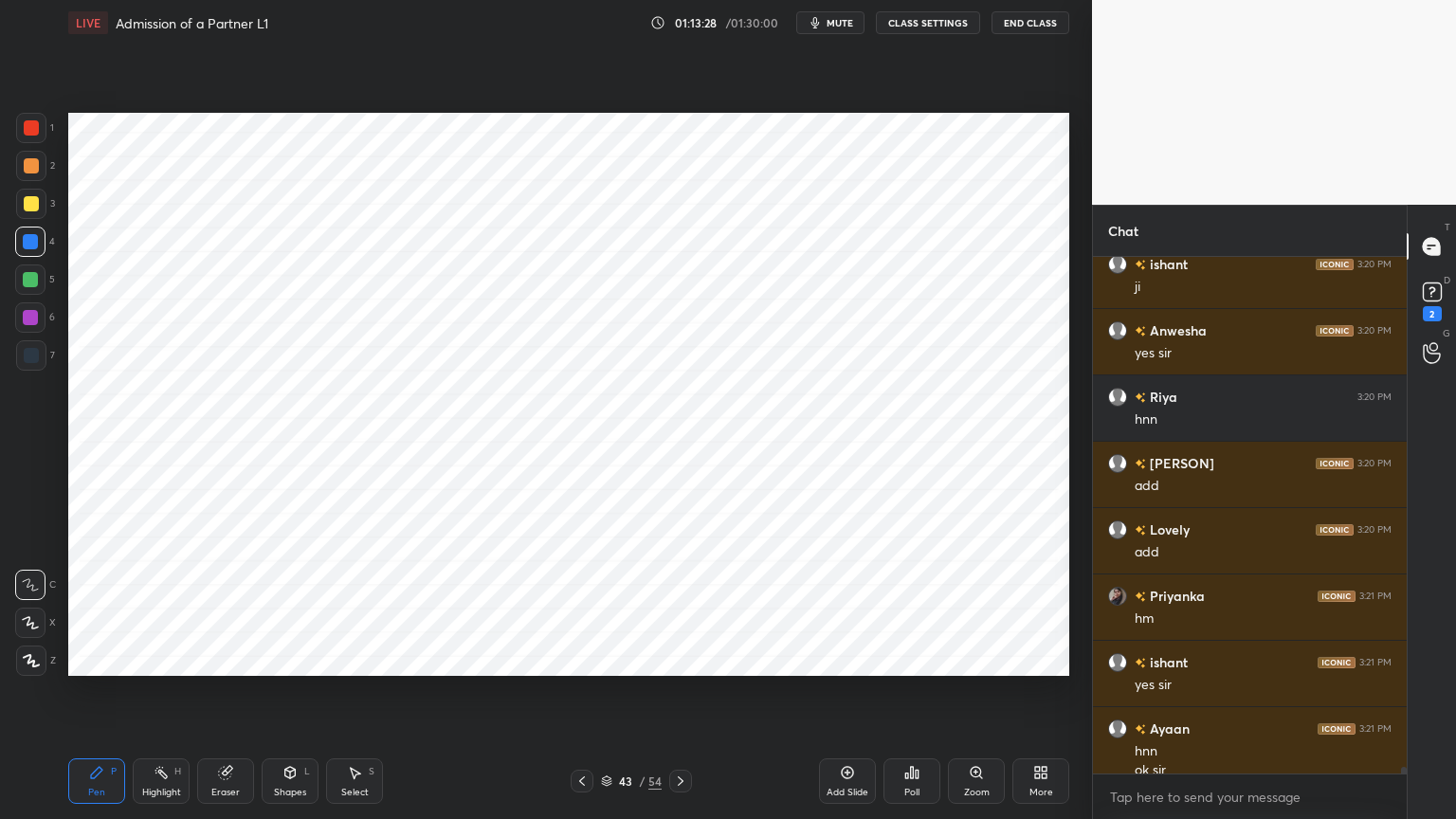 scroll, scrollTop: 40445, scrollLeft: 0, axis: vertical 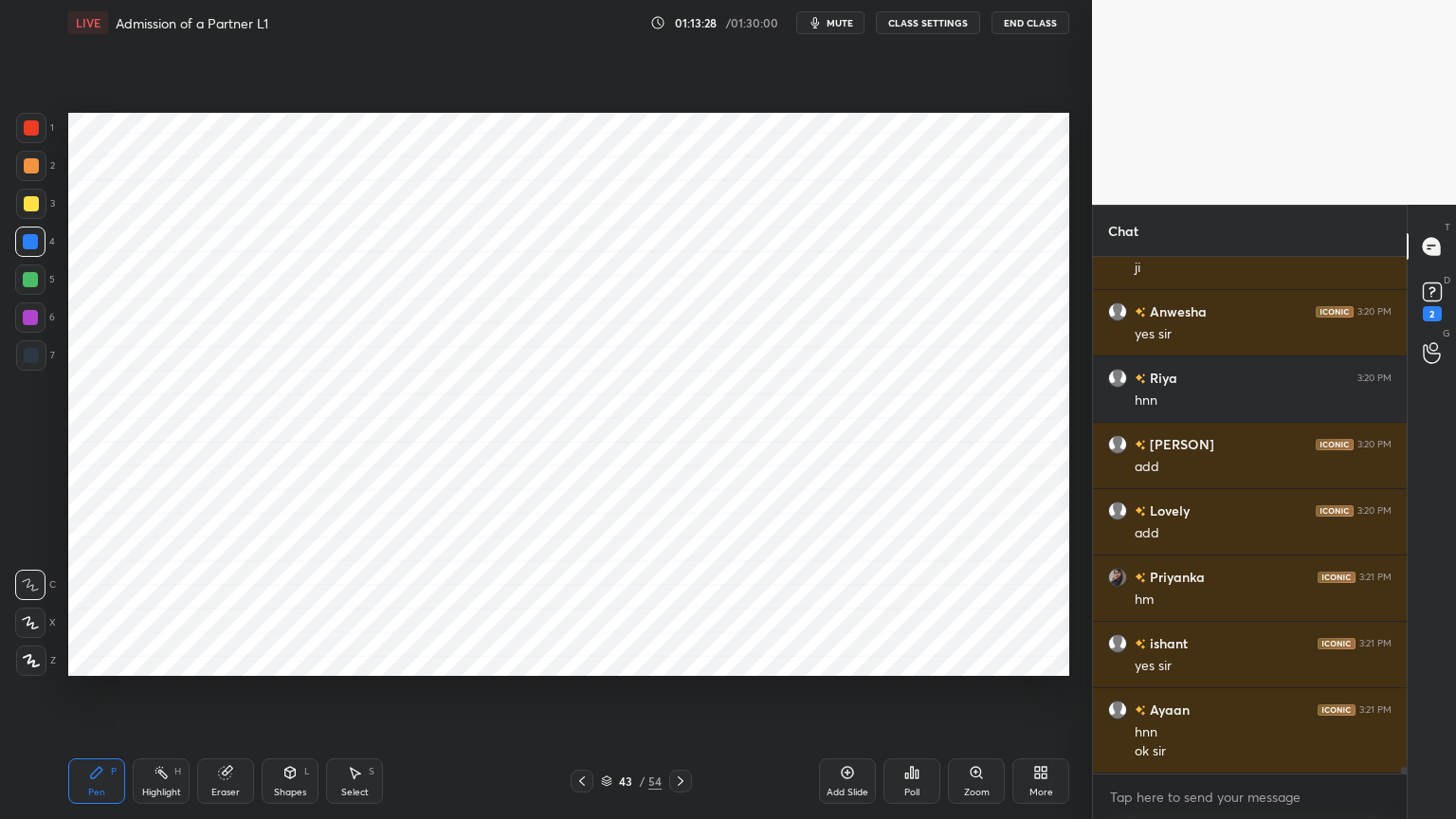 click at bounding box center (31, 661) 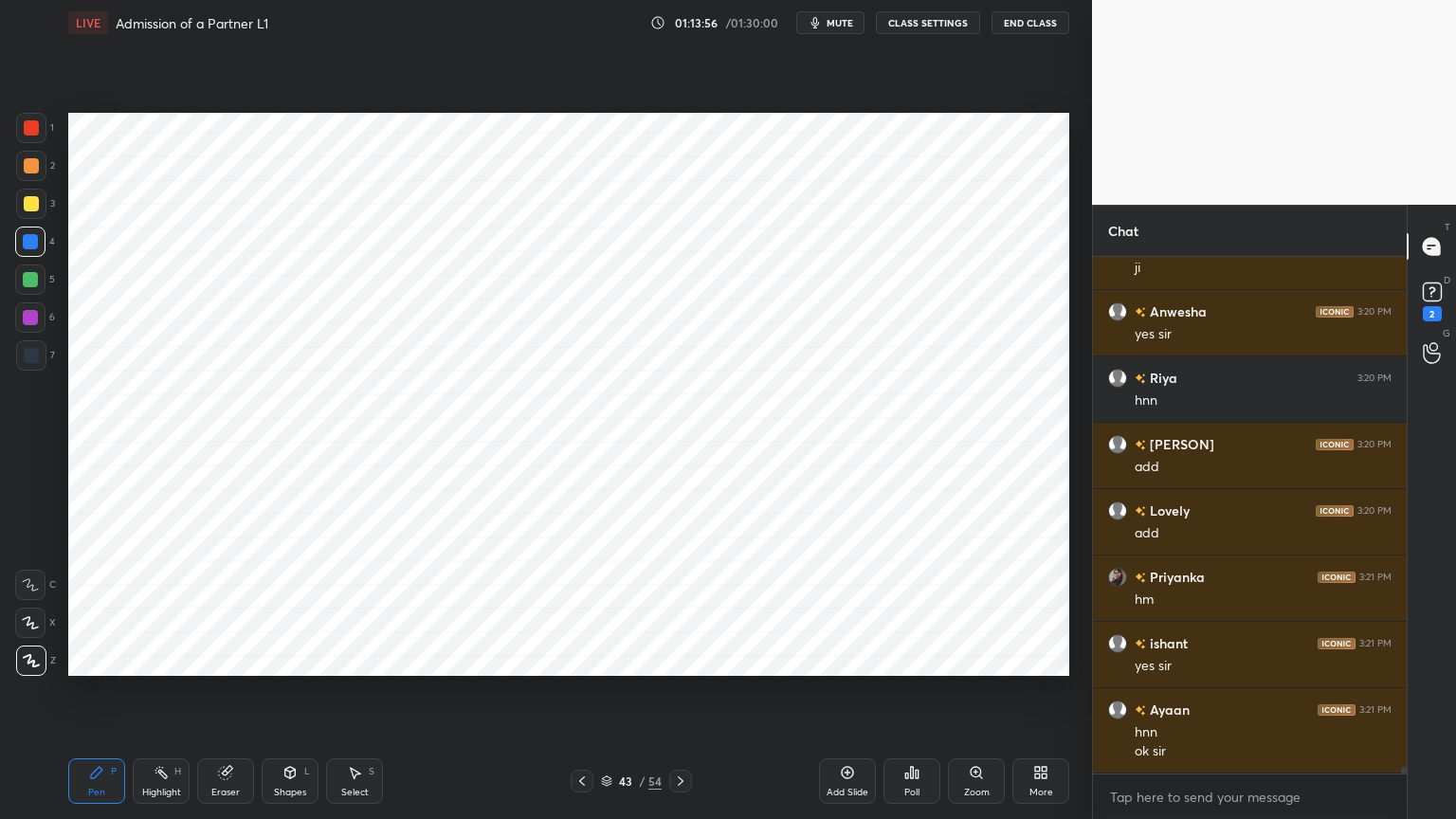click on "Shapes" at bounding box center [290, 792] 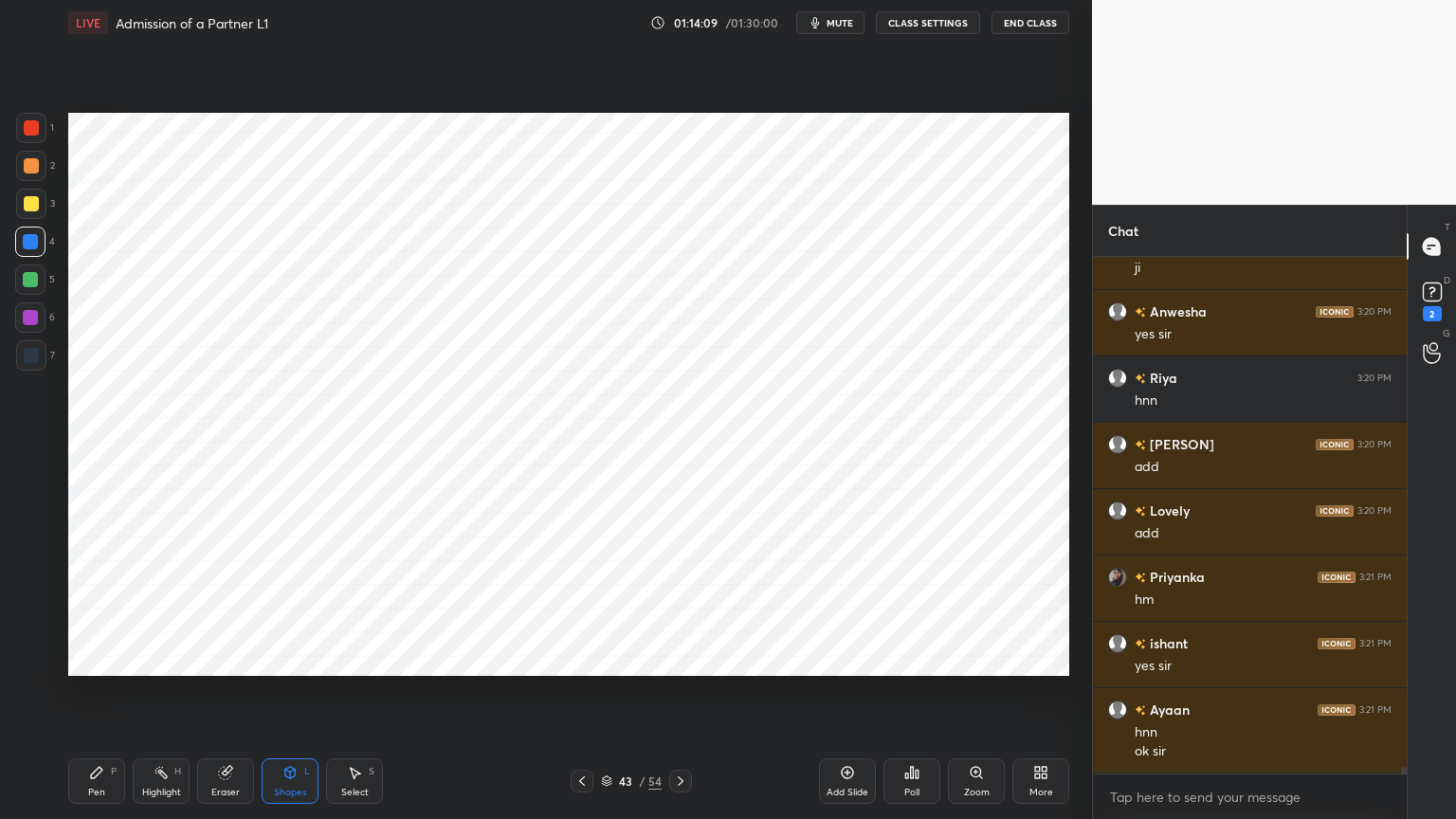 click 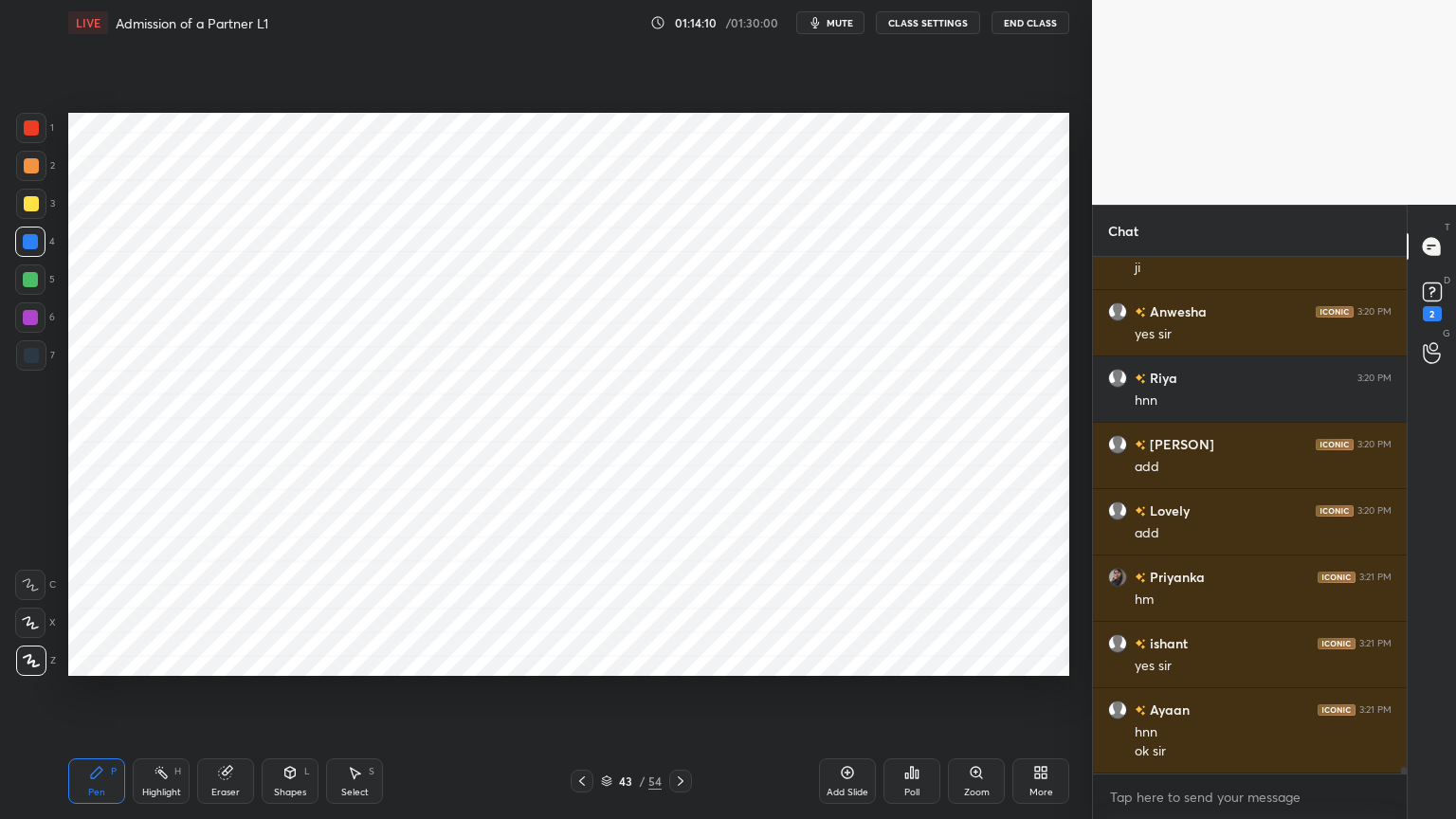 click at bounding box center (31, 355) 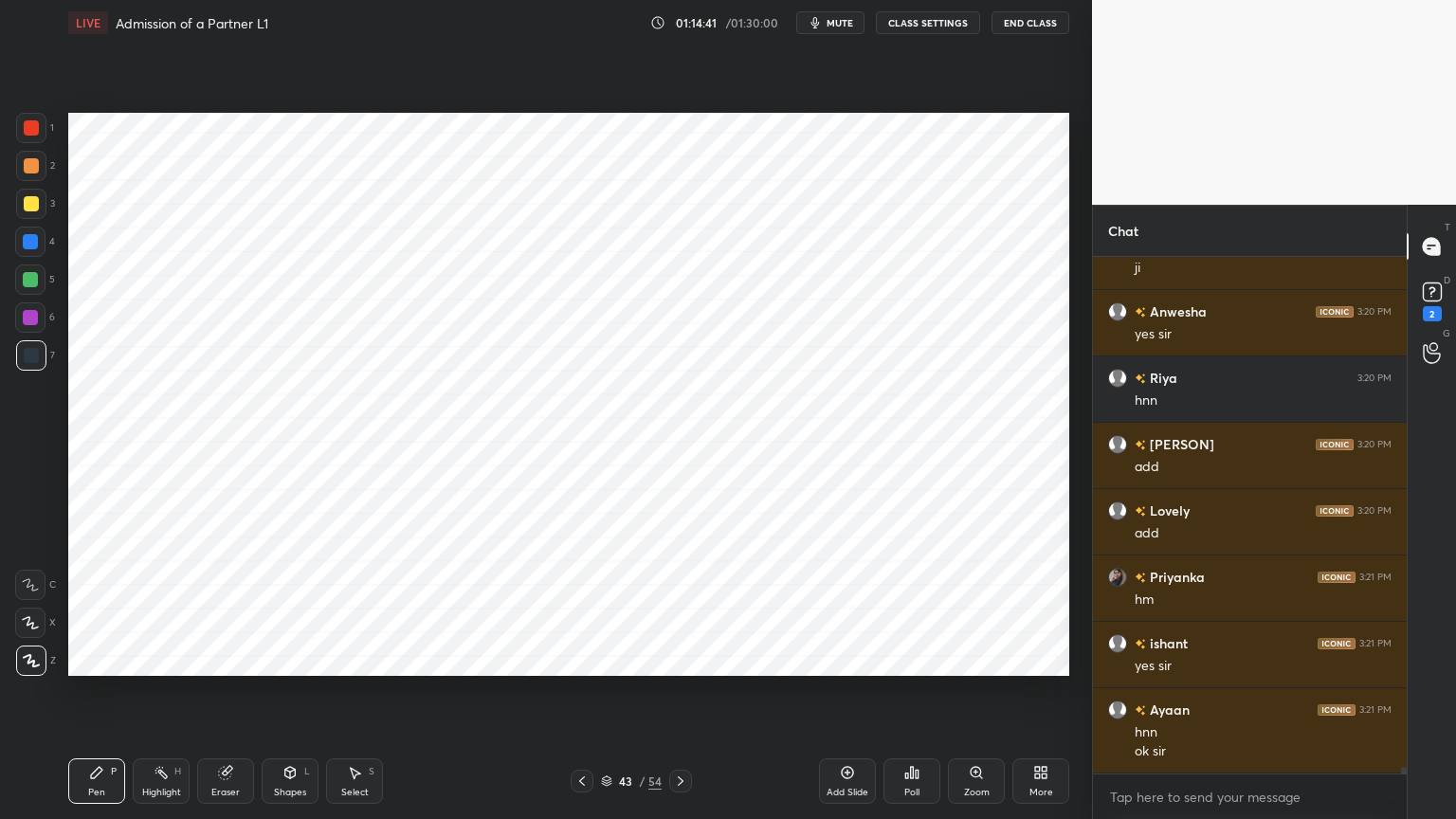 click at bounding box center (30, 318) 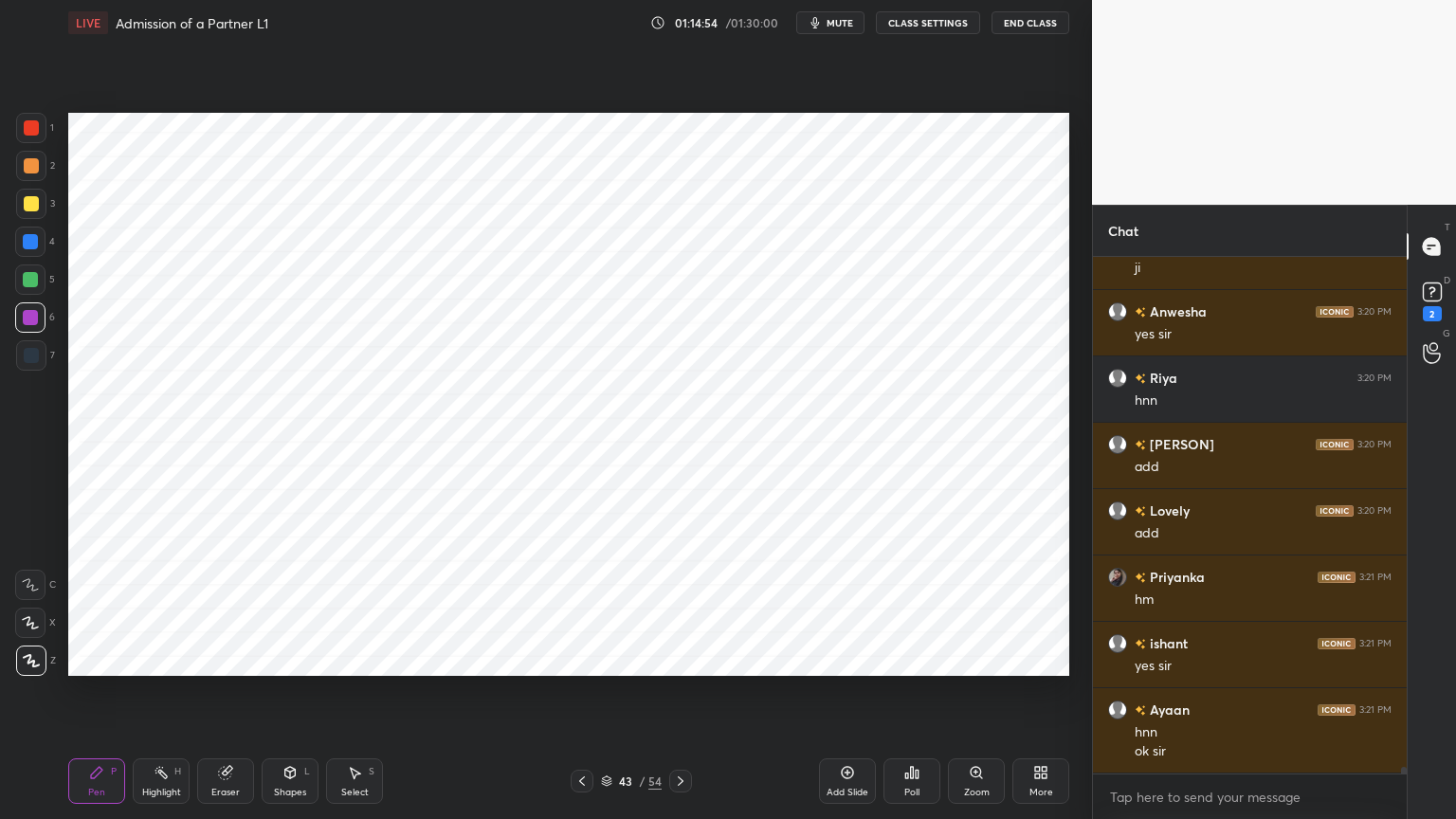 click at bounding box center [31, 355] 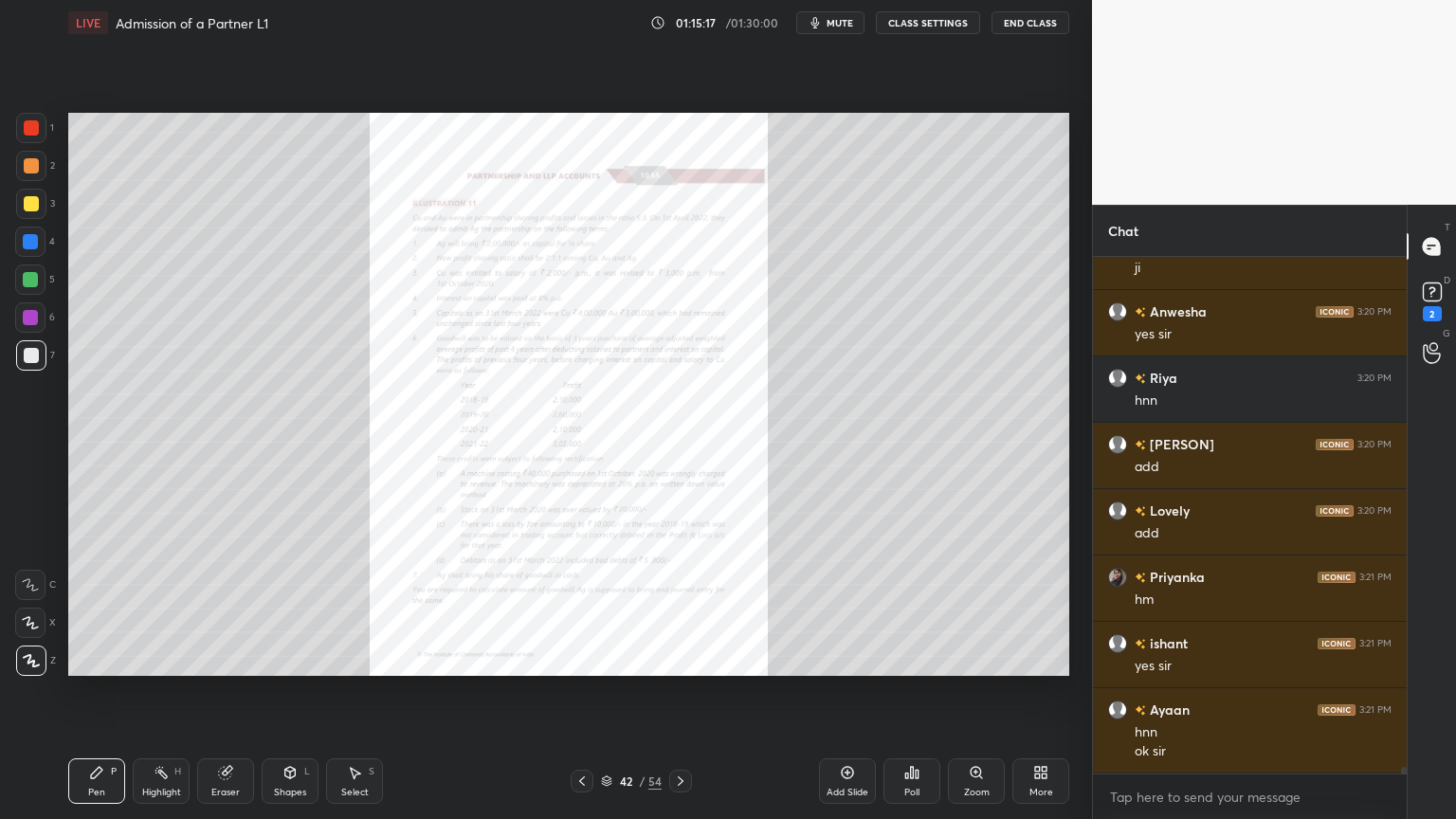click 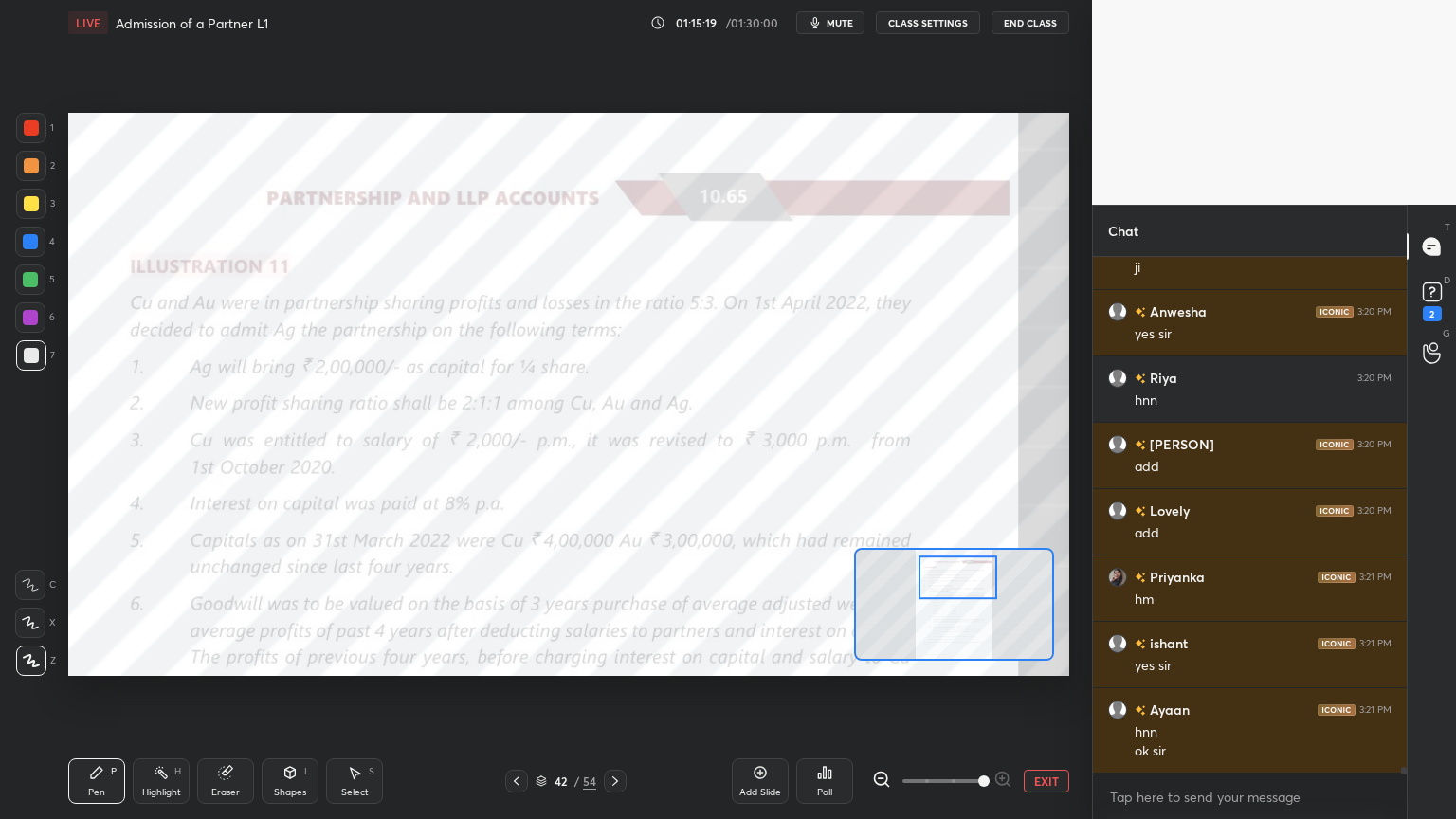 click on "Highlight" at bounding box center [161, 792] 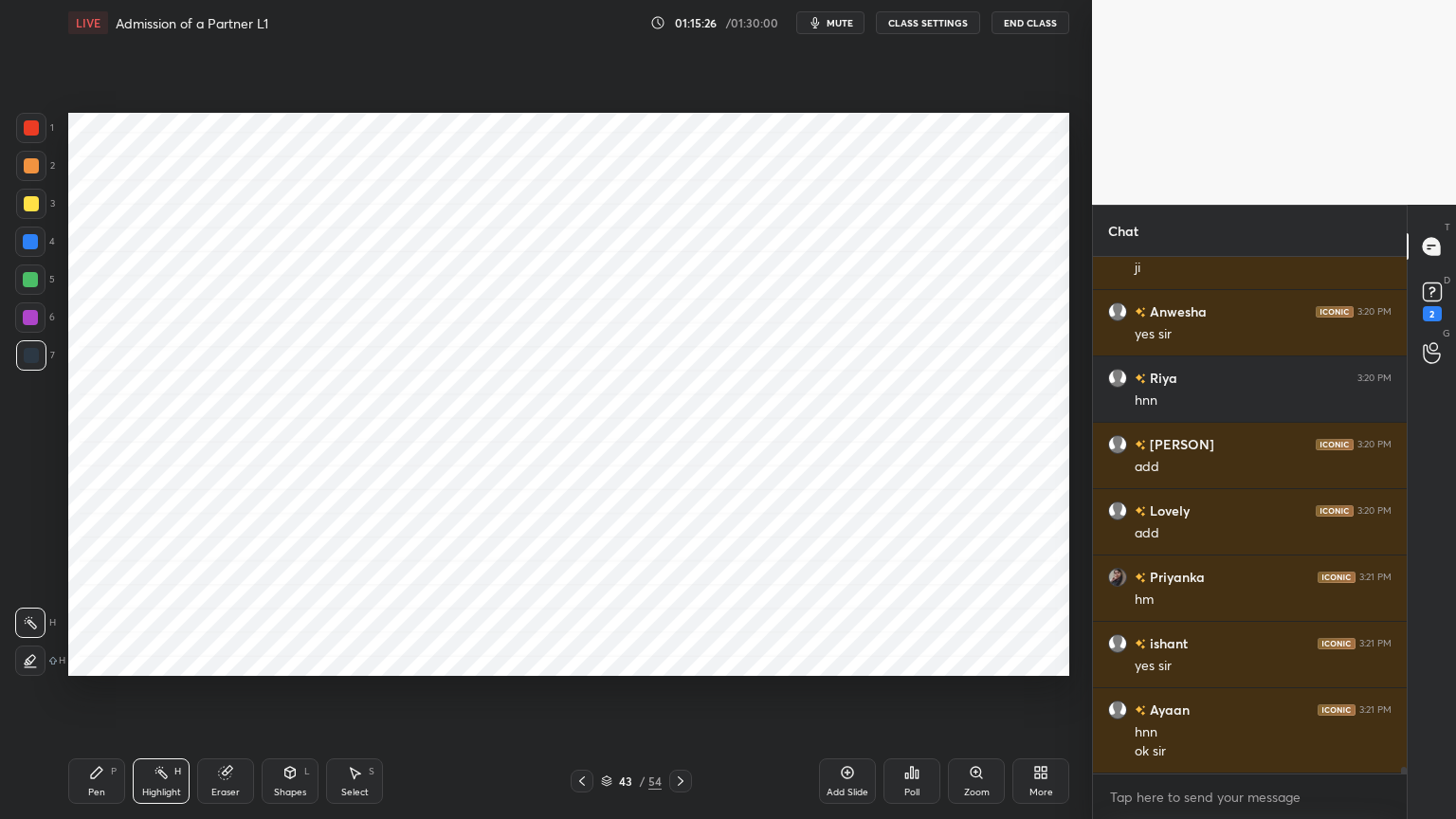 click on "Pen P" at bounding box center (97, 781) 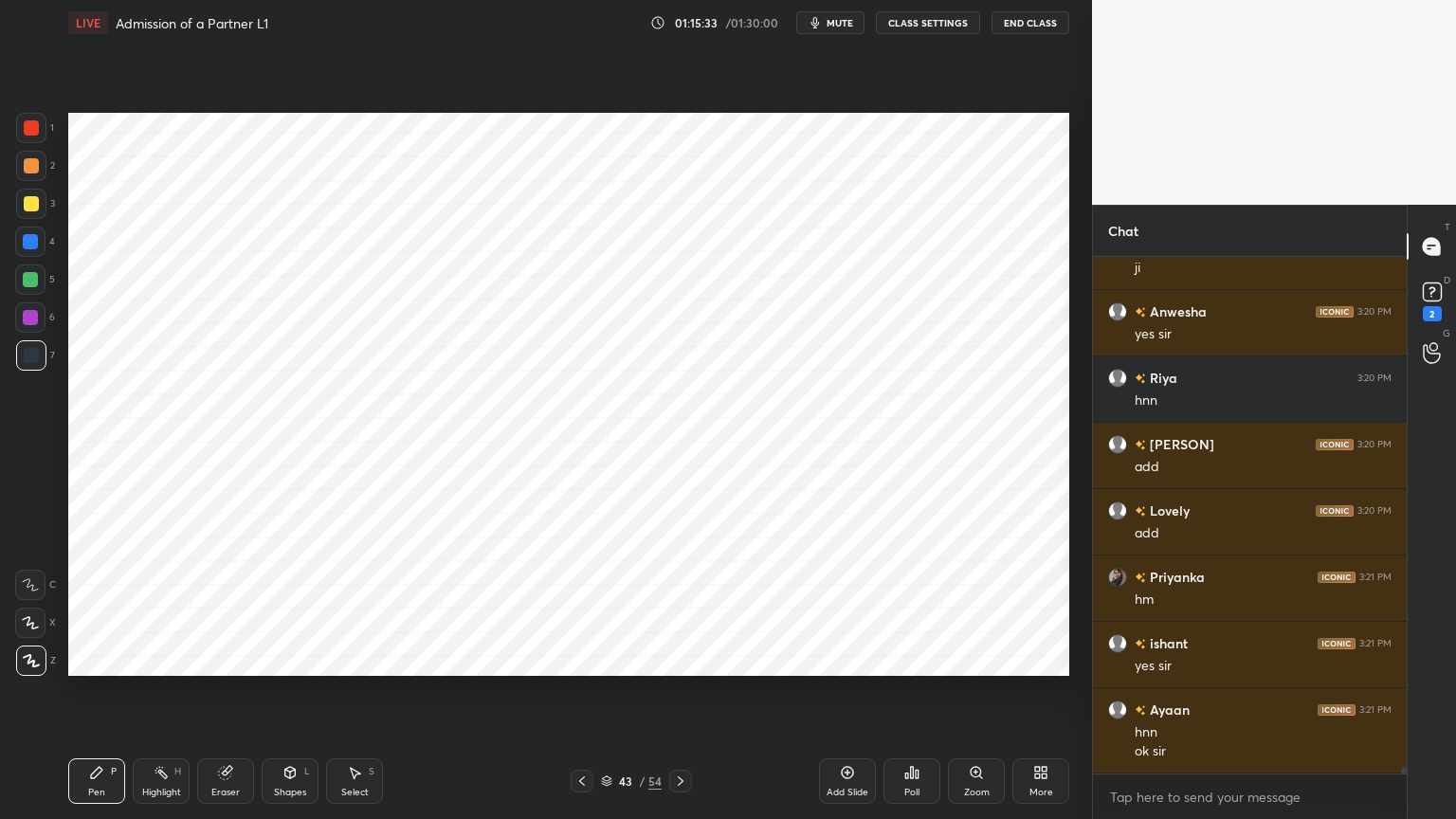 click on "Highlight" at bounding box center [161, 792] 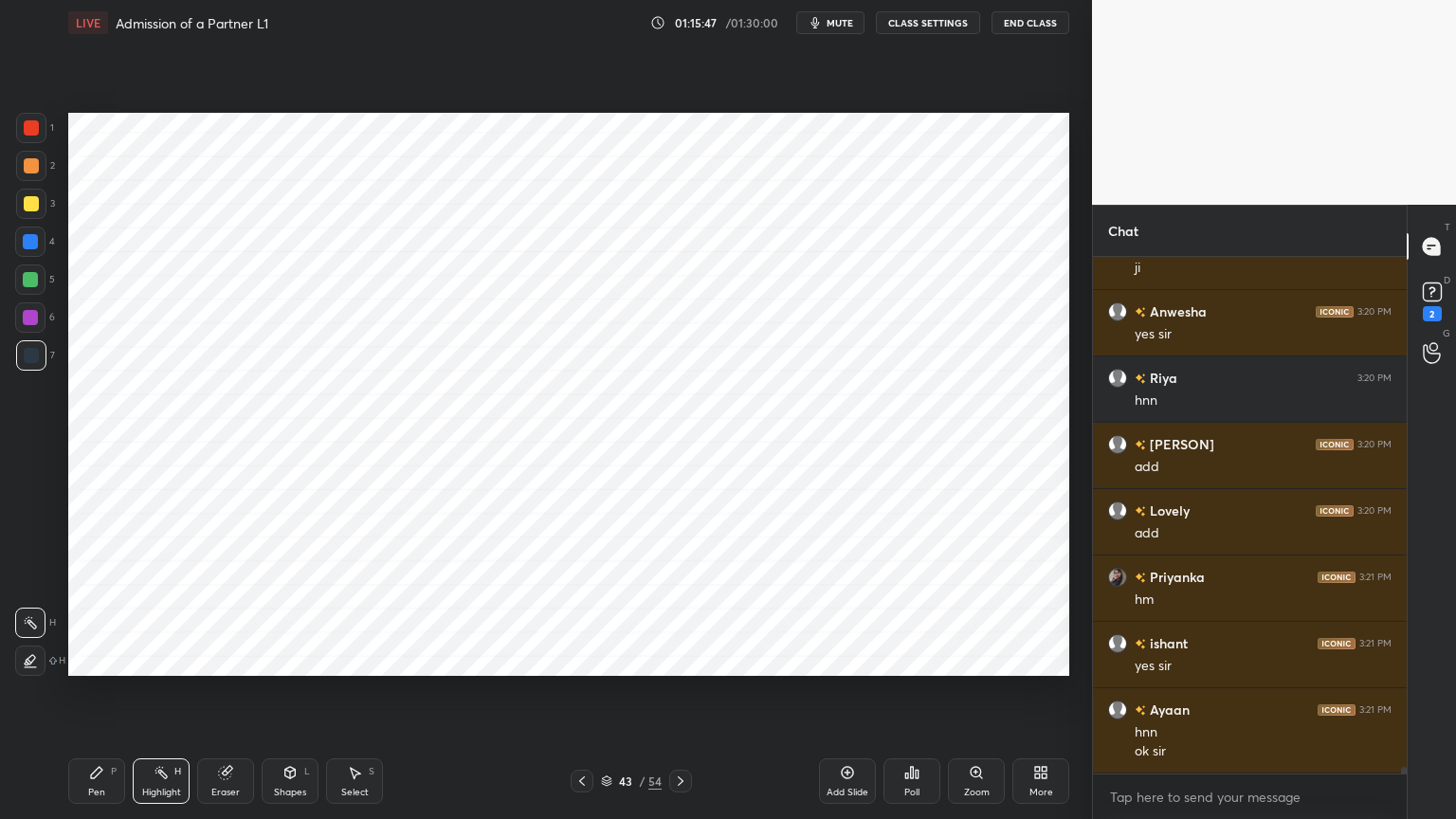 click on "Pen P" at bounding box center [97, 781] 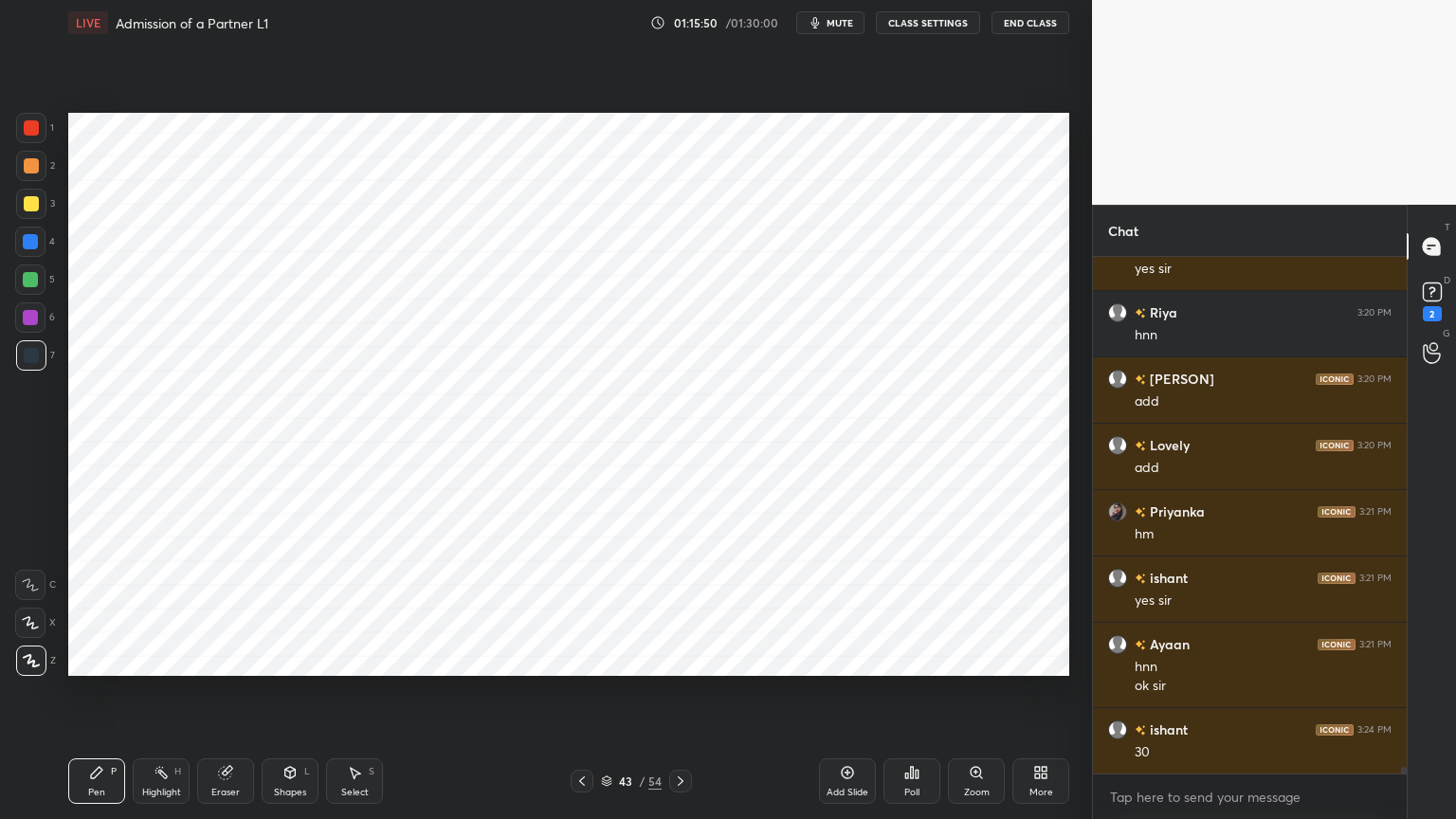 scroll, scrollTop: 40577, scrollLeft: 0, axis: vertical 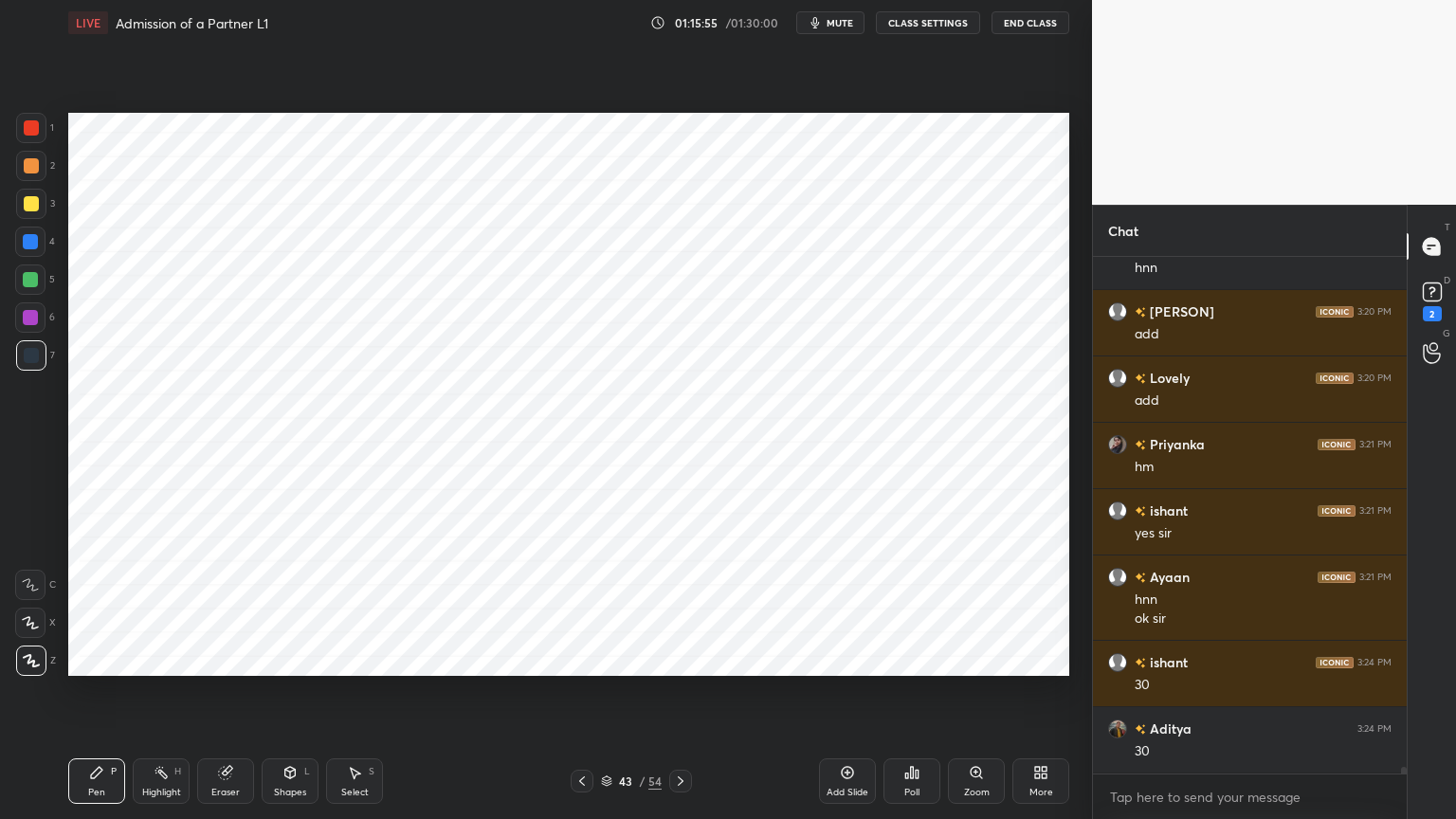 click at bounding box center [30, 318] 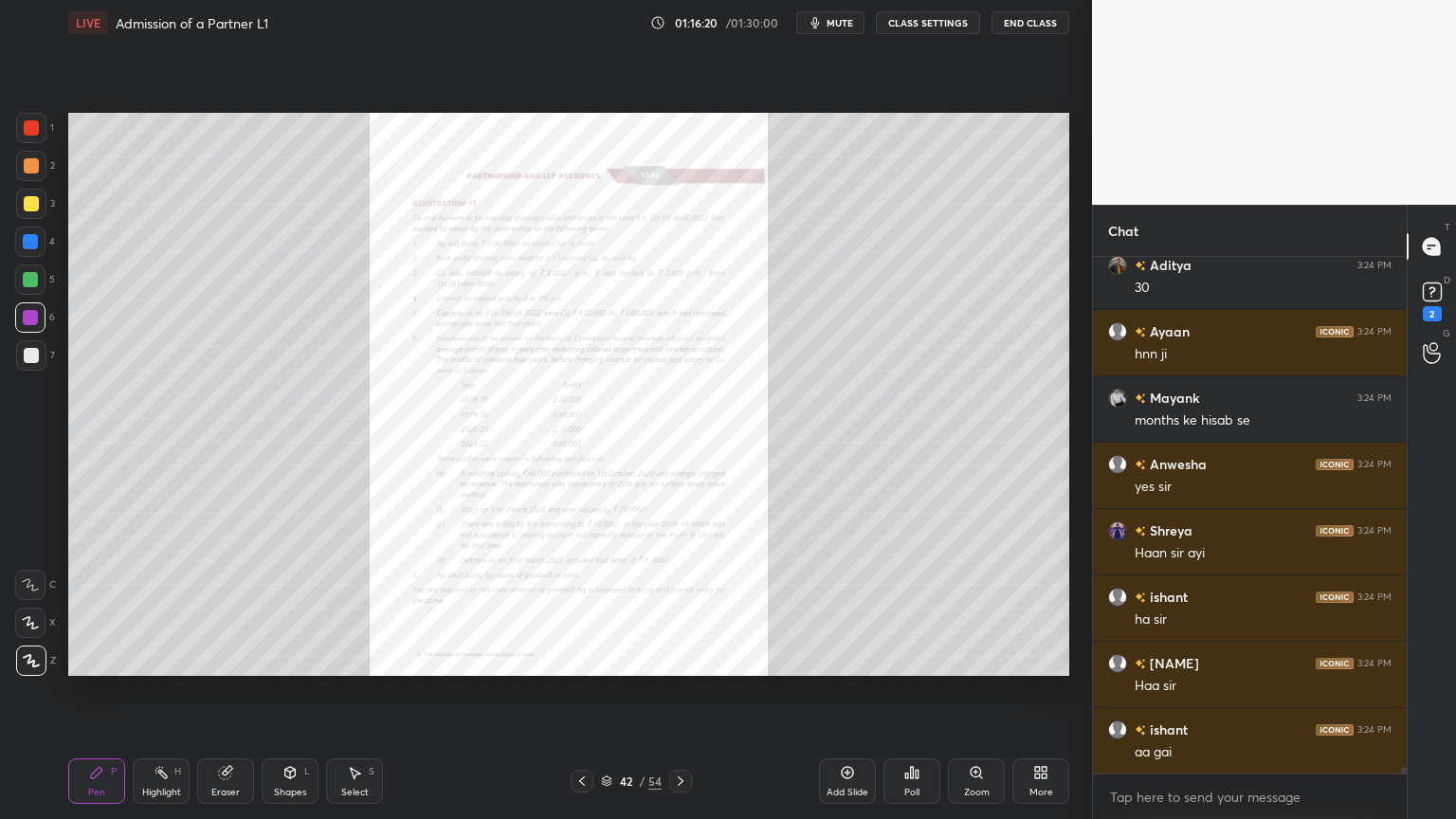 scroll, scrollTop: 41108, scrollLeft: 0, axis: vertical 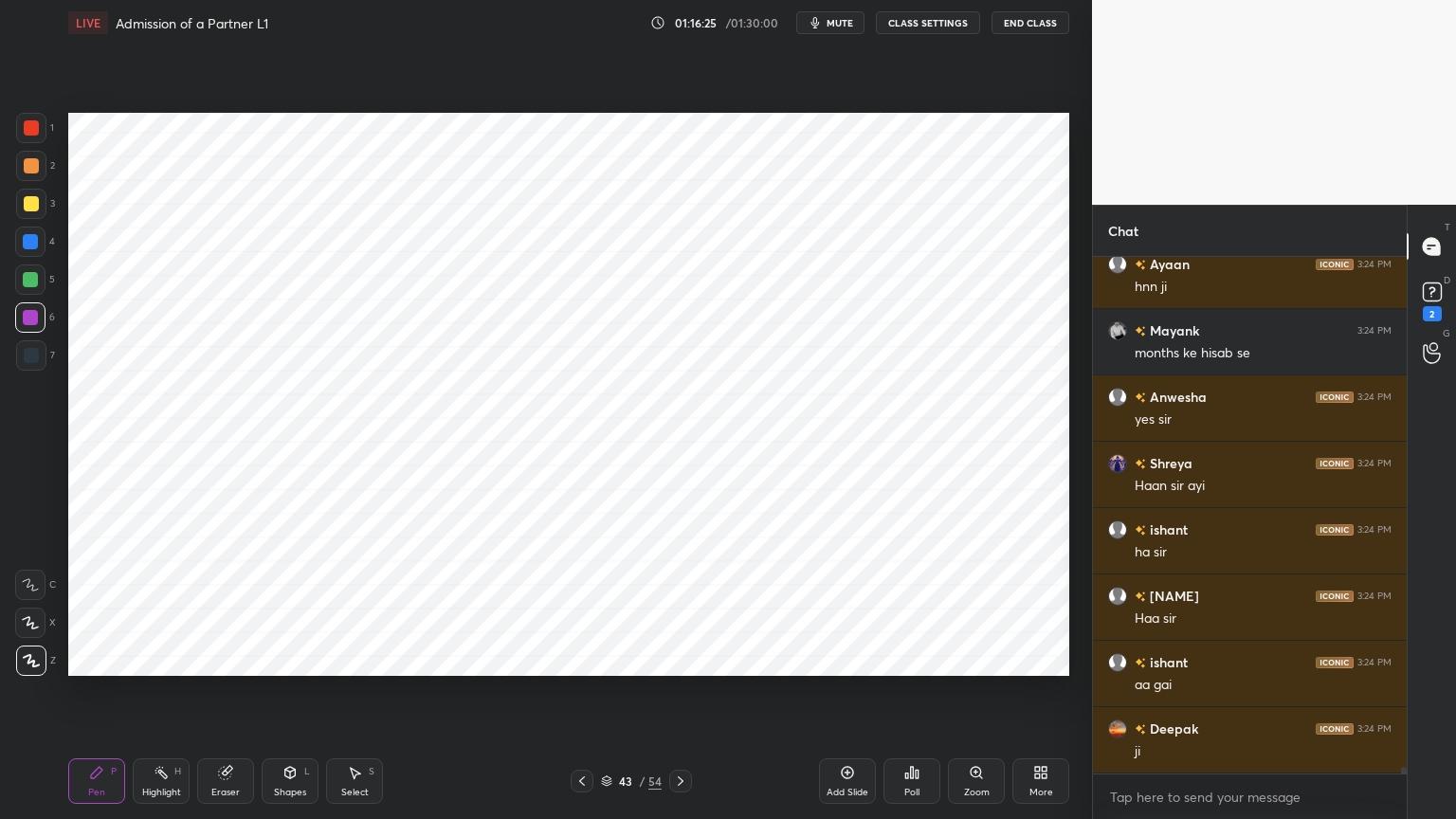 click at bounding box center [31, 355] 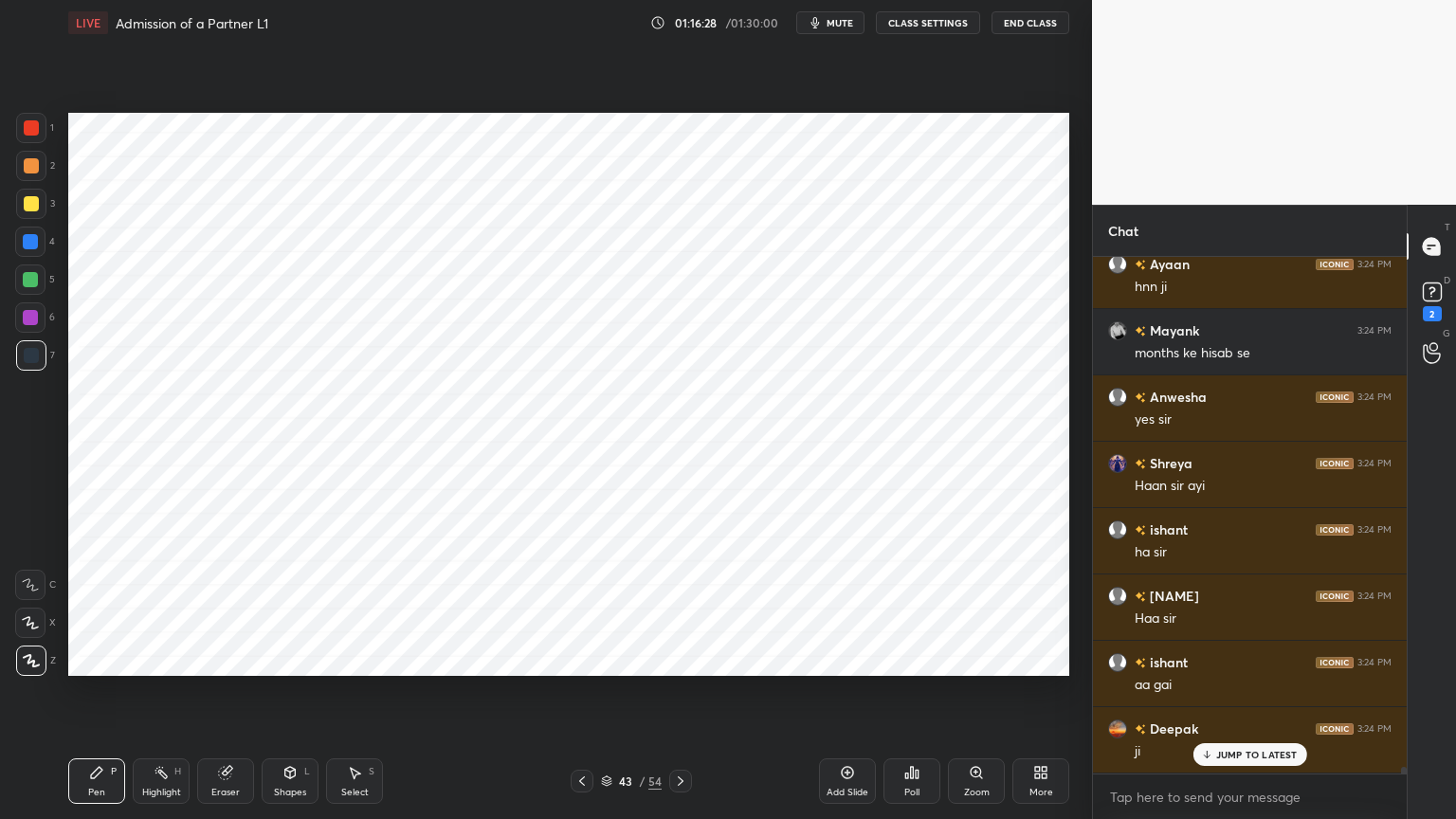 scroll, scrollTop: 41174, scrollLeft: 0, axis: vertical 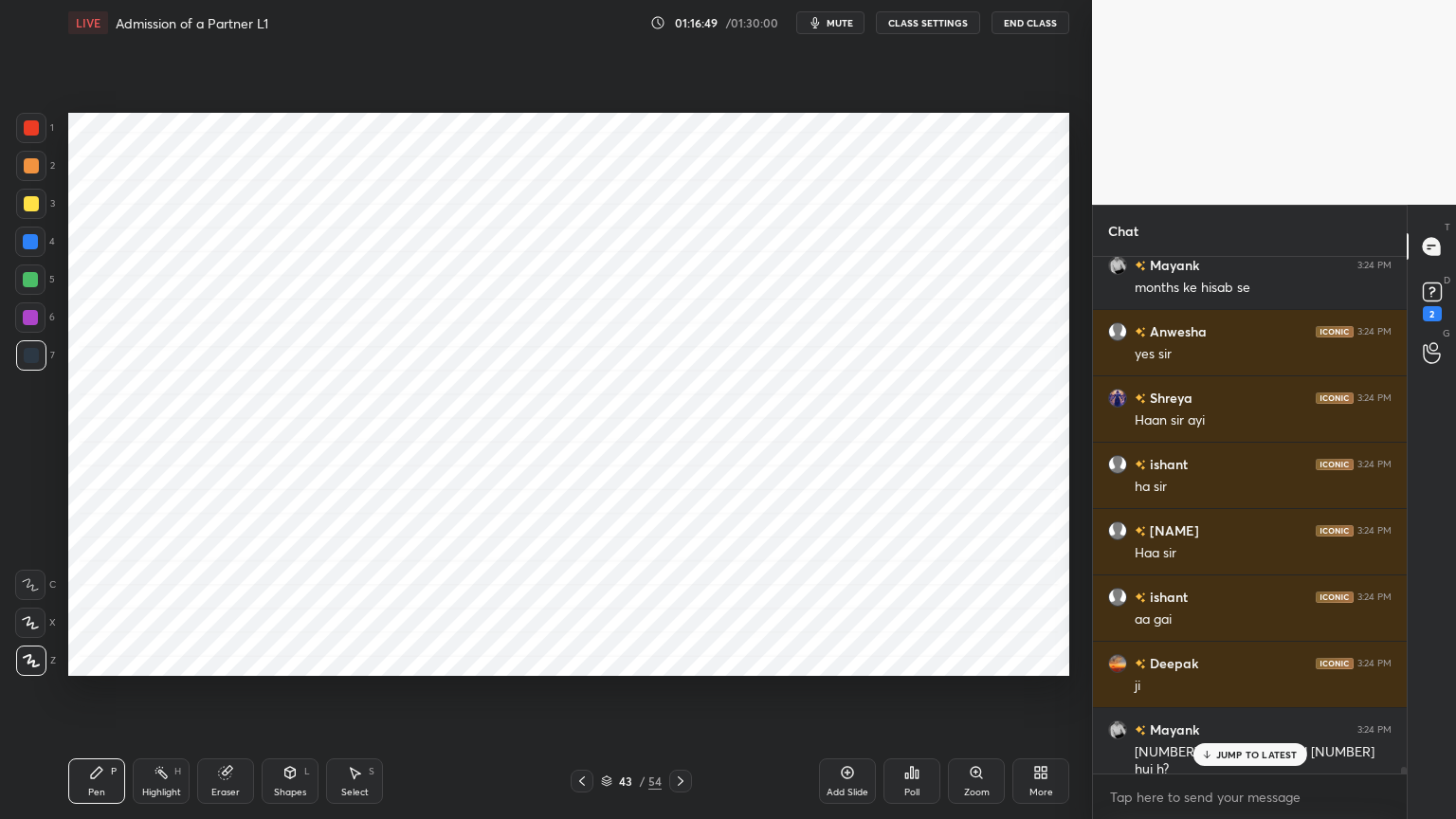 click on "Highlight" at bounding box center (161, 792) 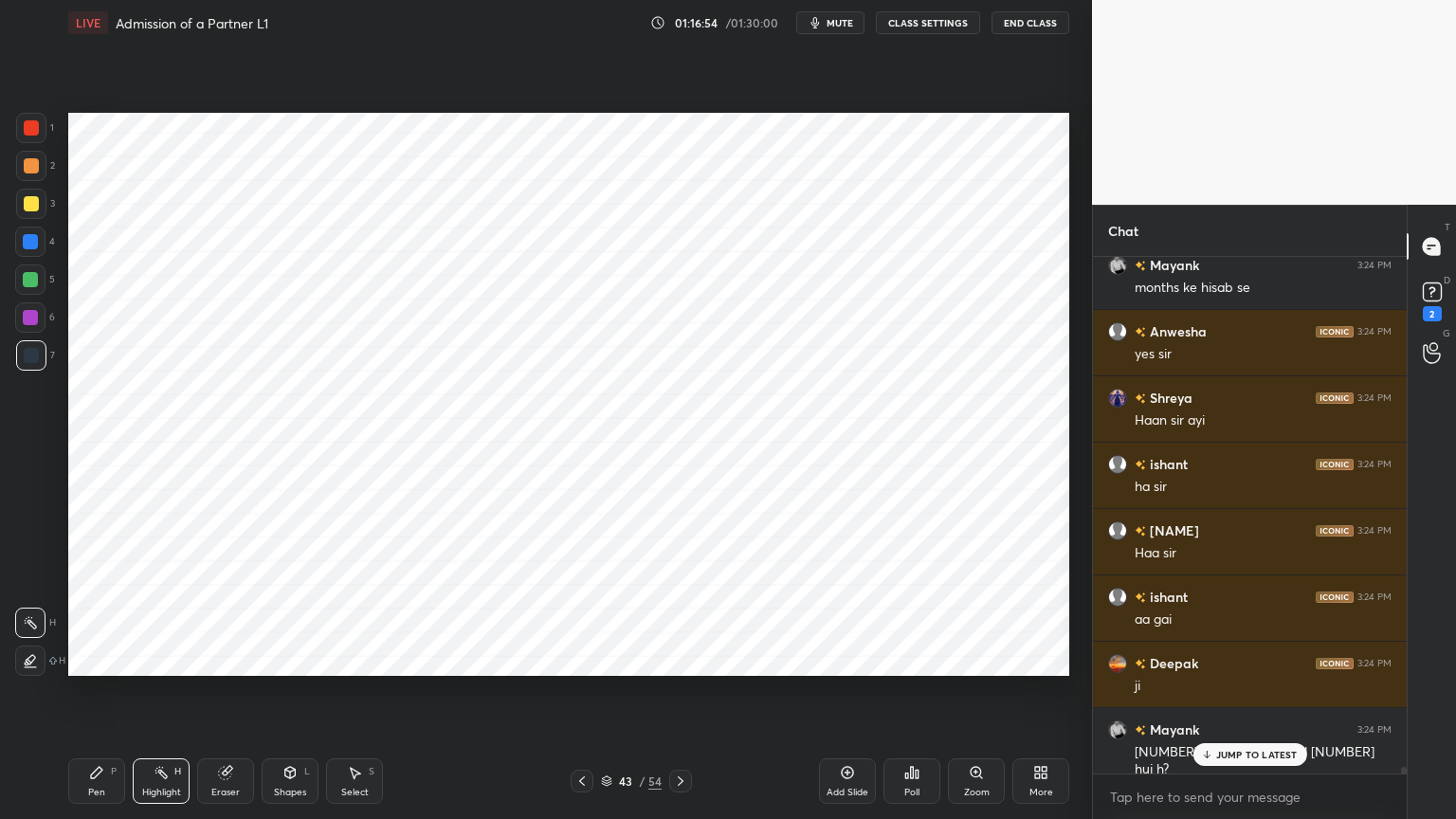 scroll, scrollTop: 41241, scrollLeft: 0, axis: vertical 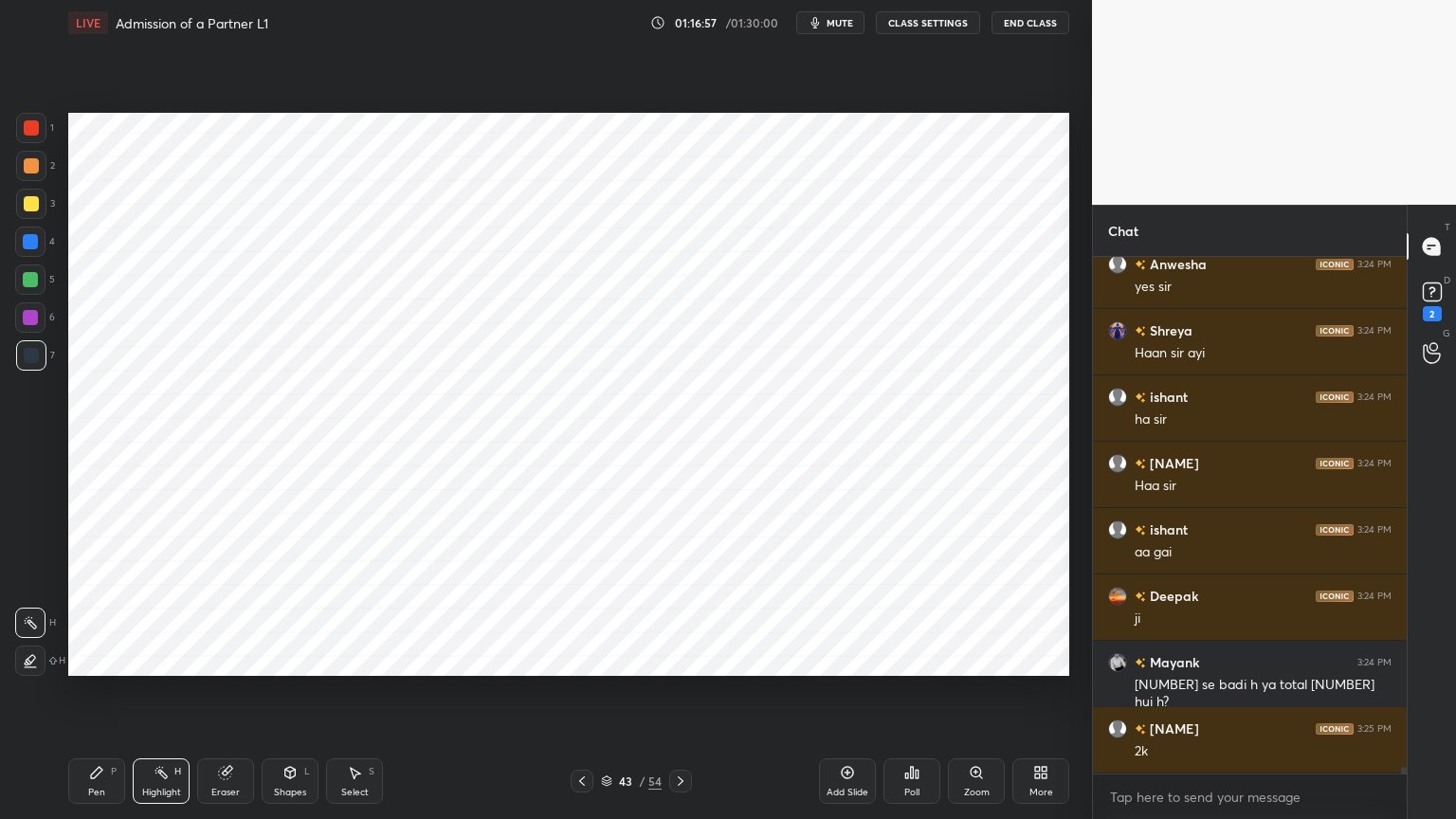 click on "Pen P" at bounding box center [97, 781] 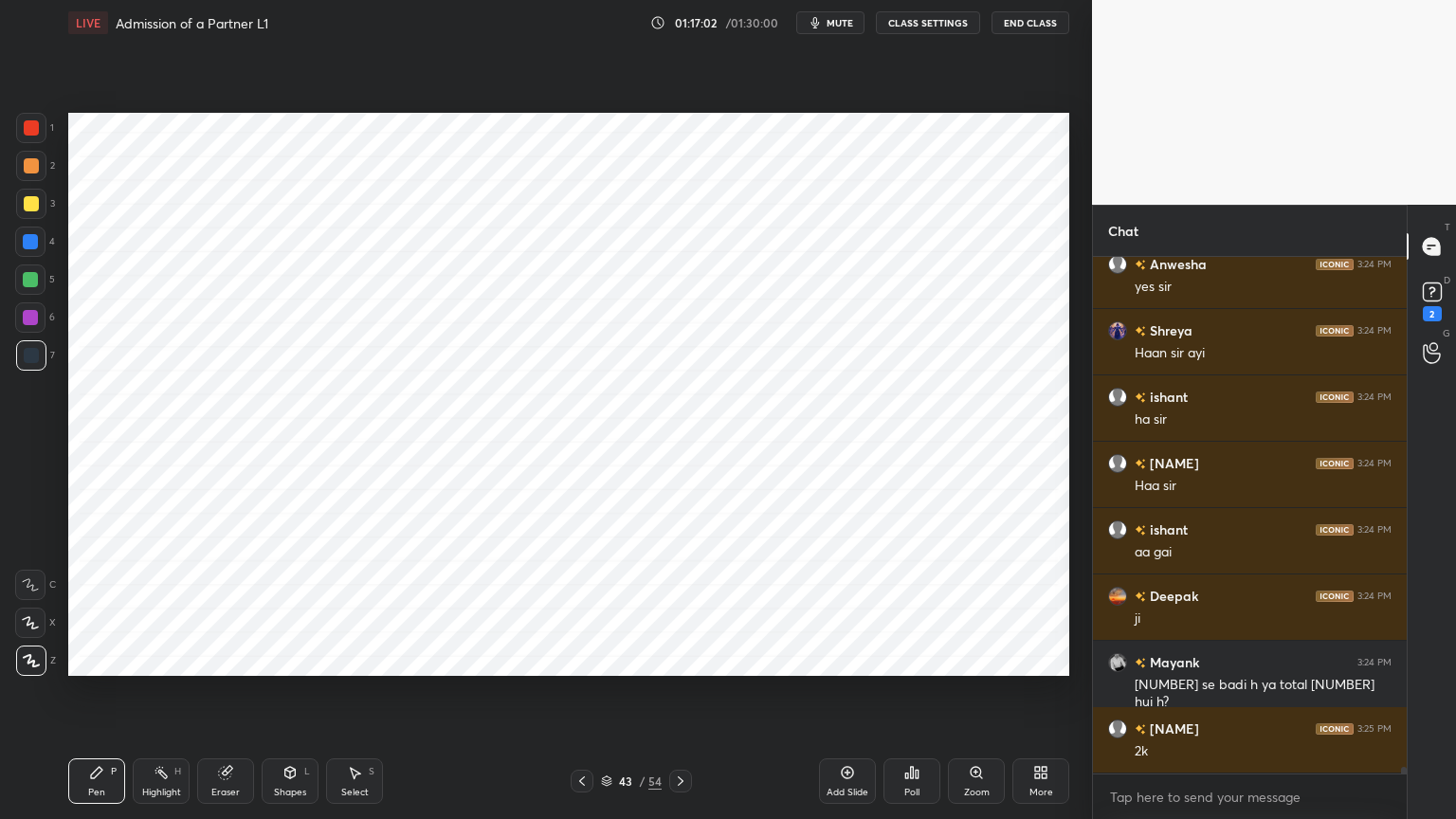 click on "Highlight" at bounding box center (161, 792) 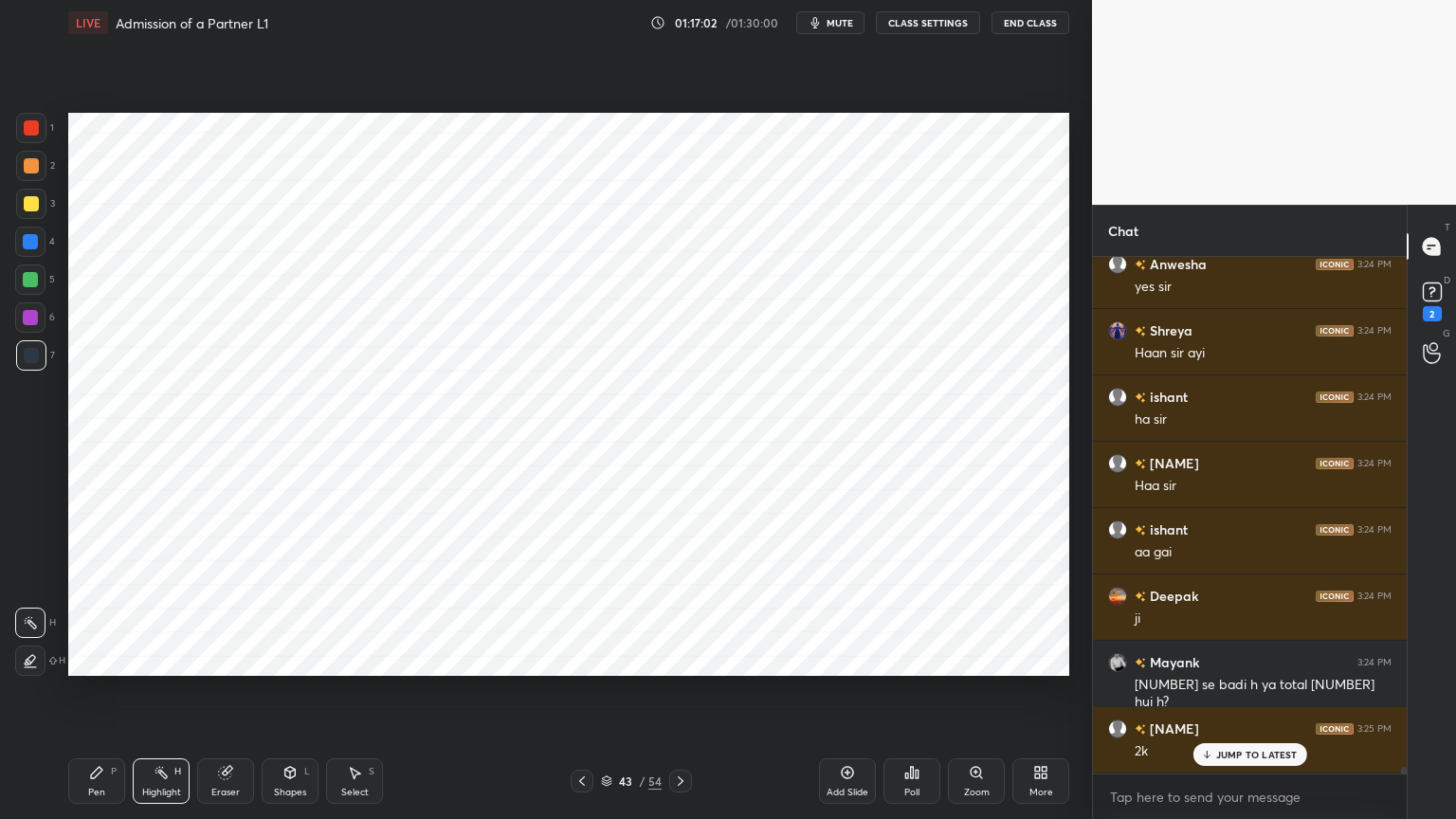 scroll, scrollTop: 41306, scrollLeft: 0, axis: vertical 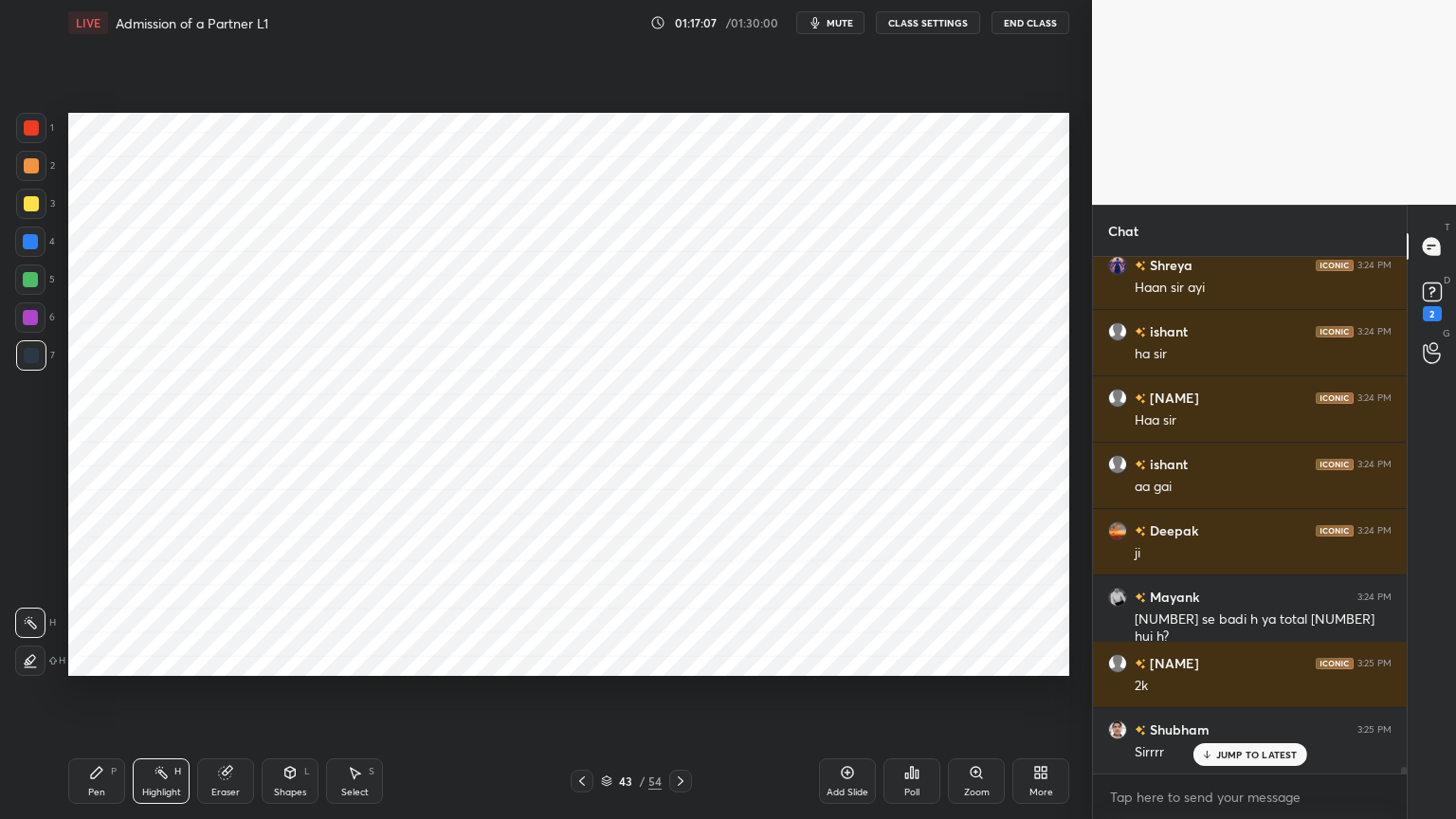 click on "Pen P" at bounding box center [97, 781] 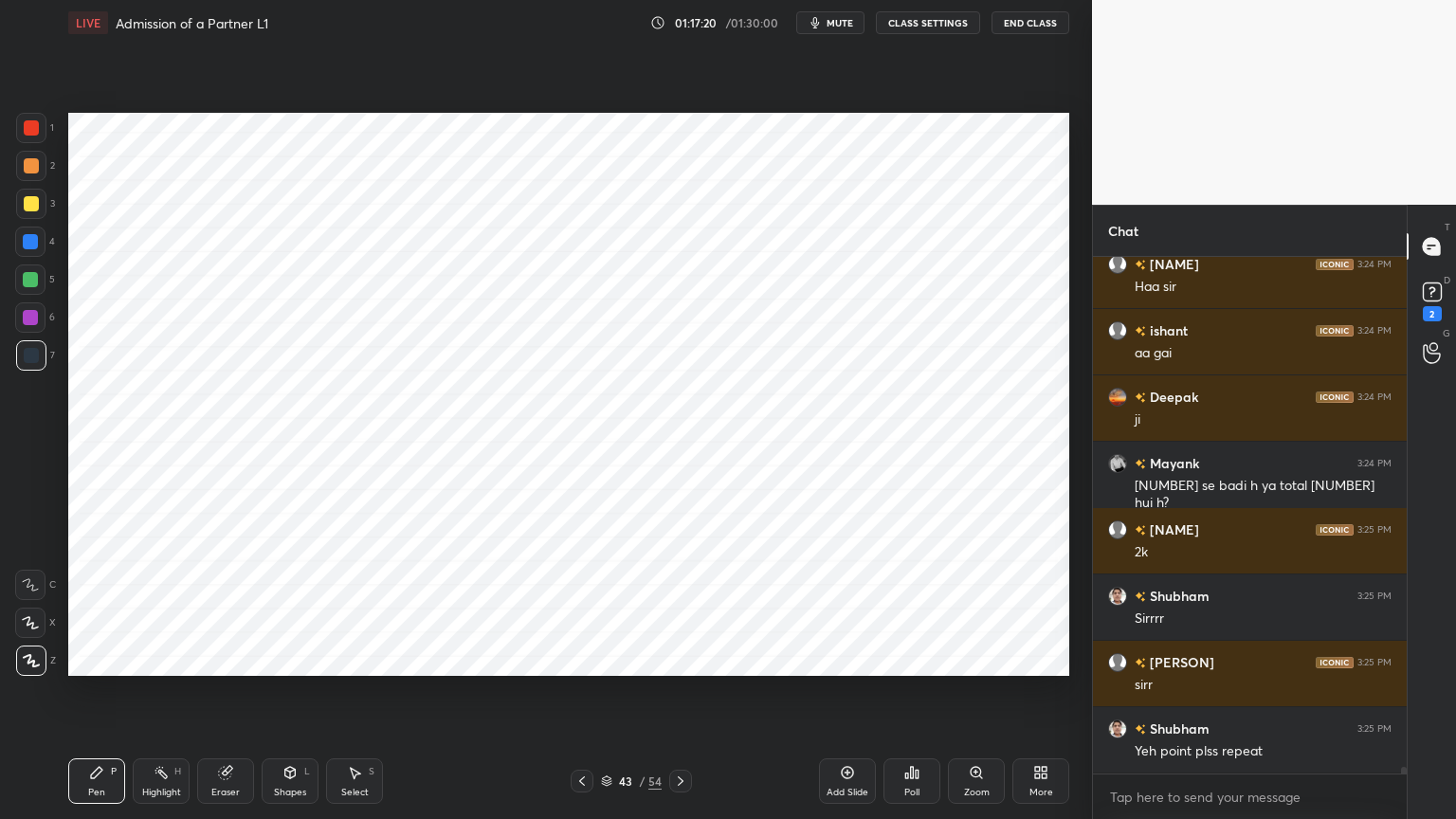 scroll, scrollTop: 41506, scrollLeft: 0, axis: vertical 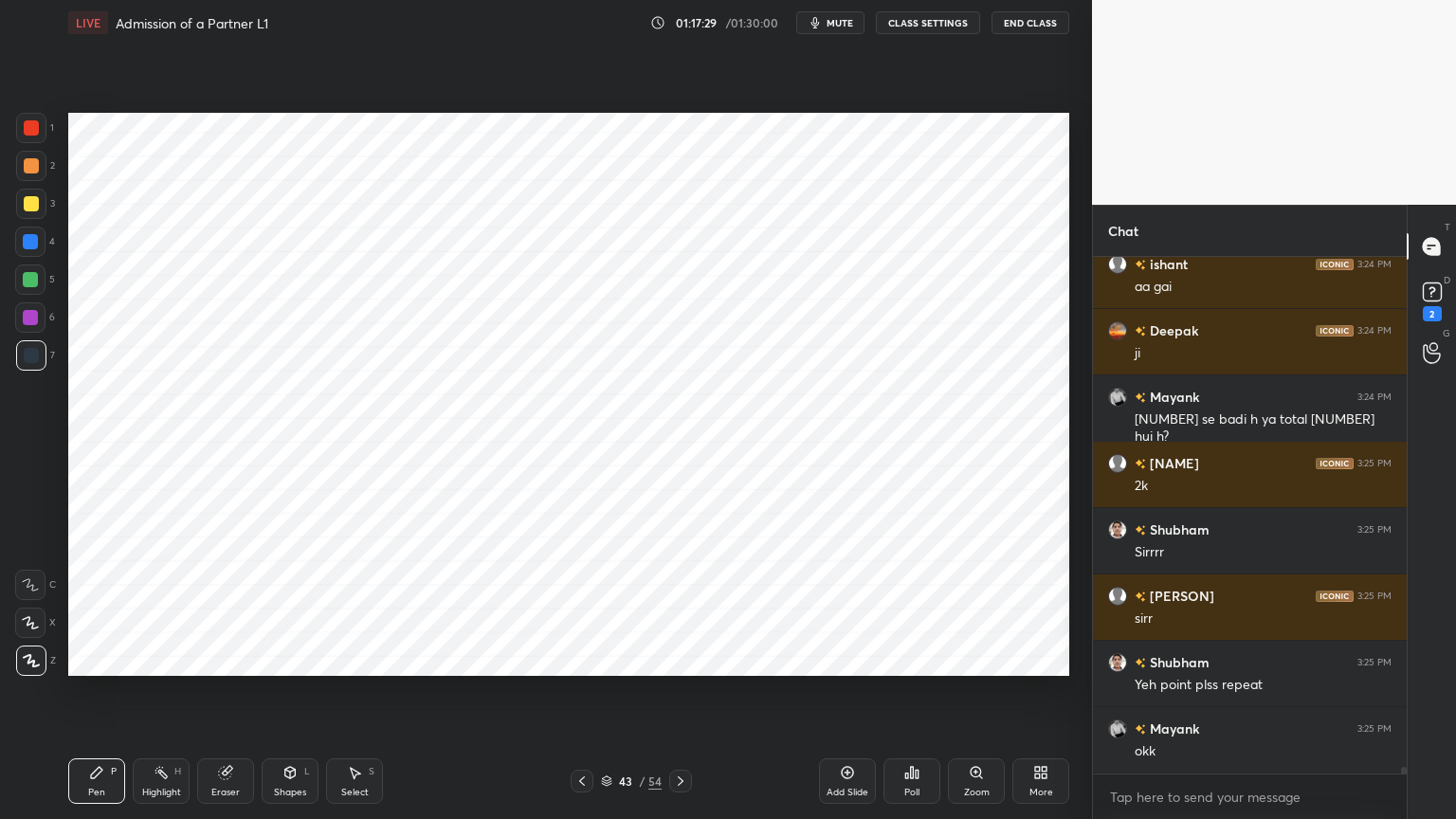 click 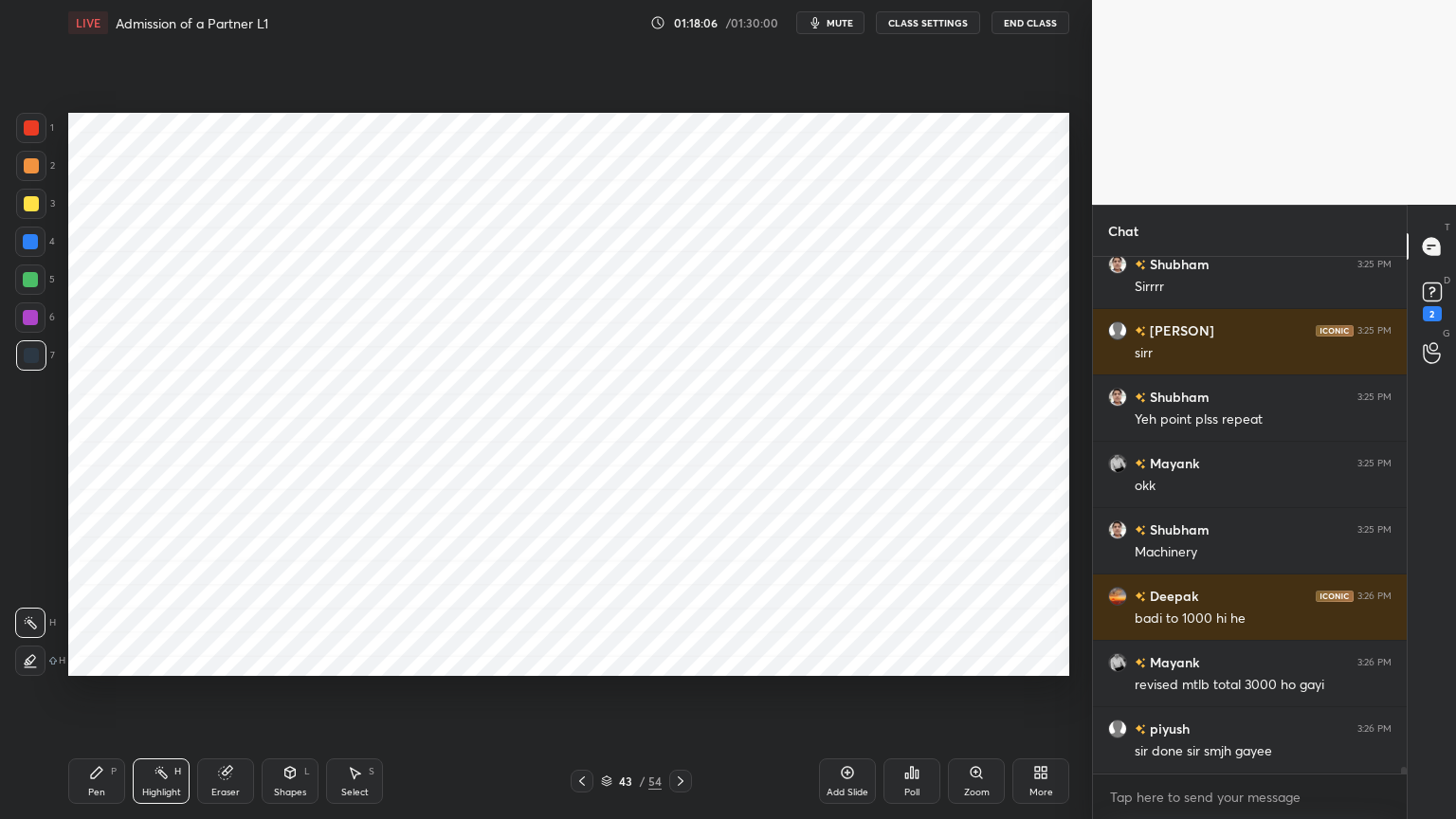 scroll, scrollTop: 41837, scrollLeft: 0, axis: vertical 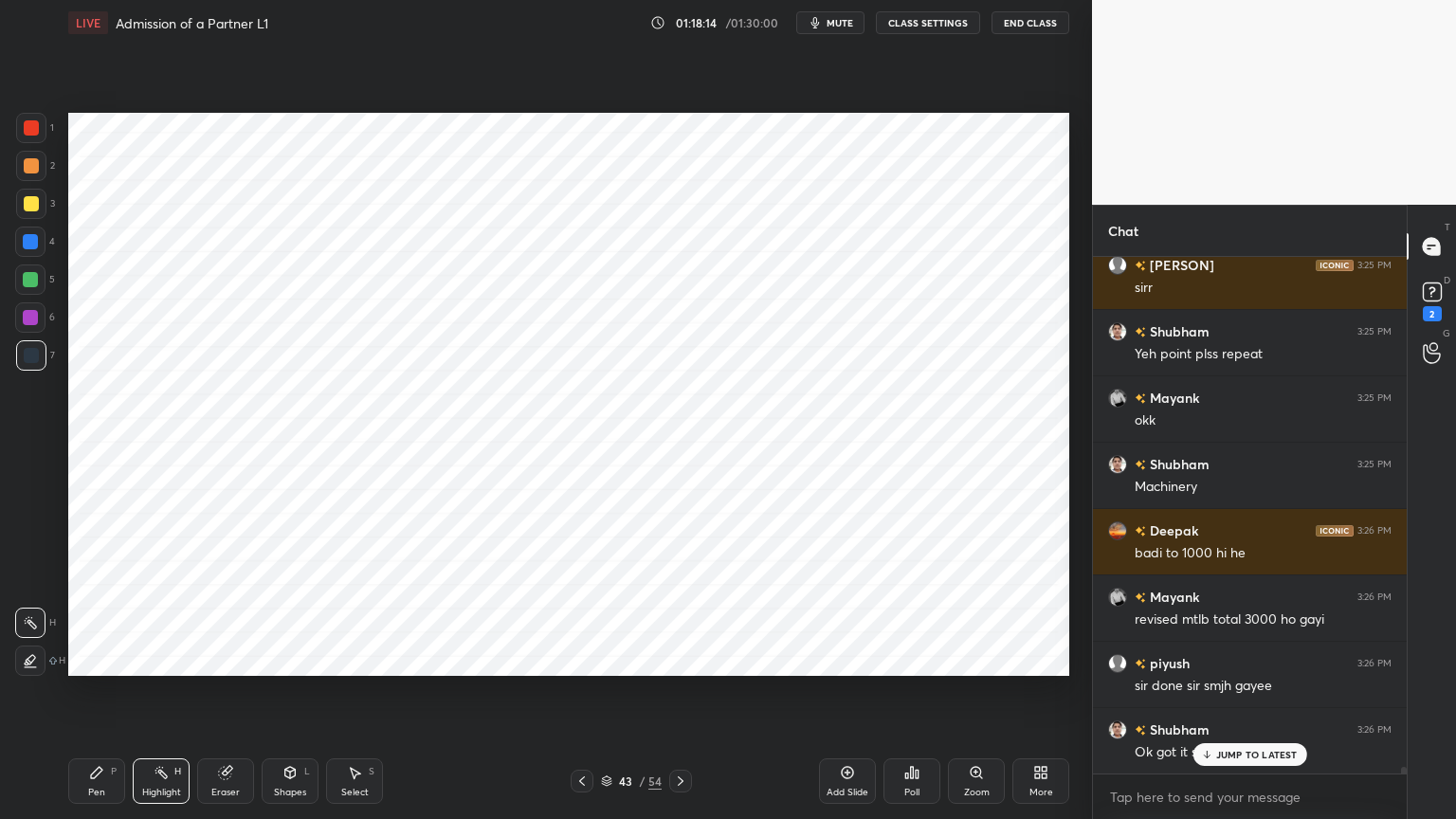 click 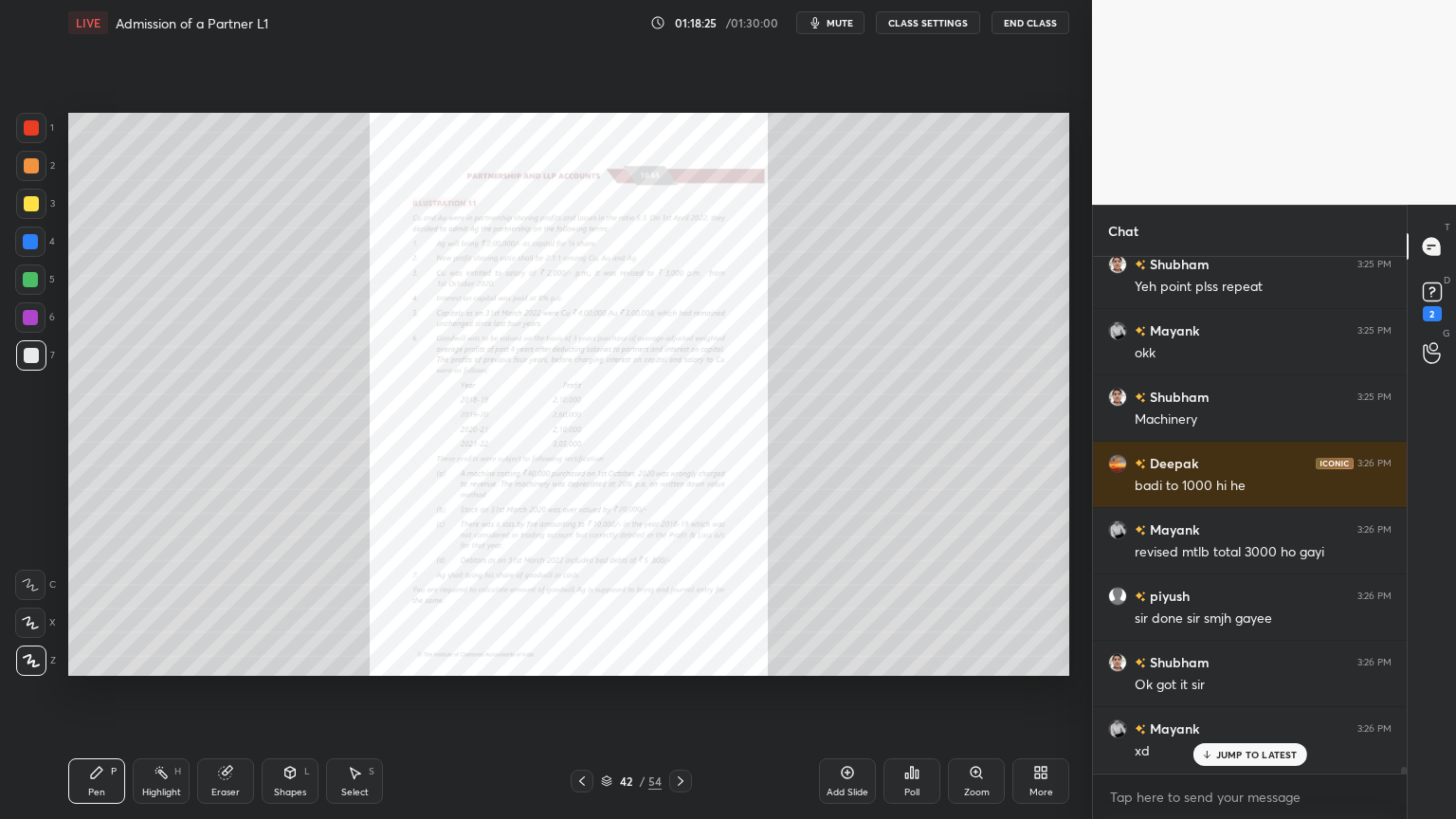 scroll, scrollTop: 41970, scrollLeft: 0, axis: vertical 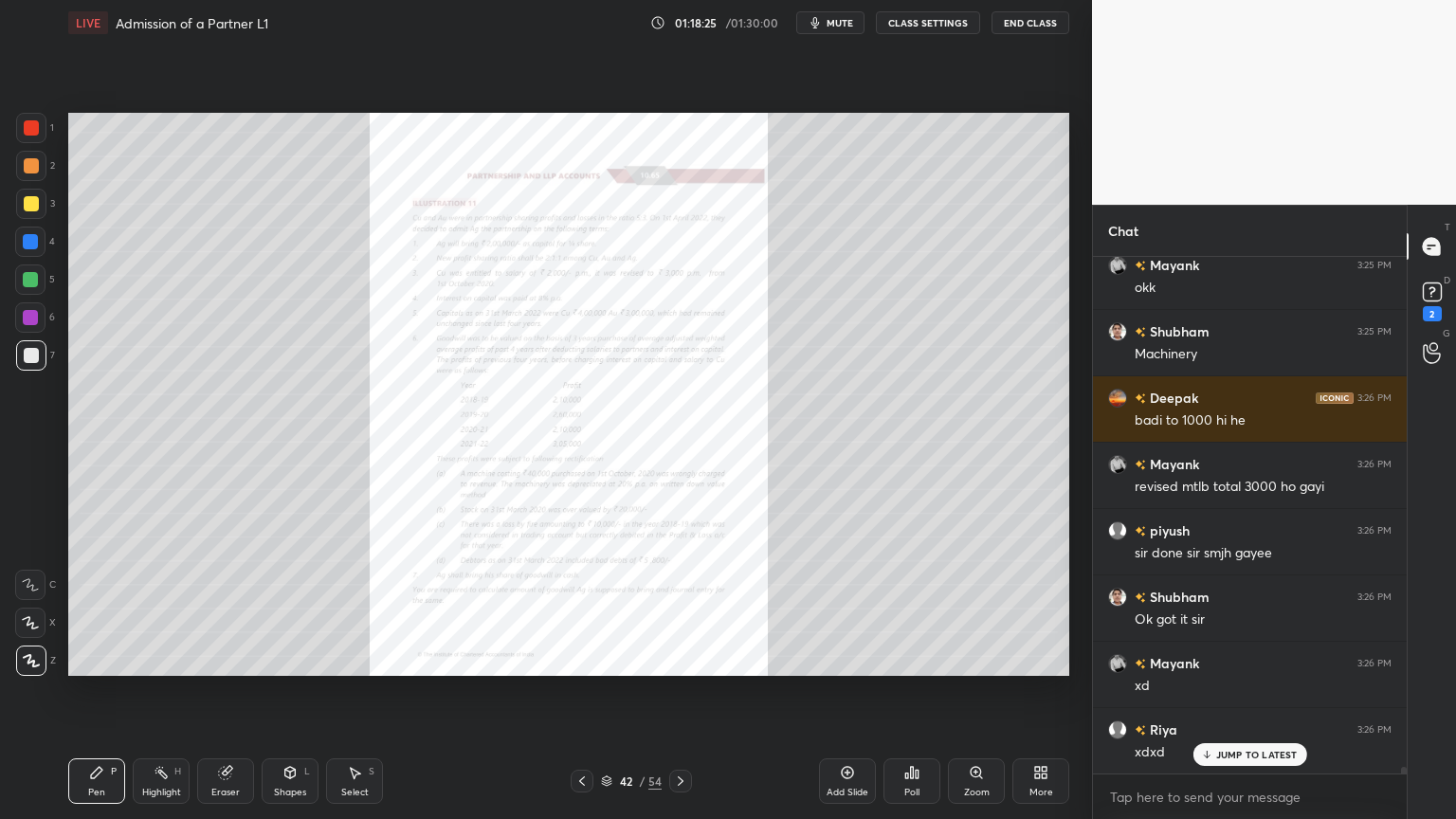 click 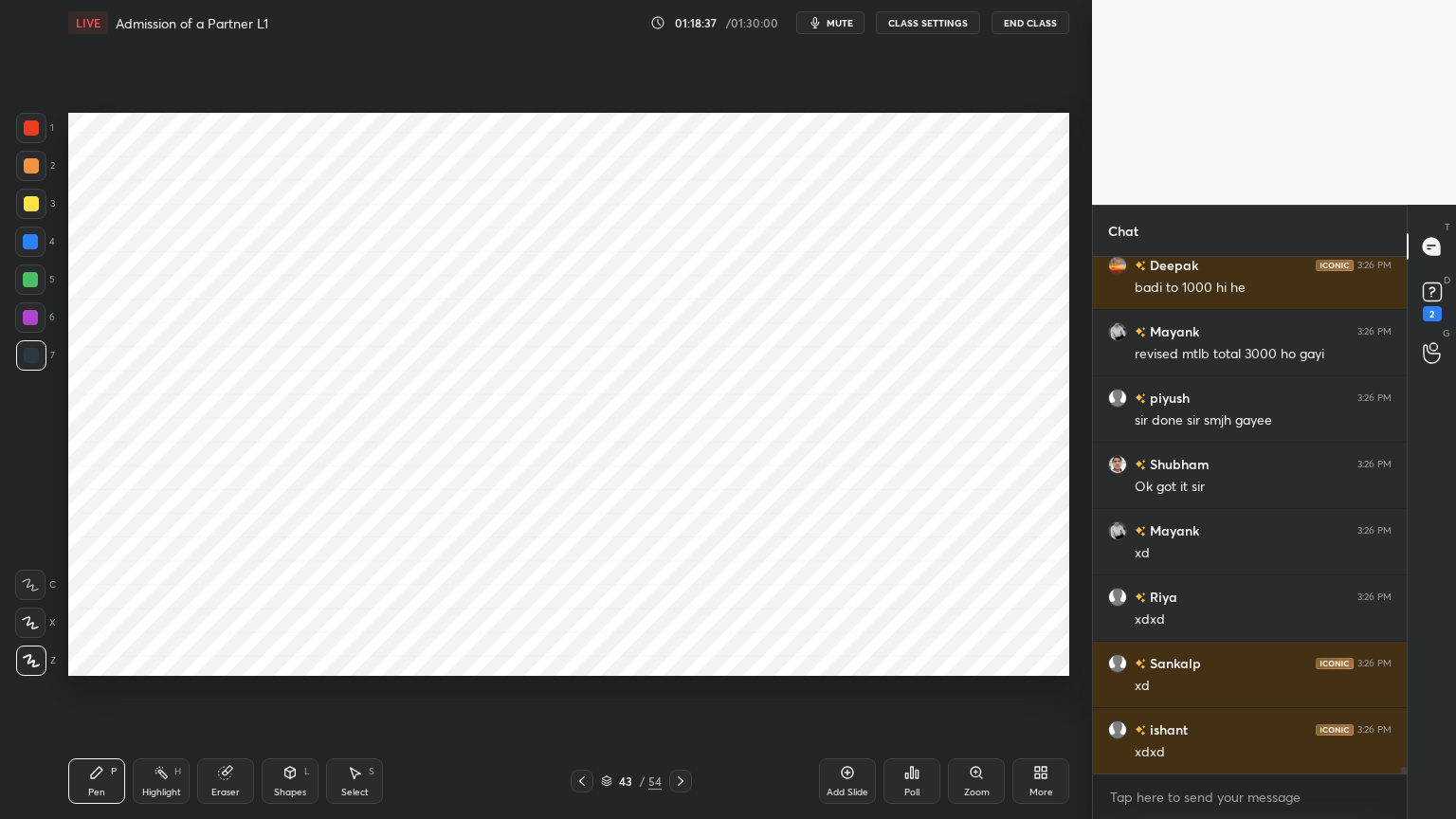 scroll, scrollTop: 42170, scrollLeft: 0, axis: vertical 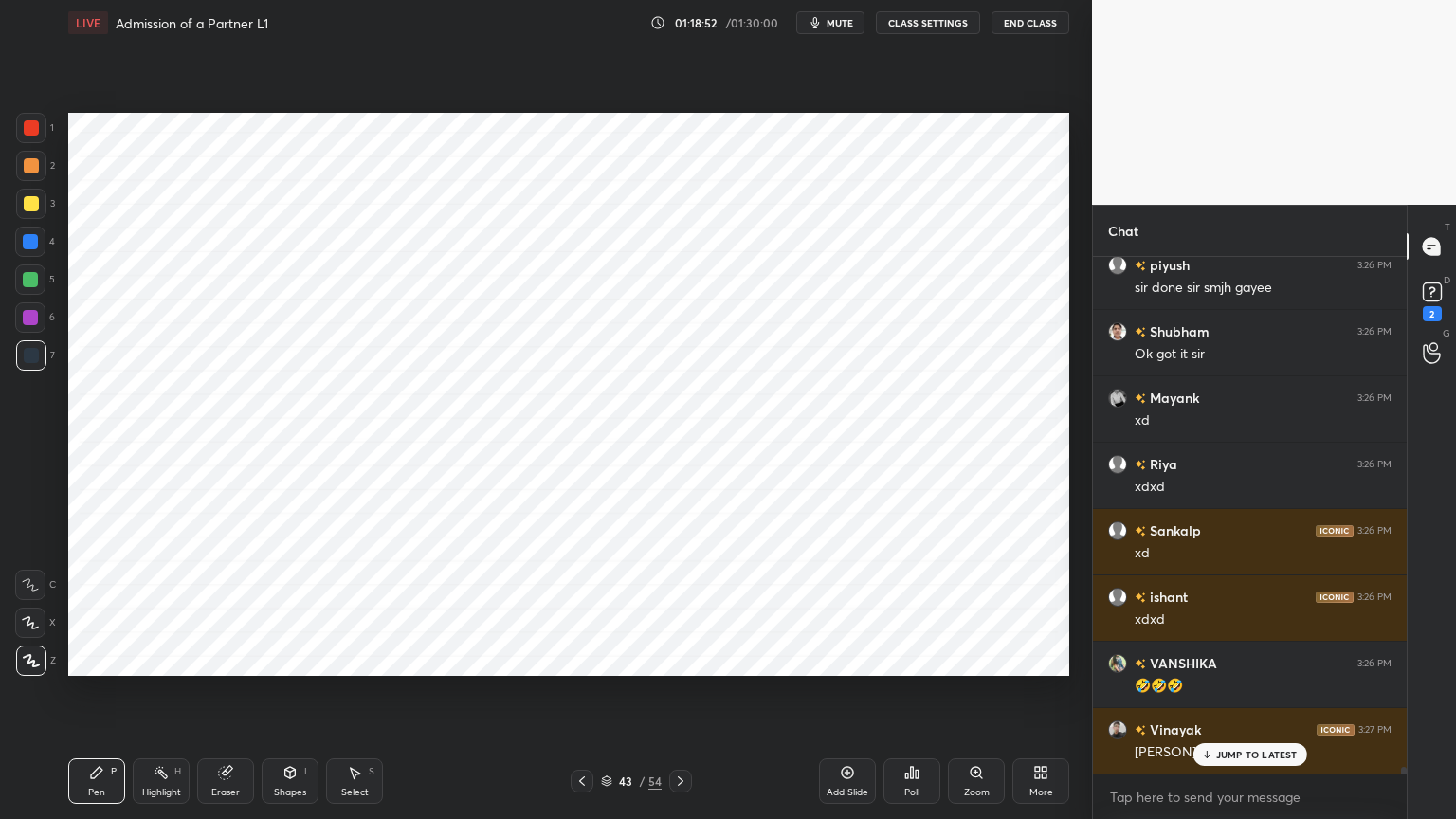 click at bounding box center [30, 242] 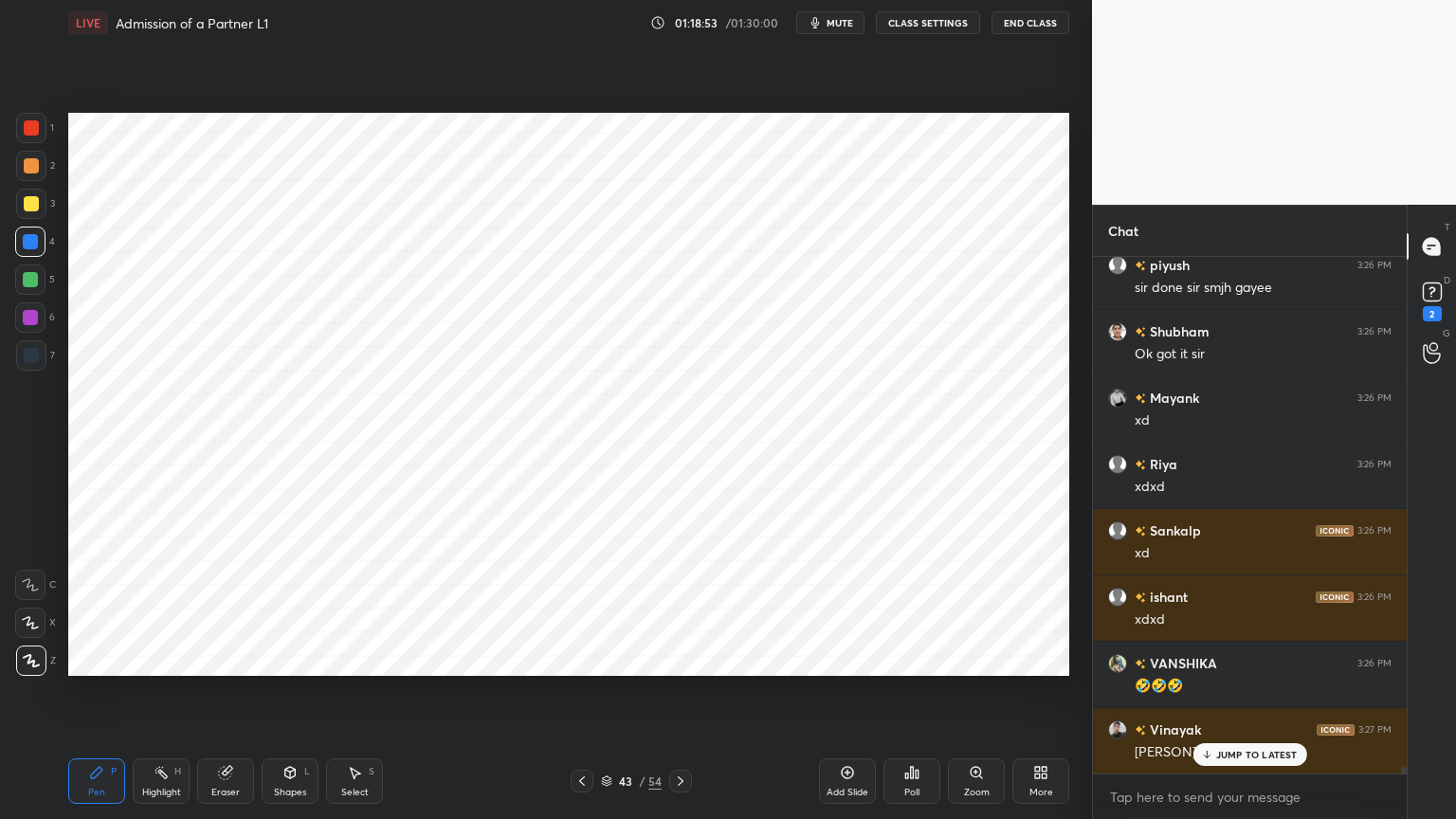 click on "Shapes L" at bounding box center [290, 781] 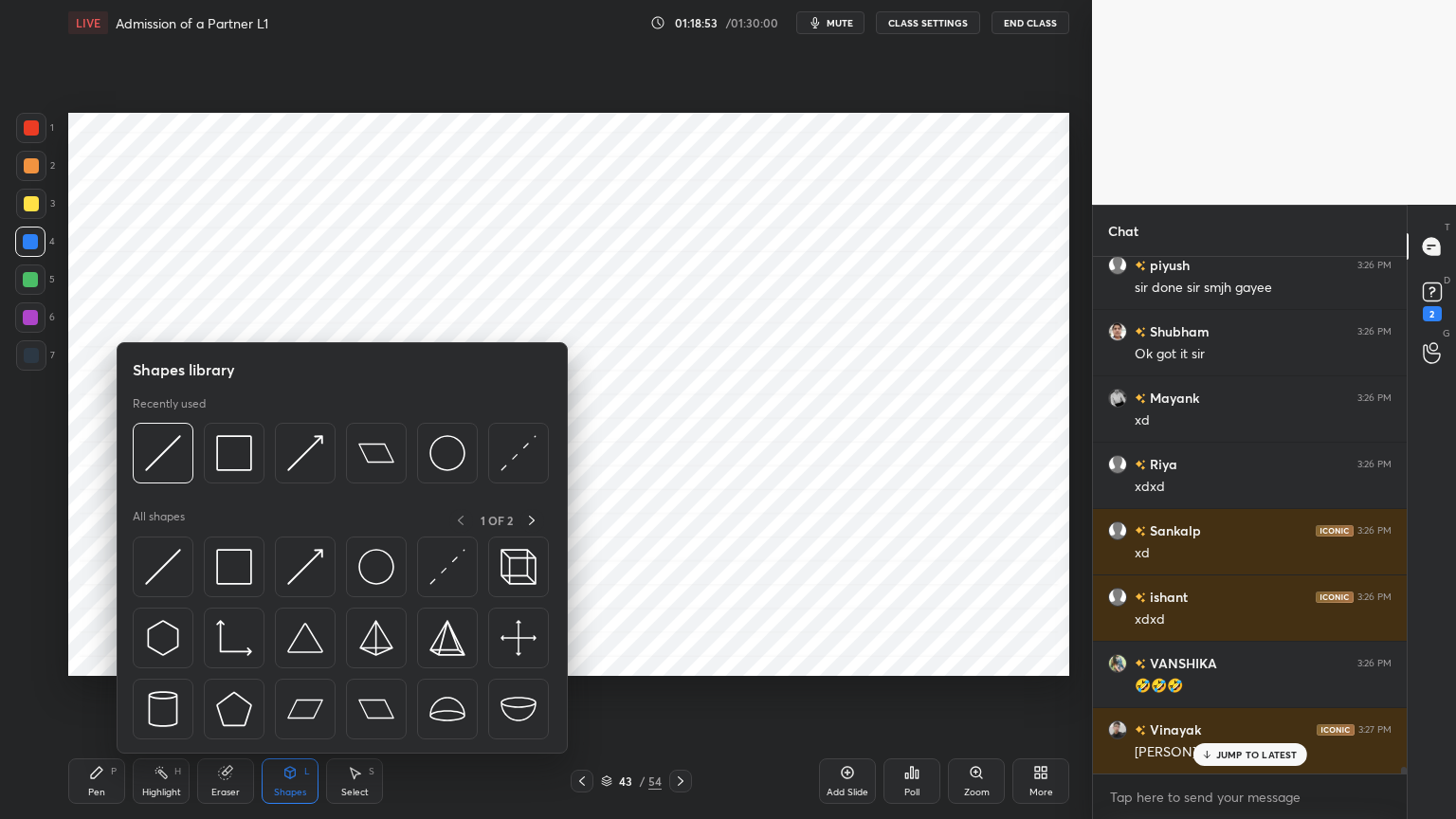 click on "Shapes L" at bounding box center (290, 781) 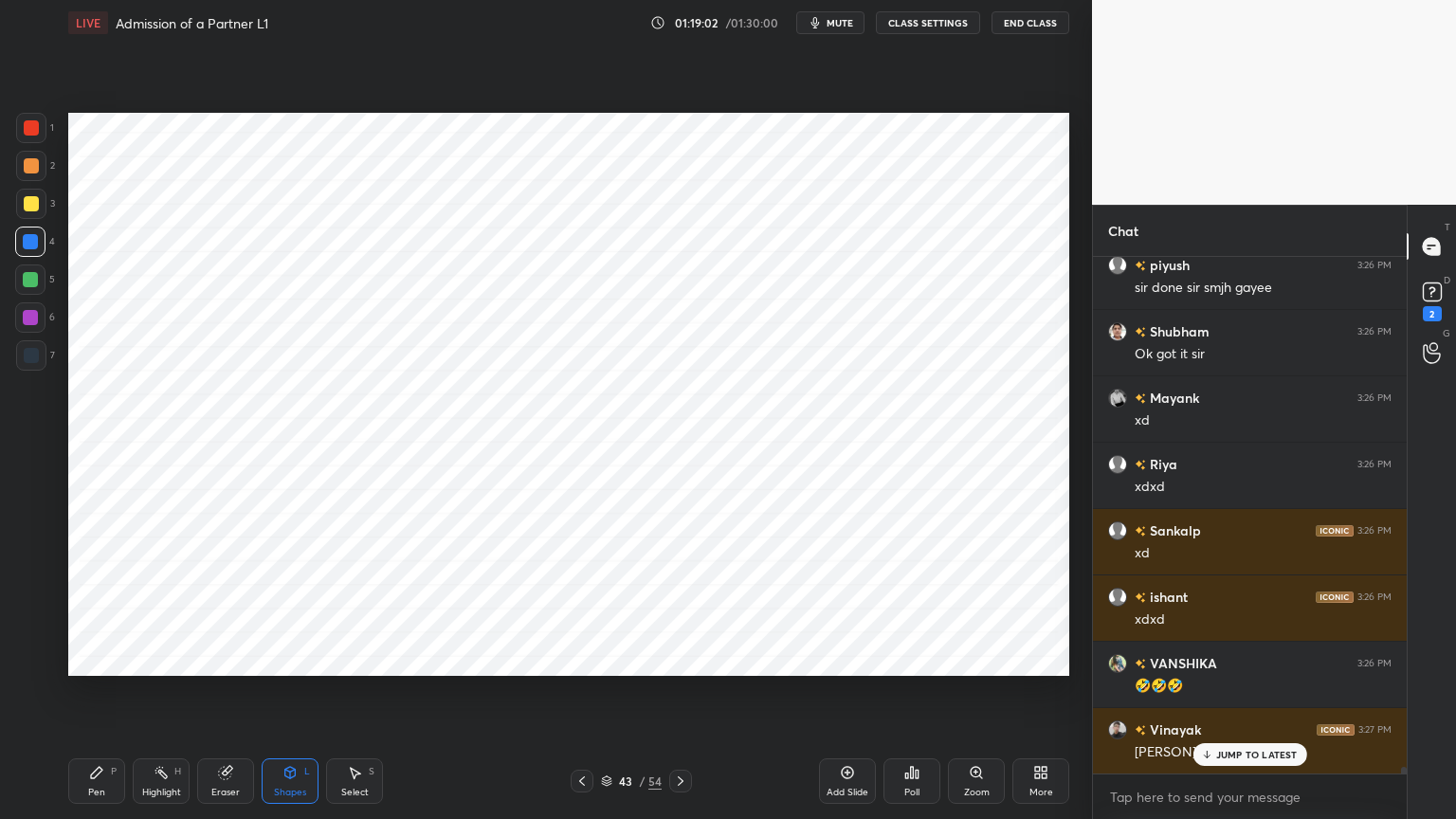 click on "Pen P" at bounding box center [97, 781] 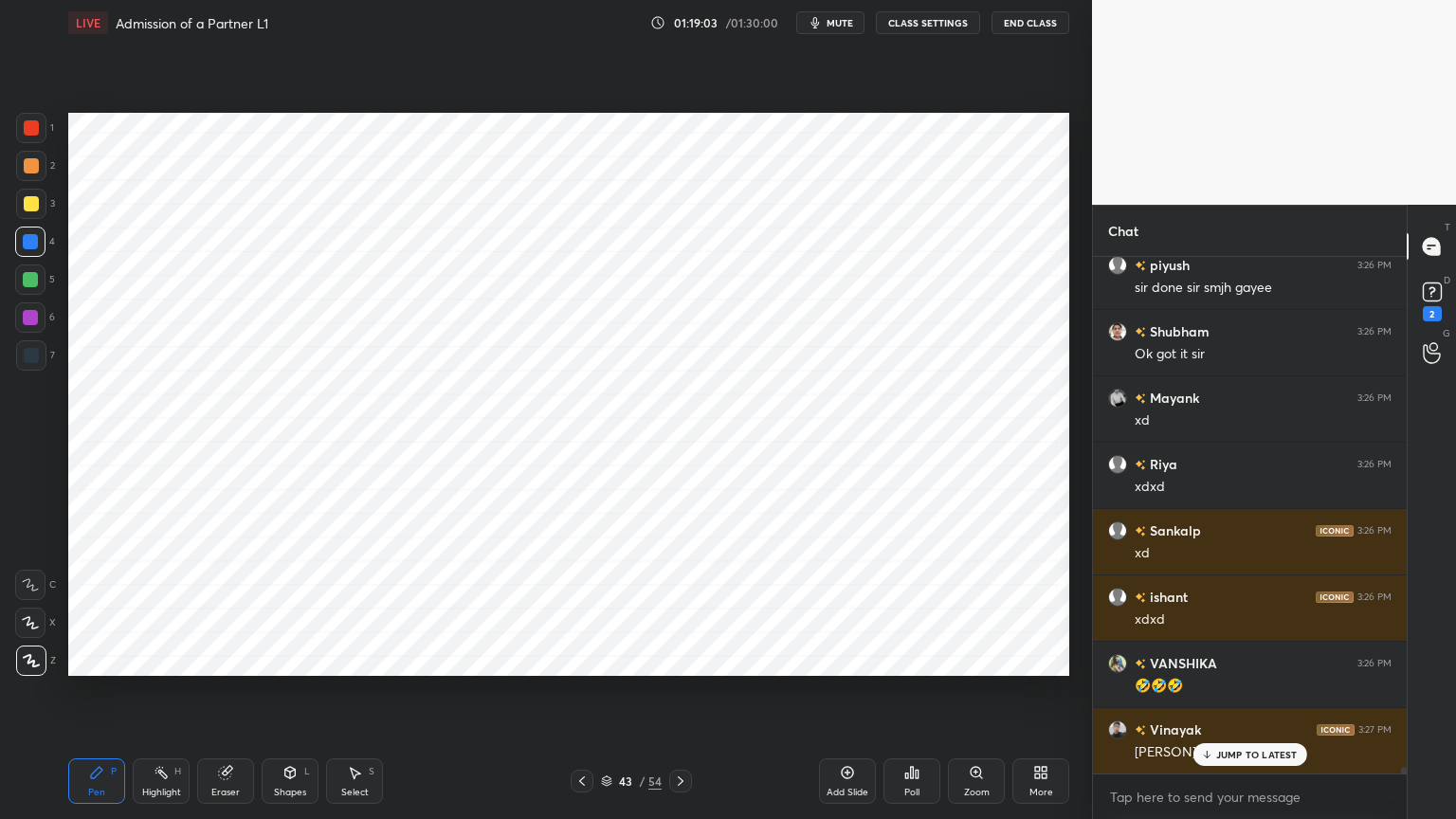 click at bounding box center (31, 355) 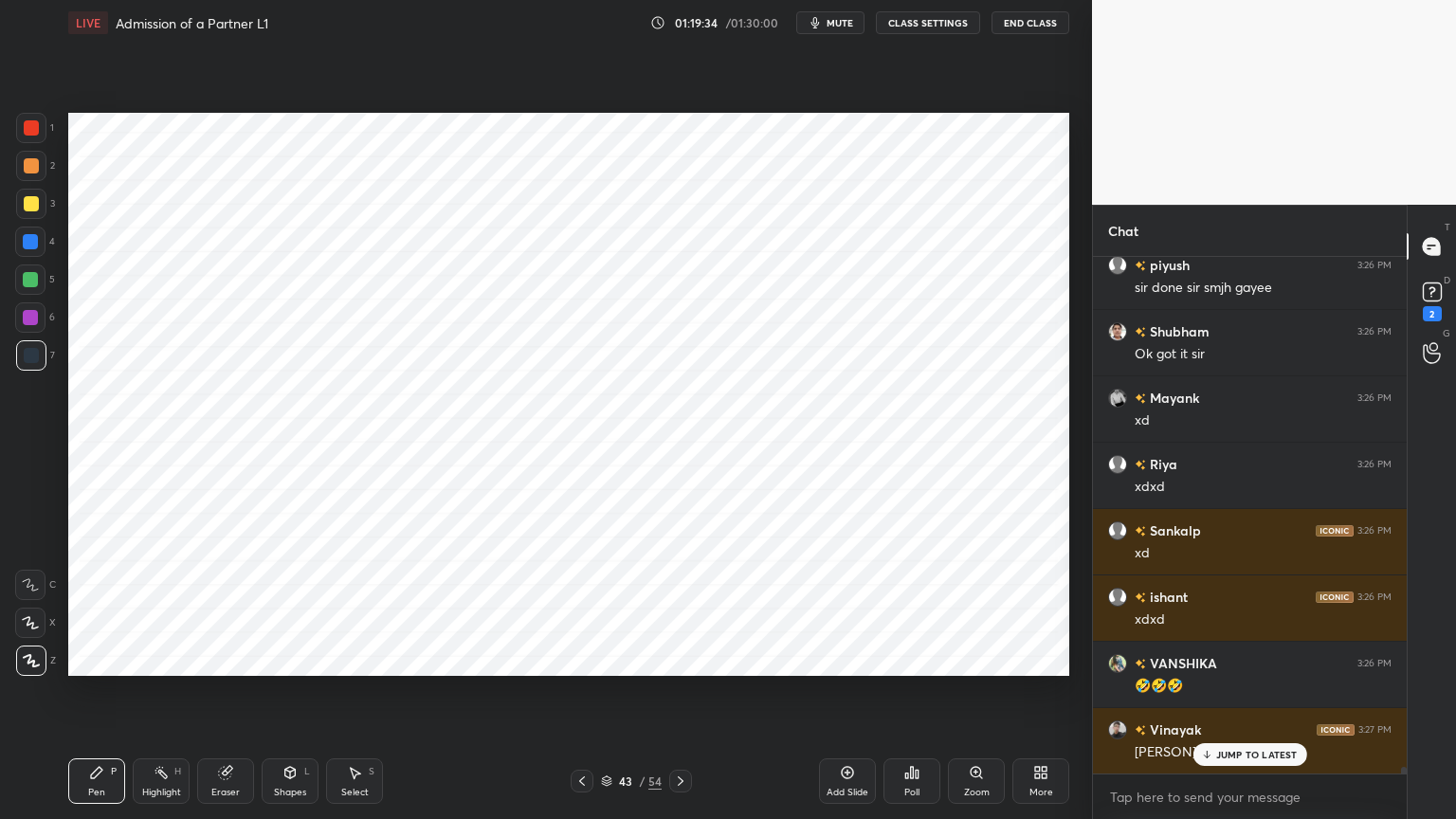 click on "Shapes L" at bounding box center (290, 781) 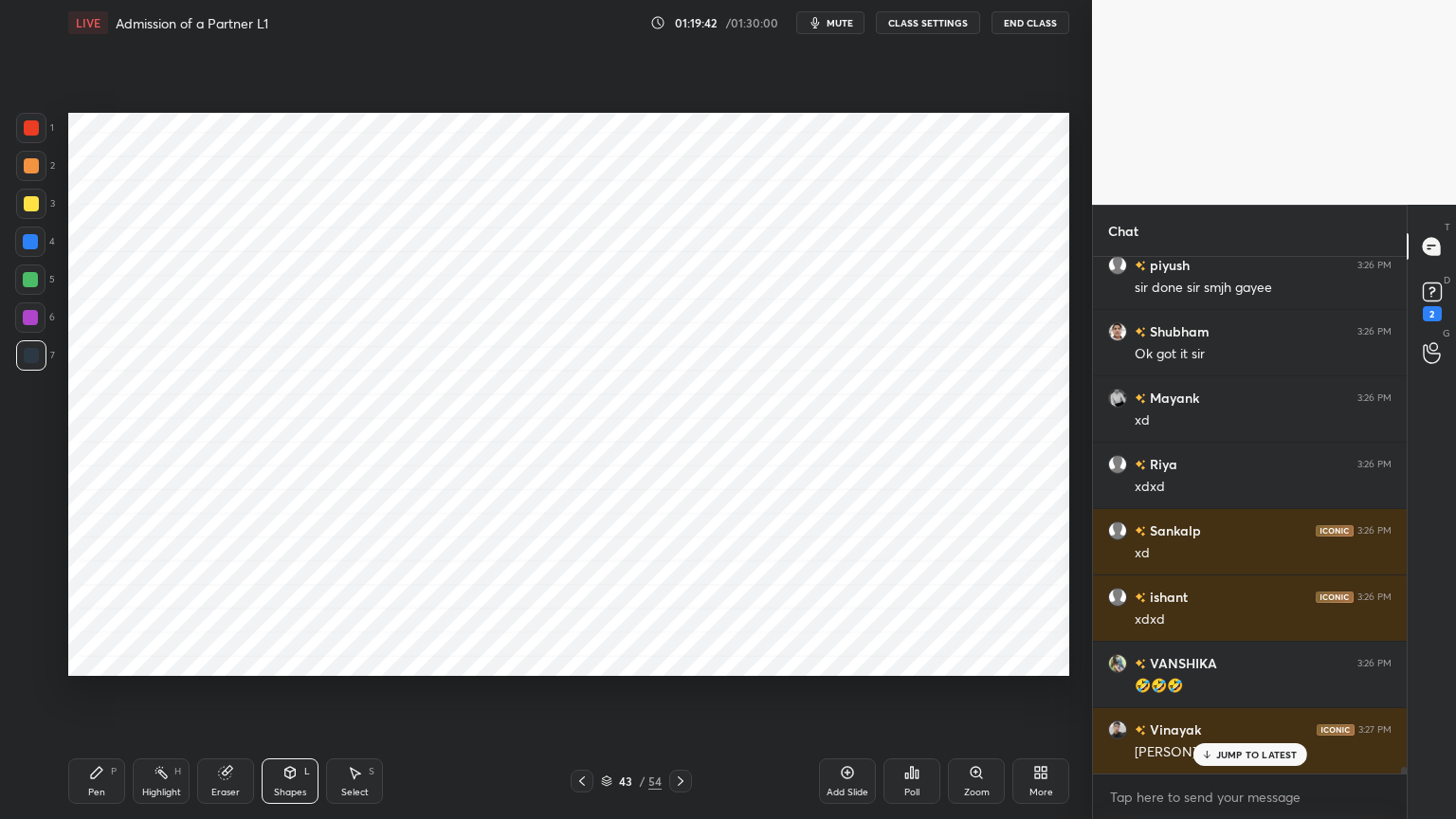 click on "Pen P" at bounding box center [97, 781] 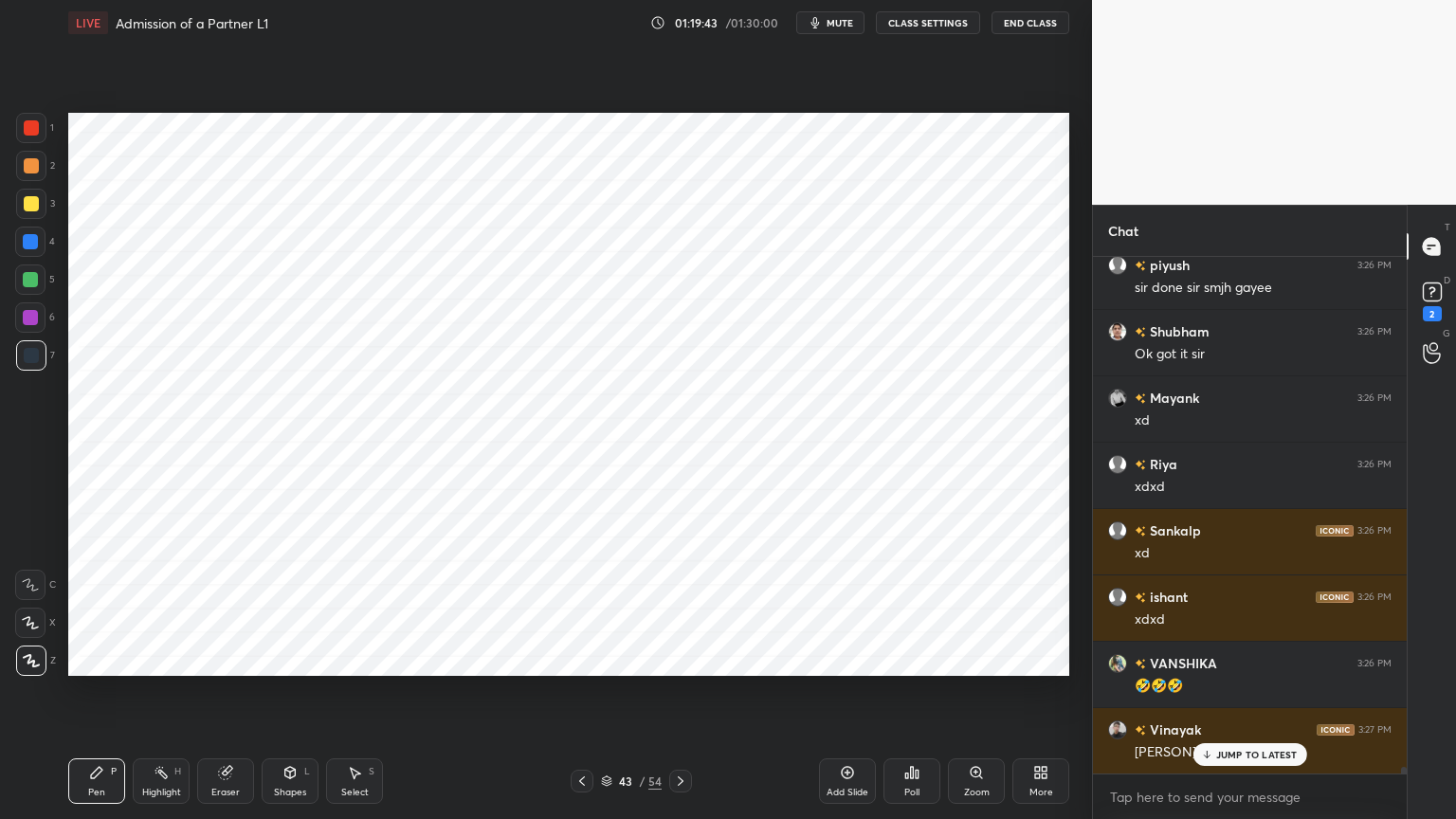 scroll, scrollTop: 42303, scrollLeft: 0, axis: vertical 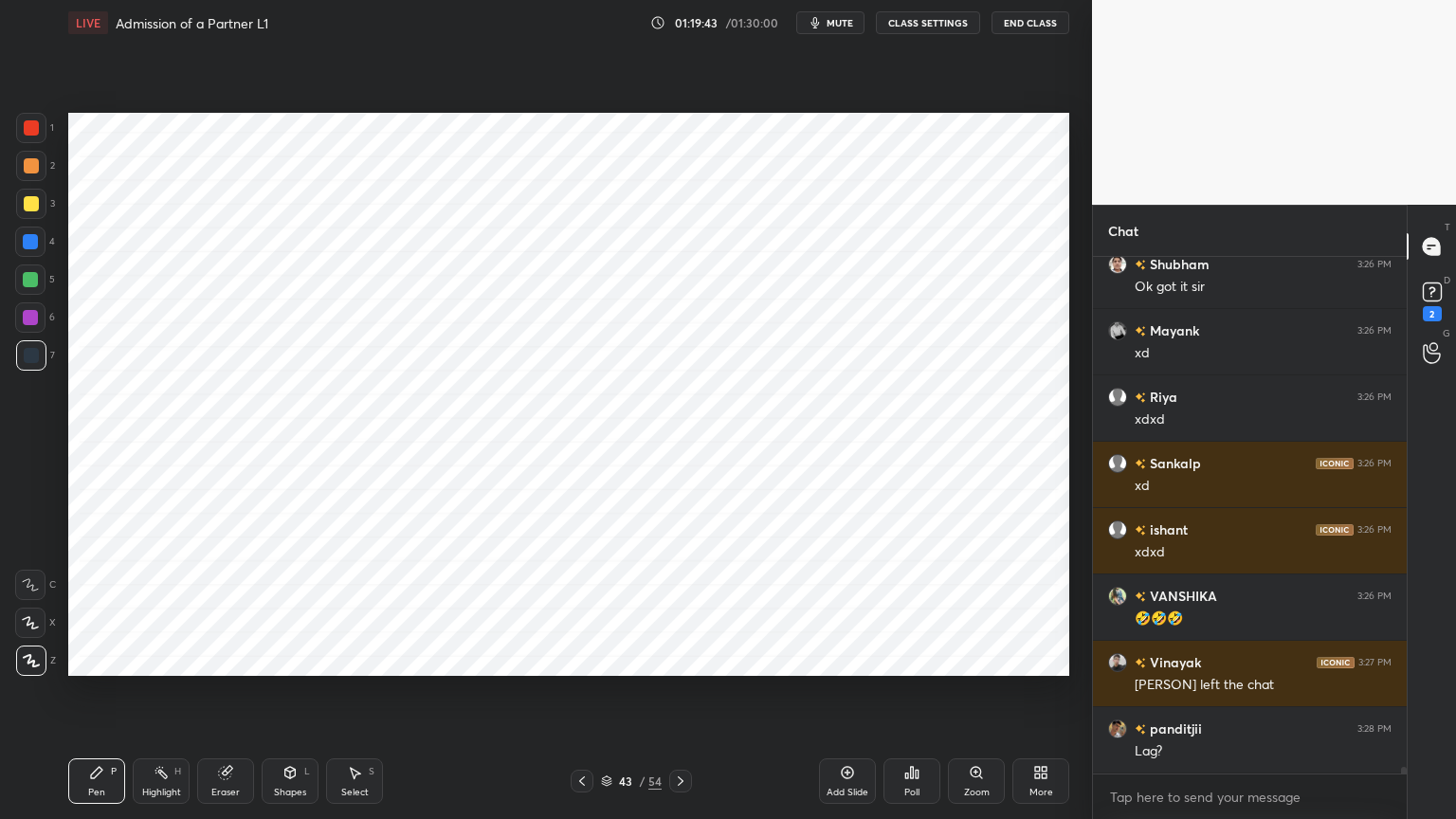 click on "1 2 3 4 5 6 7 C X Z C X Z E E Erase all   H H" at bounding box center (30, 394) 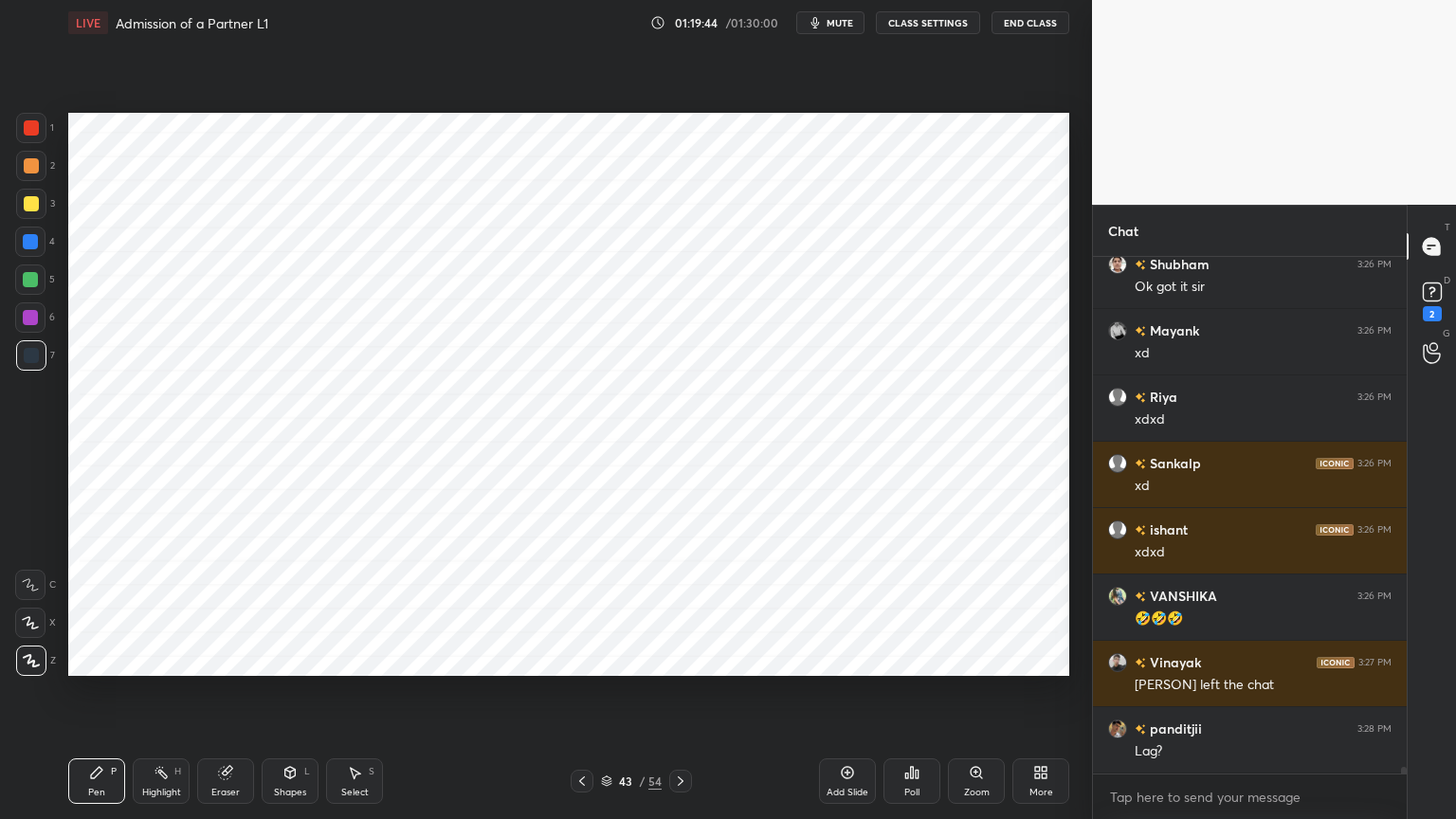 click on "1 2 3 4 5 6 7 C X Z C X Z E E Erase all   H H" at bounding box center (30, 394) 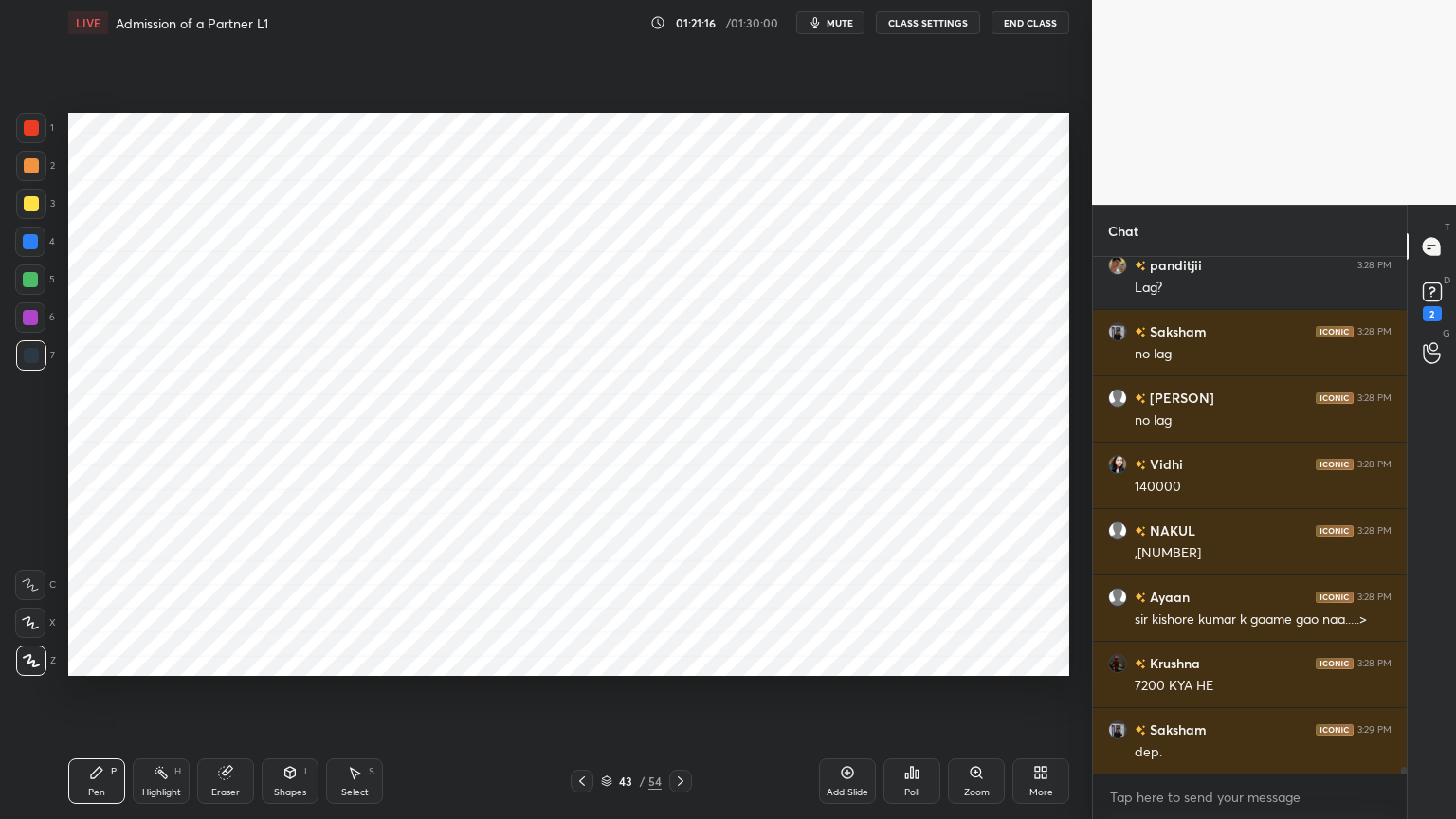 scroll, scrollTop: 42834, scrollLeft: 0, axis: vertical 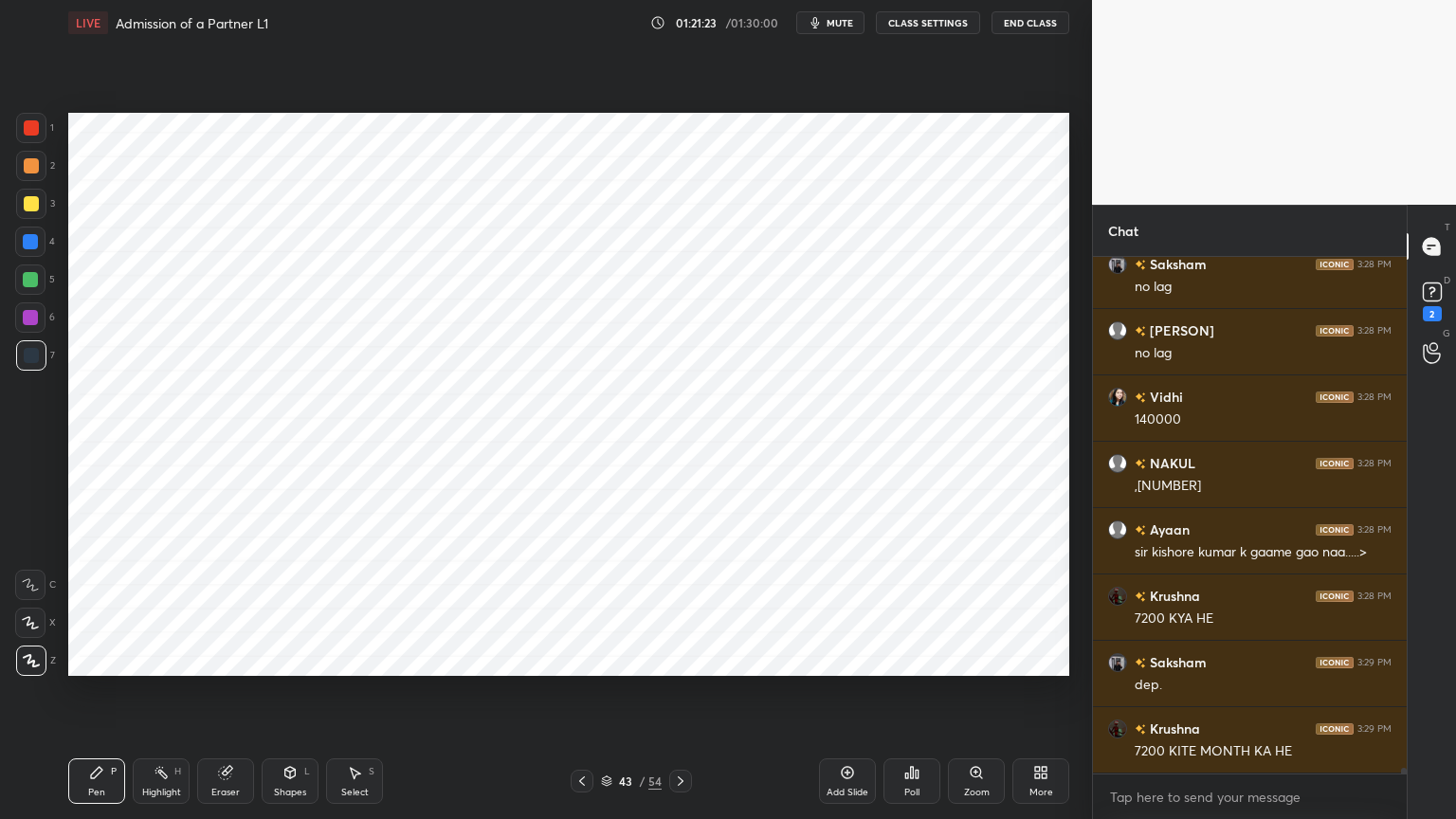 click 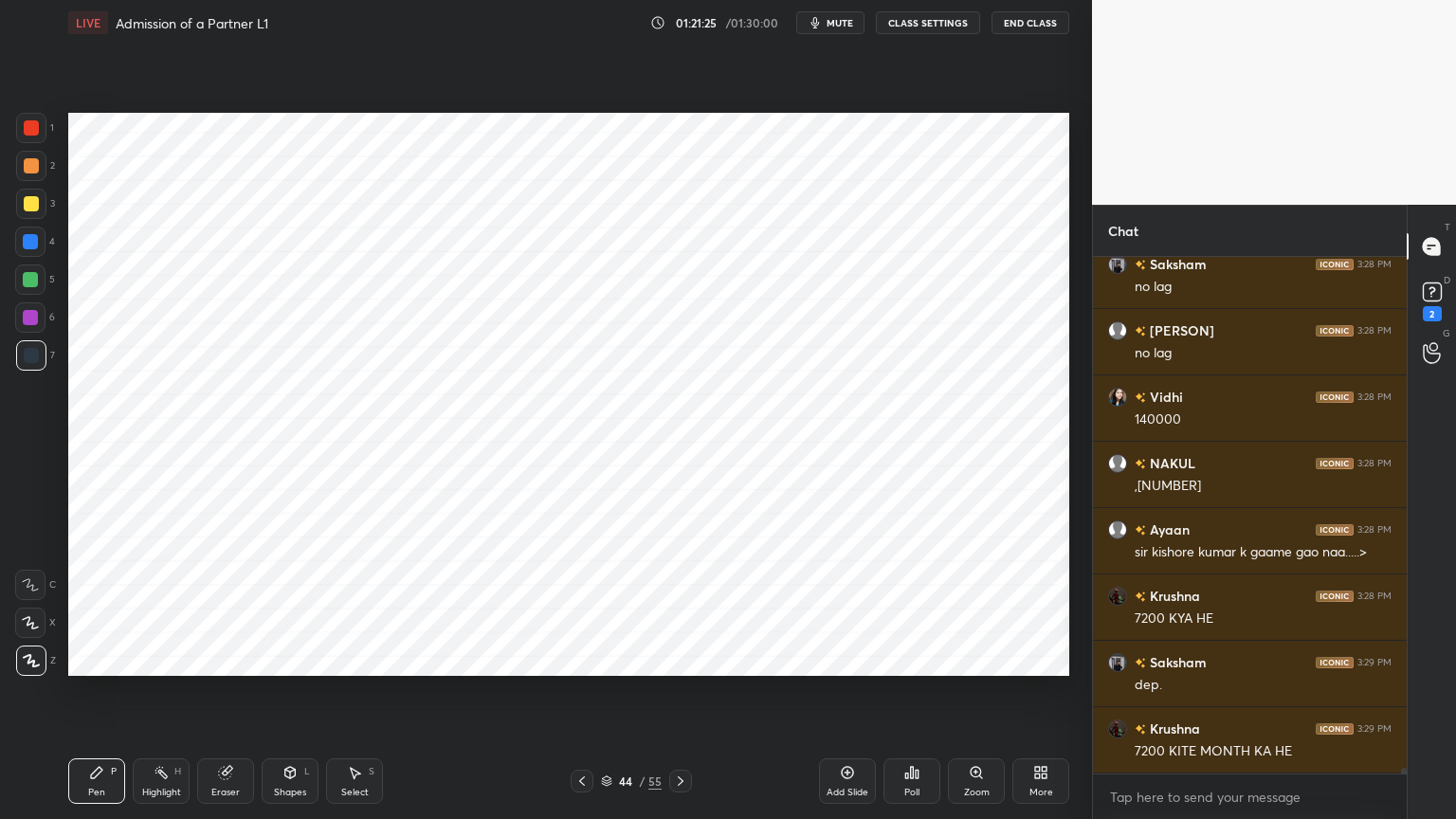 click at bounding box center [30, 242] 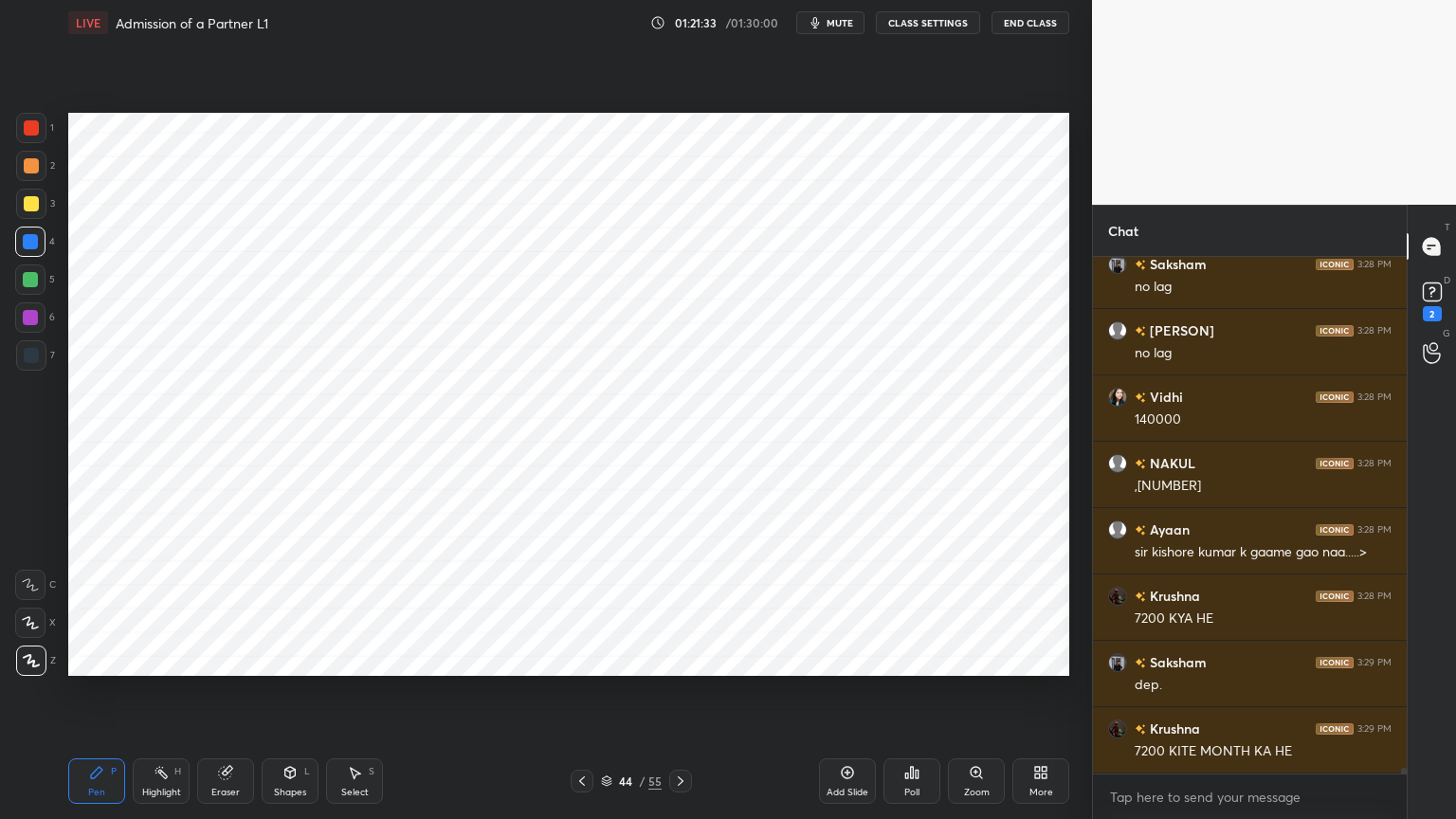 click on "6" at bounding box center (35, 321) 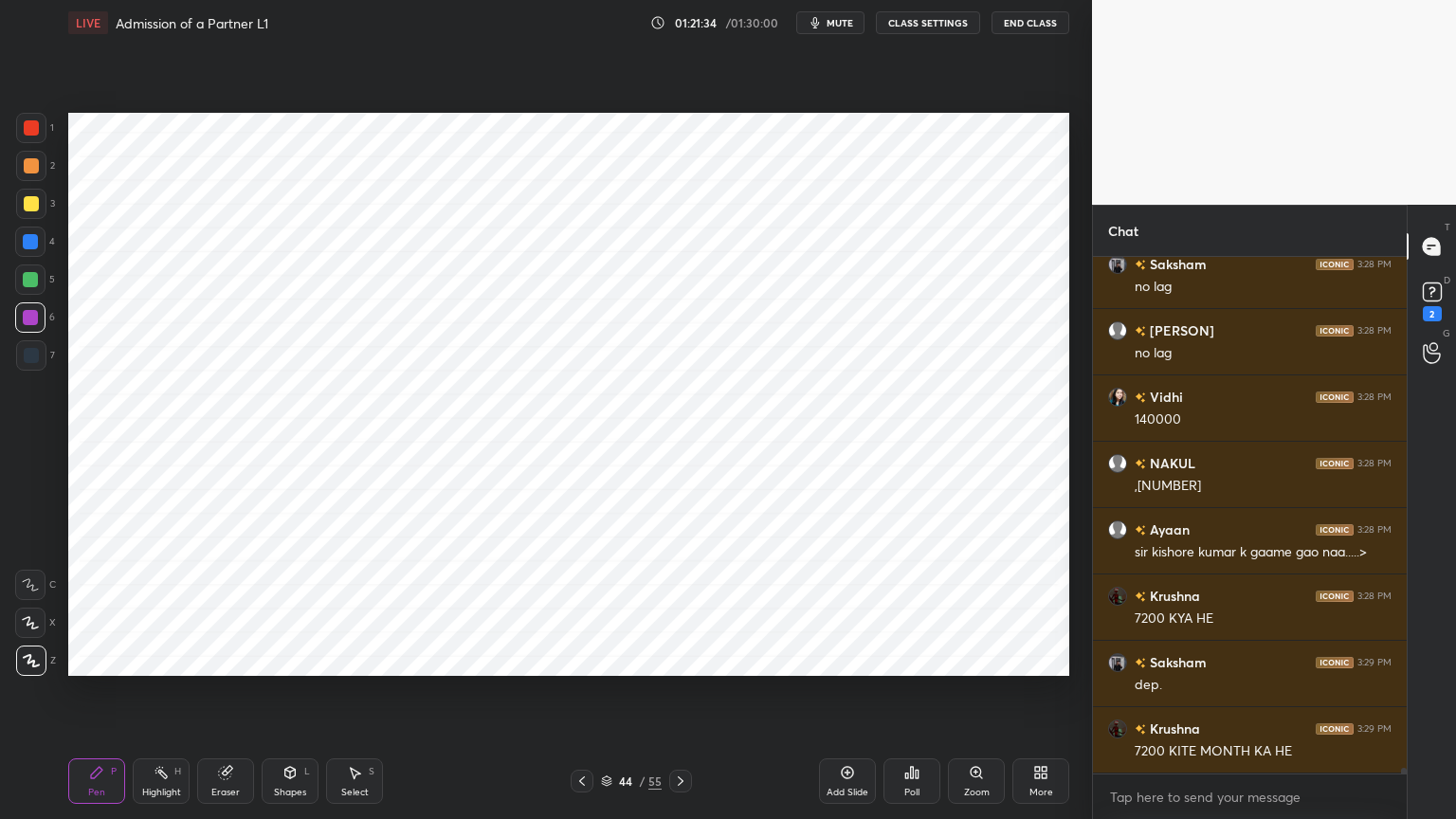 click at bounding box center (30, 242) 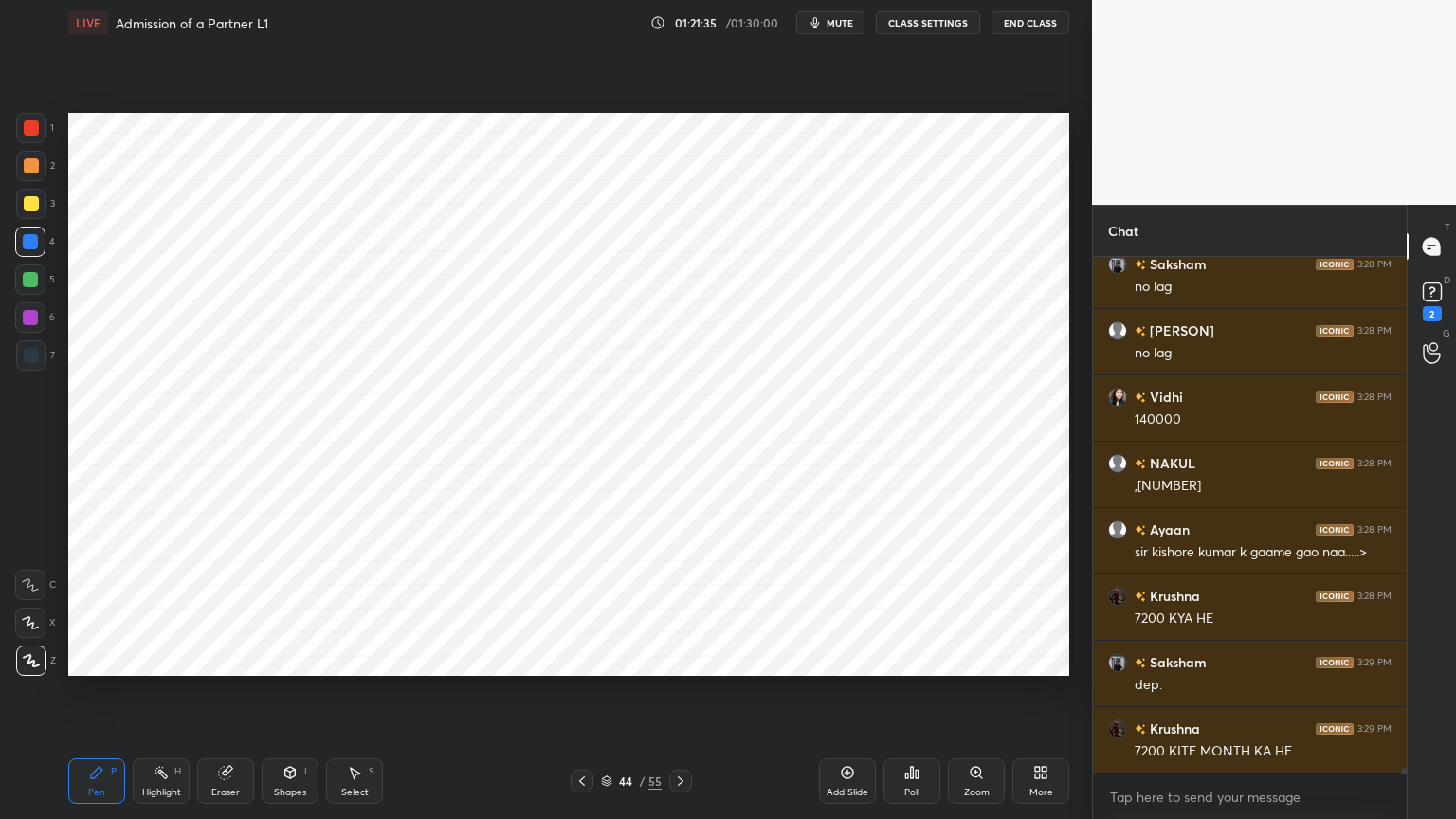 scroll, scrollTop: 42914, scrollLeft: 0, axis: vertical 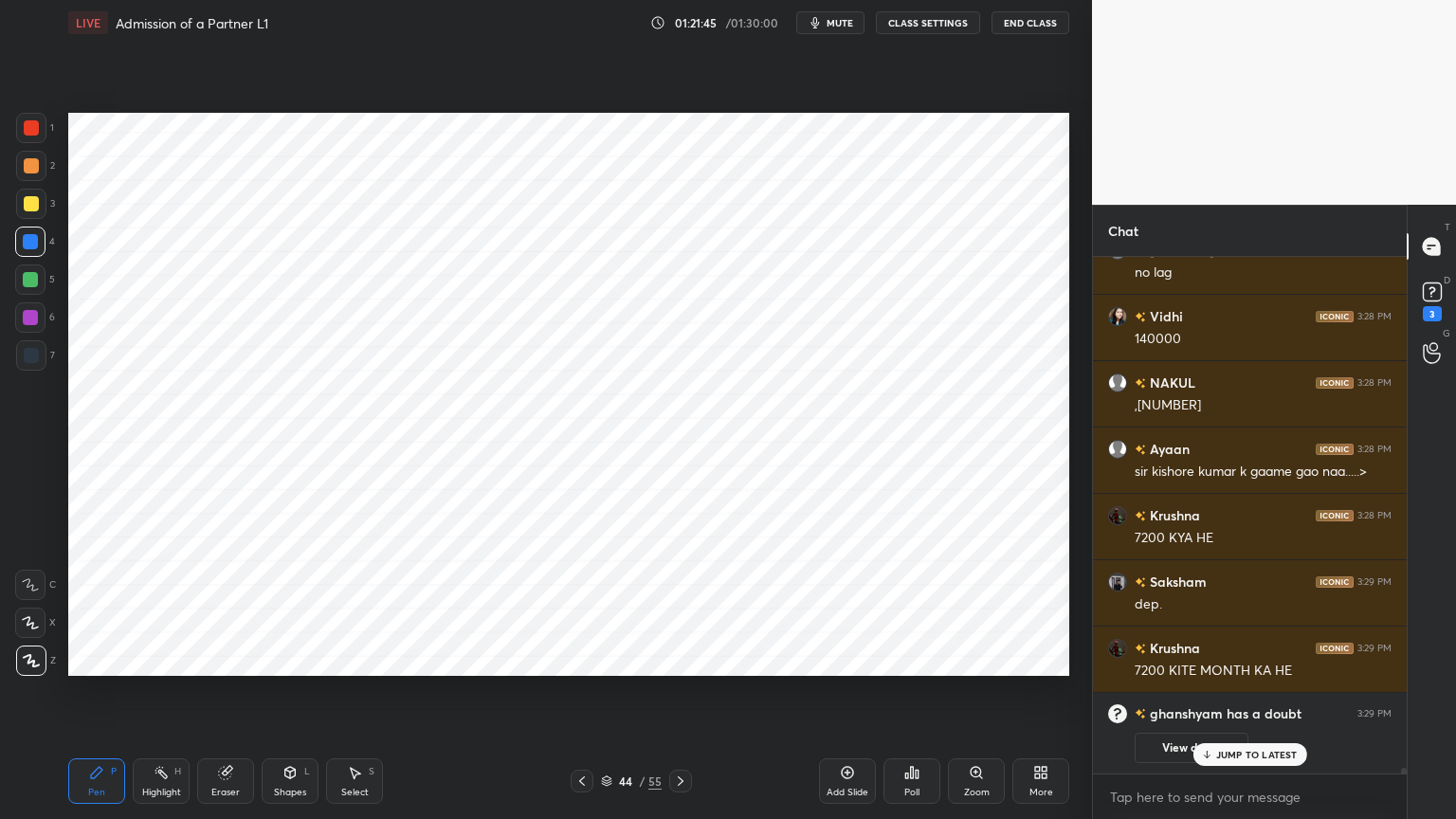 click on "Shapes" at bounding box center [290, 792] 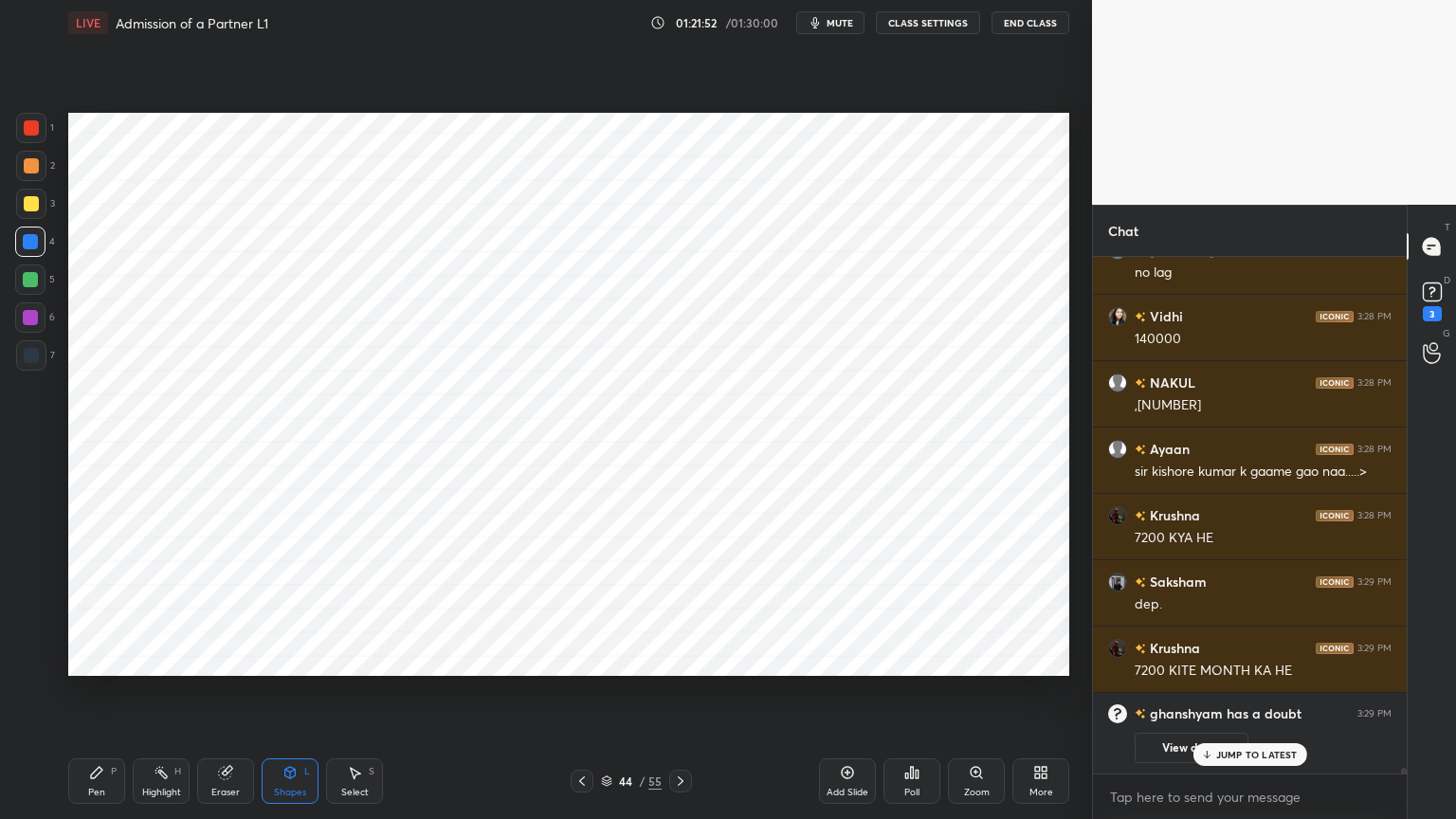 click on "Pen" at bounding box center (97, 792) 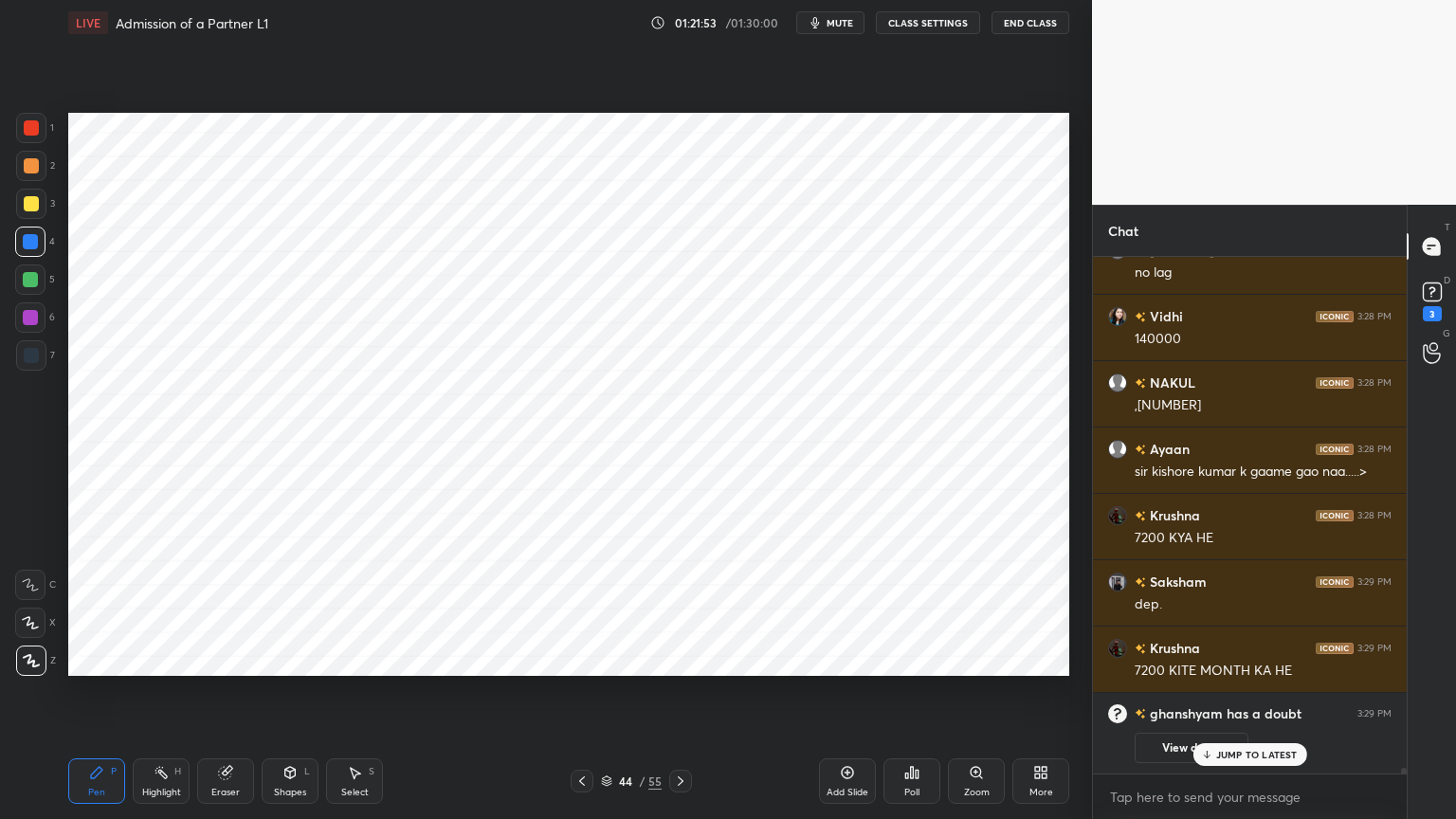 click at bounding box center (31, 355) 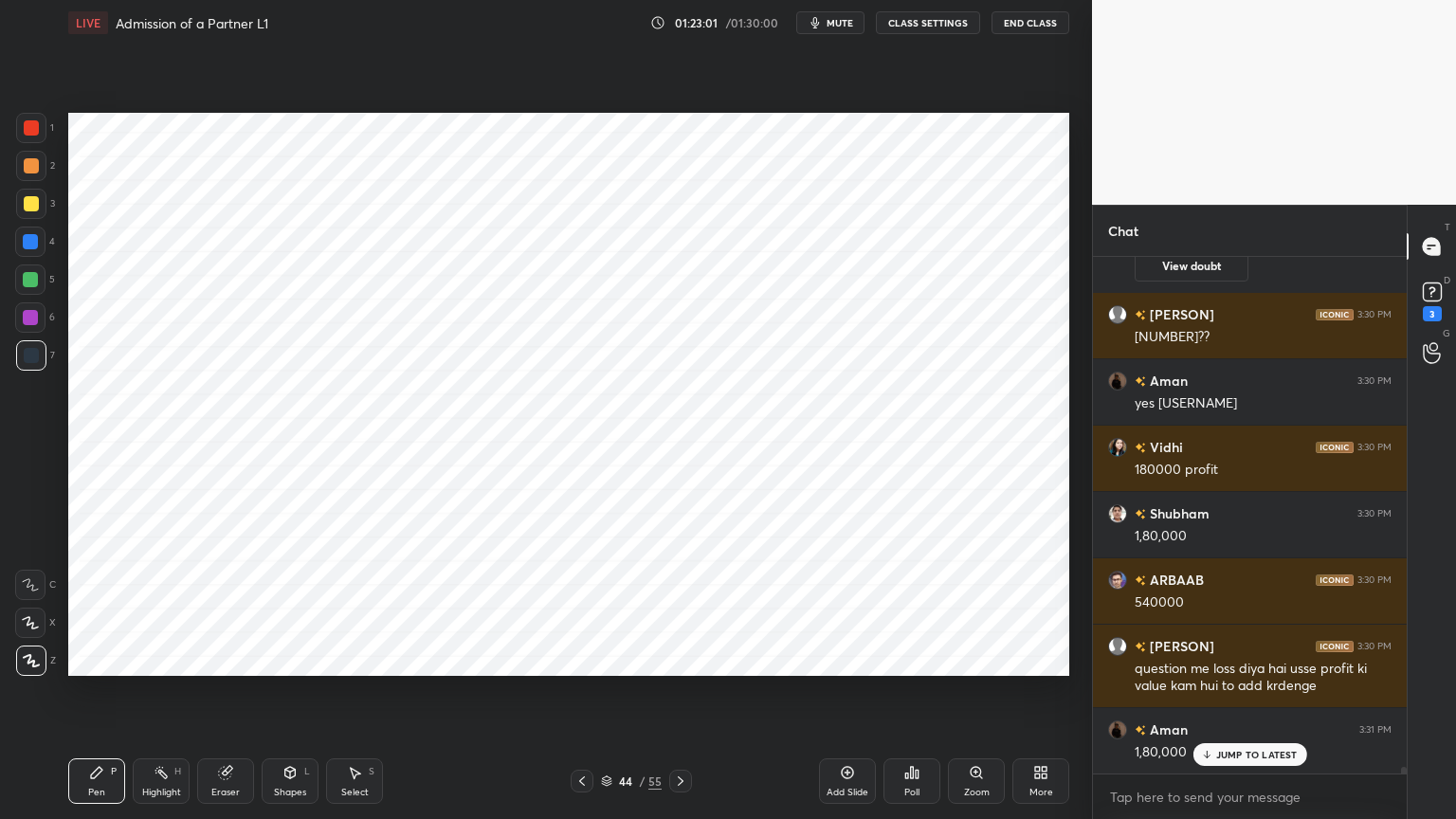 scroll, scrollTop: 41480, scrollLeft: 0, axis: vertical 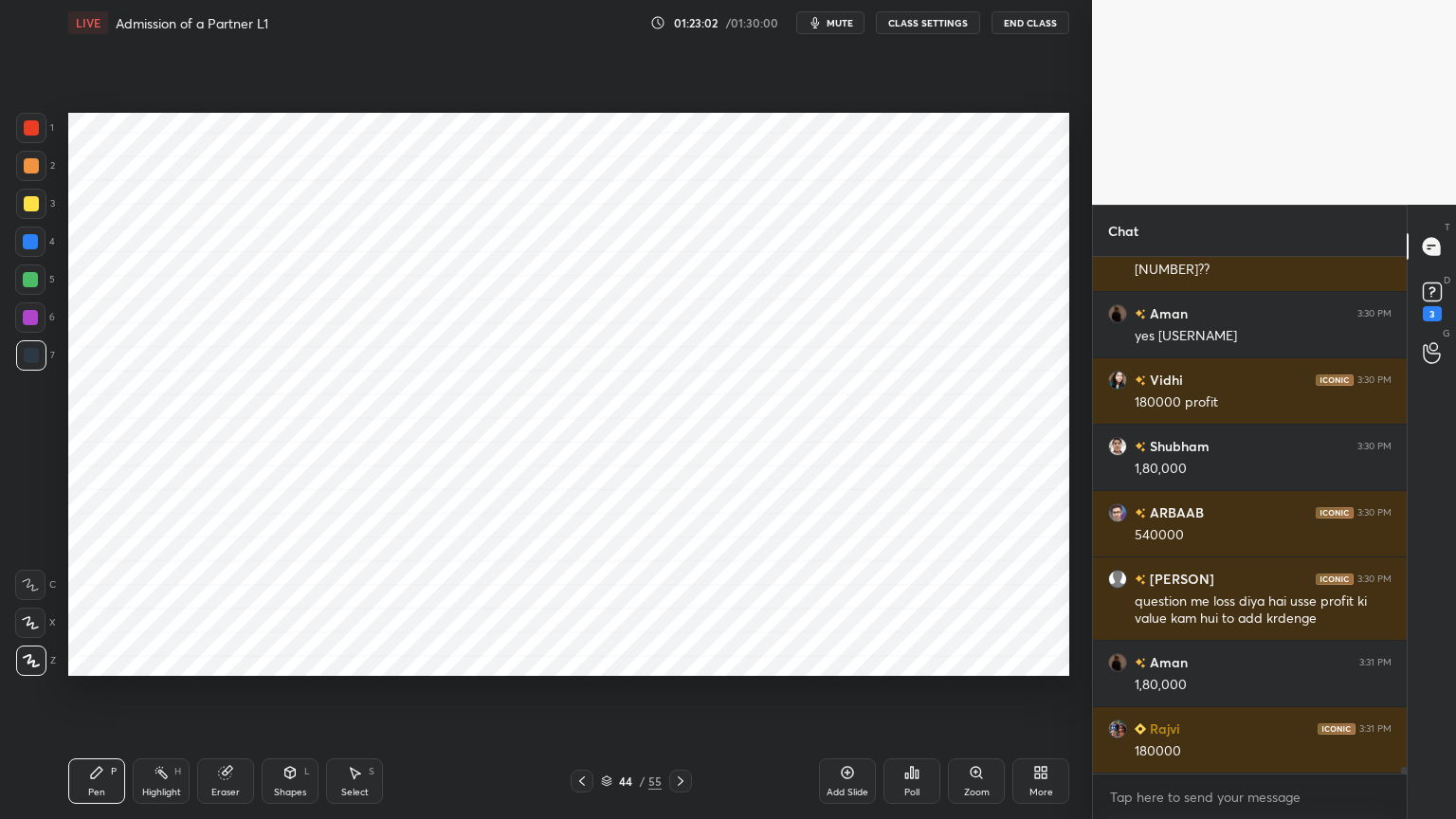 click at bounding box center (30, 242) 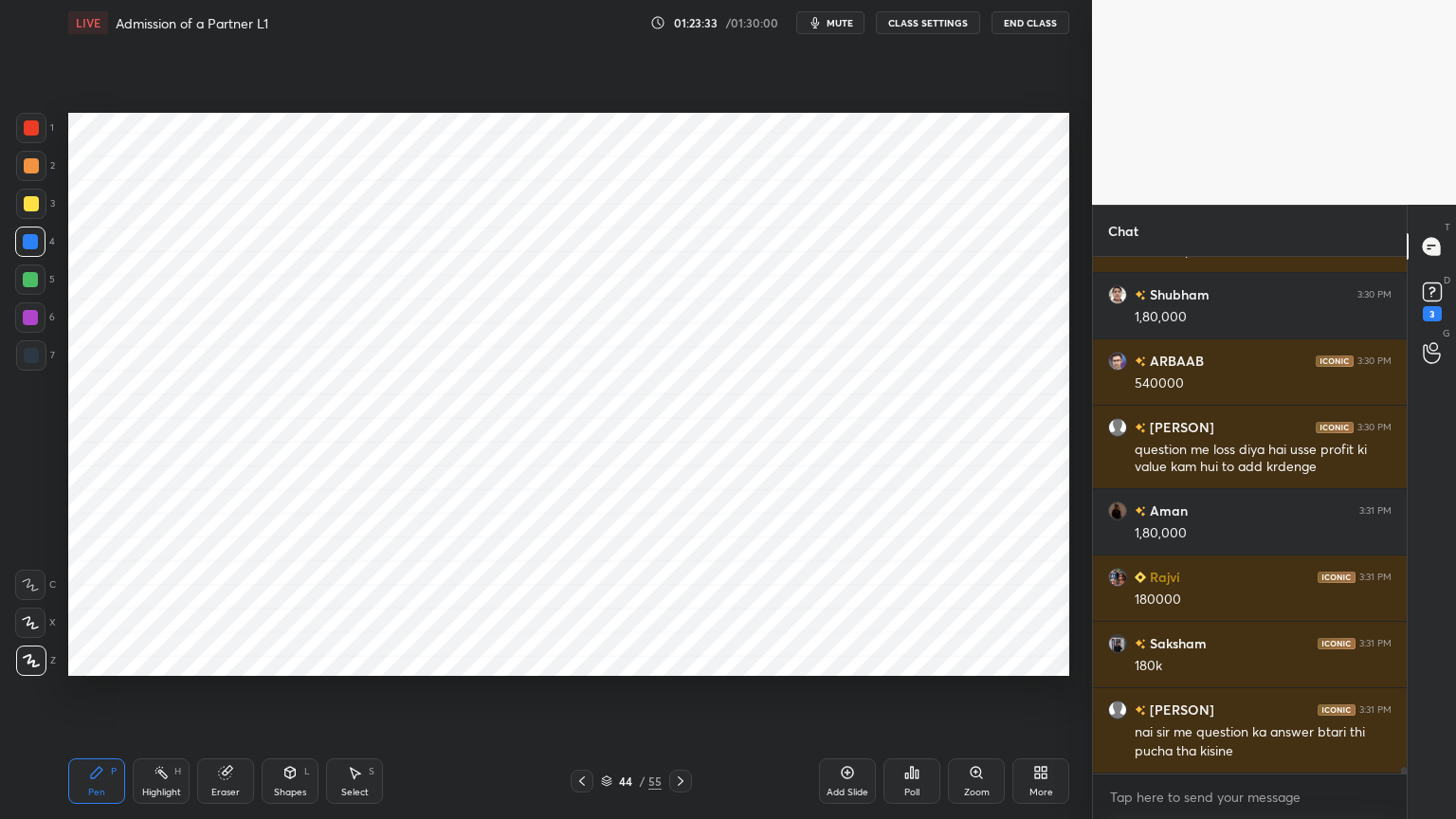 scroll, scrollTop: 41697, scrollLeft: 0, axis: vertical 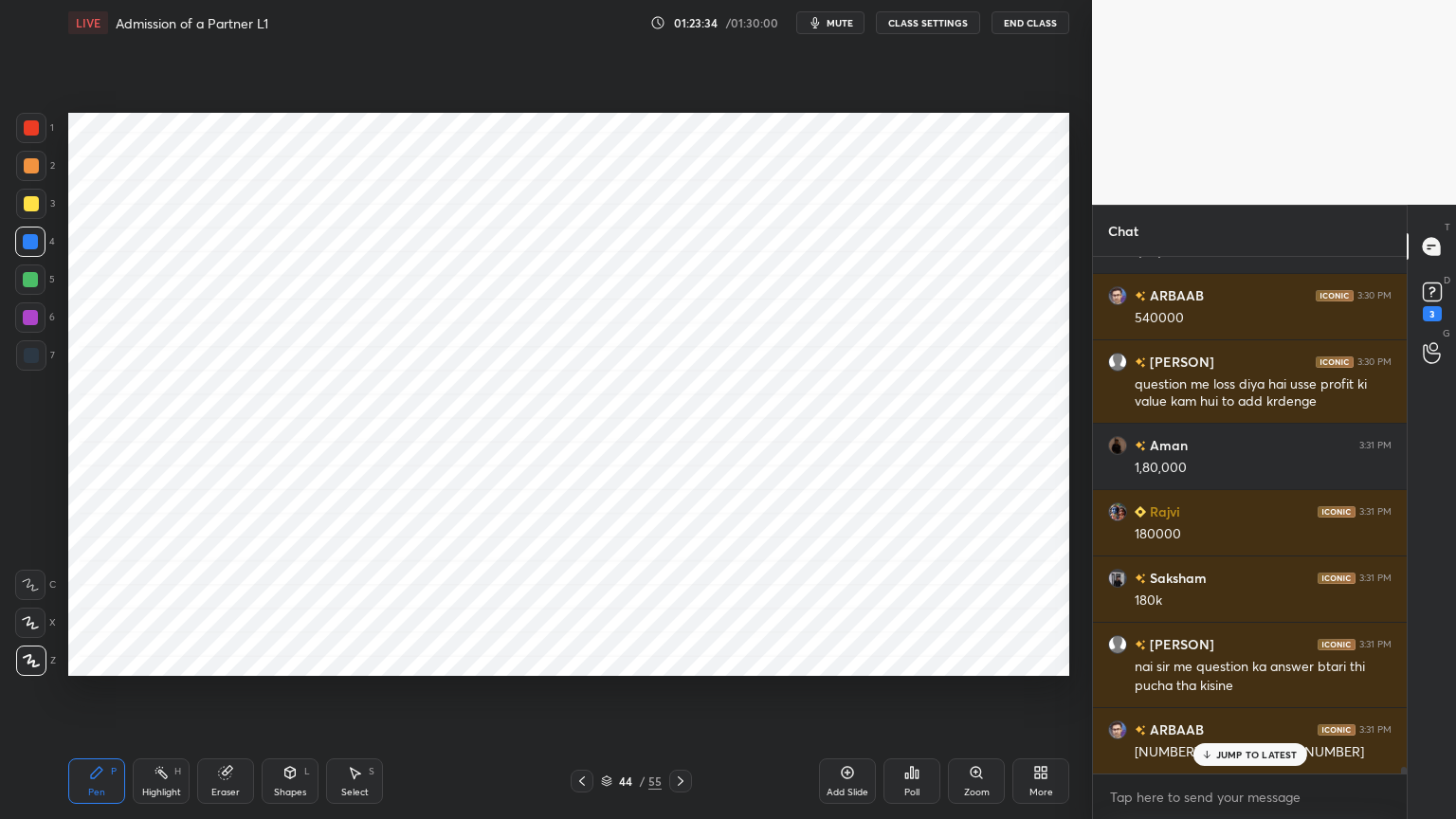 click at bounding box center [31, 355] 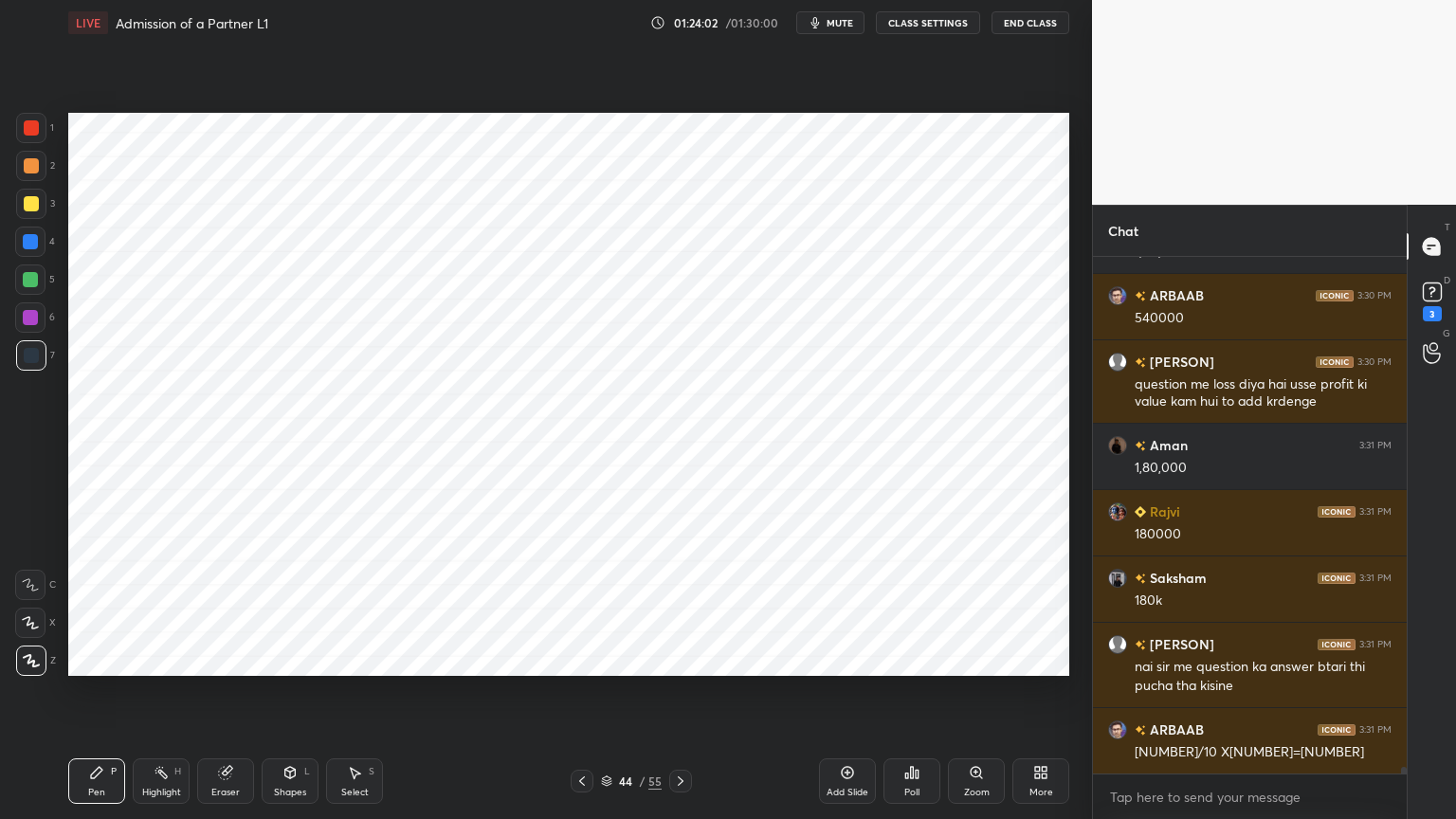 scroll, scrollTop: 41742, scrollLeft: 0, axis: vertical 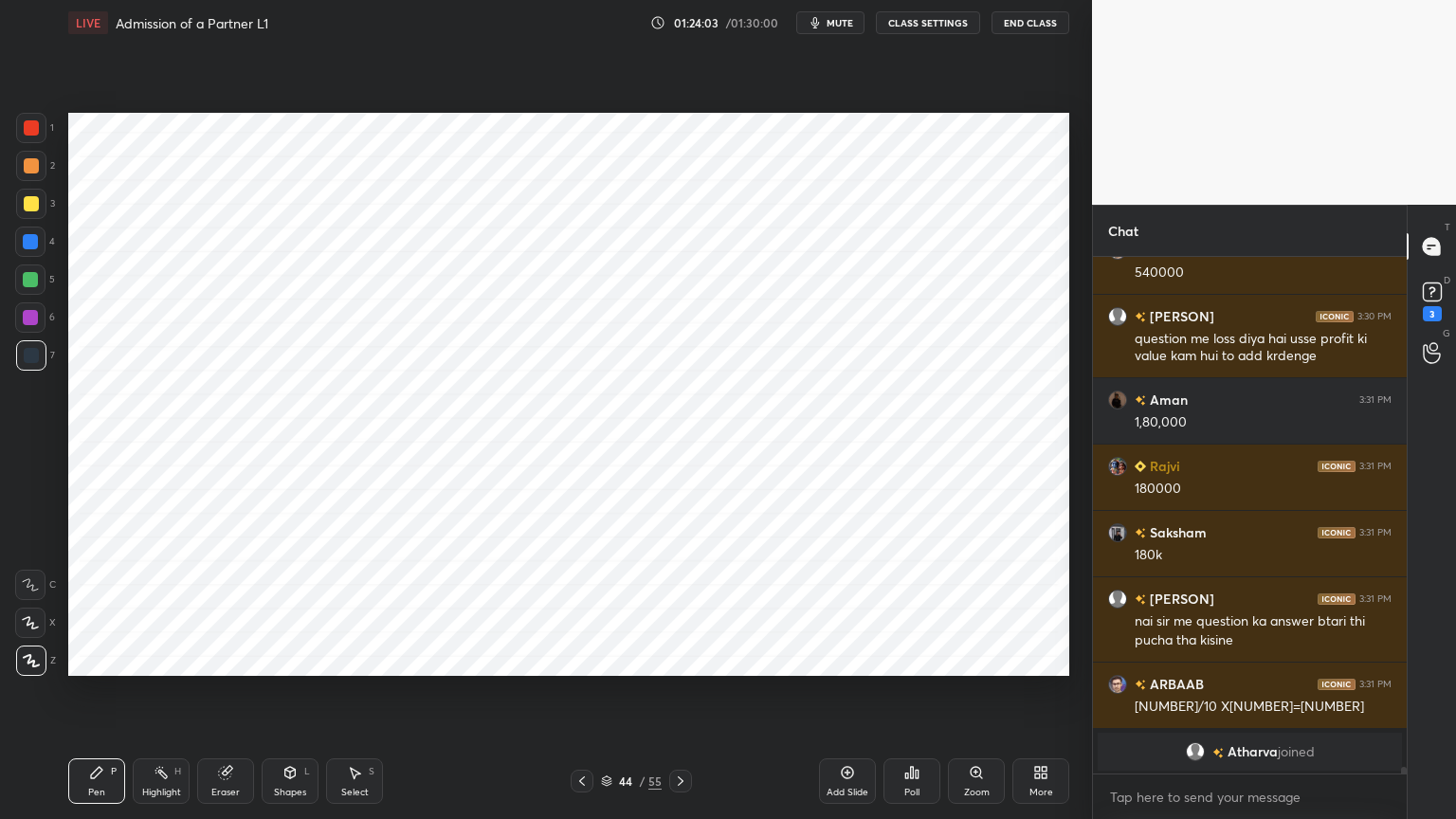 click at bounding box center [30, 242] 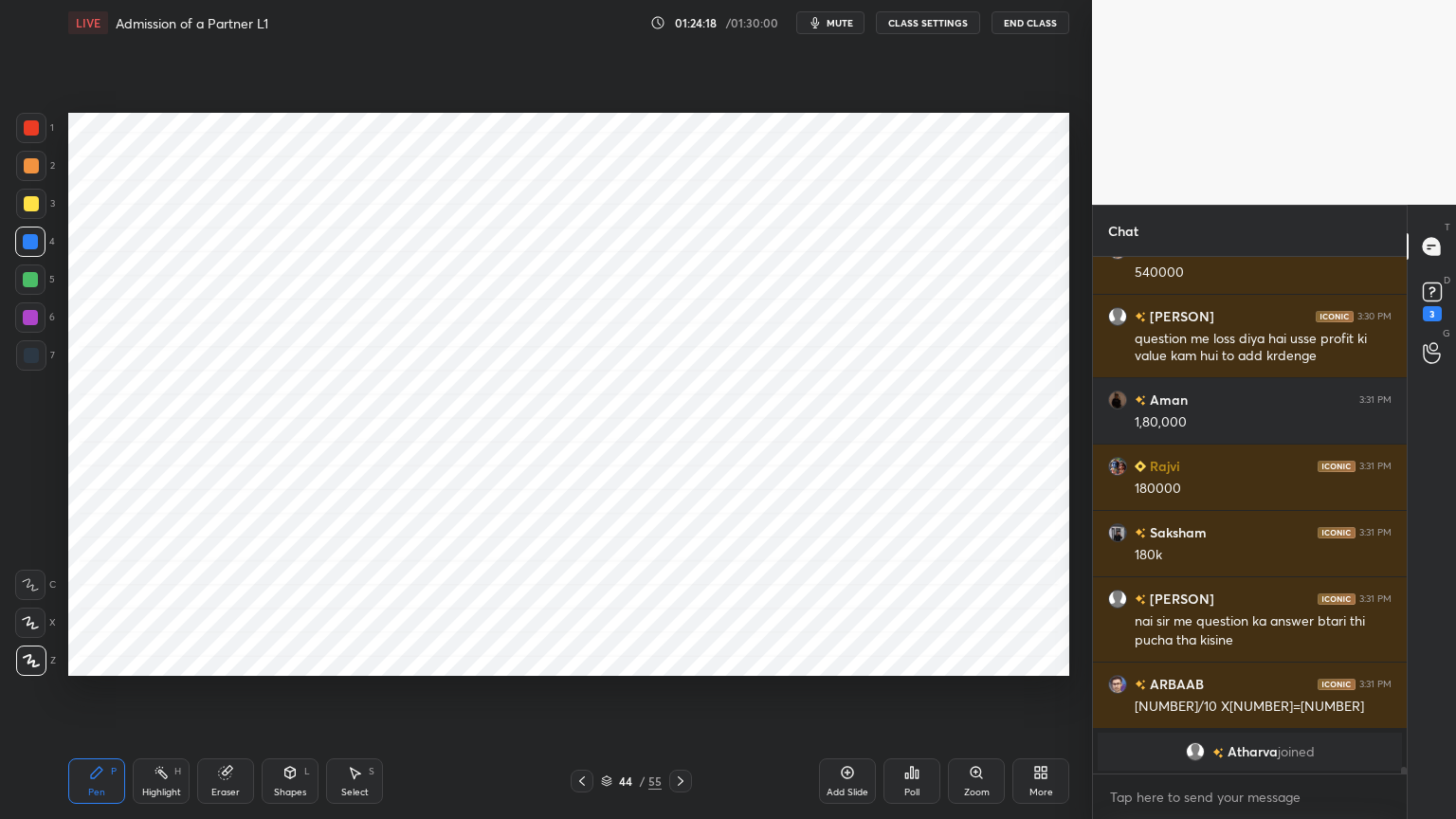 click at bounding box center (31, 355) 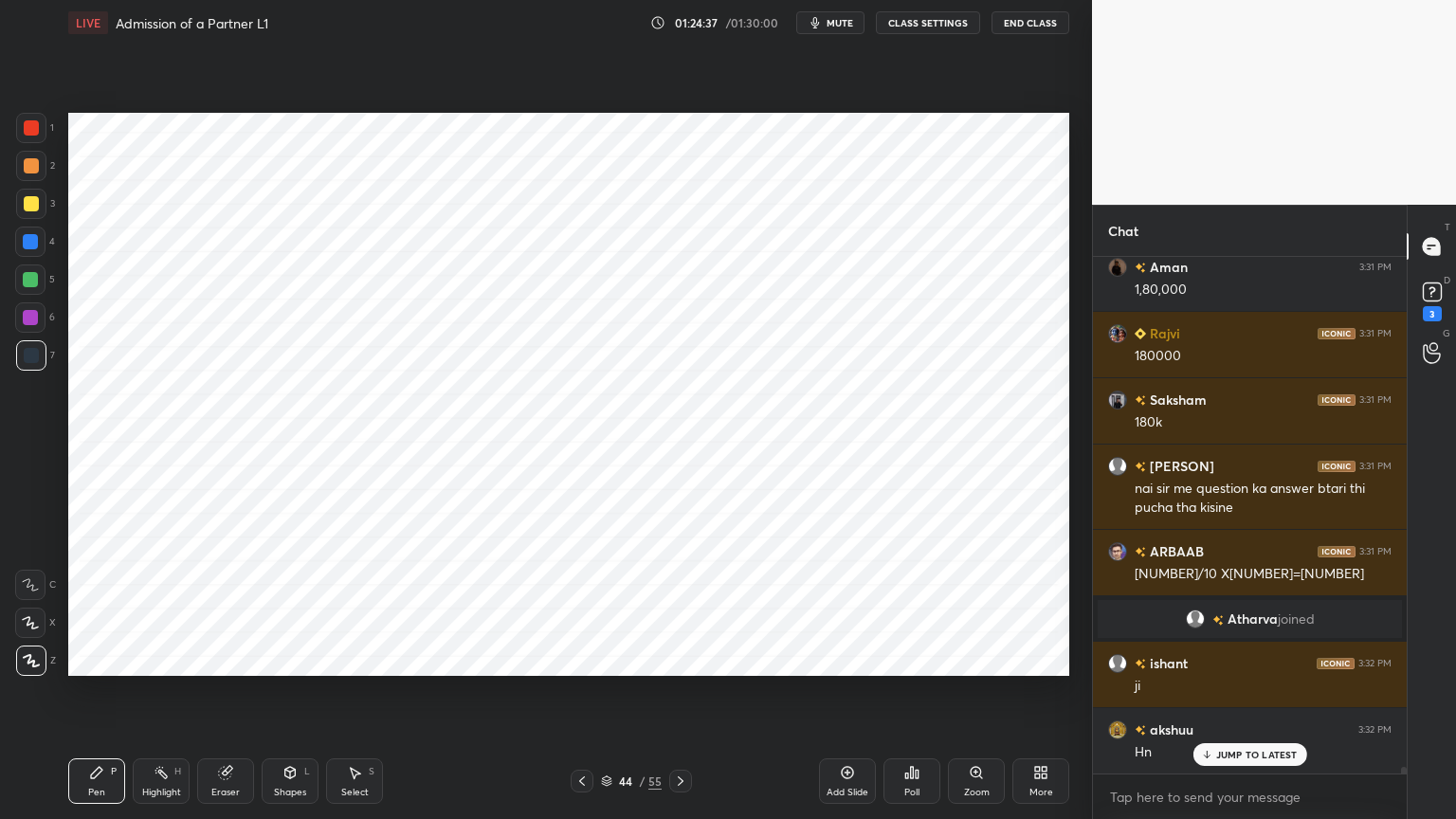 scroll, scrollTop: 42008, scrollLeft: 0, axis: vertical 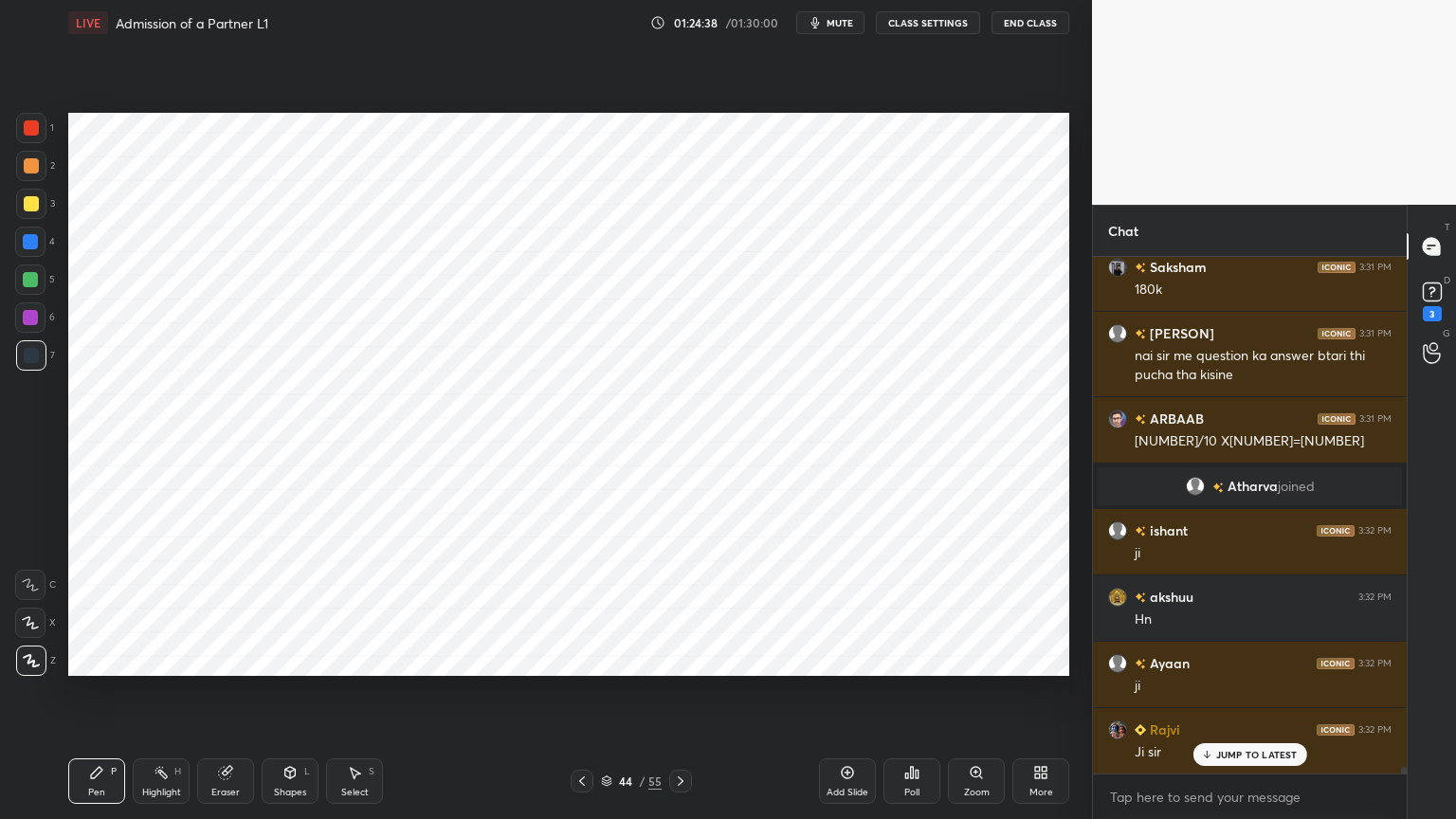click 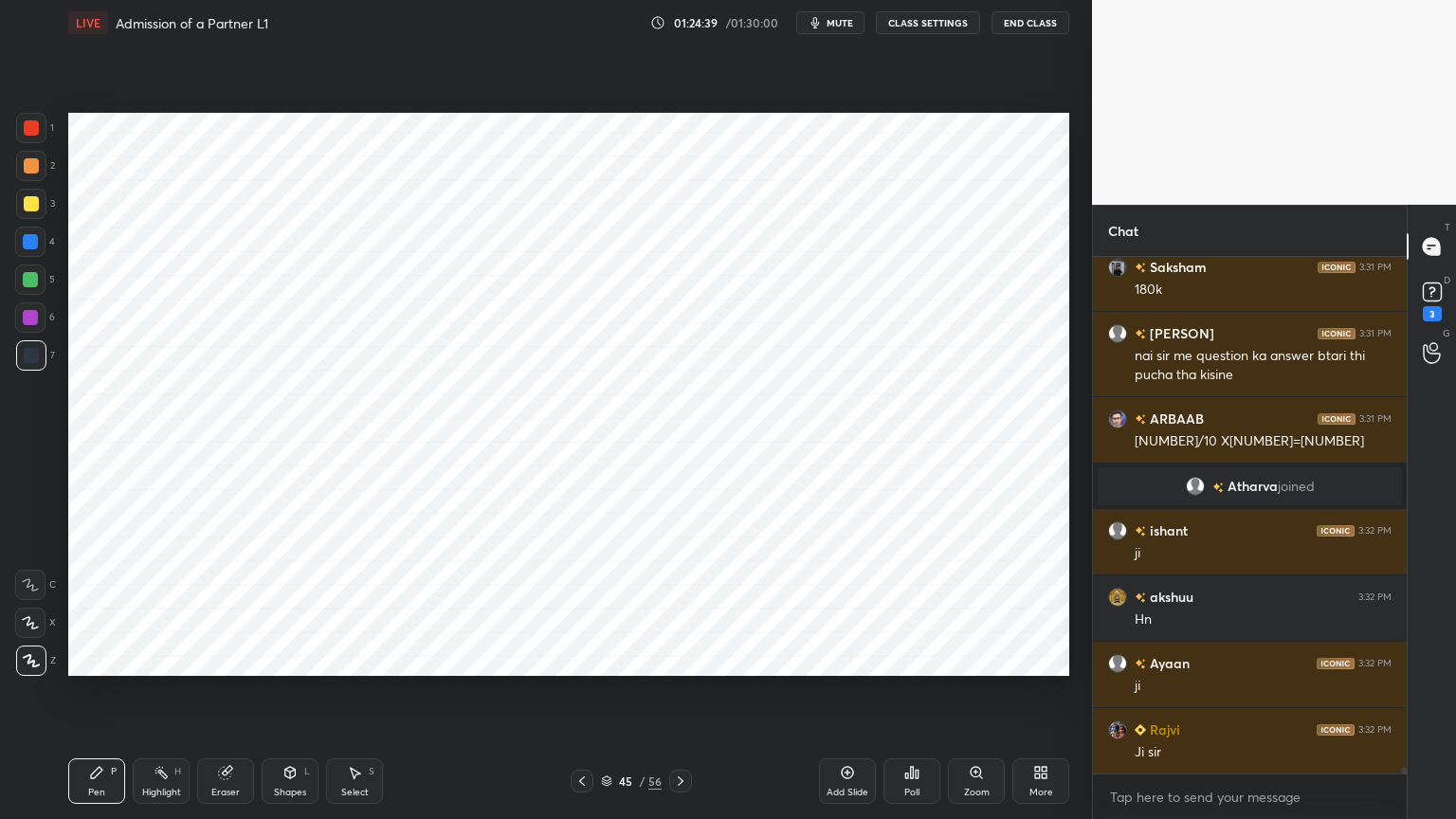 scroll, scrollTop: 42075, scrollLeft: 0, axis: vertical 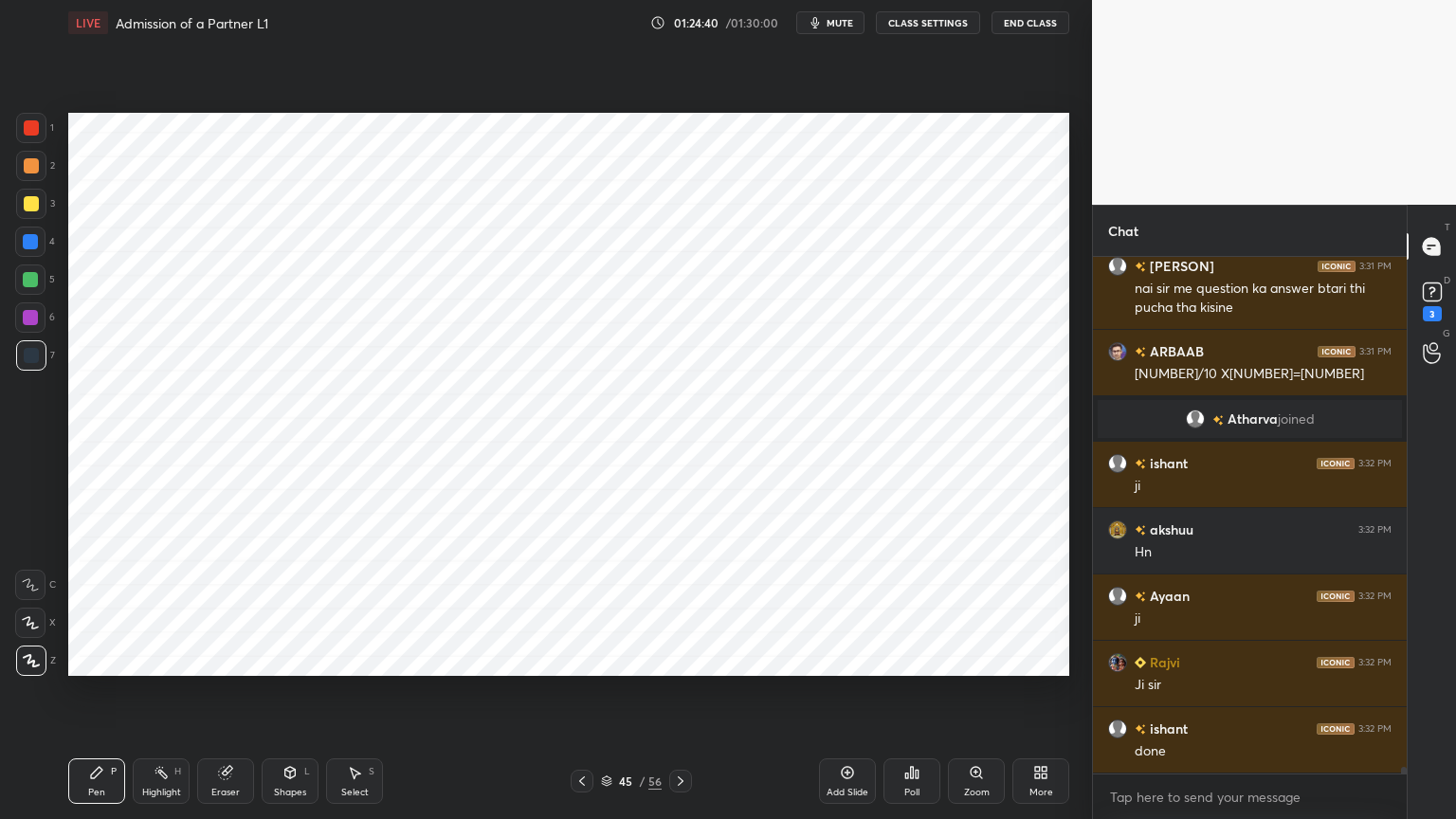 click at bounding box center [30, 242] 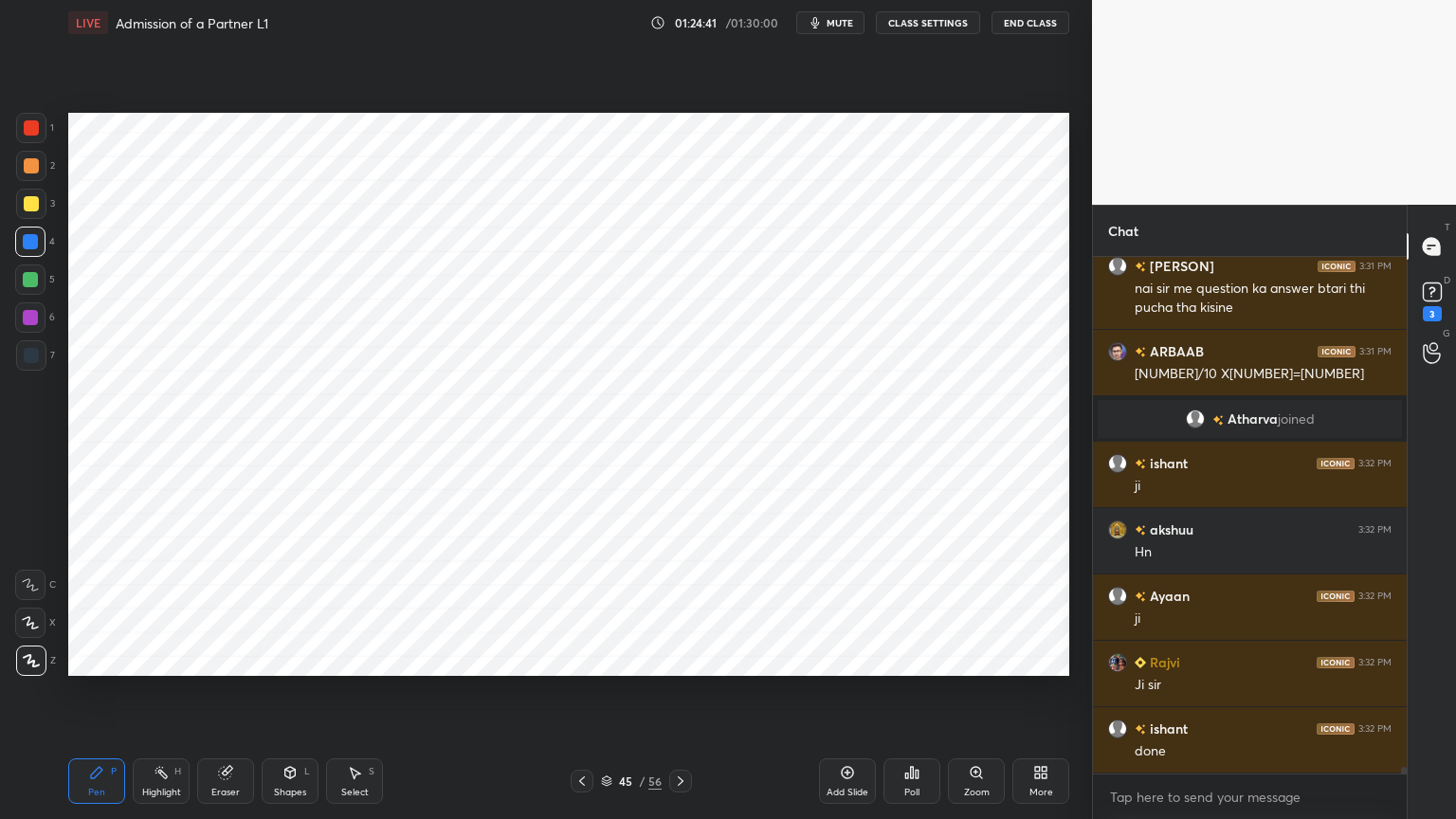 scroll, scrollTop: 42141, scrollLeft: 0, axis: vertical 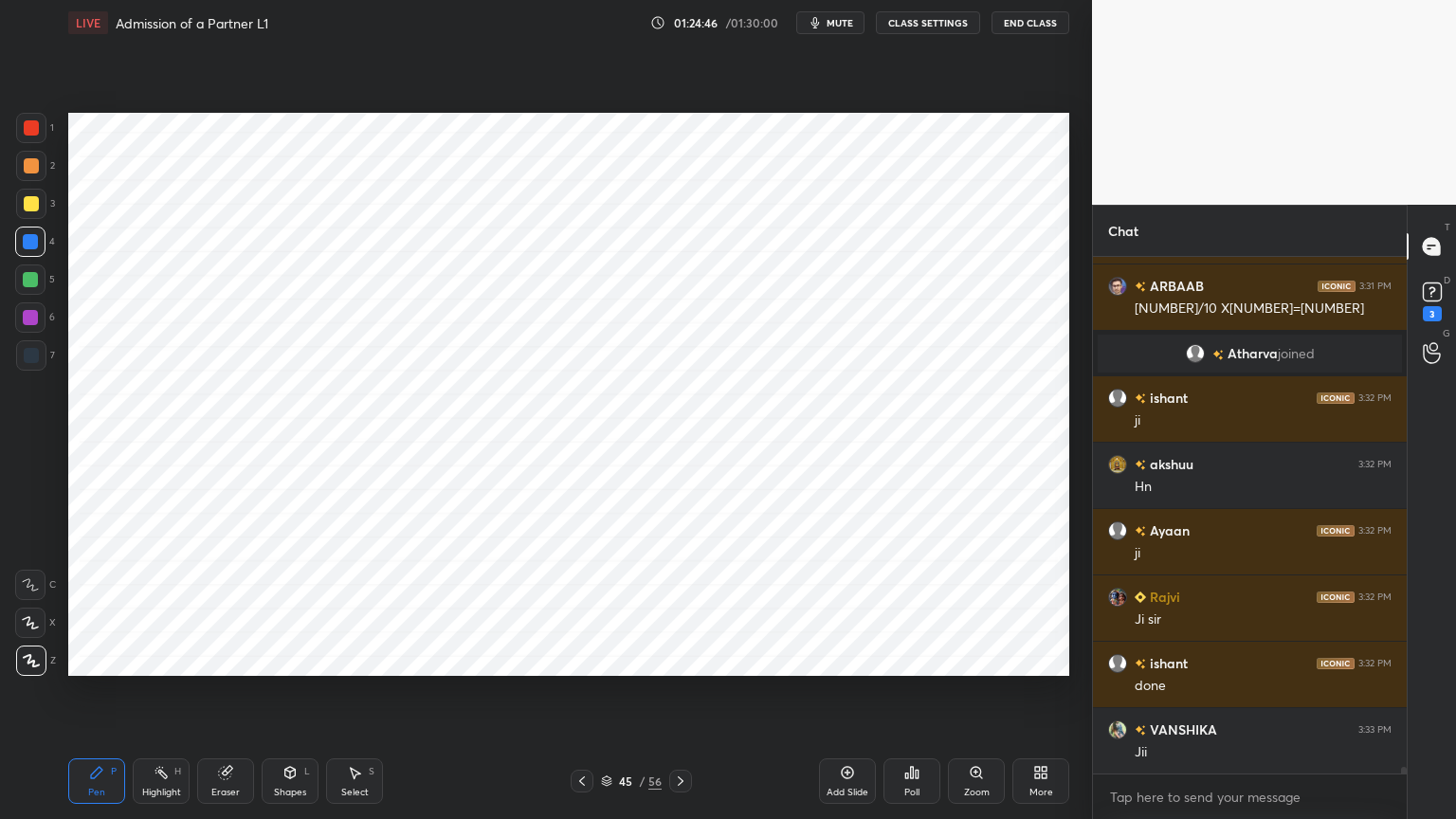 click at bounding box center (31, 355) 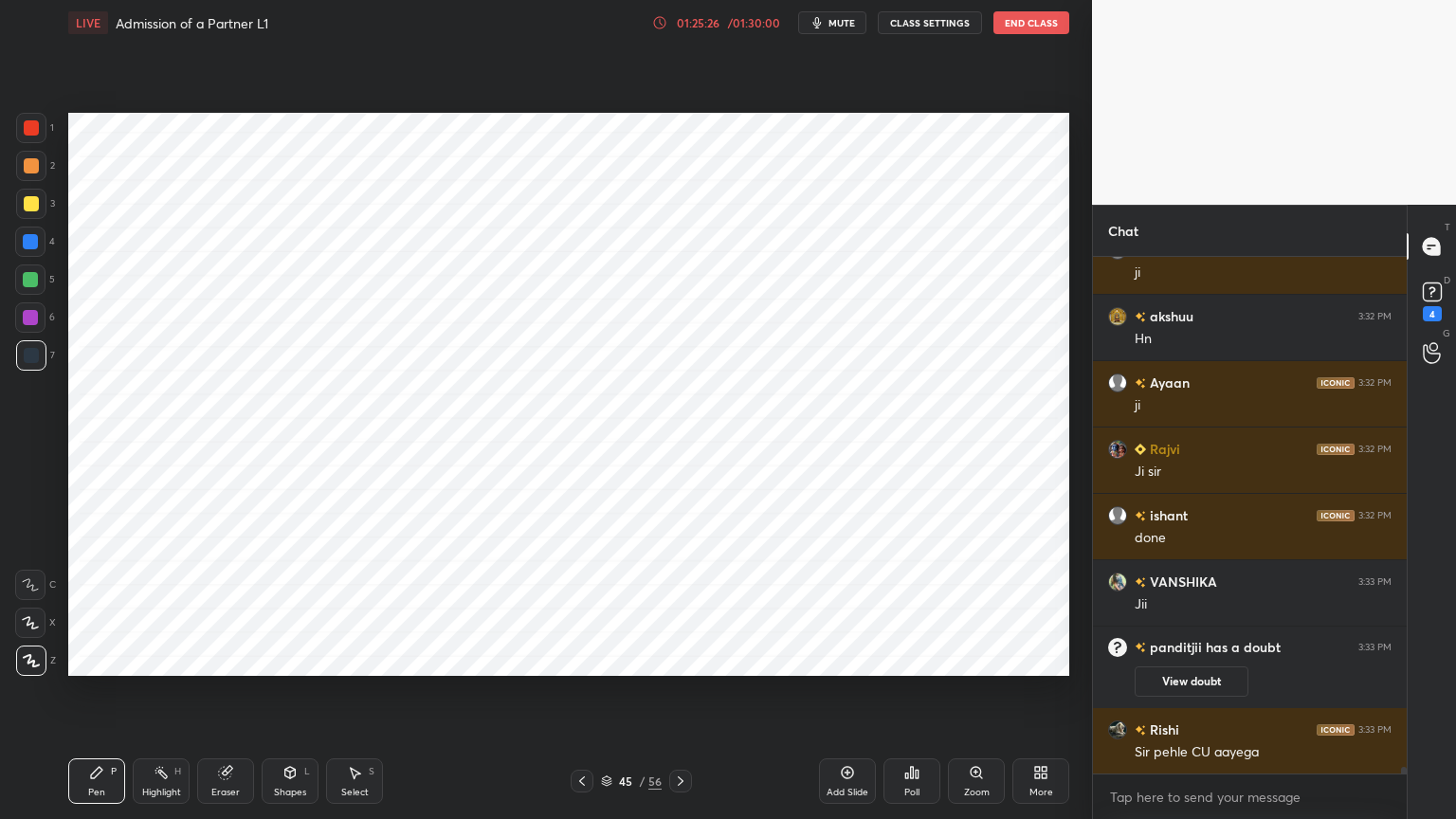 scroll, scrollTop: 42033, scrollLeft: 0, axis: vertical 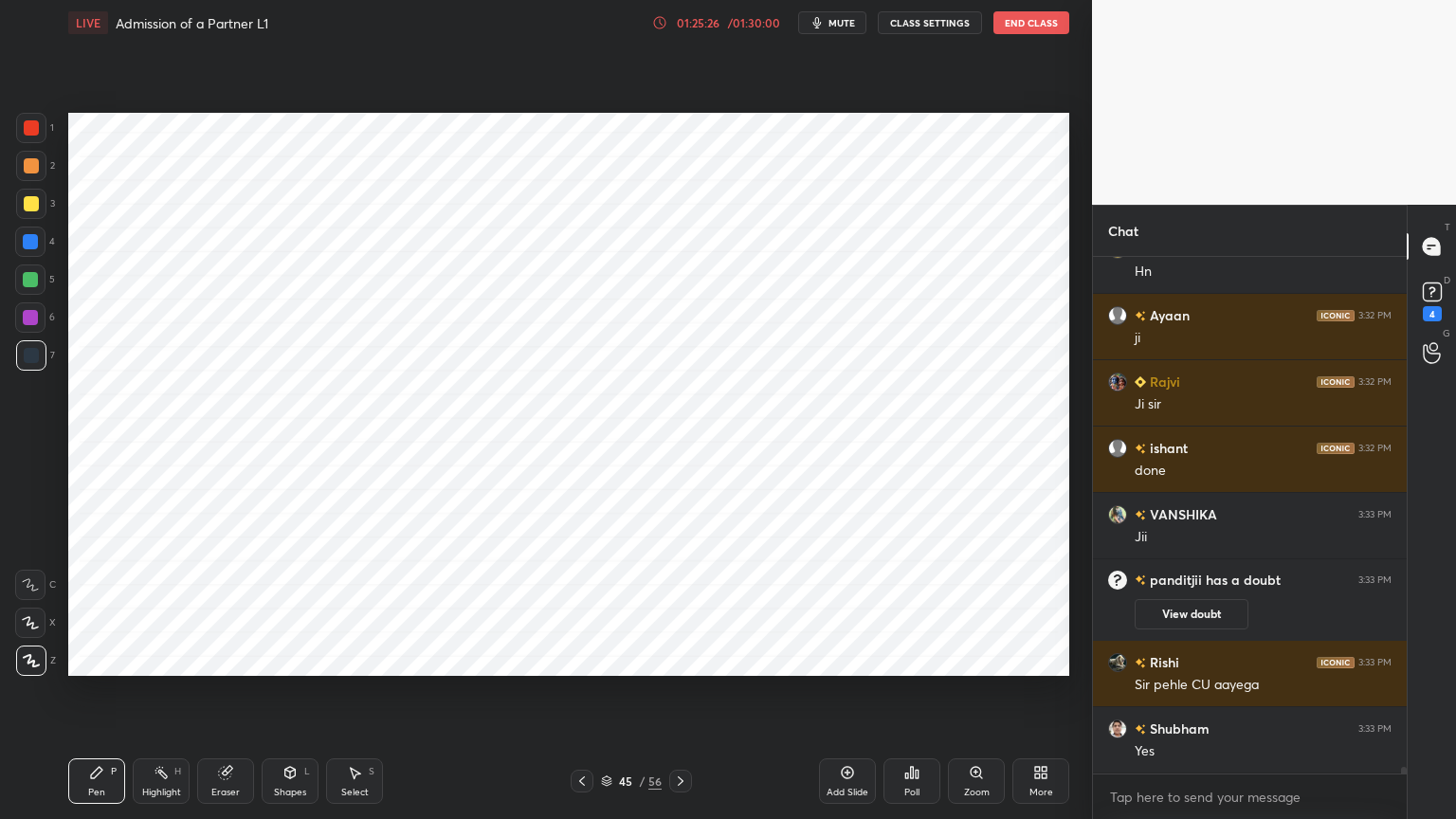 click on "Eraser" at bounding box center (226, 792) 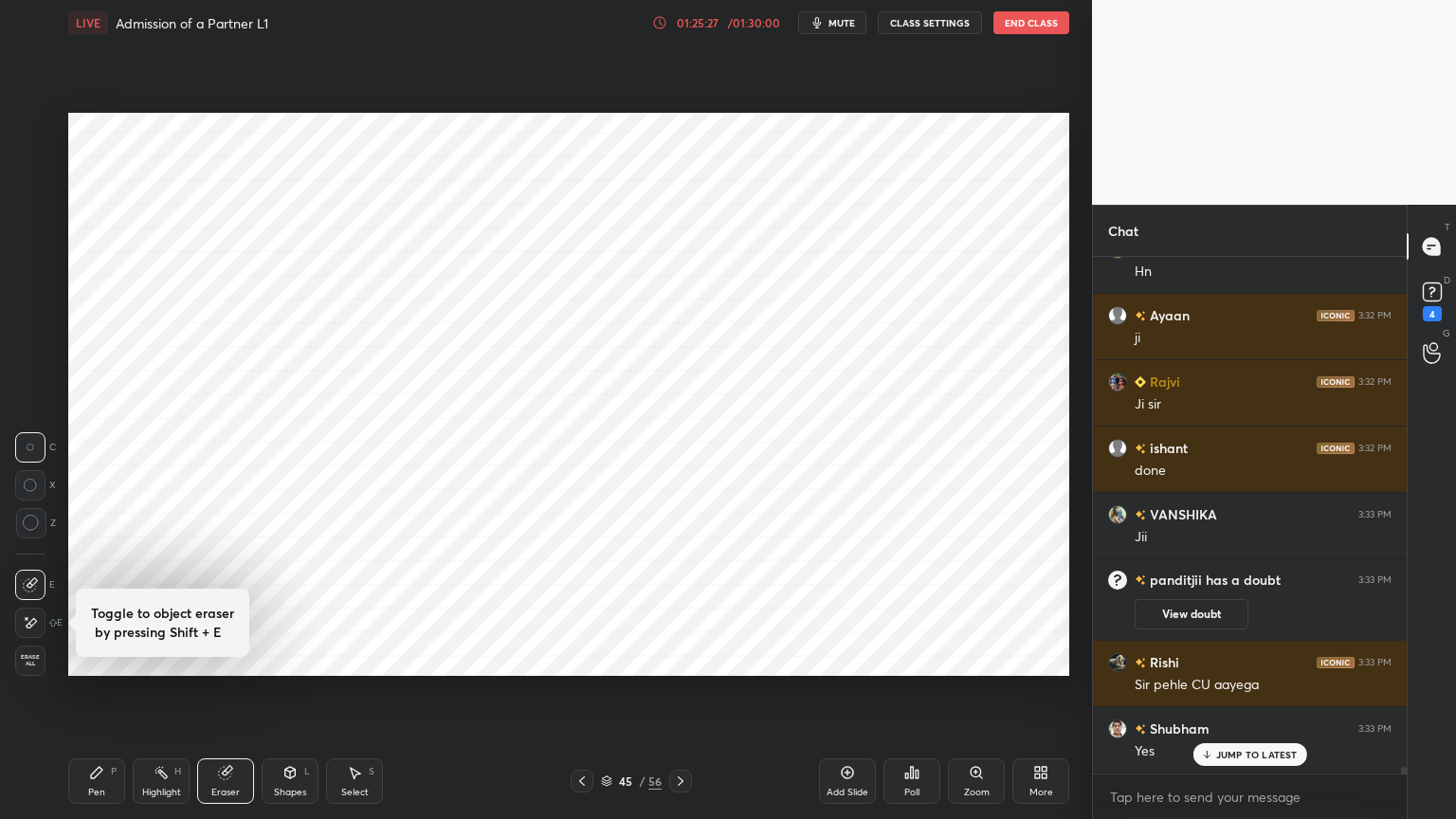 scroll, scrollTop: 42099, scrollLeft: 0, axis: vertical 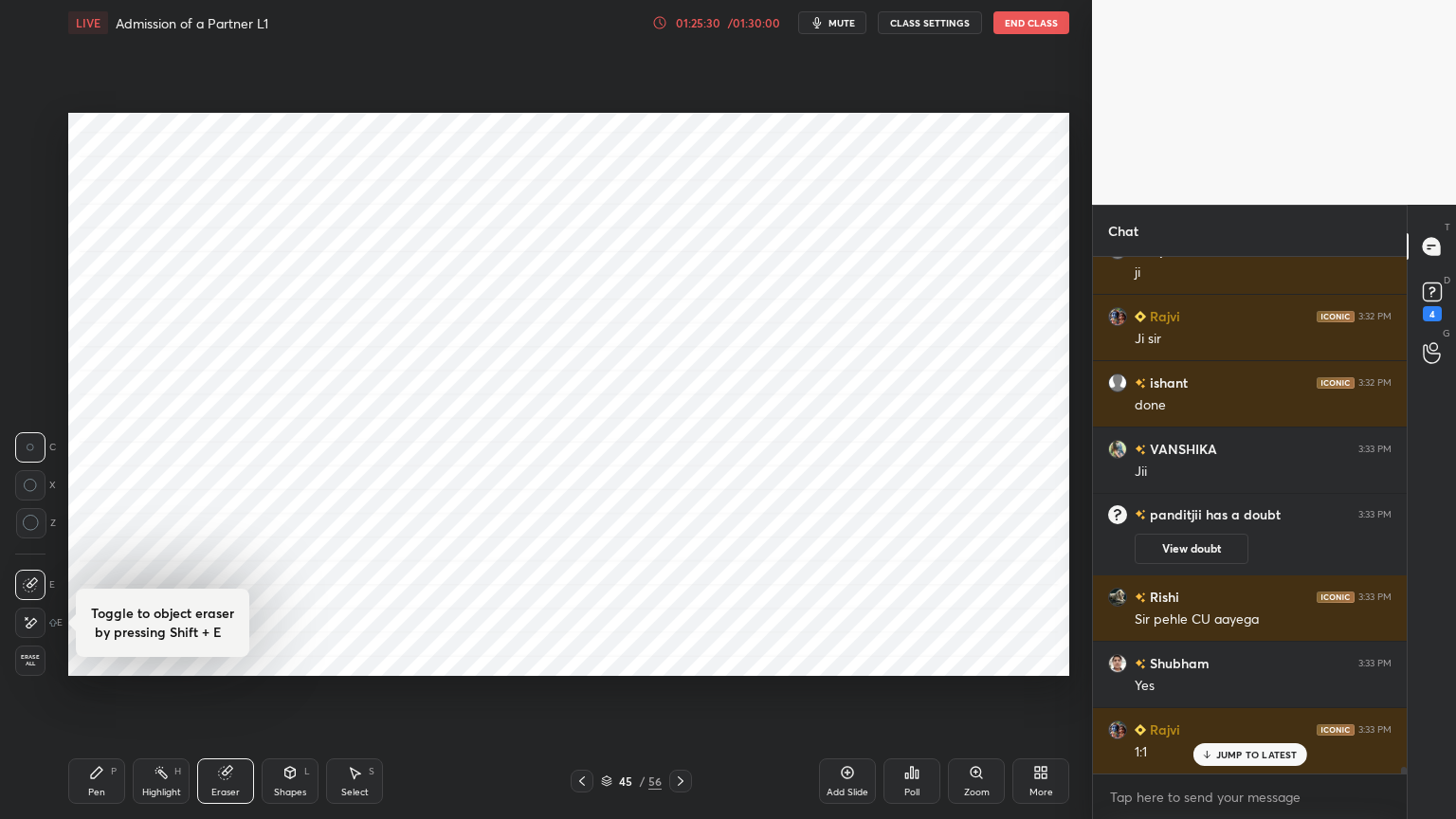 click on "Pen P" at bounding box center (97, 781) 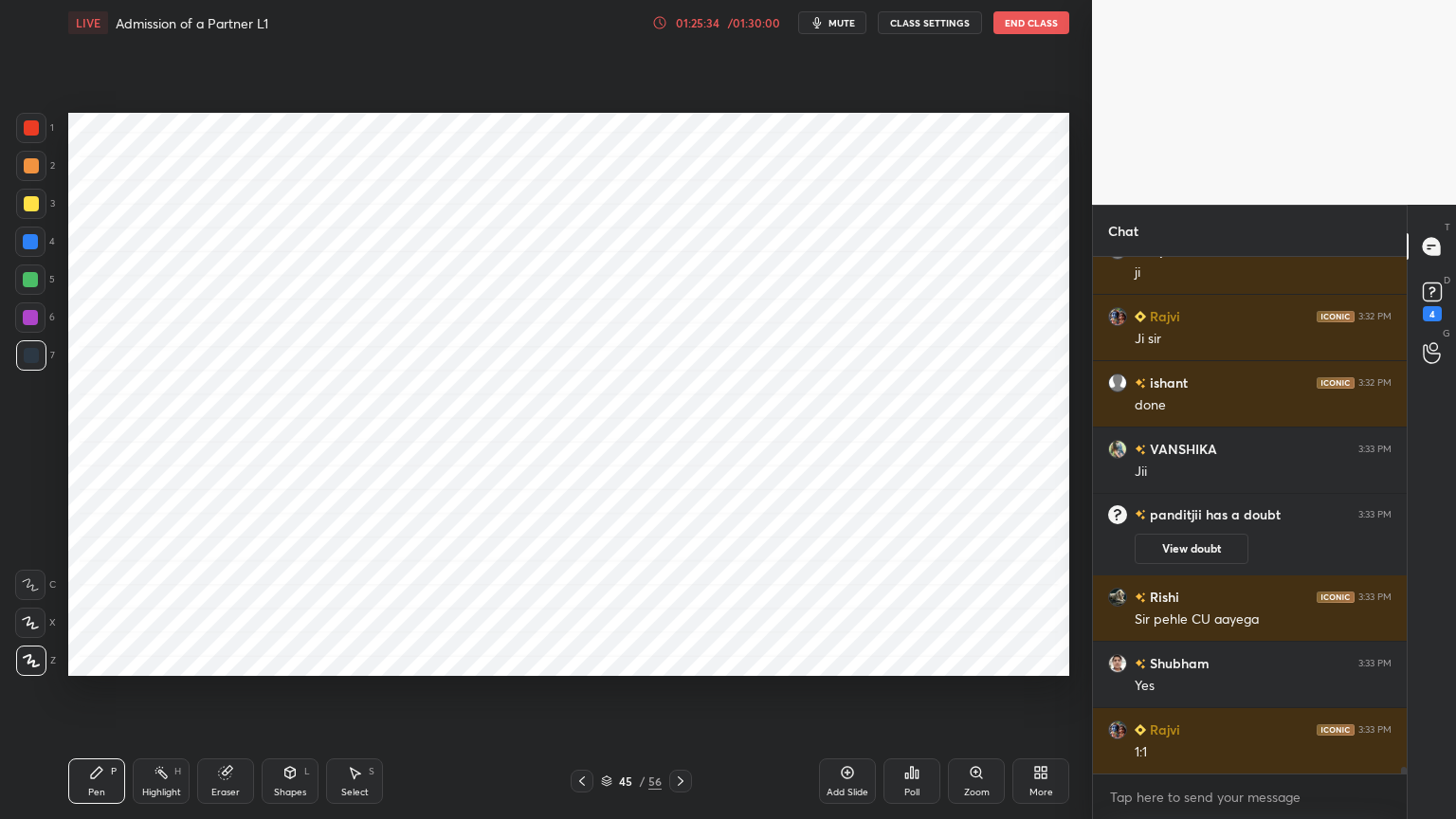 scroll, scrollTop: 42166, scrollLeft: 0, axis: vertical 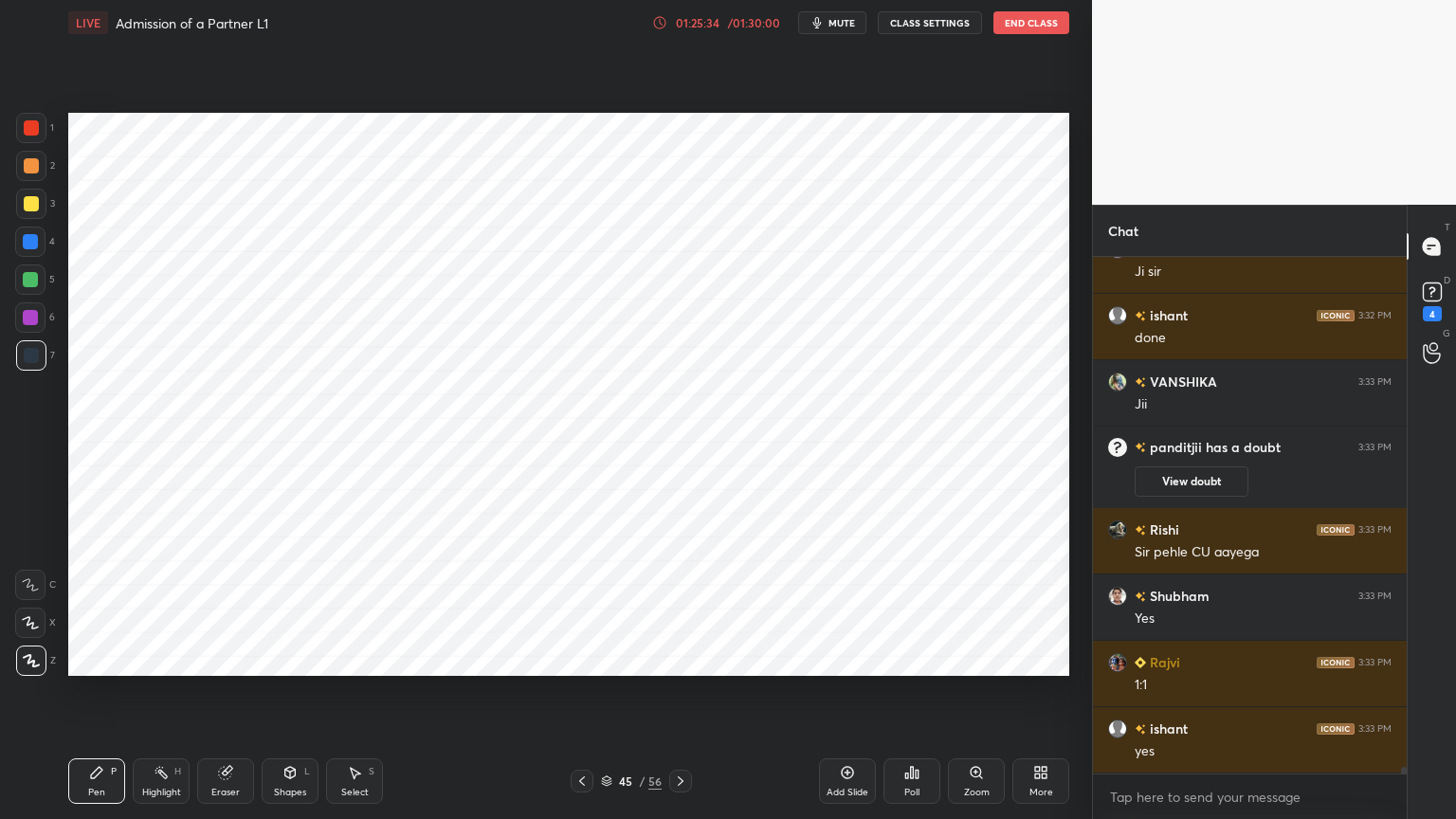 click at bounding box center [30, 242] 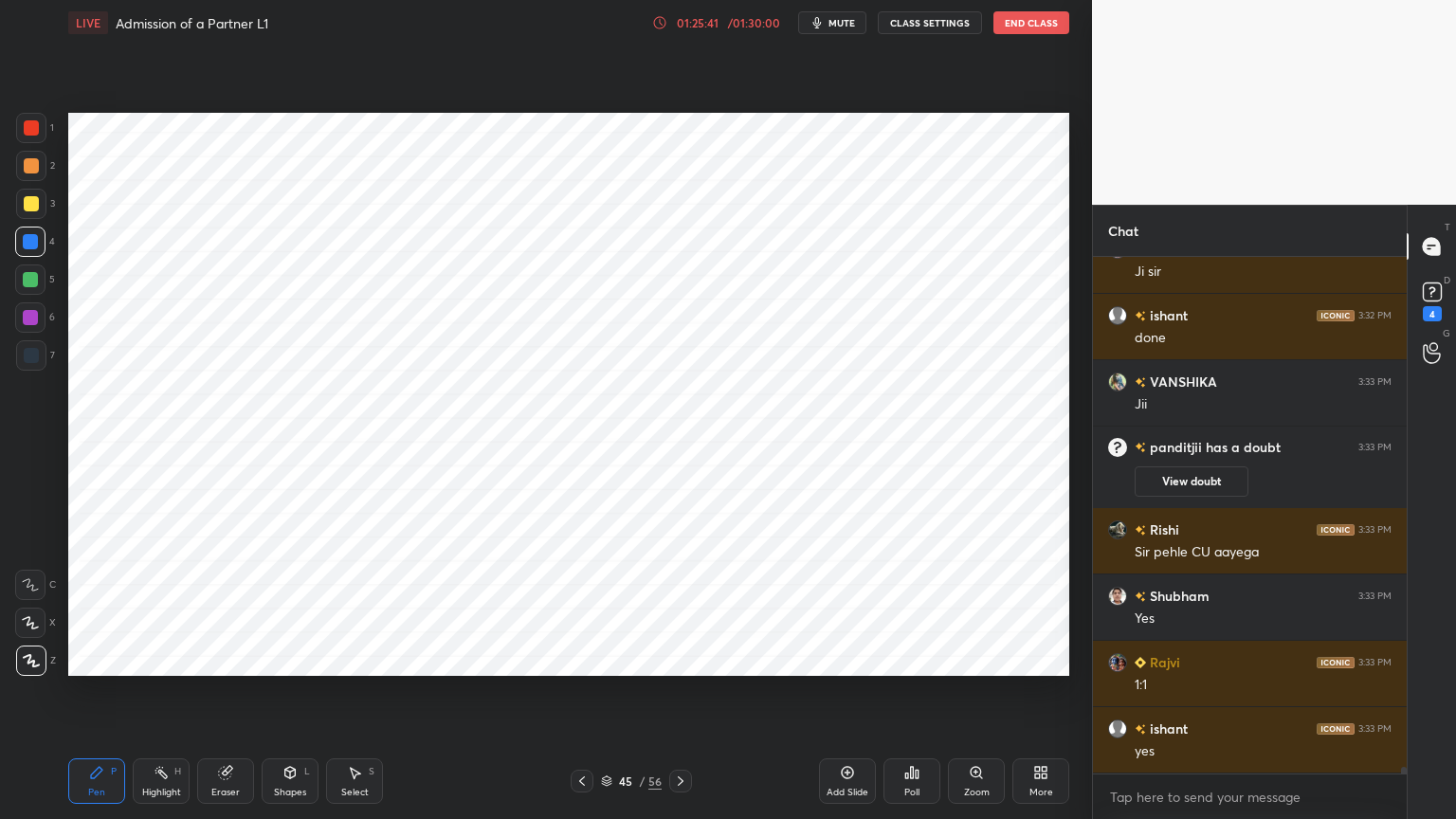 click at bounding box center (31, 355) 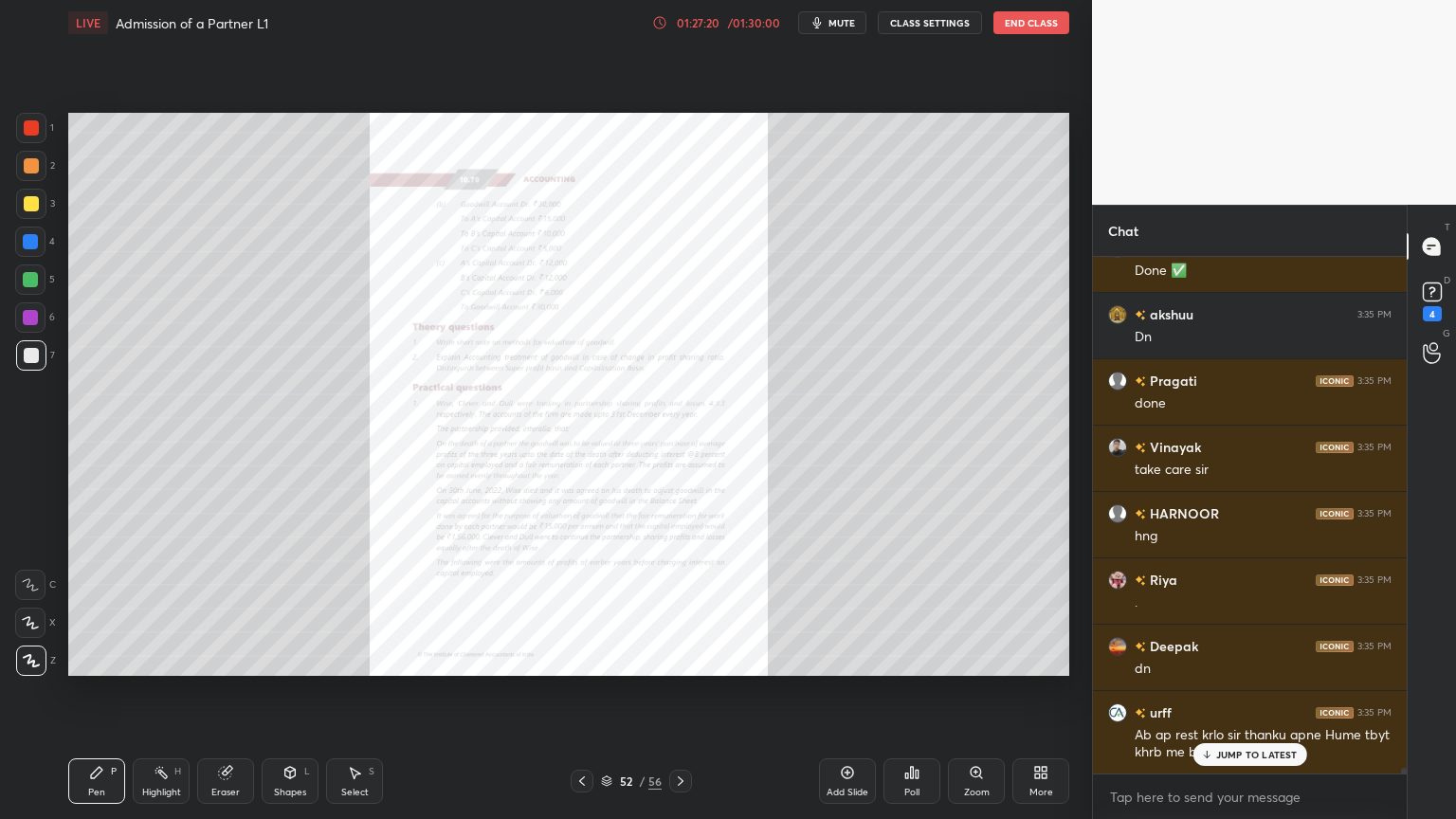 scroll, scrollTop: 43179, scrollLeft: 0, axis: vertical 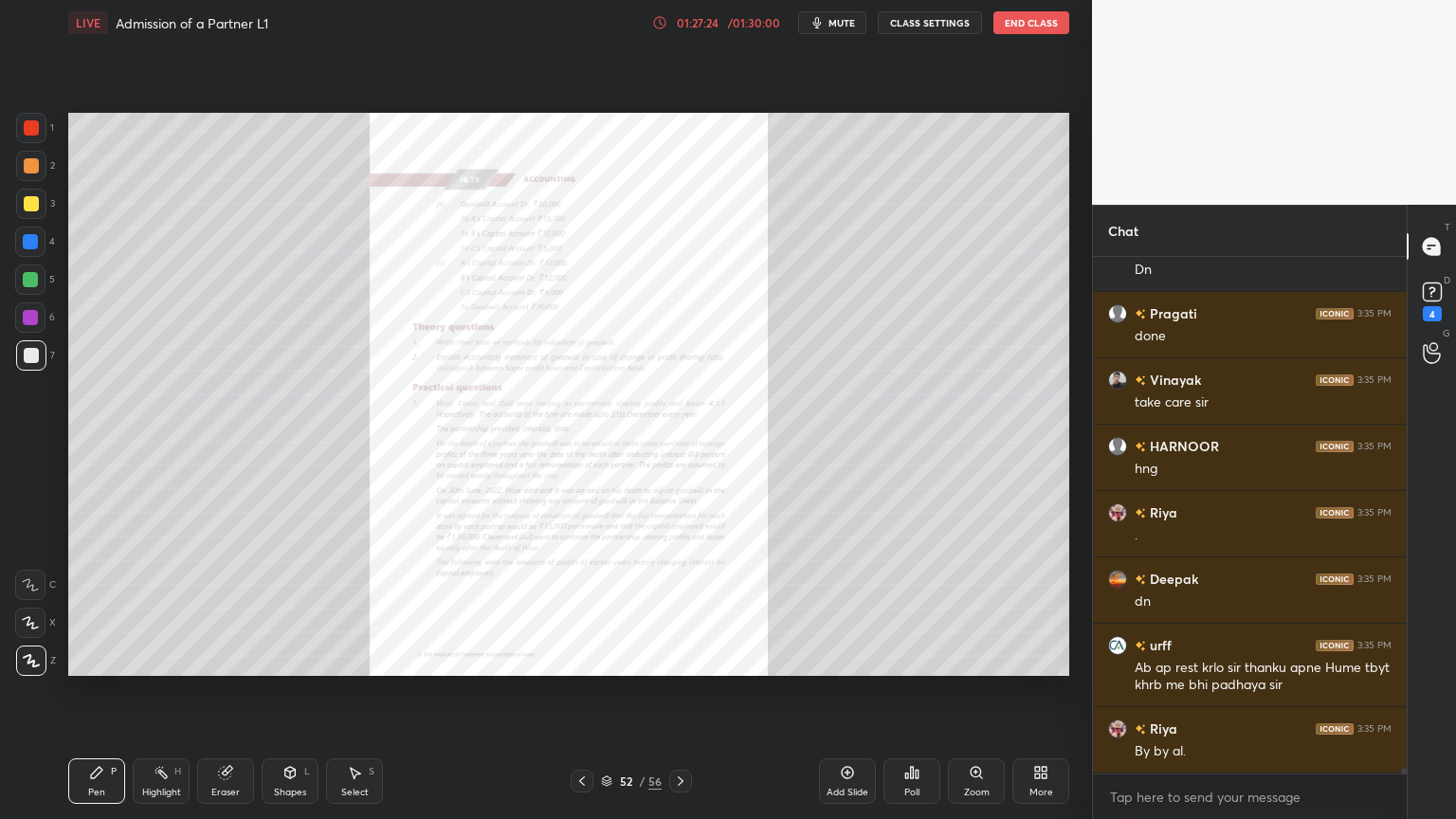 click on "Zoom" at bounding box center (976, 781) 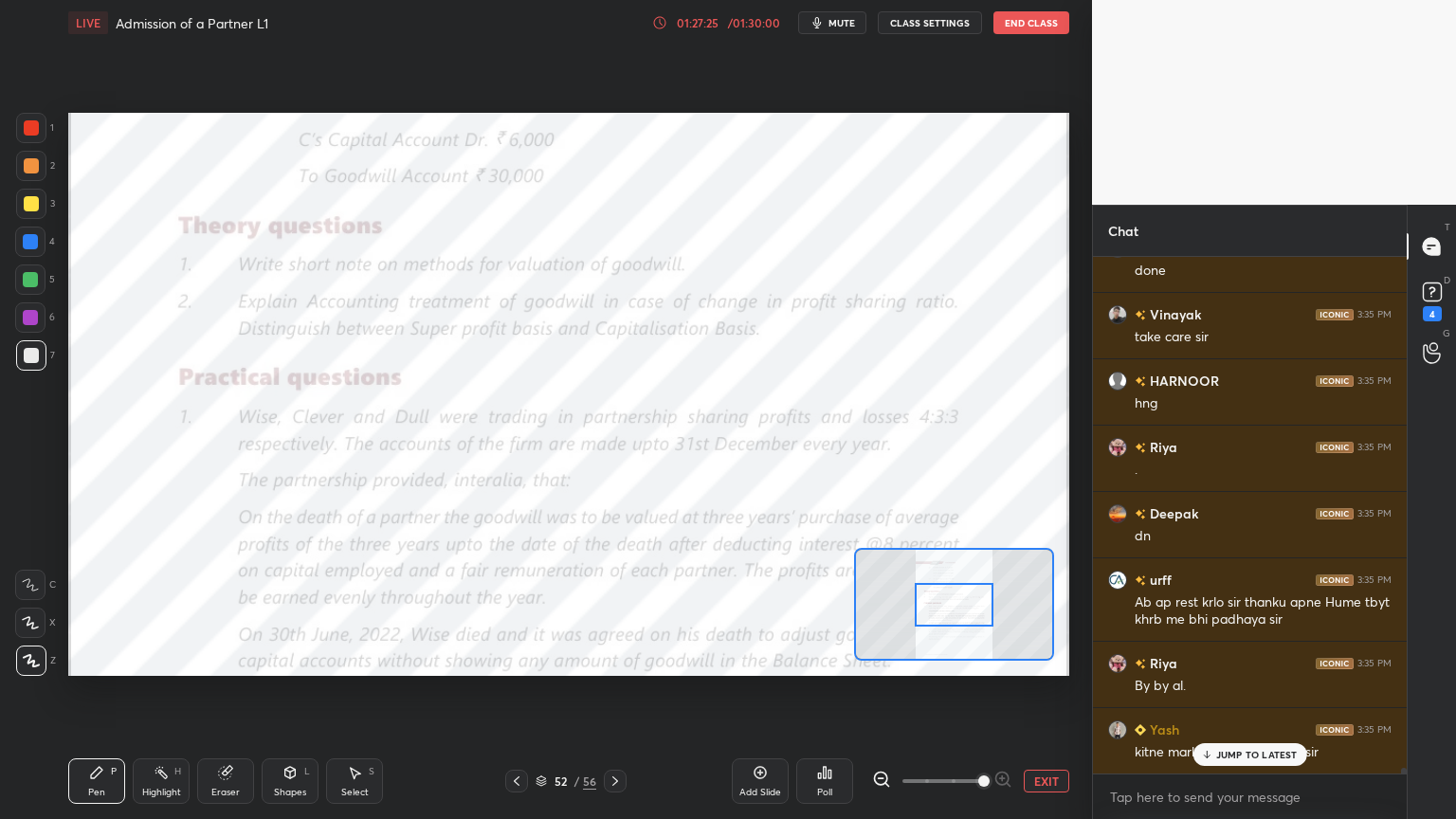 scroll, scrollTop: 43311, scrollLeft: 0, axis: vertical 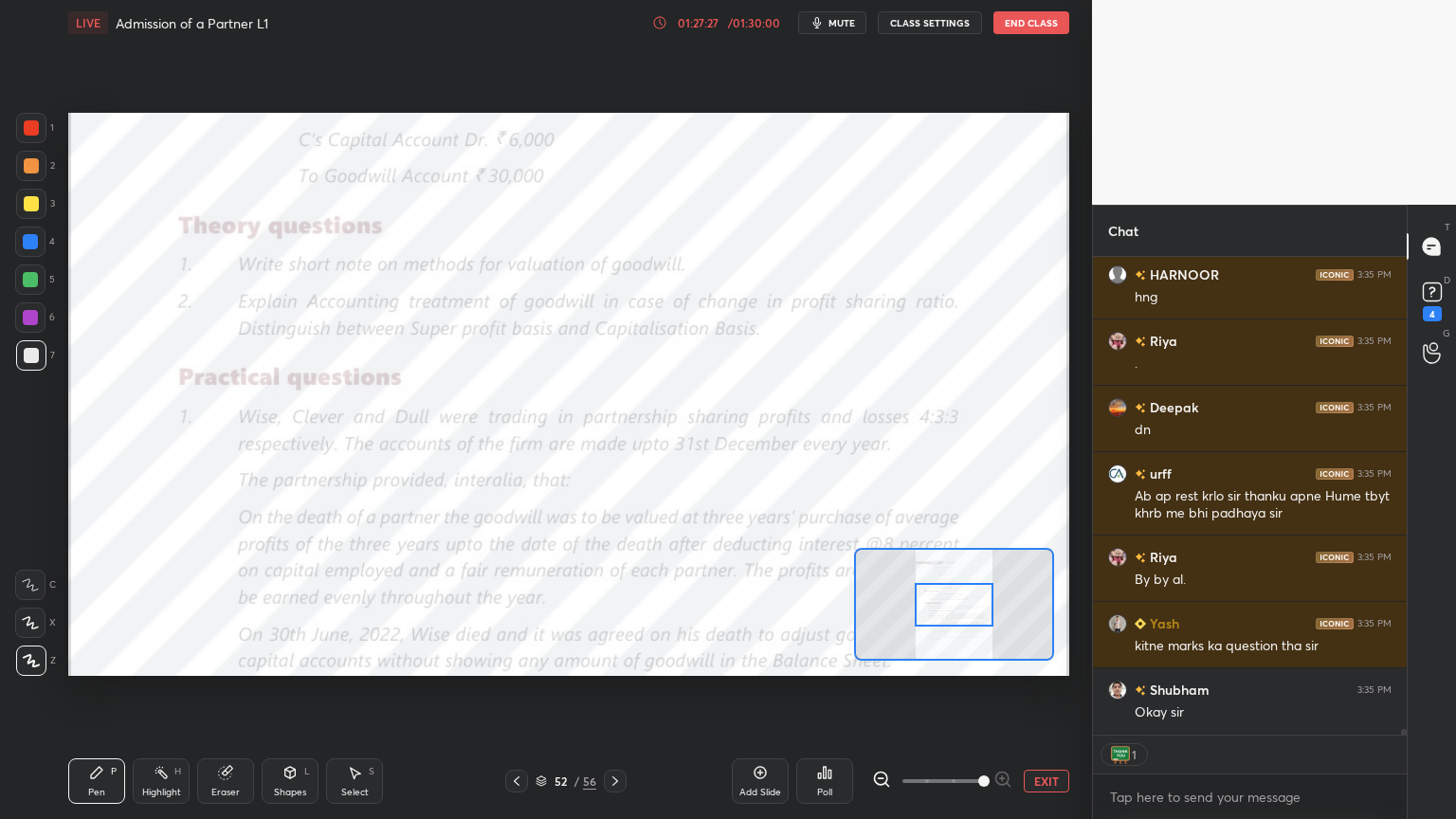 click at bounding box center [31, 128] 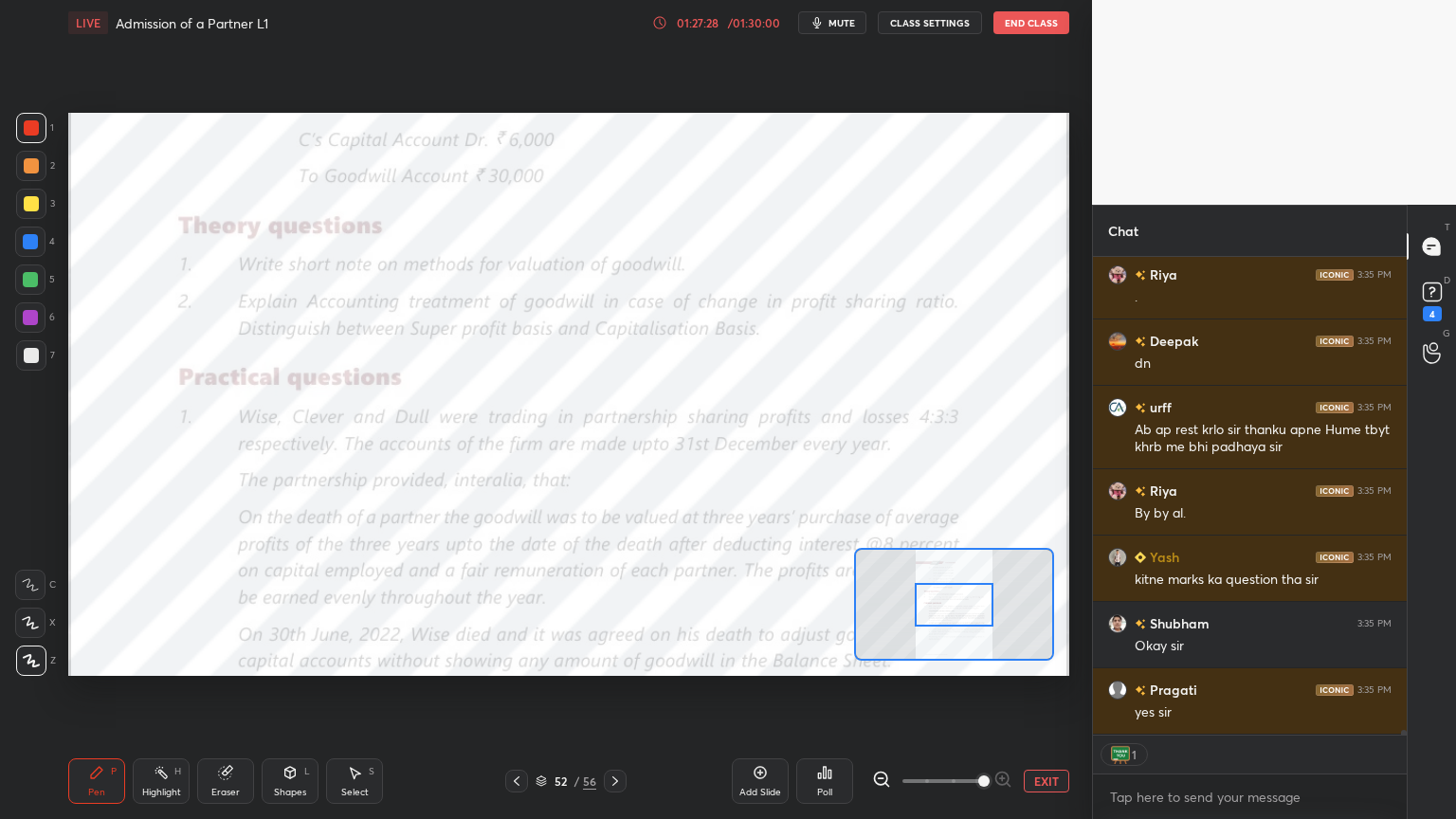 click 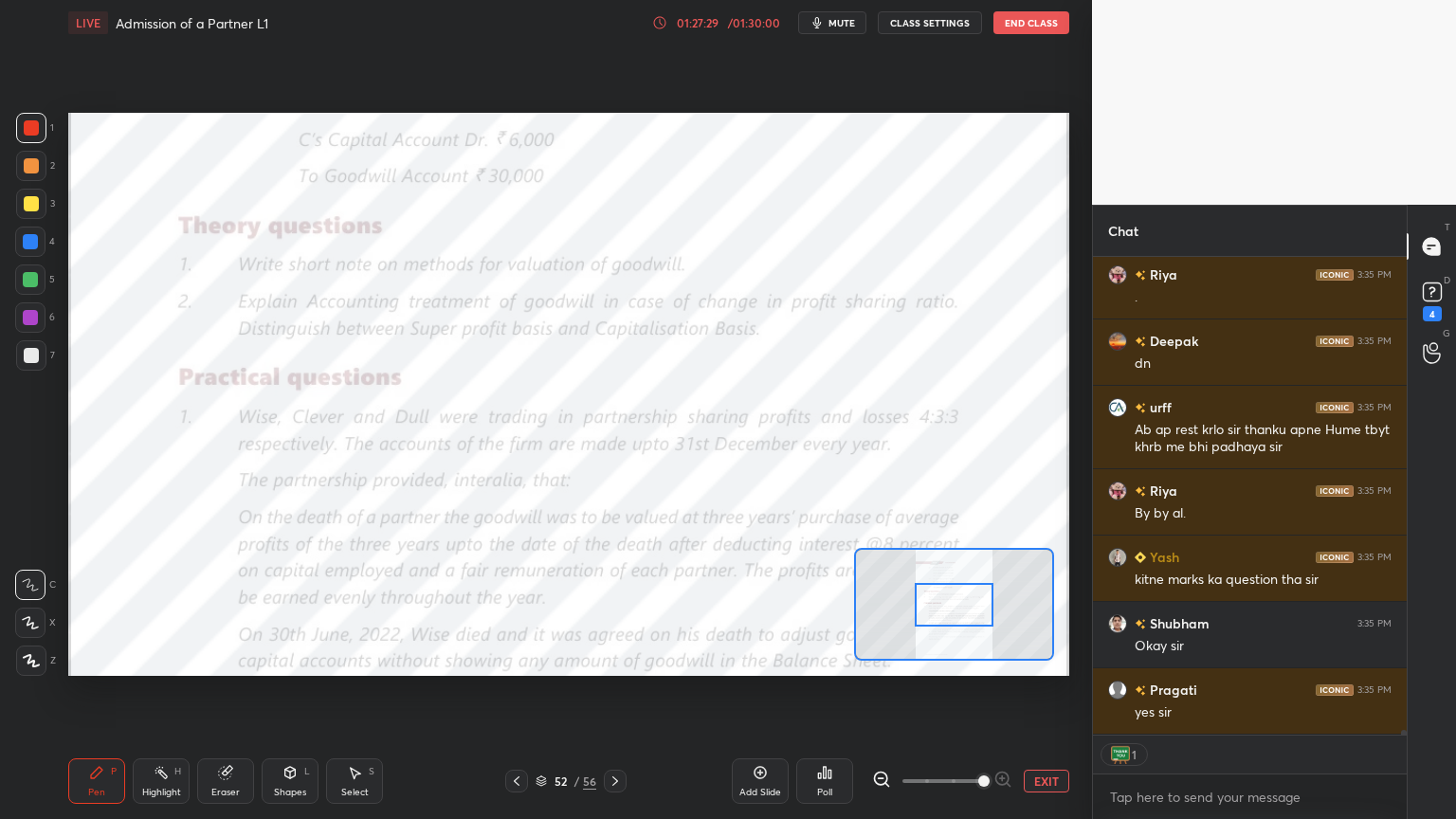 scroll, scrollTop: 43483, scrollLeft: 0, axis: vertical 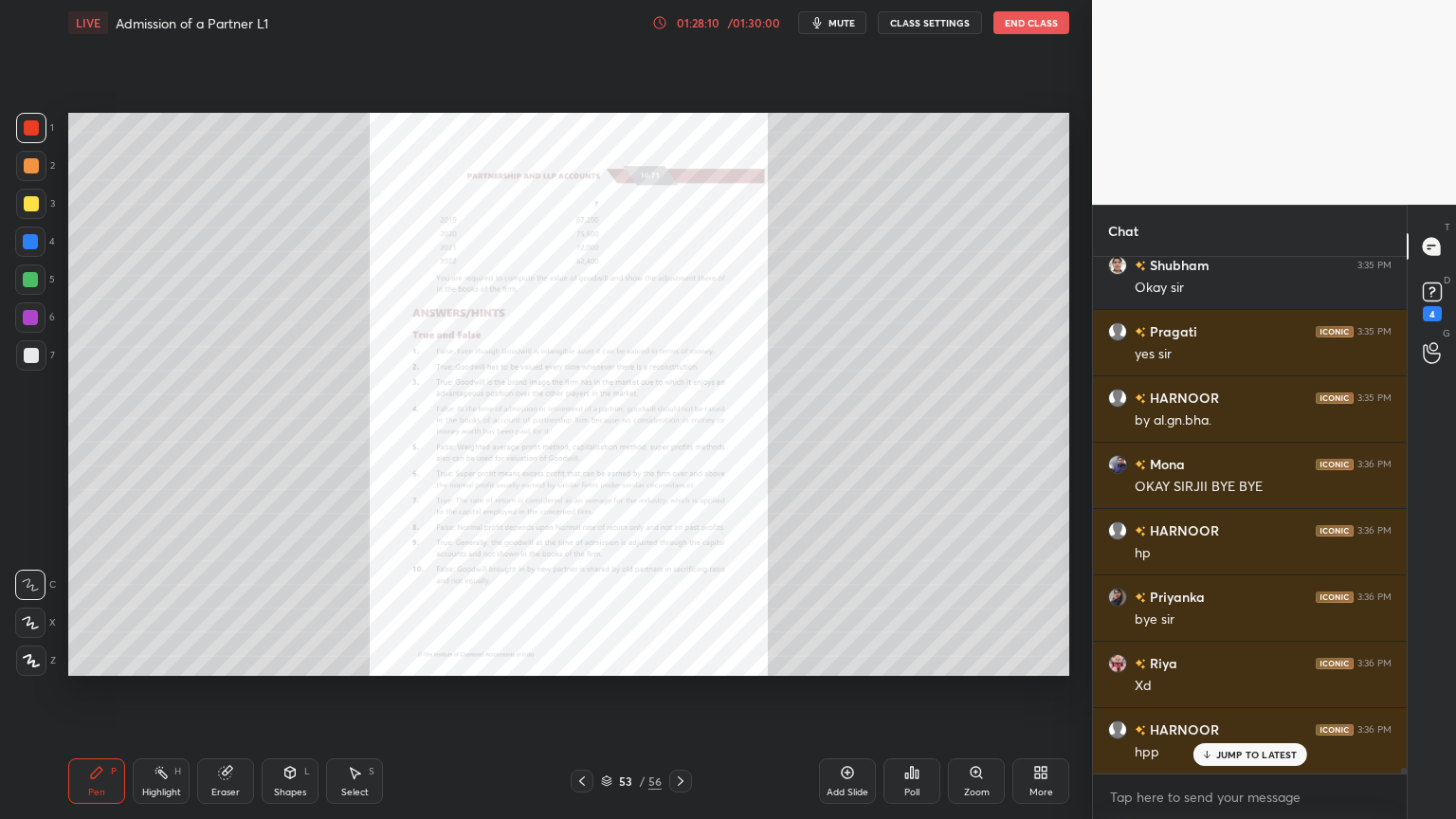 click 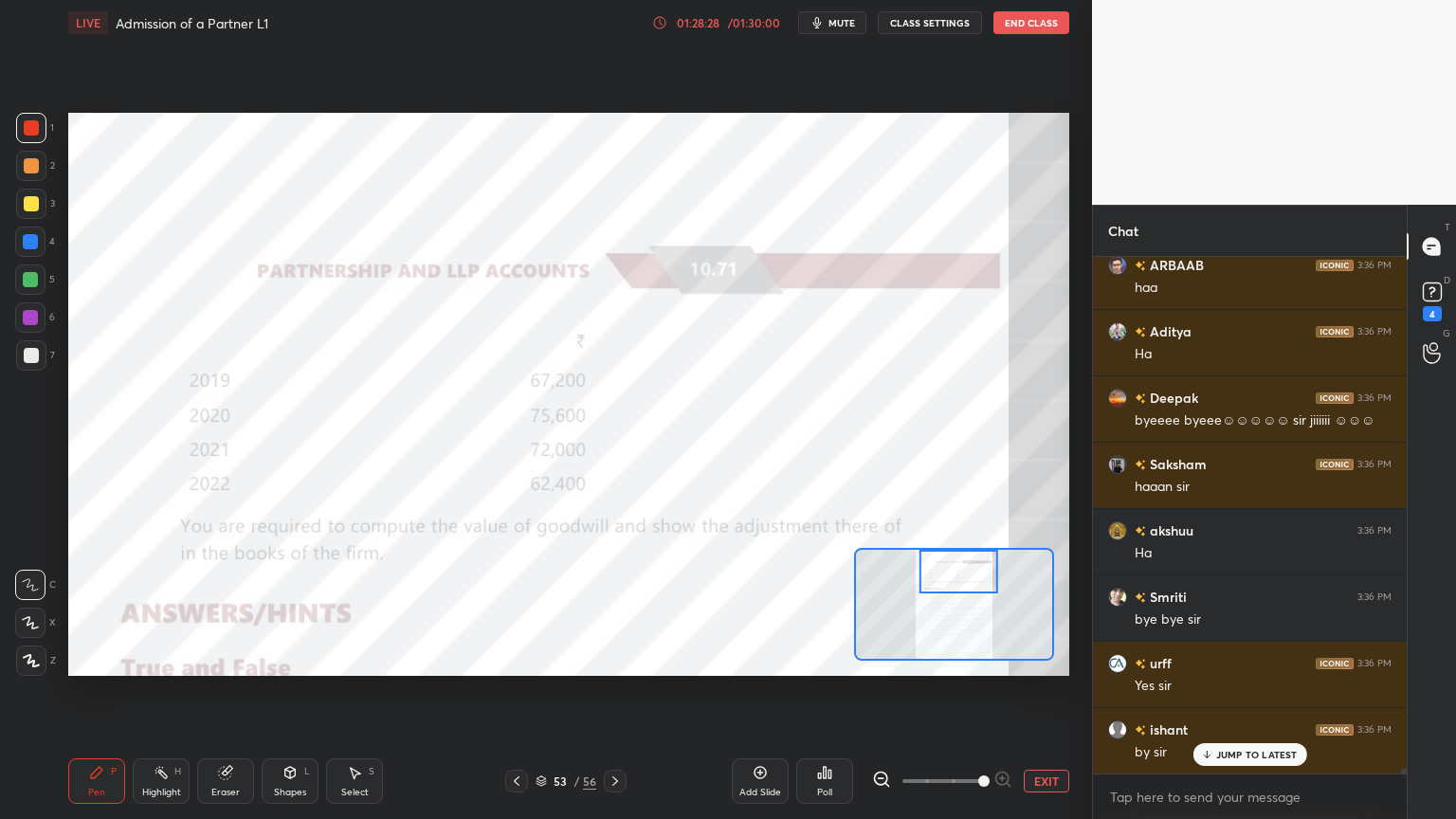 scroll, scrollTop: 45036, scrollLeft: 0, axis: vertical 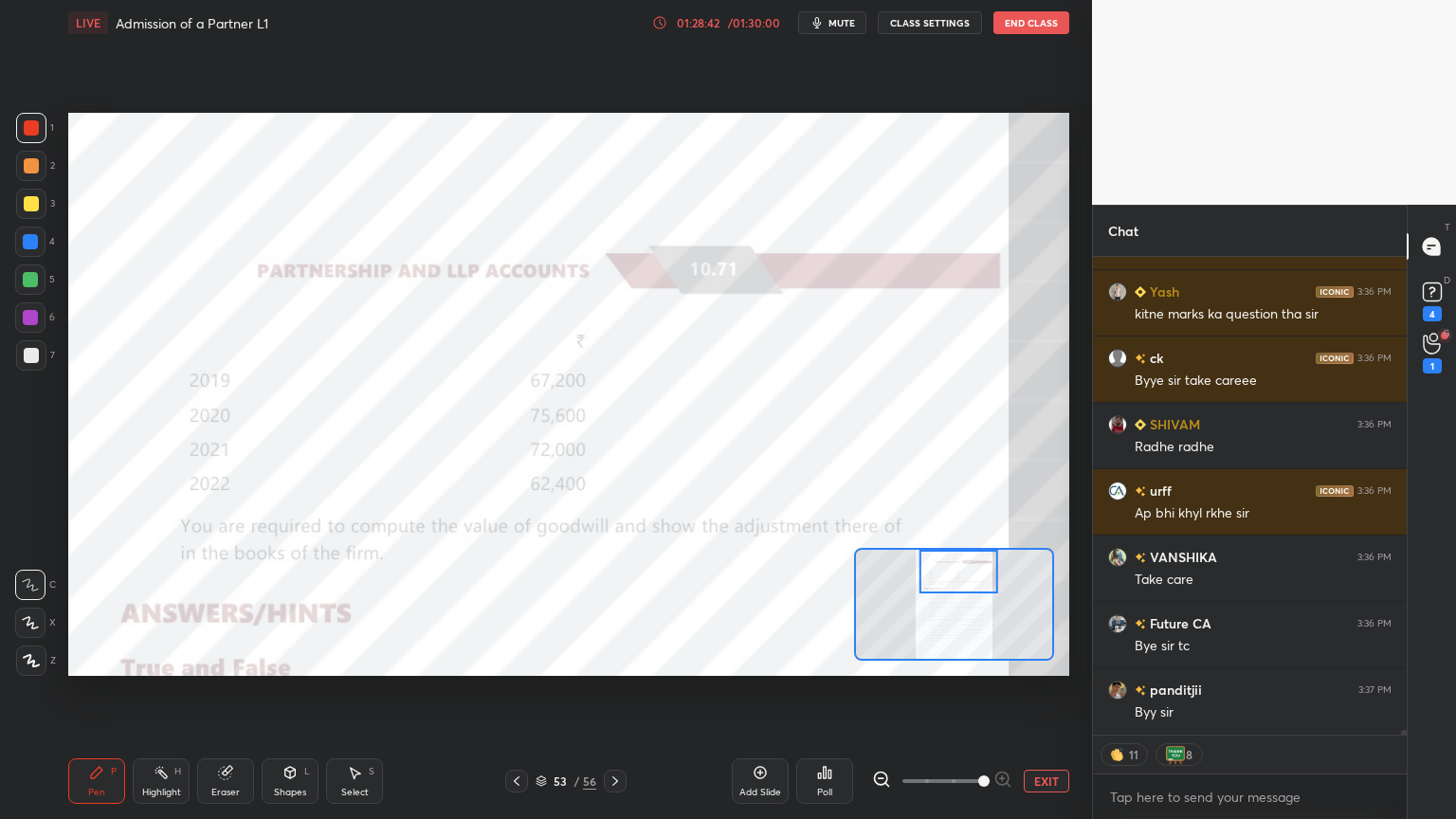 click on "1" at bounding box center (1432, 366) 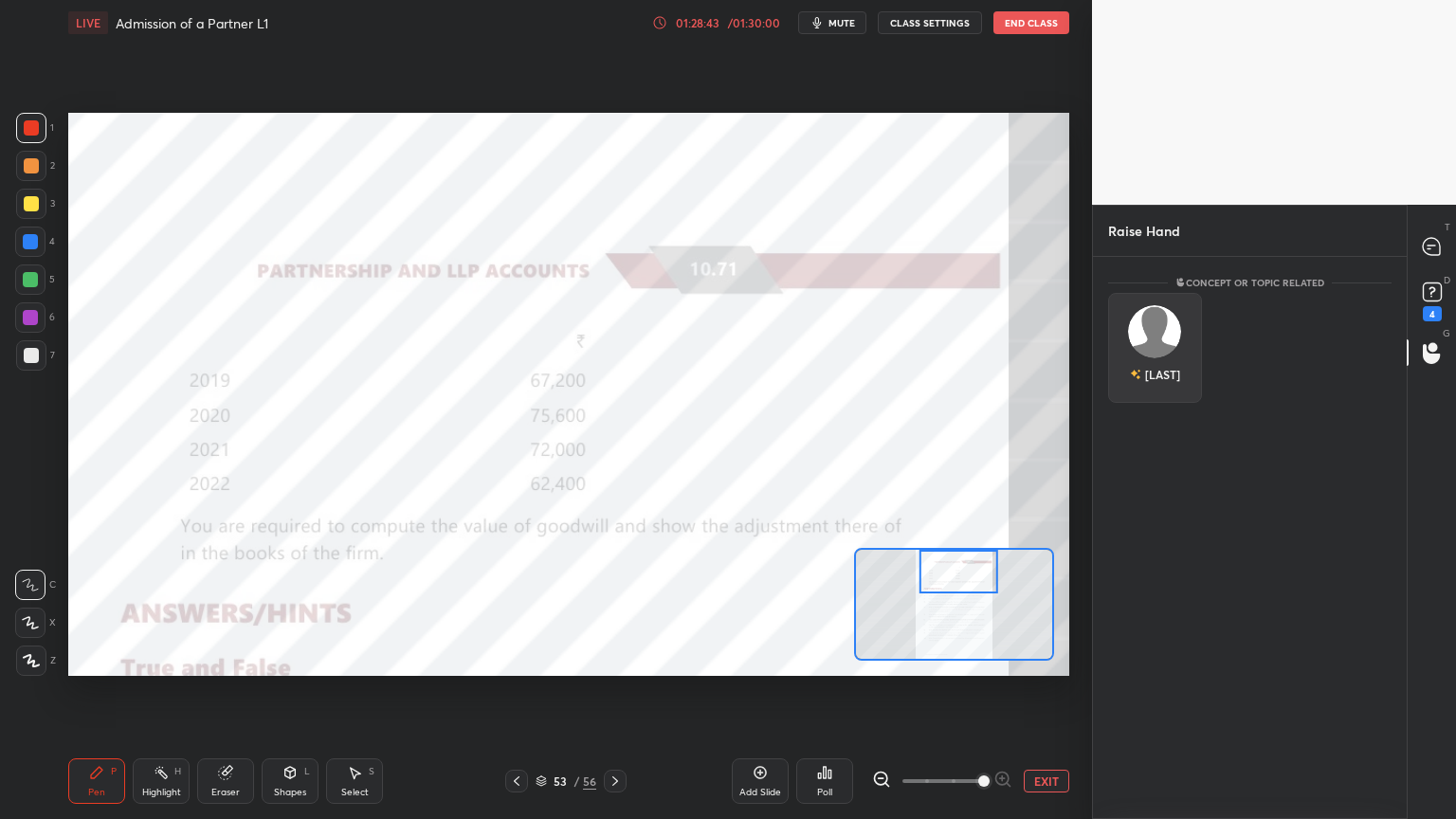 click on "[LAST]" at bounding box center [1155, 348] 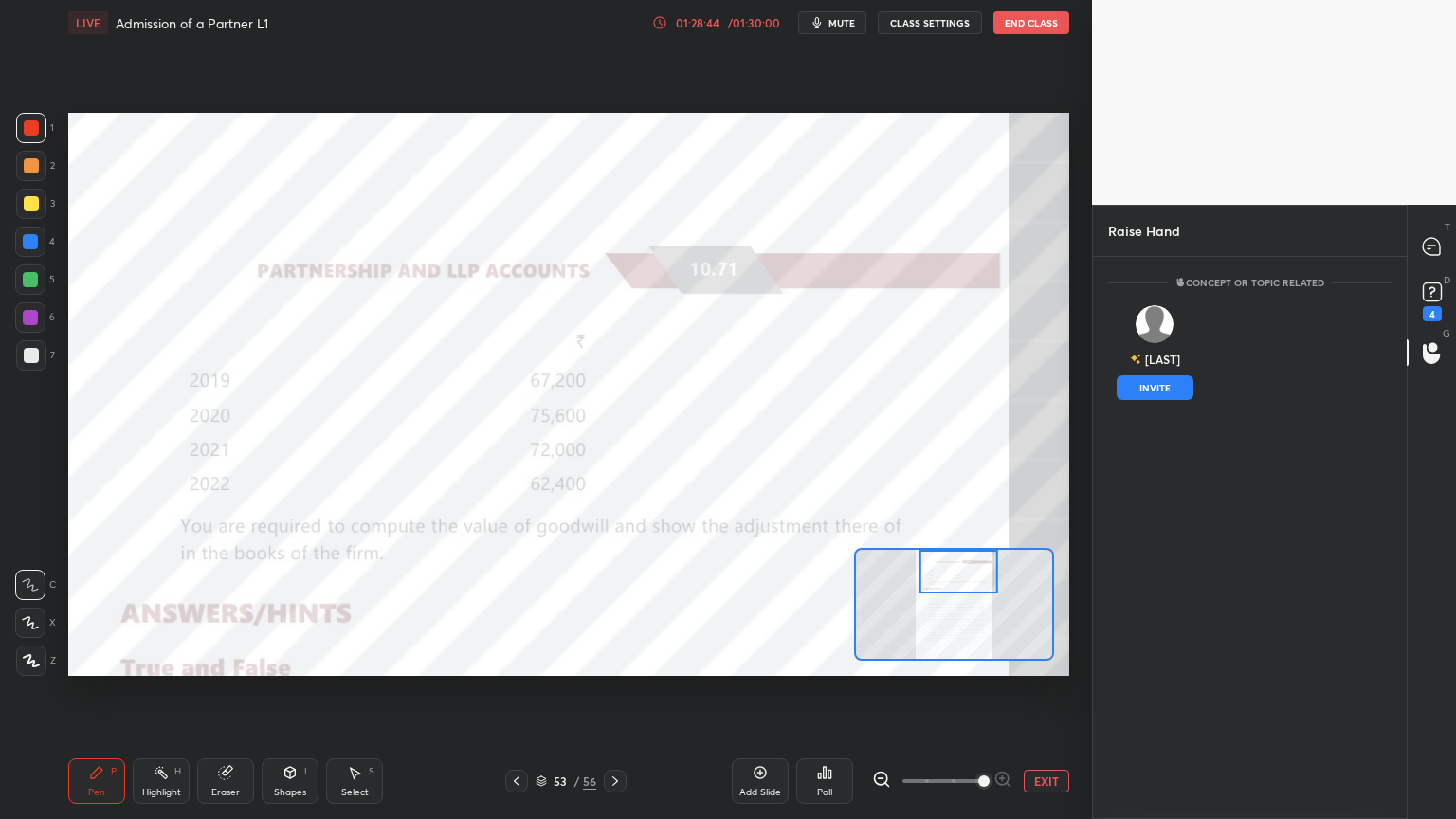 click on "Concept or Topic related [PERSON] INVITE" at bounding box center [1249, 537] 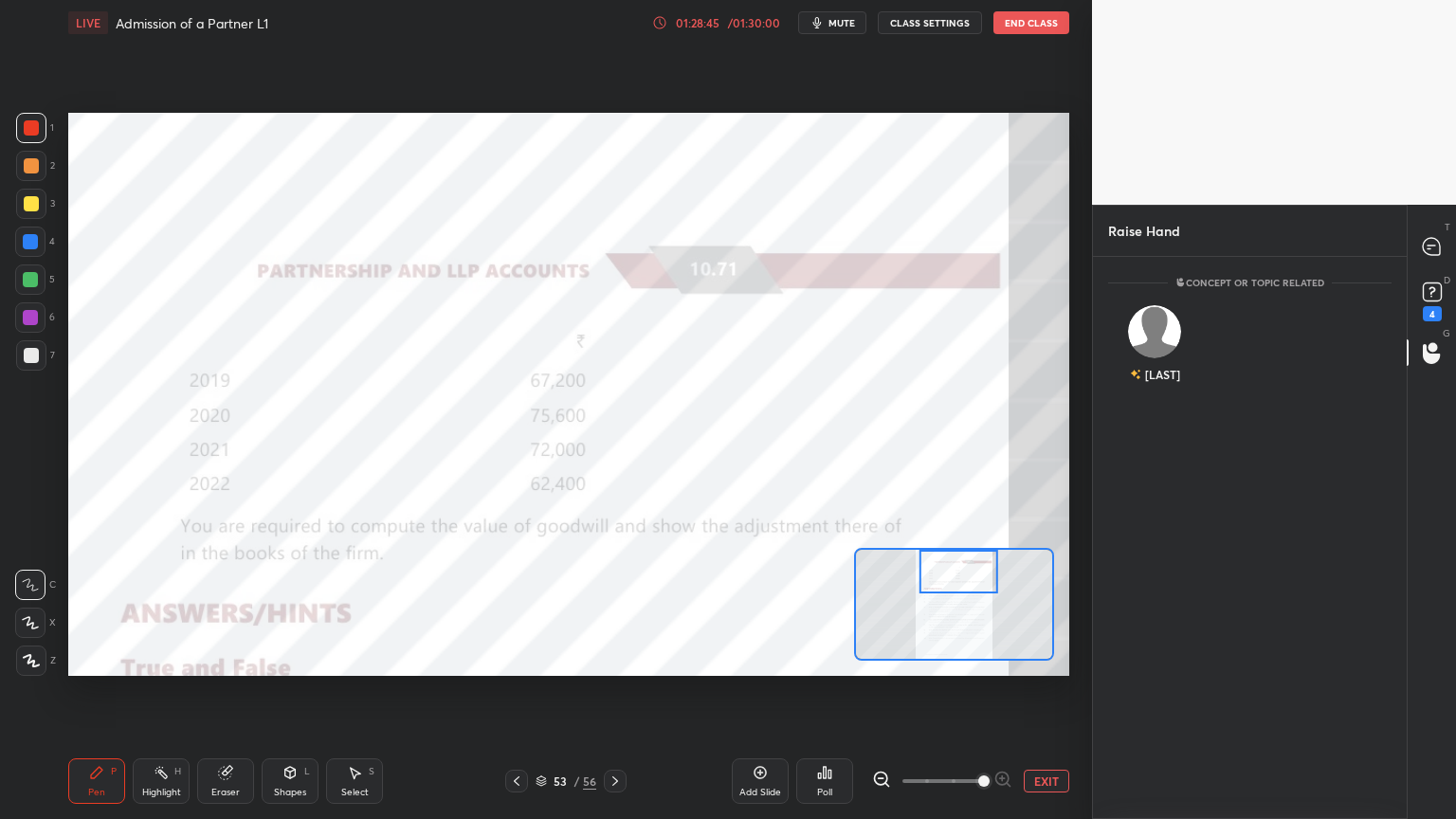 click 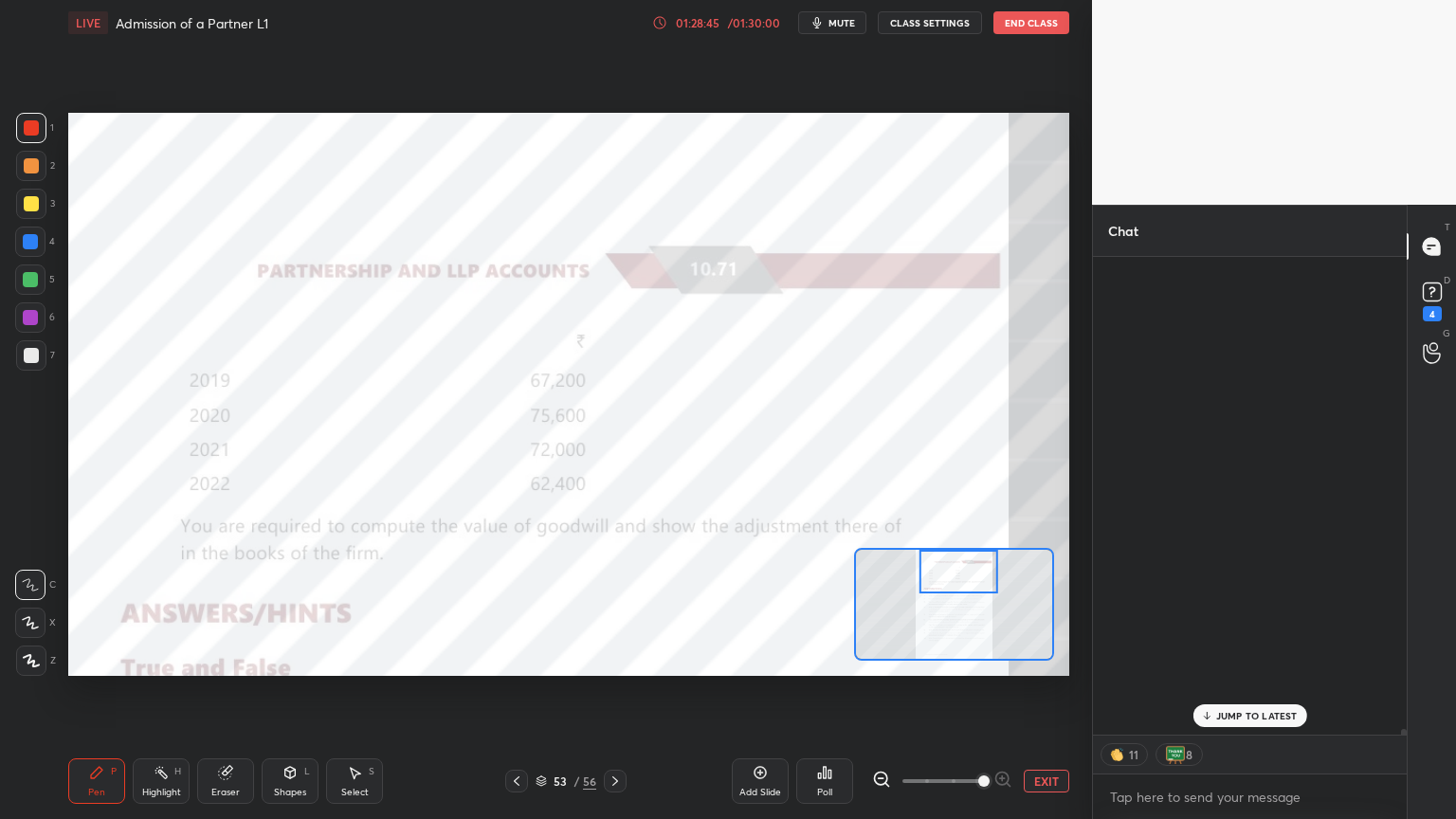 scroll, scrollTop: 46723, scrollLeft: 0, axis: vertical 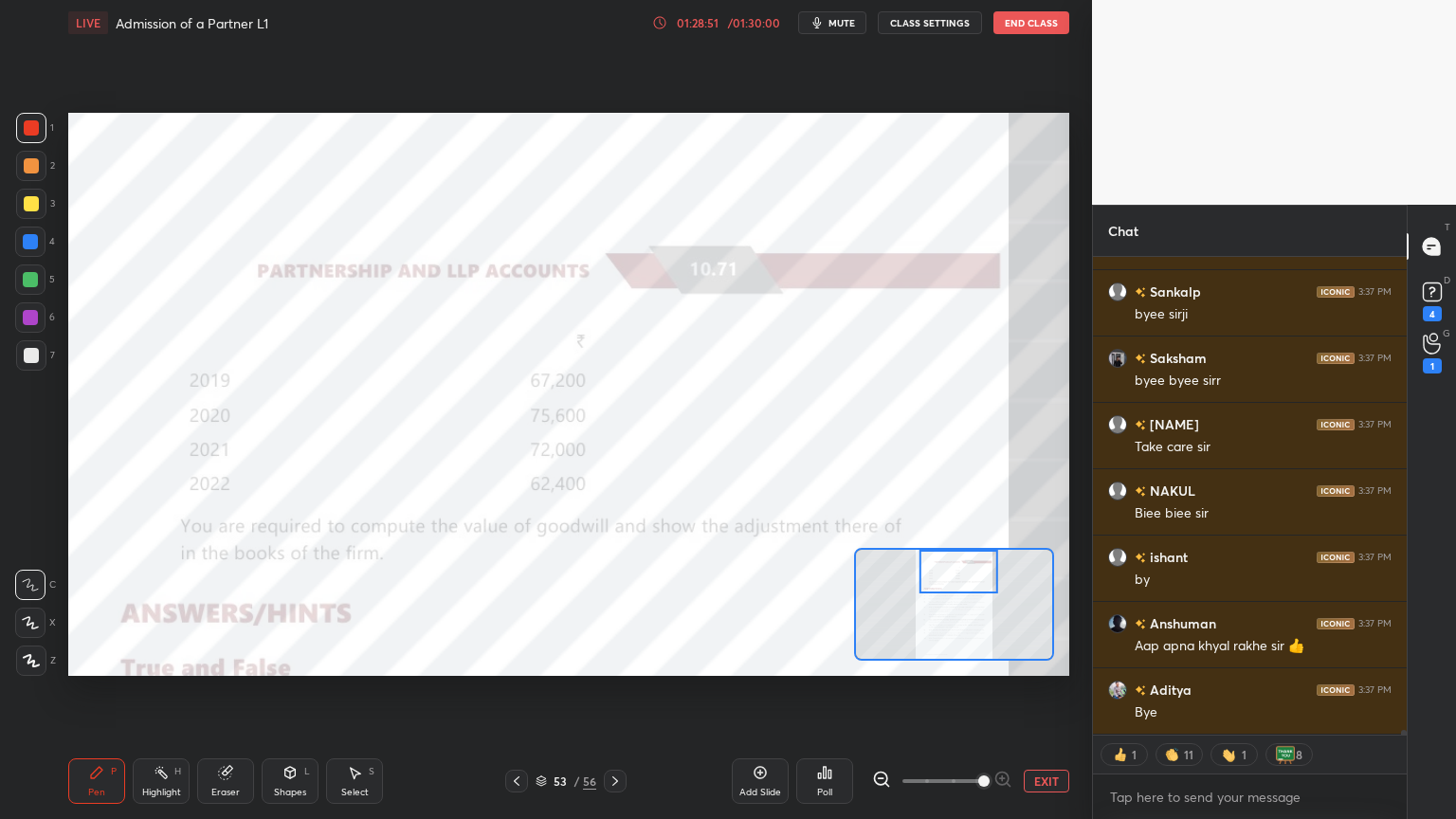 click on "End Class" at bounding box center [1031, 23] 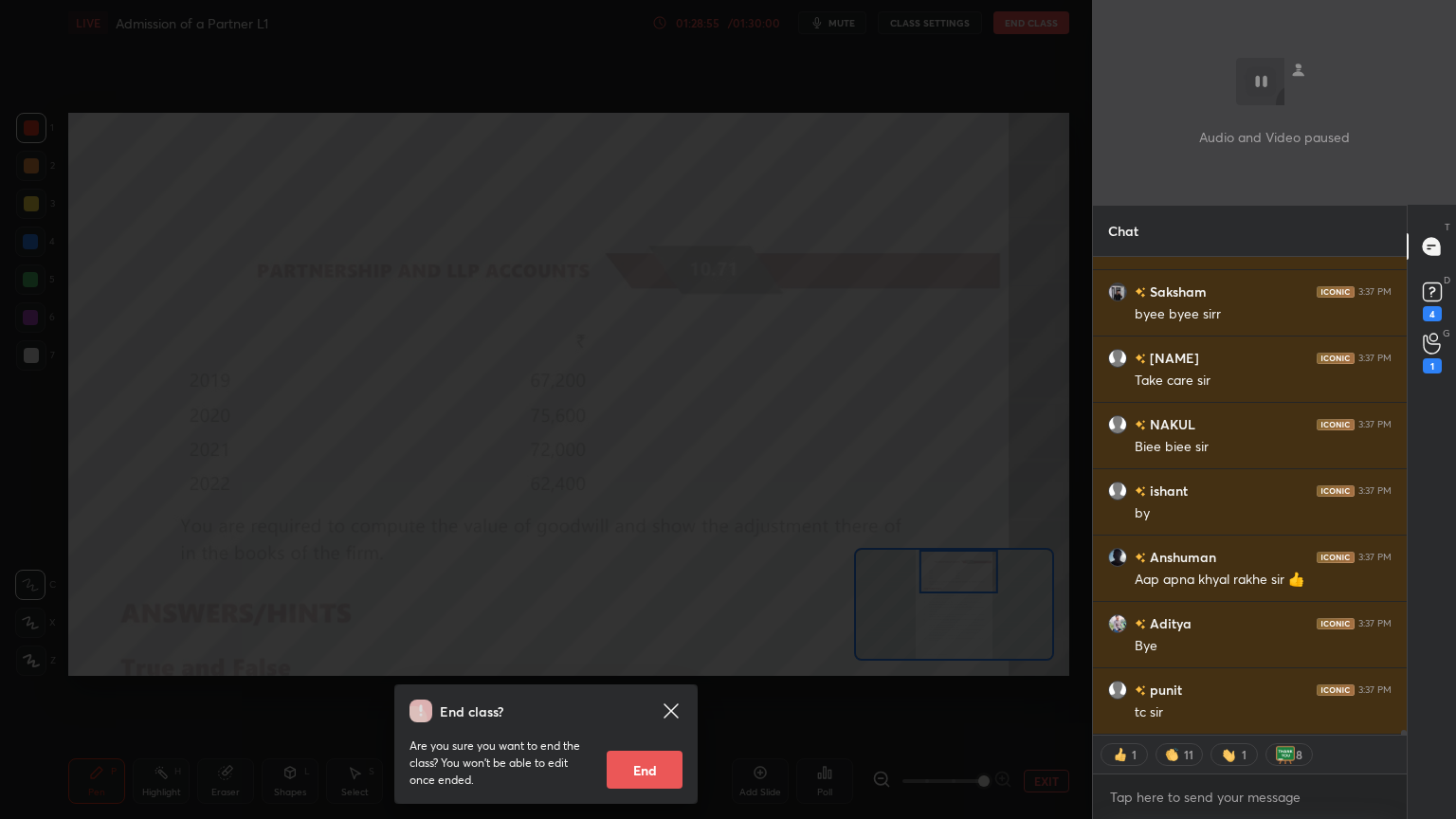 click on "End" at bounding box center [645, 770] 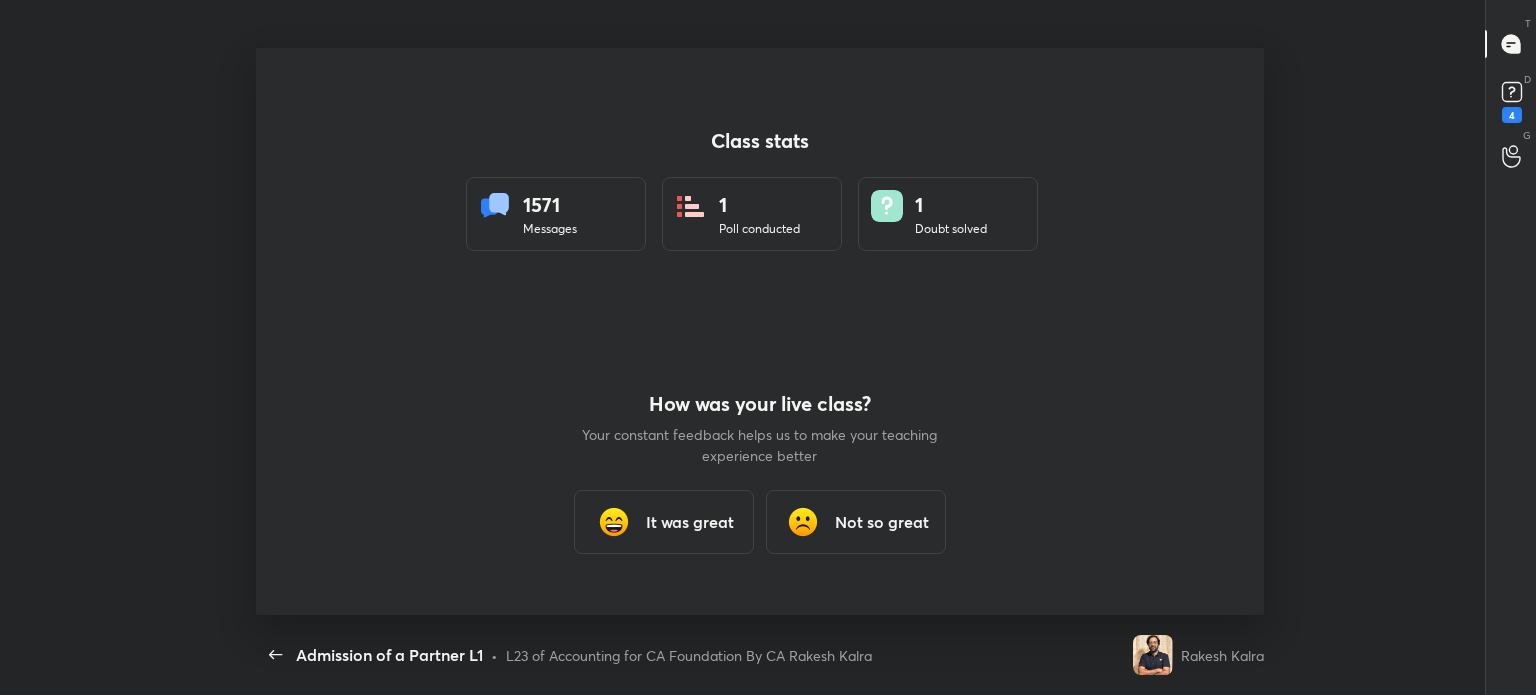 type on "x" 